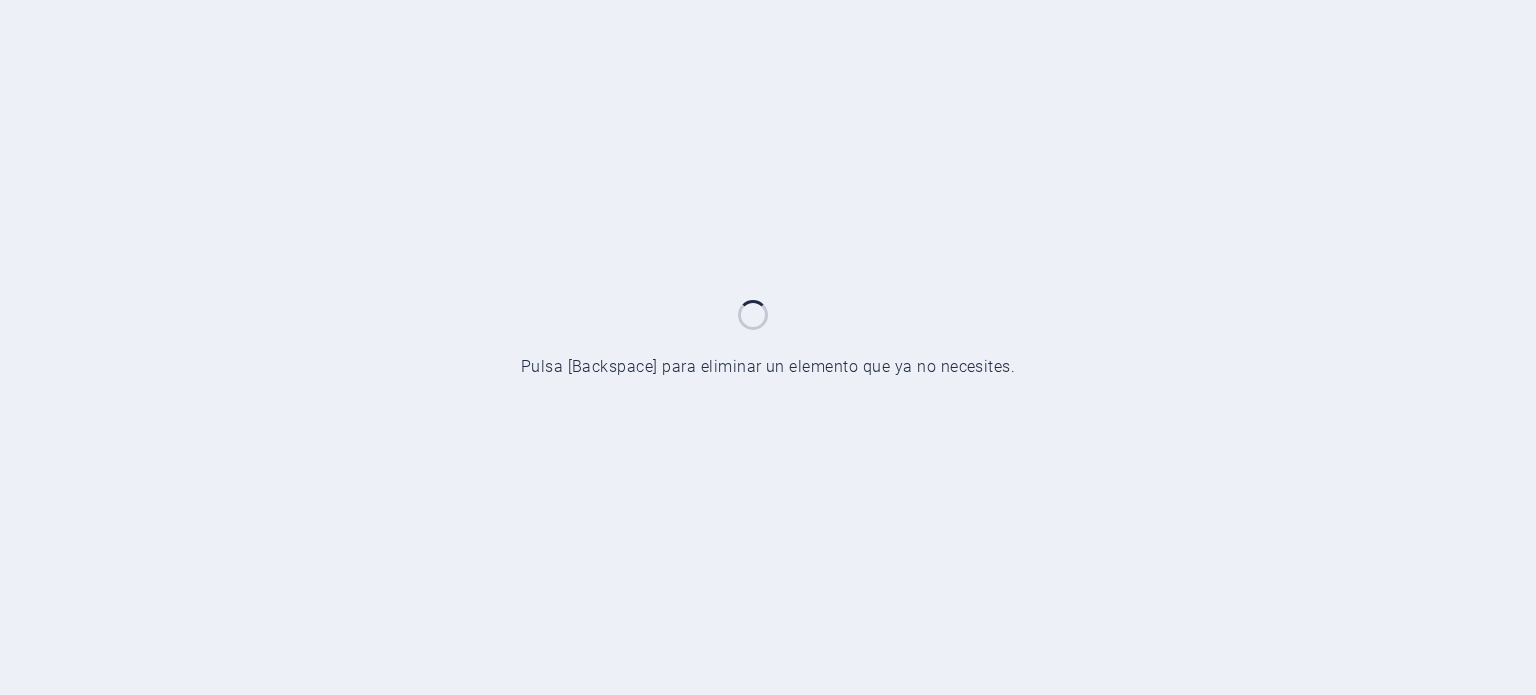 scroll, scrollTop: 0, scrollLeft: 0, axis: both 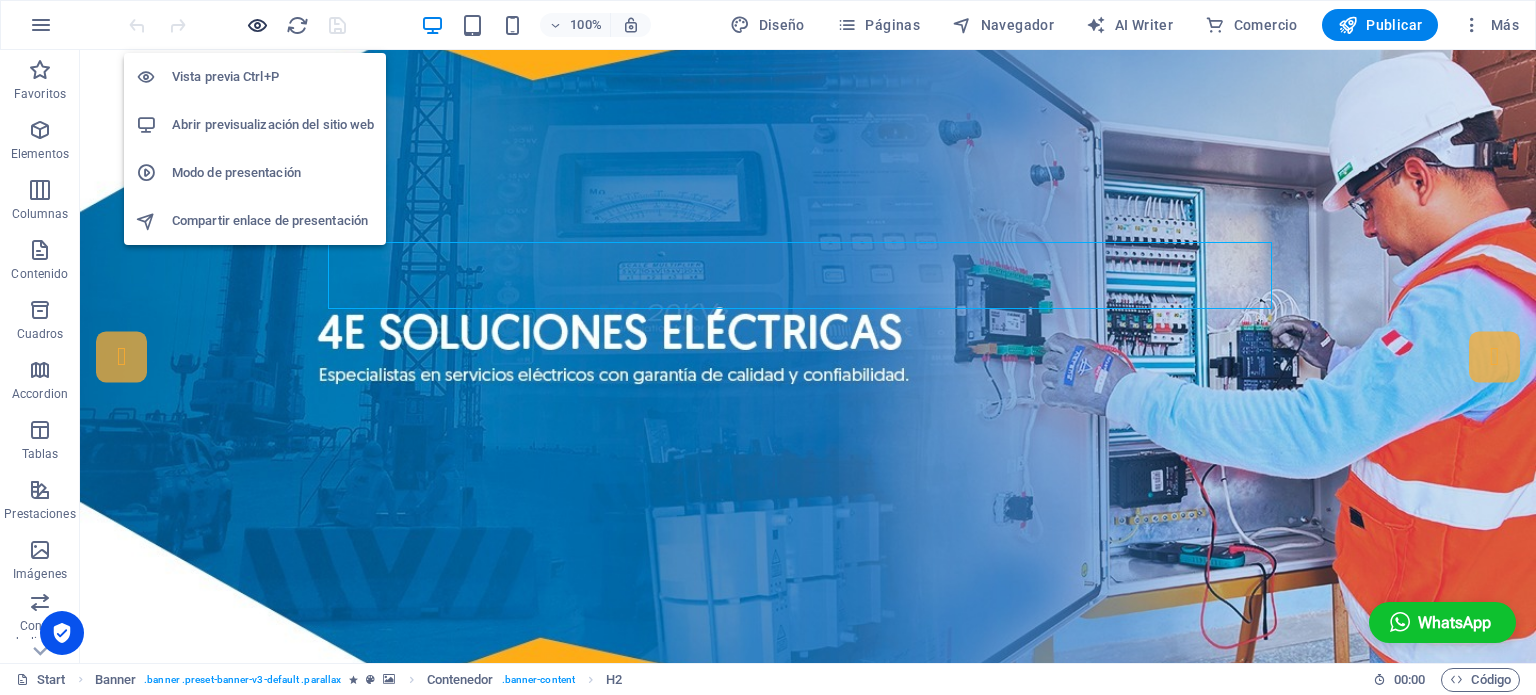 click at bounding box center (257, 25) 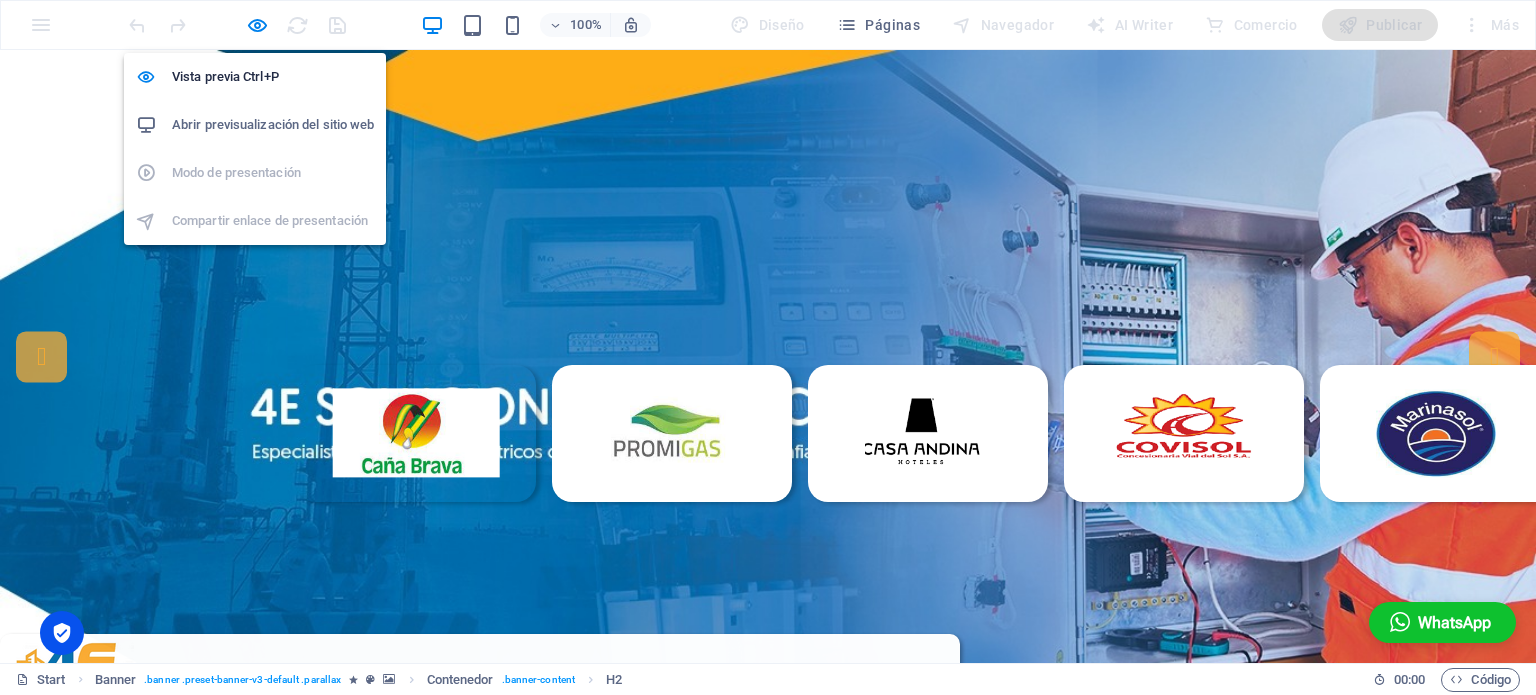 click on "Abrir previsualización del sitio web" at bounding box center [273, 125] 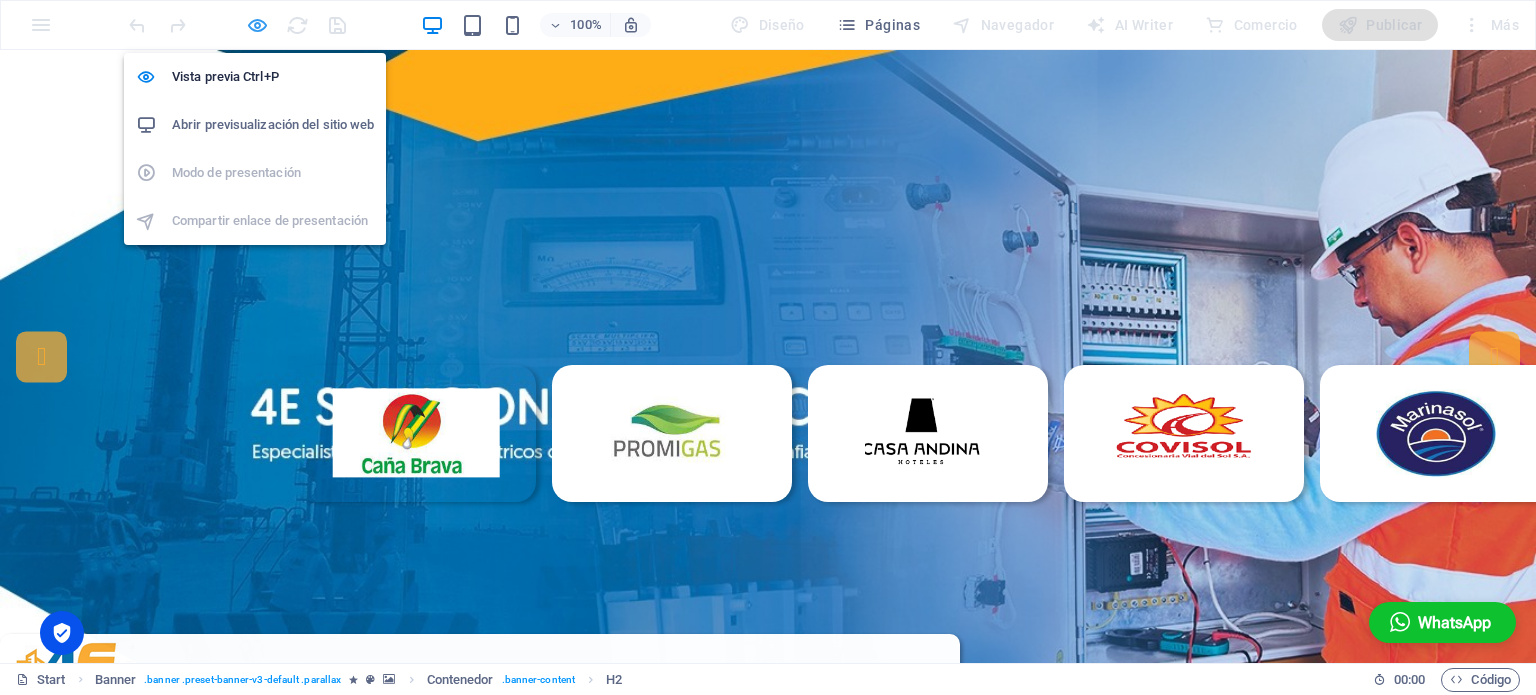 click at bounding box center [257, 25] 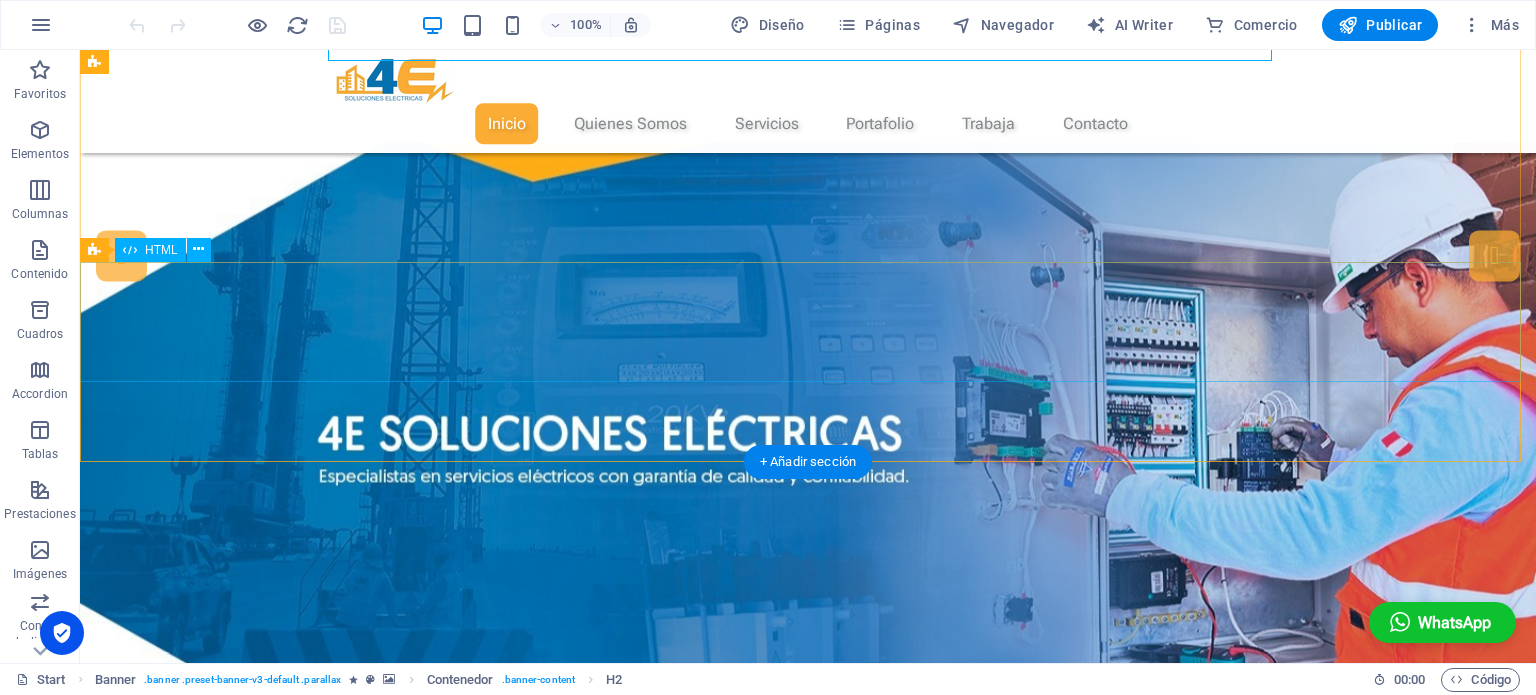 scroll, scrollTop: 0, scrollLeft: 0, axis: both 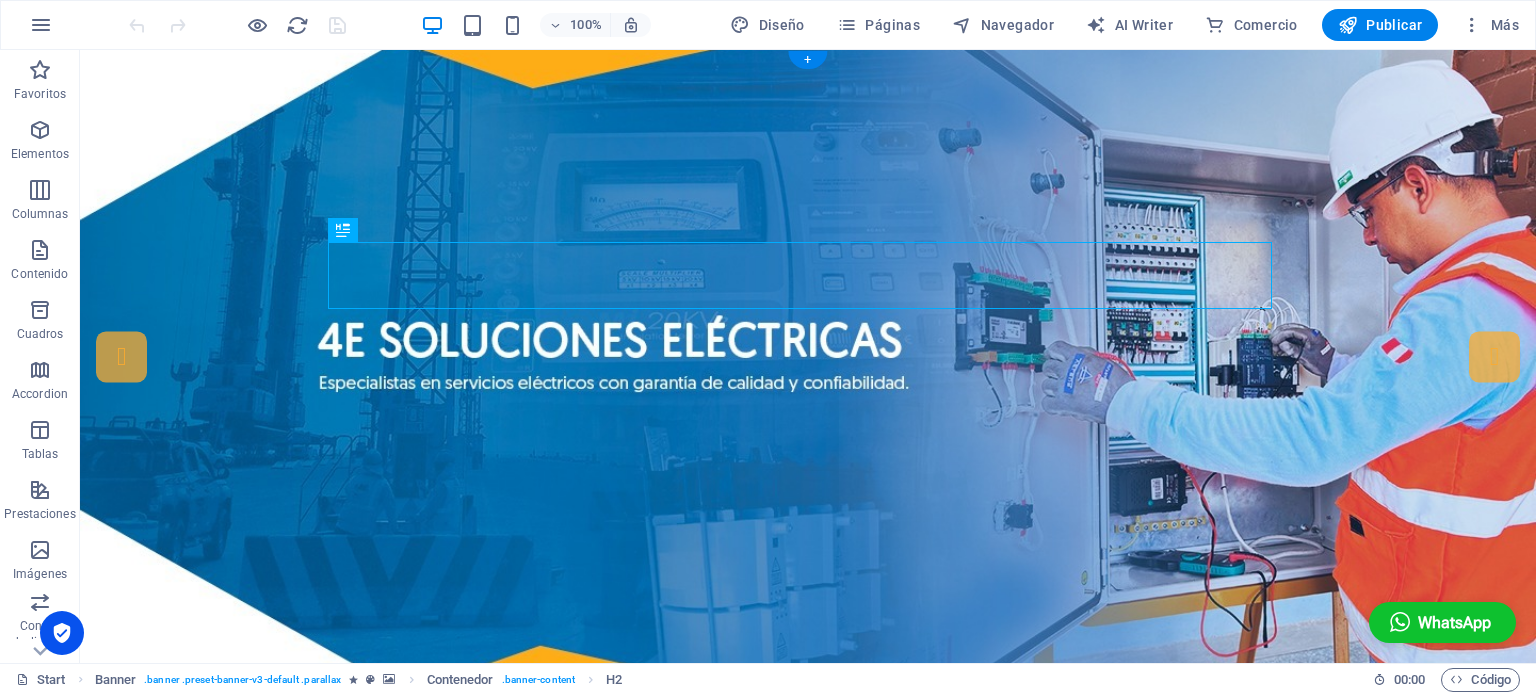 click at bounding box center [808, 367] 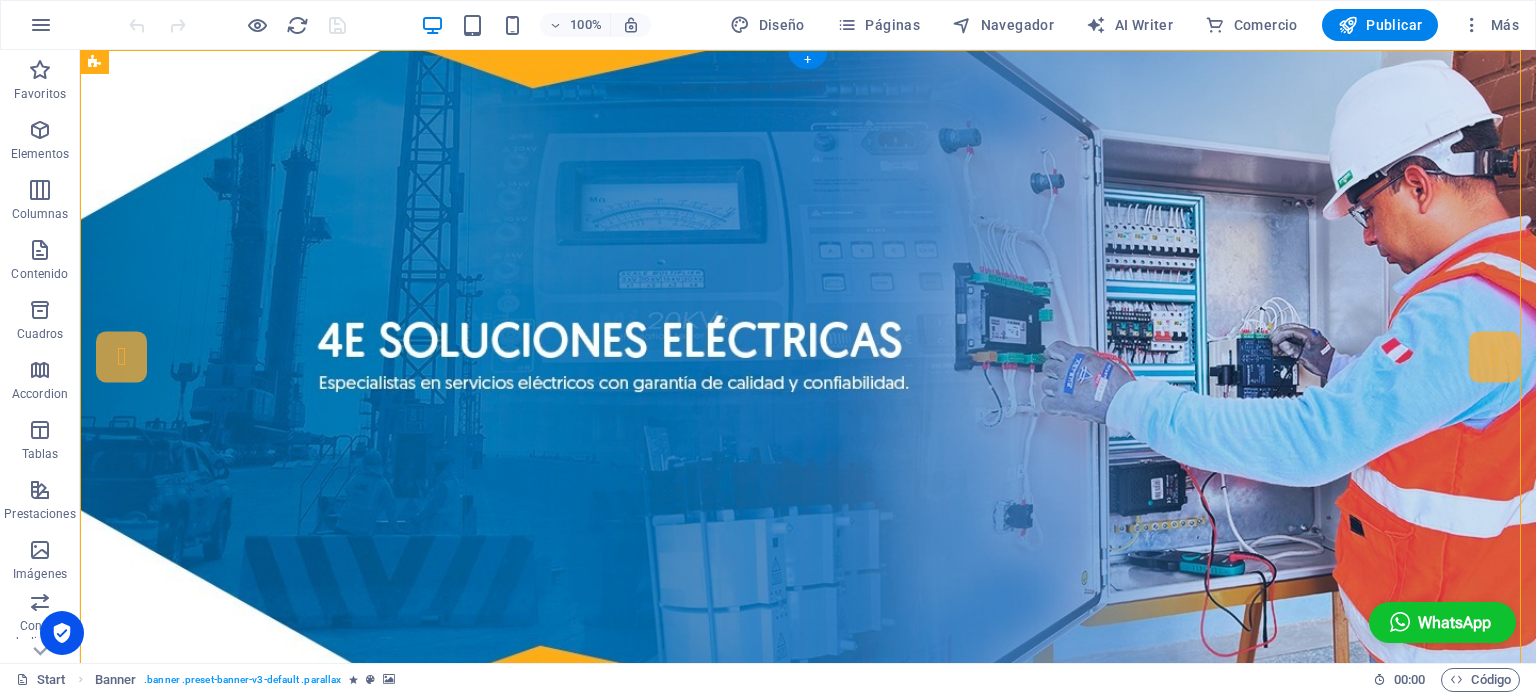 click at bounding box center (808, 367) 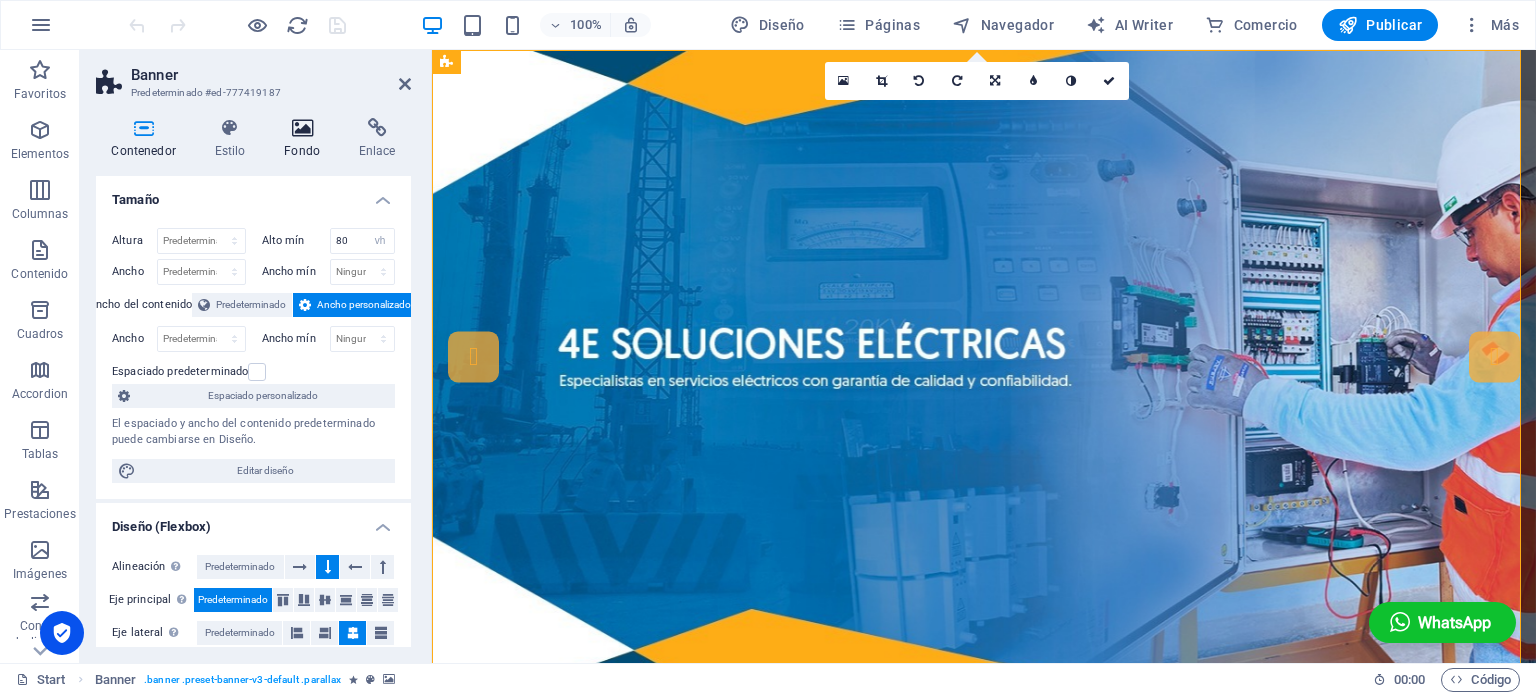 click on "Fondo" at bounding box center [306, 139] 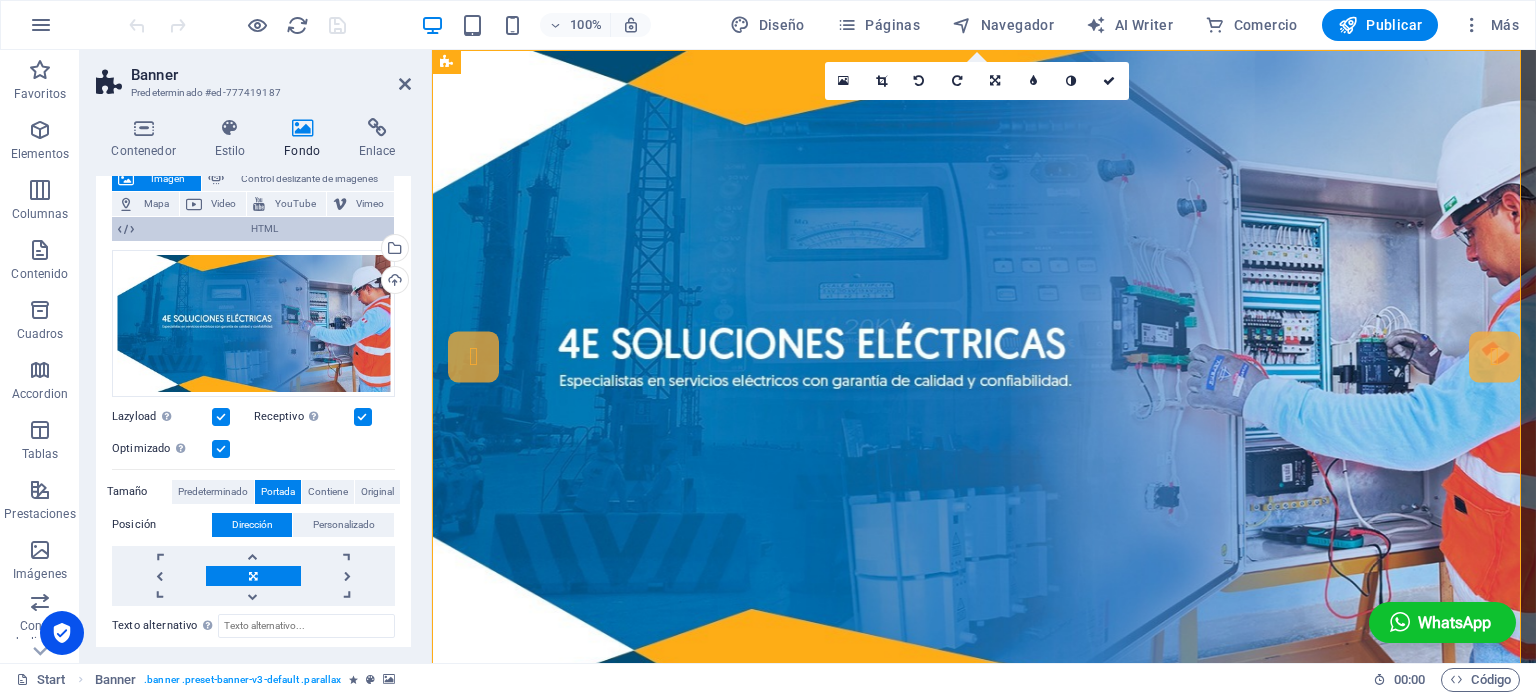 scroll, scrollTop: 200, scrollLeft: 0, axis: vertical 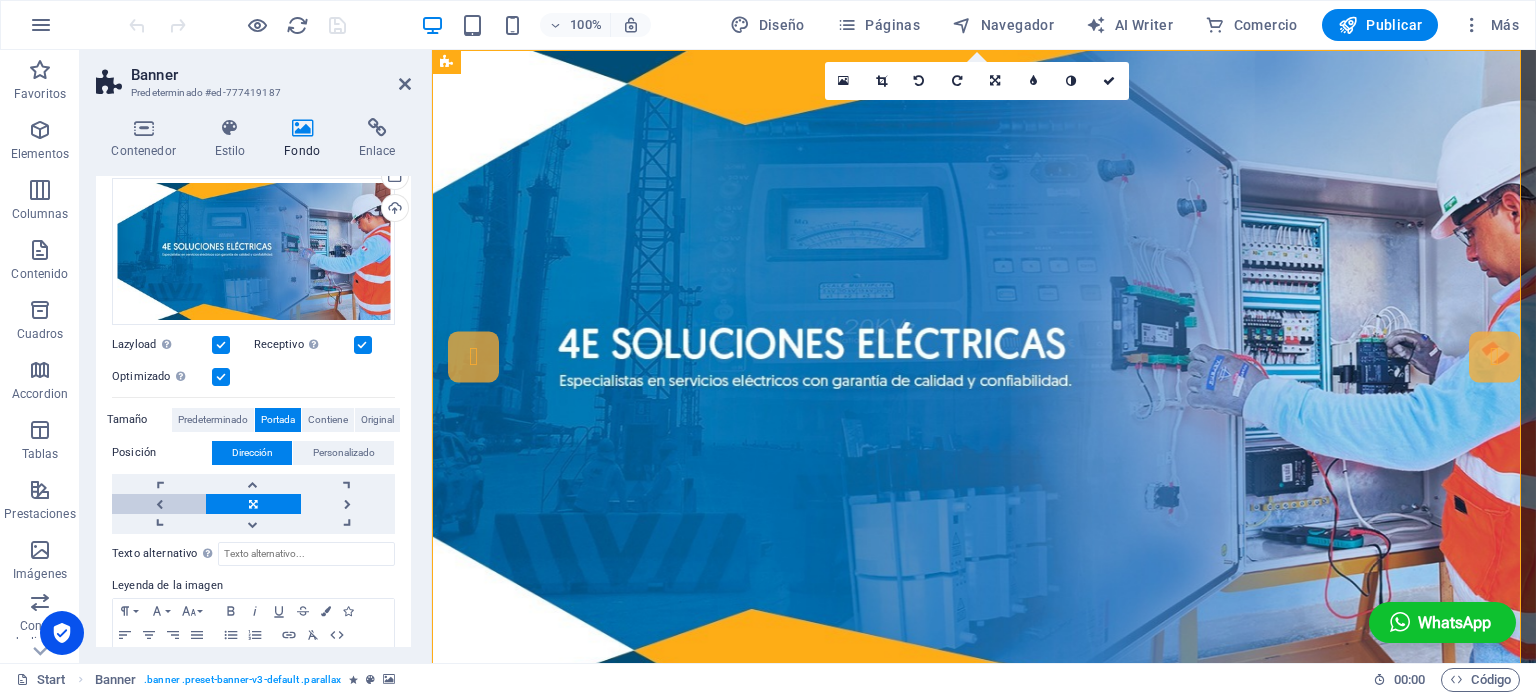 click at bounding box center [159, 504] 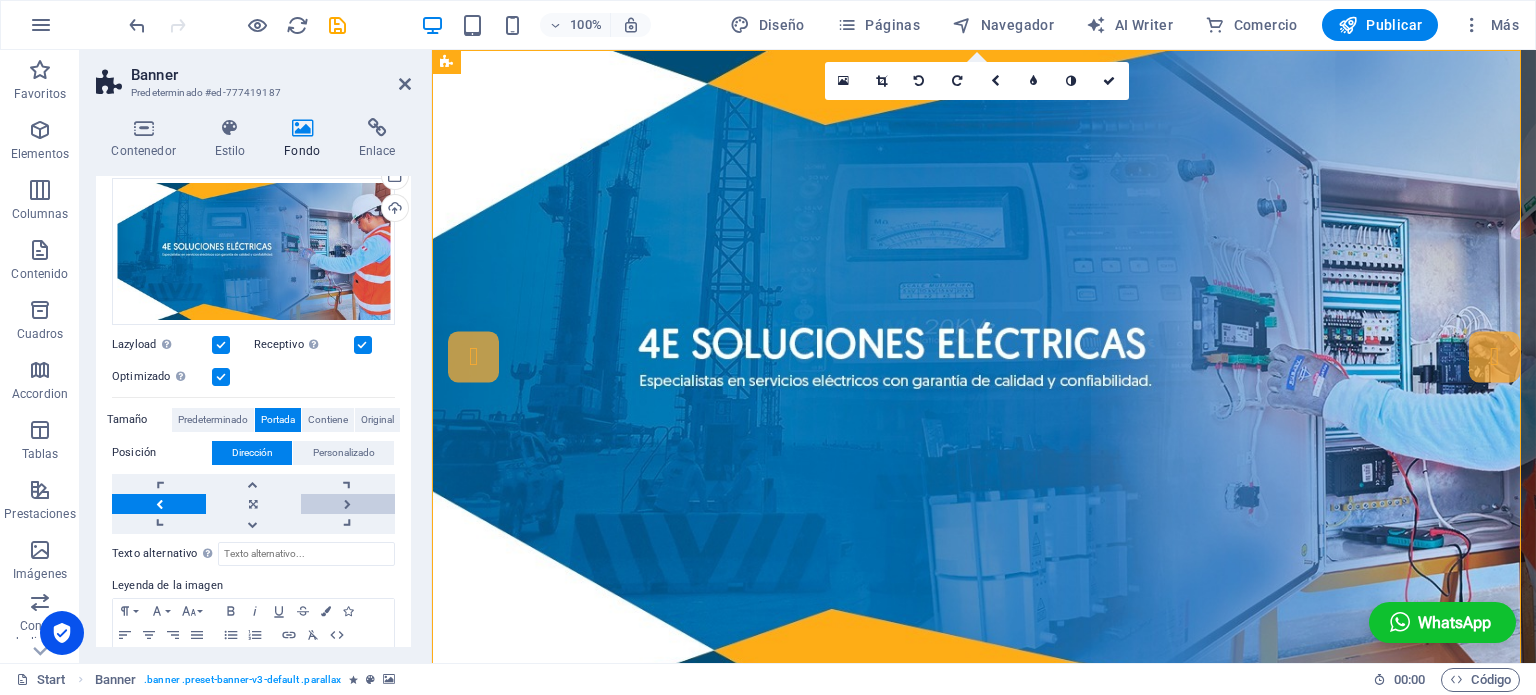 click at bounding box center (348, 504) 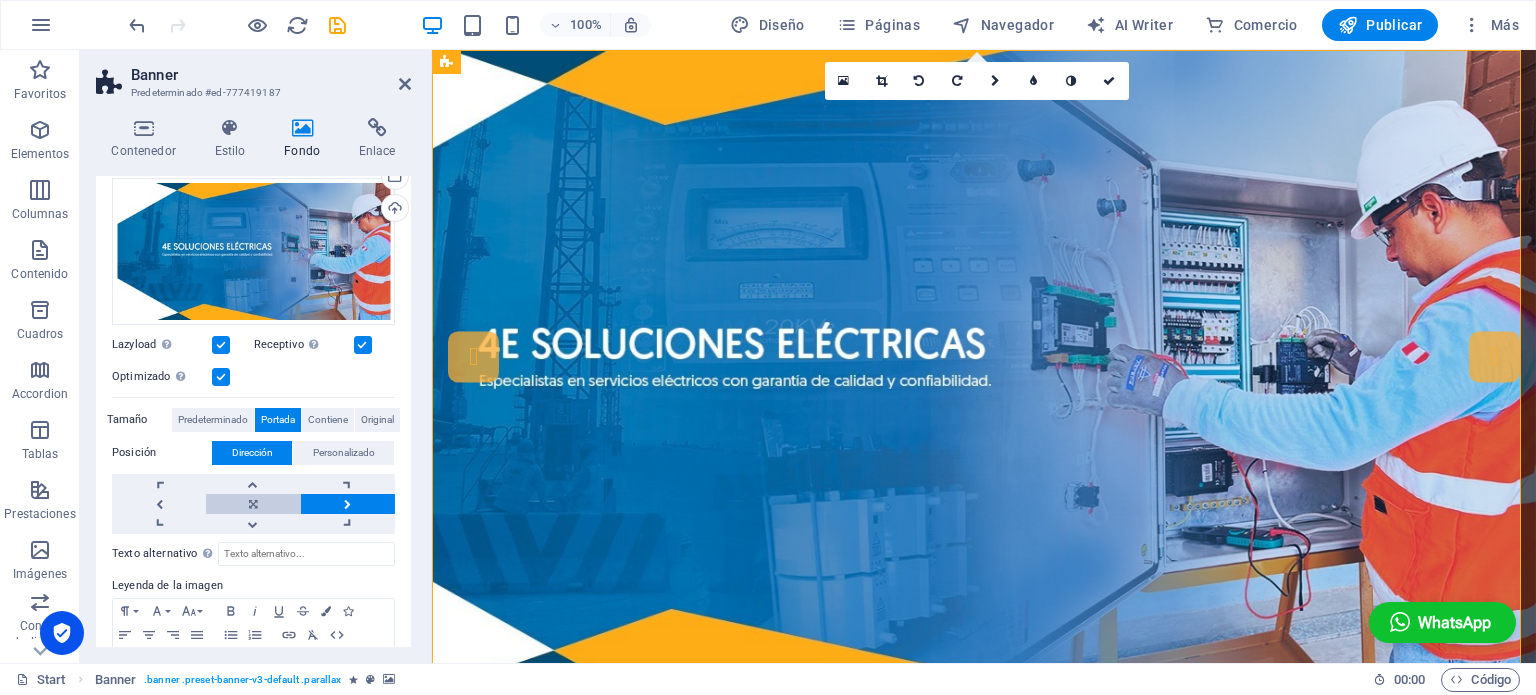 click at bounding box center (253, 504) 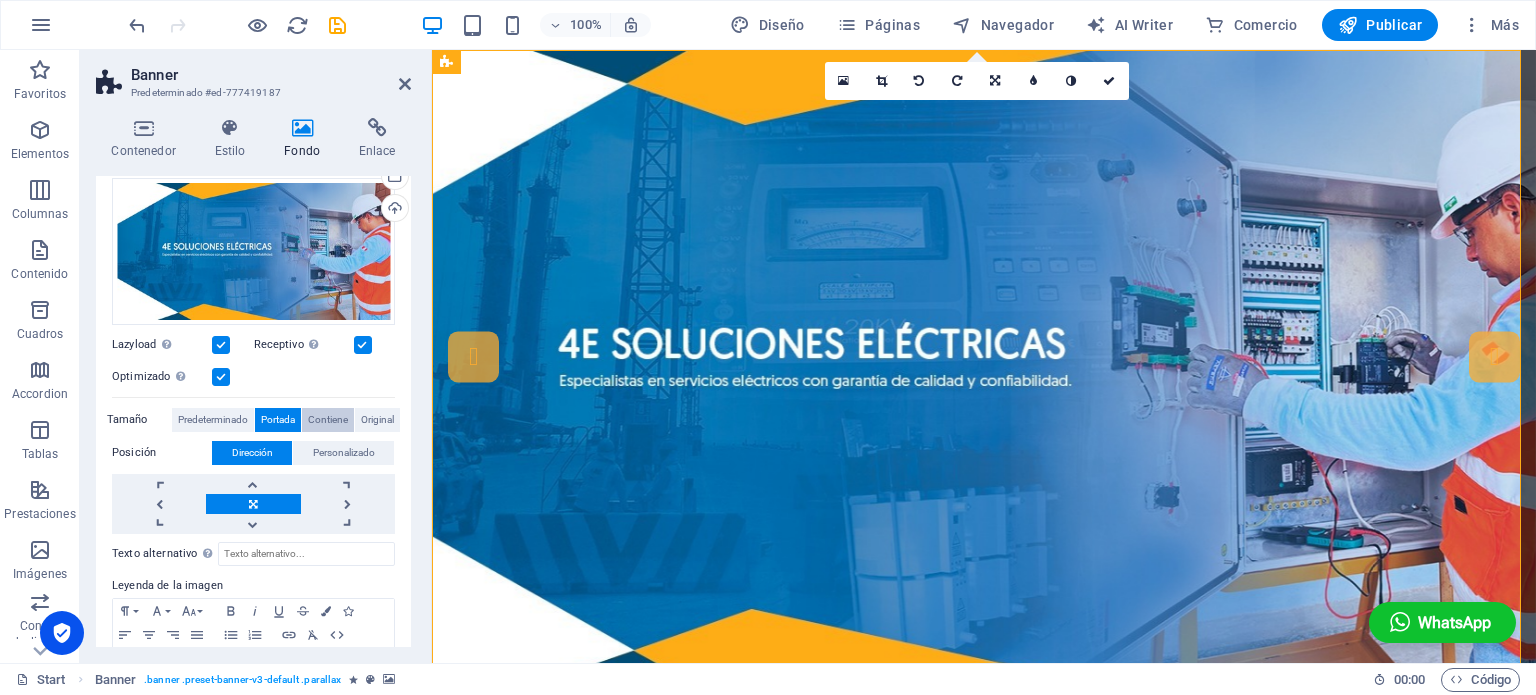 click on "Contiene" at bounding box center (328, 420) 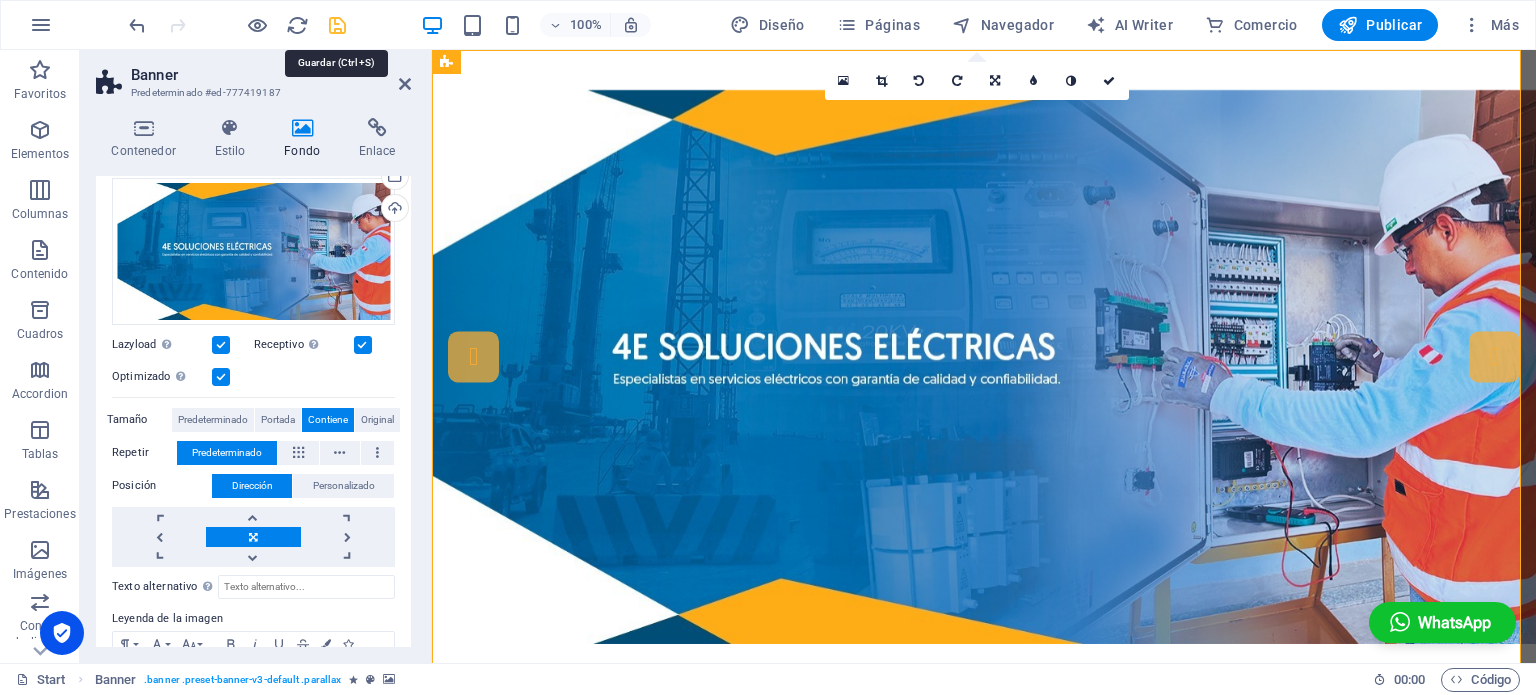 click at bounding box center [337, 25] 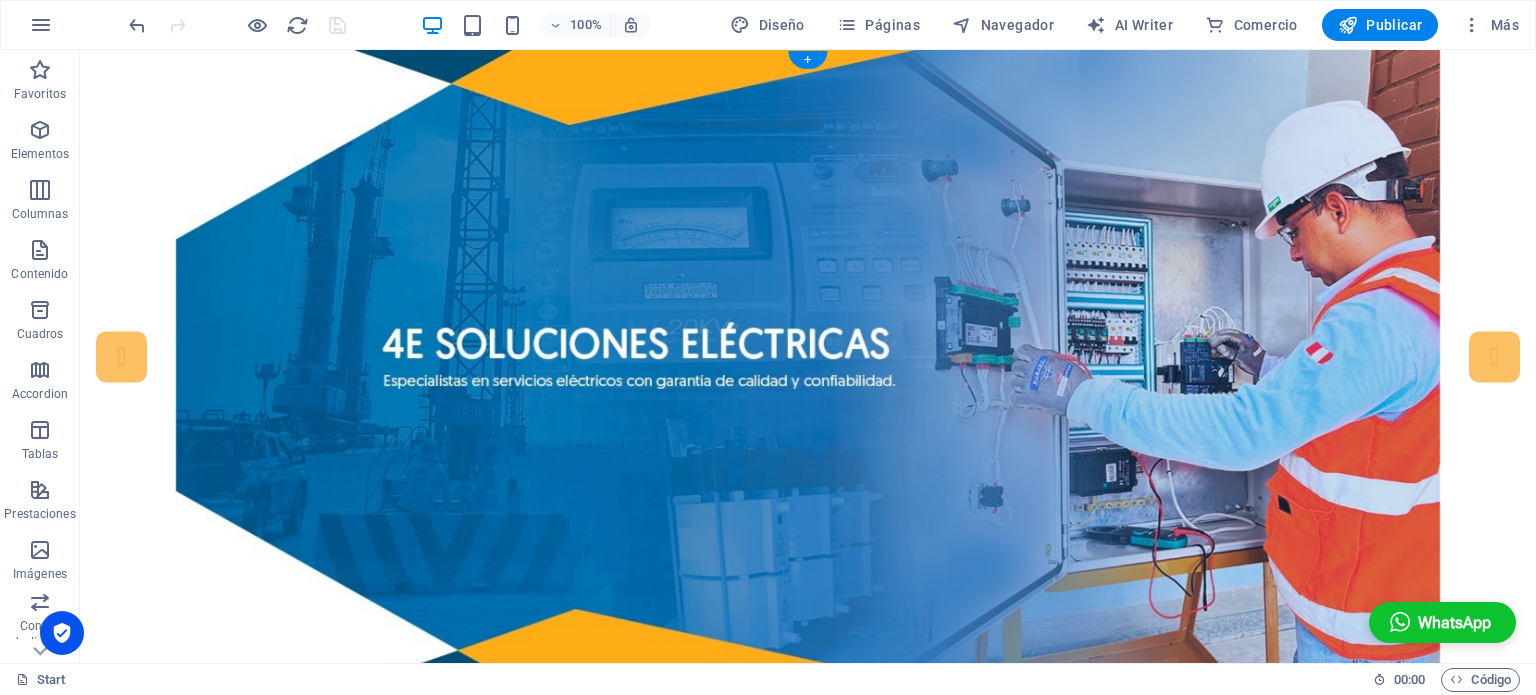 click at bounding box center (808, 367) 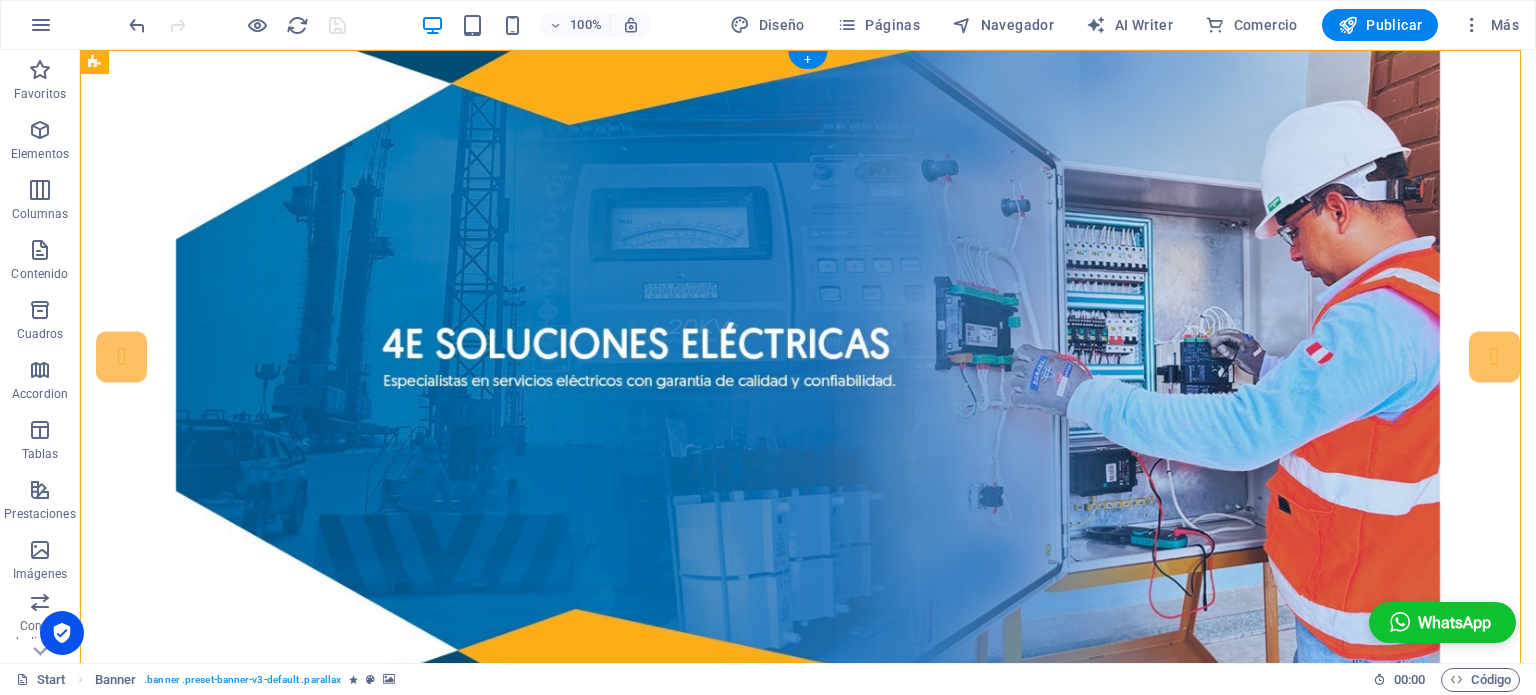 click at bounding box center (808, 367) 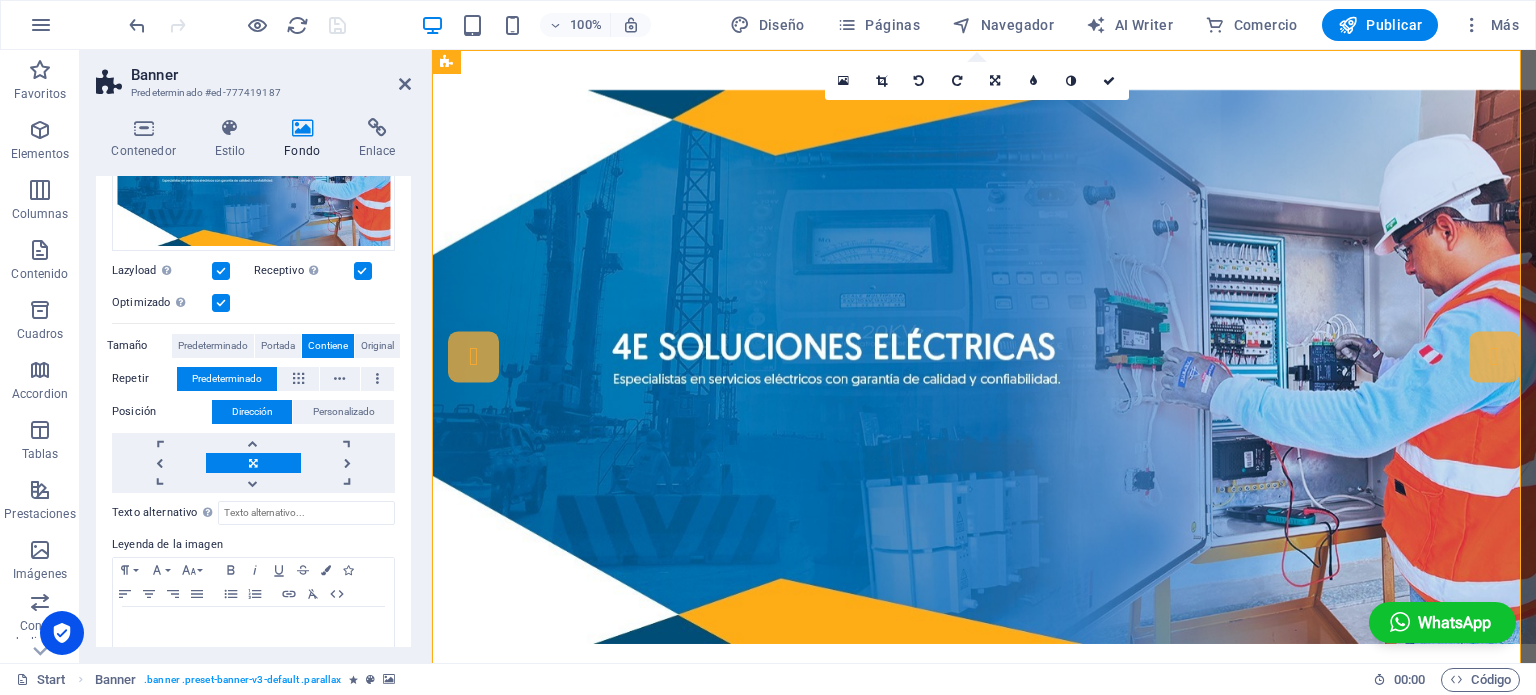 scroll, scrollTop: 300, scrollLeft: 0, axis: vertical 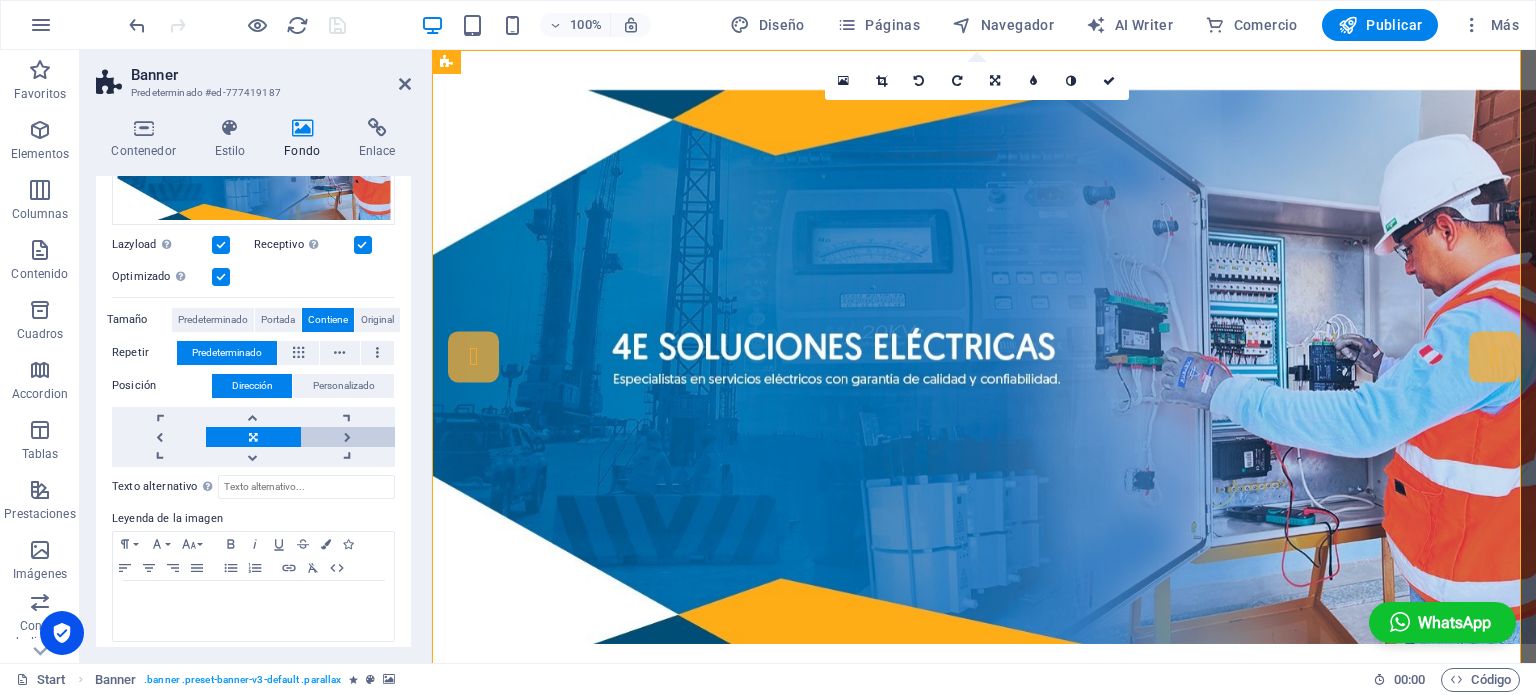 click at bounding box center (348, 437) 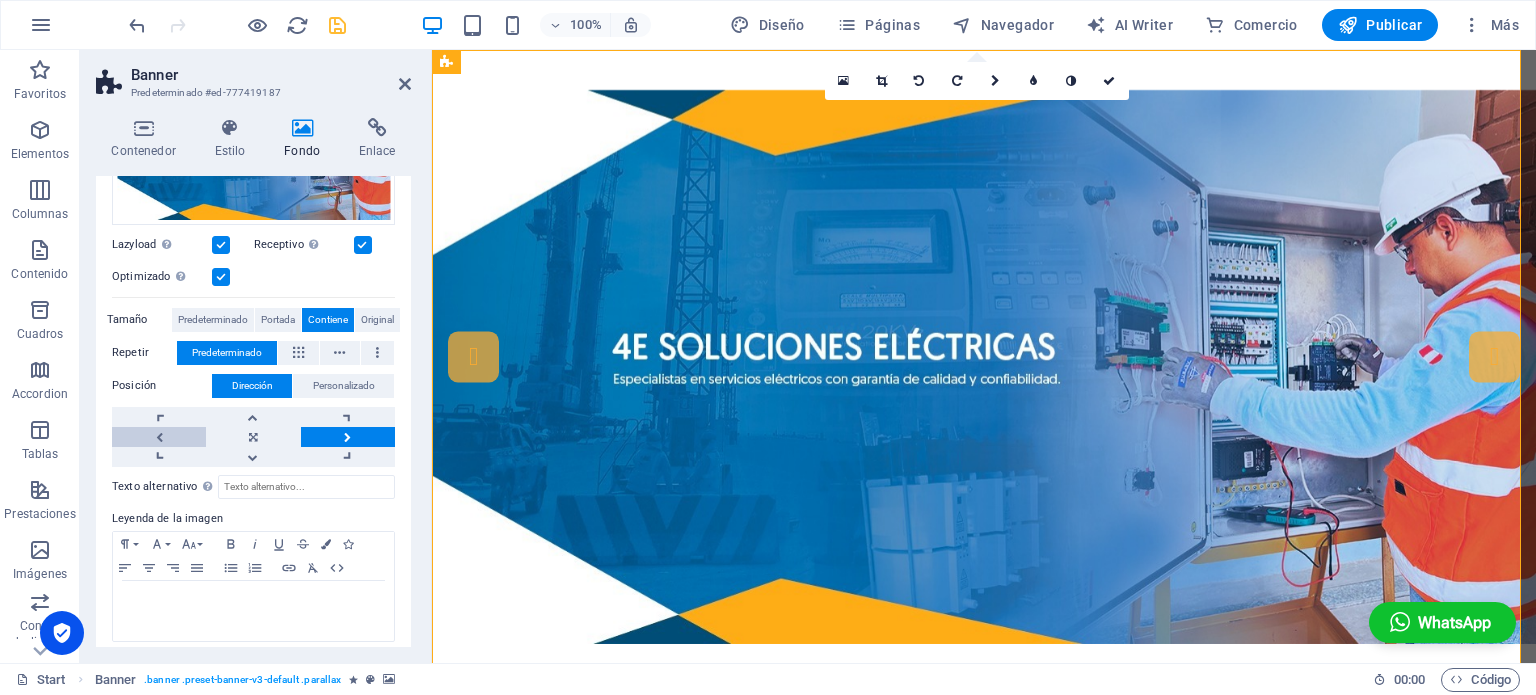 click at bounding box center (159, 437) 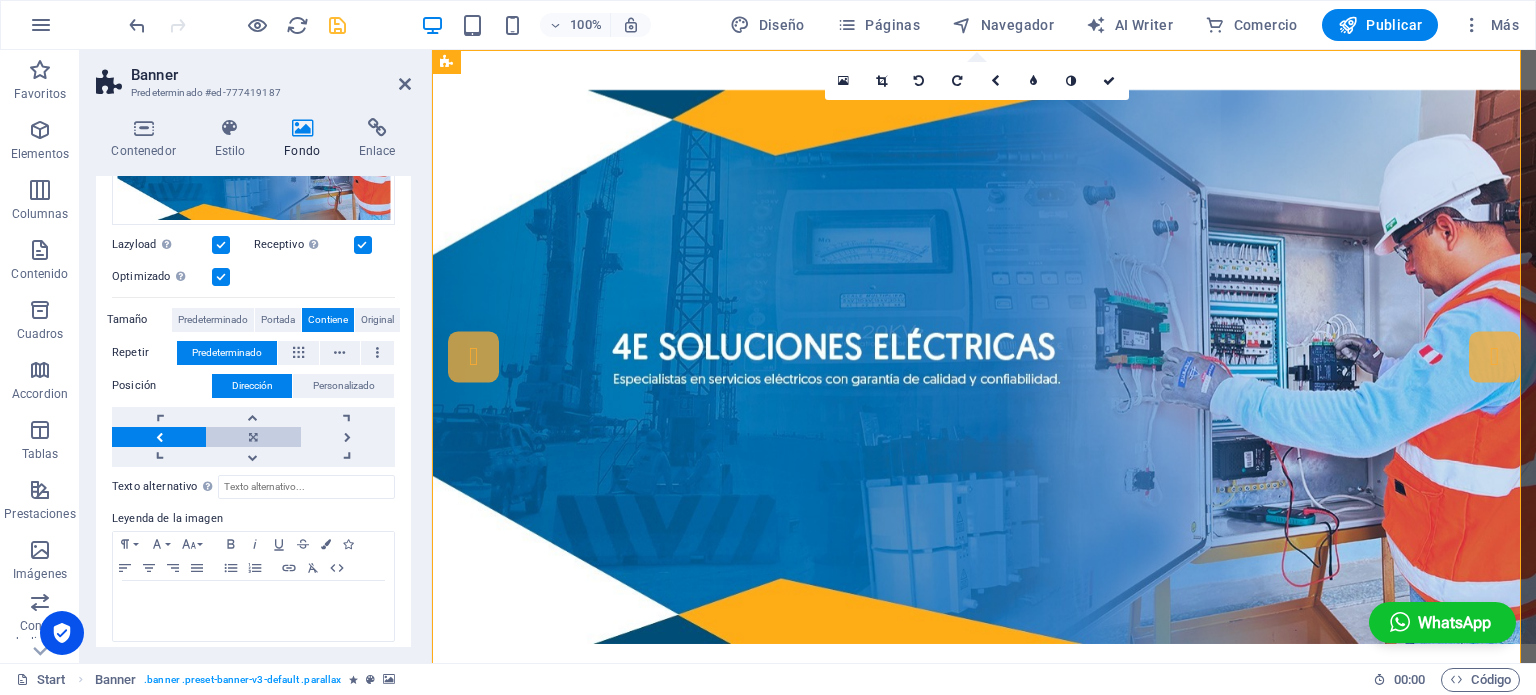 click at bounding box center (253, 437) 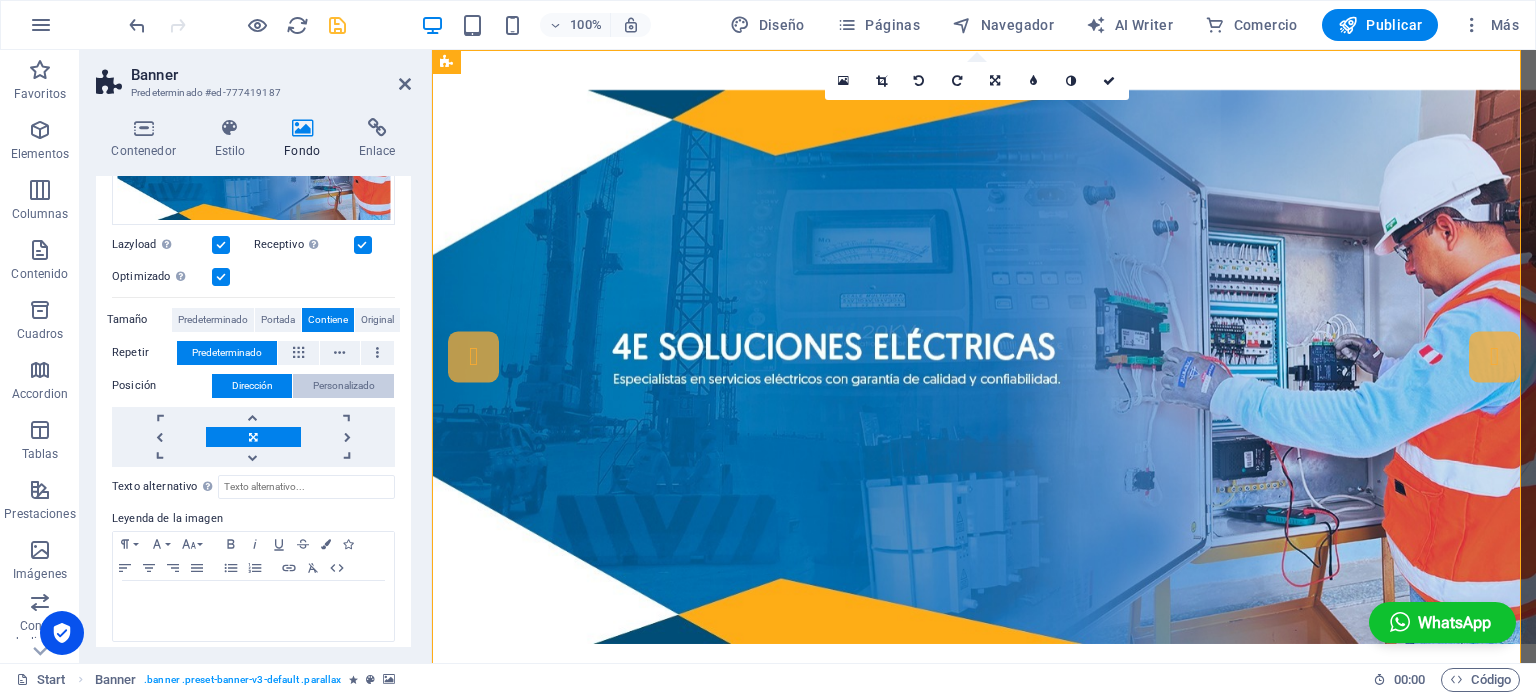 click on "Personalizado" at bounding box center (344, 386) 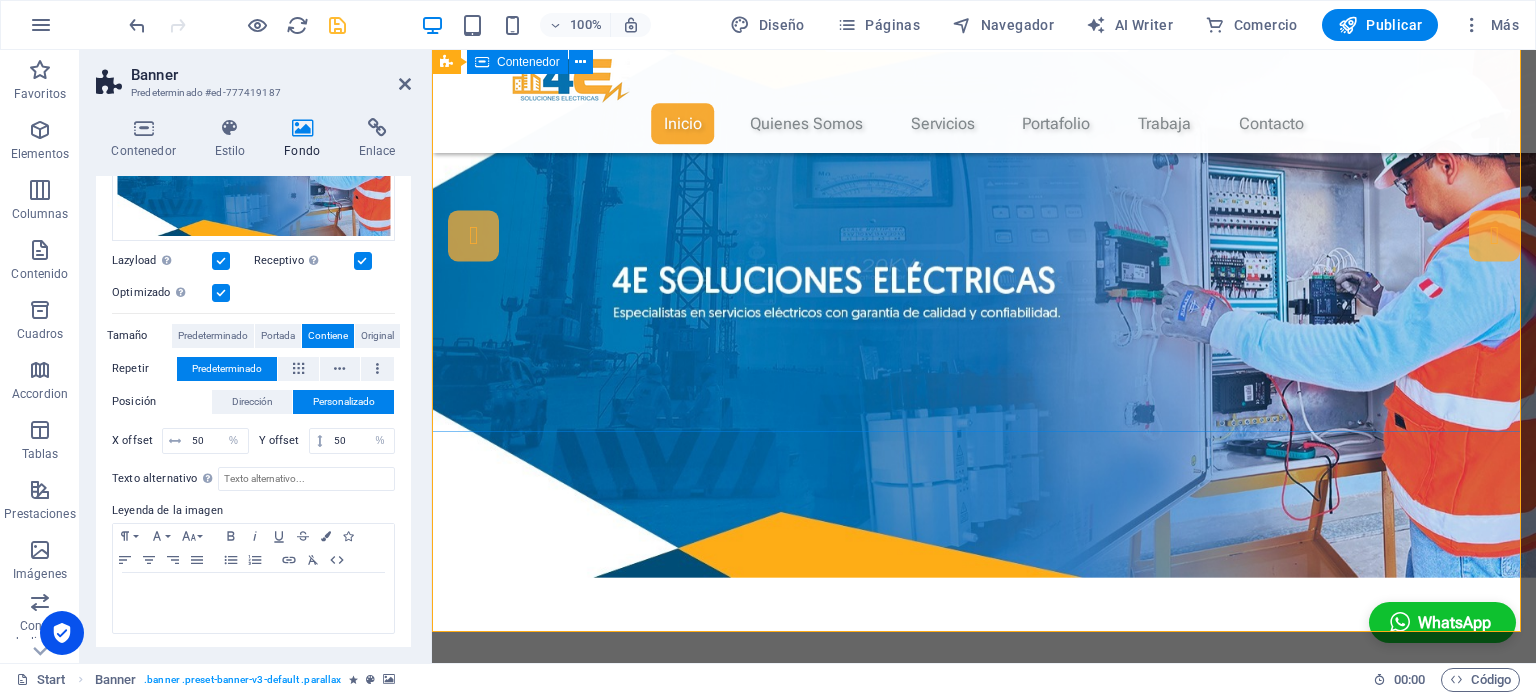 scroll, scrollTop: 0, scrollLeft: 0, axis: both 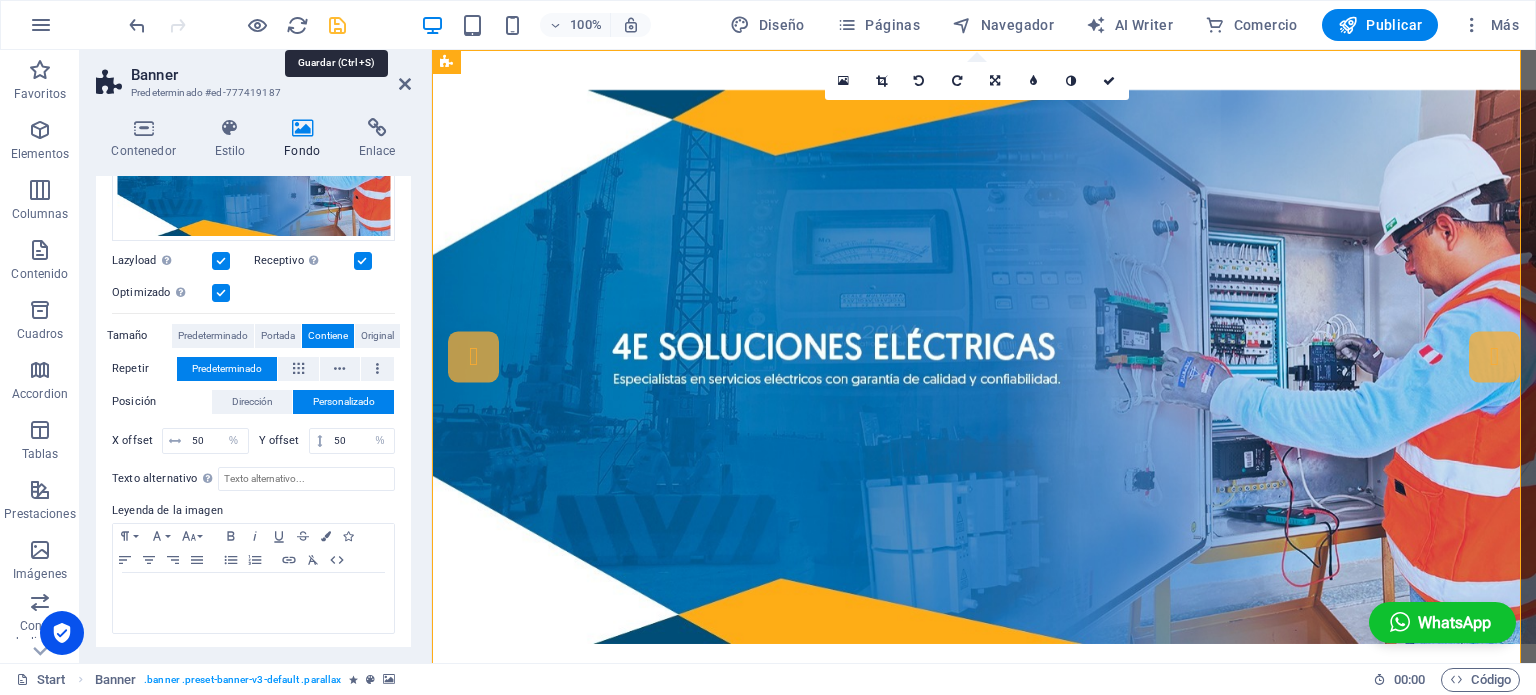 click at bounding box center [337, 25] 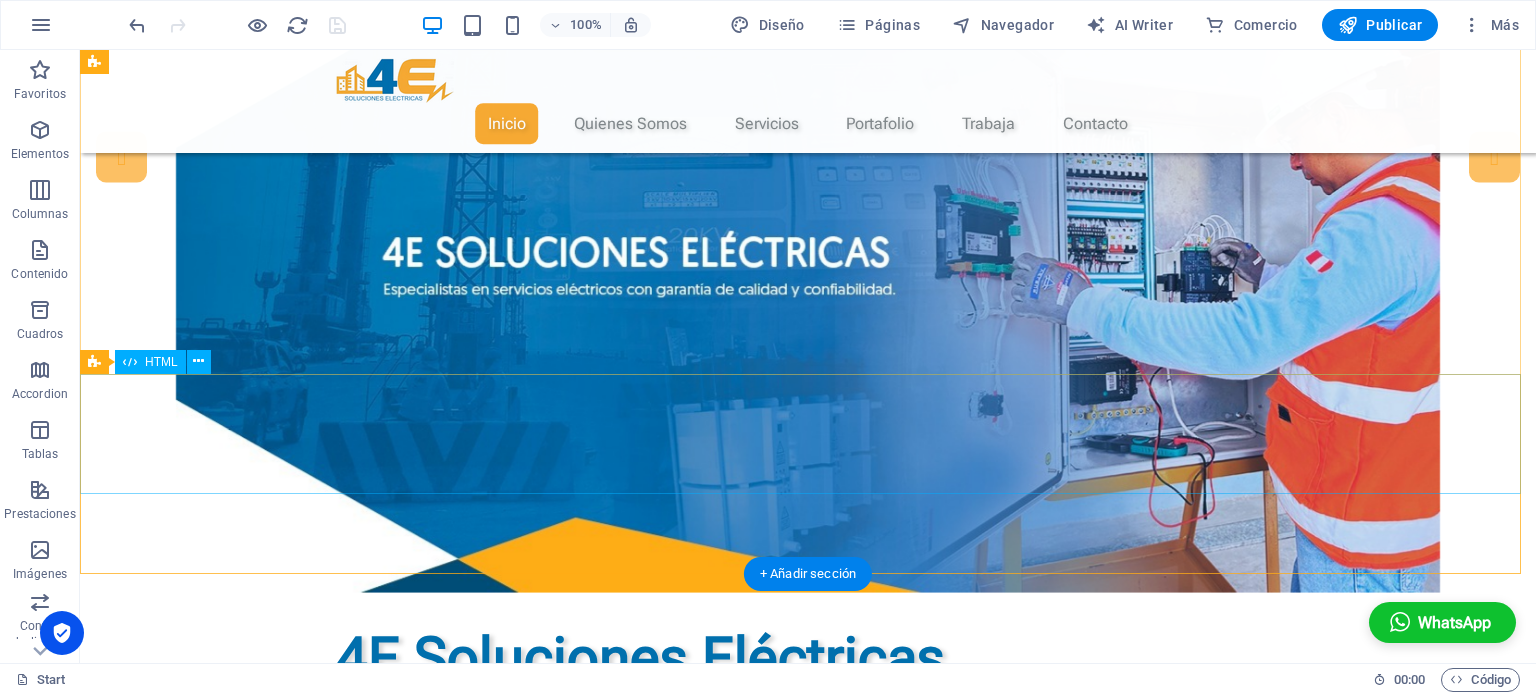 scroll, scrollTop: 0, scrollLeft: 0, axis: both 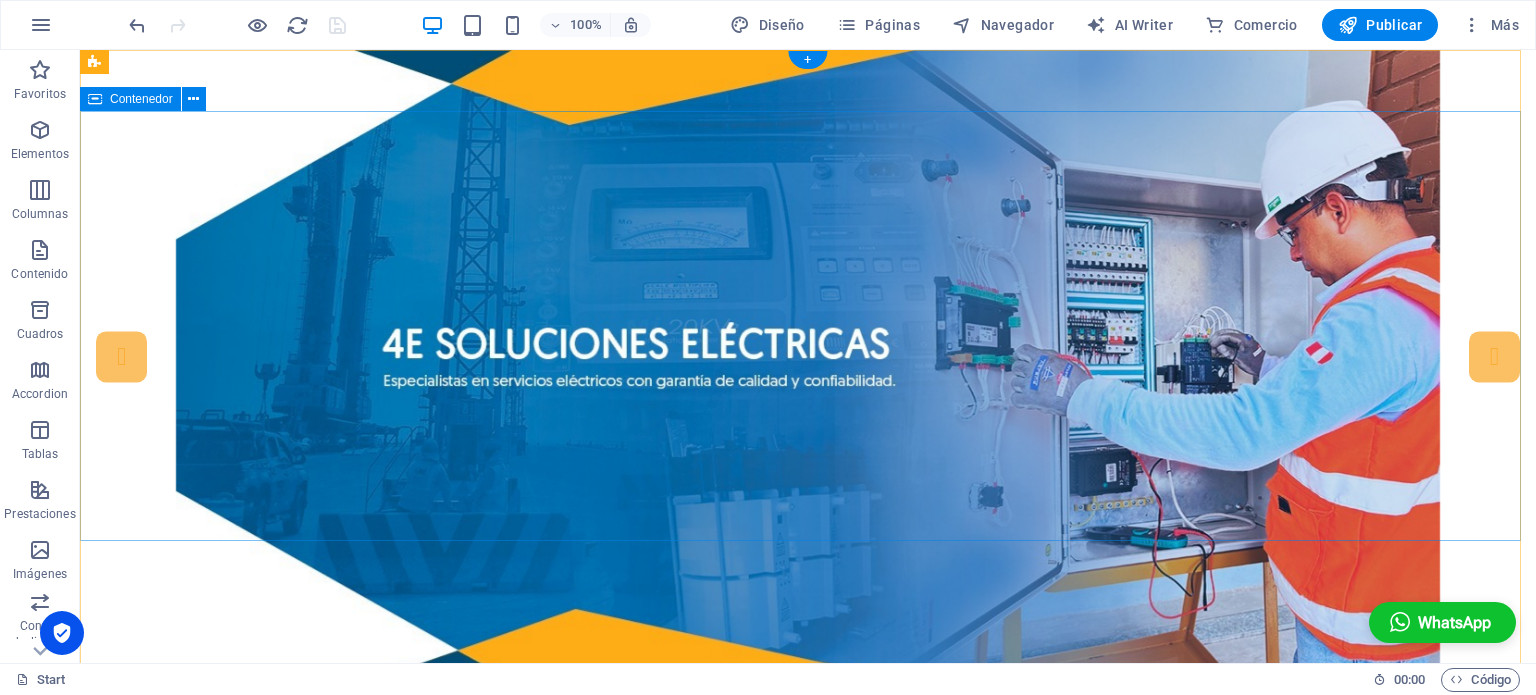 click on "4E Soluciones Eléctricas EEspecialistas en servicios eléctricos con  garantía de calidad y confiabilidad contáctanos" at bounding box center (808, 1001) 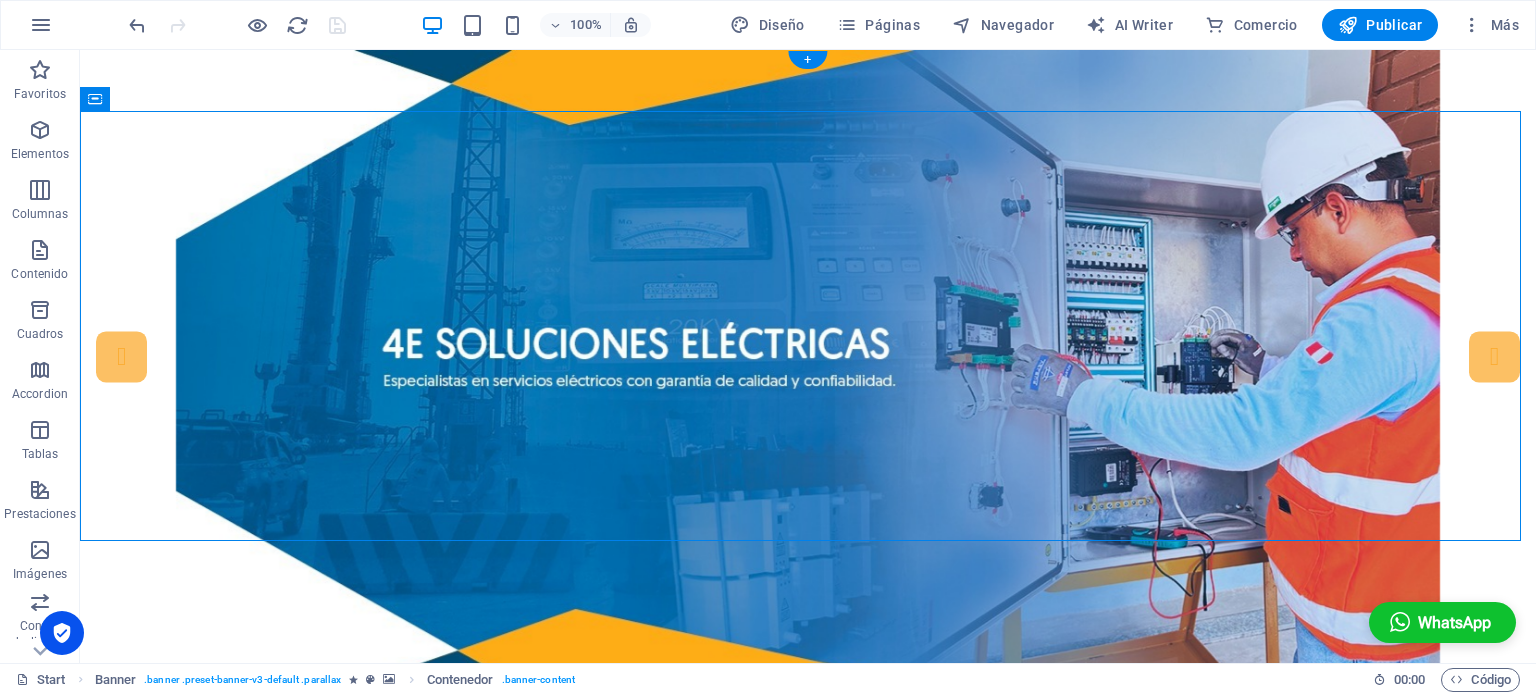 click at bounding box center (808, 367) 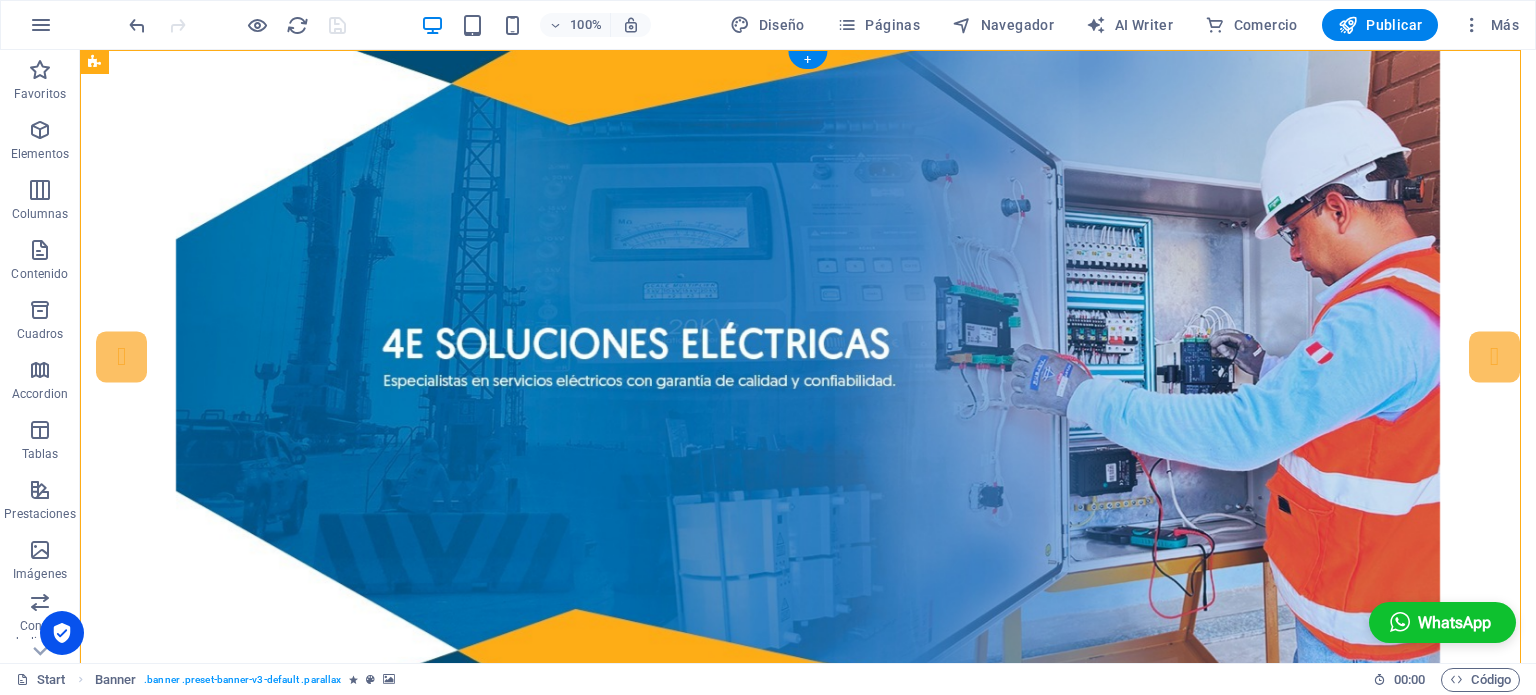 click at bounding box center [808, 367] 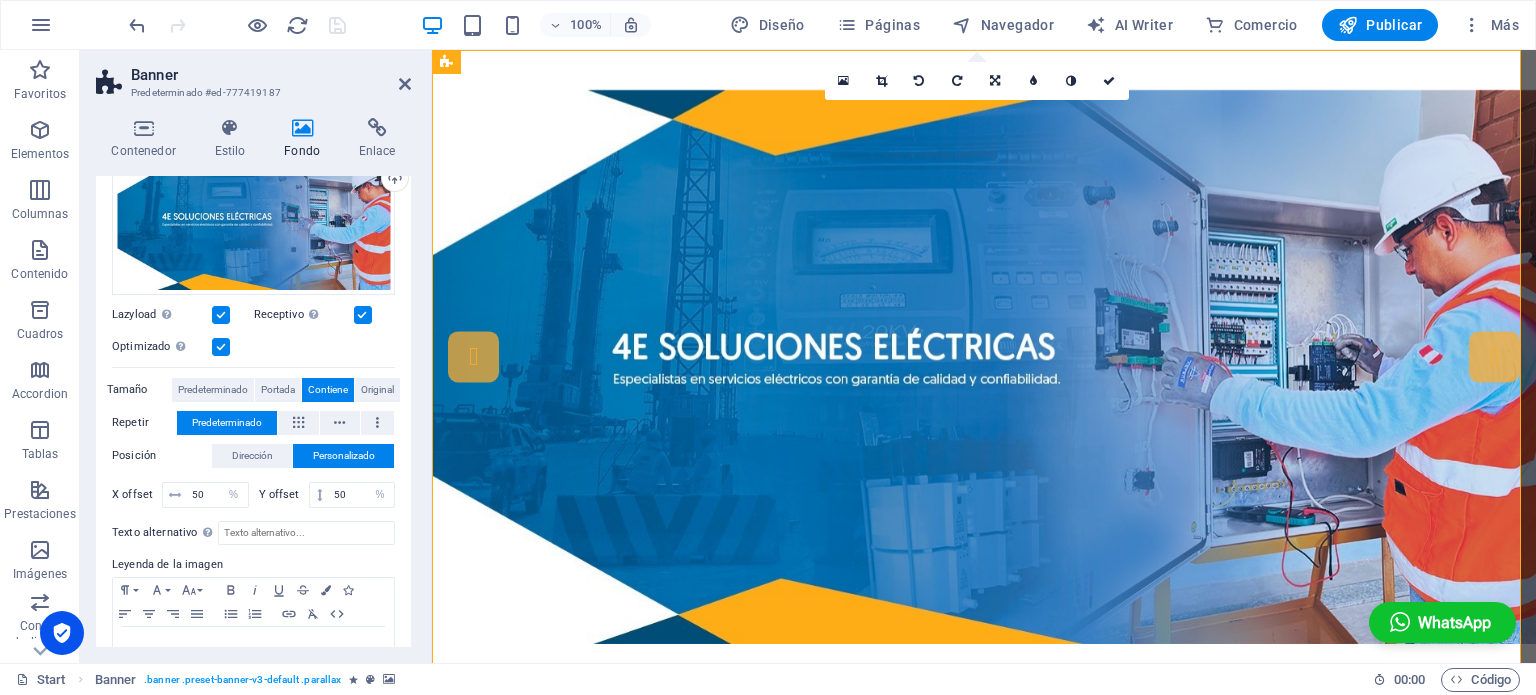 scroll, scrollTop: 284, scrollLeft: 0, axis: vertical 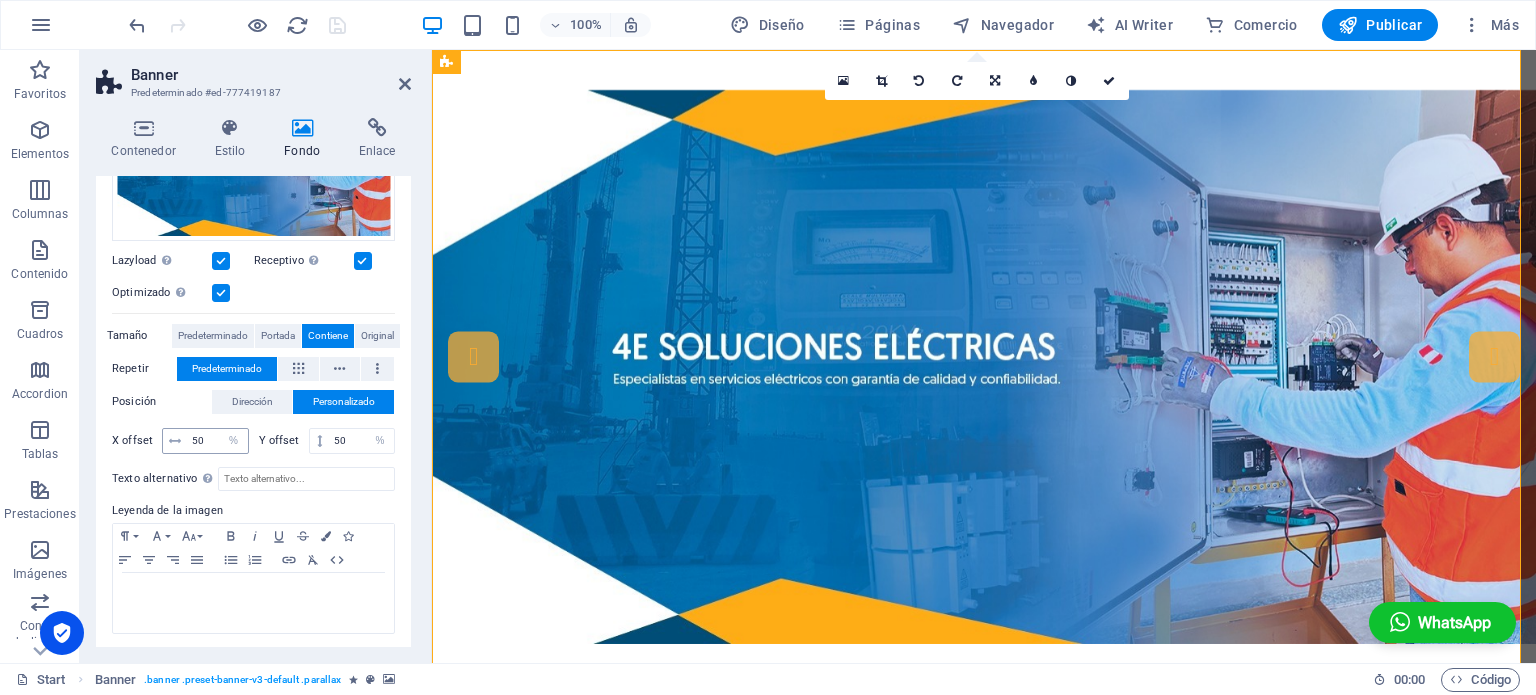 click at bounding box center (175, 441) 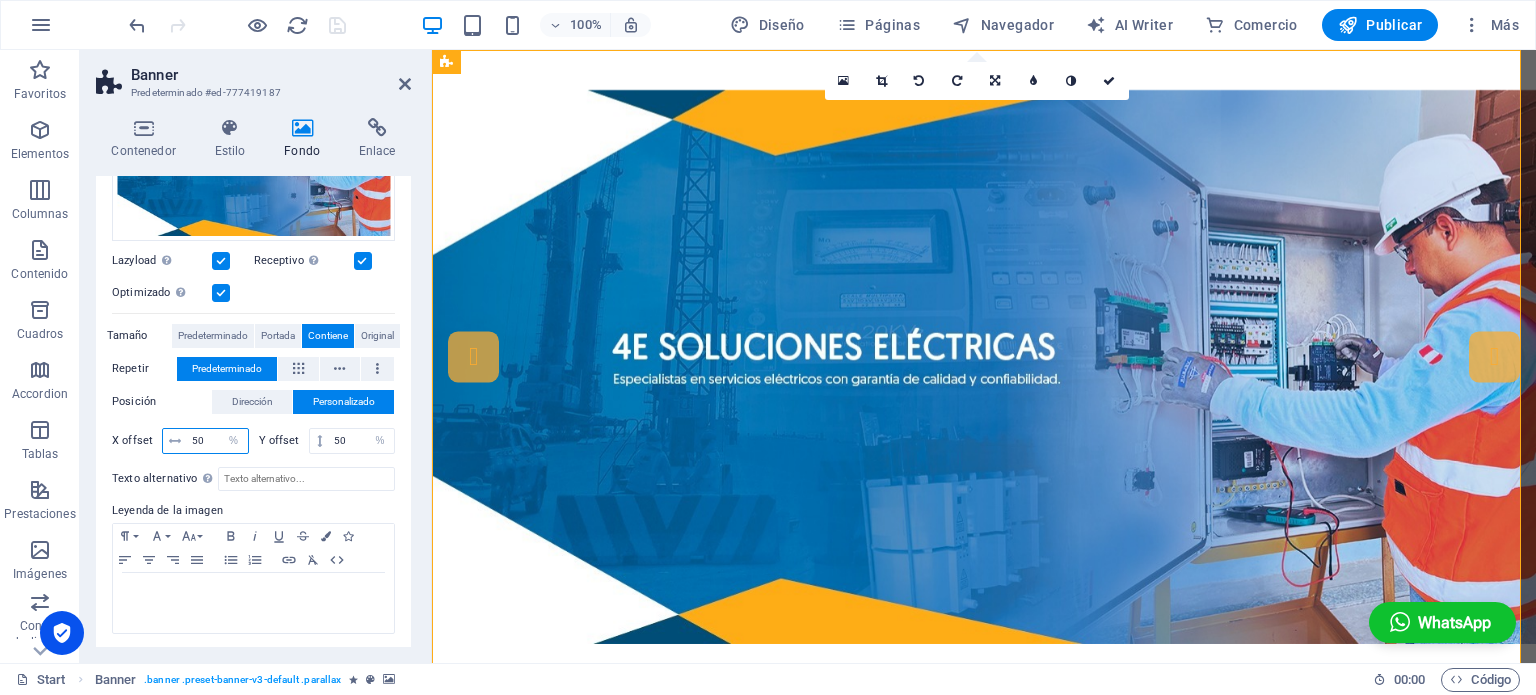 click on "50" at bounding box center [217, 441] 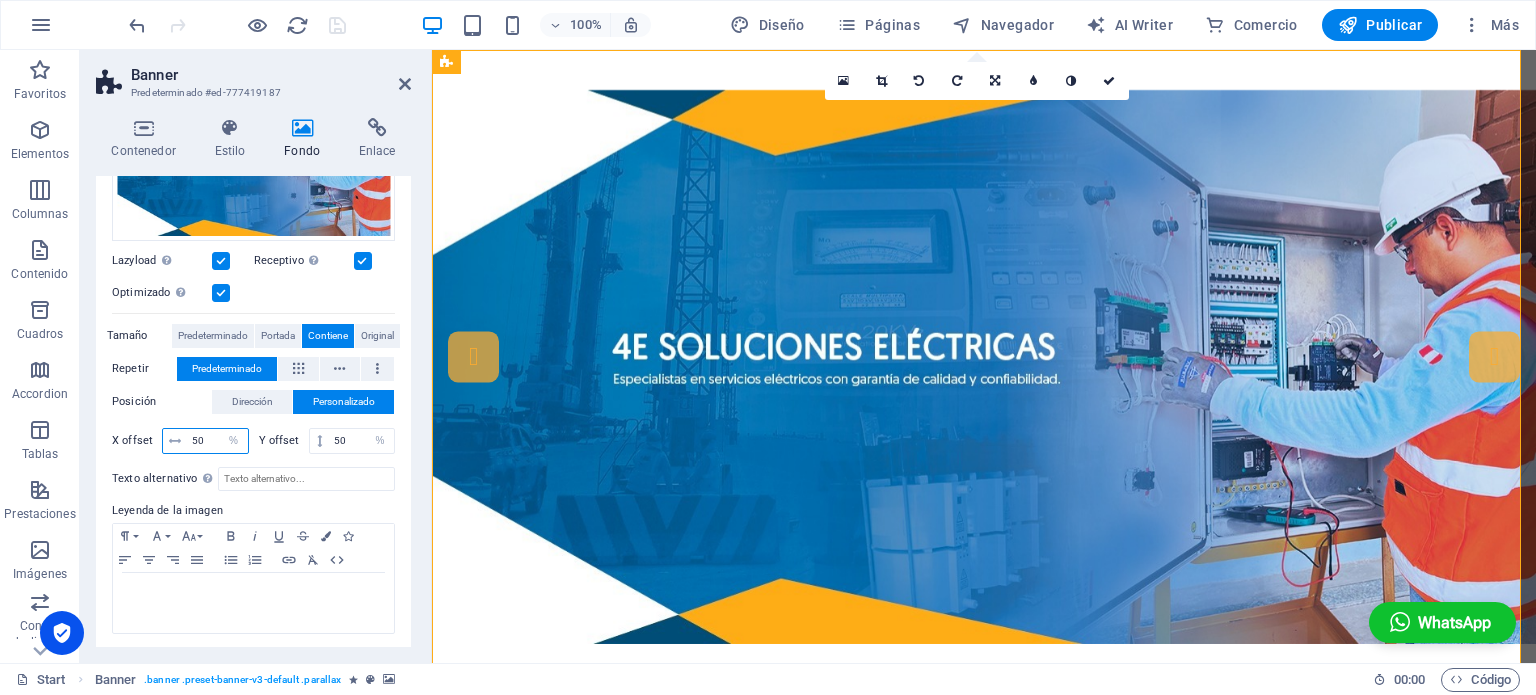 click on "50" at bounding box center [217, 441] 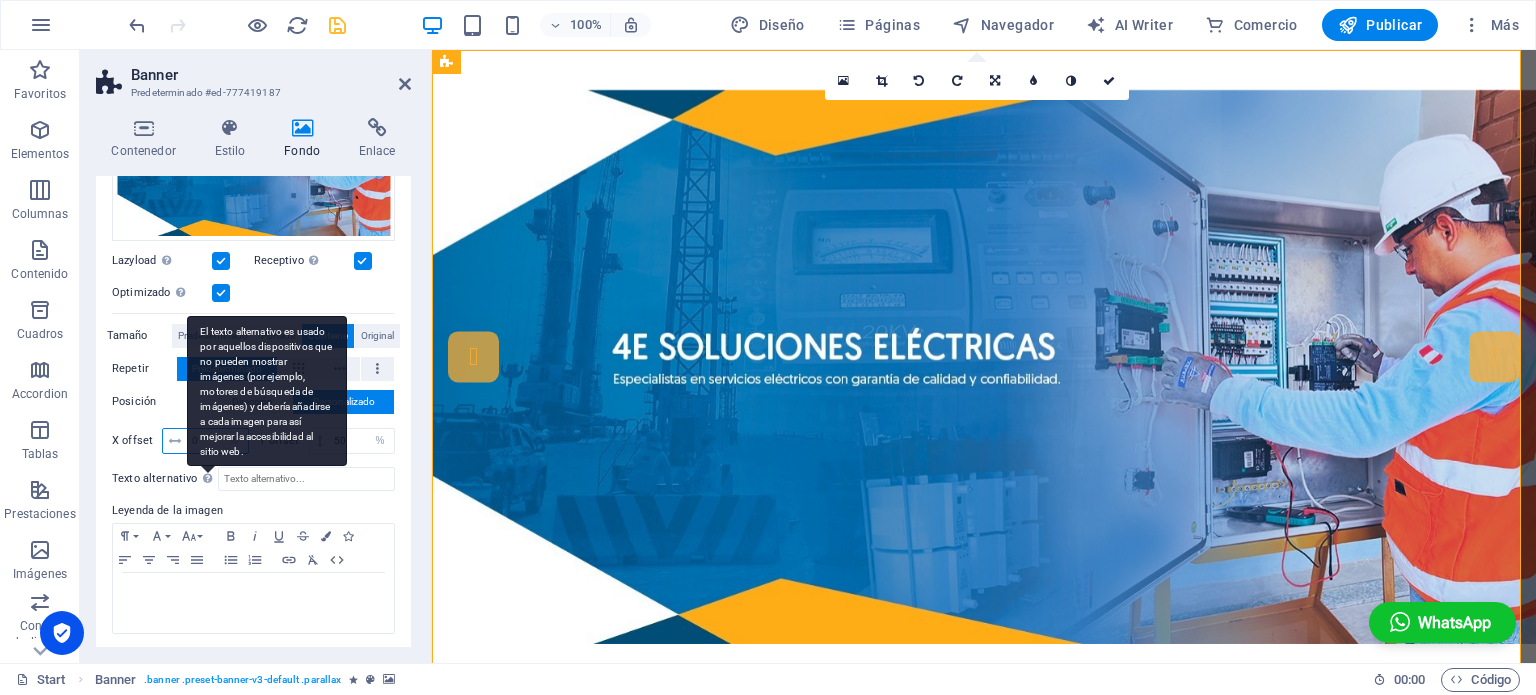 type on "0" 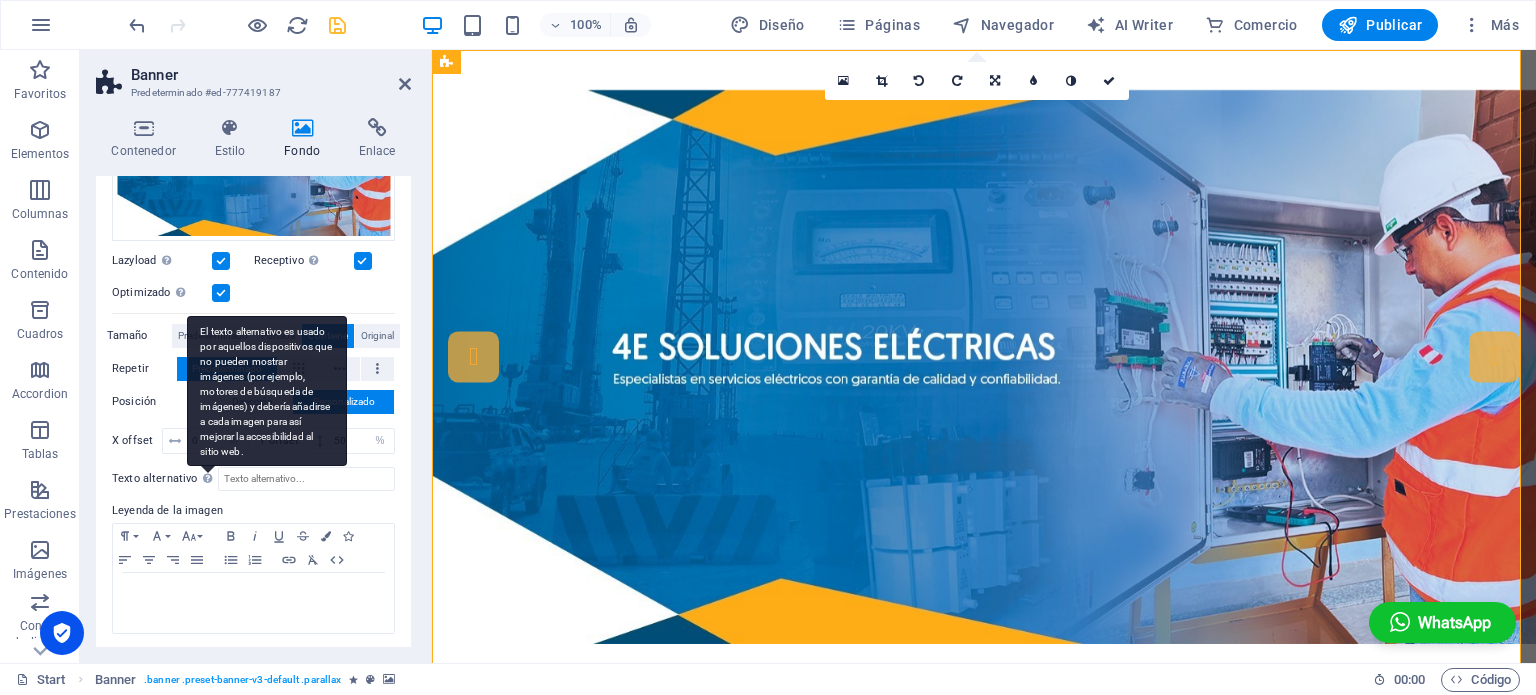 click on "El texto alternativo es usado por aquellos dispositivos que no pueden mostrar imágenes (por ejemplo, motores de búsqueda de imágenes) y debería añadirse a cada imagen para así mejorar la accesibilidad al sitio web." at bounding box center [267, 391] 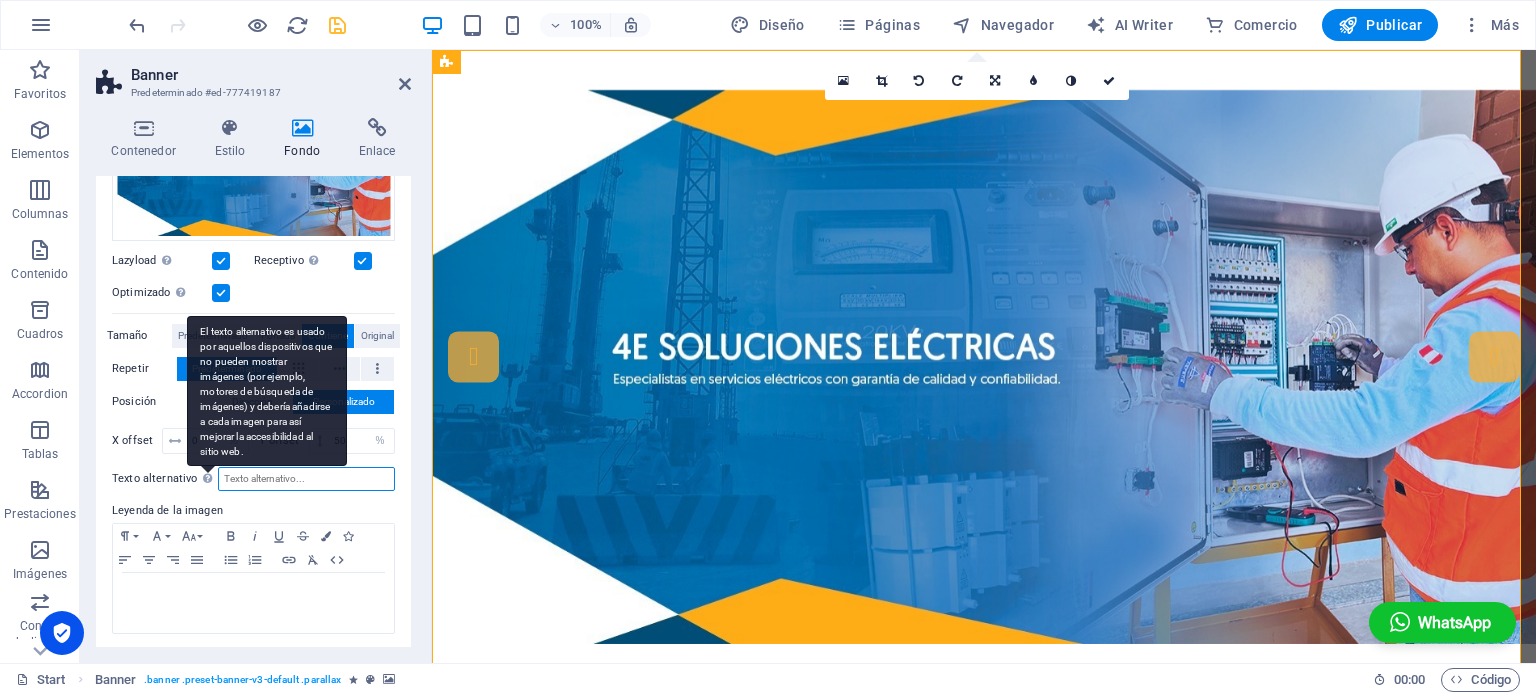 click on "Texto alternativo El texto alternativo es usado por aquellos dispositivos que no pueden mostrar imágenes (por ejemplo, motores de búsqueda de imágenes) y debería añadirse a cada imagen para así mejorar la accesibilidad al sitio web." at bounding box center (306, 479) 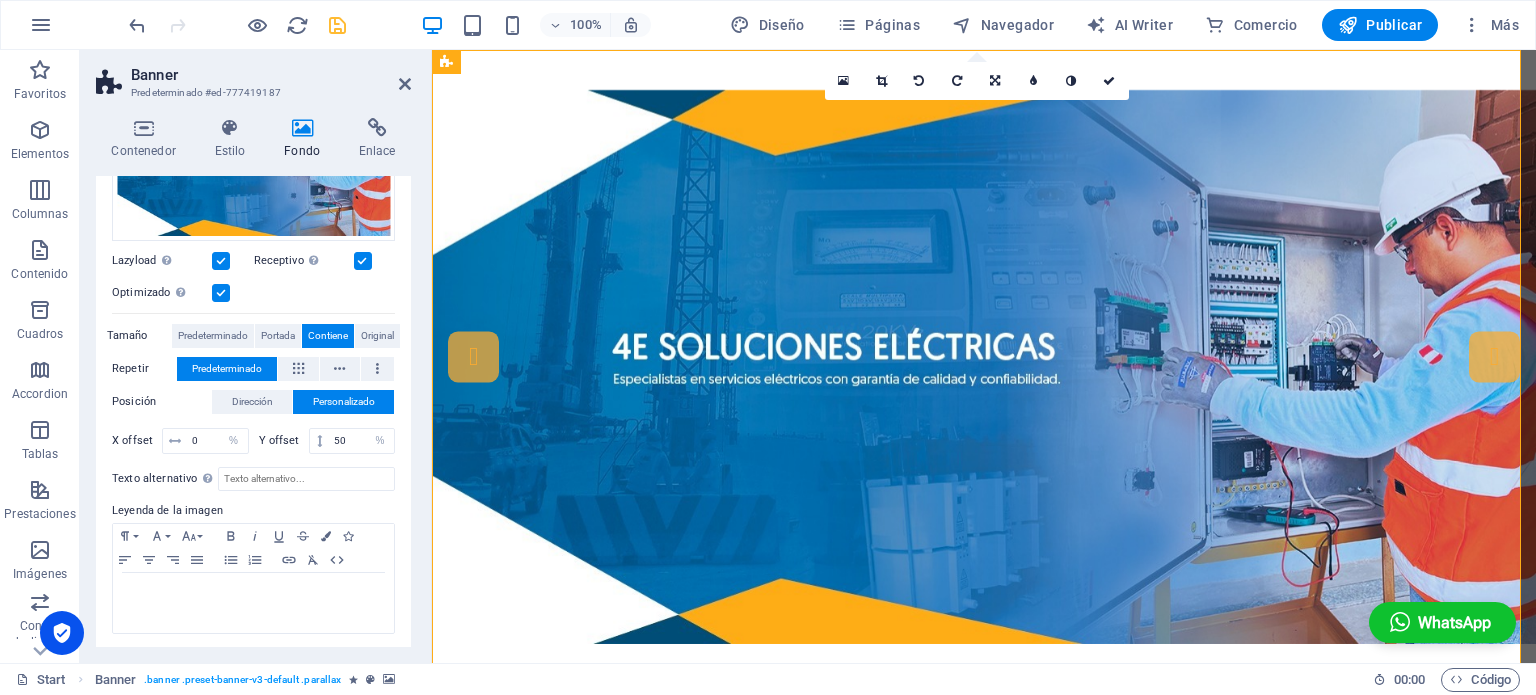 click at bounding box center (237, 25) 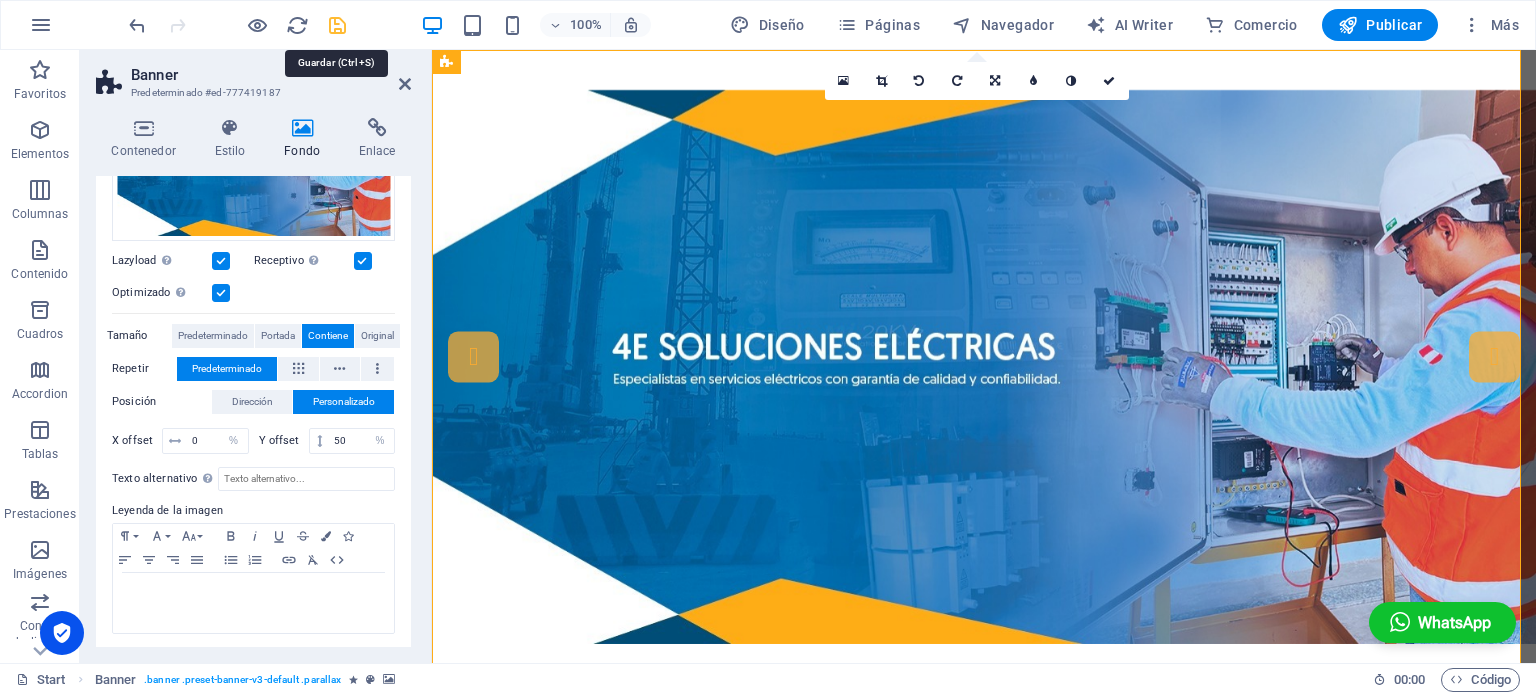 click at bounding box center (337, 25) 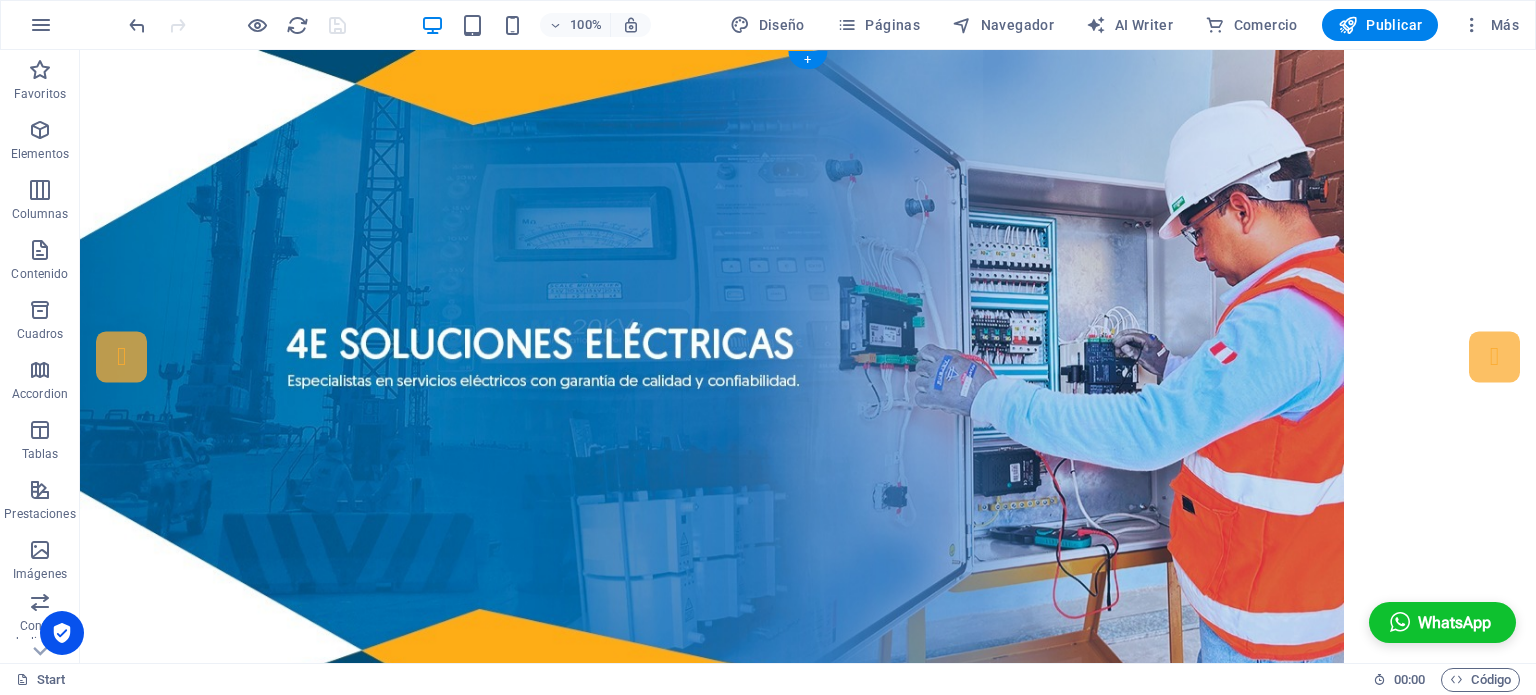 click at bounding box center [808, 367] 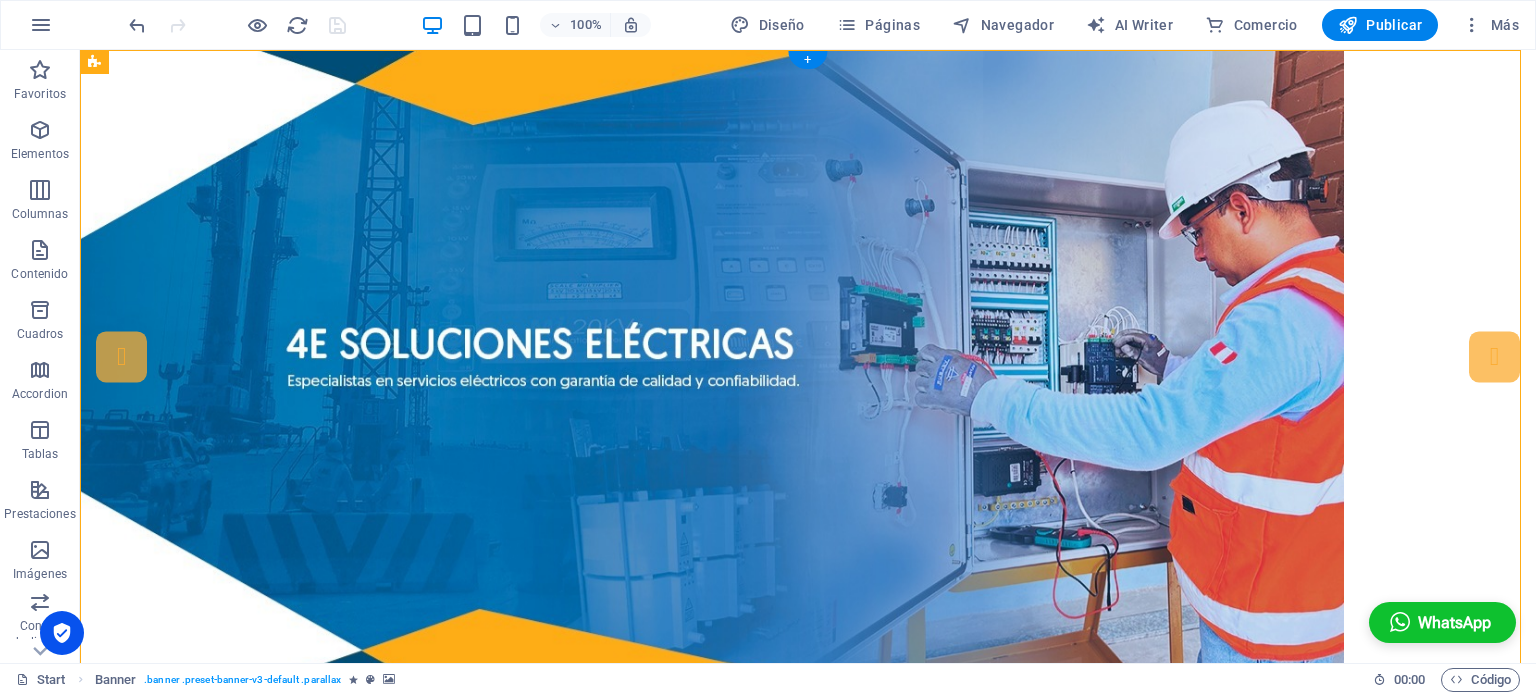 click at bounding box center (808, 367) 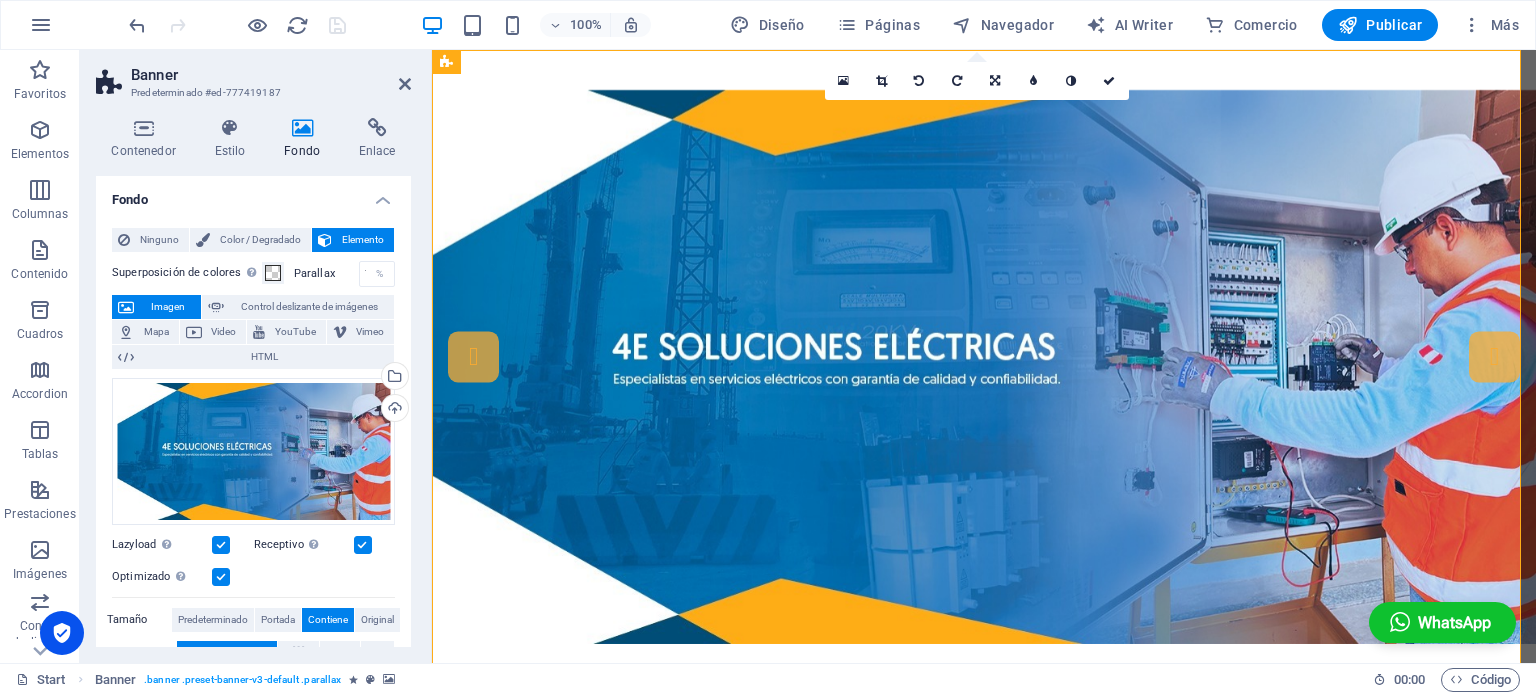 click on "Fondo" at bounding box center [306, 139] 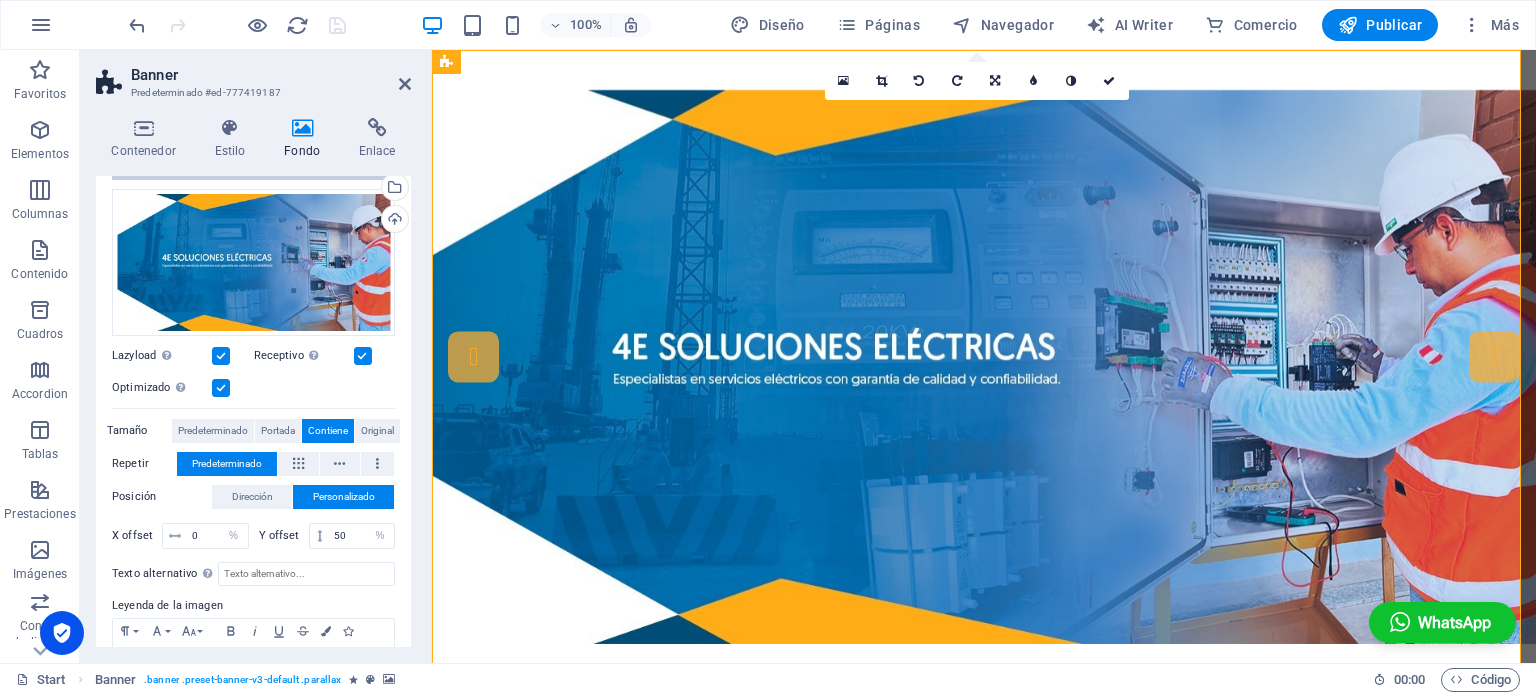 scroll, scrollTop: 200, scrollLeft: 0, axis: vertical 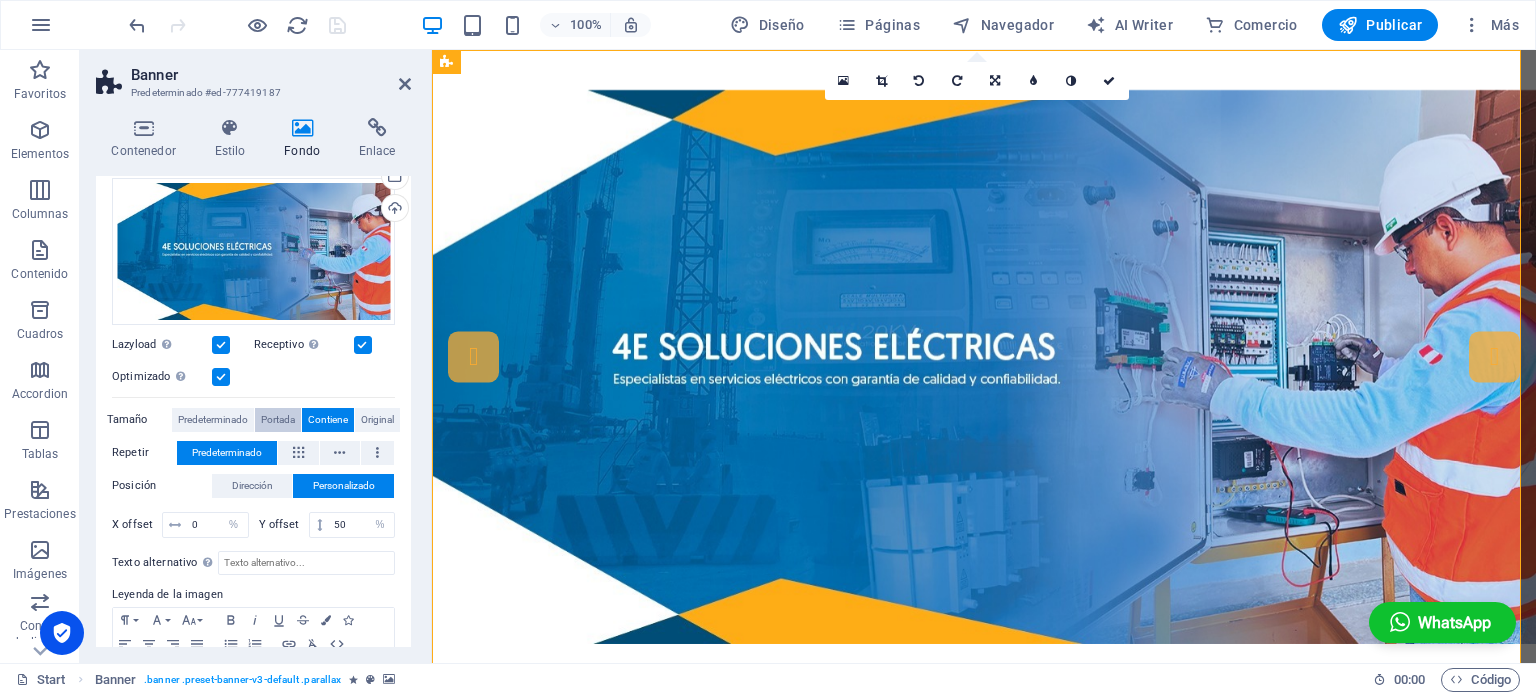 click on "Portada" at bounding box center [278, 420] 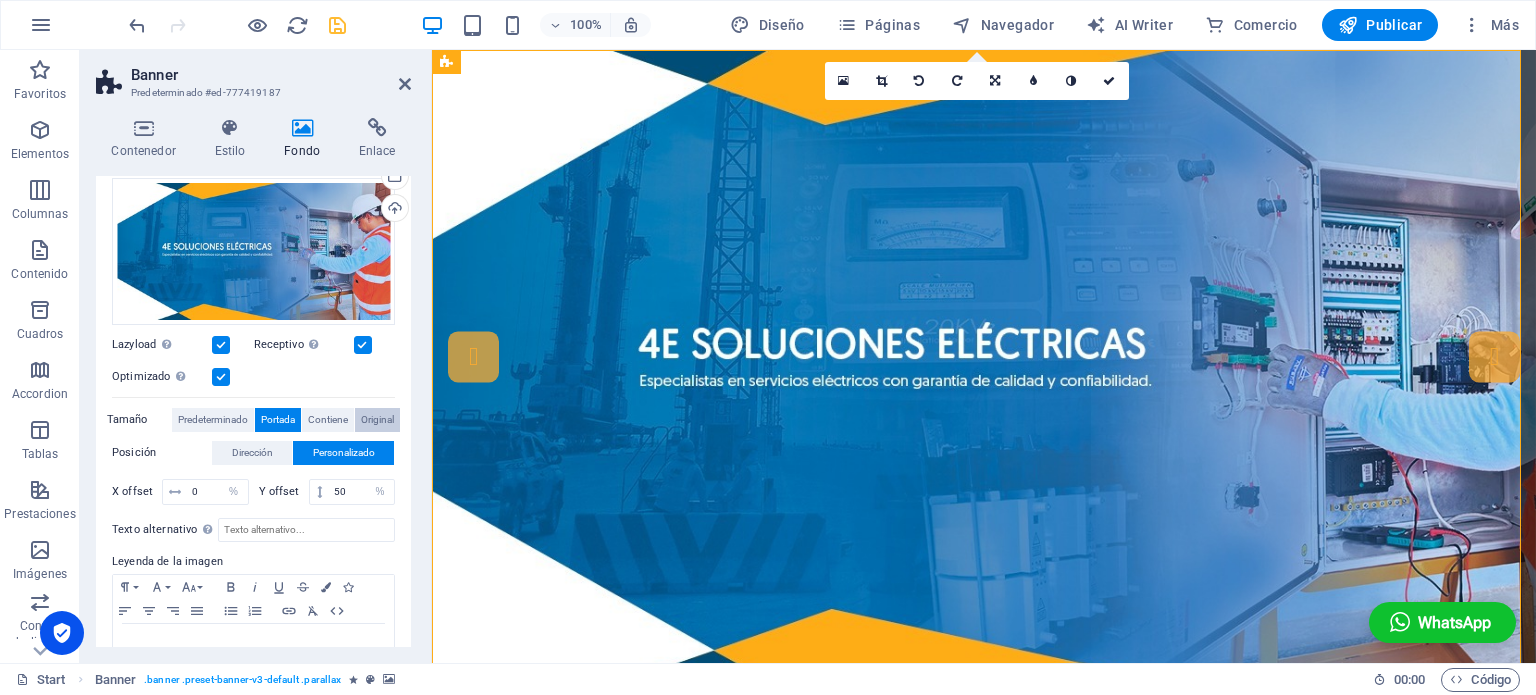 click on "Original" at bounding box center [377, 420] 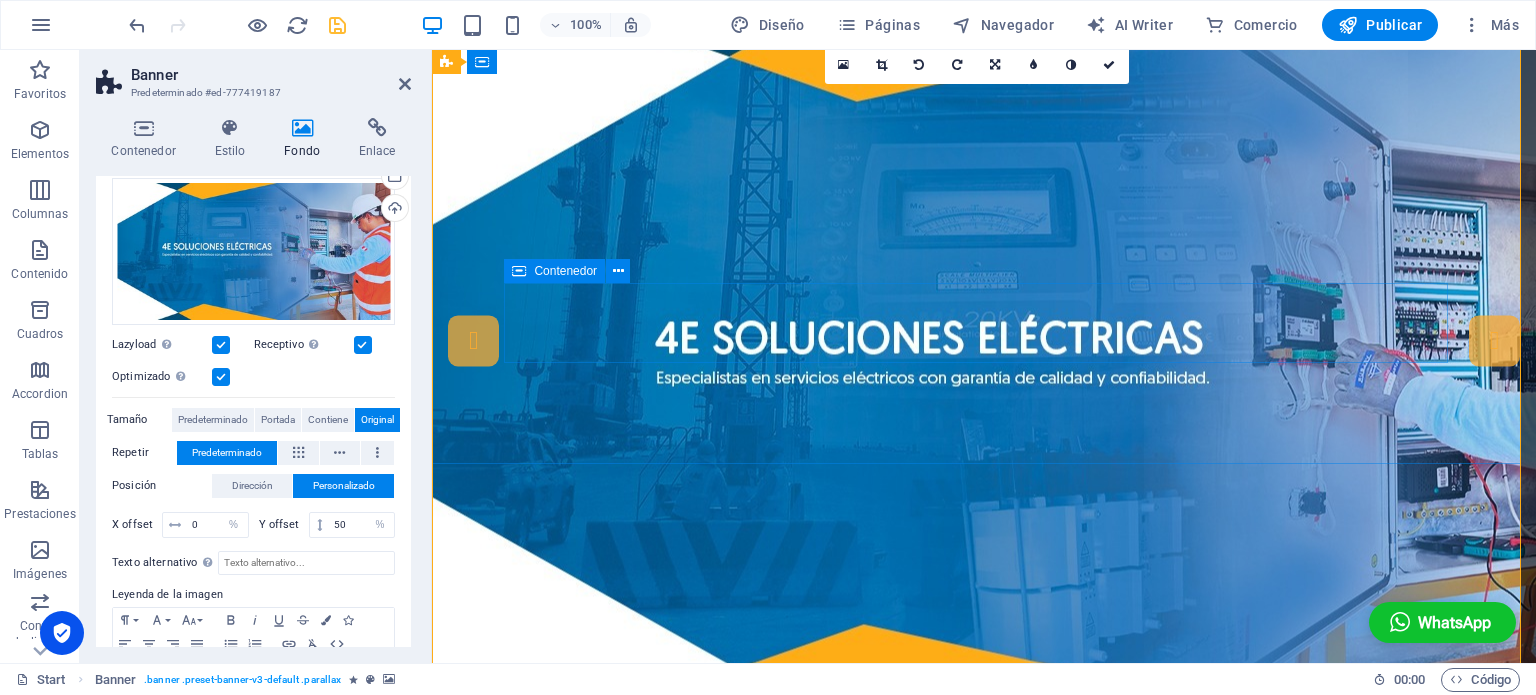 scroll, scrollTop: 0, scrollLeft: 0, axis: both 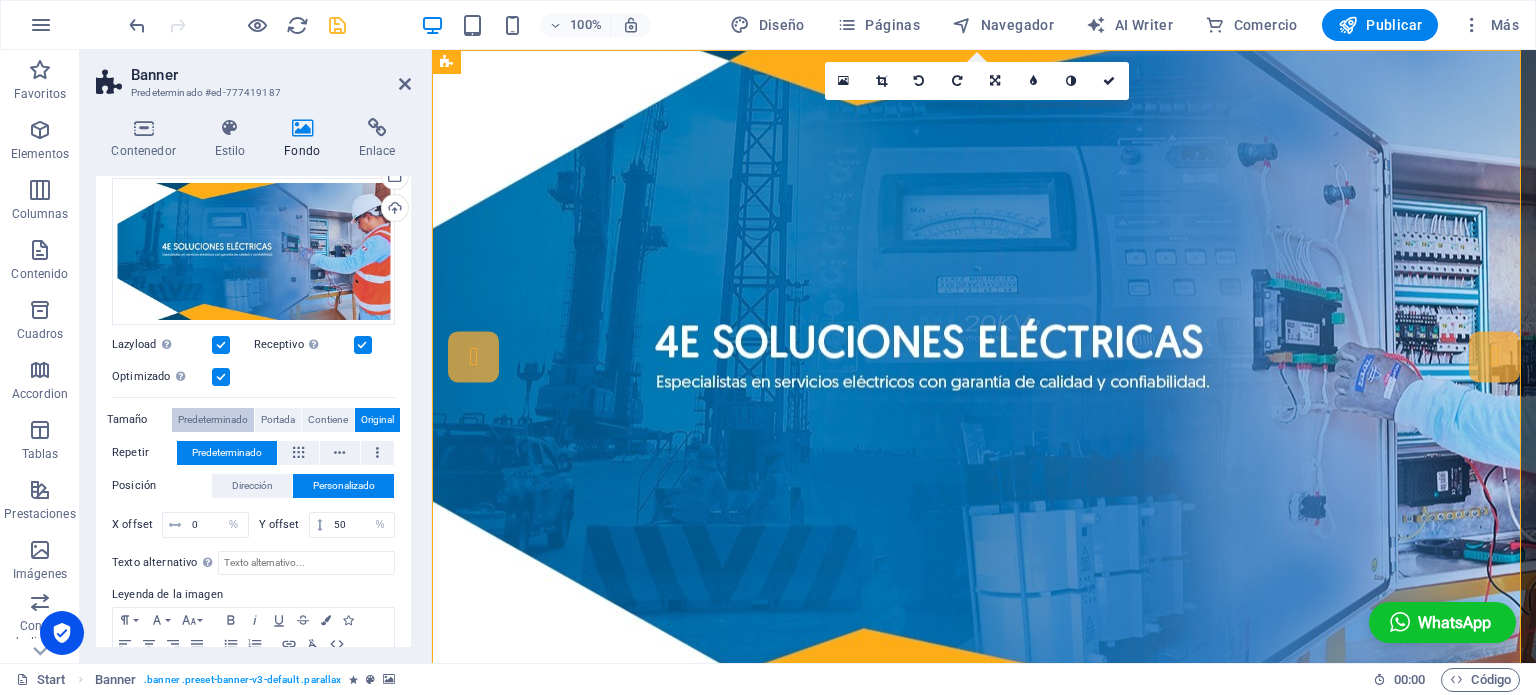 click on "Predeterminado" at bounding box center [213, 420] 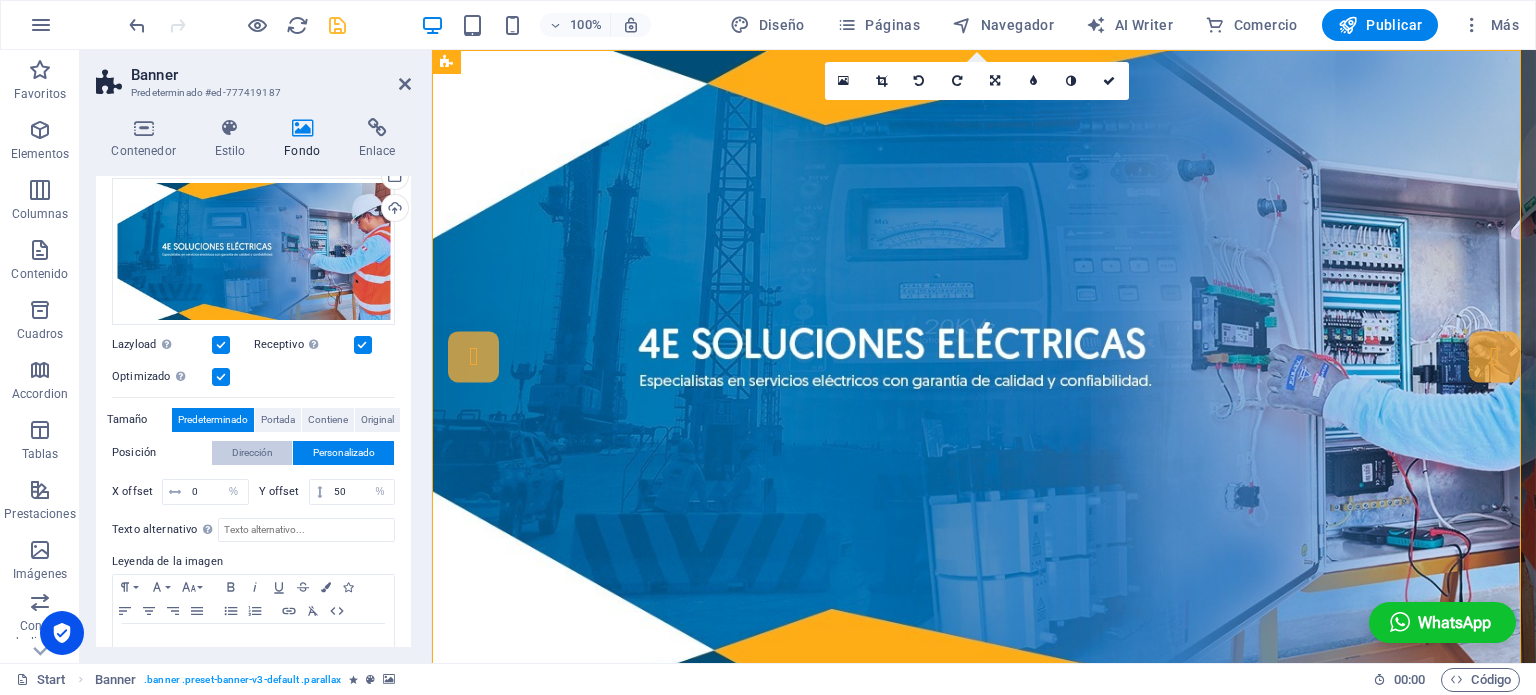 click on "Dirección" at bounding box center [252, 453] 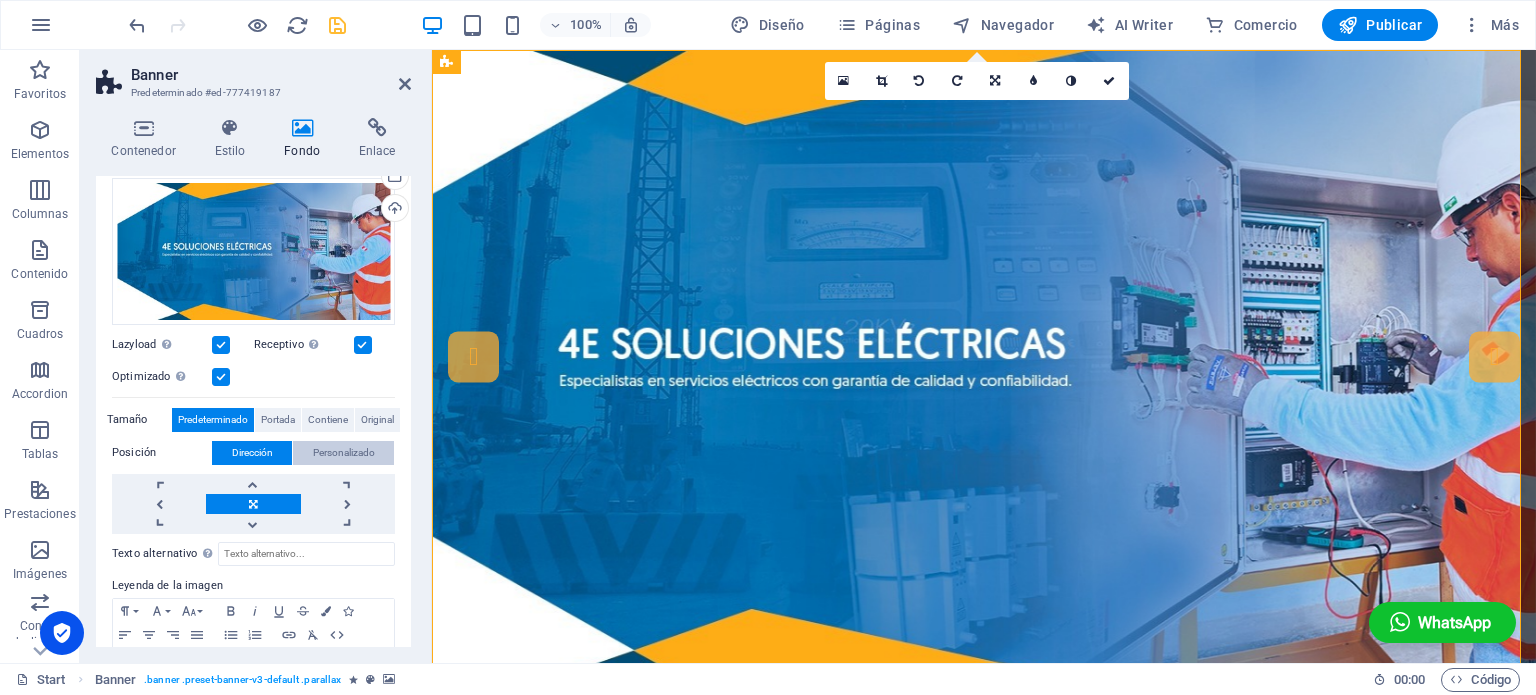 click on "Personalizado" at bounding box center (344, 453) 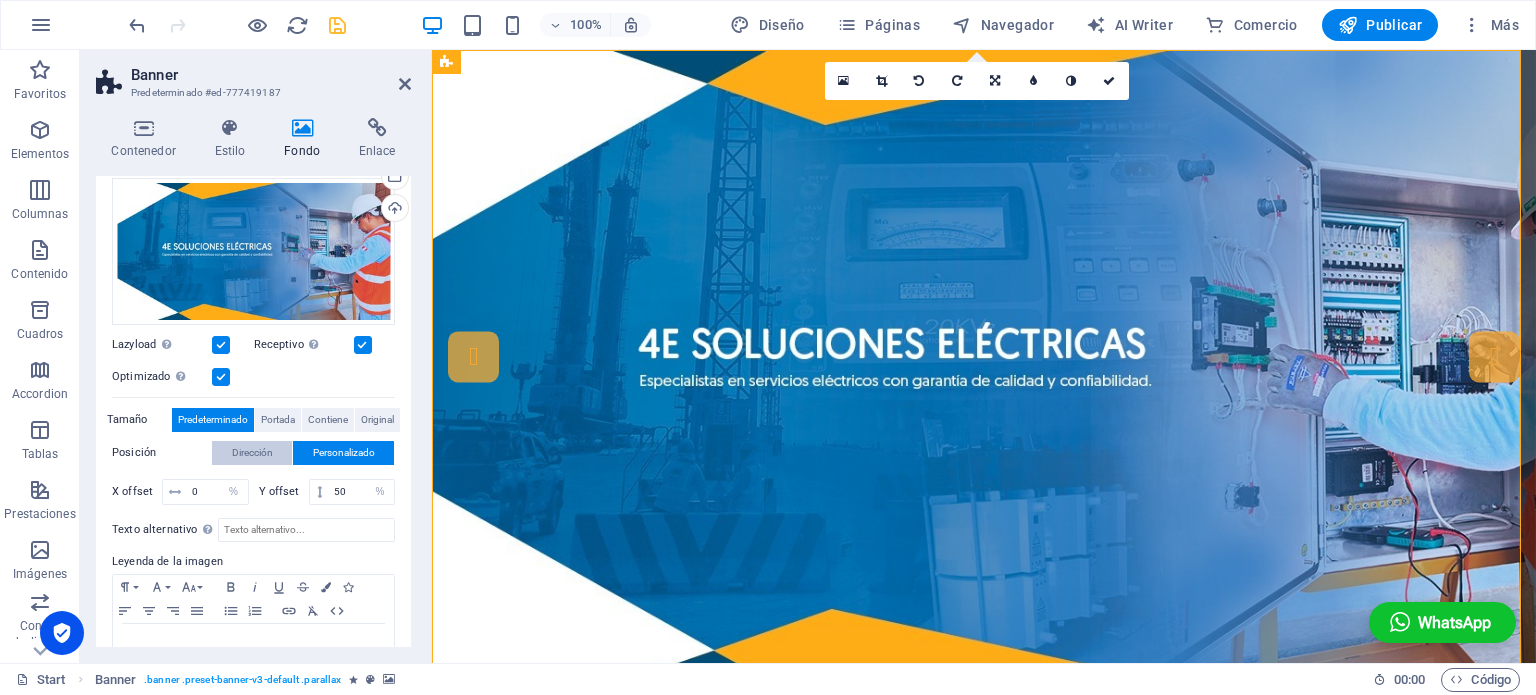 click on "Dirección" at bounding box center [252, 453] 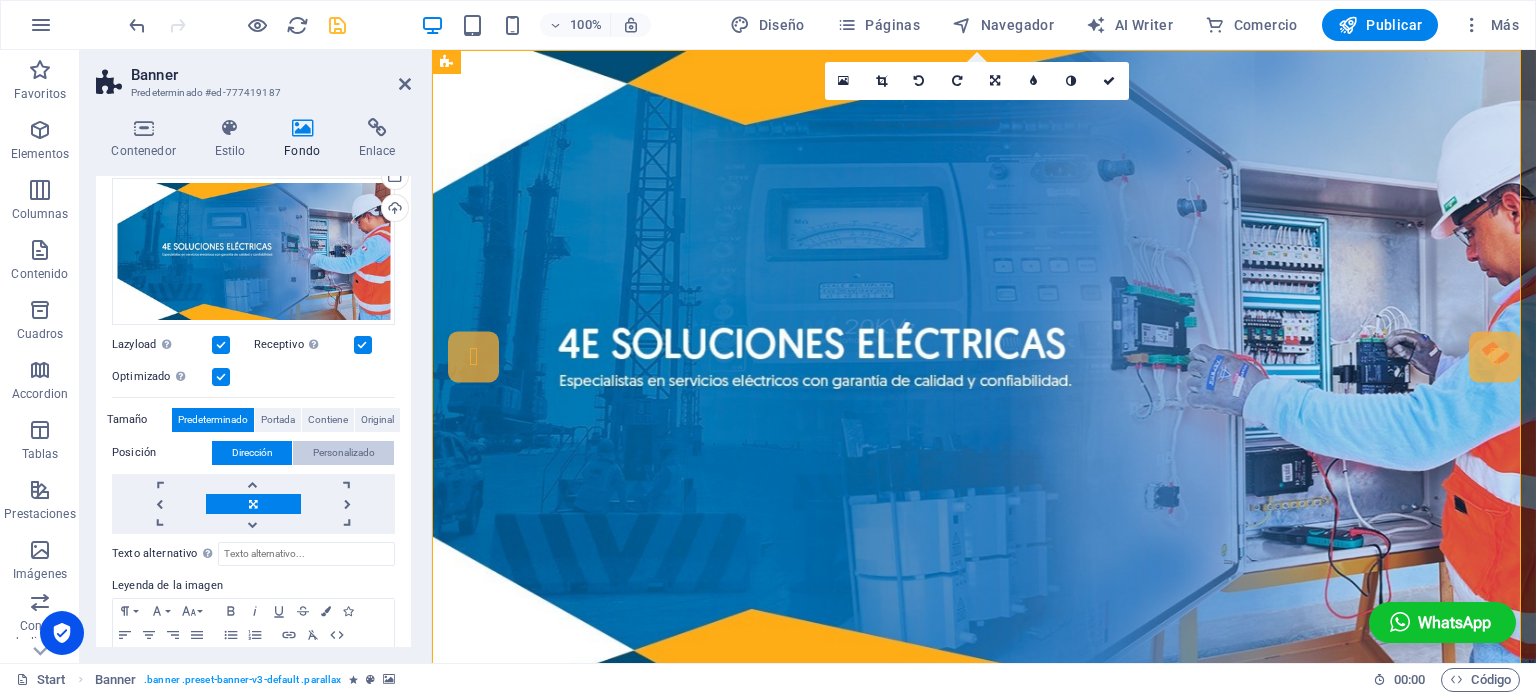 click on "Personalizado" at bounding box center (343, 453) 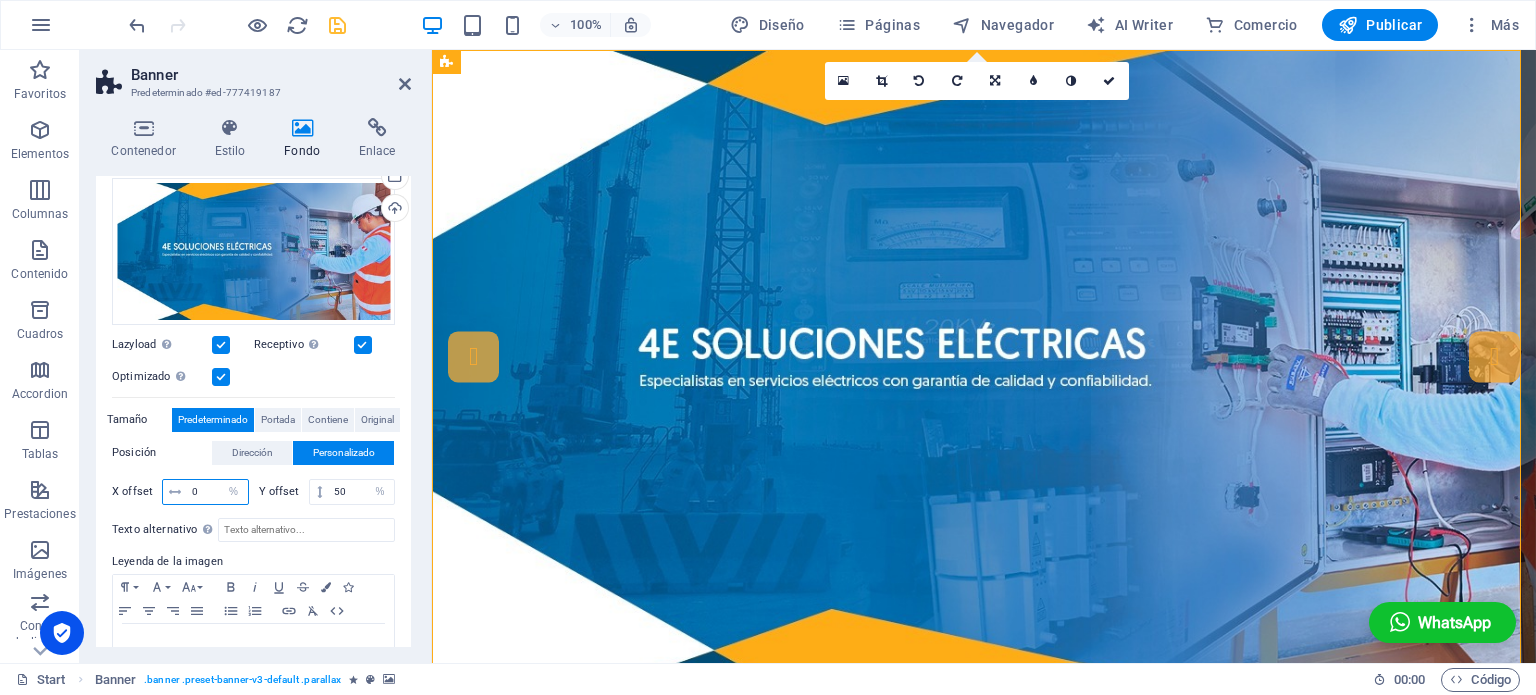 click on "0" at bounding box center (217, 492) 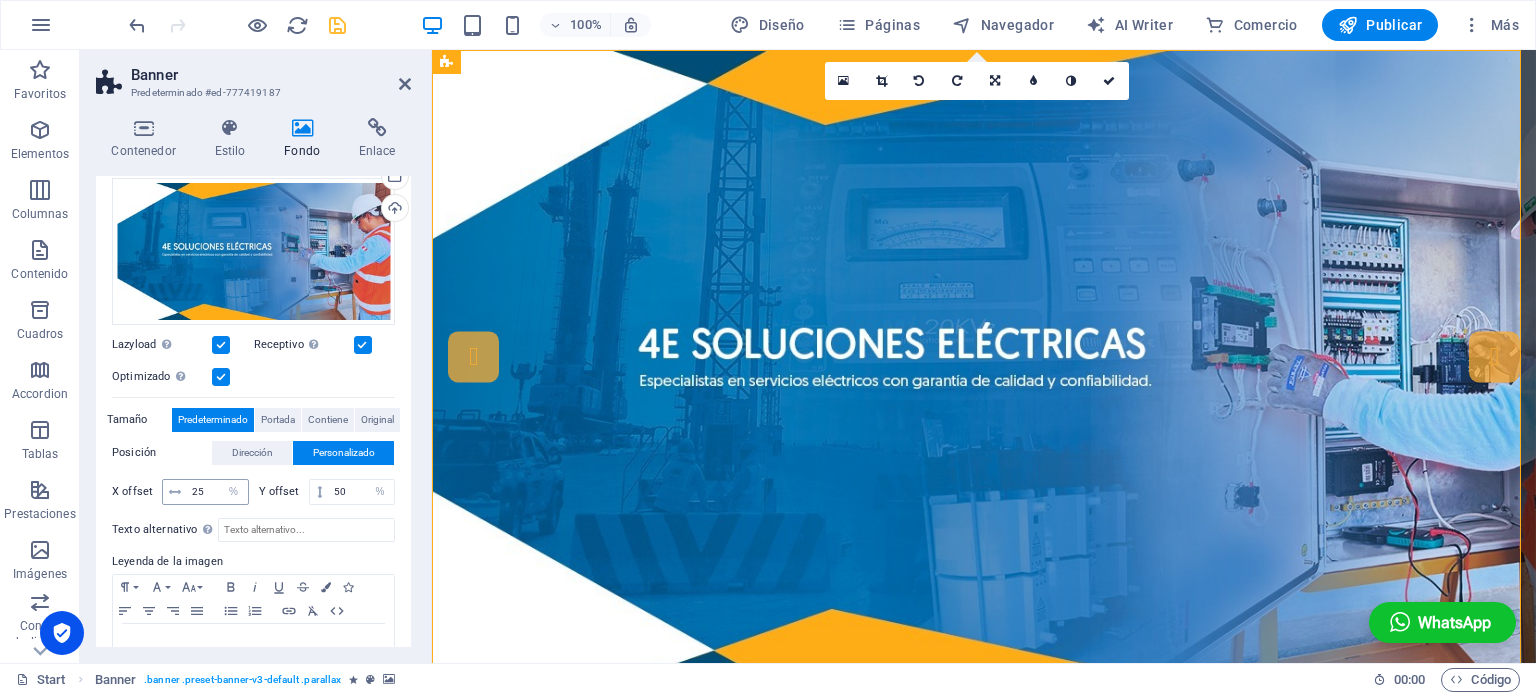 click on "25 px rem % vh vw" at bounding box center [205, 492] 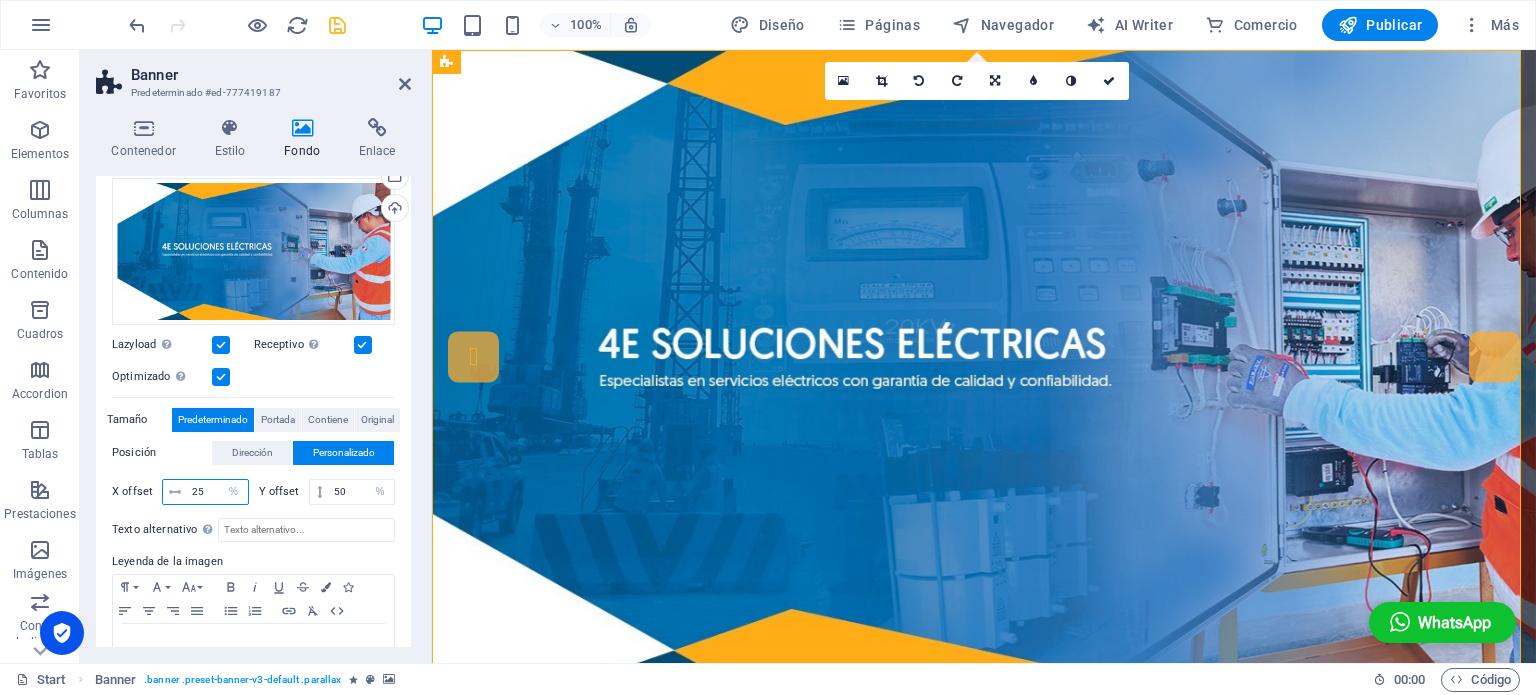 click on "25" at bounding box center (217, 492) 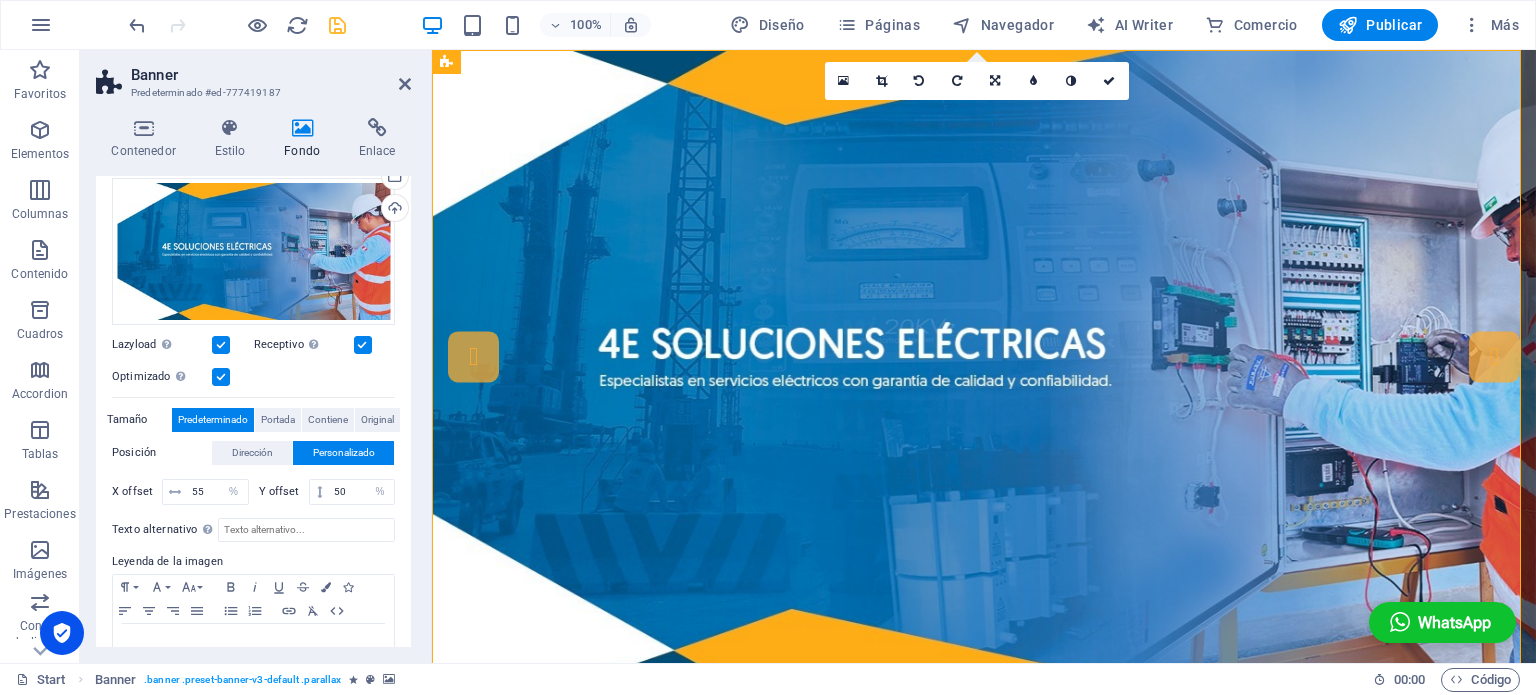 click on "Posición Dirección Personalizado X offset 55 px rem % vh vw Y offset 50 px rem % vh vw" at bounding box center [253, 475] 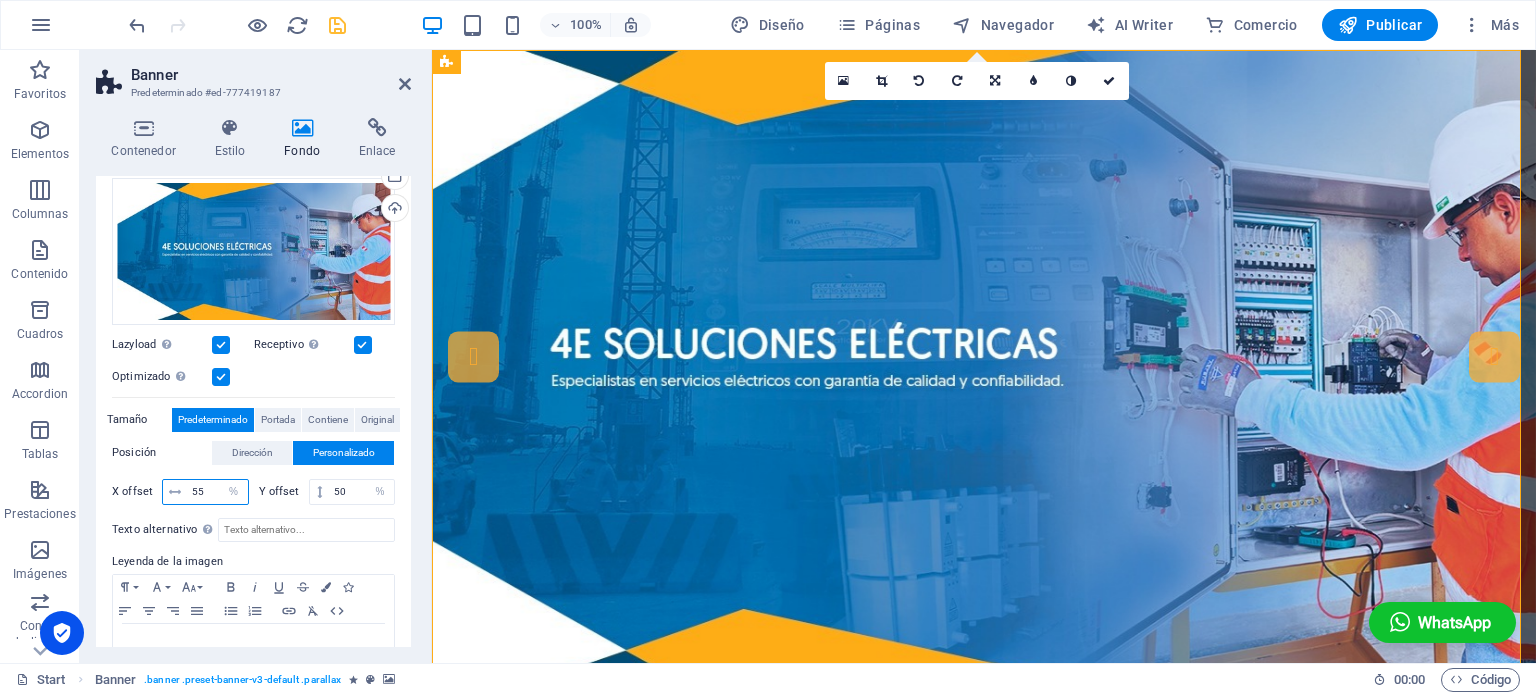 click on "55" at bounding box center (217, 492) 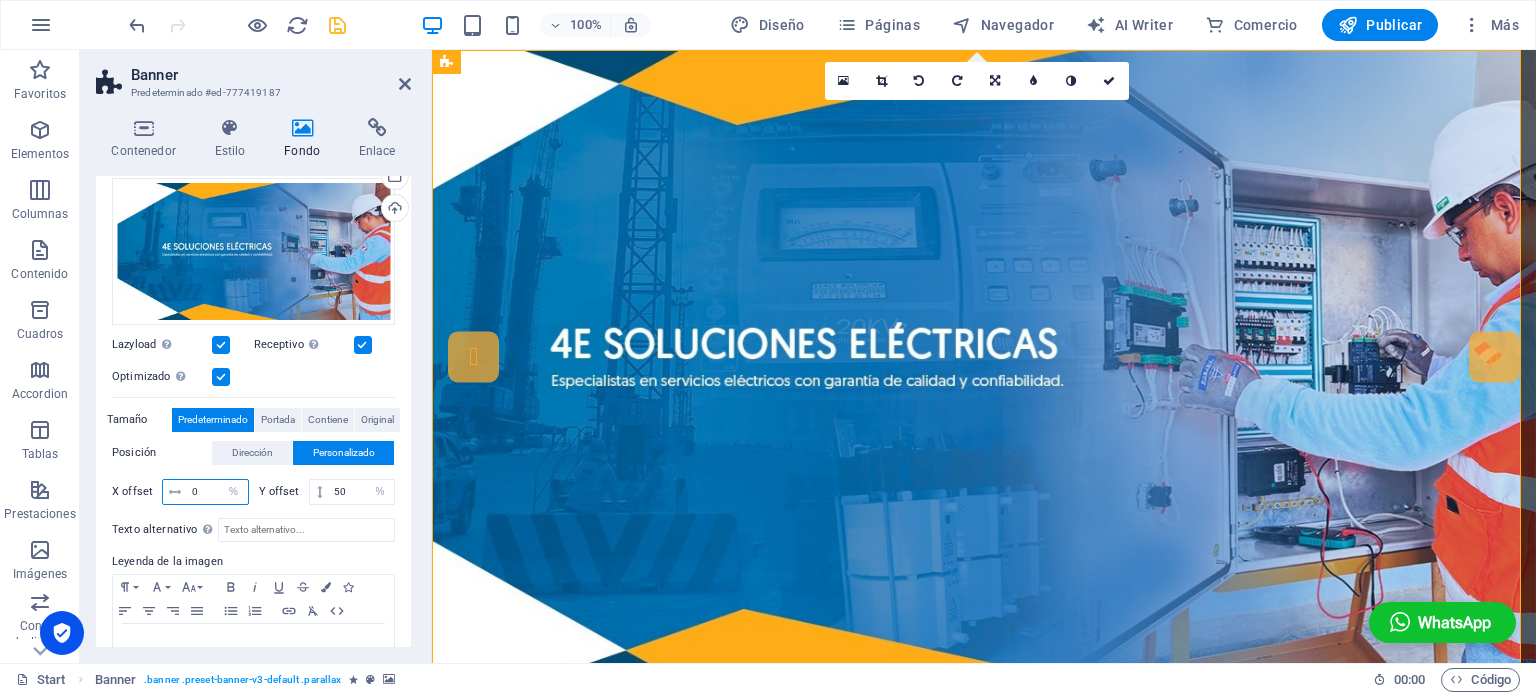 type on "0" 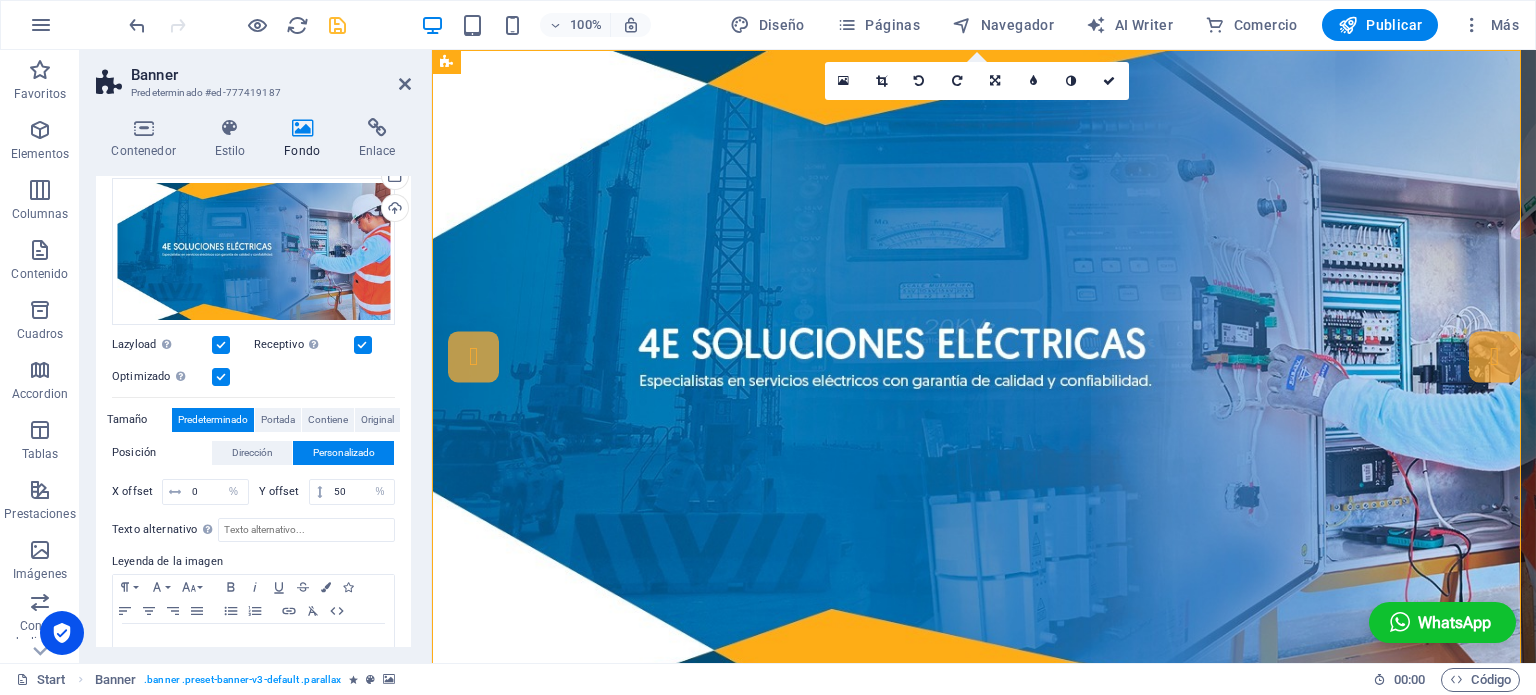 click on "Posición Dirección Personalizado X offset 0 px rem % vh vw Y offset 50 px rem % vh vw" at bounding box center (253, 475) 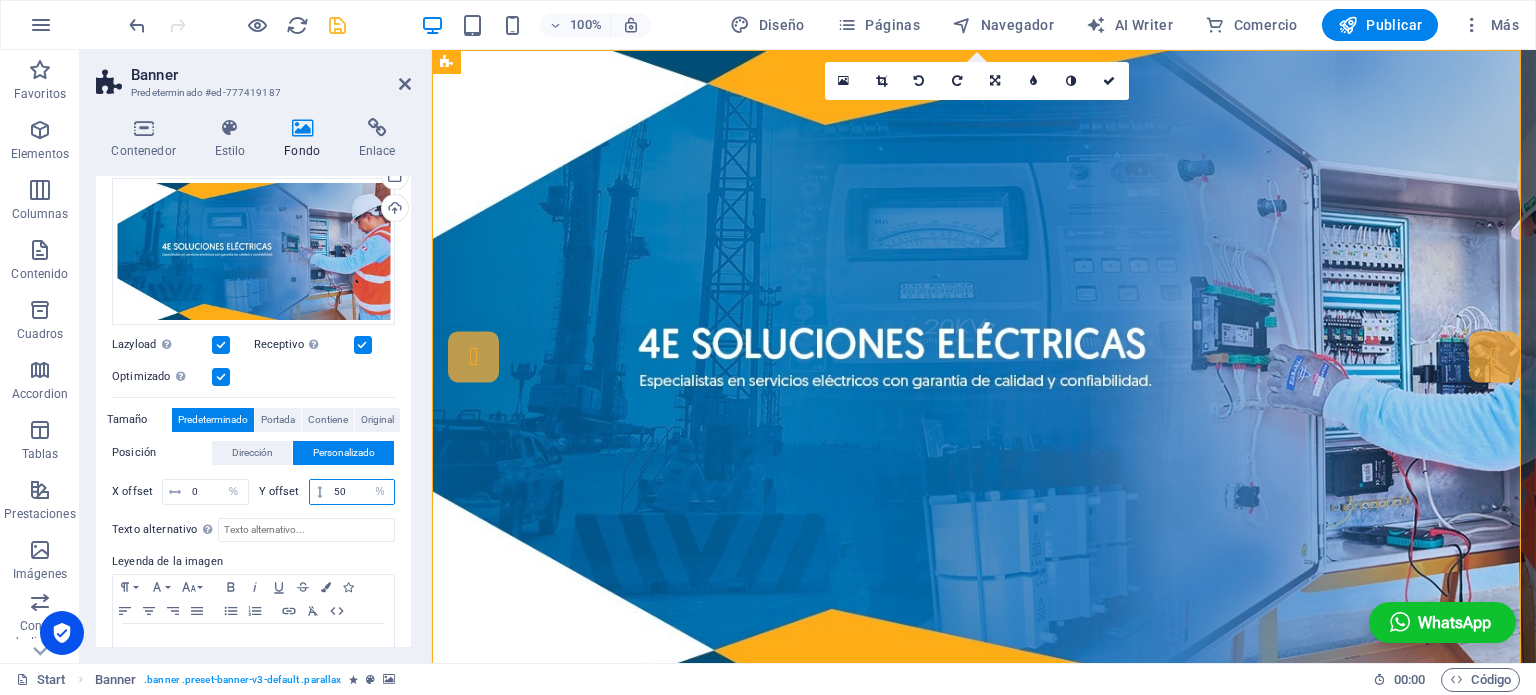 drag, startPoint x: 348, startPoint y: 484, endPoint x: 331, endPoint y: 486, distance: 17.117243 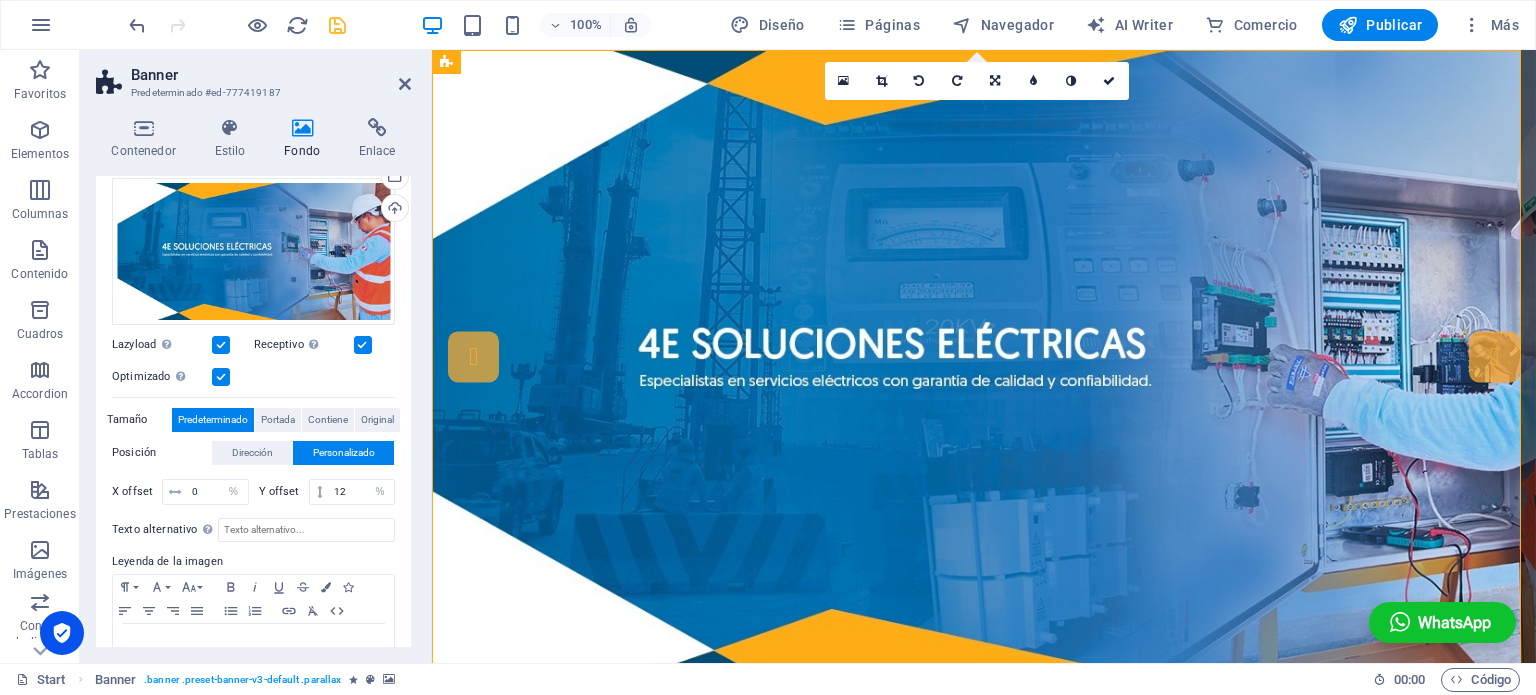 click on "Texto alternativo El texto alternativo es usado por aquellos dispositivos que no pueden mostrar imágenes (por ejemplo, motores de búsqueda de imágenes) y debería añadirse a cada imagen para así mejorar la accesibilidad al sitio web. Leyenda de la imagen Paragraph Format Normal Heading 1 Heading 2 Heading 3 Heading 4 Heading 5 Heading 6 Code Font Family Arial [US_STATE] Impact Tahoma Times New [PERSON_NAME] Verdana Font Size 8 9 10 11 12 14 18 24 30 36 48 60 72 96 Bold Italic Underline Strikethrough Colors Icons Align Left Align Center Align Right Align Justify Unordered List Ordered List Insert Link Clear Formatting HTML" at bounding box center [253, 598] 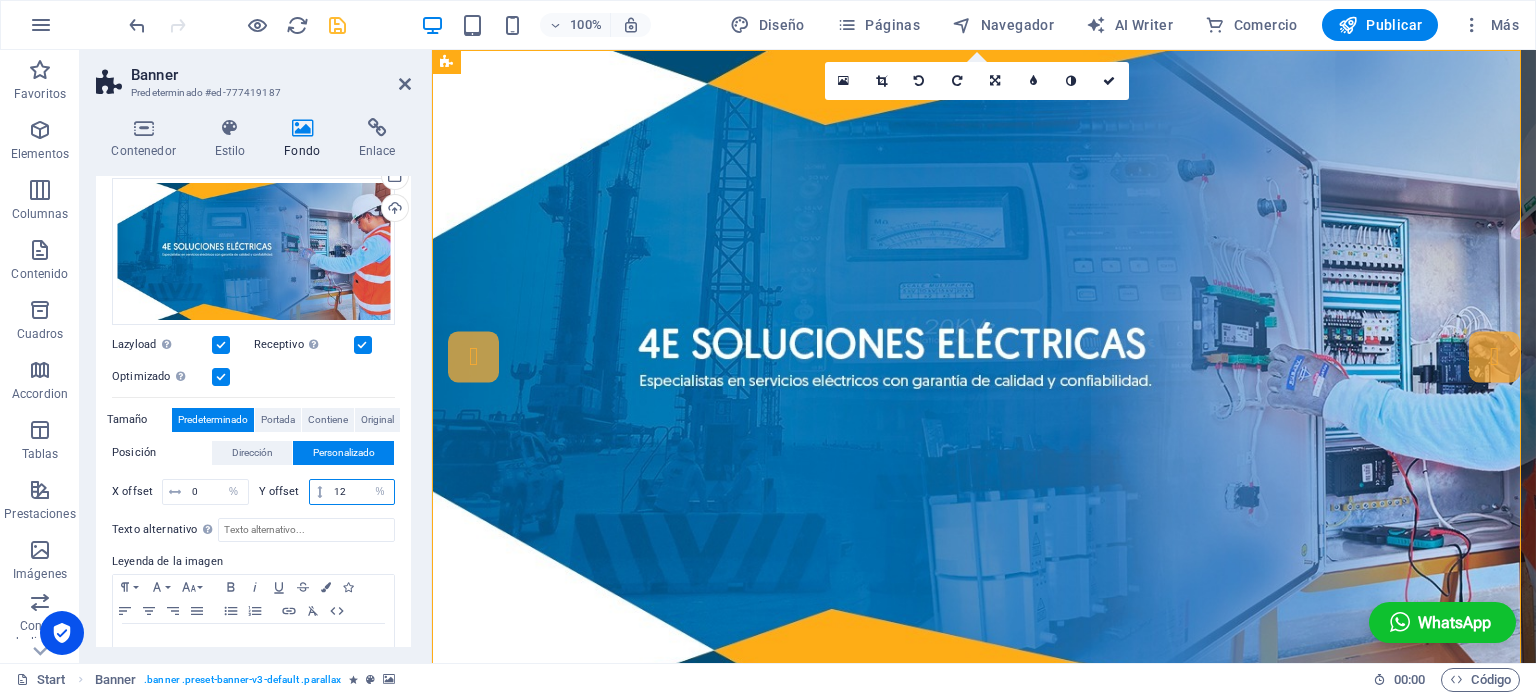 click on "12" at bounding box center (361, 492) 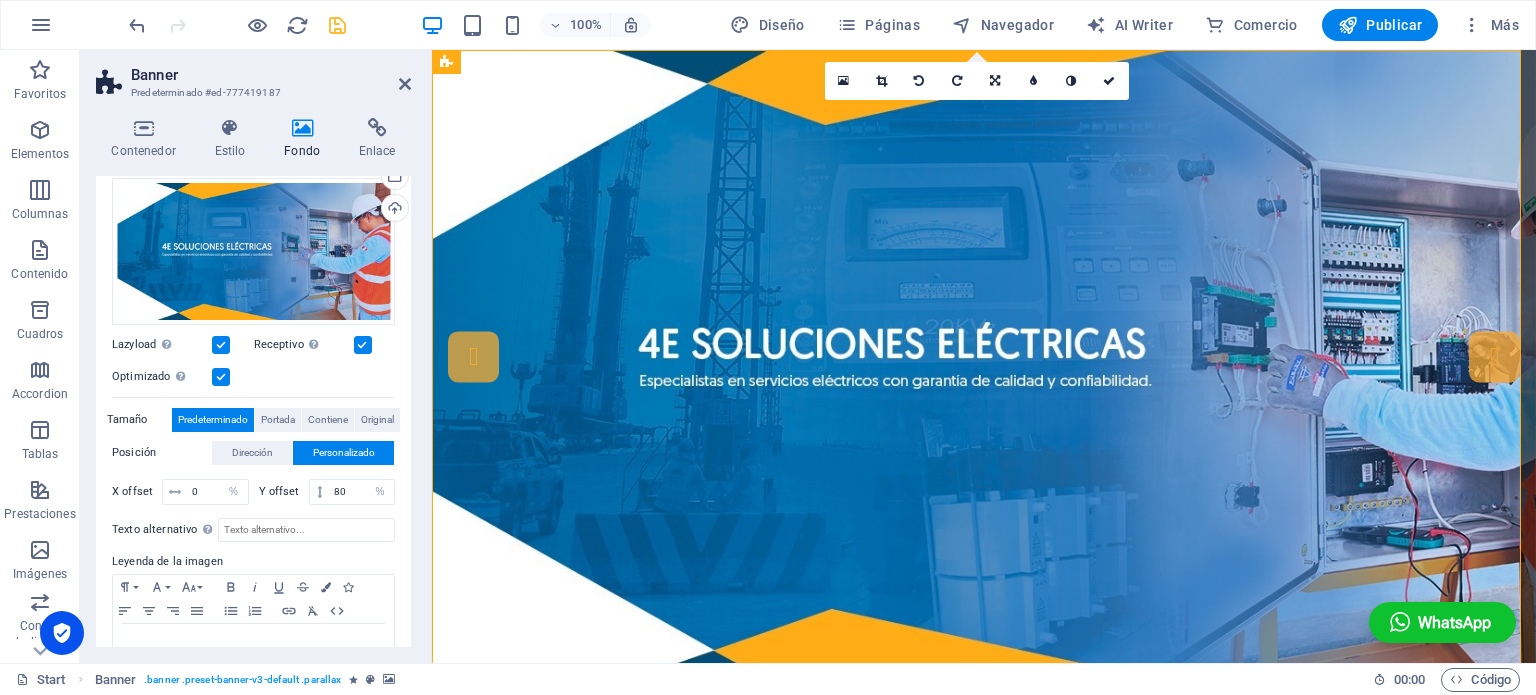 click on "Texto alternativo El texto alternativo es usado por aquellos dispositivos que no pueden mostrar imágenes (por ejemplo, motores de búsqueda de imágenes) y debería añadirse a cada imagen para así mejorar la accesibilidad al sitio web. Leyenda de la imagen Paragraph Format Normal Heading 1 Heading 2 Heading 3 Heading 4 Heading 5 Heading 6 Code Font Family Arial [US_STATE] Impact Tahoma Times New [PERSON_NAME] Verdana Font Size 8 9 10 11 12 14 18 24 30 36 48 60 72 96 Bold Italic Underline Strikethrough Colors Icons Align Left Align Center Align Right Align Justify Unordered List Ordered List Insert Link Clear Formatting HTML" at bounding box center [253, 598] 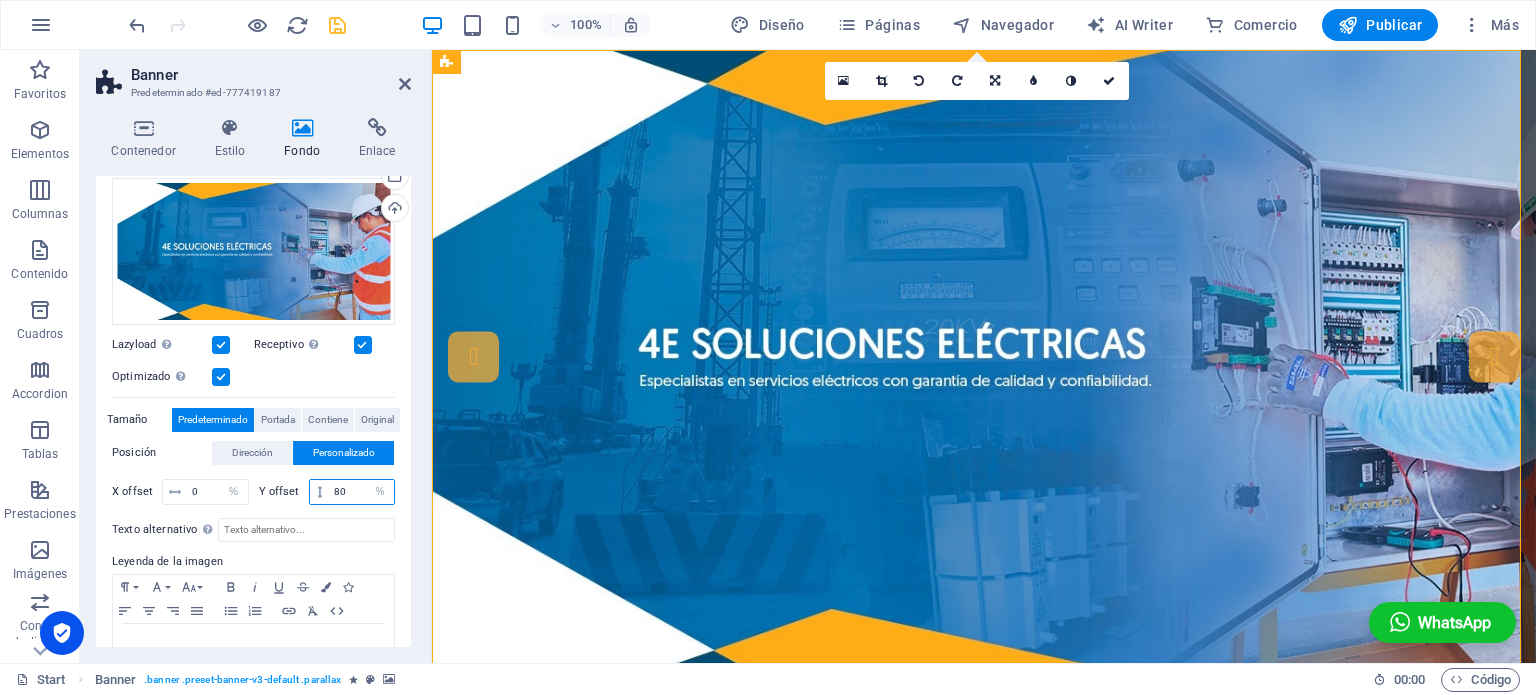 click on "80" at bounding box center [361, 492] 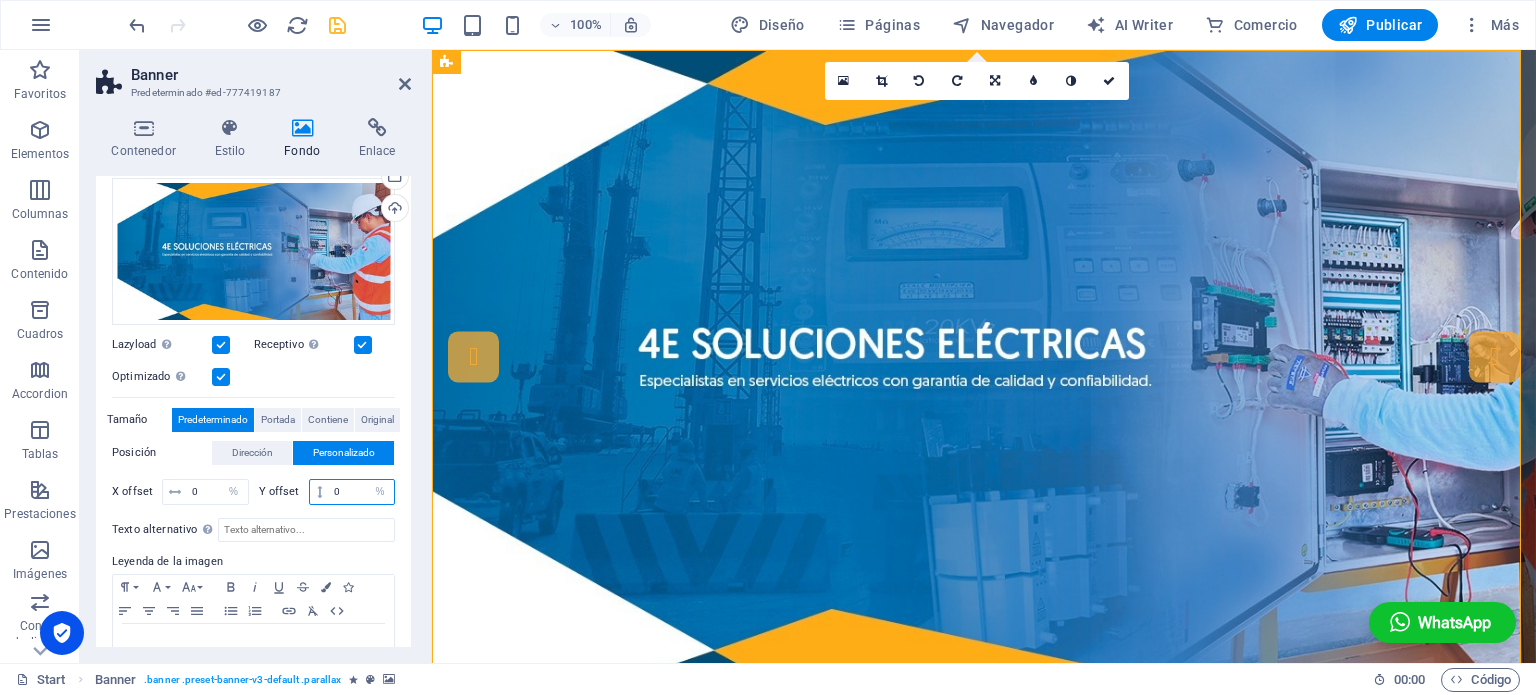 type on "0" 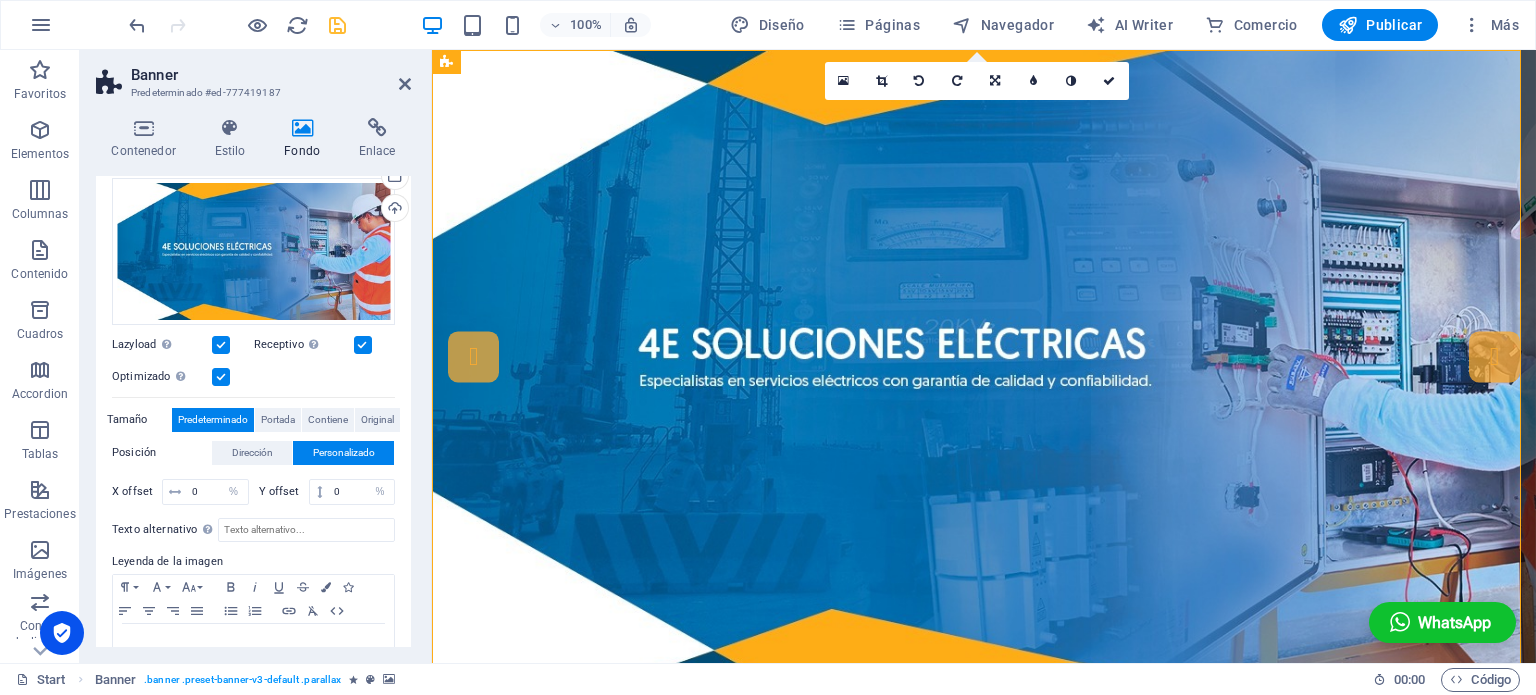 click on "Texto alternativo El texto alternativo es usado por aquellos dispositivos que no pueden mostrar imágenes (por ejemplo, motores de búsqueda de imágenes) y debería añadirse a cada imagen para así mejorar la accesibilidad al sitio web. Leyenda de la imagen Paragraph Format Normal Heading 1 Heading 2 Heading 3 Heading 4 Heading 5 Heading 6 Code Font Family Arial [US_STATE] Impact Tahoma Times New [PERSON_NAME] Verdana Font Size 8 9 10 11 12 14 18 24 30 36 48 60 72 96 Bold Italic Underline Strikethrough Colors Icons Align Left Align Center Align Right Align Justify Unordered List Ordered List Insert Link Clear Formatting HTML" at bounding box center (253, 598) 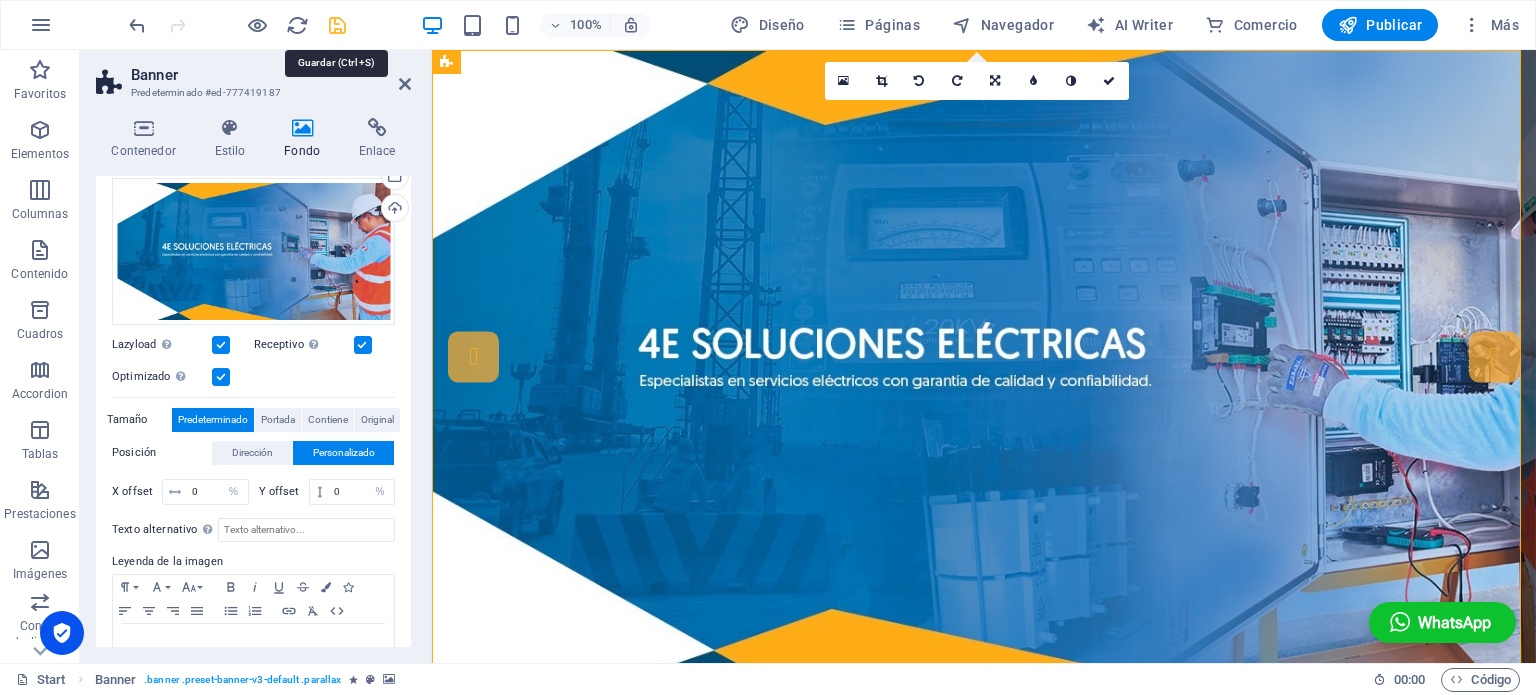 click at bounding box center (337, 25) 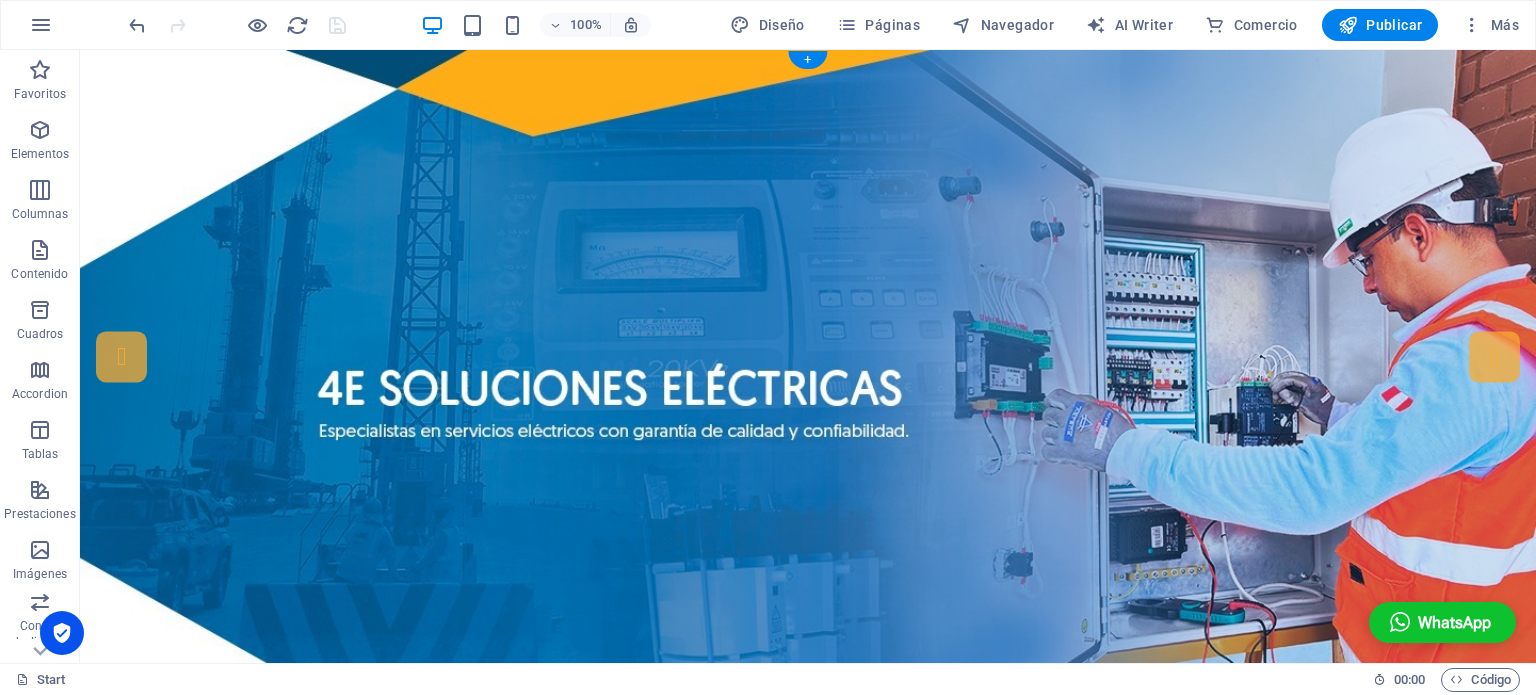 click at bounding box center (808, 367) 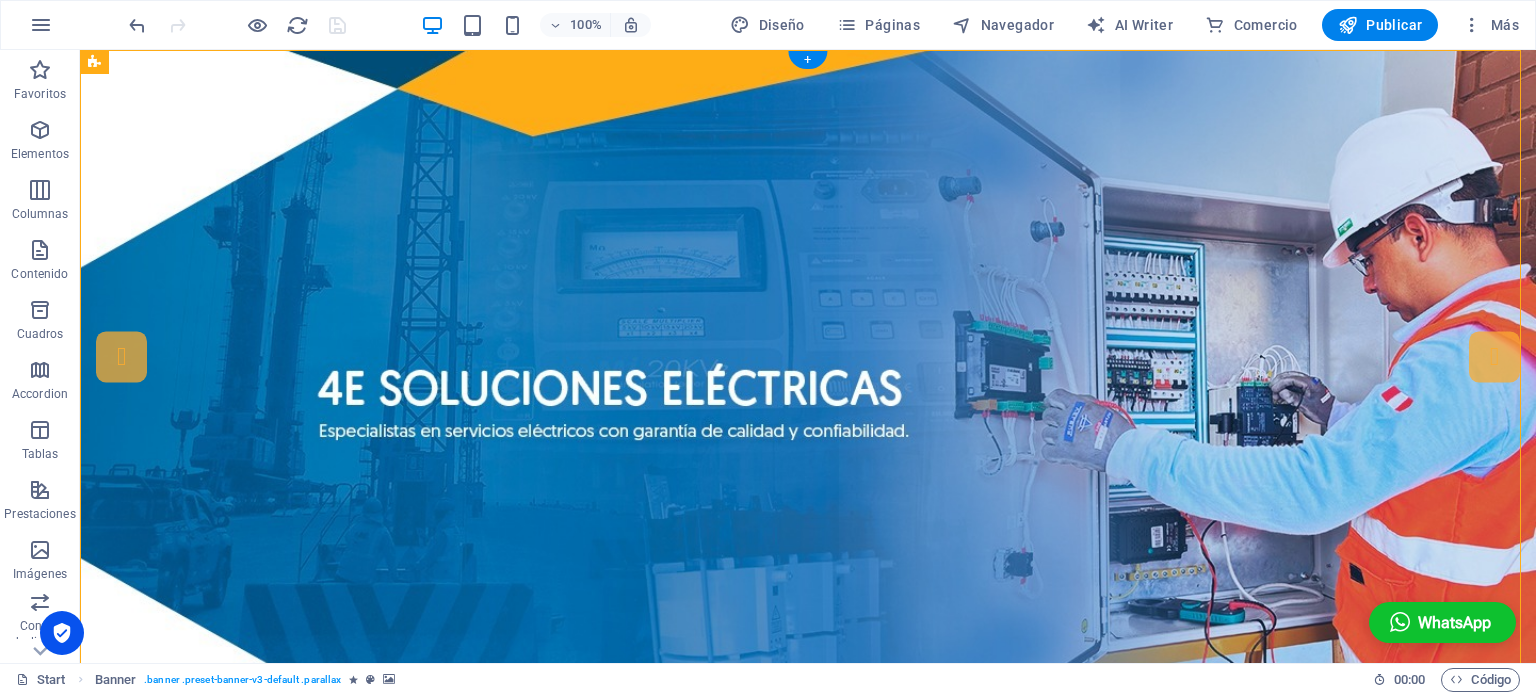 click at bounding box center (808, 367) 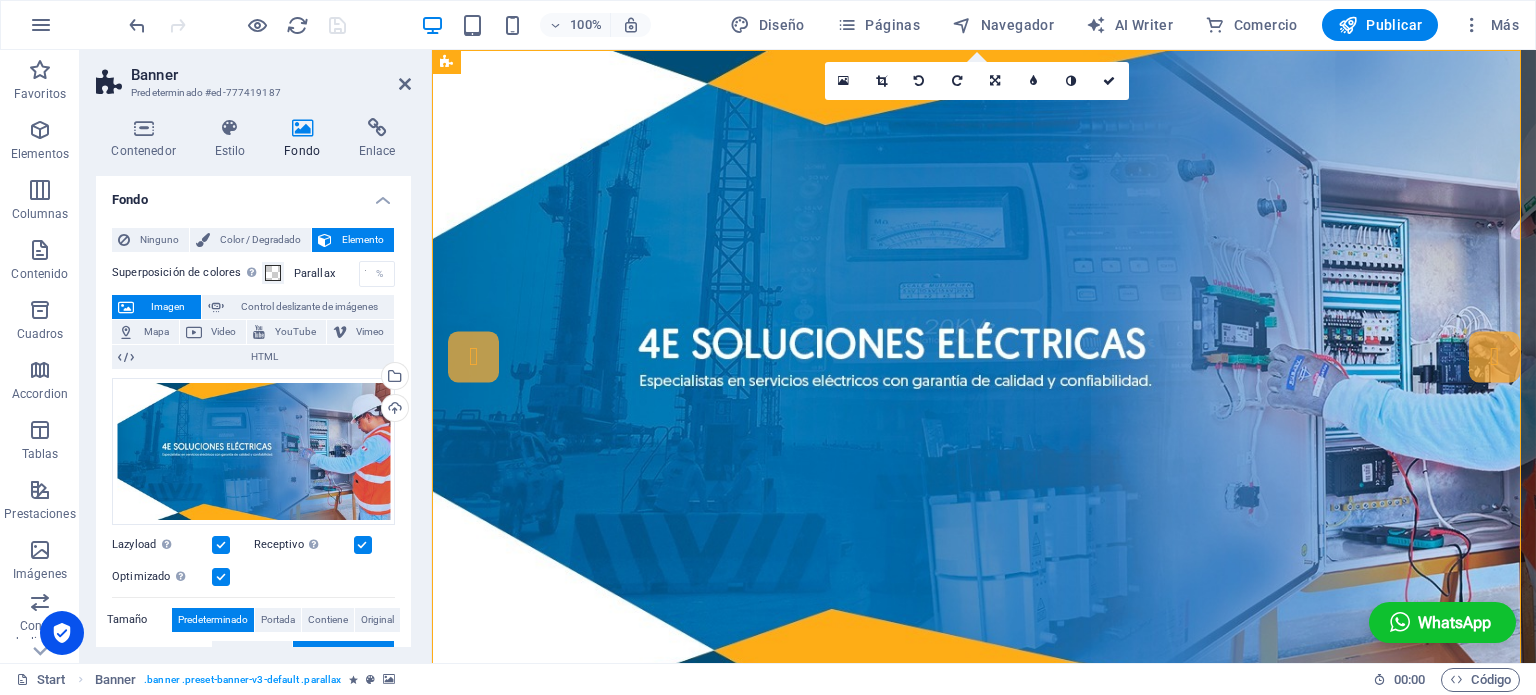 click at bounding box center [984, 367] 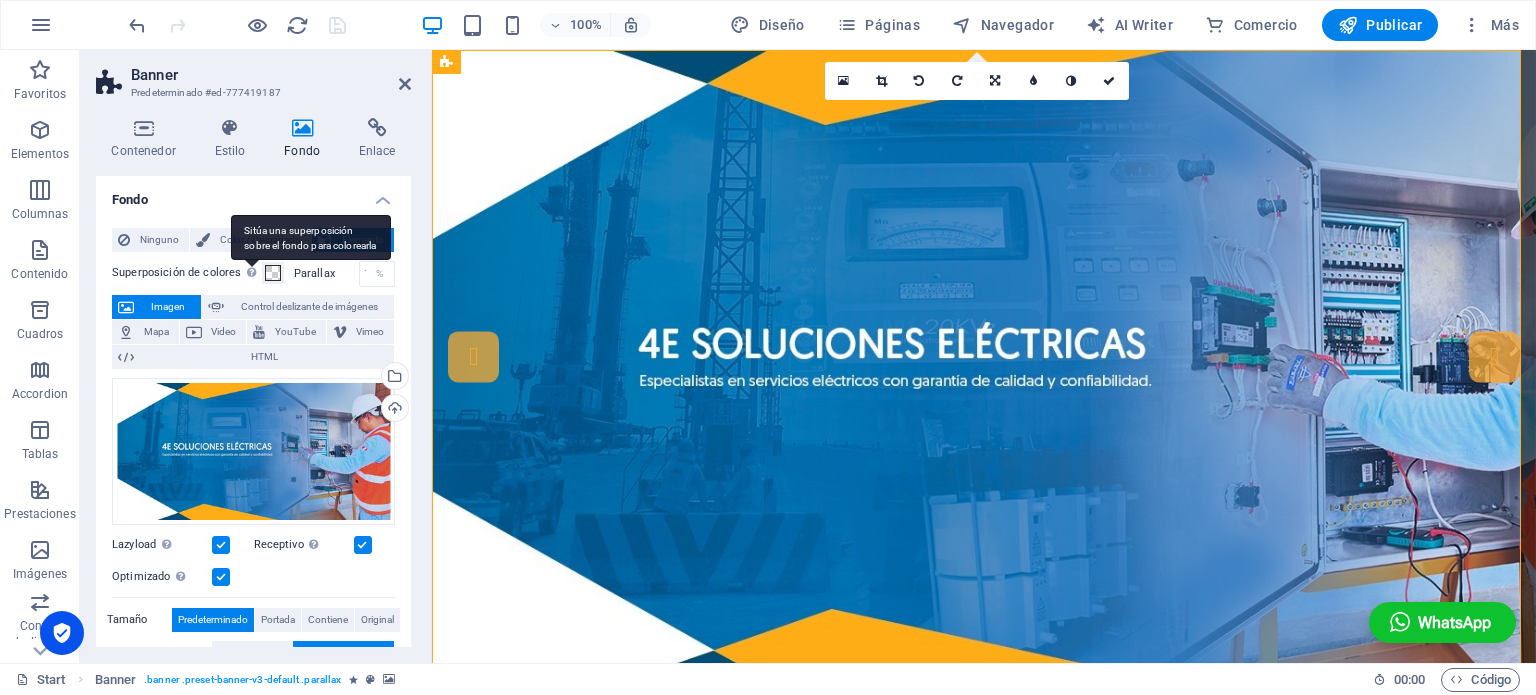 scroll, scrollTop: 200, scrollLeft: 0, axis: vertical 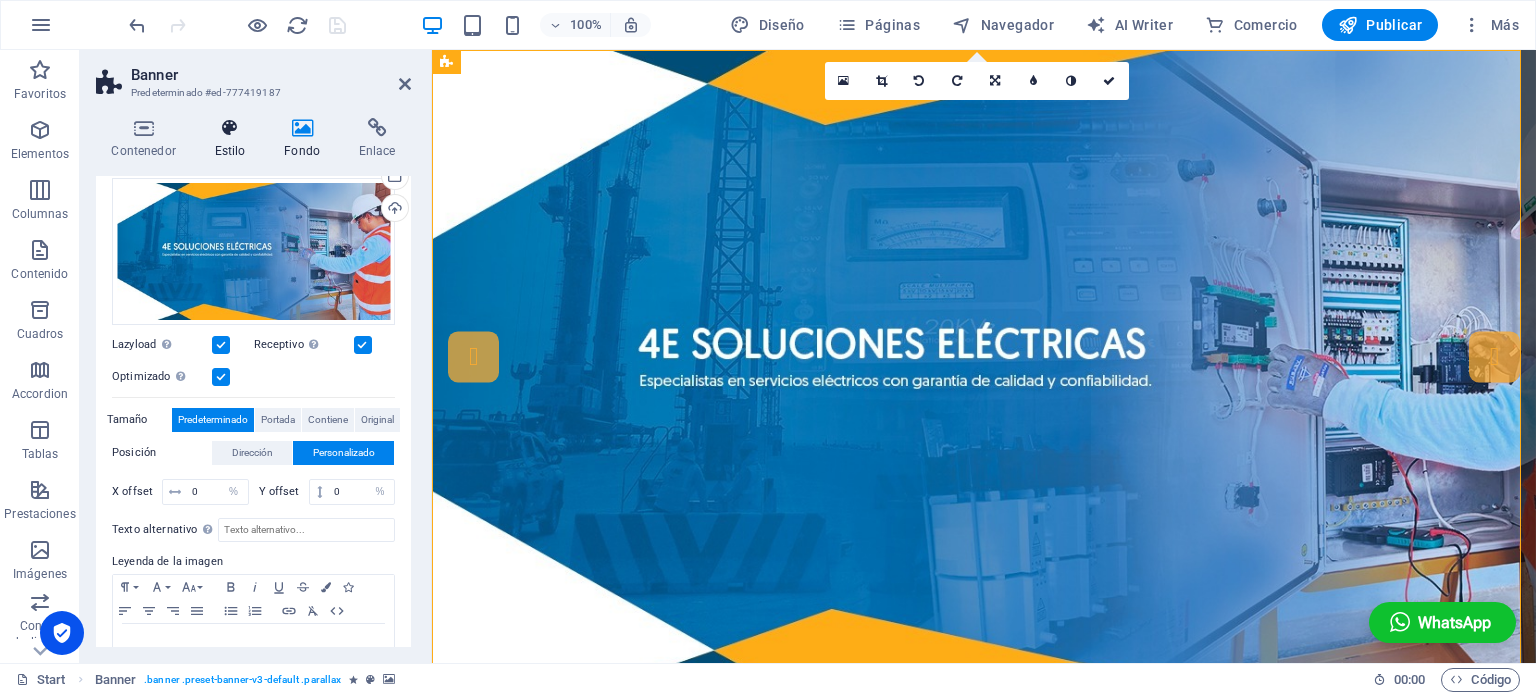 click at bounding box center (230, 128) 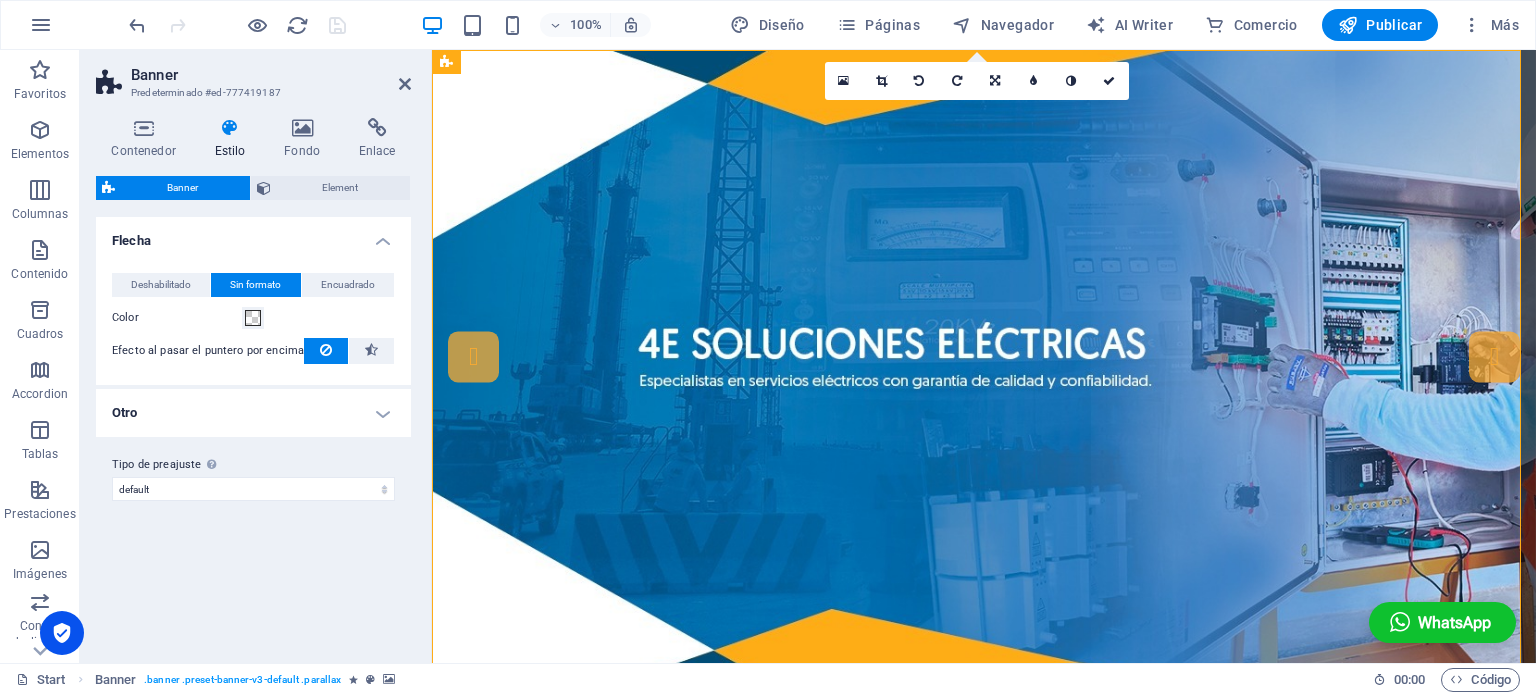 click on "Otro" at bounding box center (253, 413) 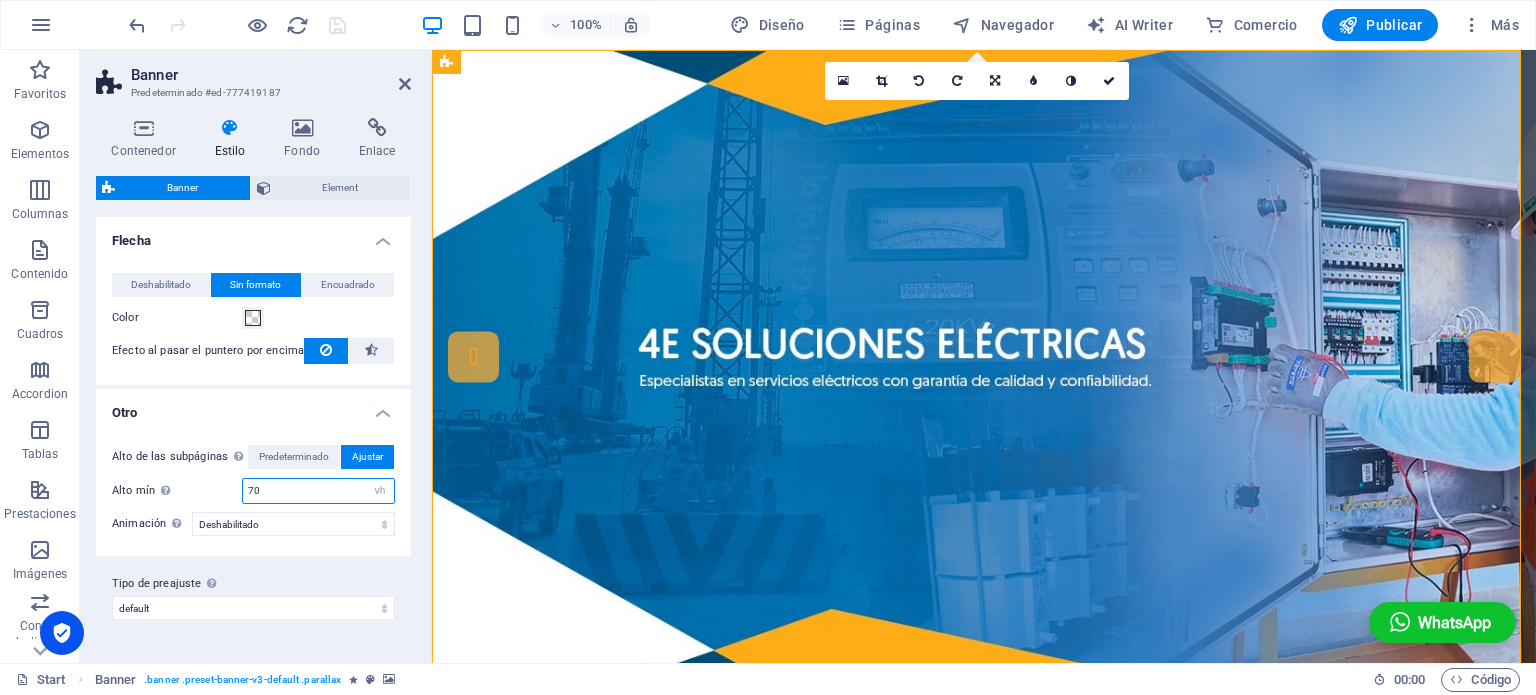click on "70" at bounding box center [318, 491] 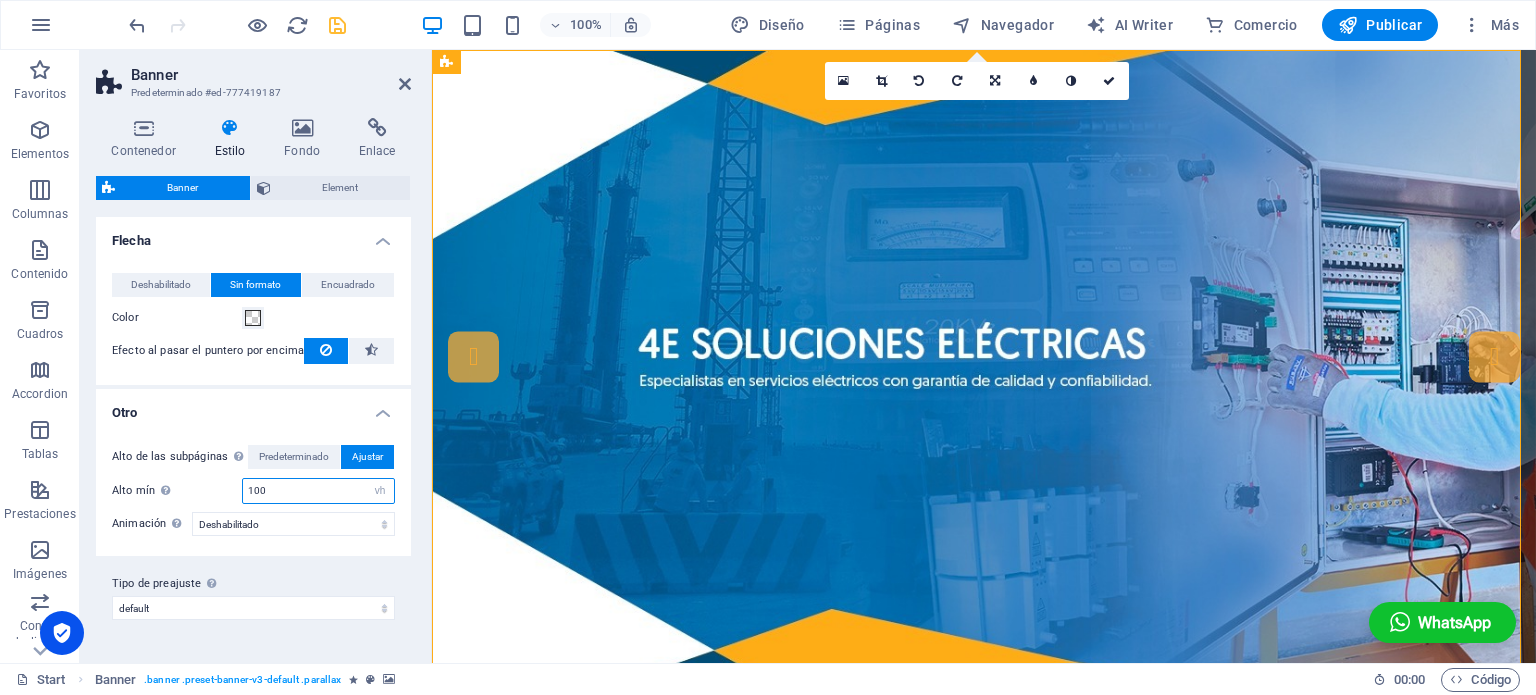 type on "100" 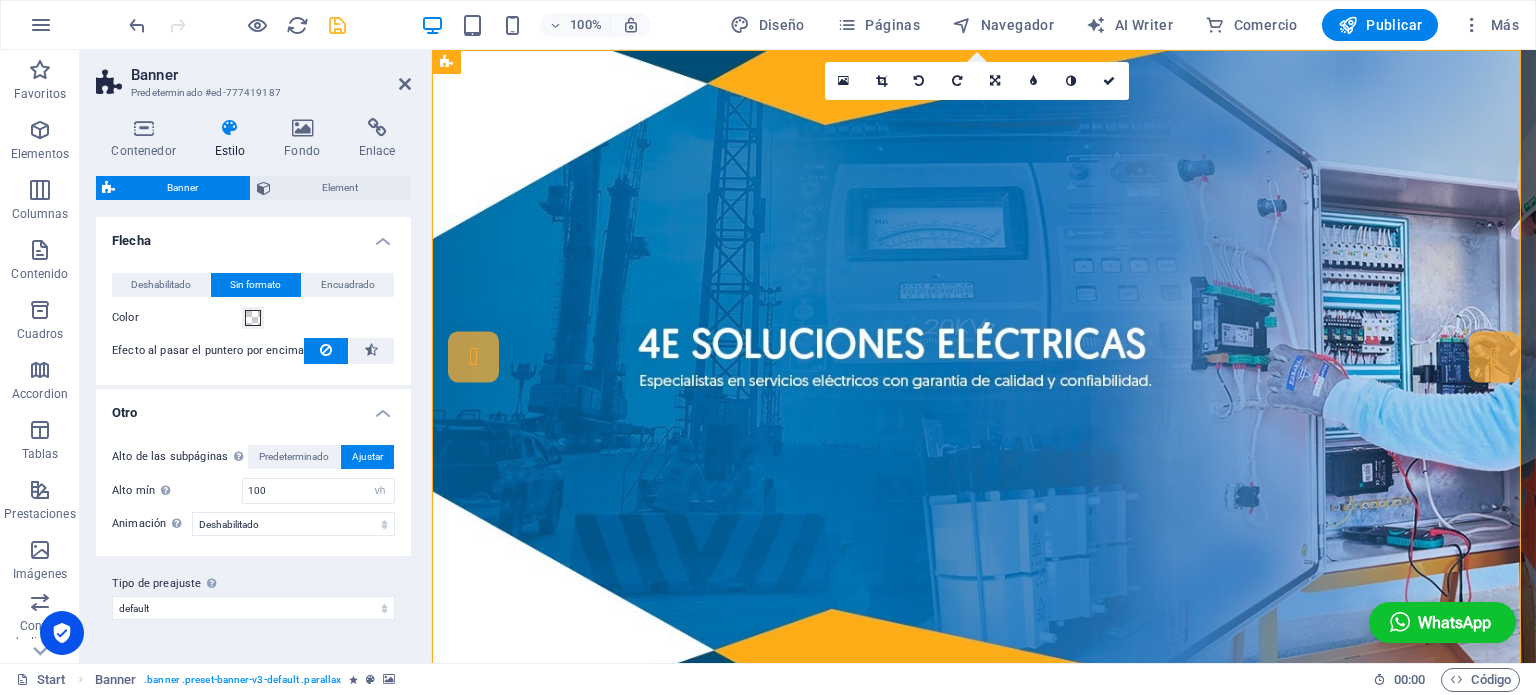 click on "Alto de las subpáginas Sobrescribe el alto mín. del banner solo para las subpáginas. Predeterminado Ajustar Alto mín Alto mínimo de la cabecera en las subpáginas. El alto de la cabecera se adapta si el contenido es superior. 0 para alto automático 100 automático px rem % vh vw Animación Activa el movimiento de la imagen de fondo. Esta opción puede ocasionar problemas. Por ejemplo, no debería combinarse con Lazyload. Deshabilitado Acercar y alejar Deslizar: de izquierda a derecha Deslizar: de arriba a abajo Duración 30 s" at bounding box center (253, 490) 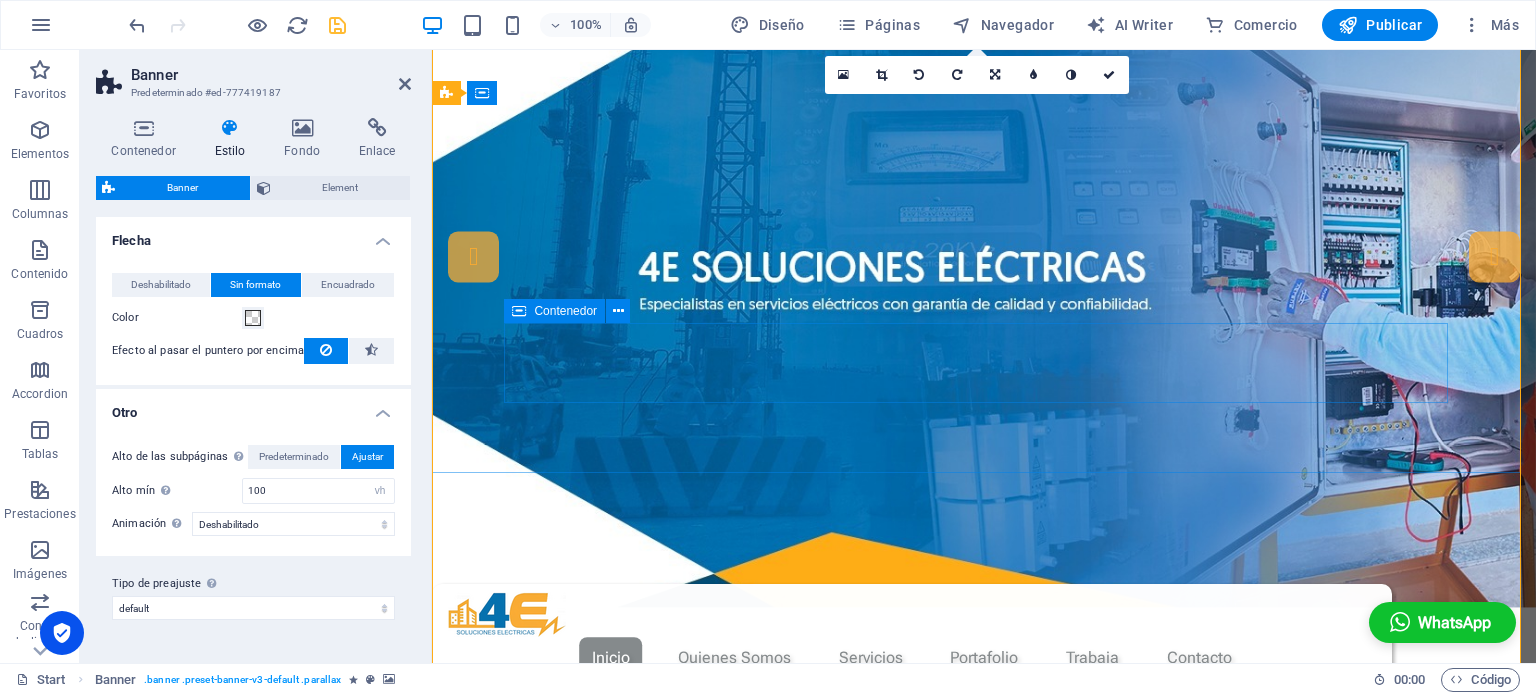 scroll, scrollTop: 0, scrollLeft: 0, axis: both 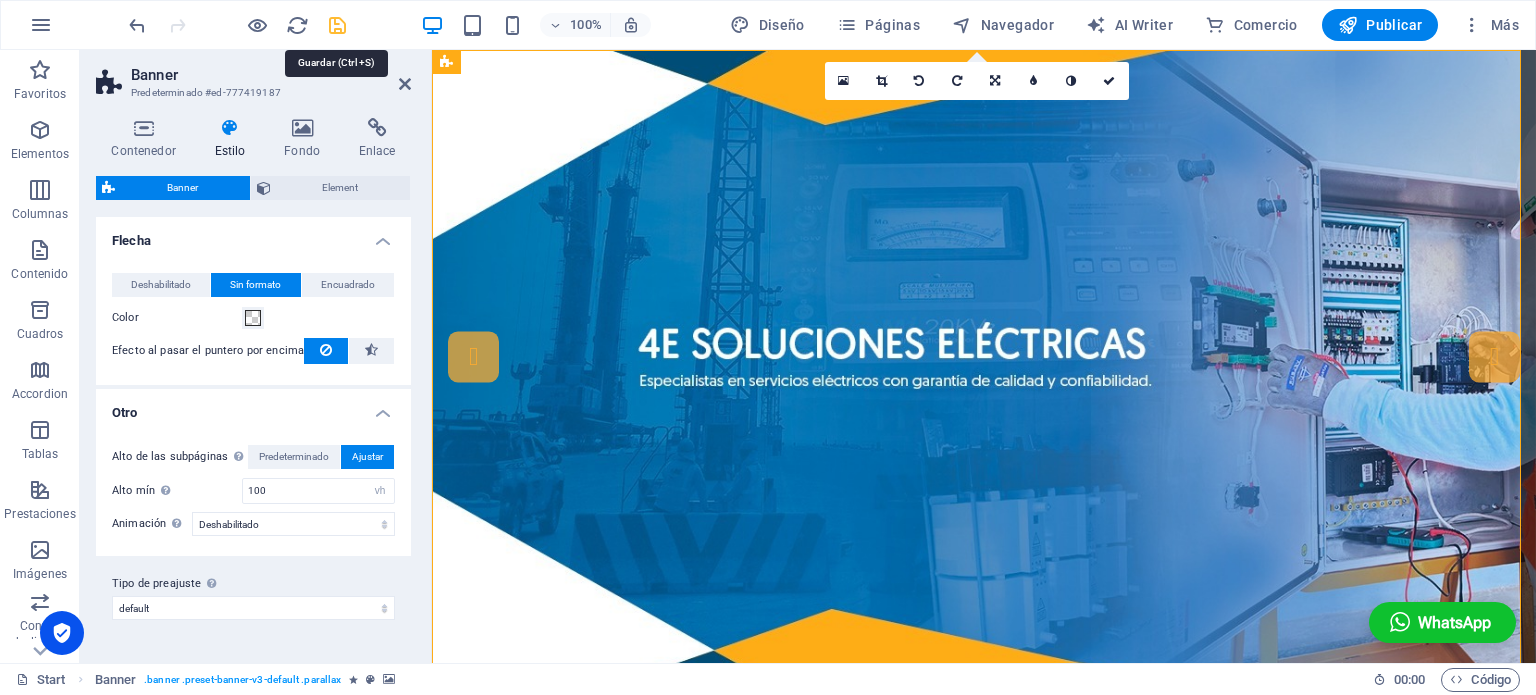 click at bounding box center (337, 25) 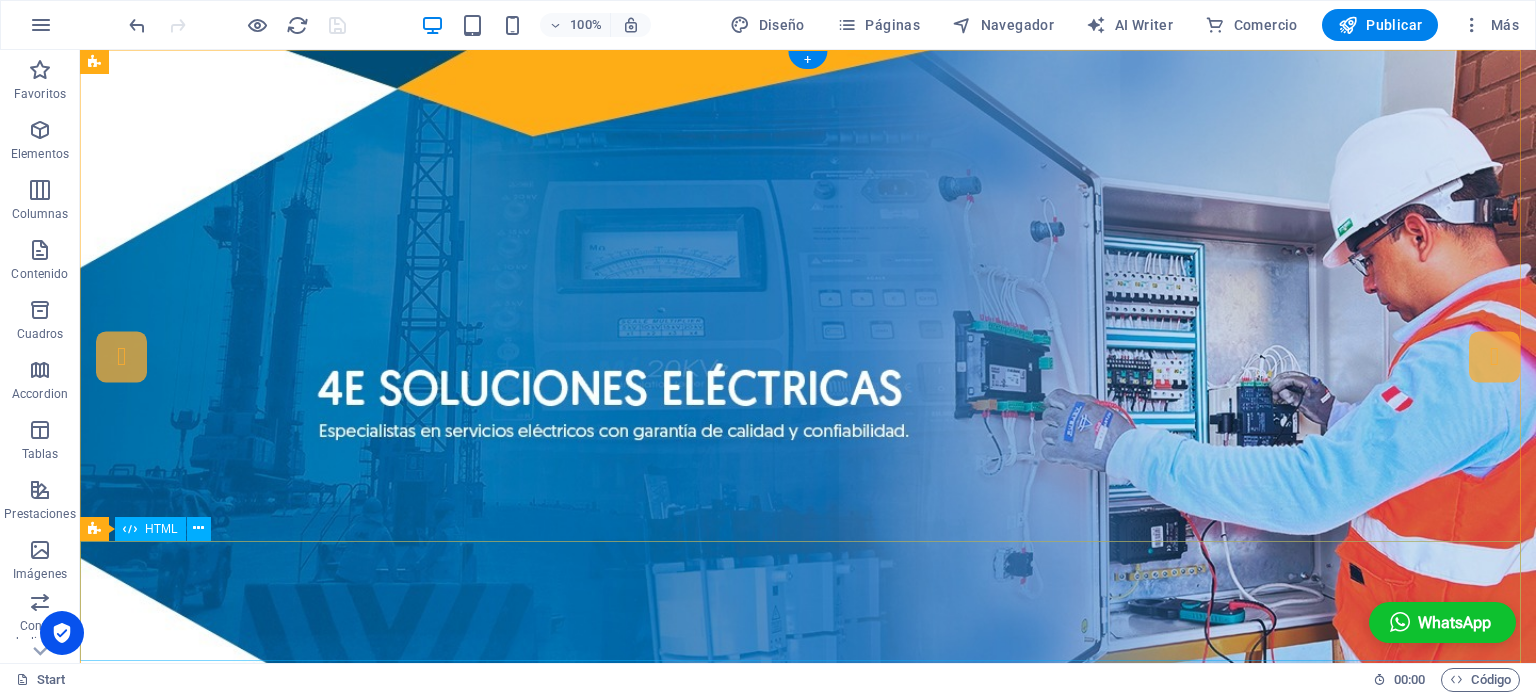 click at bounding box center (808, 1276) 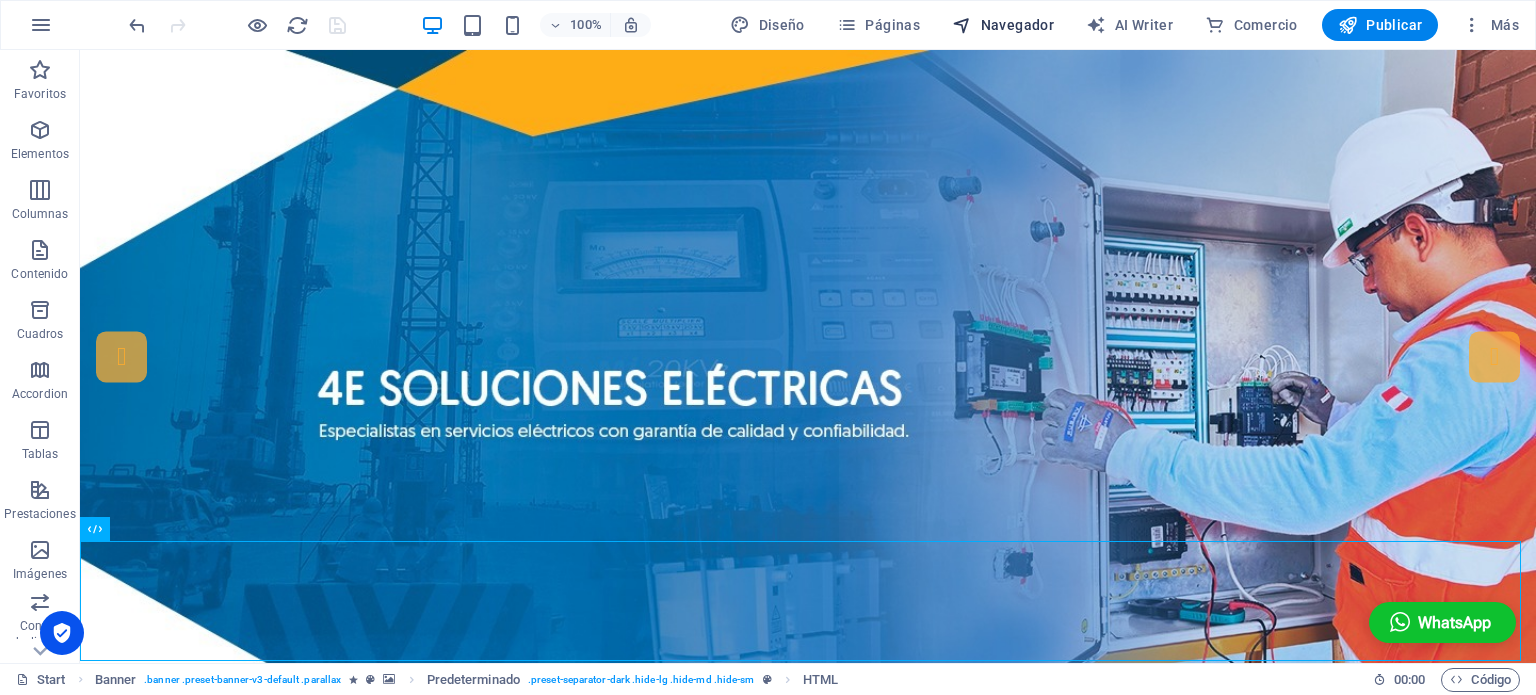 click on "Navegador" at bounding box center [1003, 25] 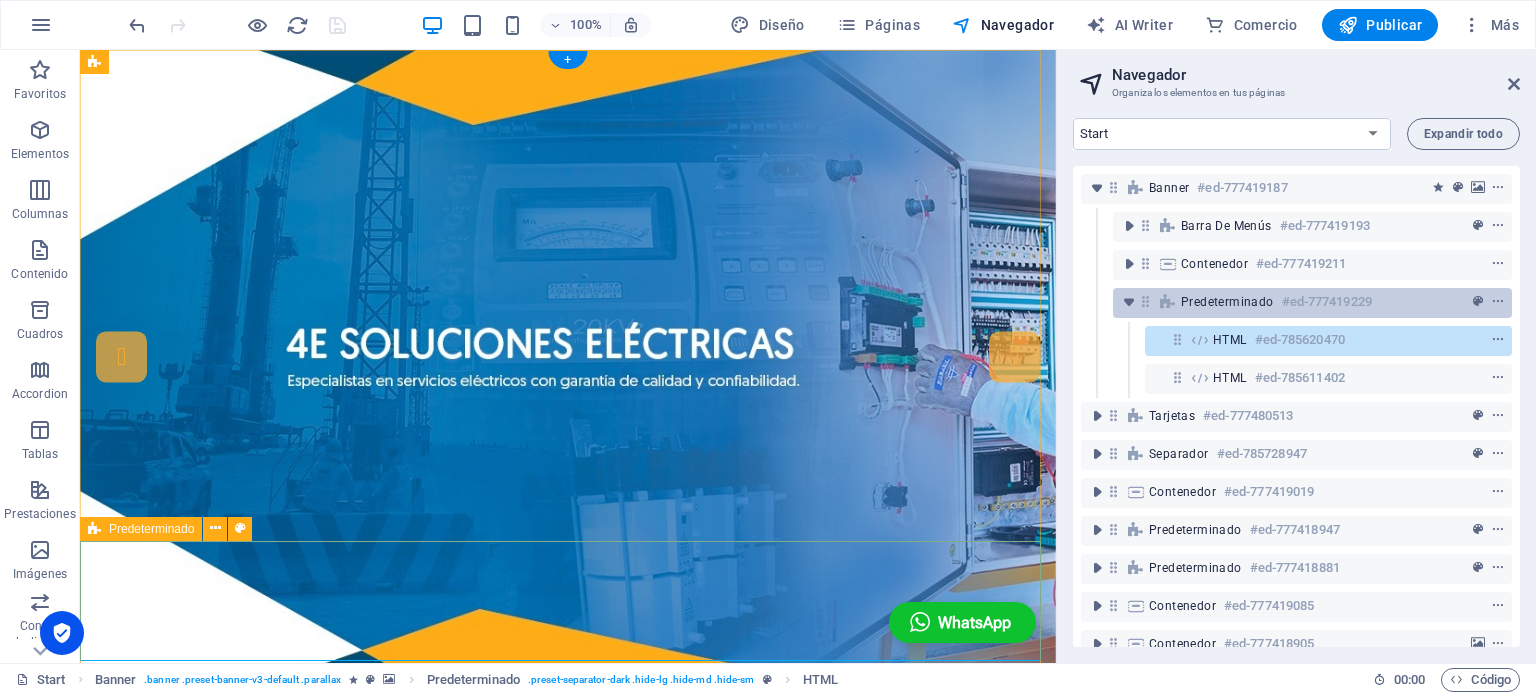 click on "Predeterminado" at bounding box center [1227, 302] 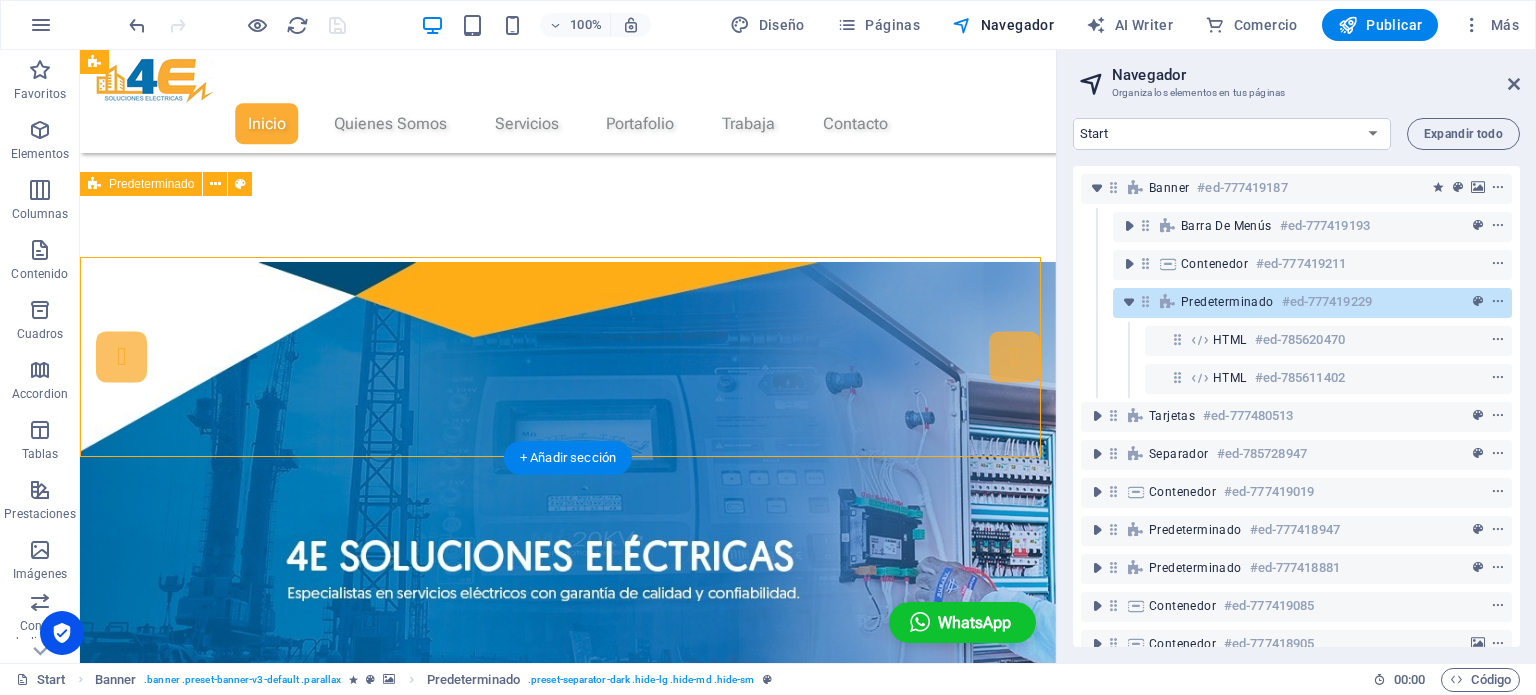 scroll, scrollTop: 283, scrollLeft: 0, axis: vertical 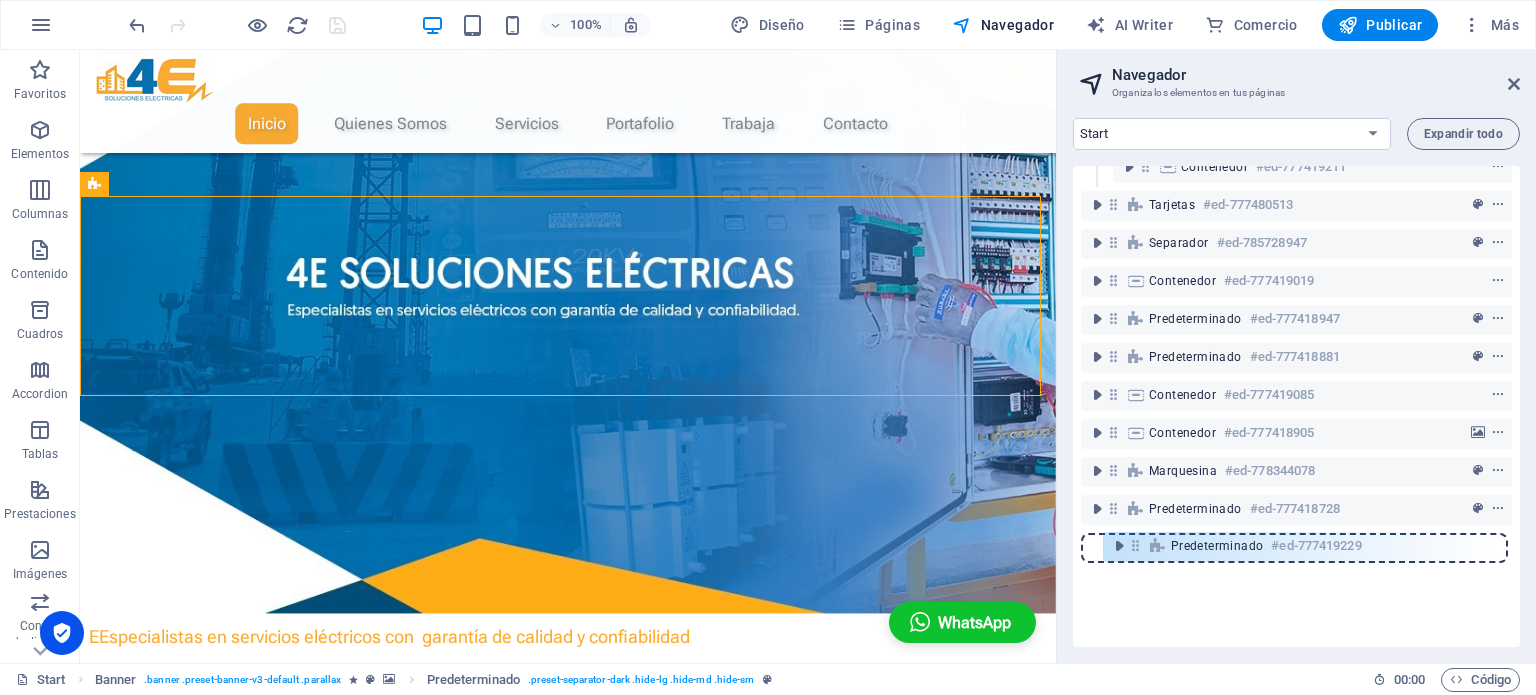 drag, startPoint x: 1144, startPoint y: 297, endPoint x: 1134, endPoint y: 551, distance: 254.19678 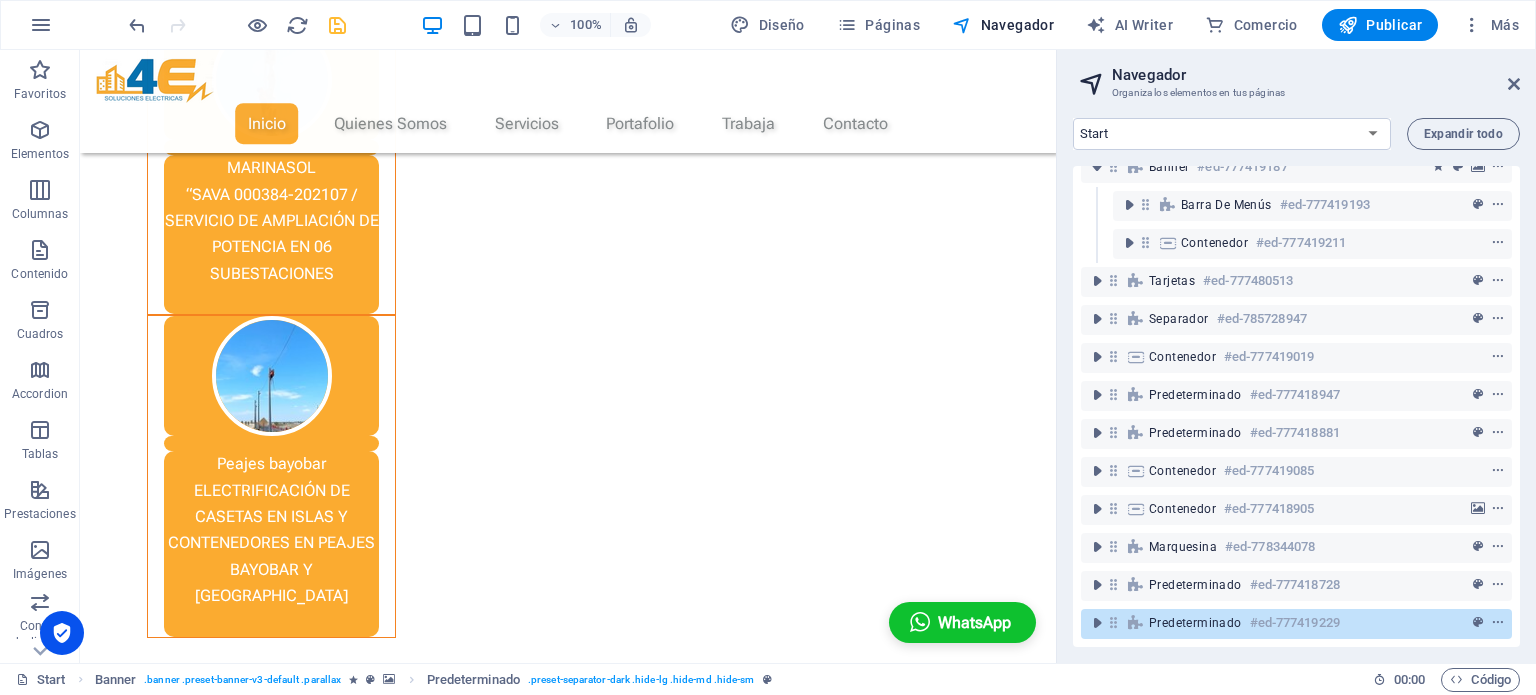 scroll, scrollTop: 36, scrollLeft: 0, axis: vertical 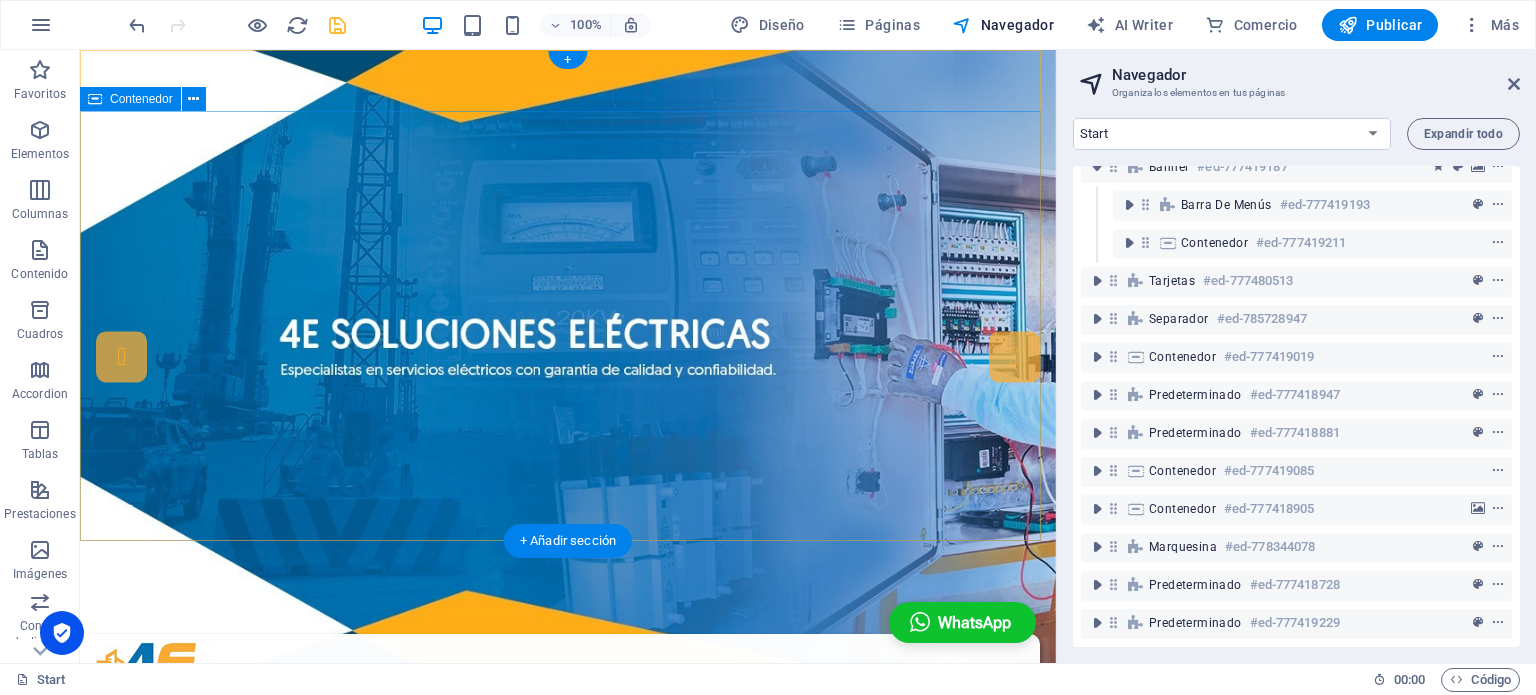 click on "4E Soluciones Eléctricas EEspecialistas en servicios eléctricos con  garantía de calidad y confiabilidad contáctanos" at bounding box center (568, 951) 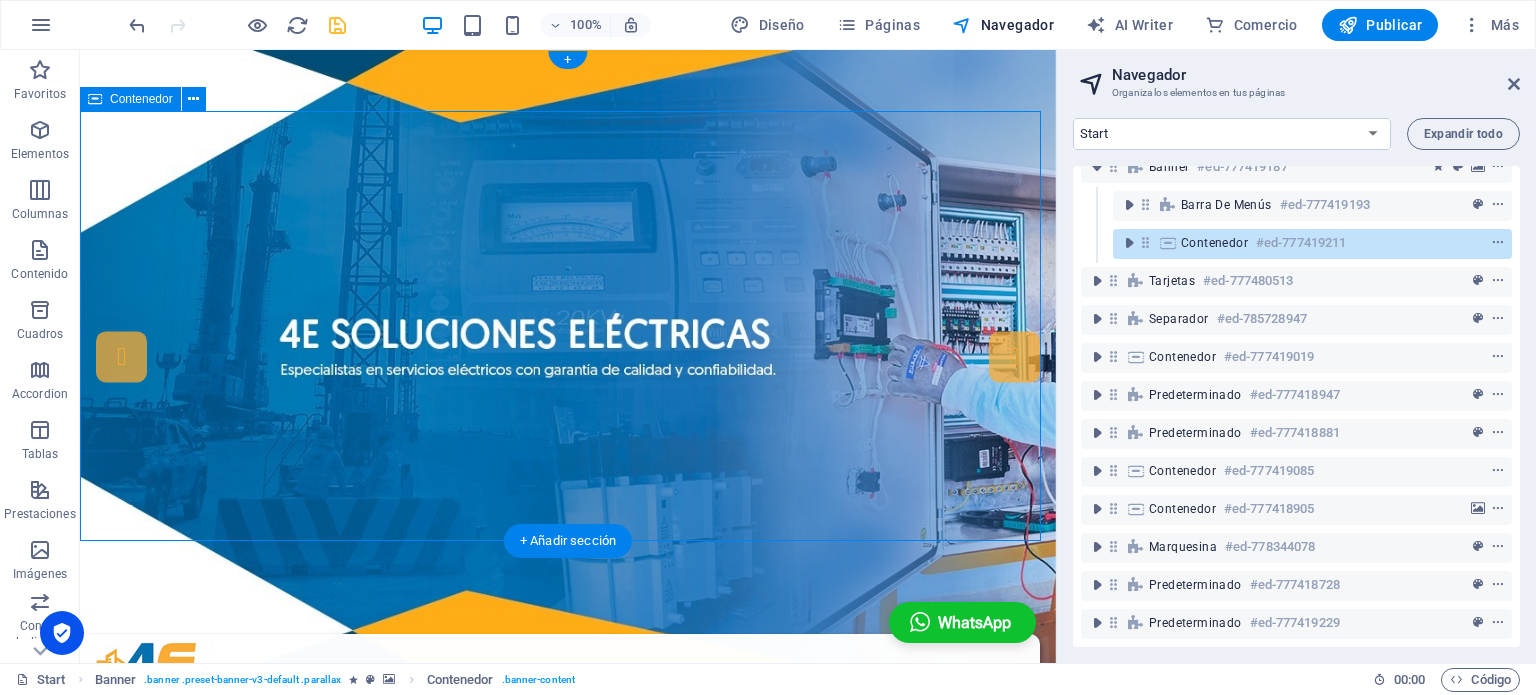 click on "4E Soluciones Eléctricas EEspecialistas en servicios eléctricos con  garantía de calidad y confiabilidad contáctanos" at bounding box center [568, 951] 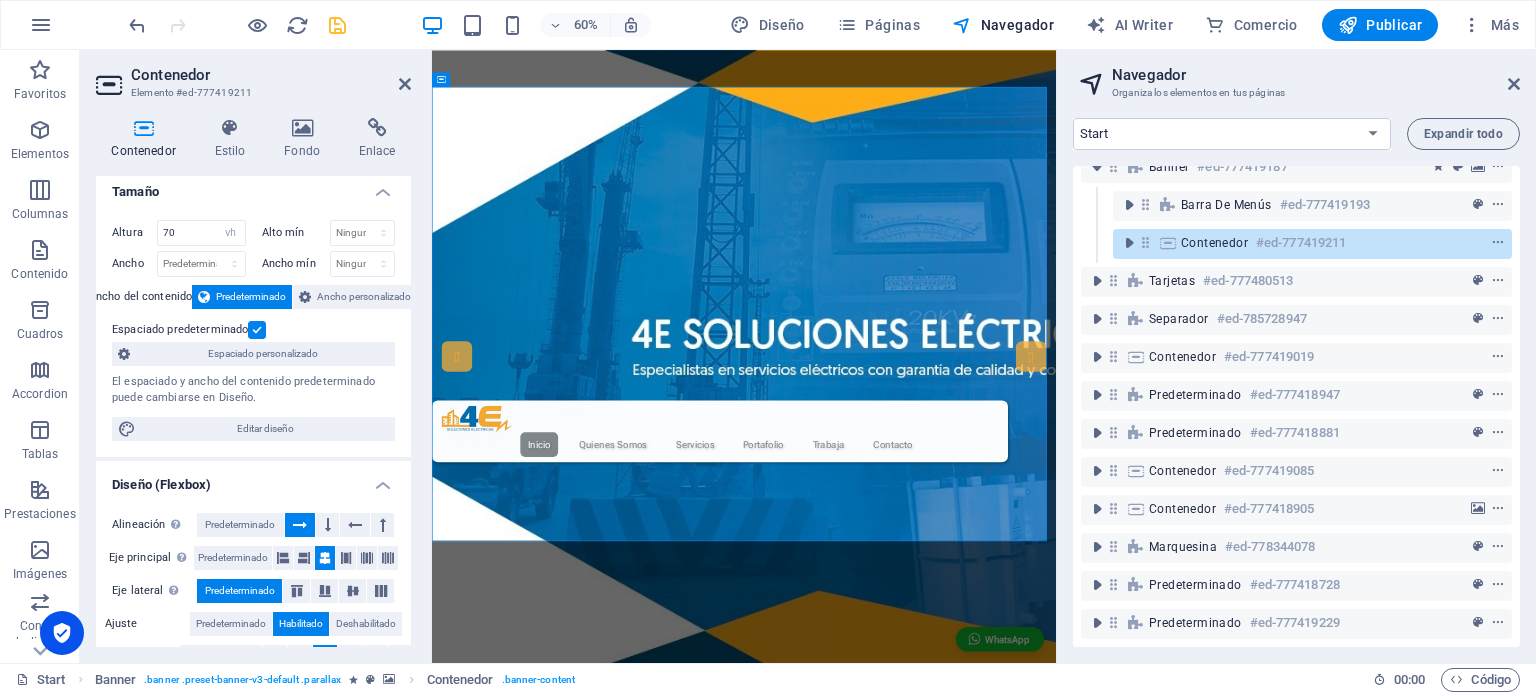 scroll, scrollTop: 0, scrollLeft: 0, axis: both 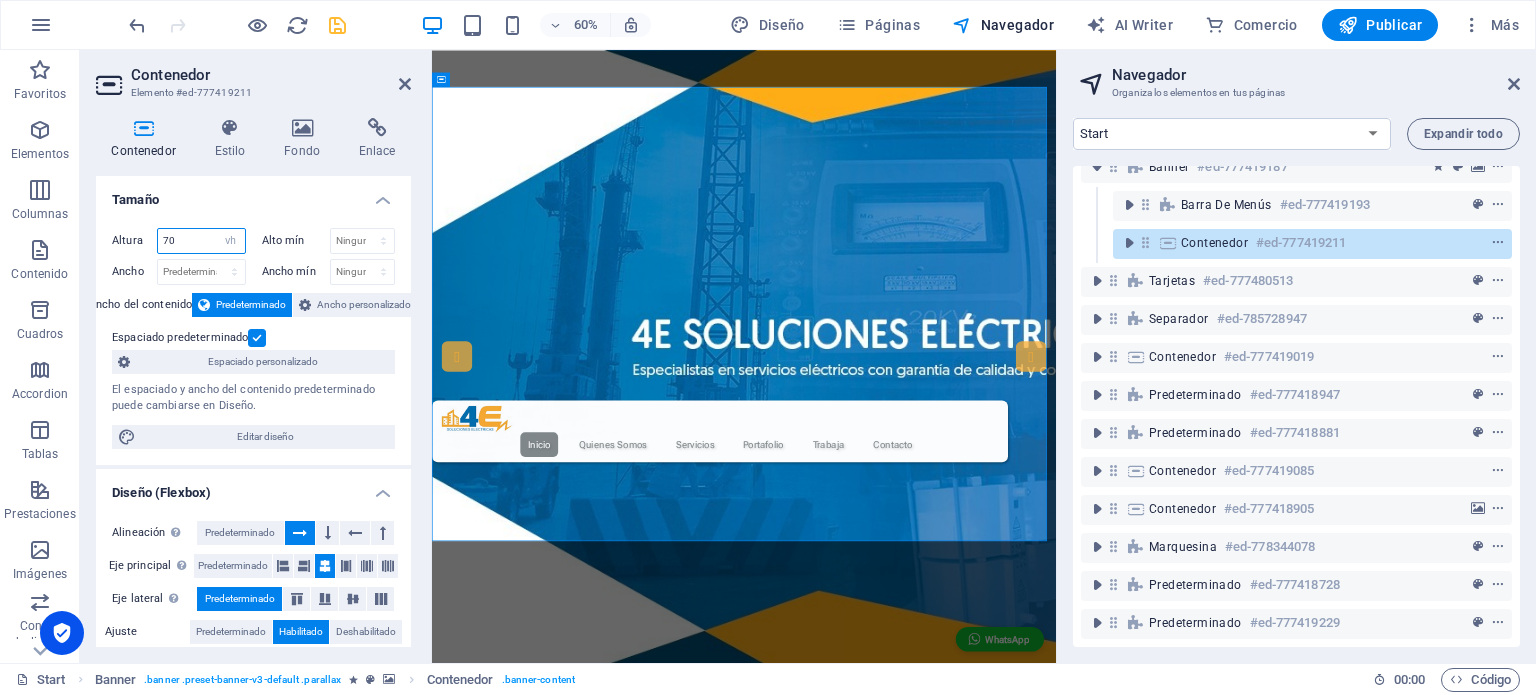 drag, startPoint x: 172, startPoint y: 242, endPoint x: 156, endPoint y: 240, distance: 16.124516 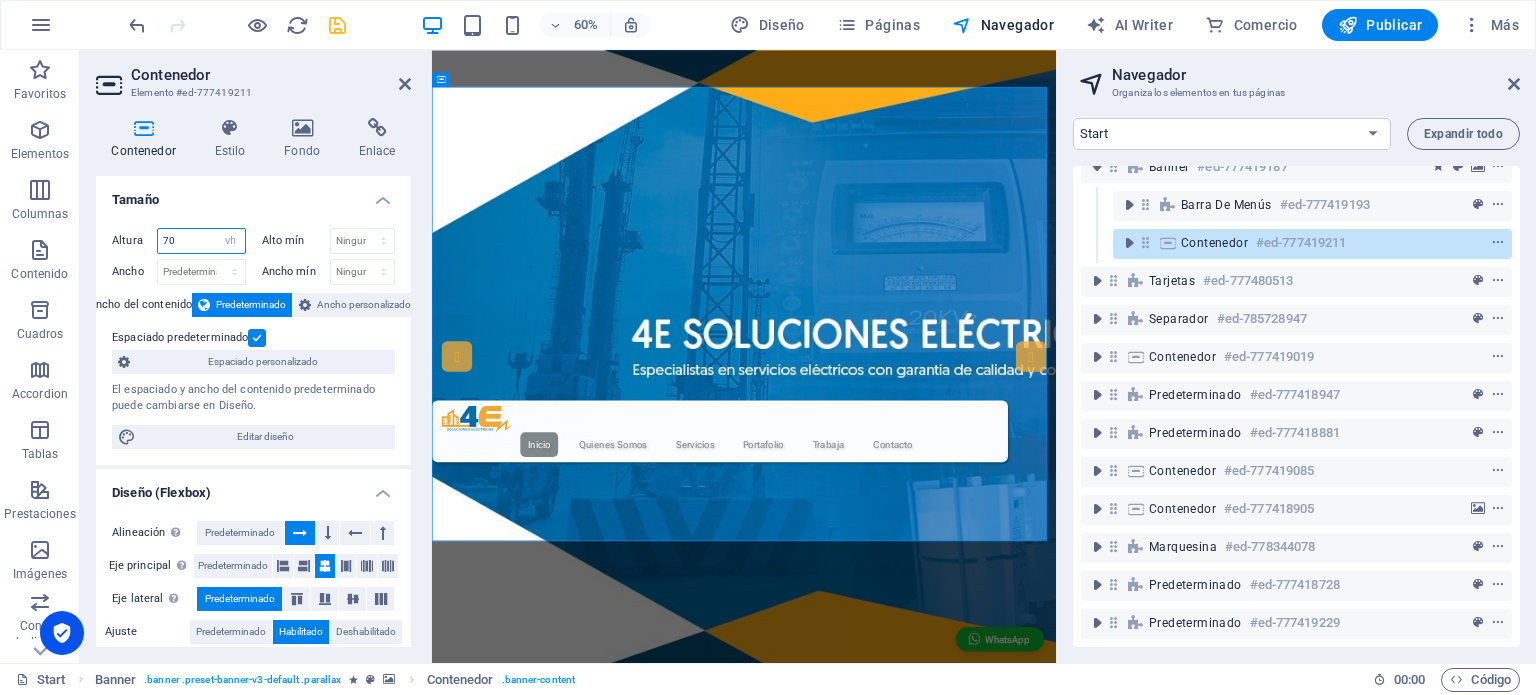 click on "70 Predeterminado px rem % vh vw" at bounding box center [201, 241] 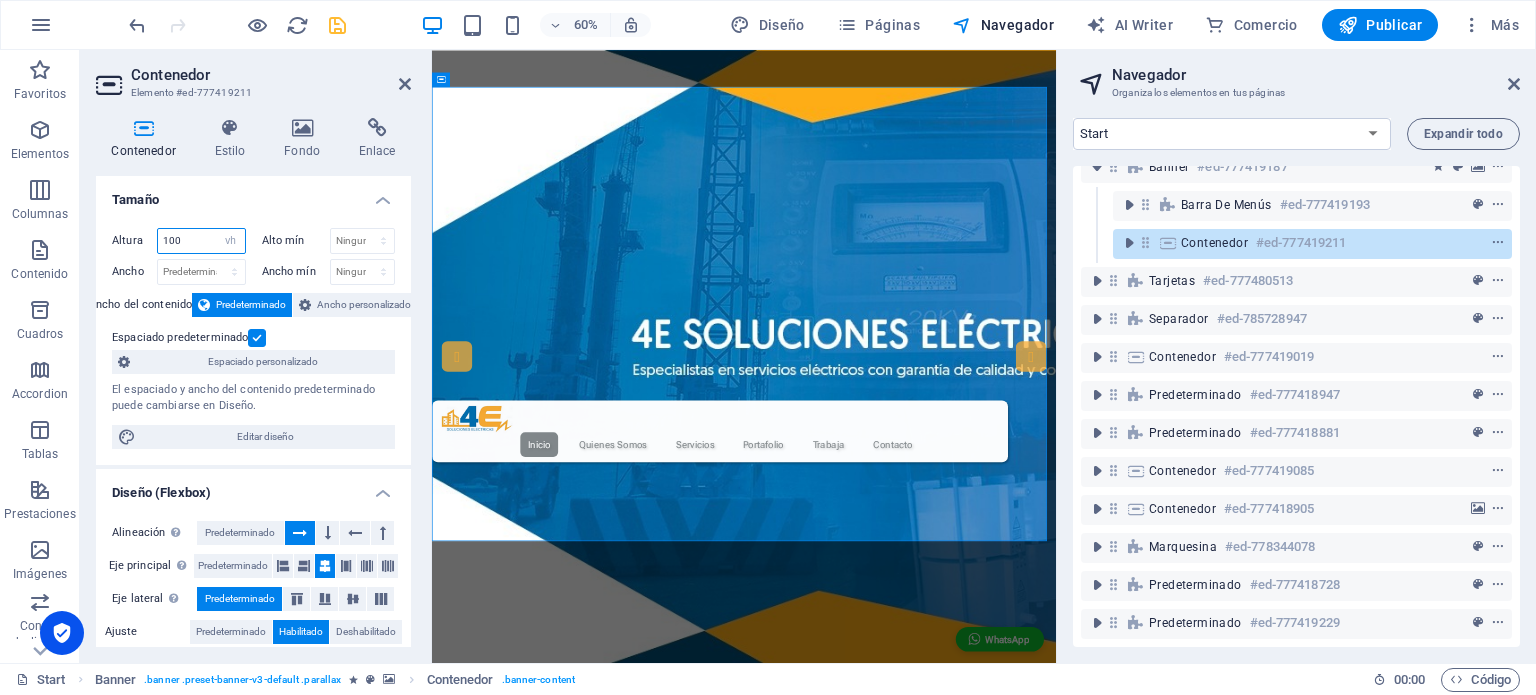 type on "100" 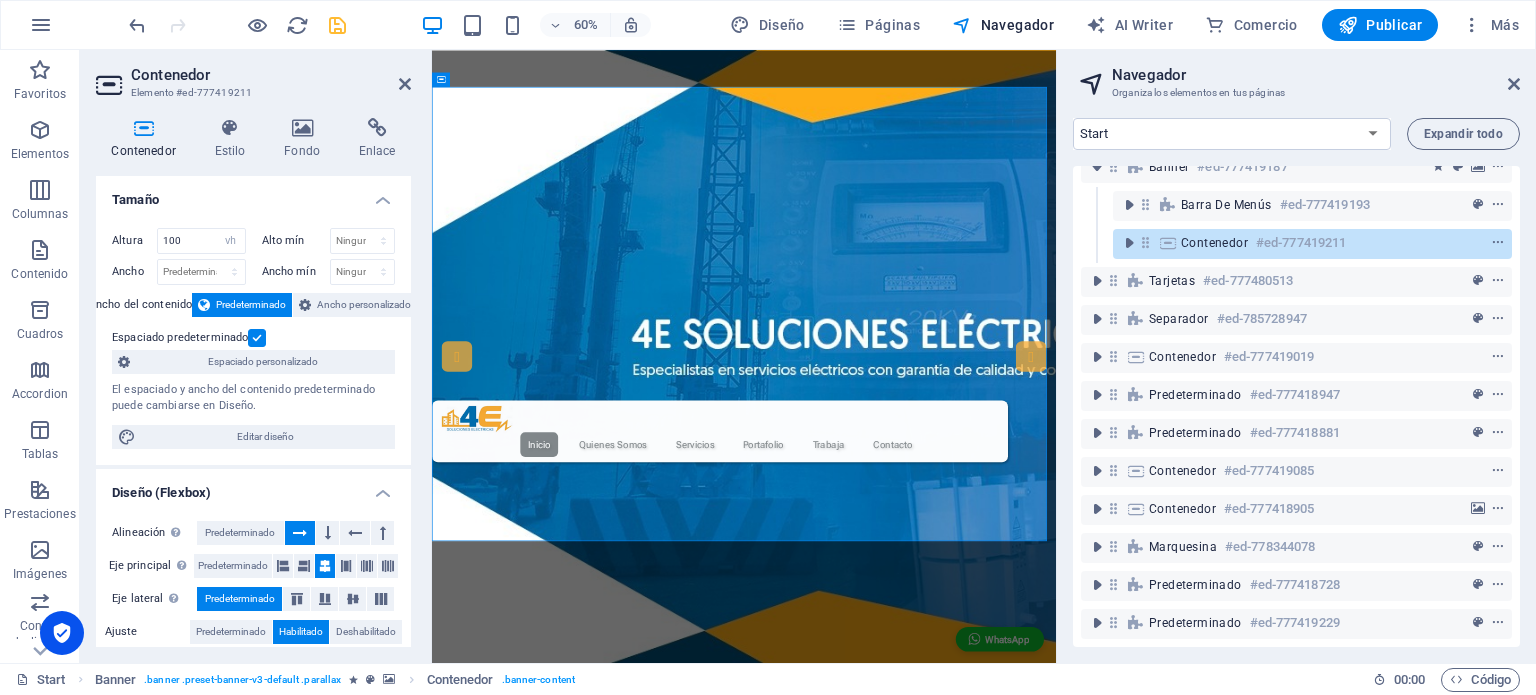 click on "Altura 100 Predeterminado px rem % vh vw Alto mín Ninguno px rem % vh vw Ancho Predeterminado px rem % em vh vw Ancho mín Ninguno px rem % vh vw Ancho del contenido Predeterminado Ancho personalizado Ancho Predeterminado px rem % em vh vw Ancho mín Ninguno px rem % vh vw Espaciado predeterminado Espaciado personalizado El espaciado y ancho del contenido predeterminado puede cambiarse en Diseño. Editar diseño" at bounding box center (253, 338) 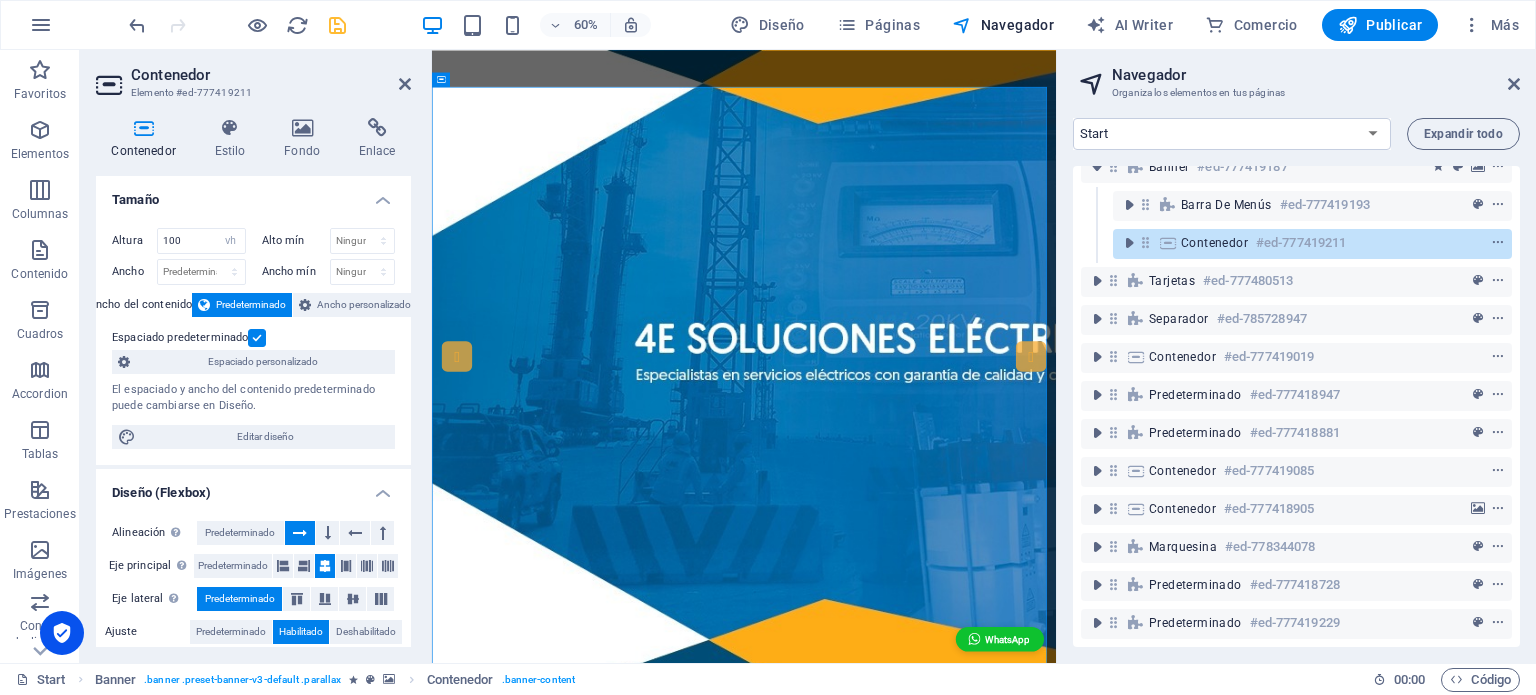 click at bounding box center (337, 25) 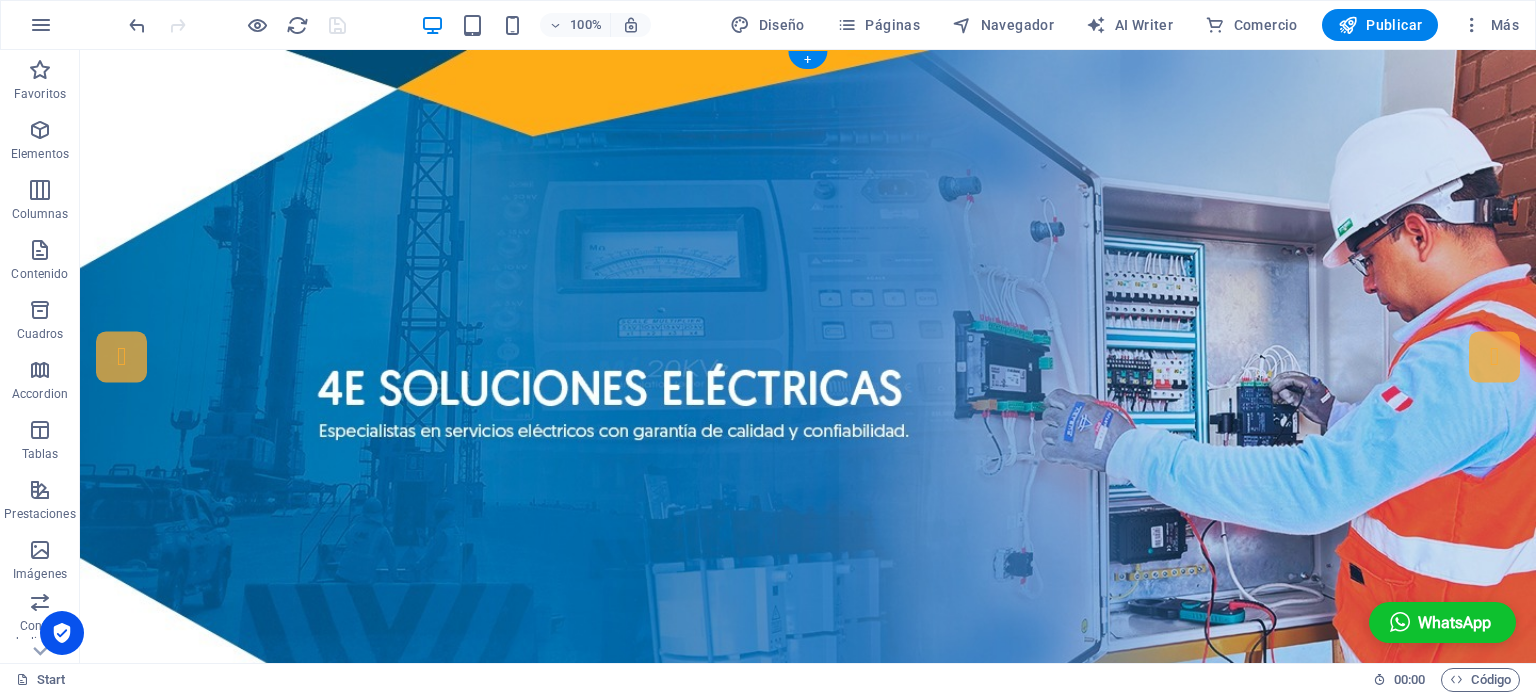 click at bounding box center [808, 365] 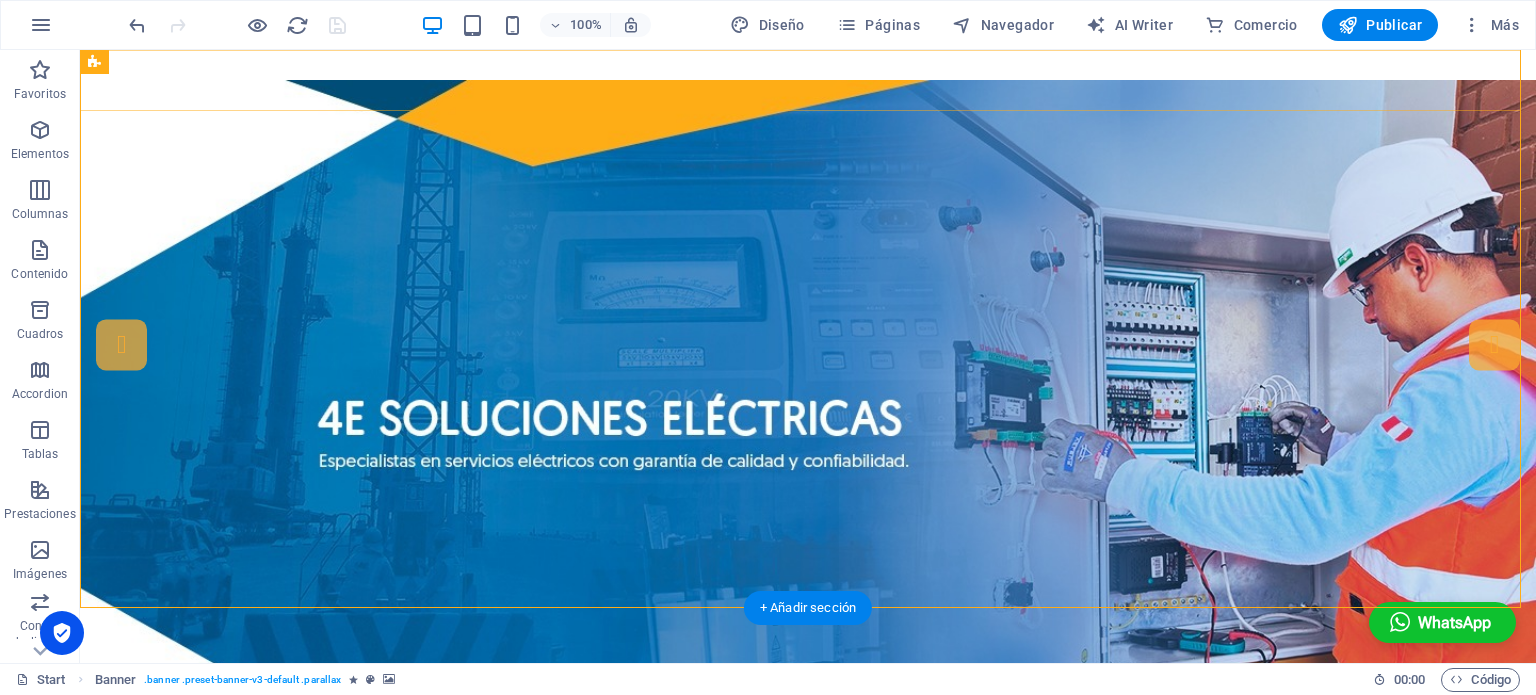 scroll, scrollTop: 0, scrollLeft: 0, axis: both 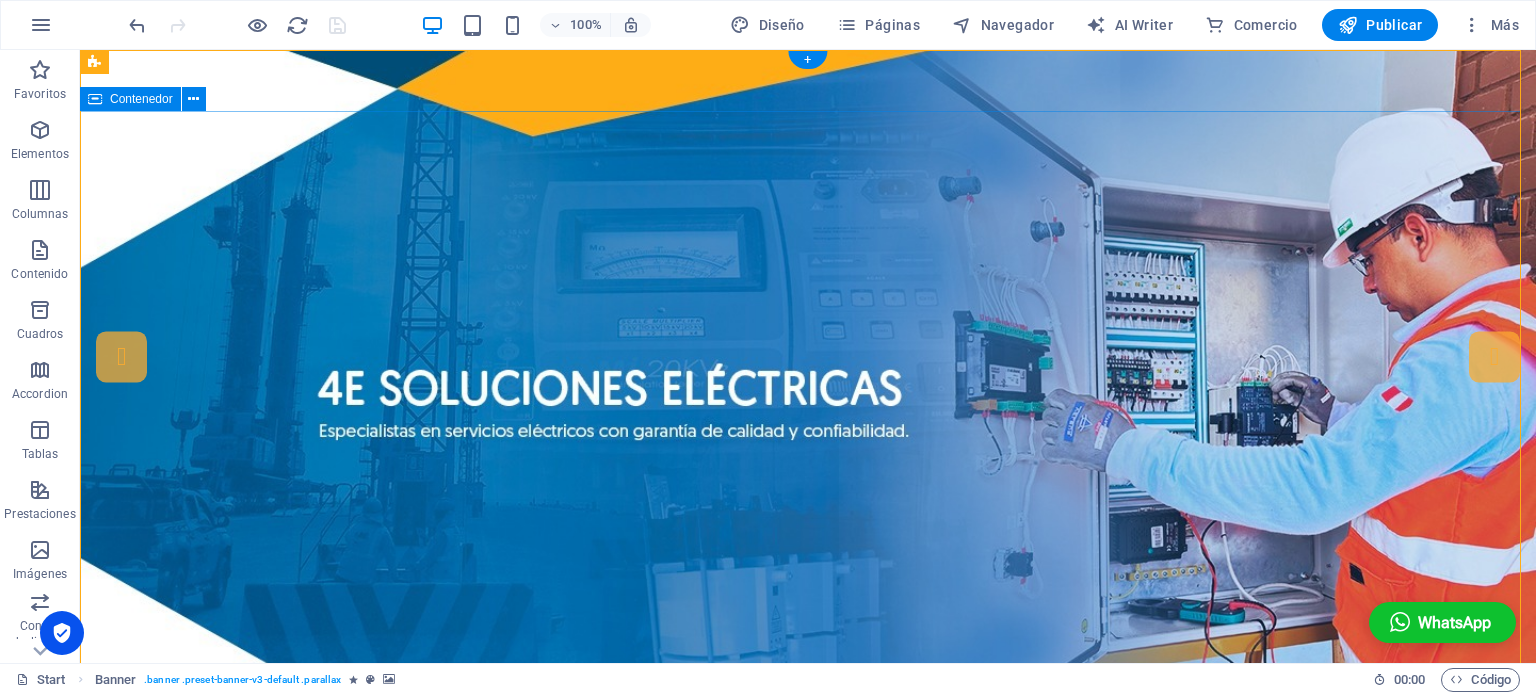 click on "4E Soluciones Eléctricas EEspecialistas en servicios eléctricos con  garantía de calidad y confiabilidad contáctanos" at bounding box center [808, 1089] 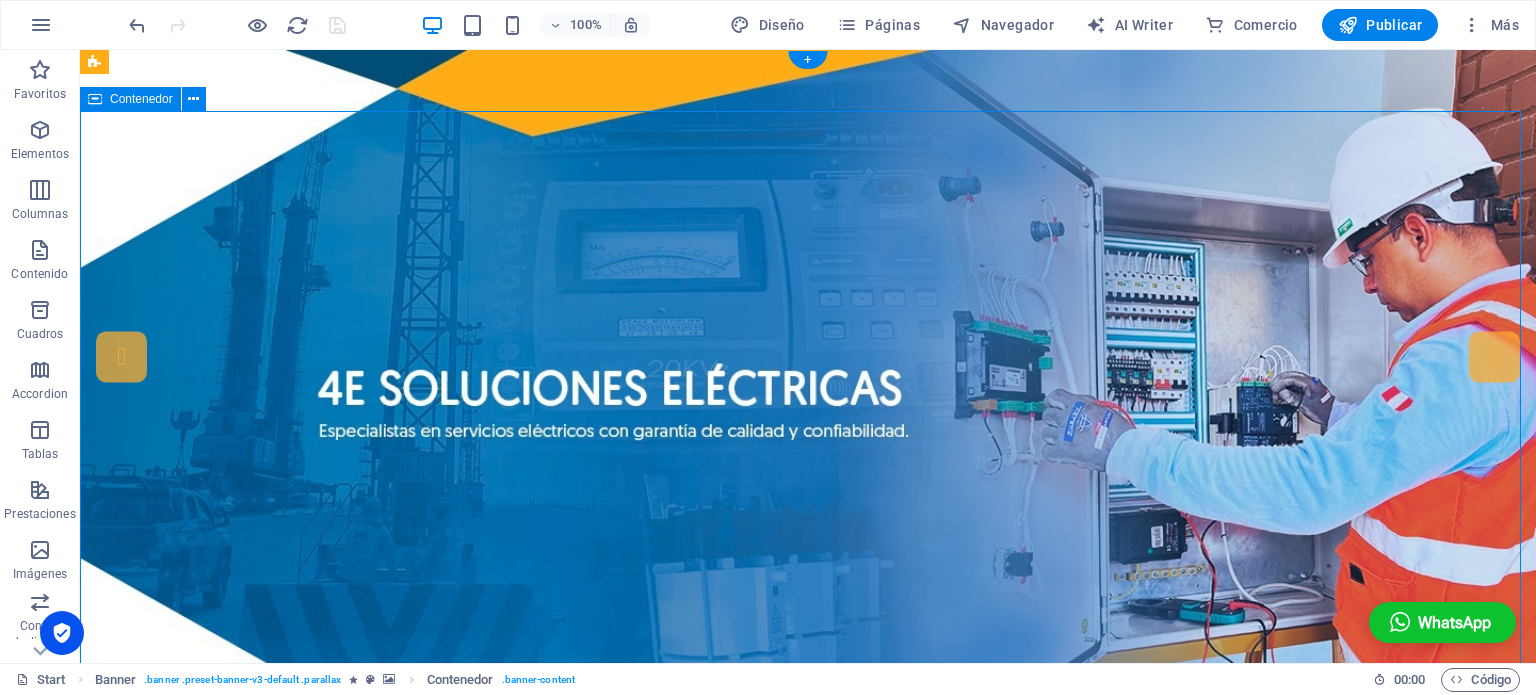 click on "4E Soluciones Eléctricas EEspecialistas en servicios eléctricos con  garantía de calidad y confiabilidad contáctanos" at bounding box center (808, 1089) 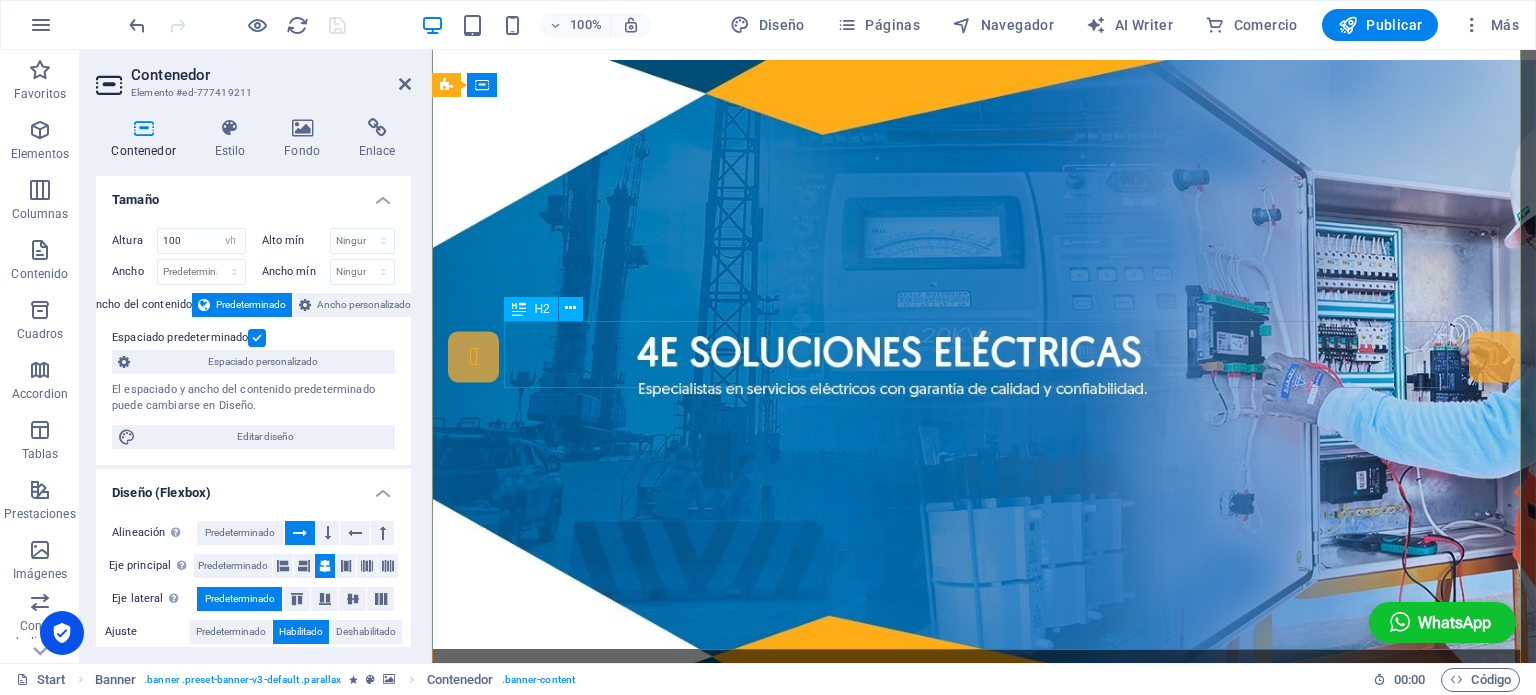scroll, scrollTop: 0, scrollLeft: 0, axis: both 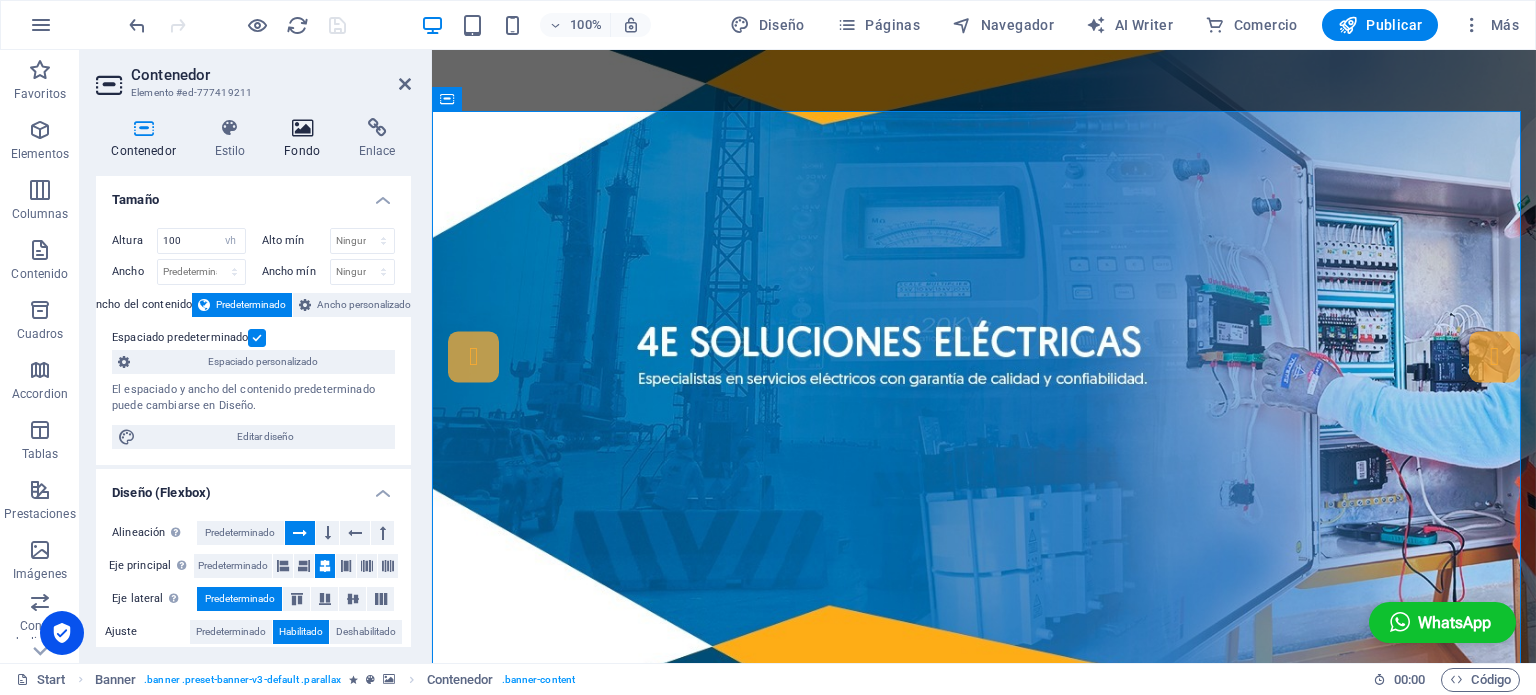 click on "Fondo" at bounding box center (306, 139) 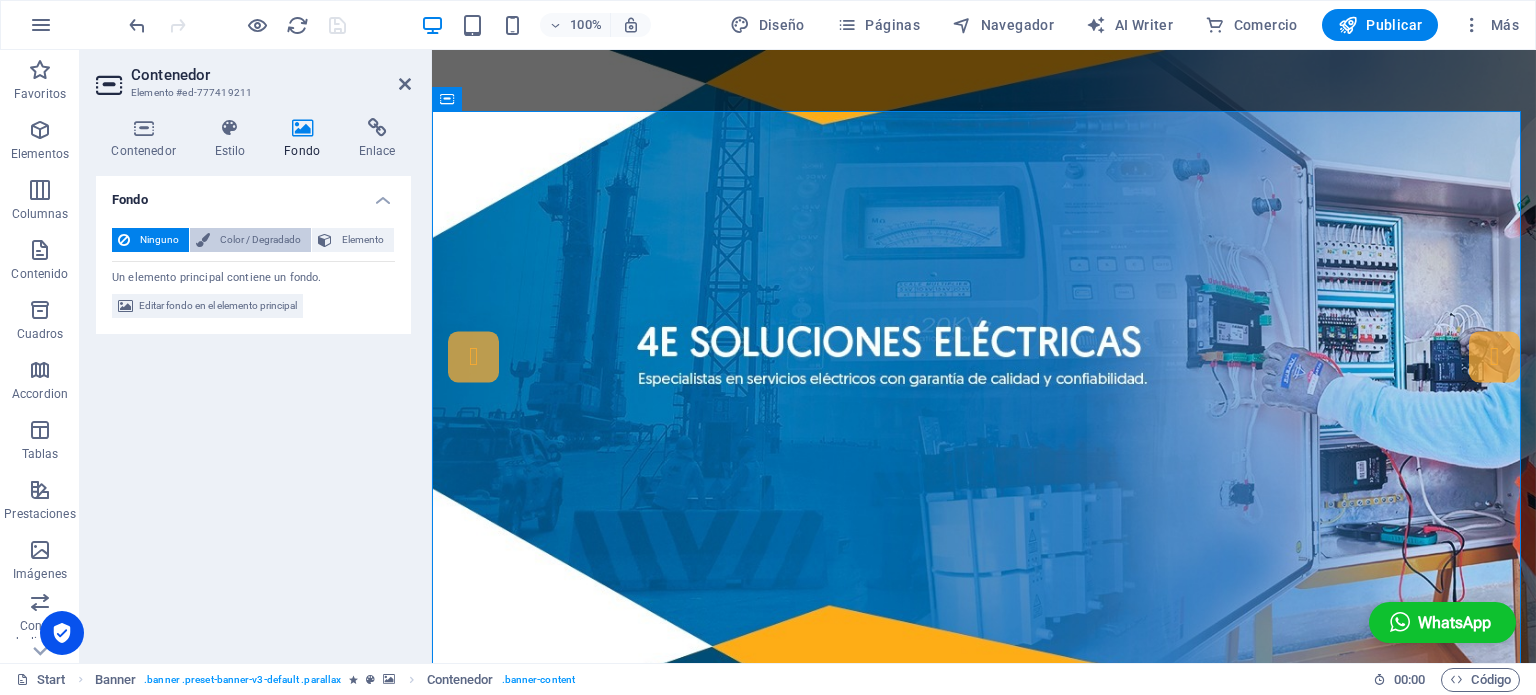 click on "Color / Degradado" at bounding box center (260, 240) 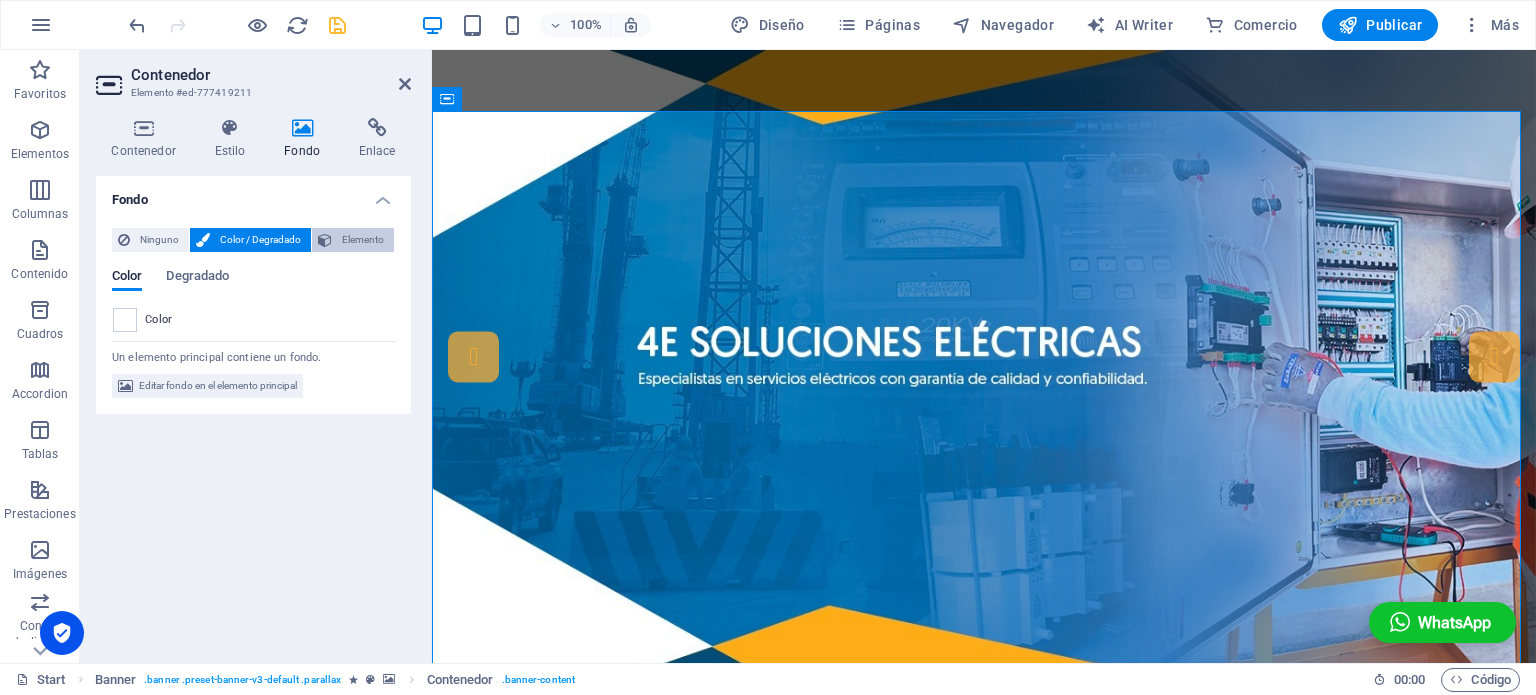 click on "Elemento" at bounding box center [363, 240] 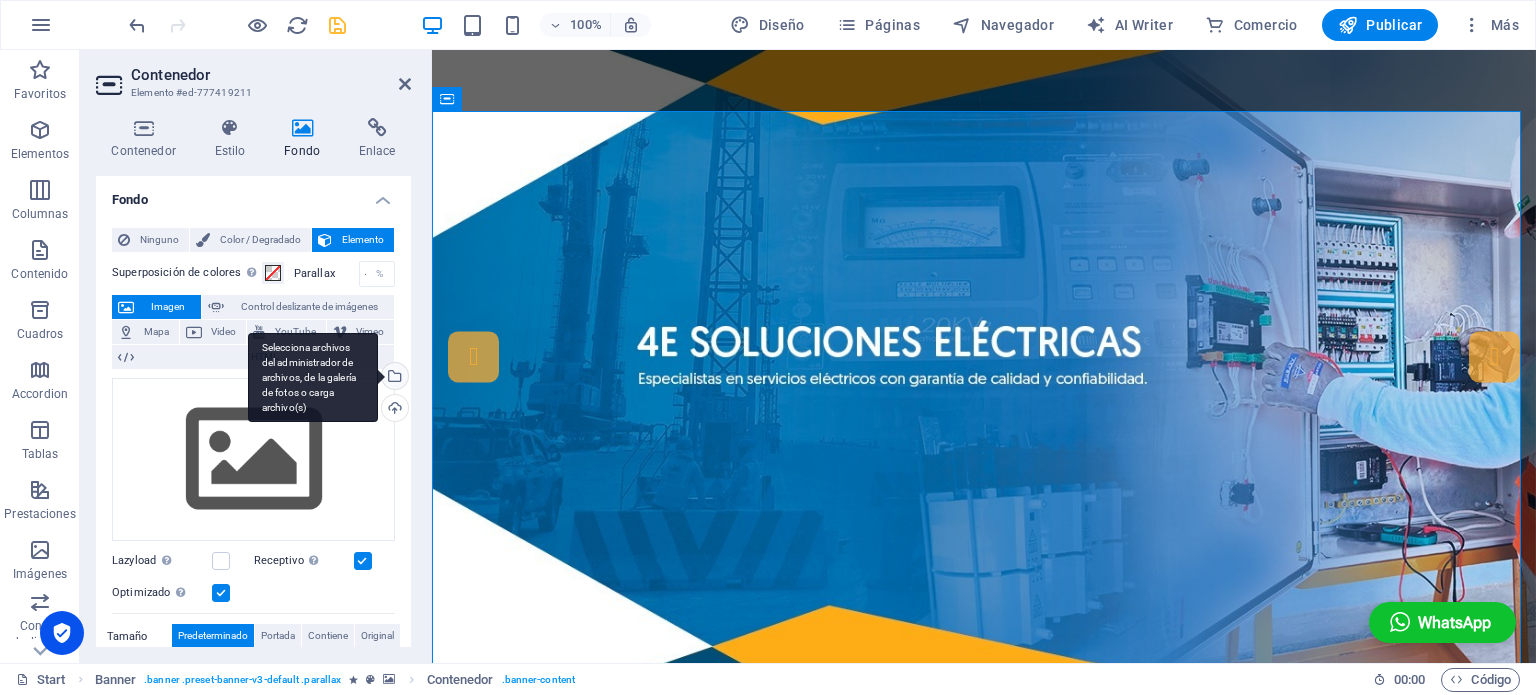 click on "Selecciona archivos del administrador de archivos, de la galería de fotos o carga archivo(s)" at bounding box center (313, 378) 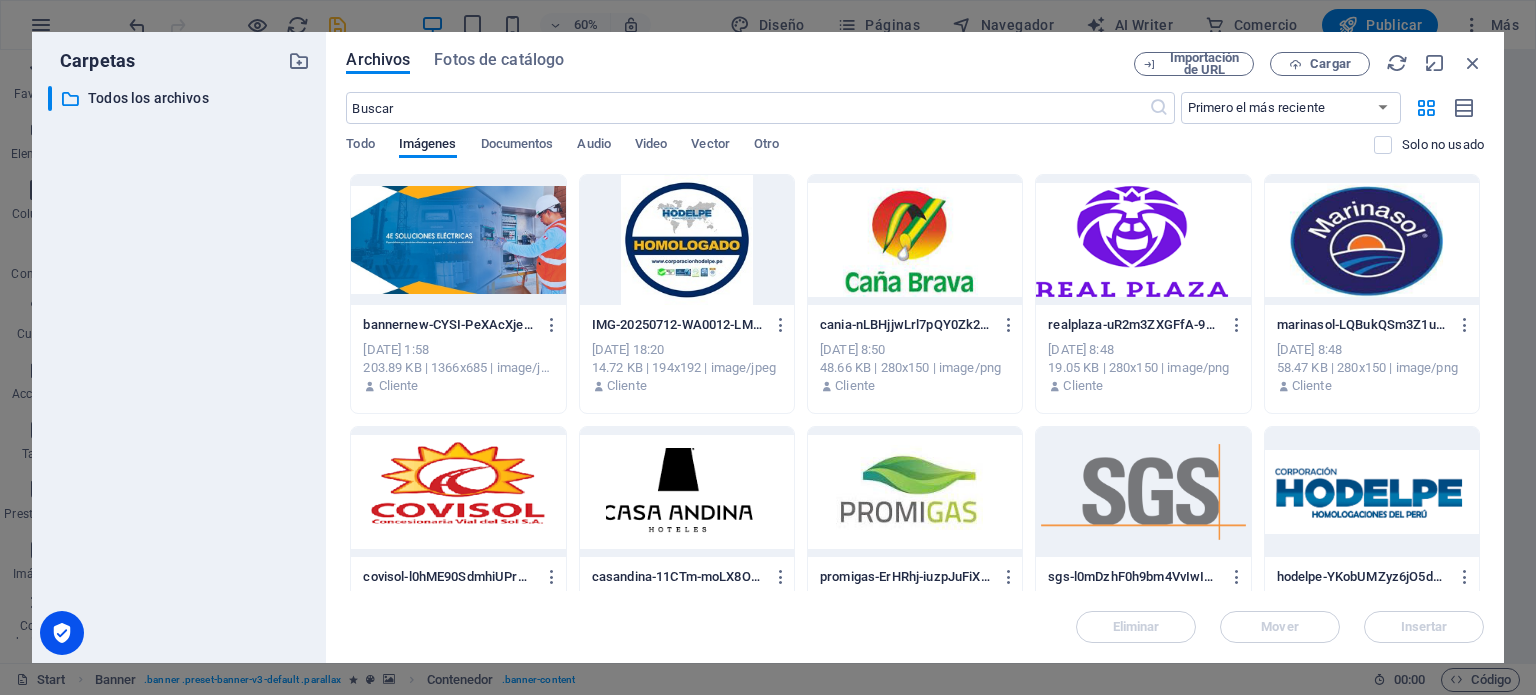 click at bounding box center (458, 240) 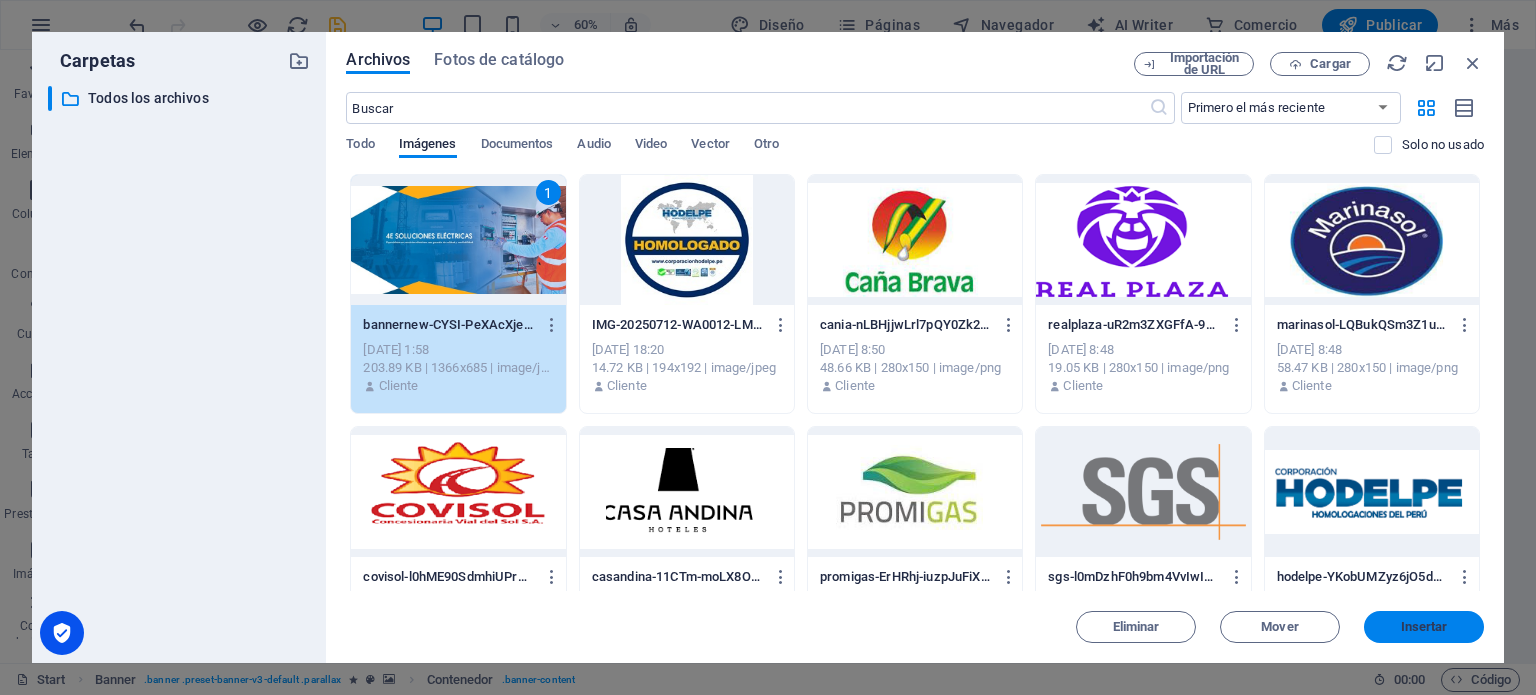 drag, startPoint x: 1453, startPoint y: 623, endPoint x: 1020, endPoint y: 573, distance: 435.8773 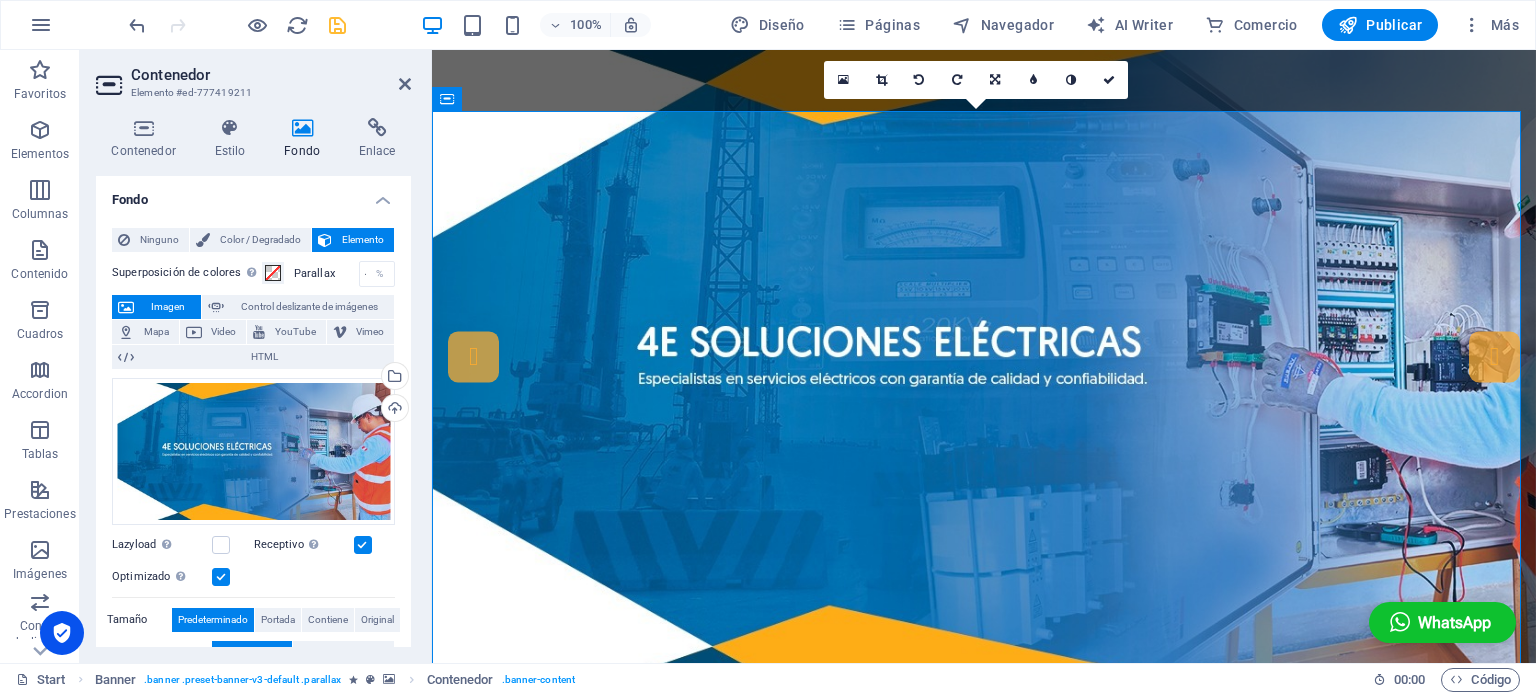 click at bounding box center [337, 25] 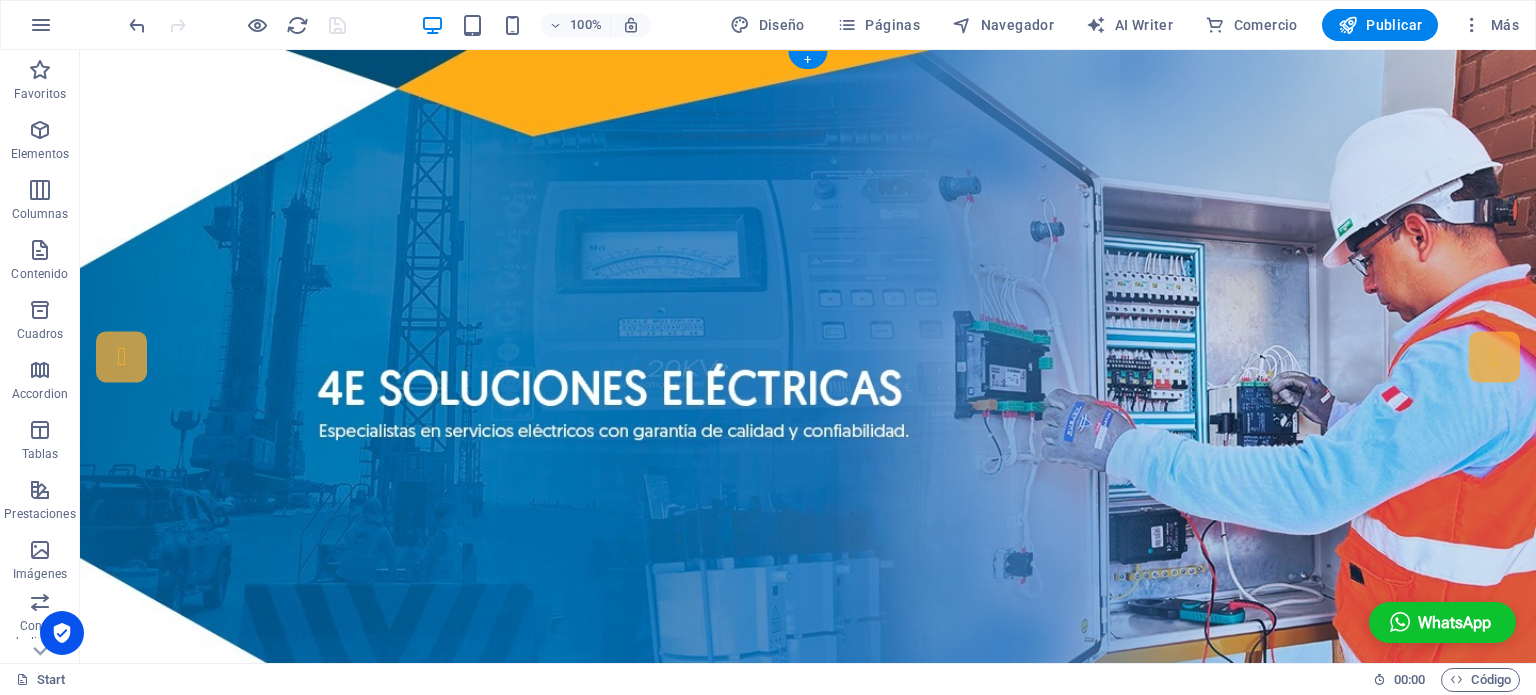 click at bounding box center [808, 1065] 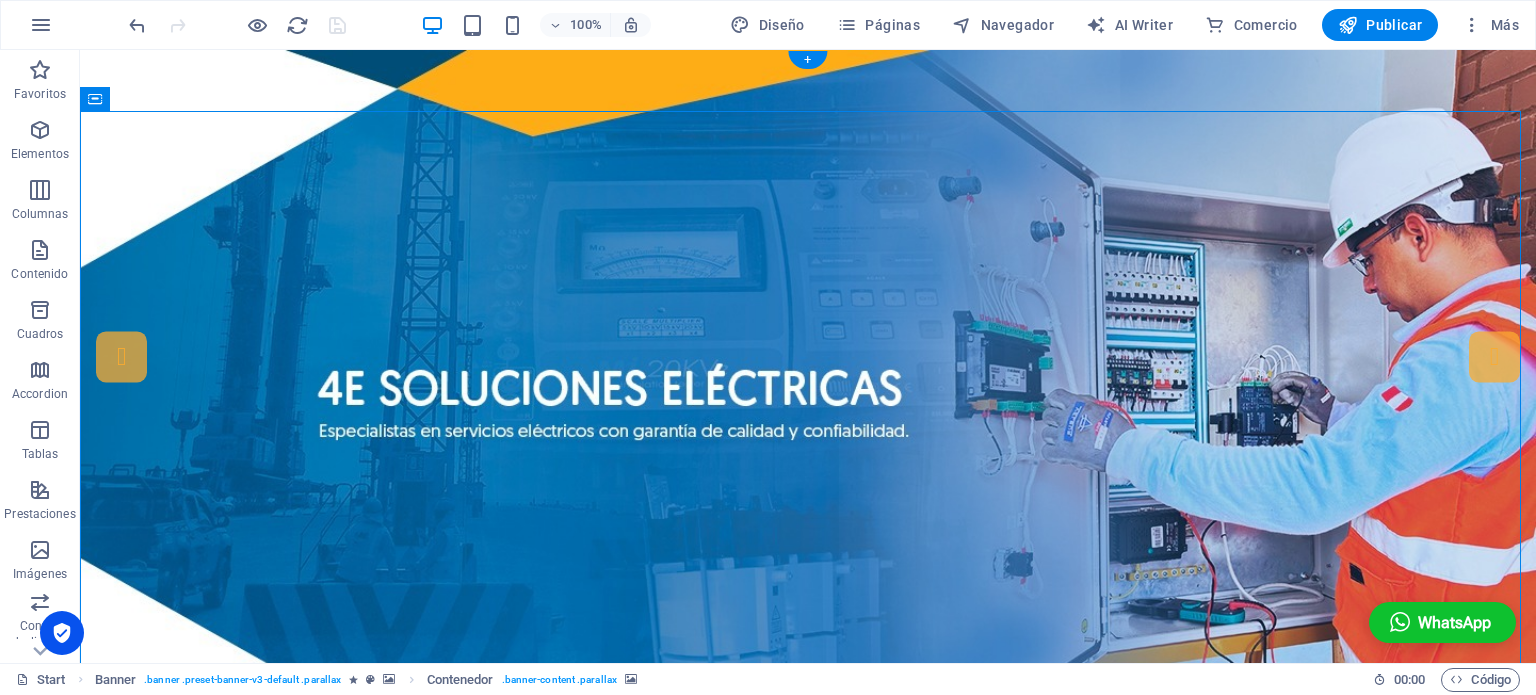 click at bounding box center (808, 365) 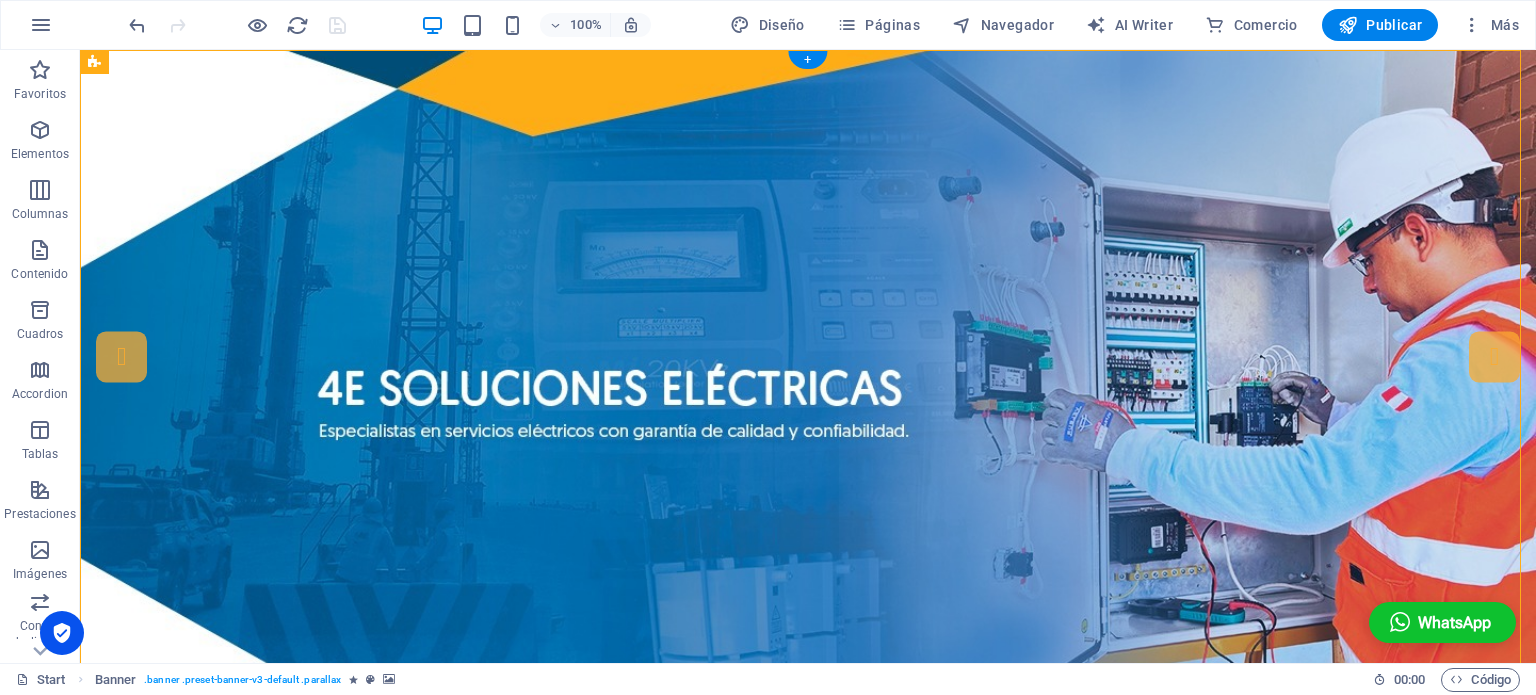 click at bounding box center [808, 365] 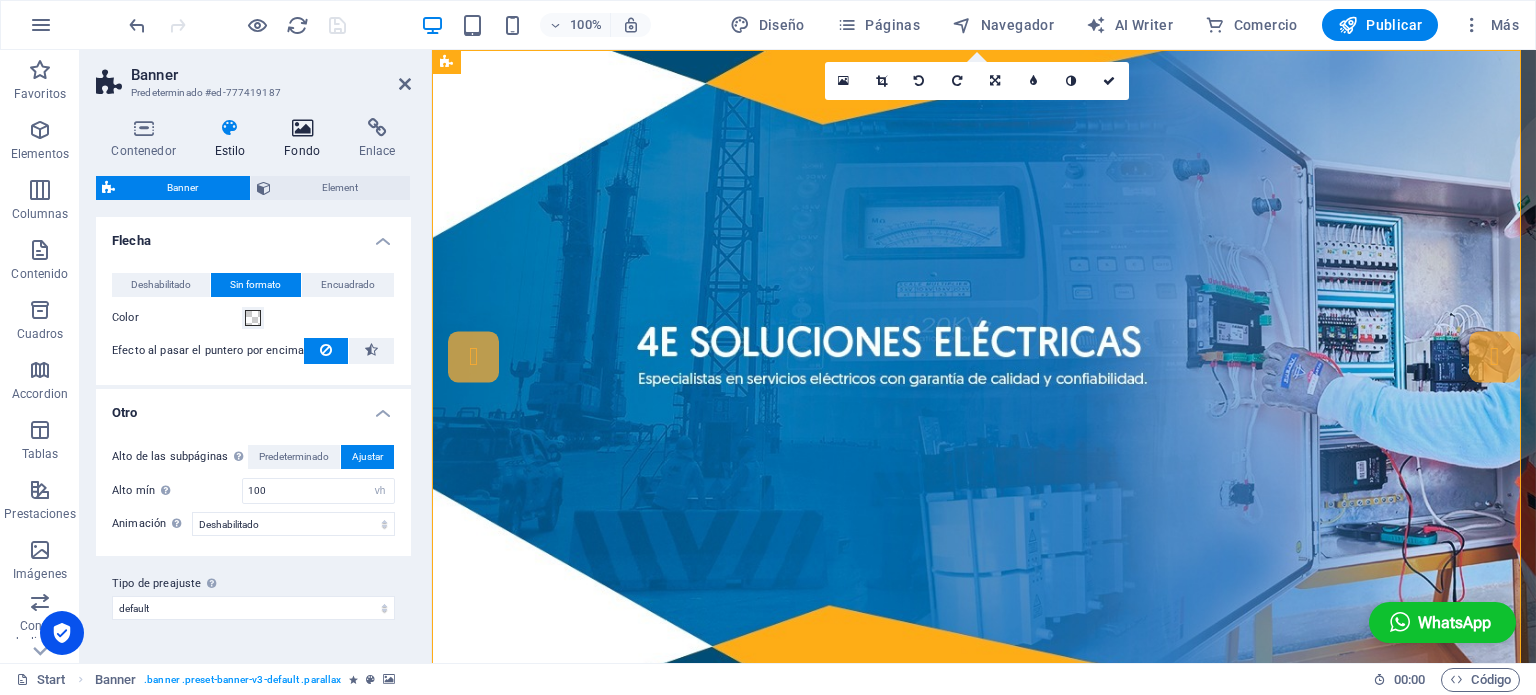 click at bounding box center (302, 128) 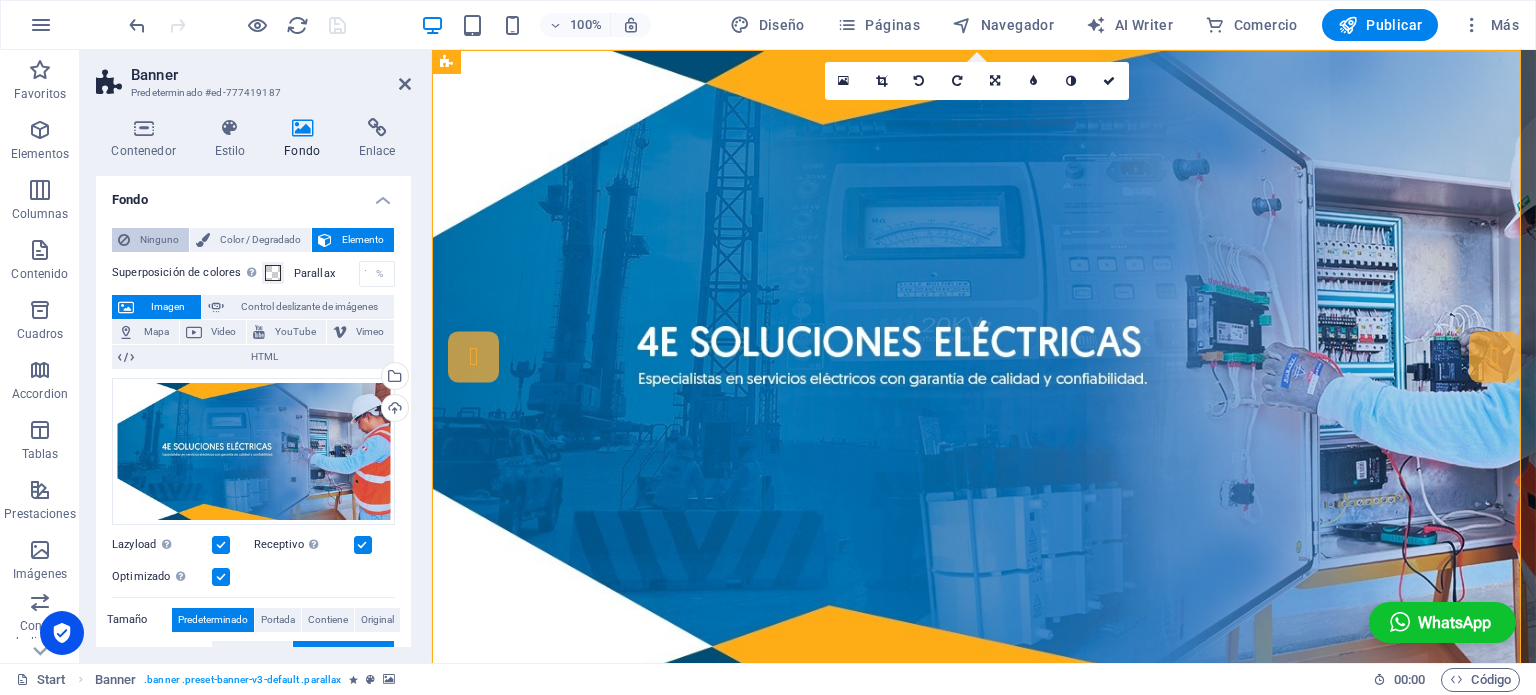 click on "Ninguno" at bounding box center (159, 240) 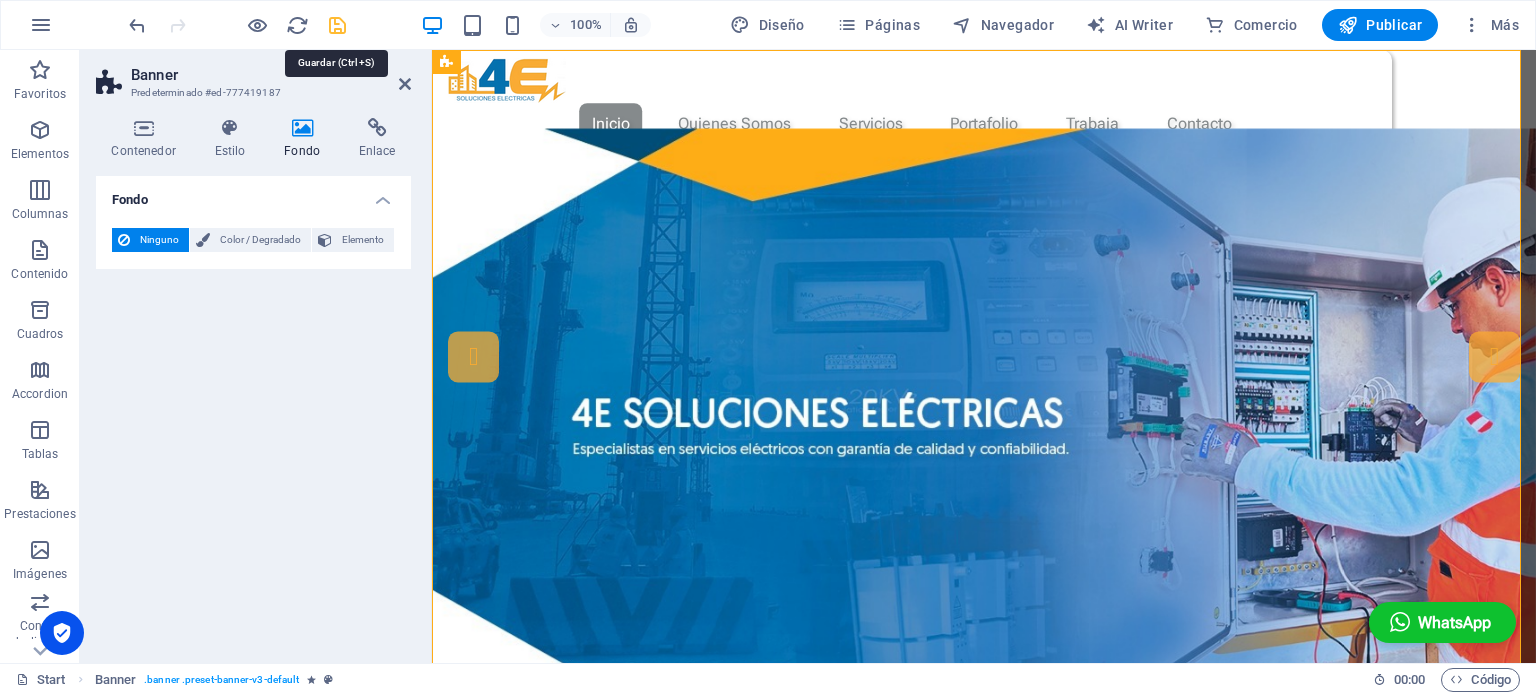 click at bounding box center [337, 25] 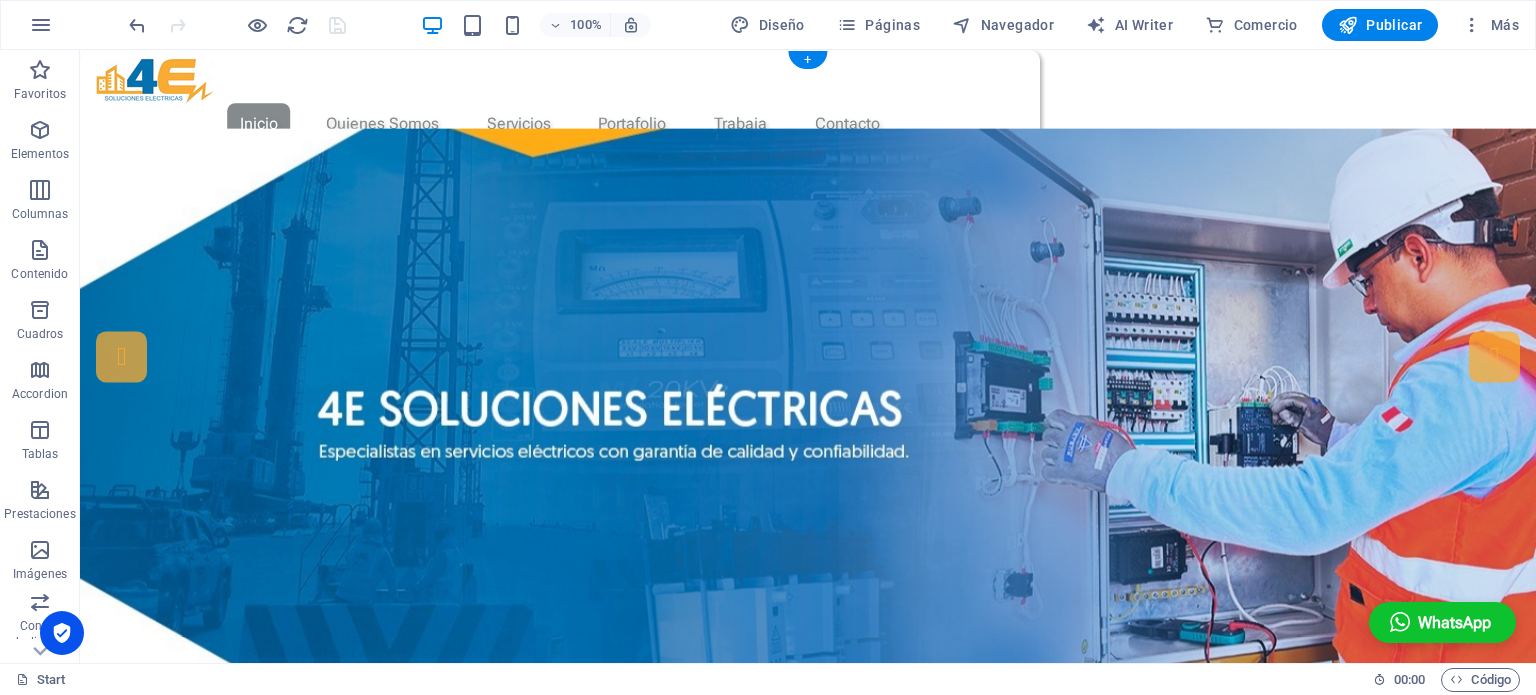 click at bounding box center (808, 435) 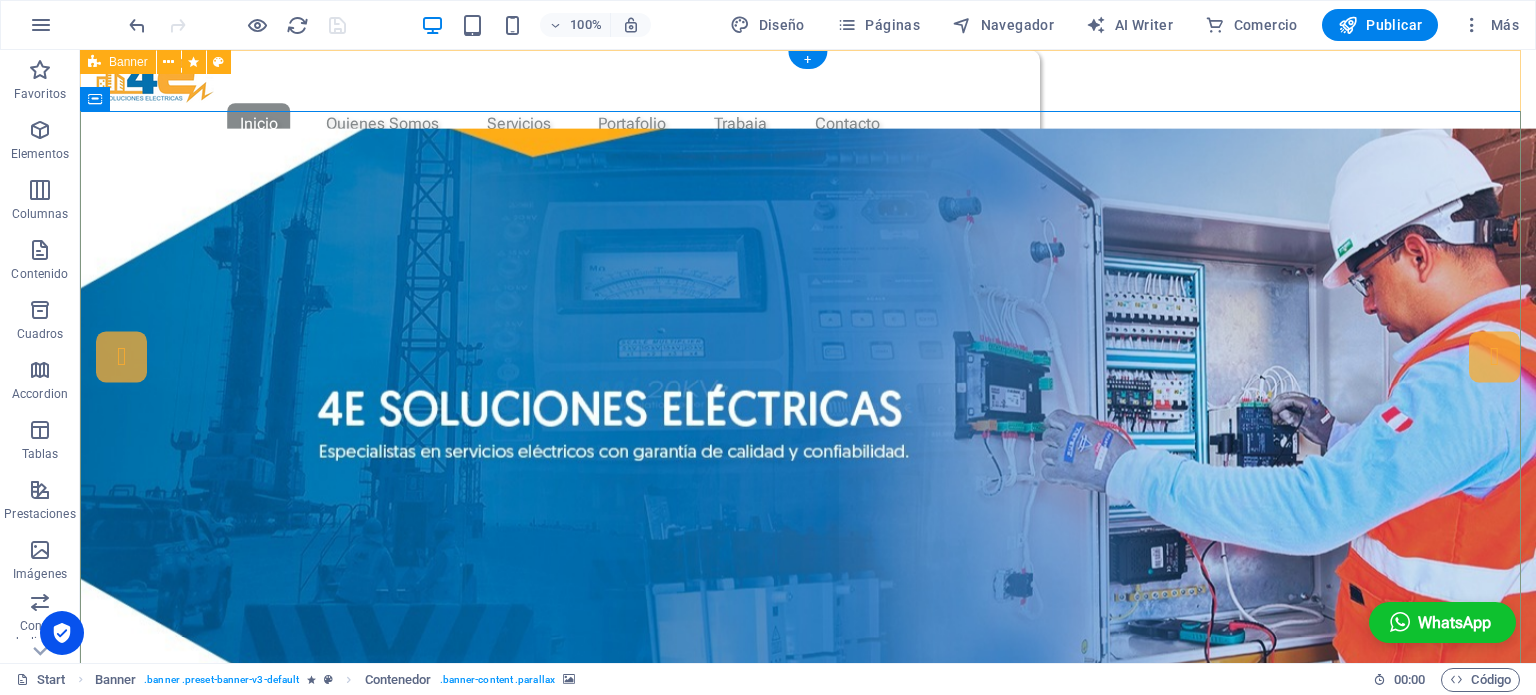 click at bounding box center [808, 435] 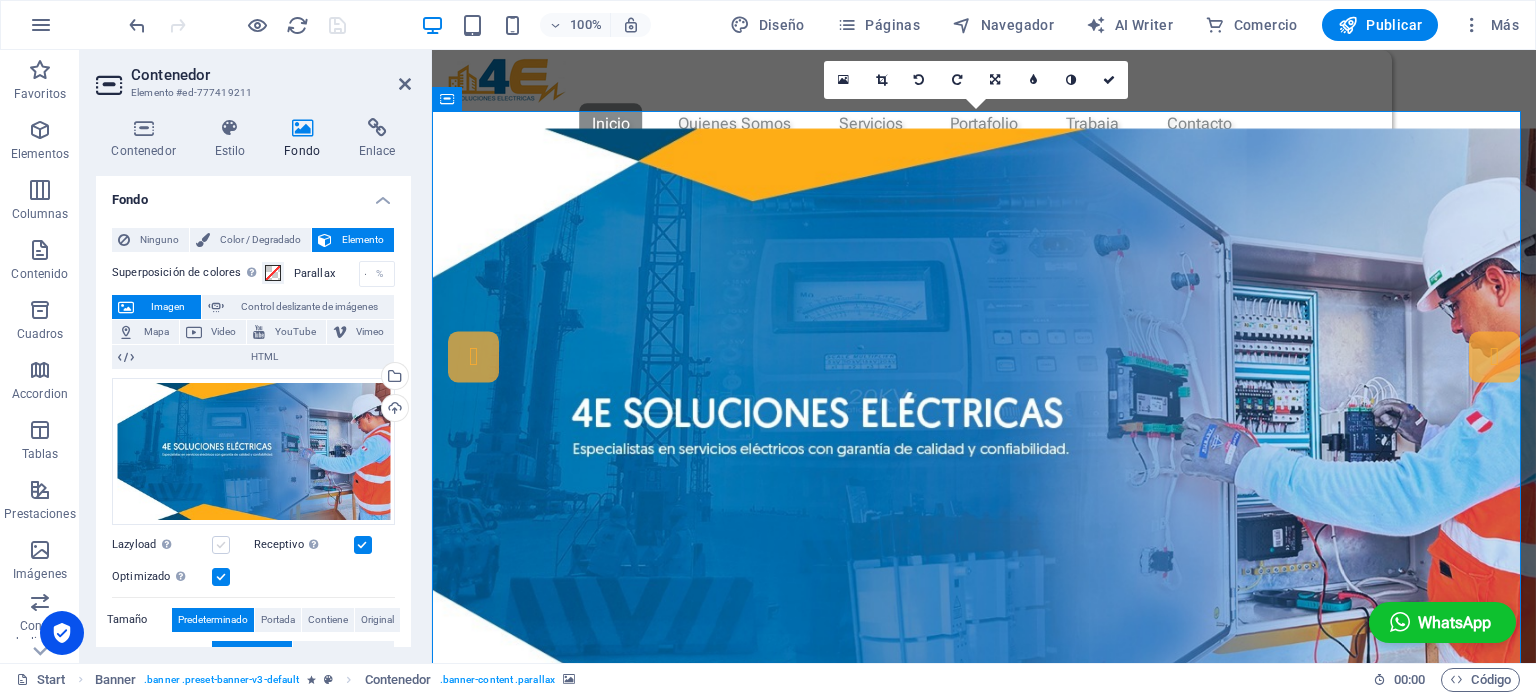 click at bounding box center (221, 545) 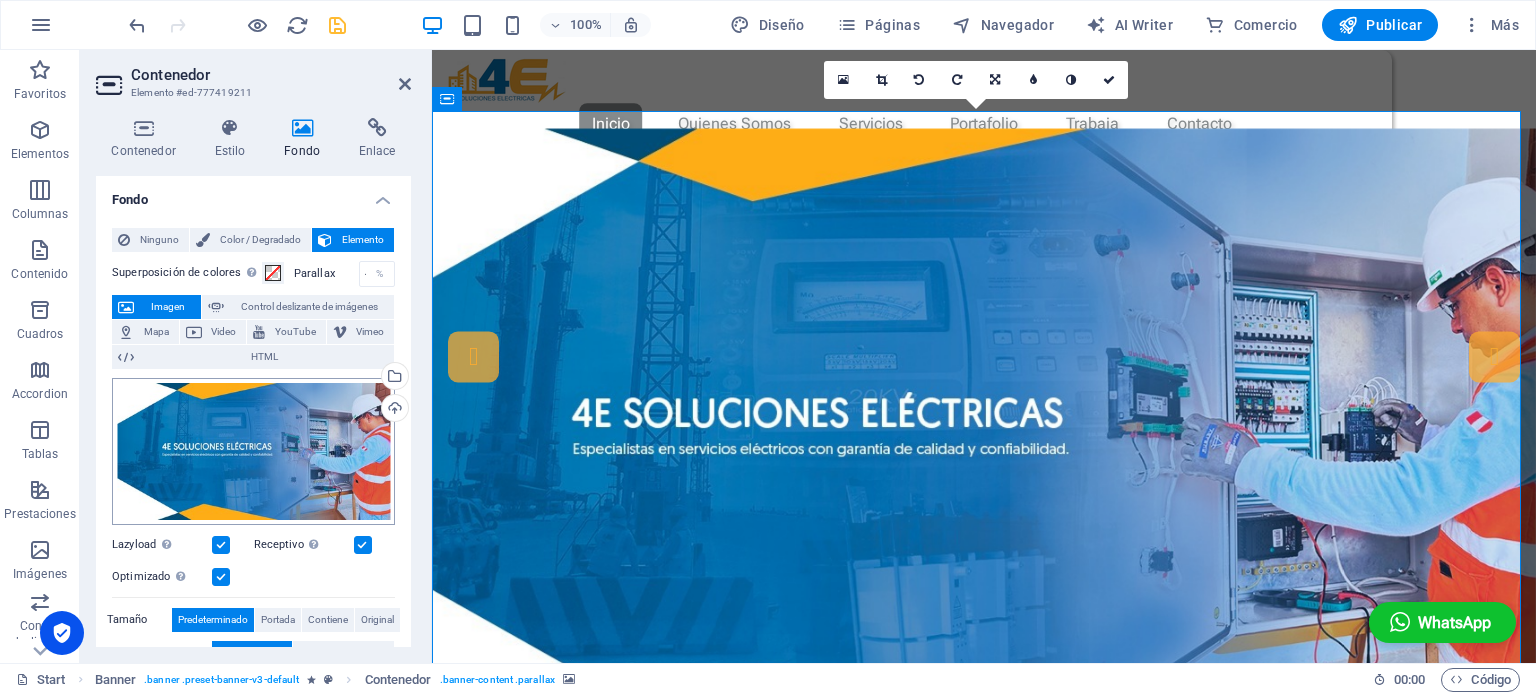 scroll, scrollTop: 200, scrollLeft: 0, axis: vertical 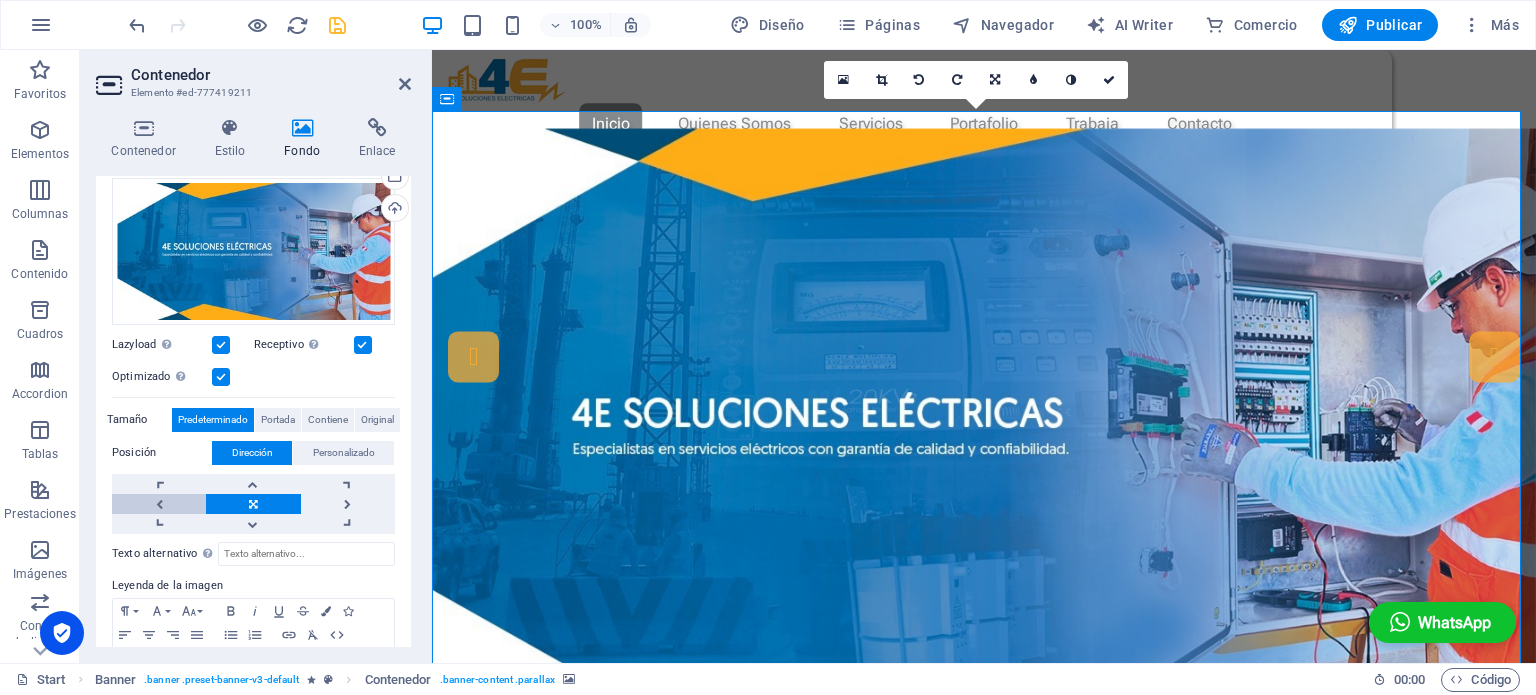 click at bounding box center (159, 504) 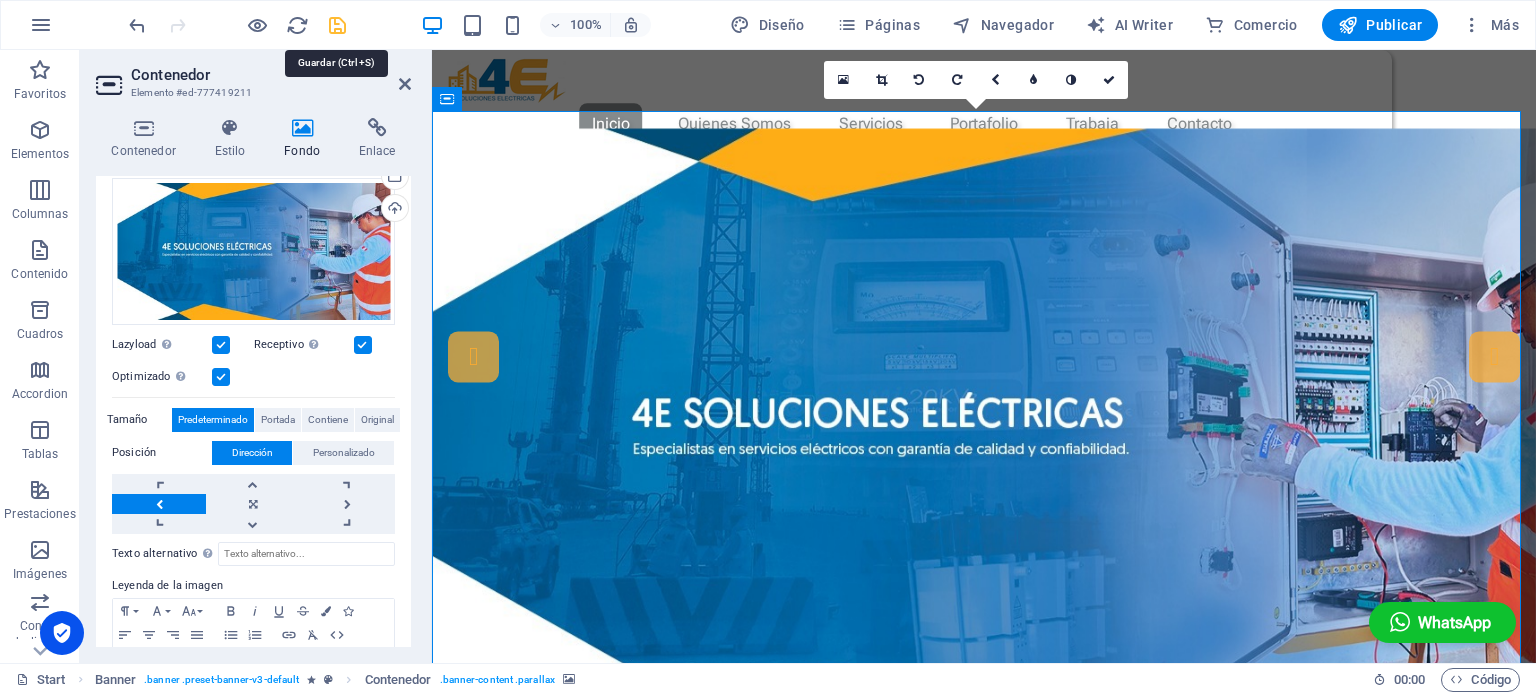 click at bounding box center (337, 25) 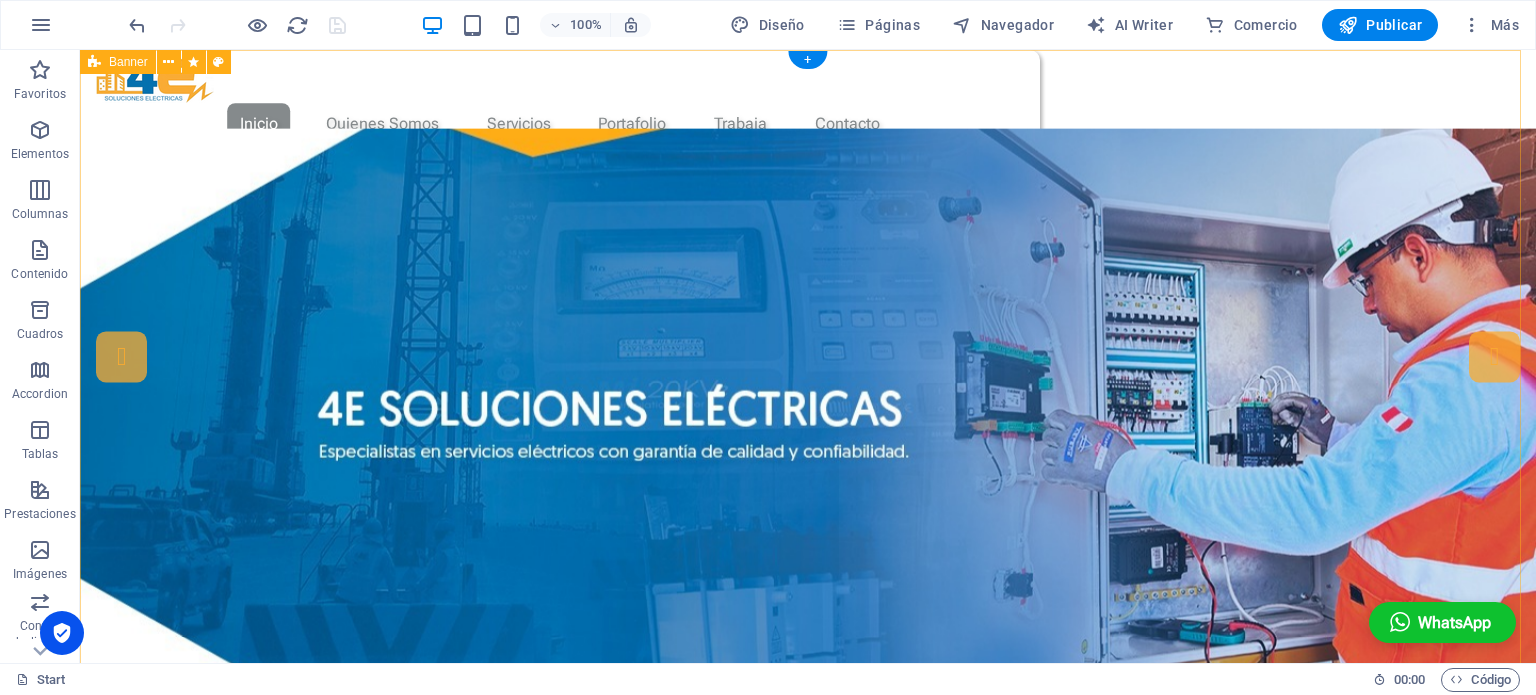 click at bounding box center (808, 435) 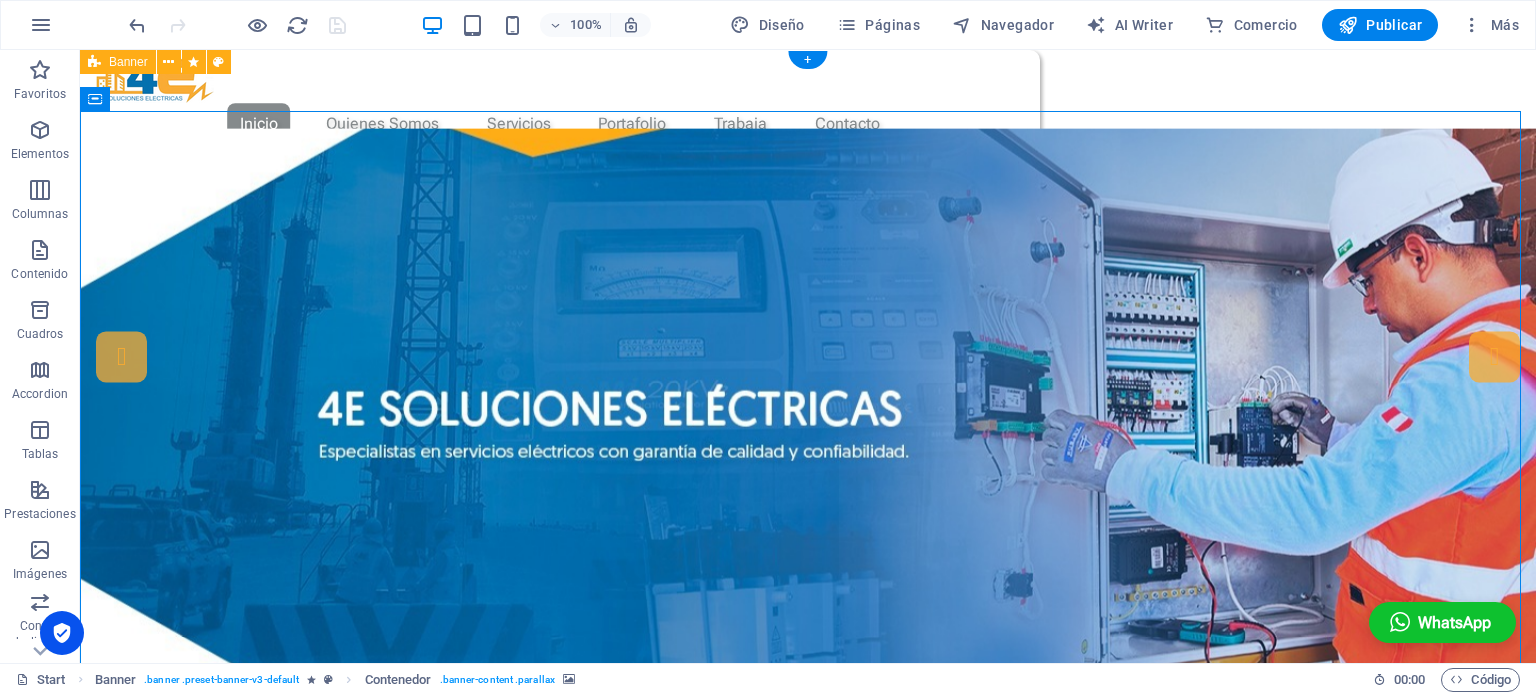 click at bounding box center (808, 435) 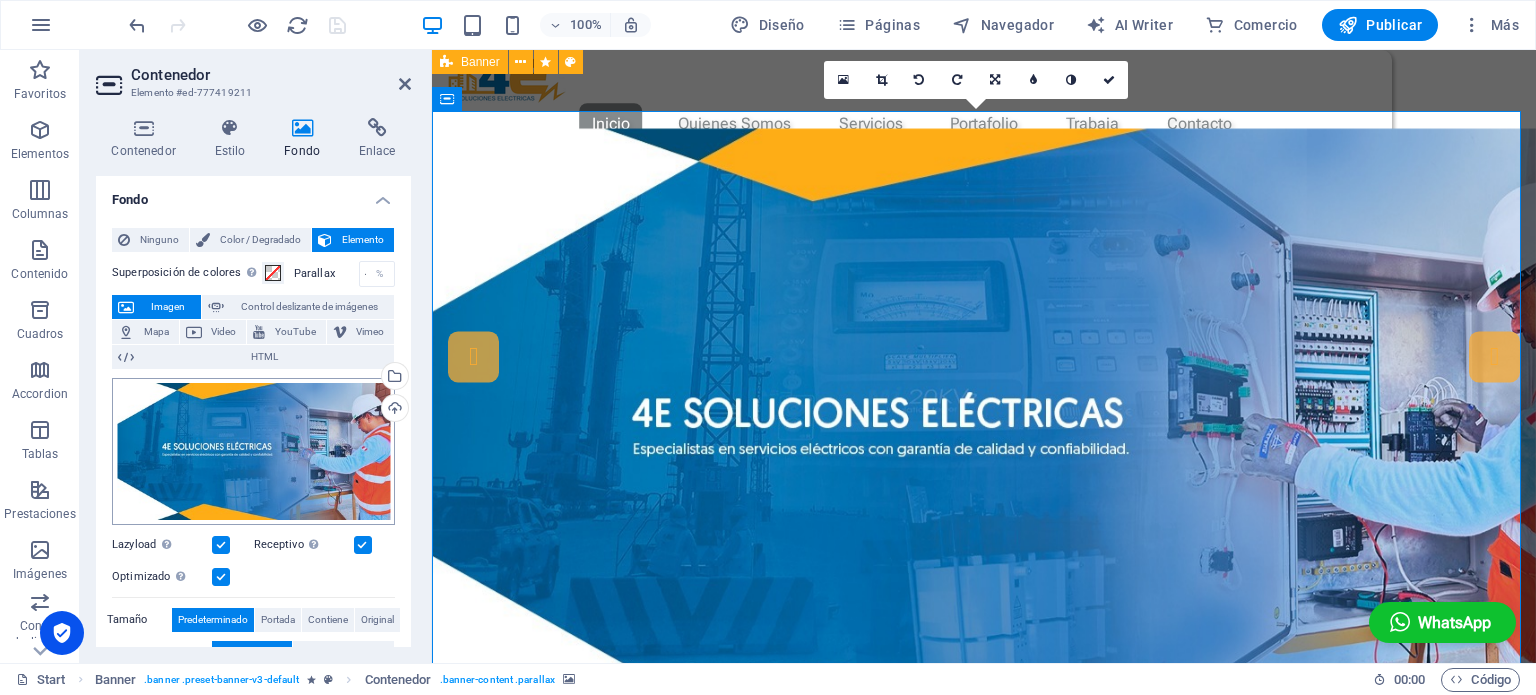 scroll, scrollTop: 200, scrollLeft: 0, axis: vertical 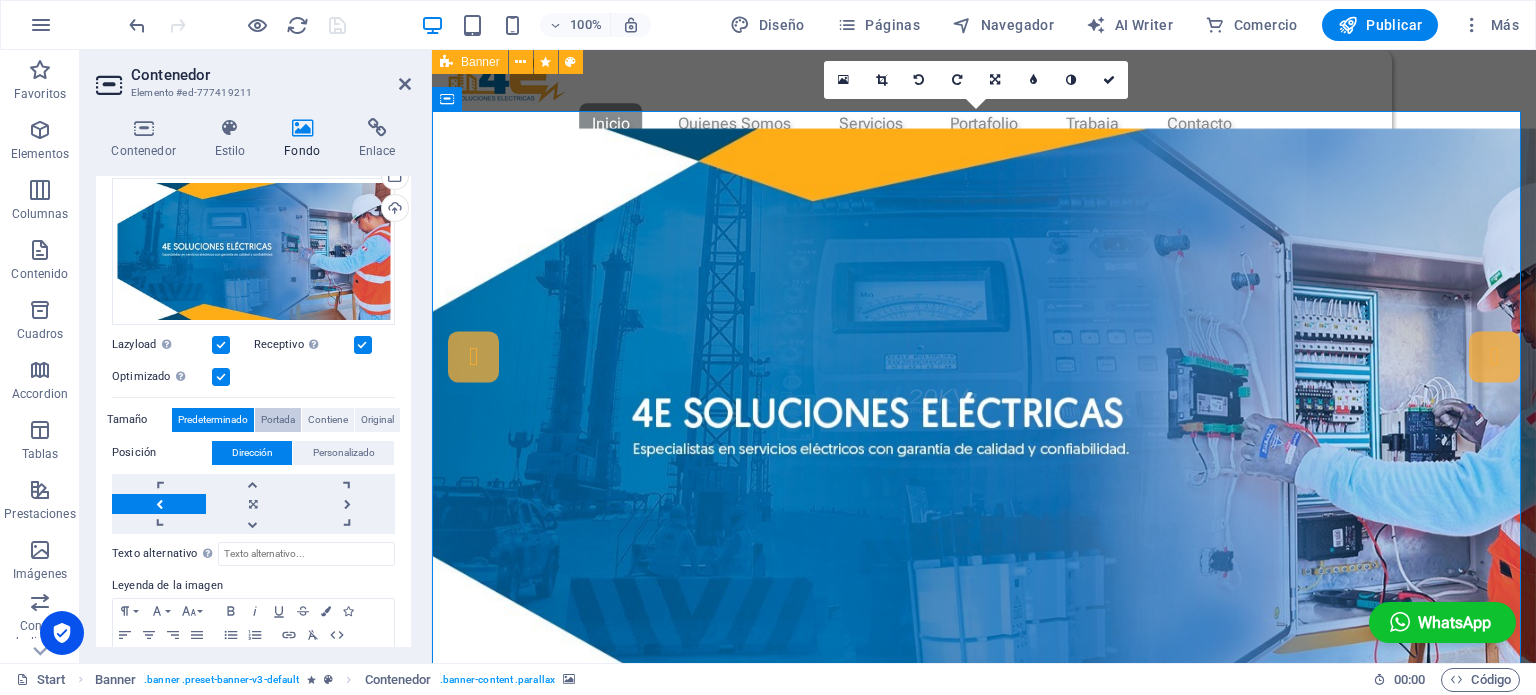 click on "Portada" at bounding box center [278, 420] 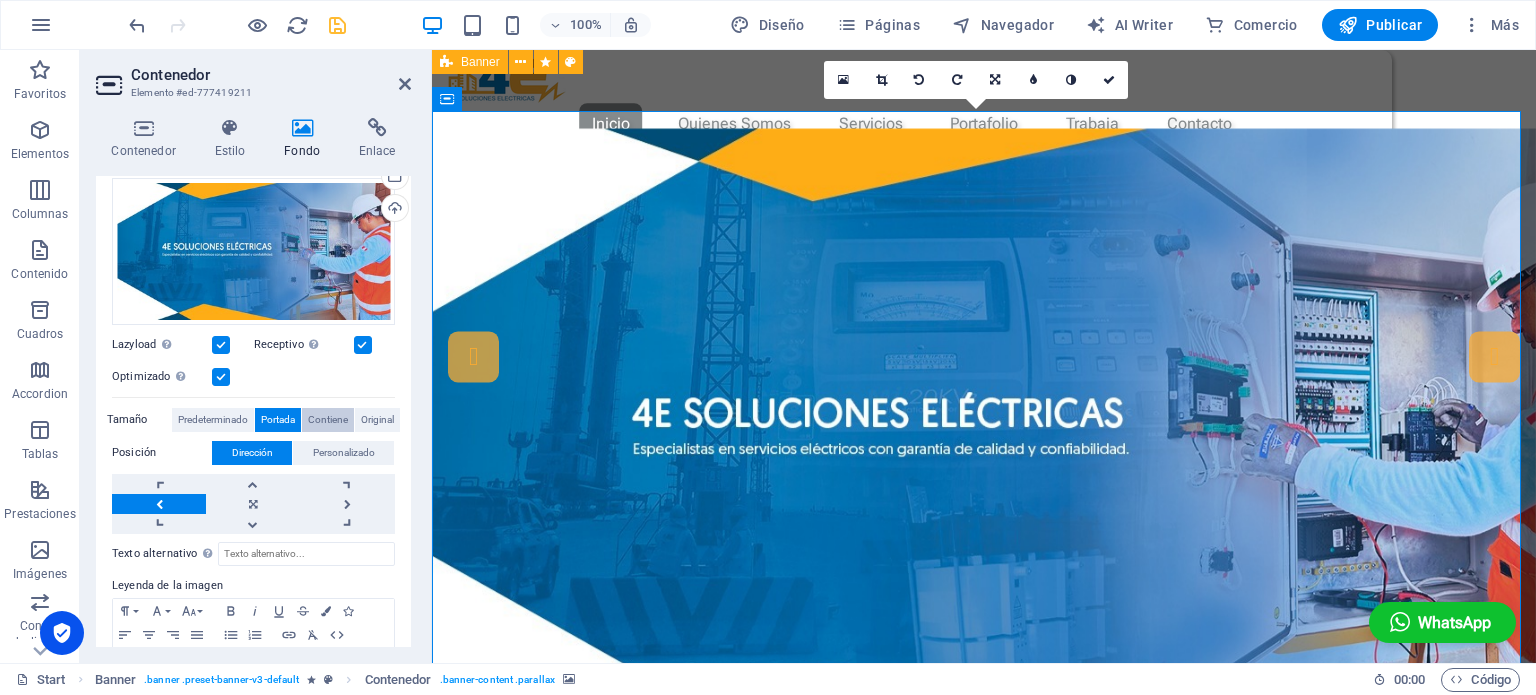 click on "Contiene" at bounding box center (328, 420) 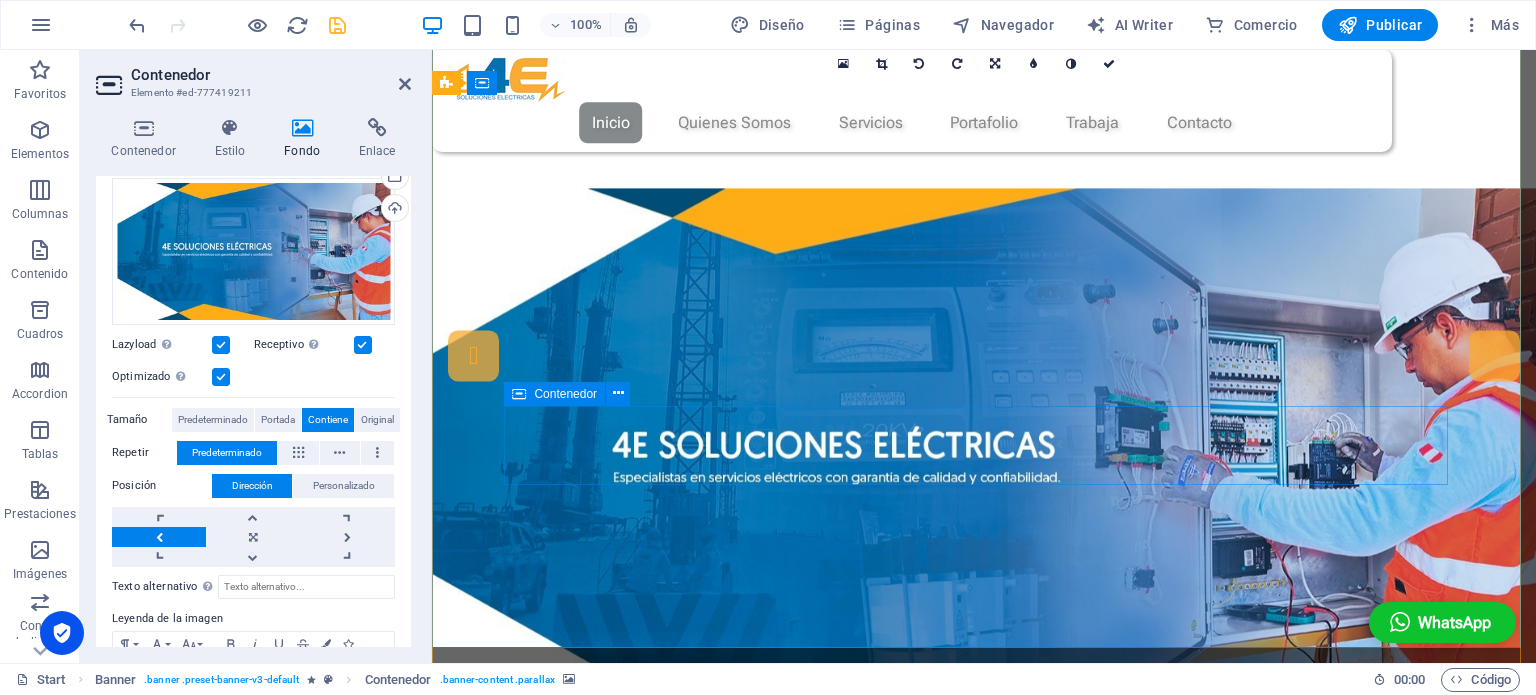 scroll, scrollTop: 0, scrollLeft: 0, axis: both 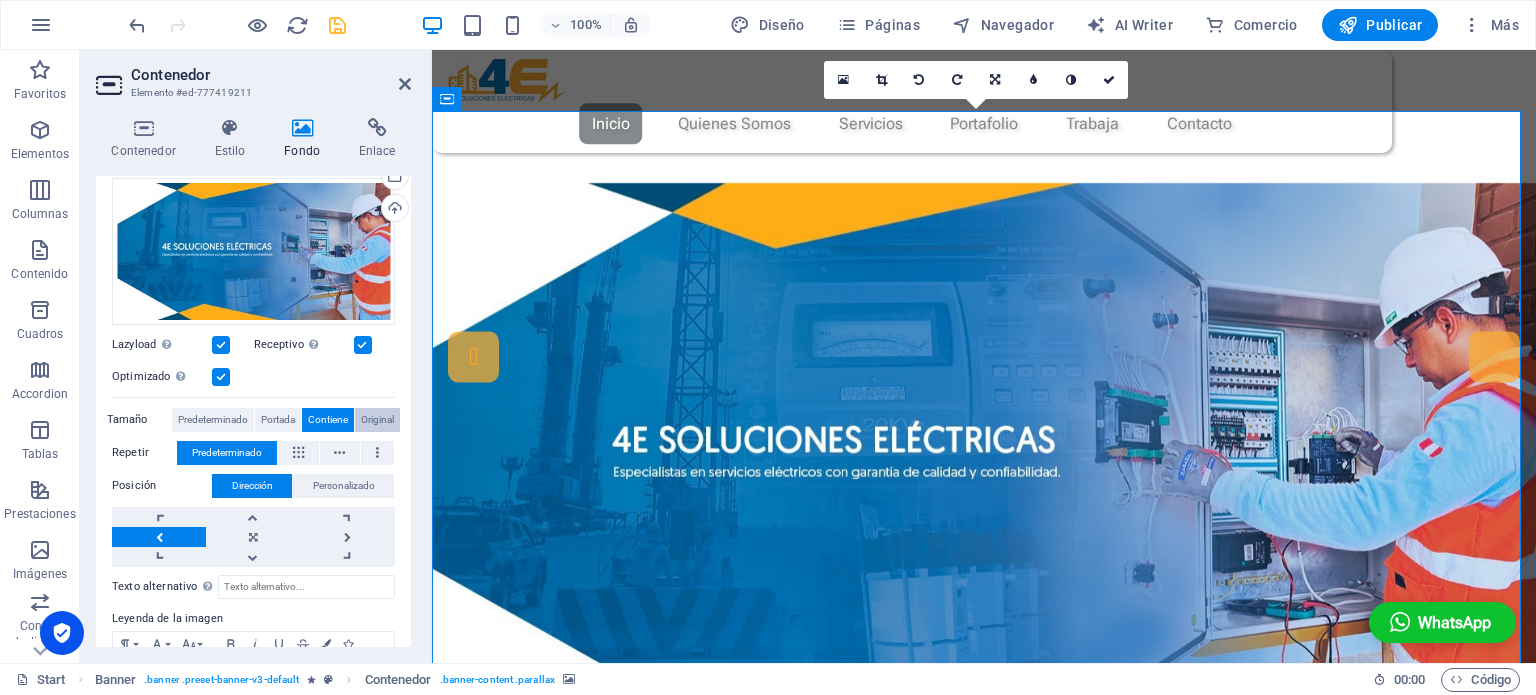 click on "Original" at bounding box center [377, 420] 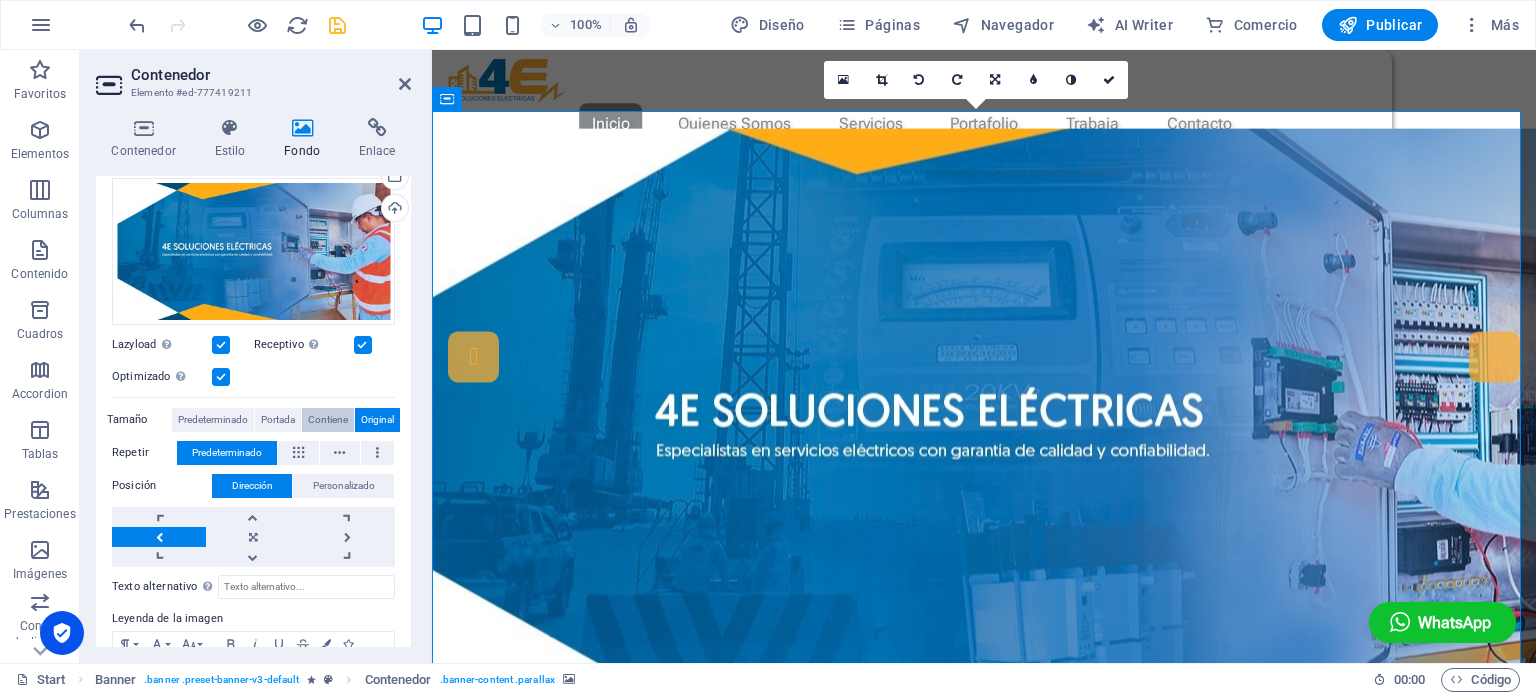 click on "Contiene" at bounding box center [328, 420] 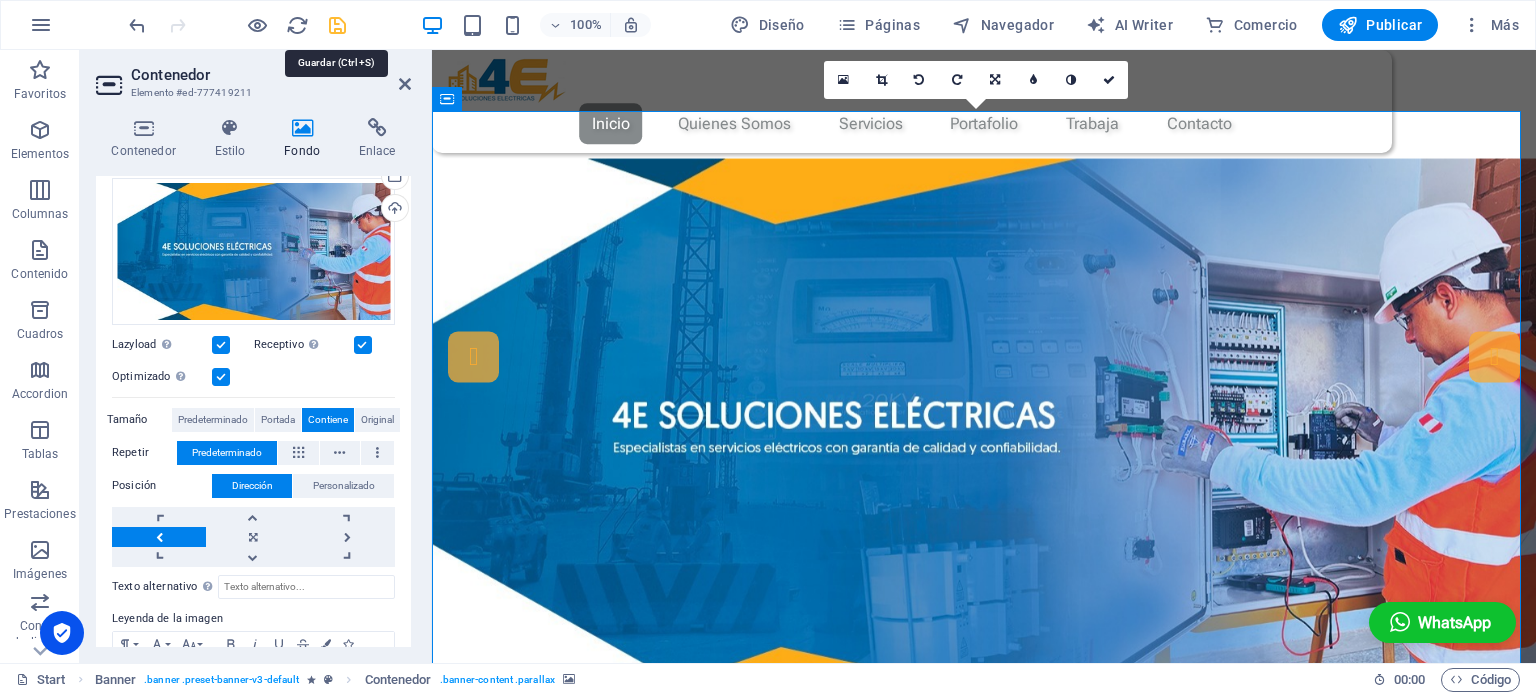 click at bounding box center [337, 25] 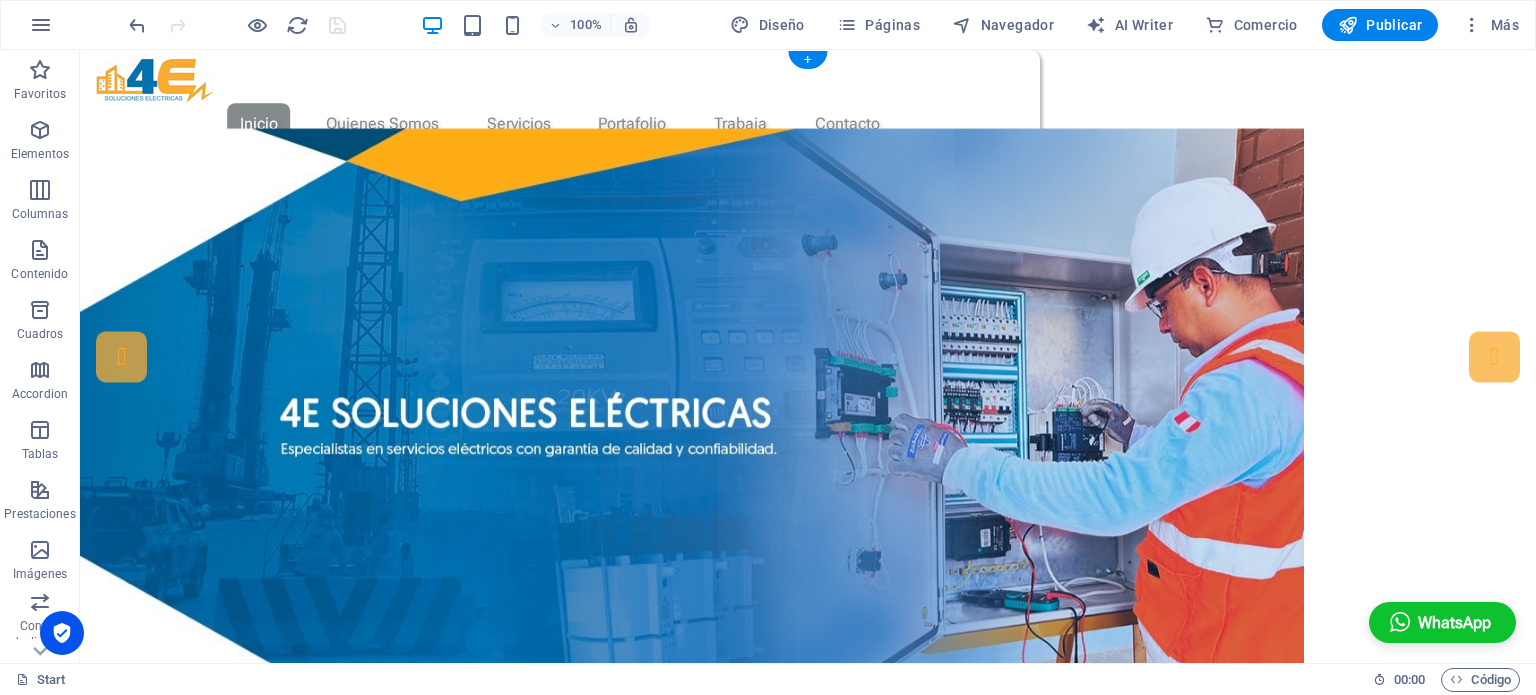 click at bounding box center [808, 435] 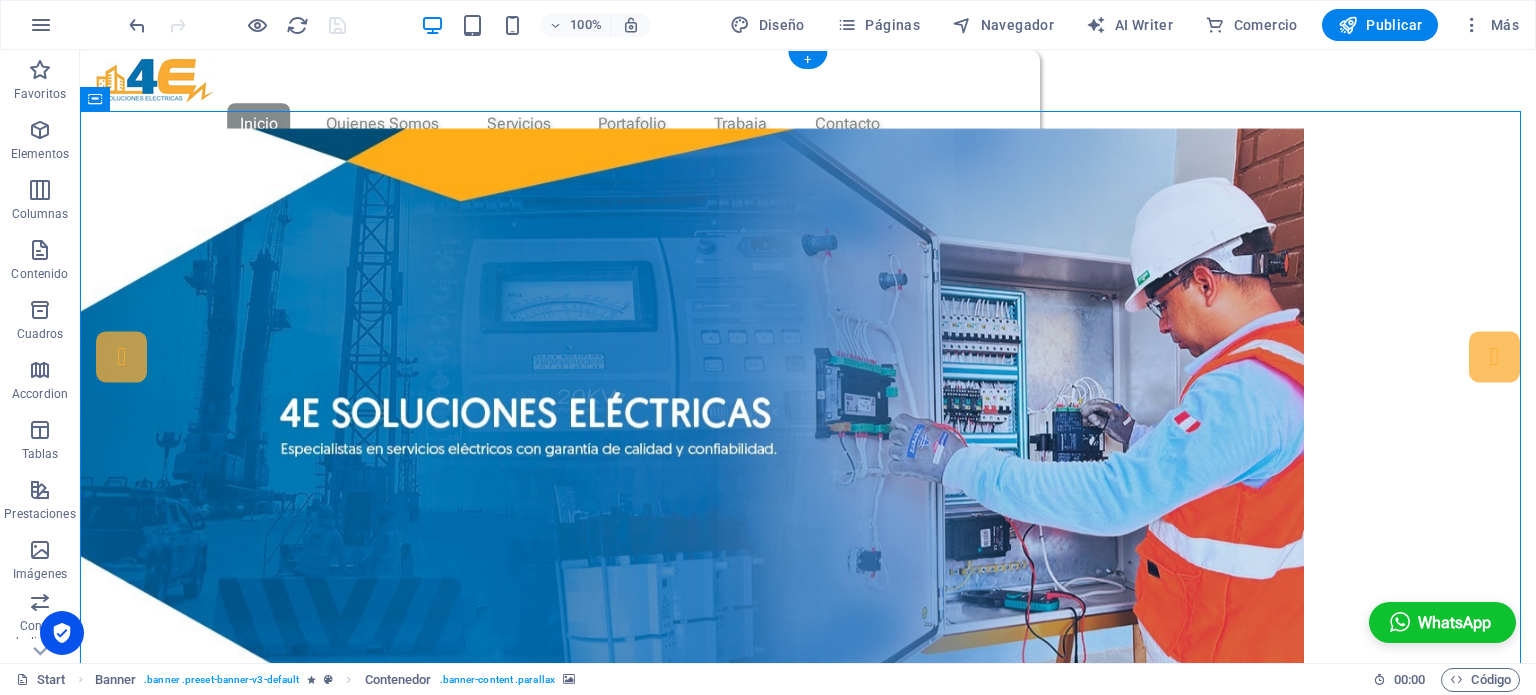 click at bounding box center [808, 435] 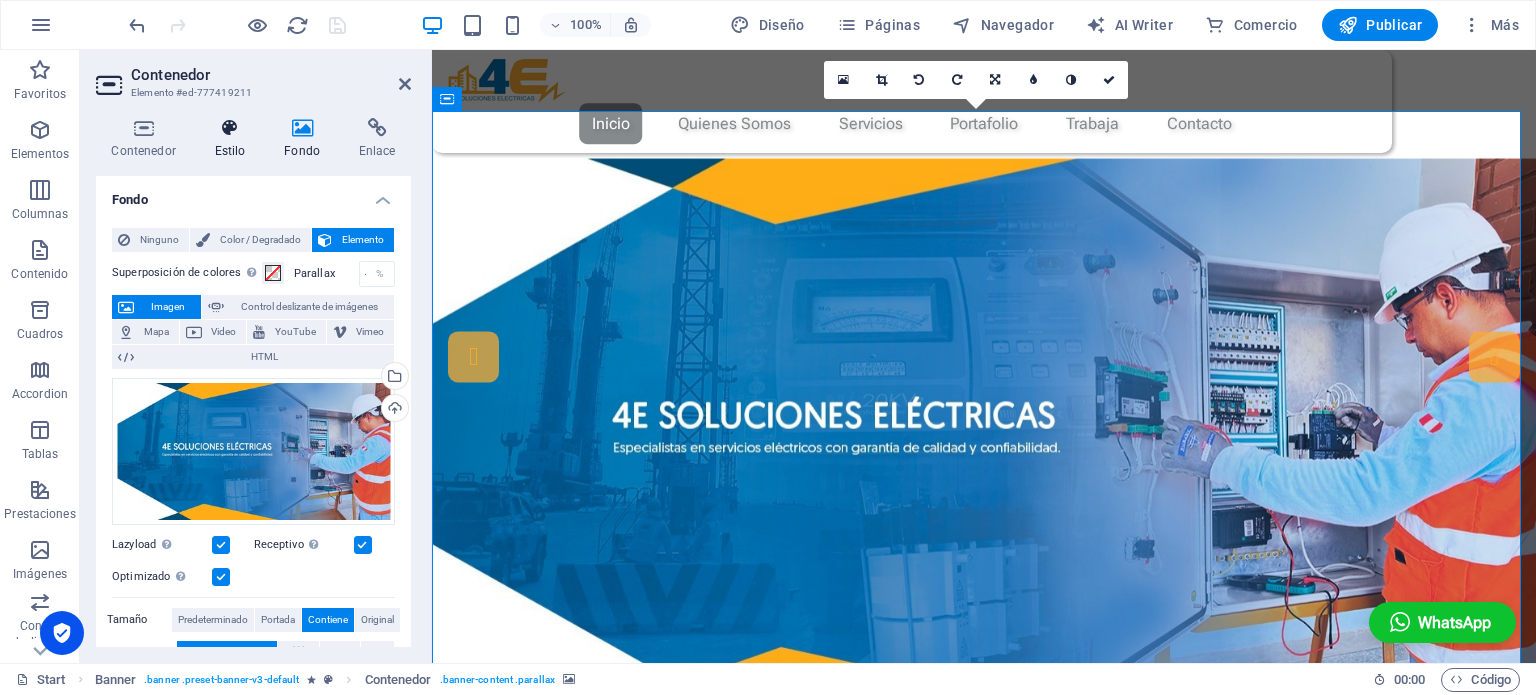 click on "Estilo" at bounding box center [234, 139] 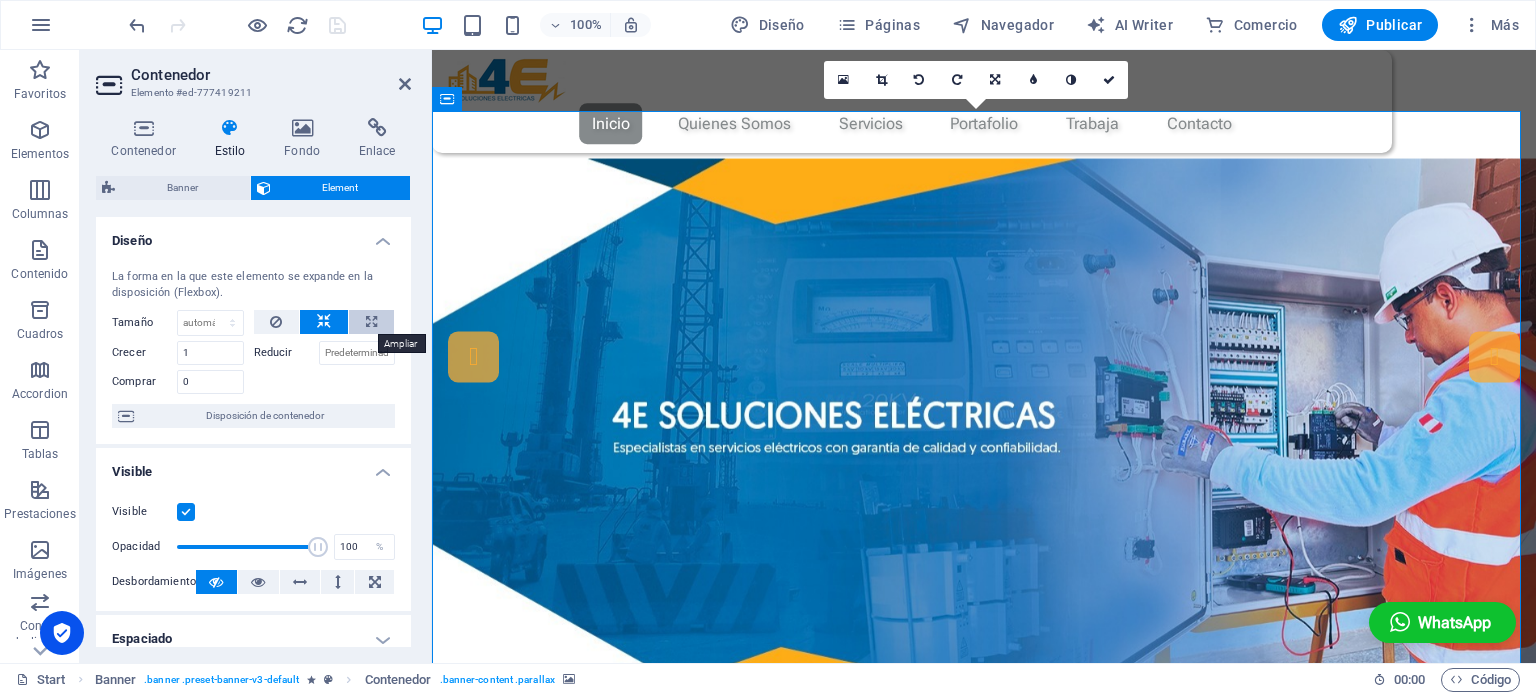 click at bounding box center (371, 322) 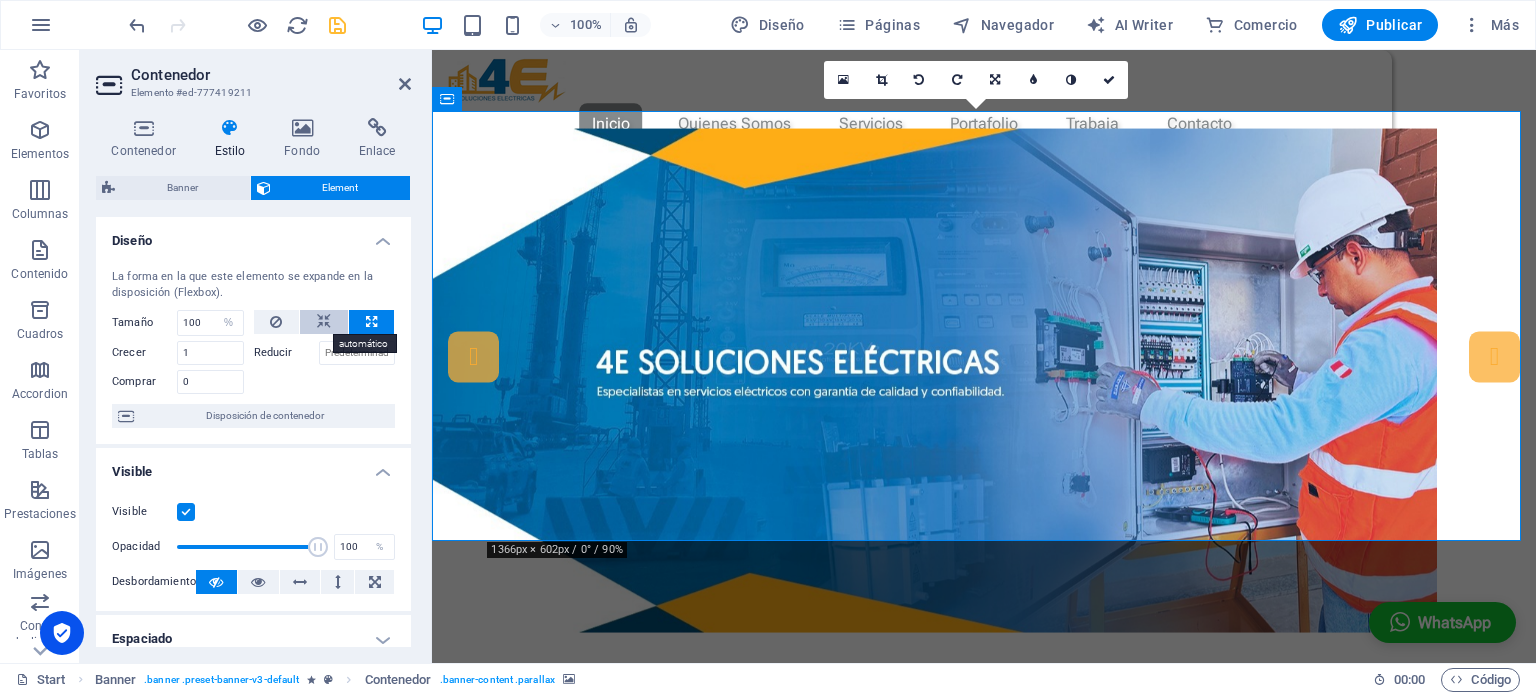 click at bounding box center [324, 322] 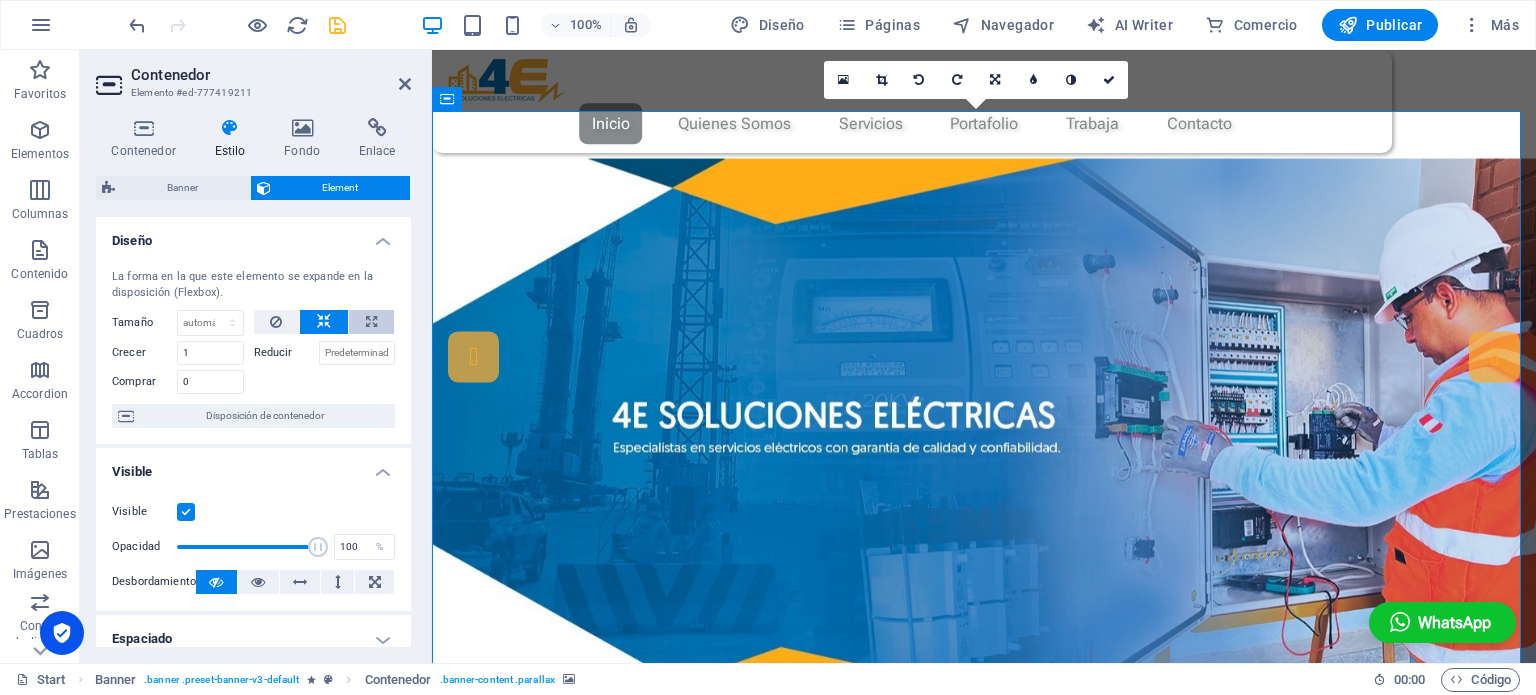 click at bounding box center [371, 322] 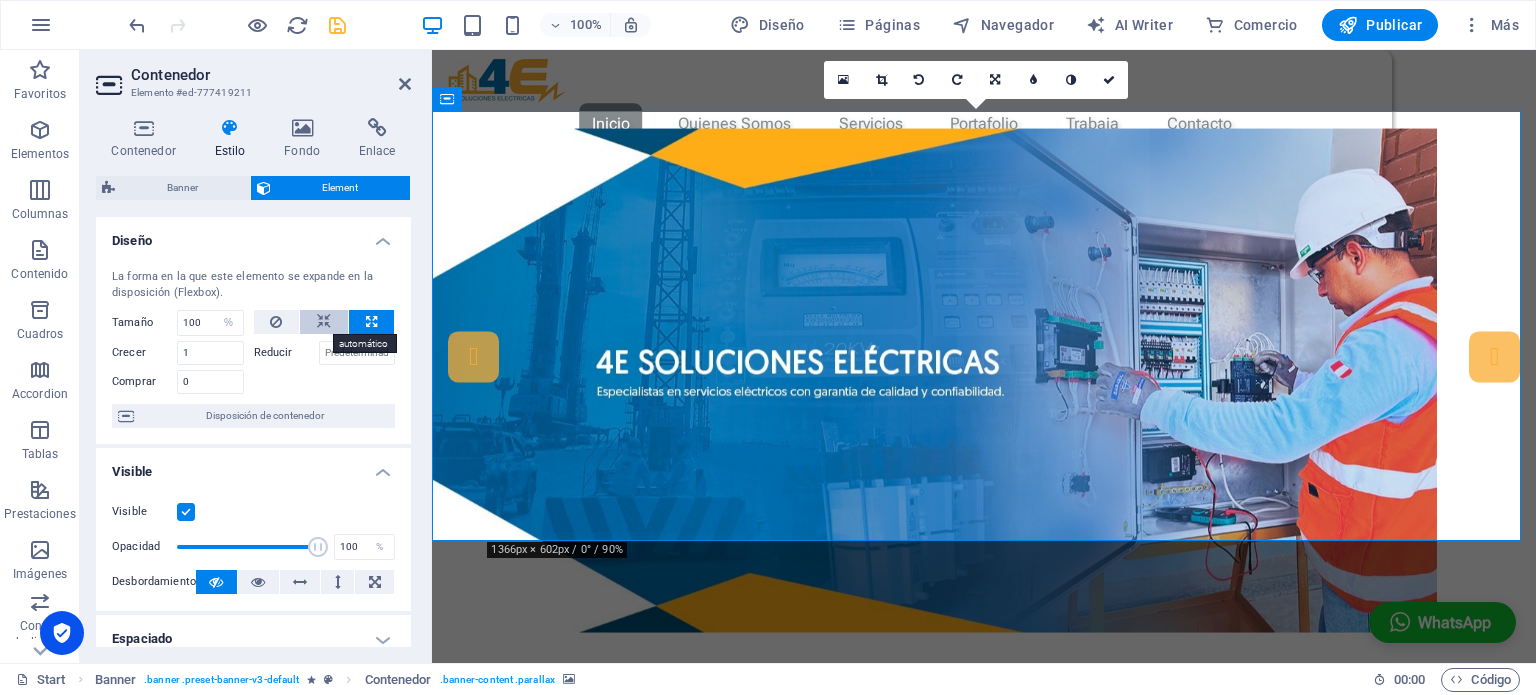 click at bounding box center [324, 322] 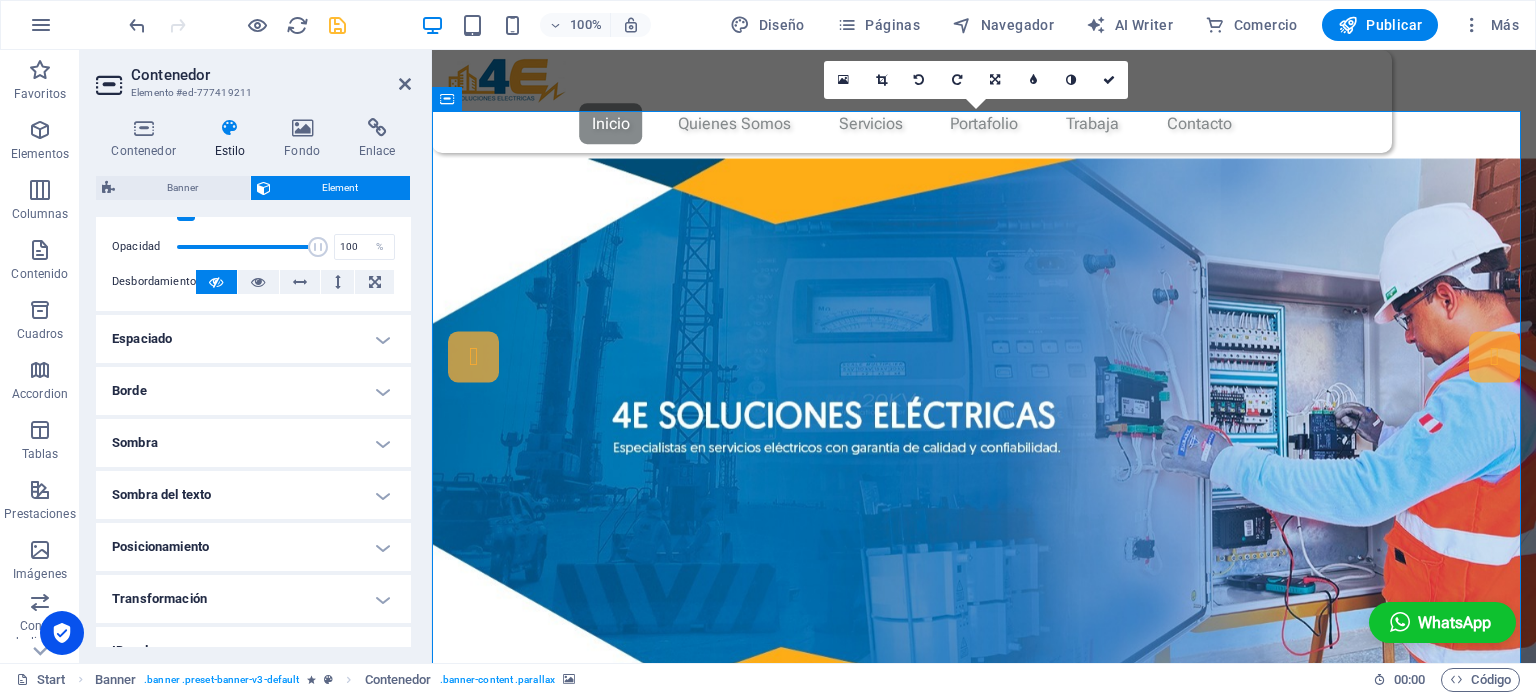 scroll, scrollTop: 0, scrollLeft: 0, axis: both 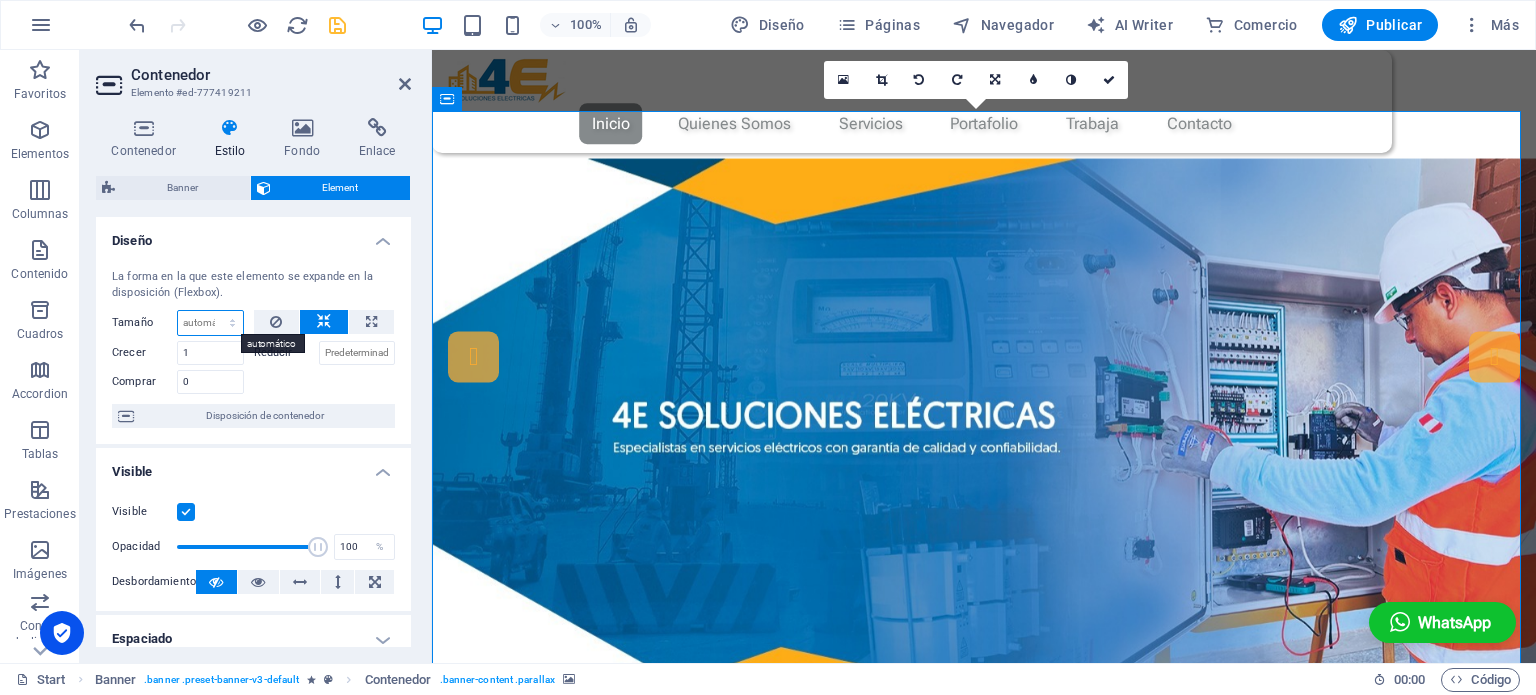 click on "Predeterminado automático px % 1/1 1/2 1/3 1/4 1/5 1/6 1/7 1/8 1/9 1/10" at bounding box center (210, 323) 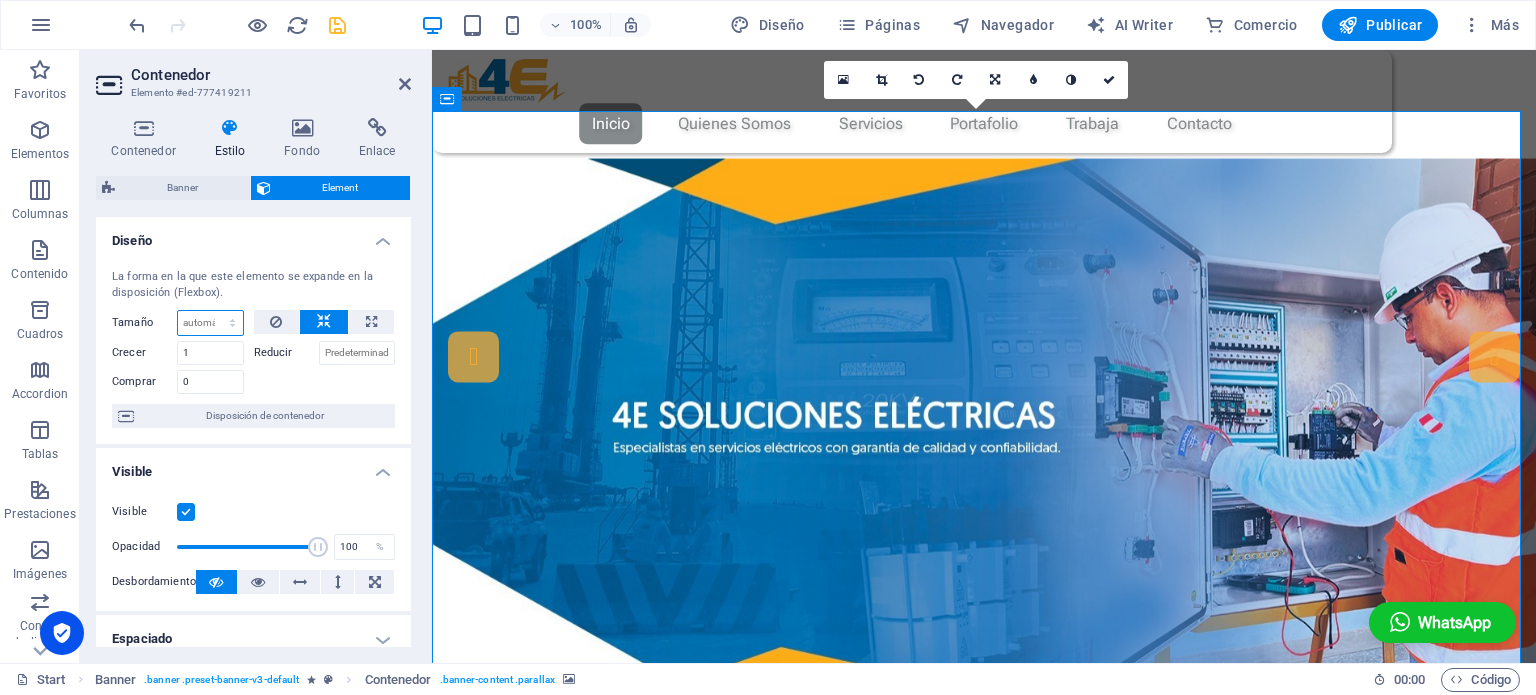 click on "Predeterminado automático px % 1/1 1/2 1/3 1/4 1/5 1/6 1/7 1/8 1/9 1/10" at bounding box center [210, 323] 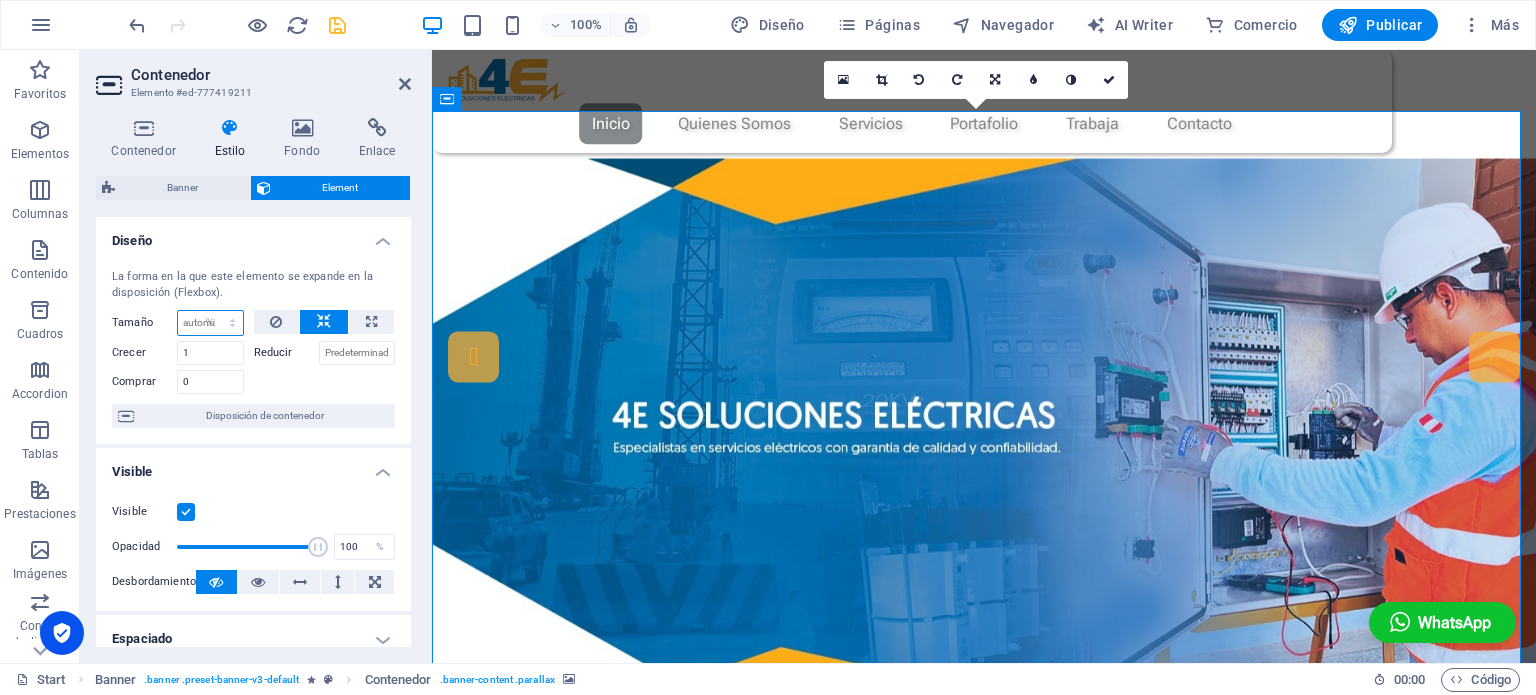 click on "Predeterminado automático px % 1/1 1/2 1/3 1/4 1/5 1/6 1/7 1/8 1/9 1/10" at bounding box center [210, 323] 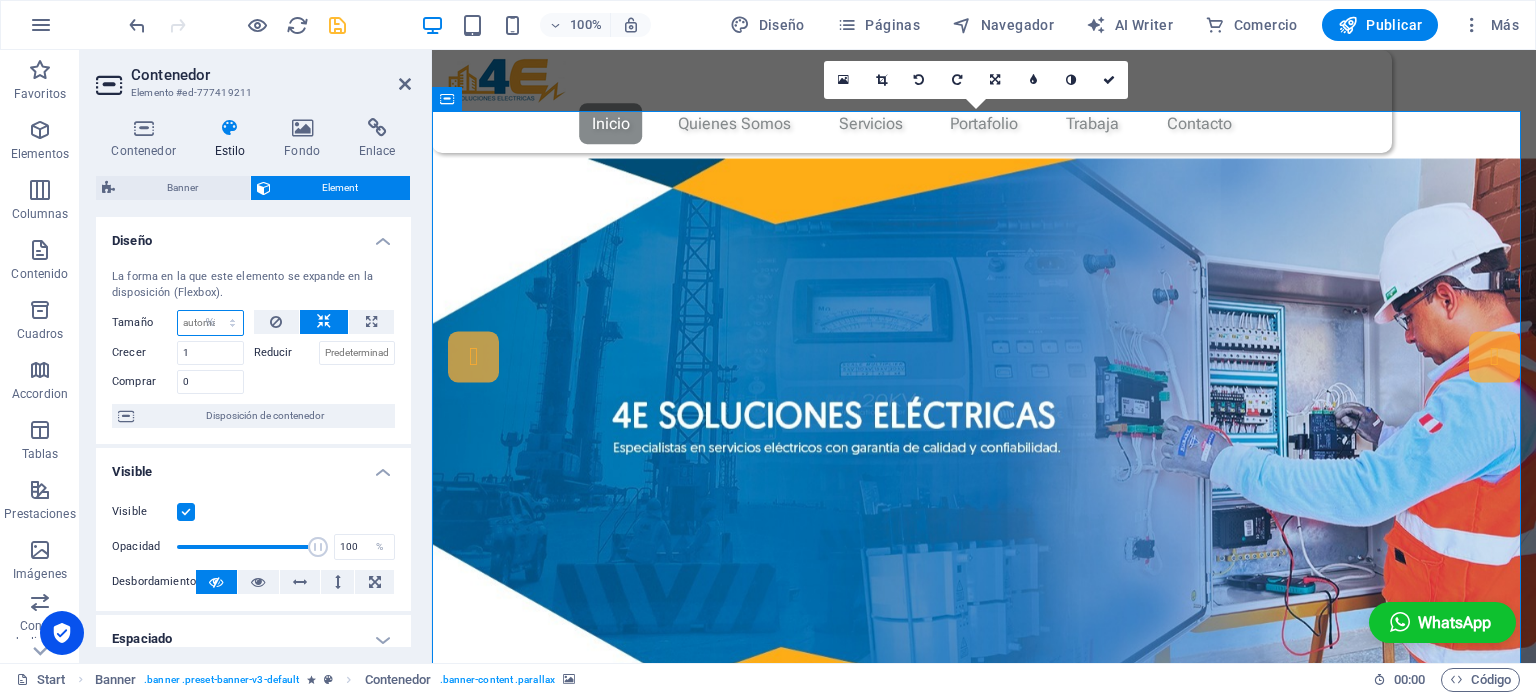 type on "100" 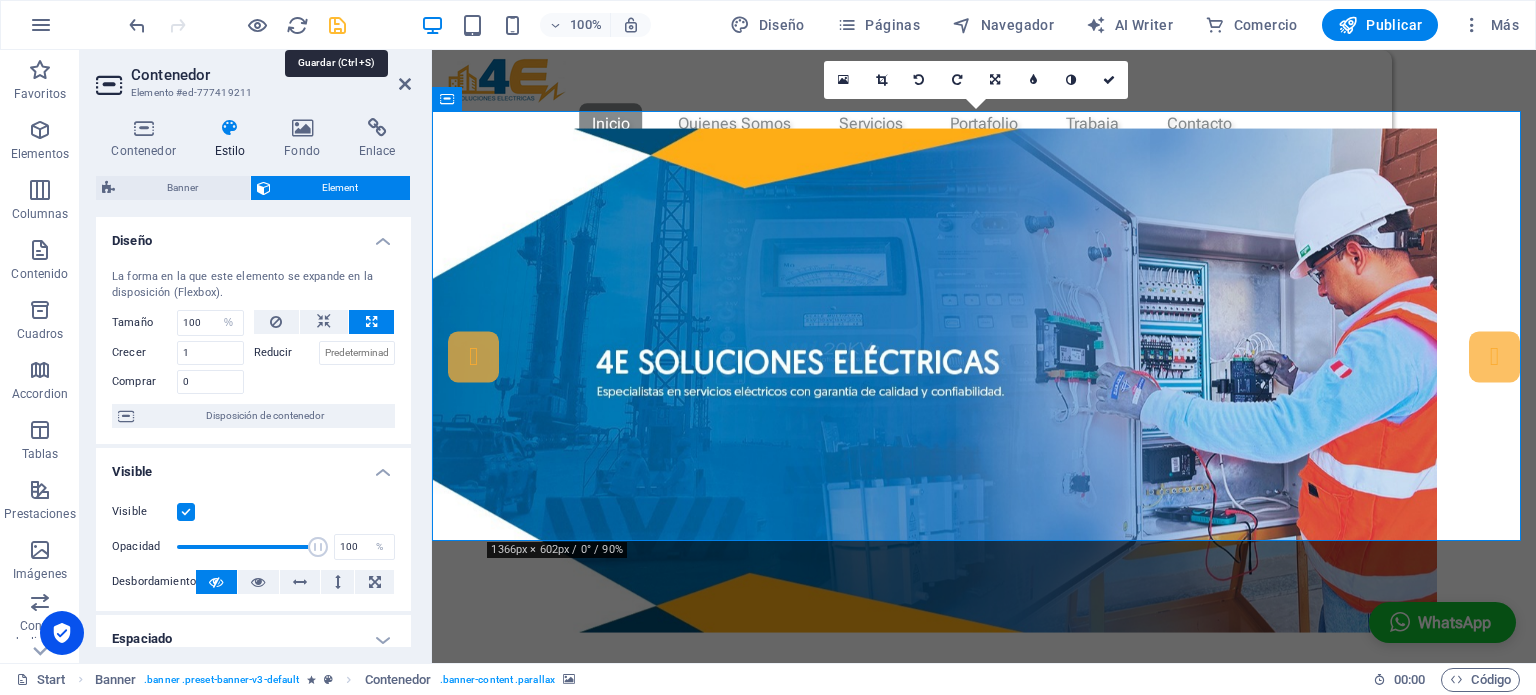 click at bounding box center (337, 25) 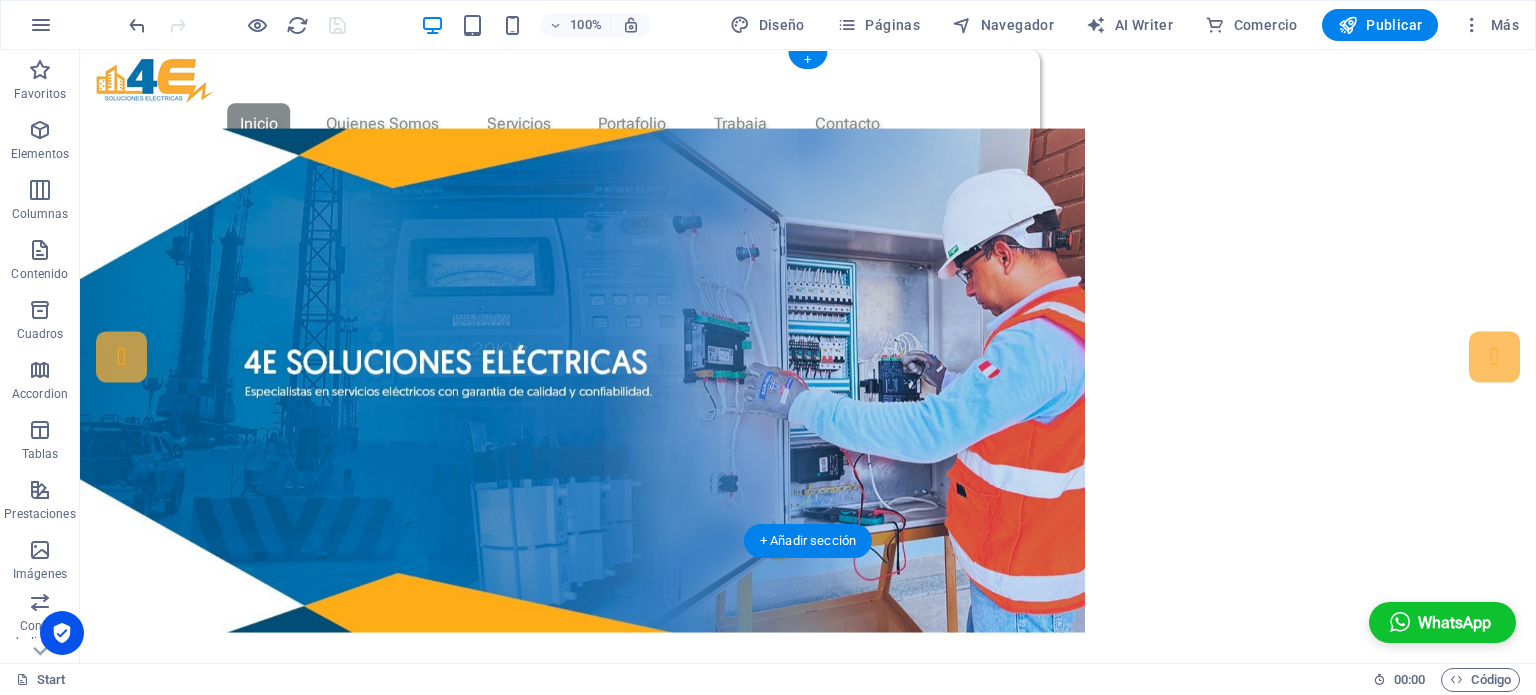 click at bounding box center (808, 380) 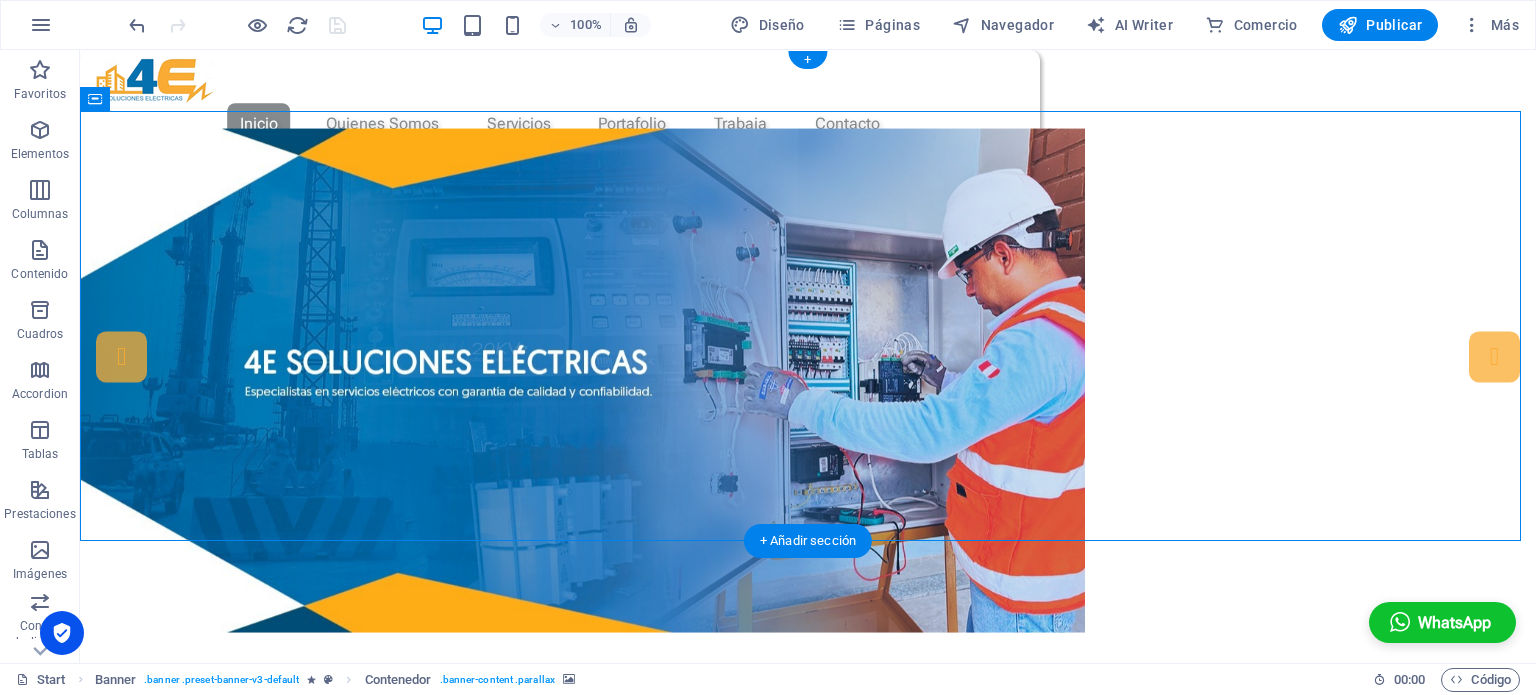 click at bounding box center [808, 380] 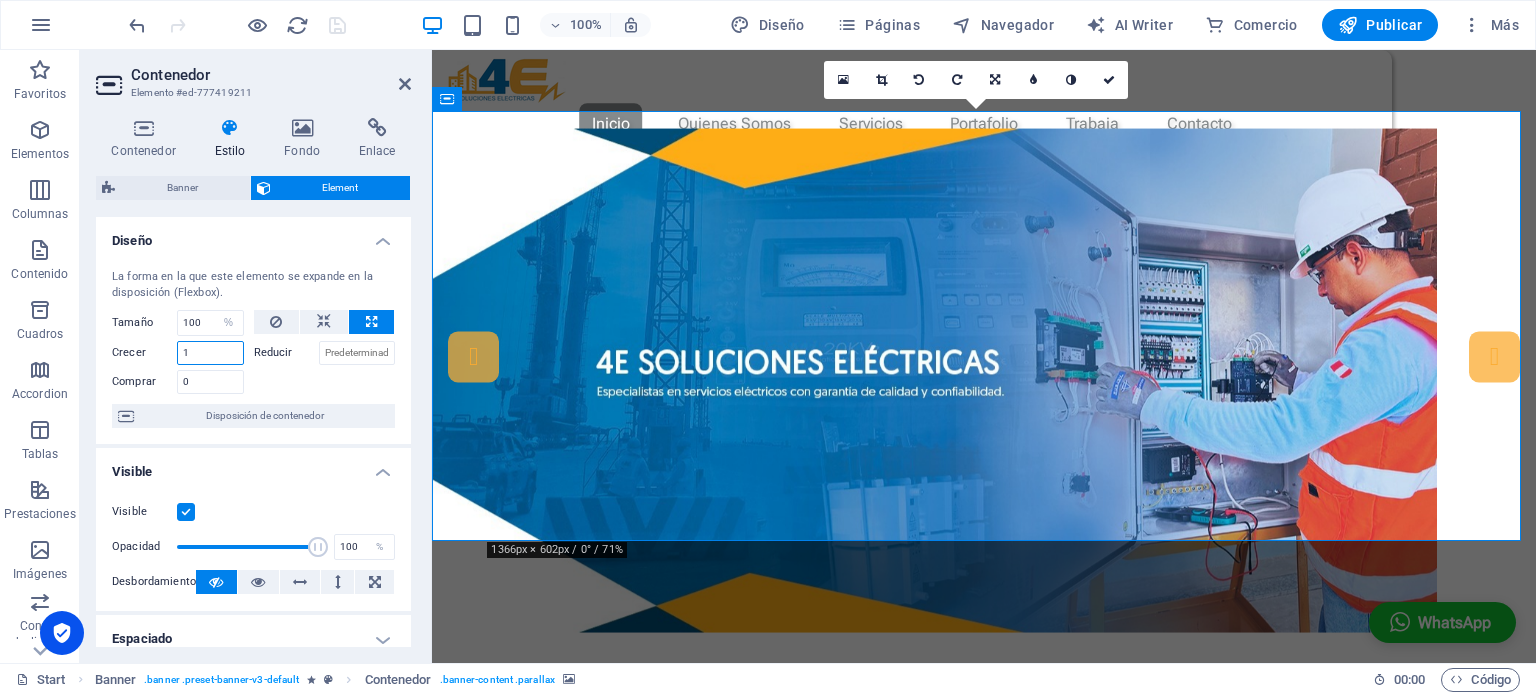 click on "1" at bounding box center [210, 353] 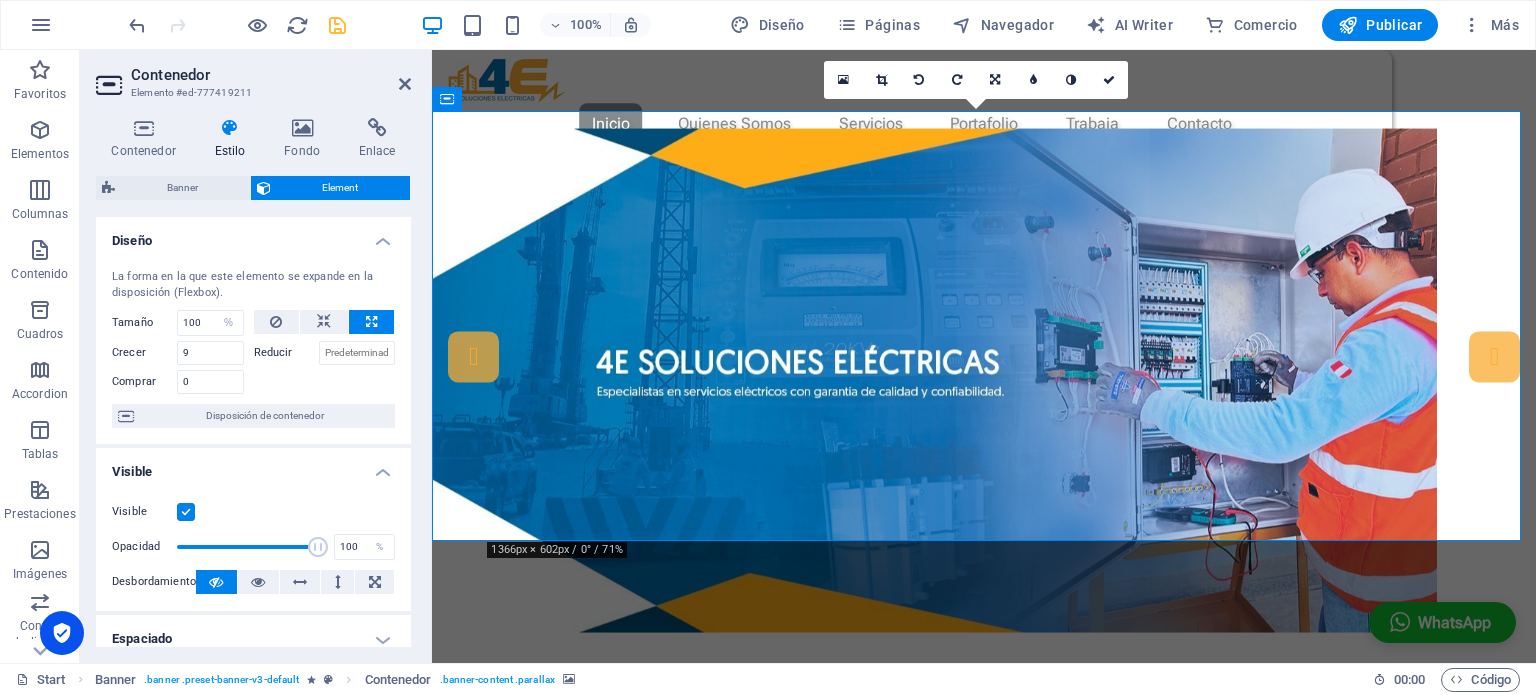click on "Comprar" at bounding box center [144, 382] 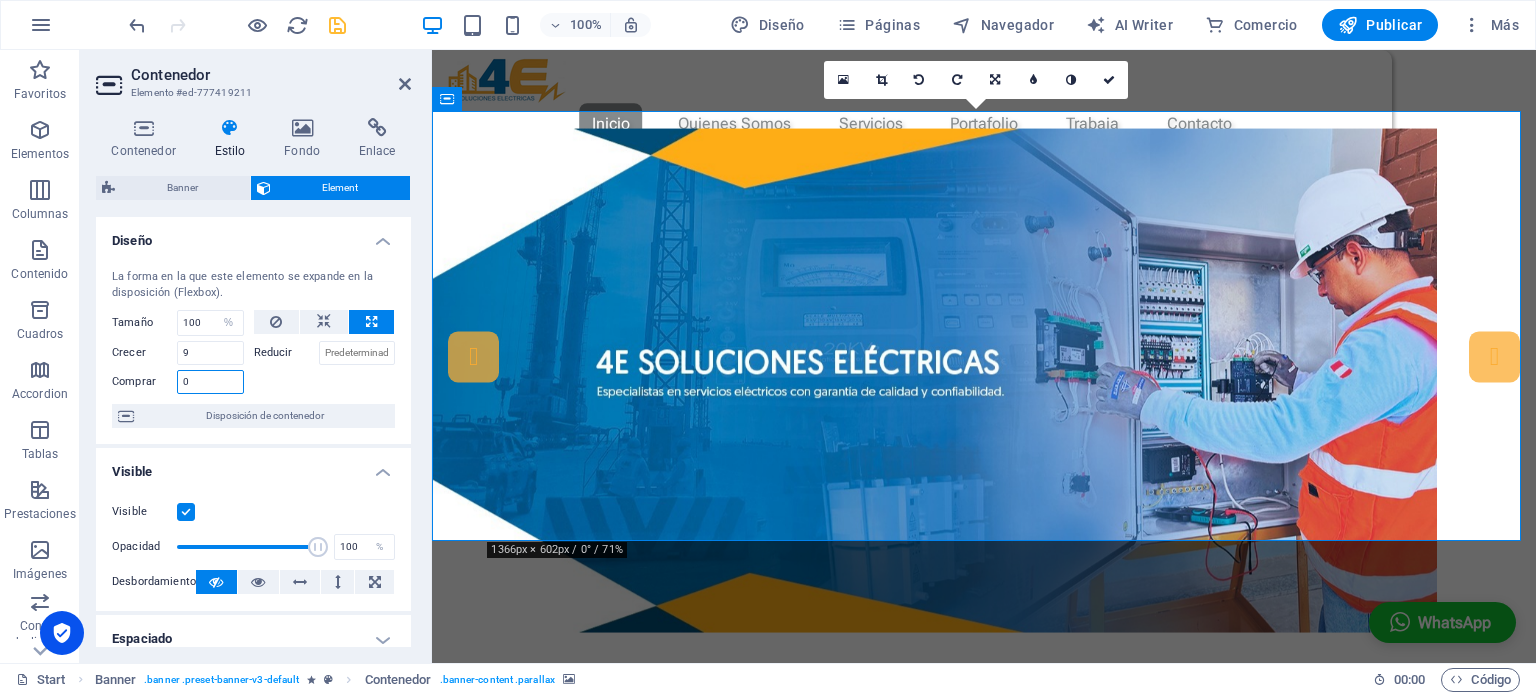 click on "0" at bounding box center (210, 382) 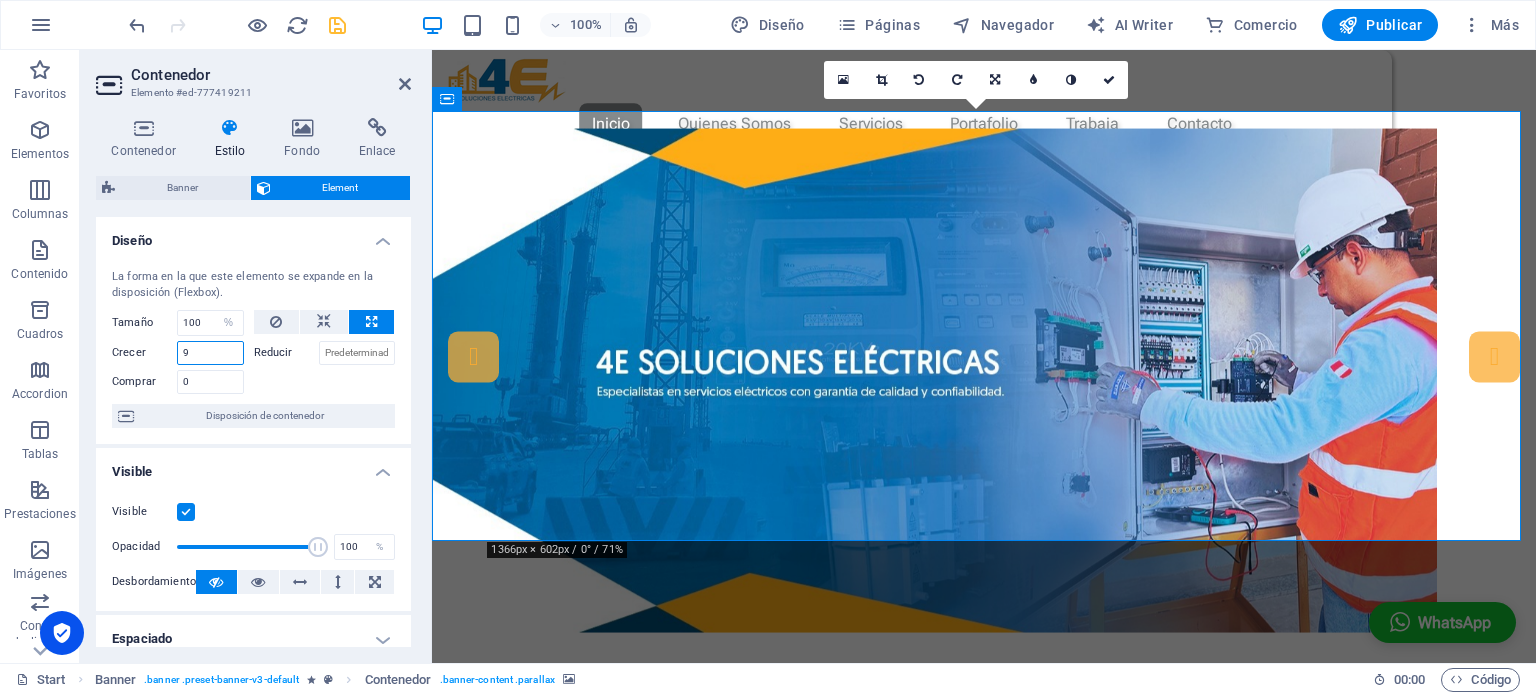 drag, startPoint x: 198, startPoint y: 350, endPoint x: 140, endPoint y: 352, distance: 58.034473 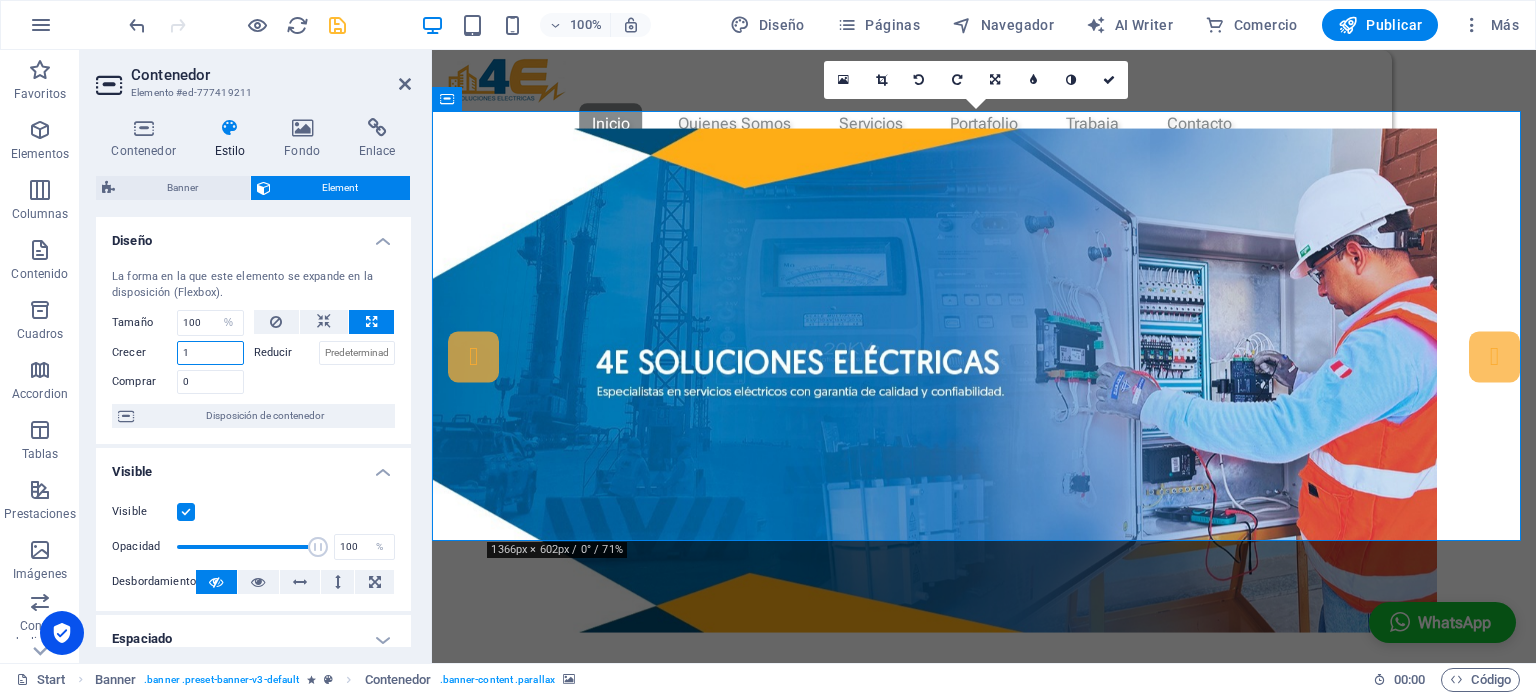 type on "1" 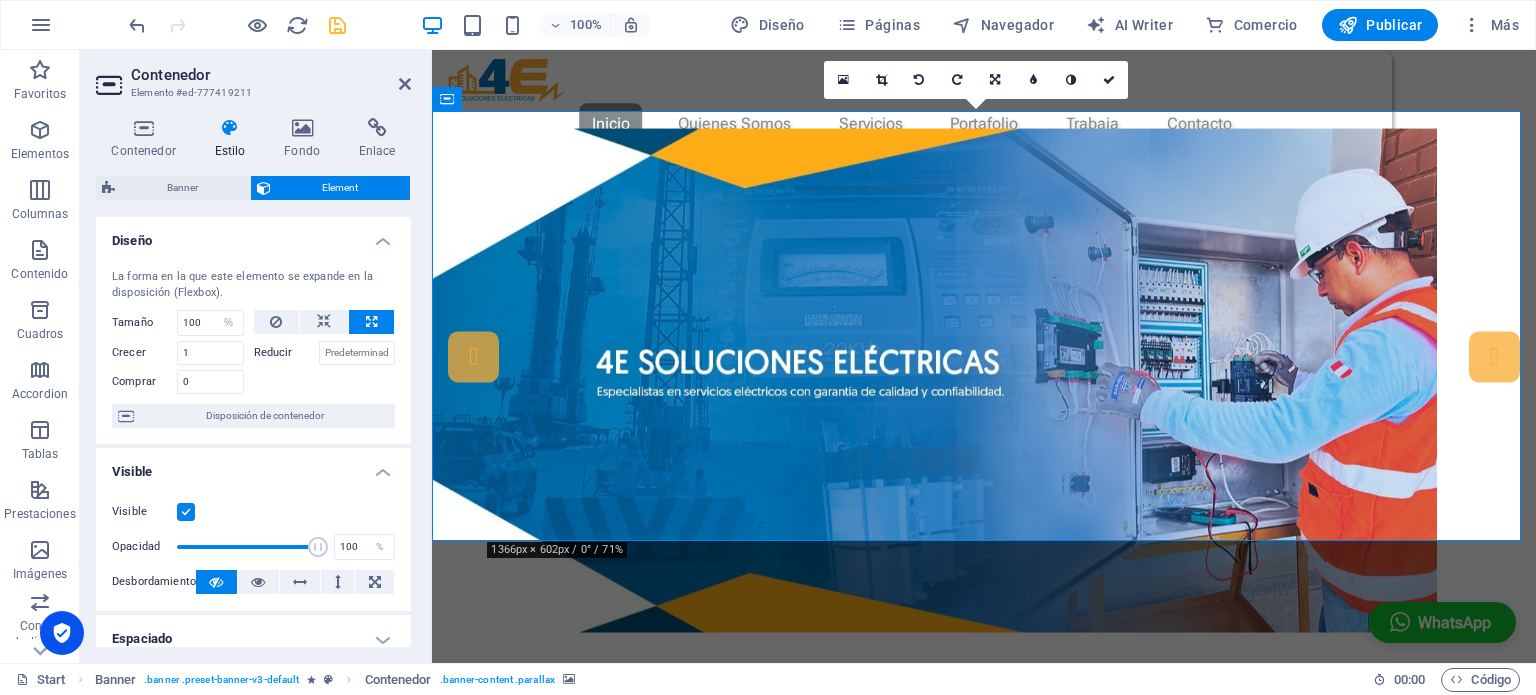 click at bounding box center (325, 379) 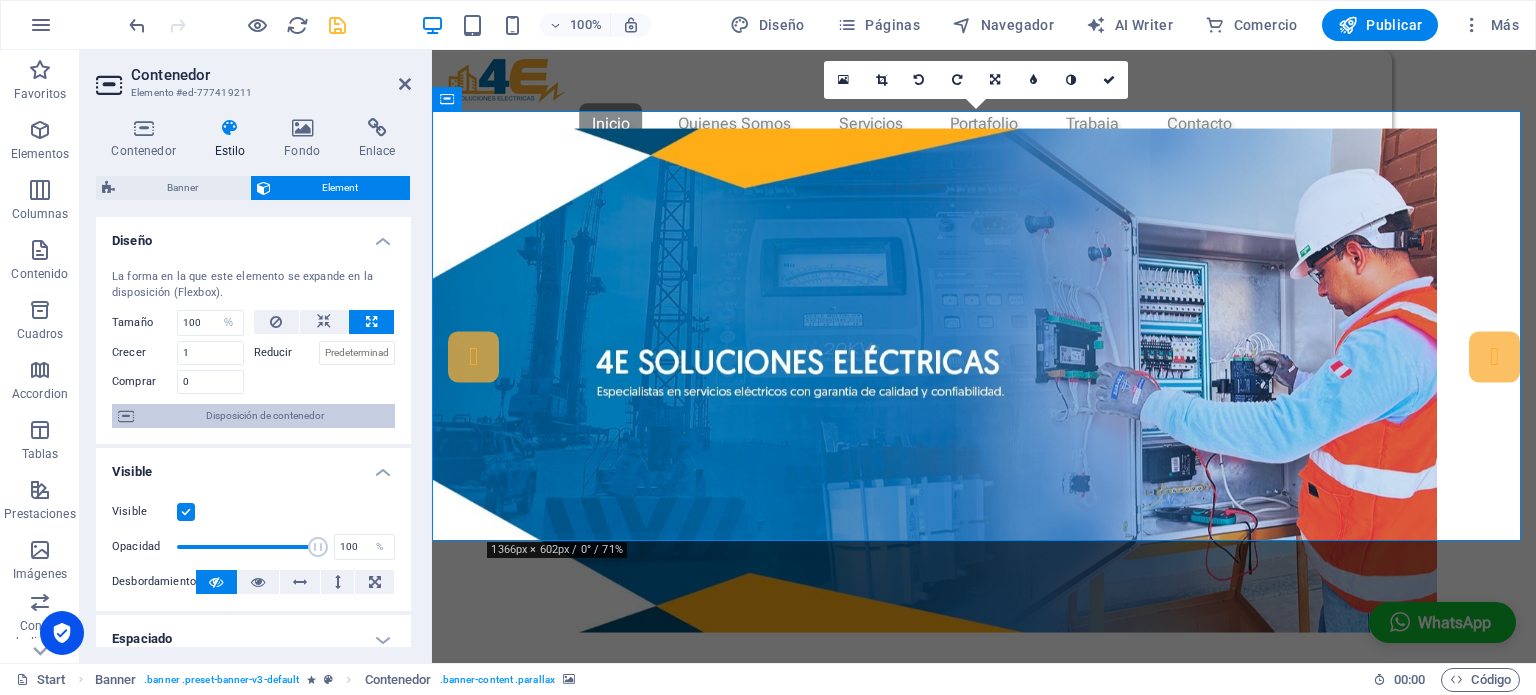 click on "Disposición de contenedor" at bounding box center (264, 416) 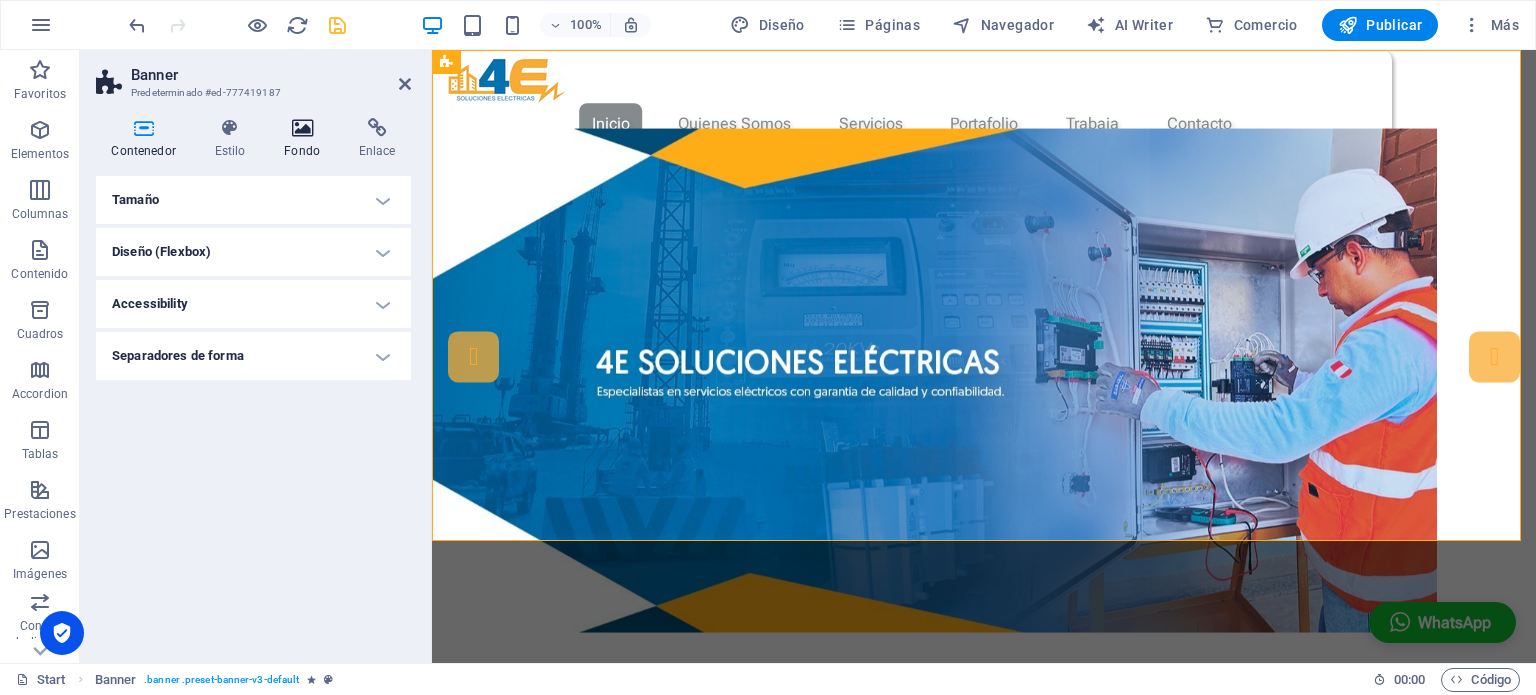 click at bounding box center (302, 128) 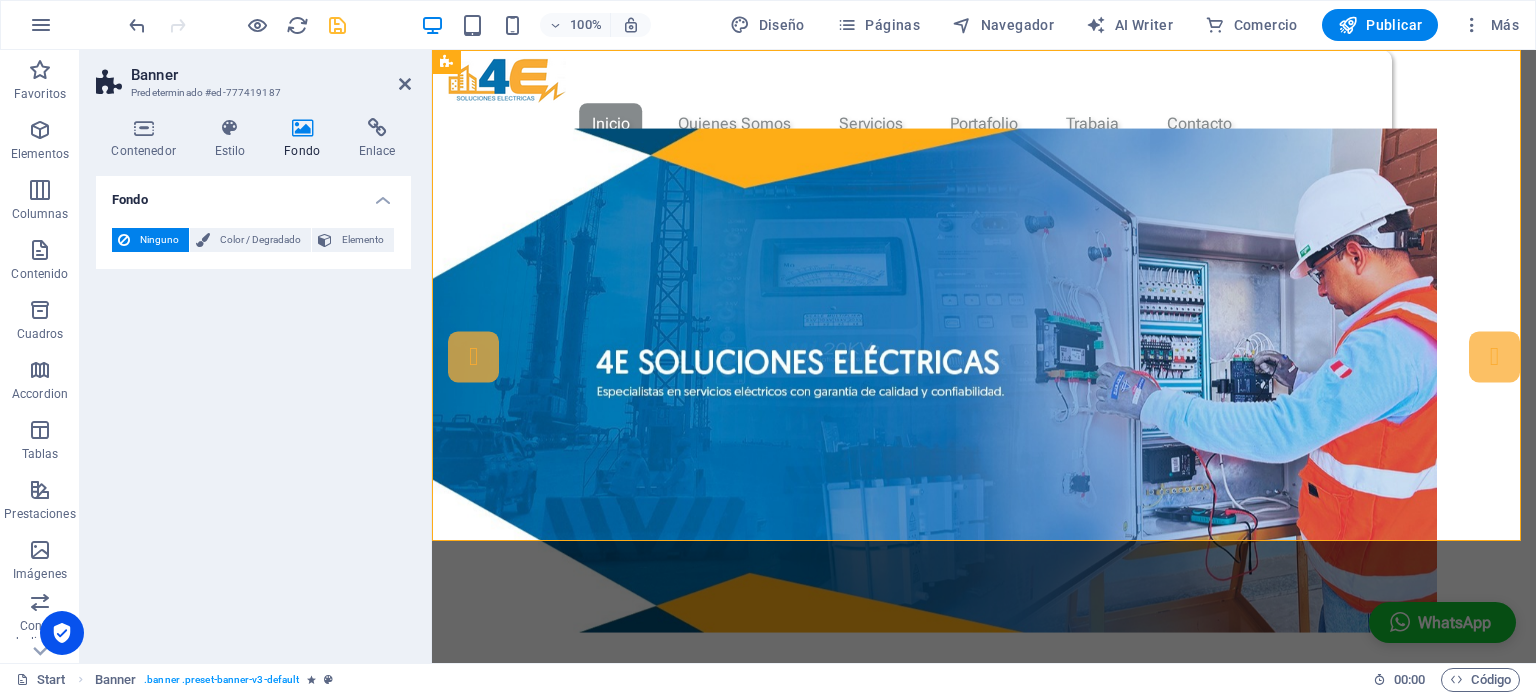 click at bounding box center (984, 380) 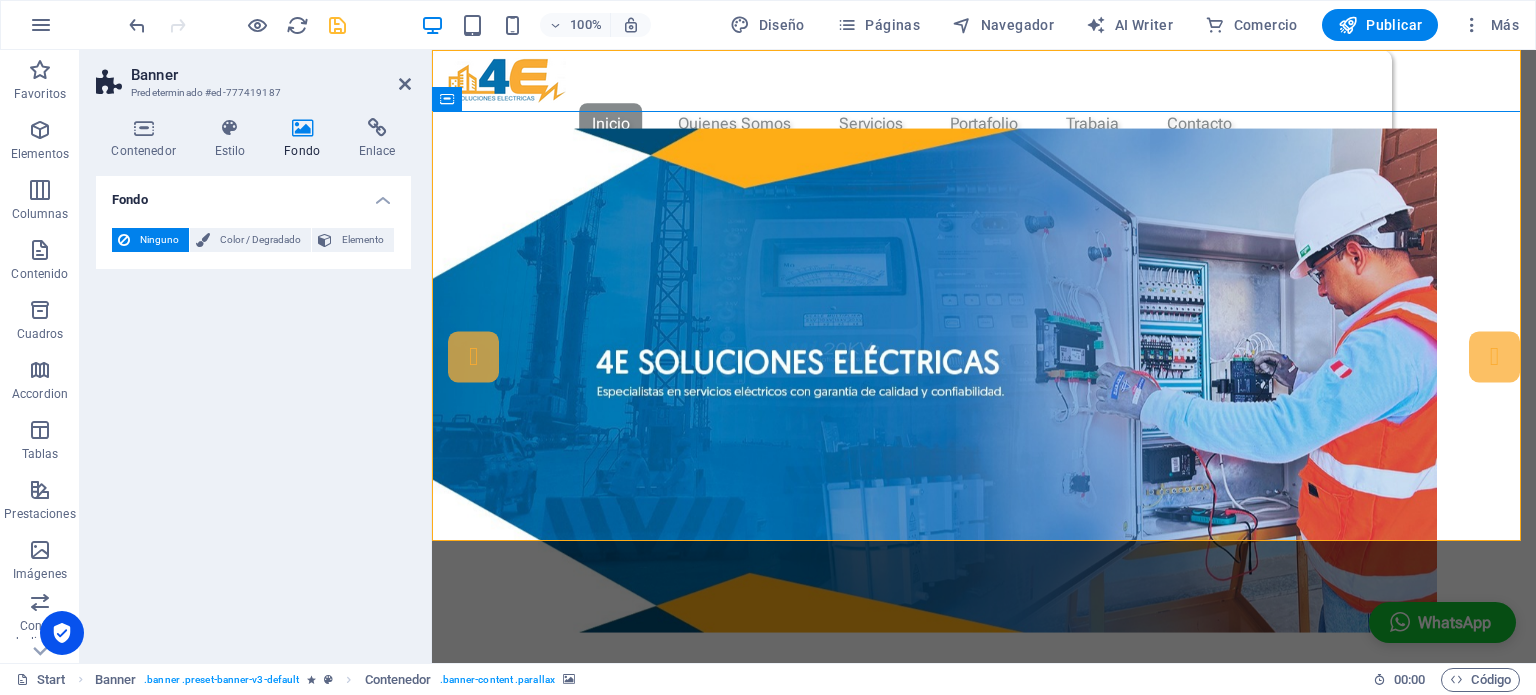 click at bounding box center (984, 380) 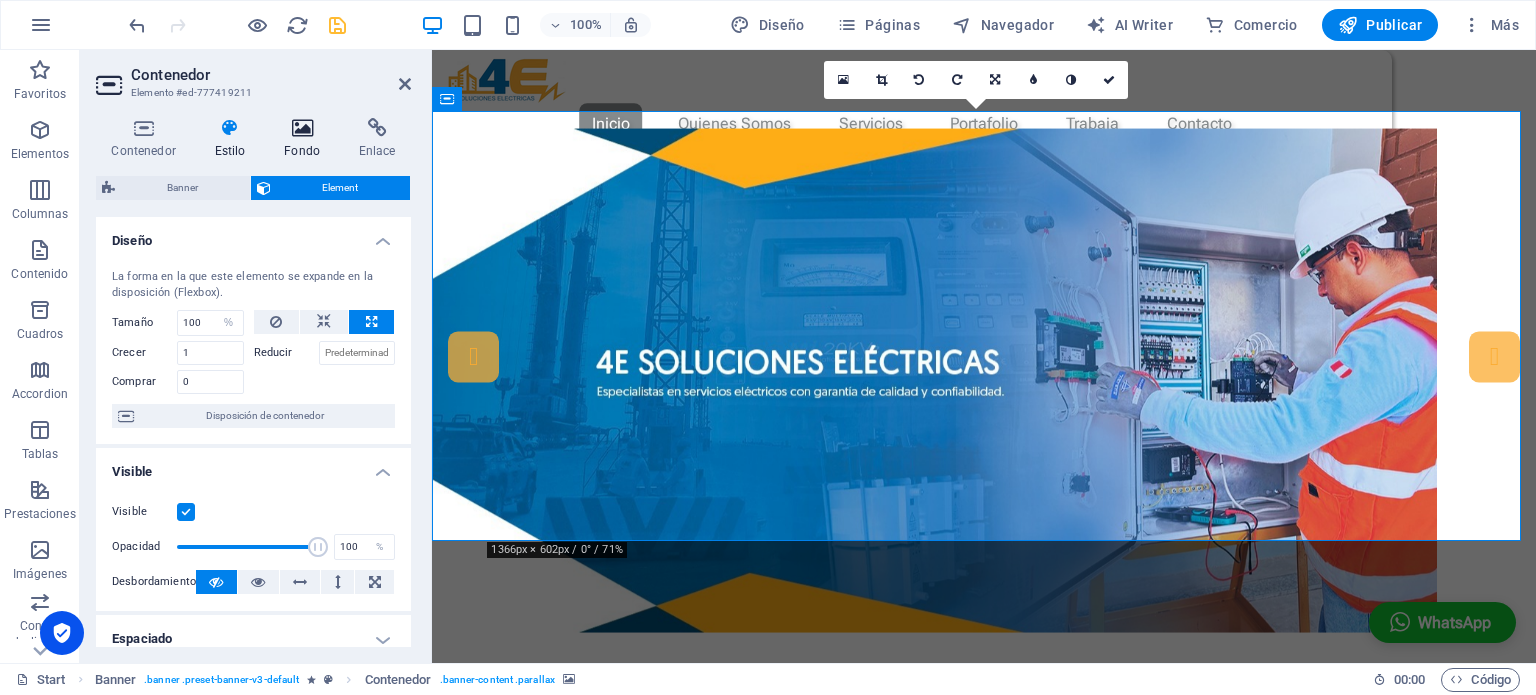 click on "Fondo" at bounding box center (306, 139) 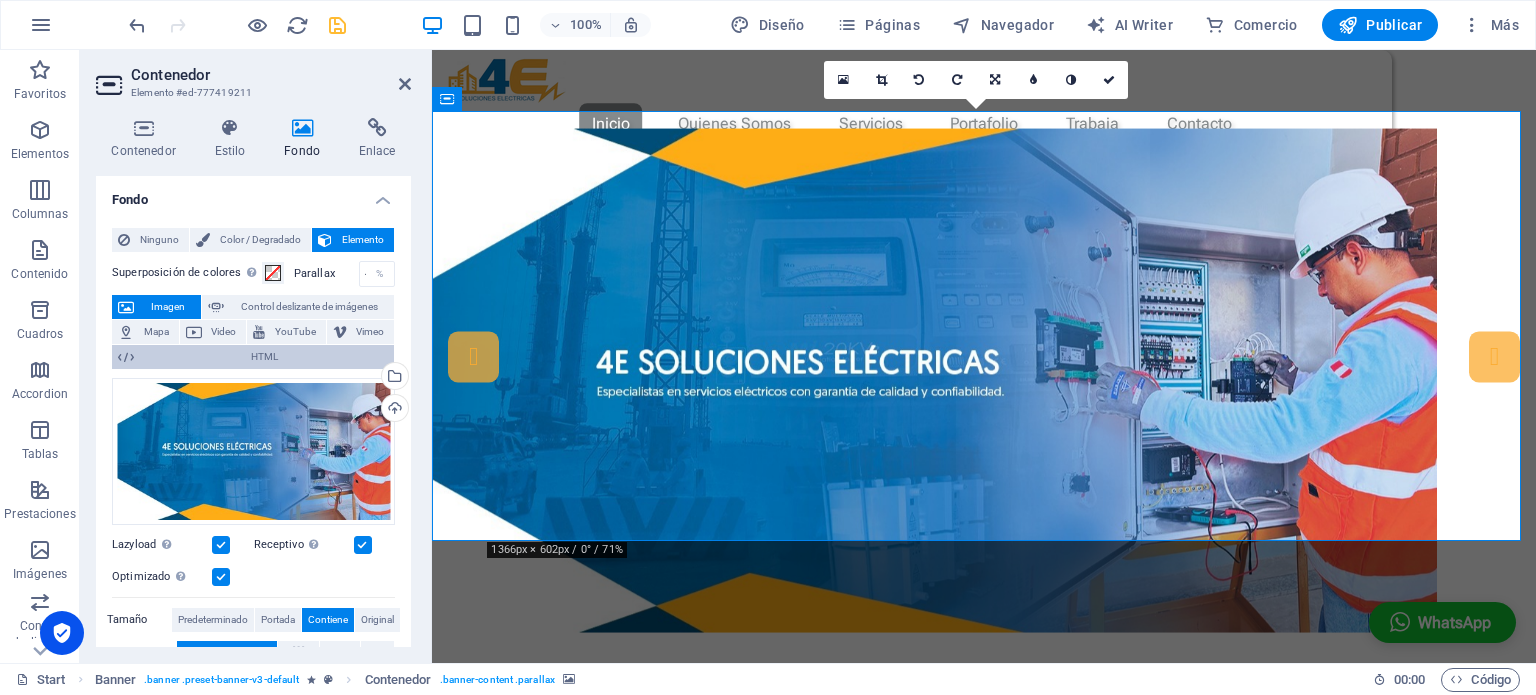scroll, scrollTop: 300, scrollLeft: 0, axis: vertical 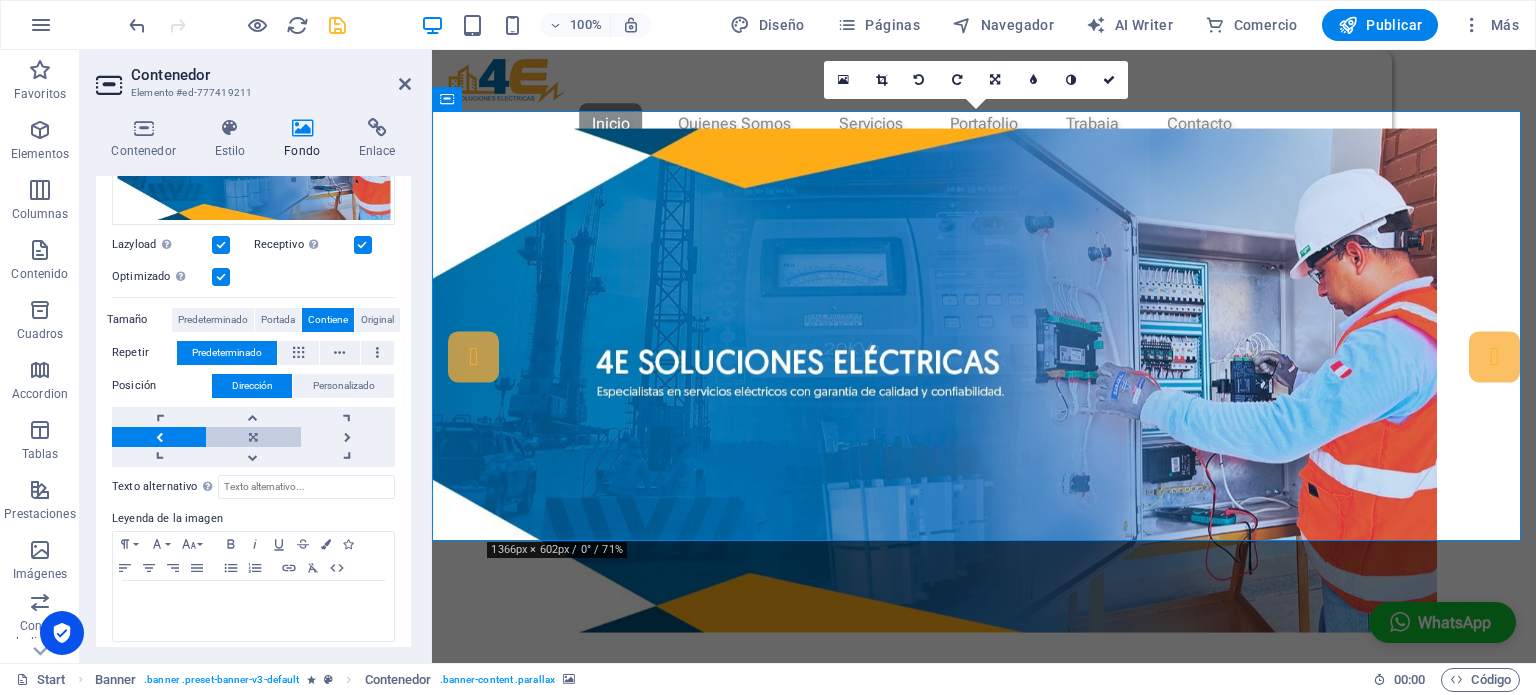 click at bounding box center (253, 437) 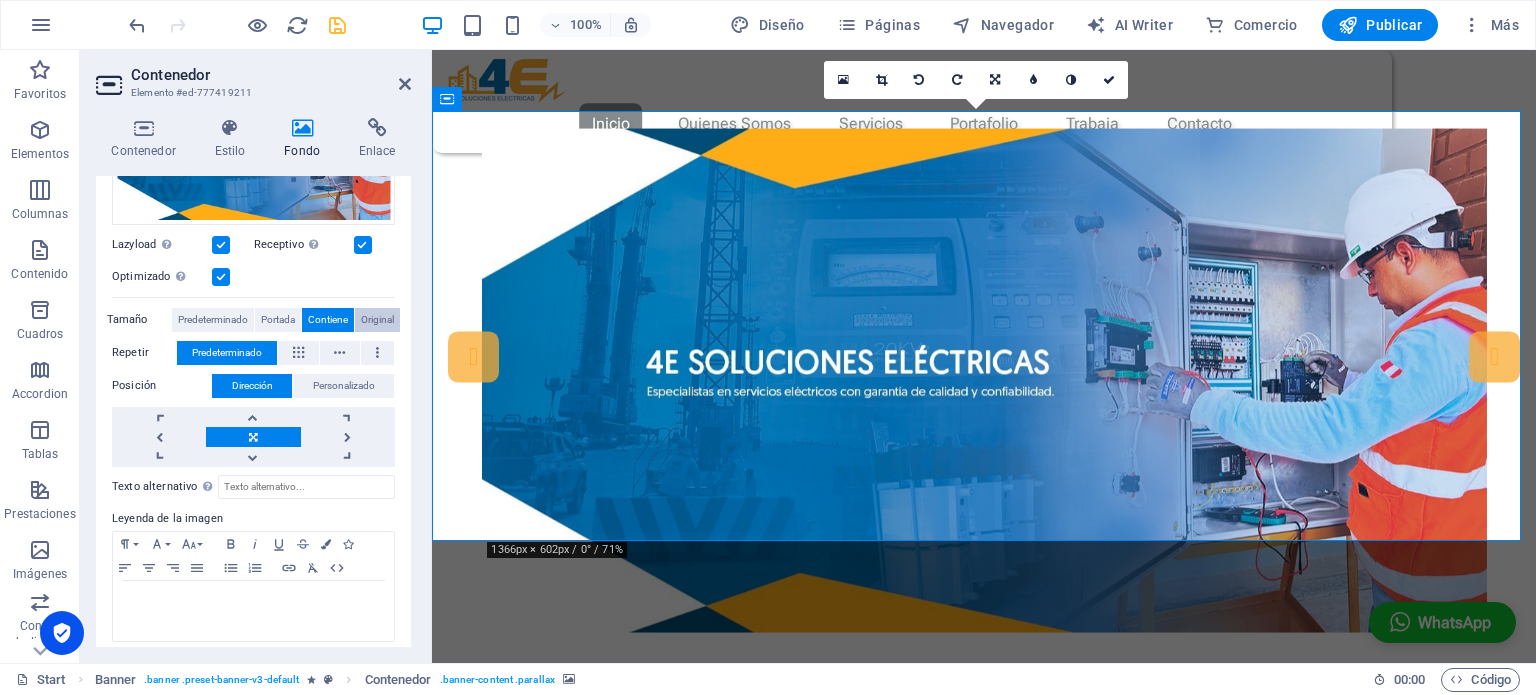 click on "Original" at bounding box center (377, 320) 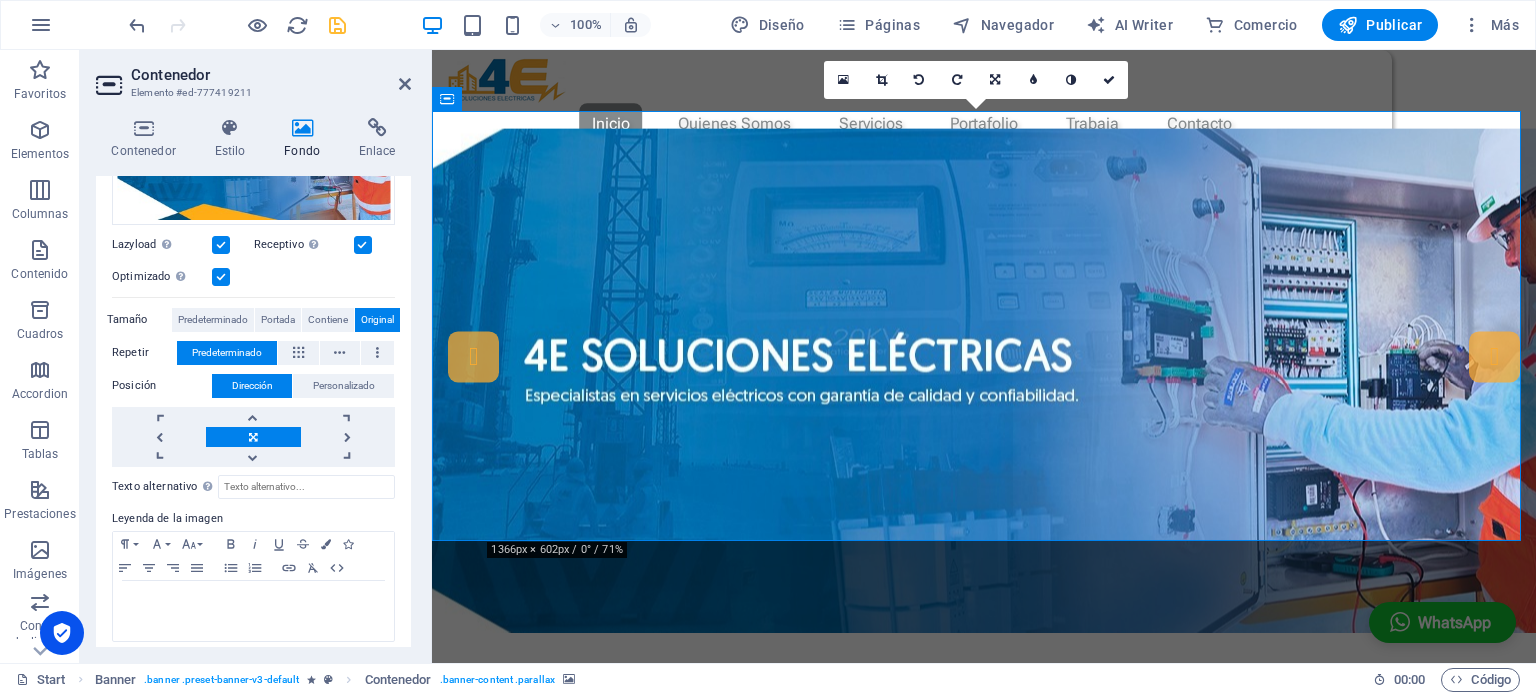 click on "Original" at bounding box center [377, 320] 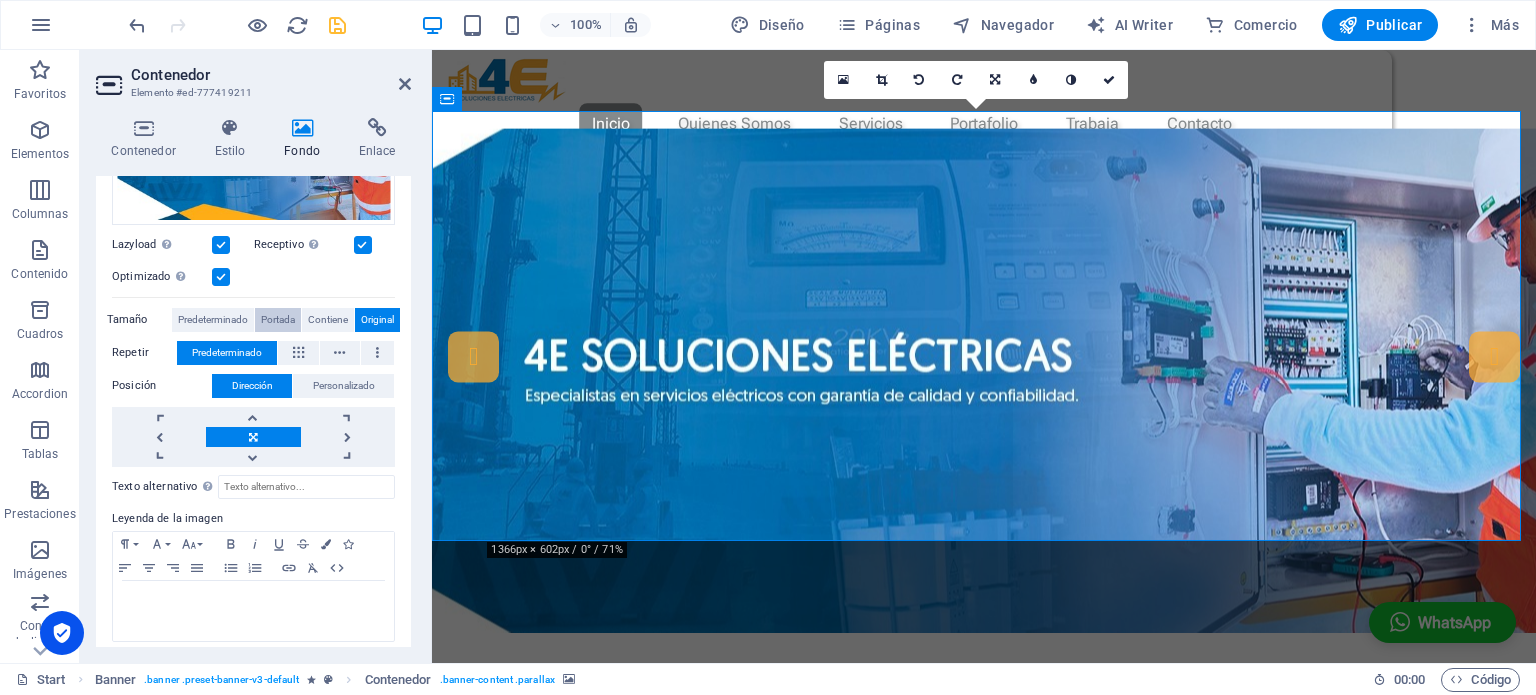 click on "Portada" at bounding box center (278, 320) 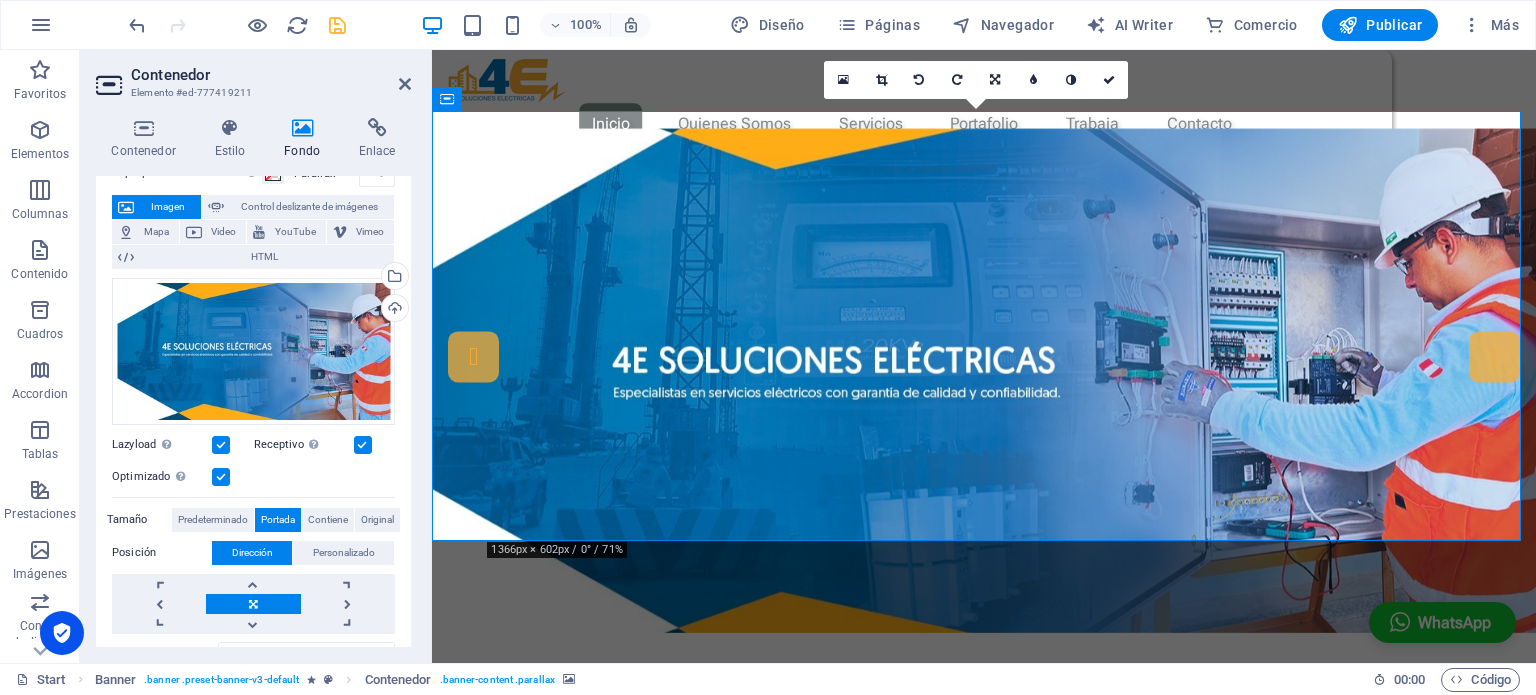 scroll, scrollTop: 75, scrollLeft: 0, axis: vertical 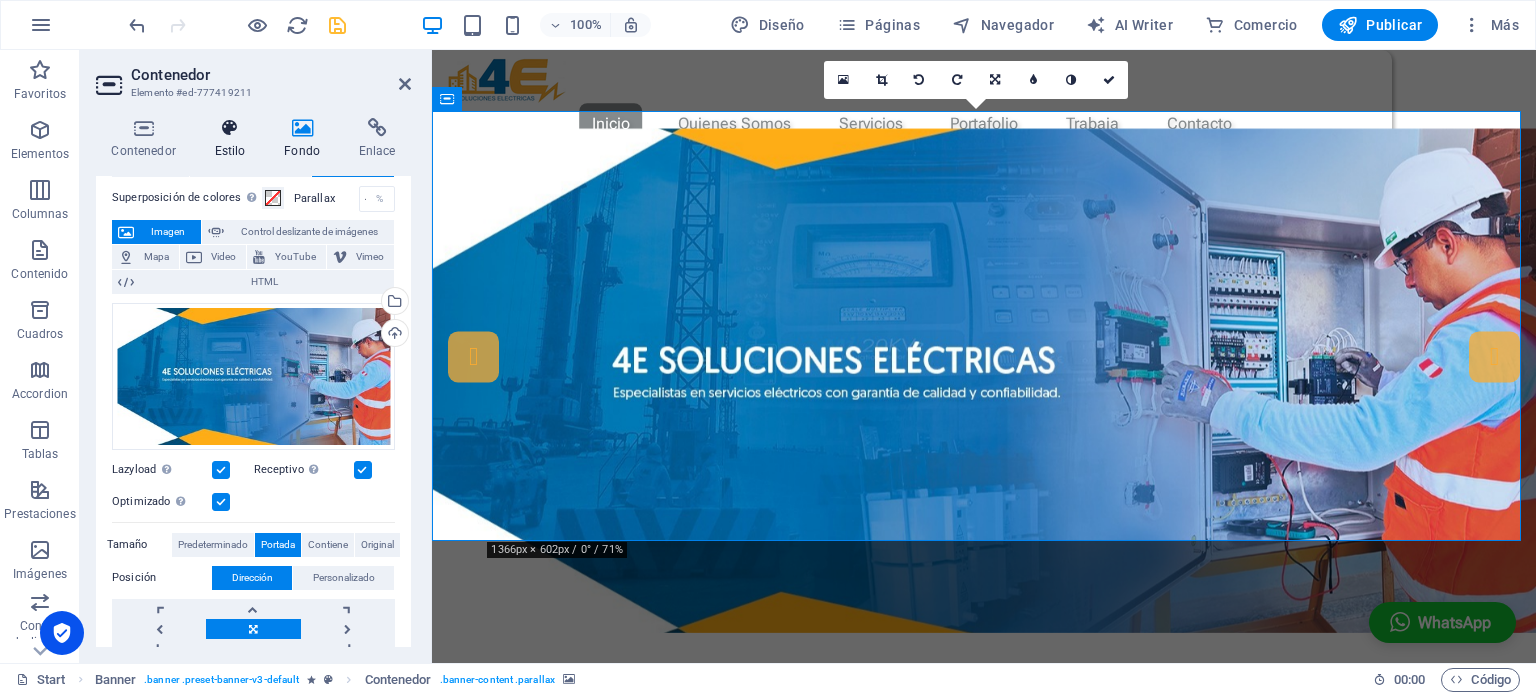 click at bounding box center (230, 128) 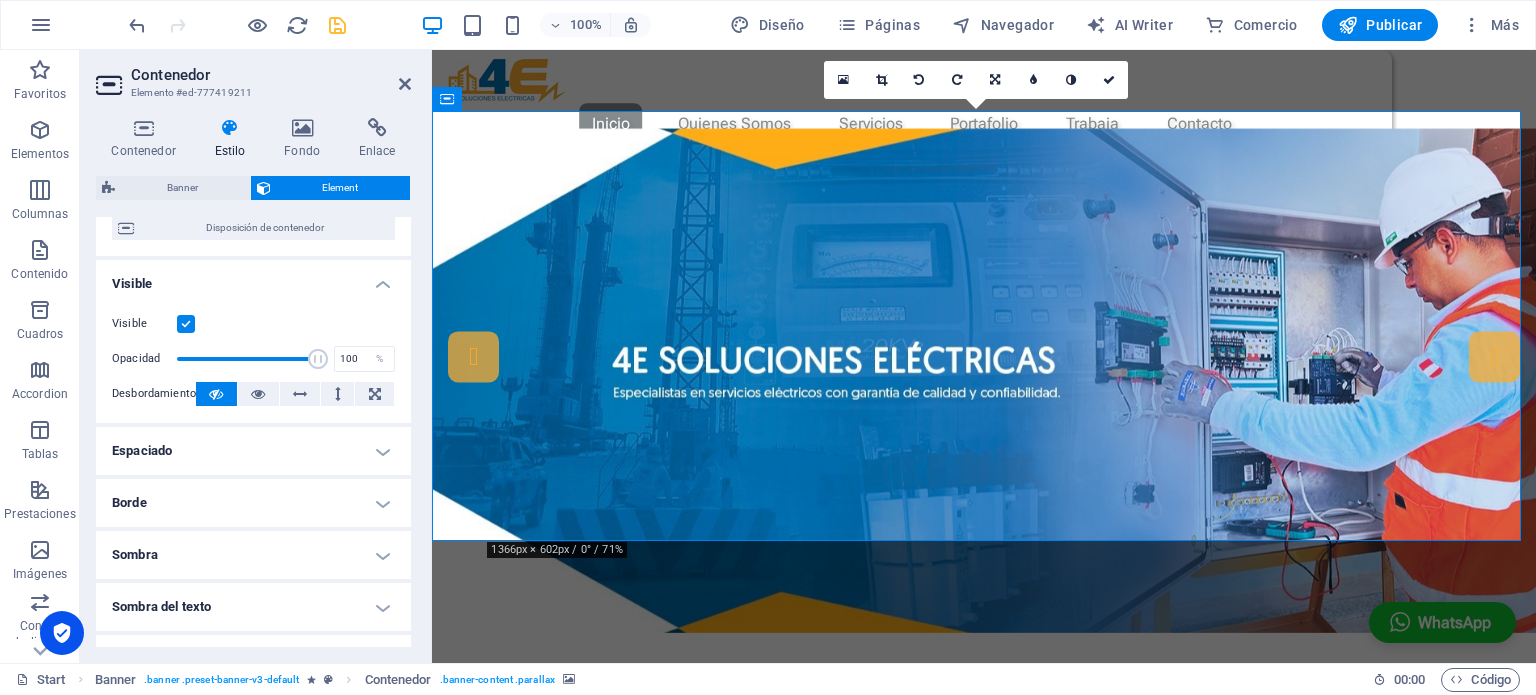 scroll, scrollTop: 200, scrollLeft: 0, axis: vertical 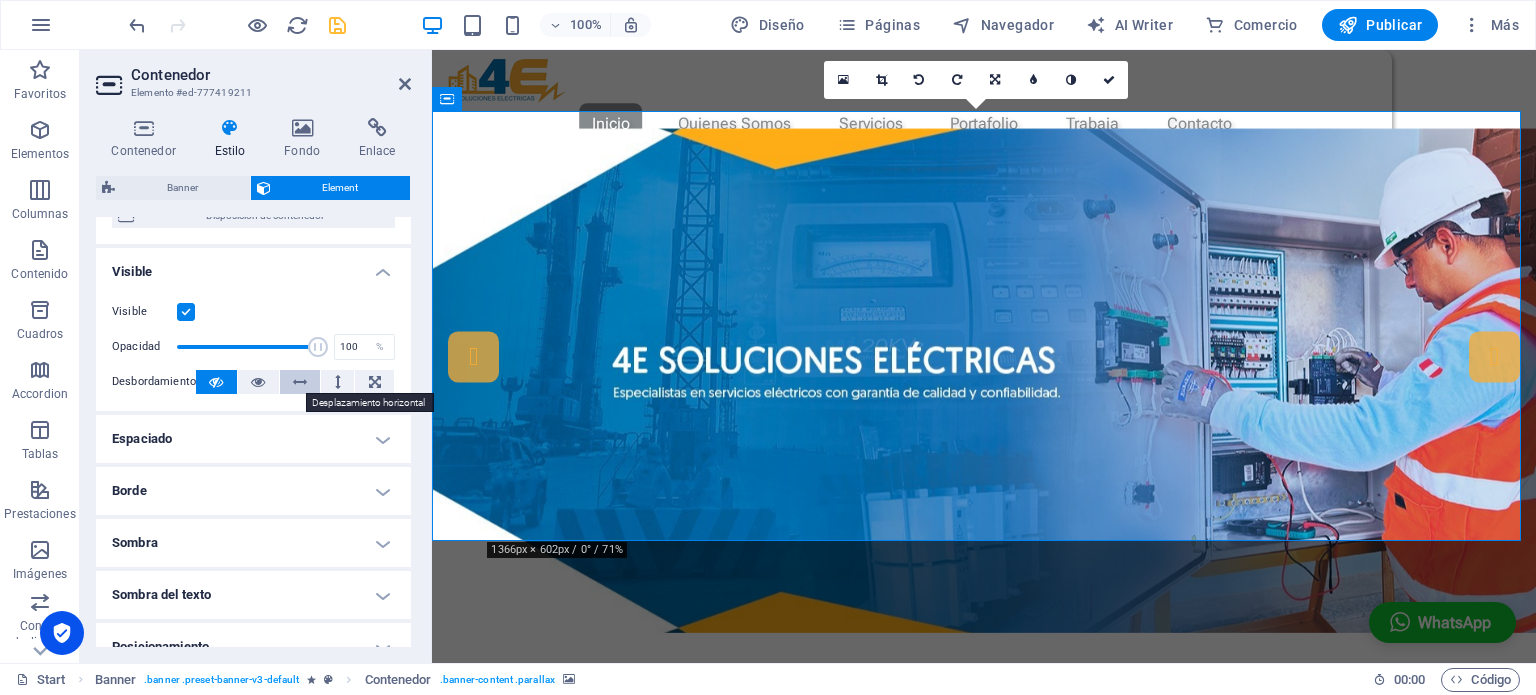 click at bounding box center [300, 382] 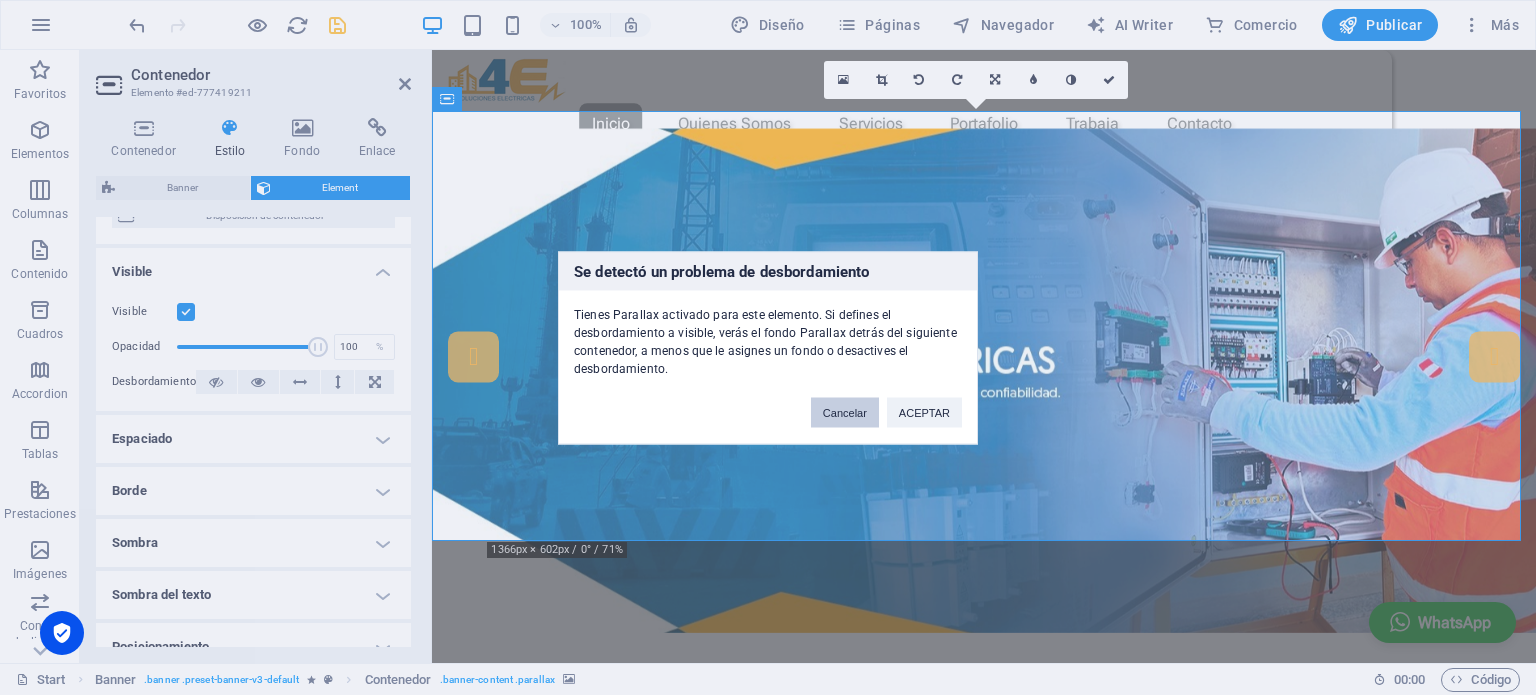 drag, startPoint x: 857, startPoint y: 410, endPoint x: 424, endPoint y: 360, distance: 435.8773 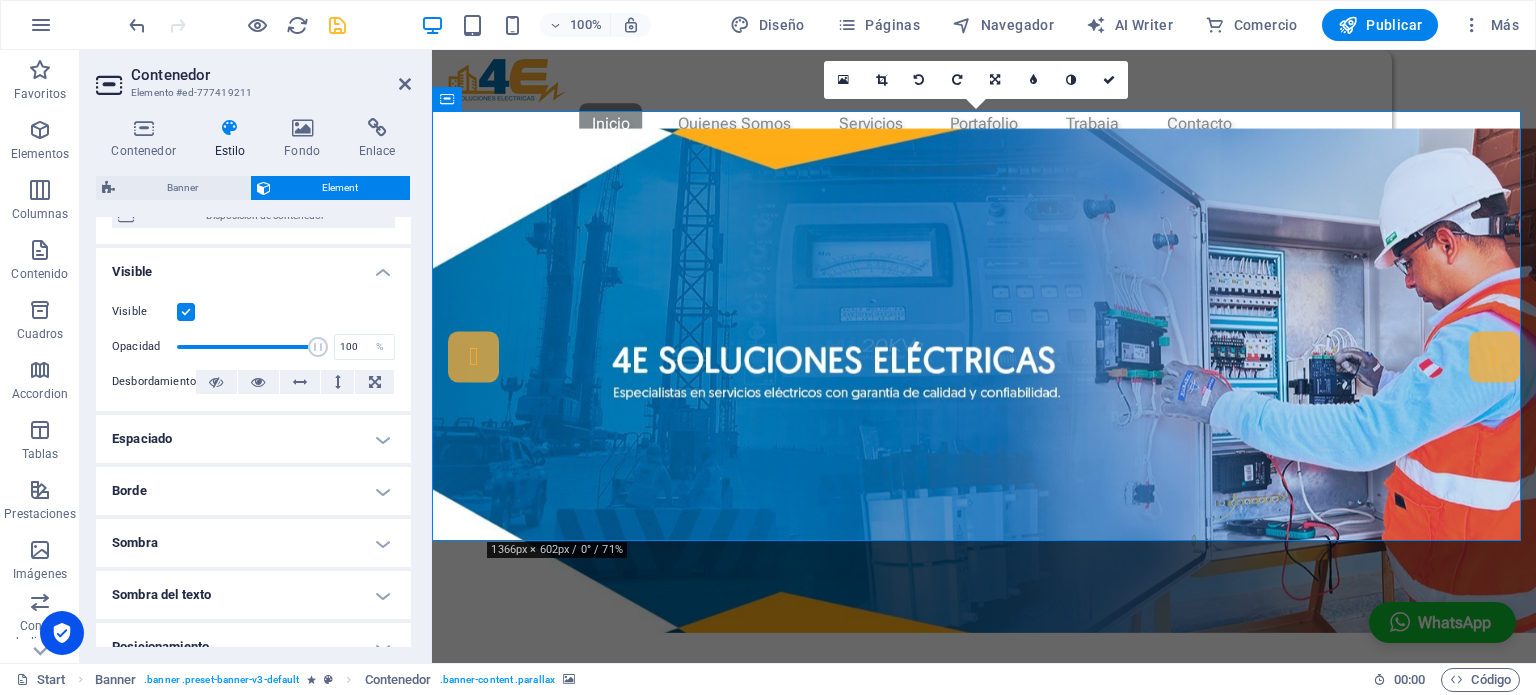 scroll, scrollTop: 0, scrollLeft: 0, axis: both 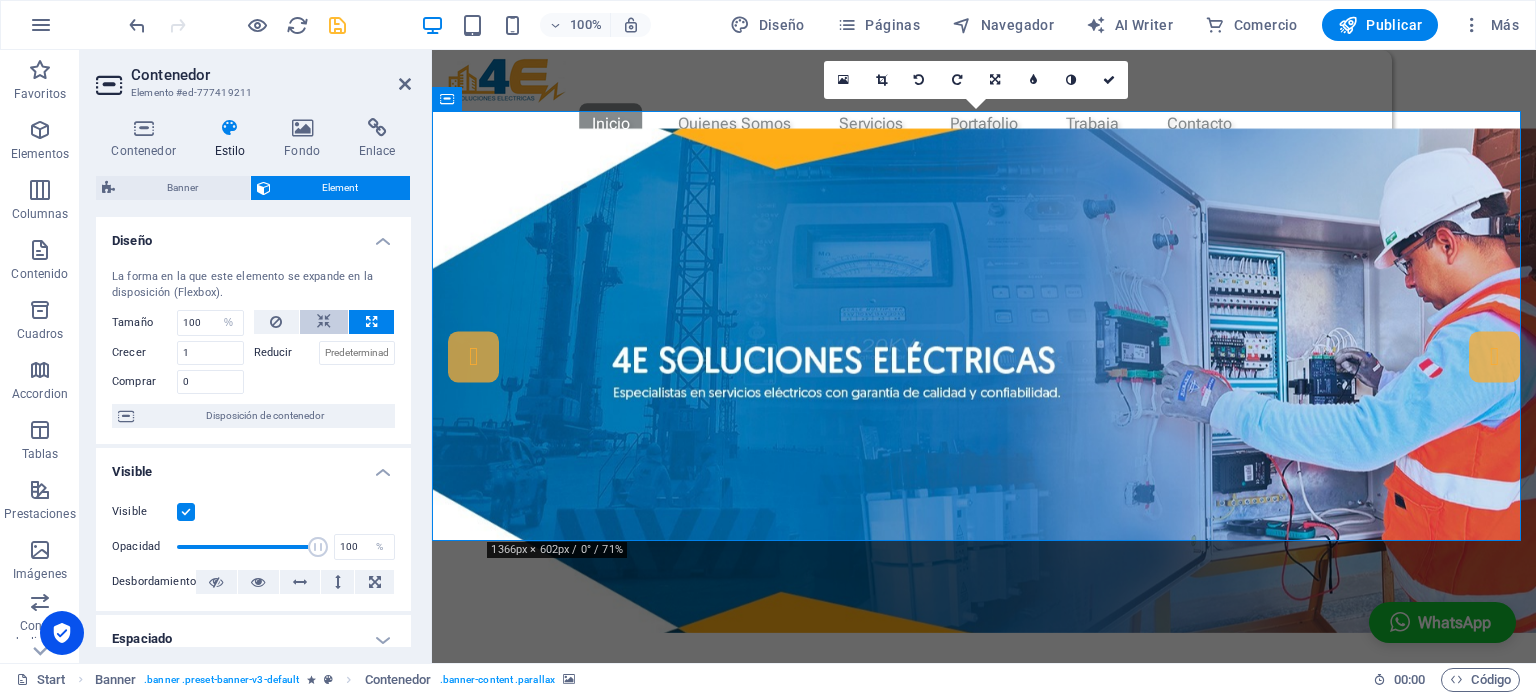 click at bounding box center [324, 322] 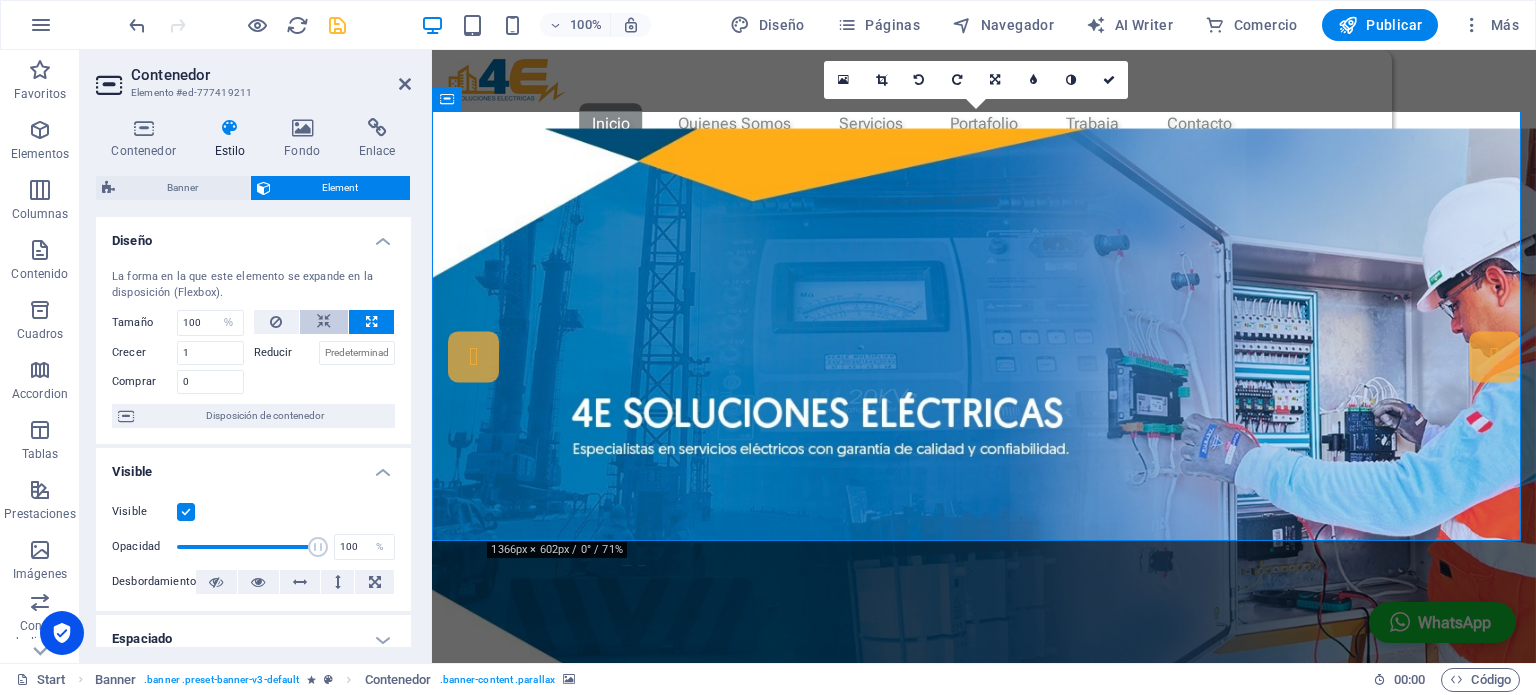 type 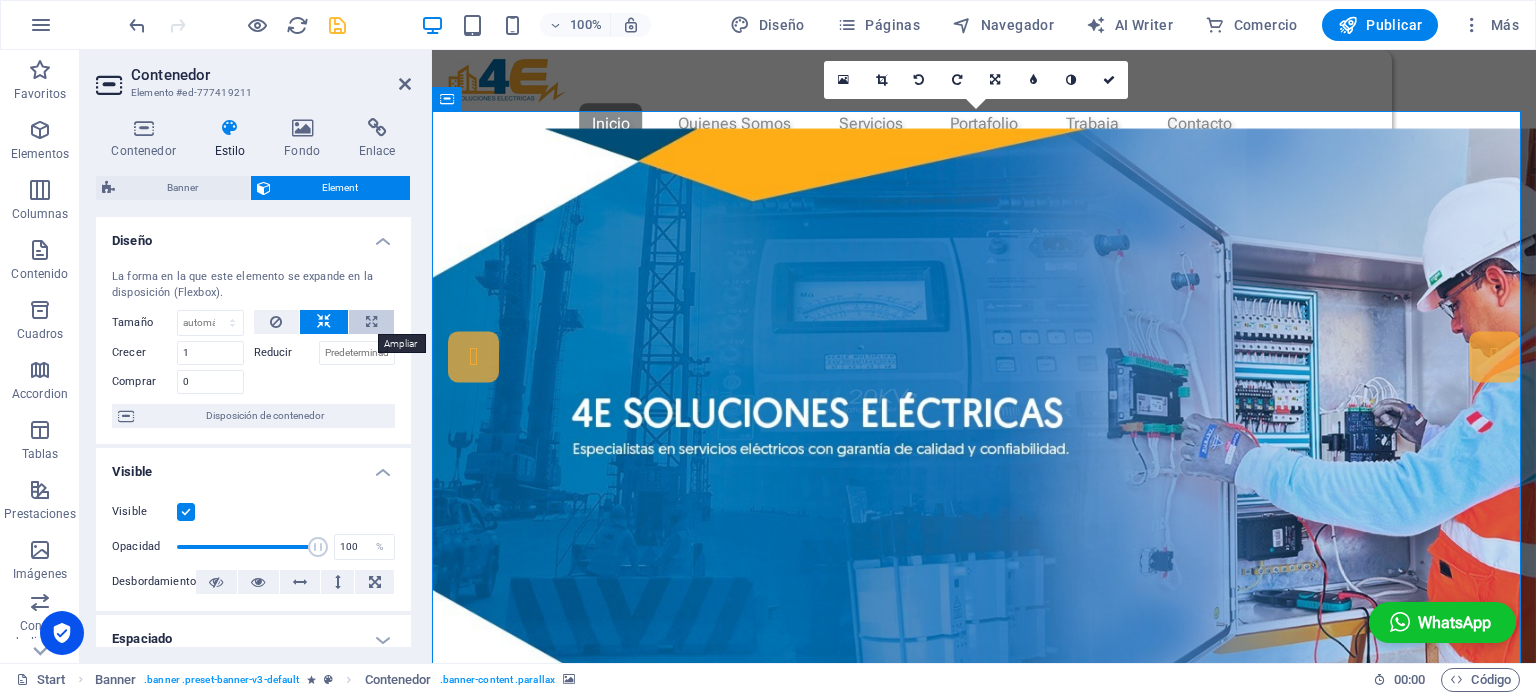 click at bounding box center (371, 322) 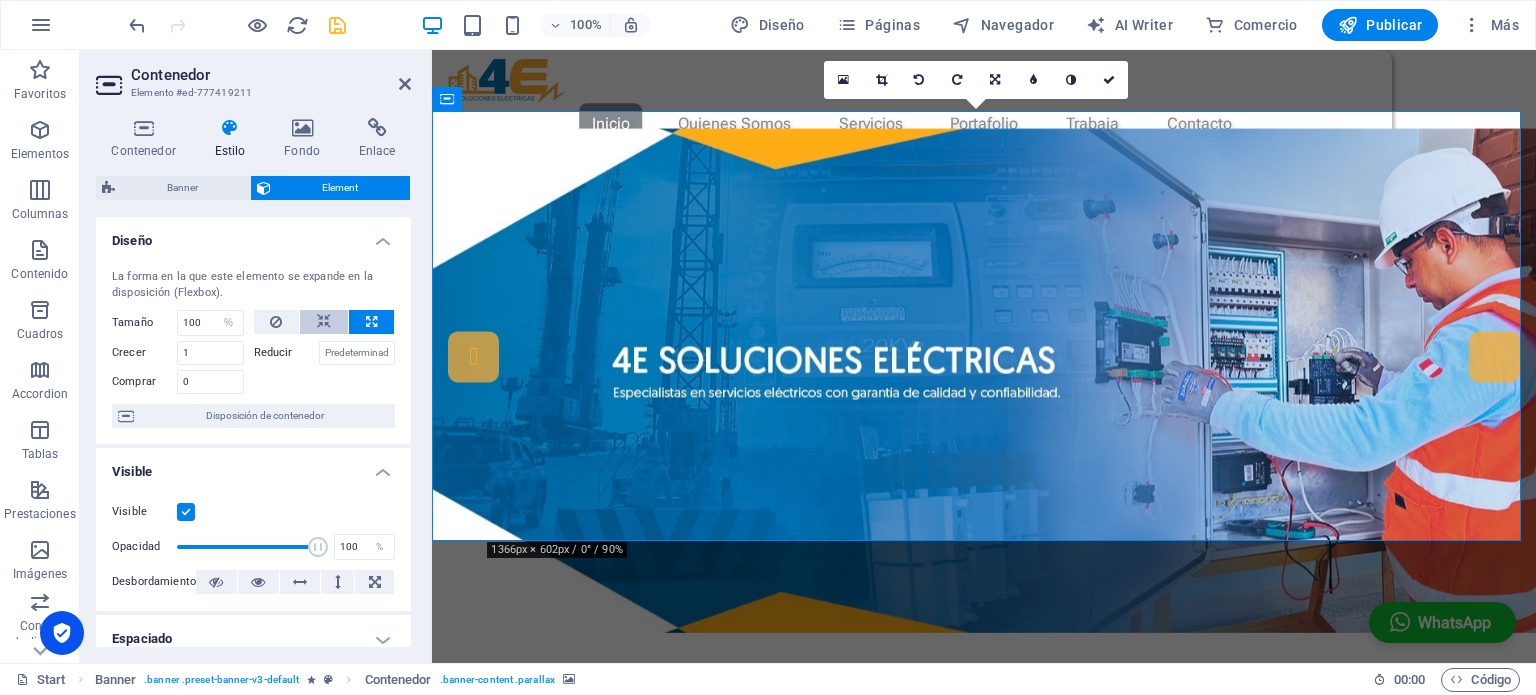 click at bounding box center (324, 322) 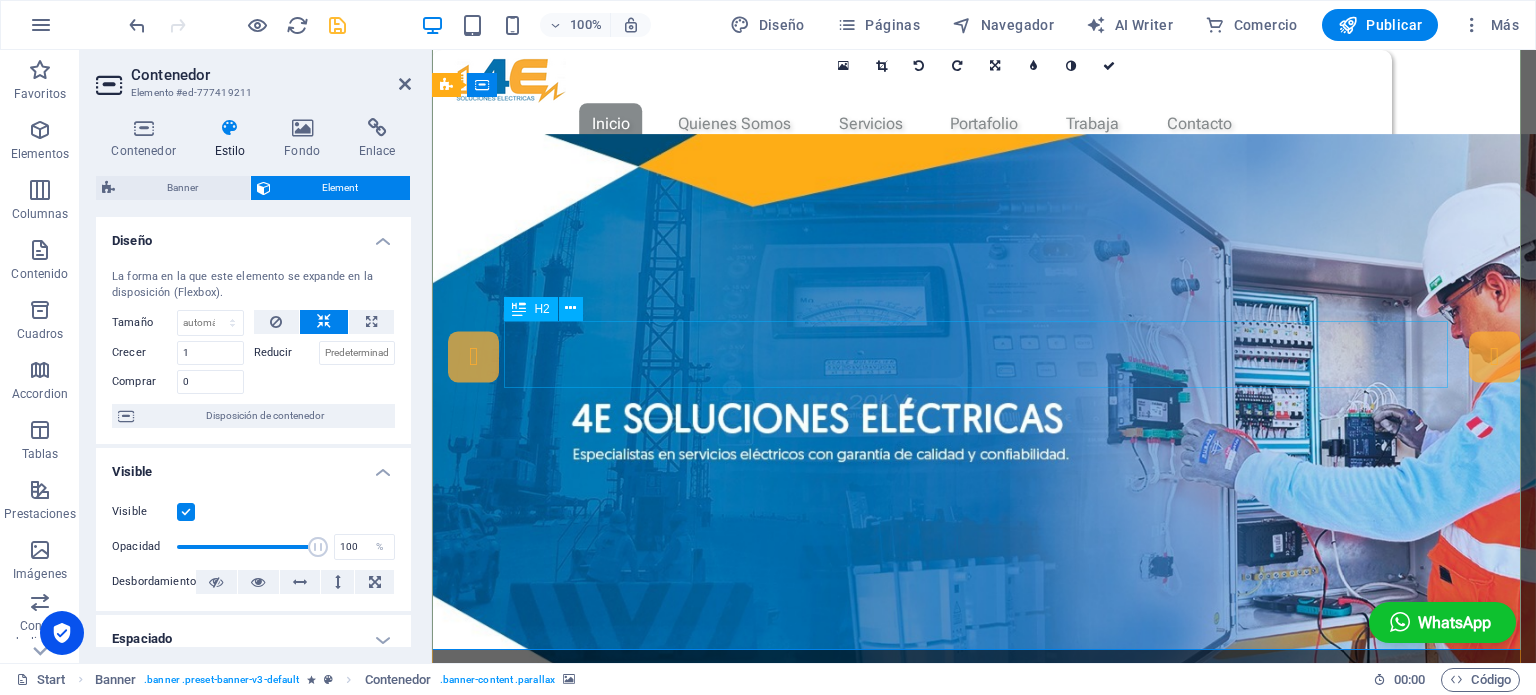 scroll, scrollTop: 0, scrollLeft: 0, axis: both 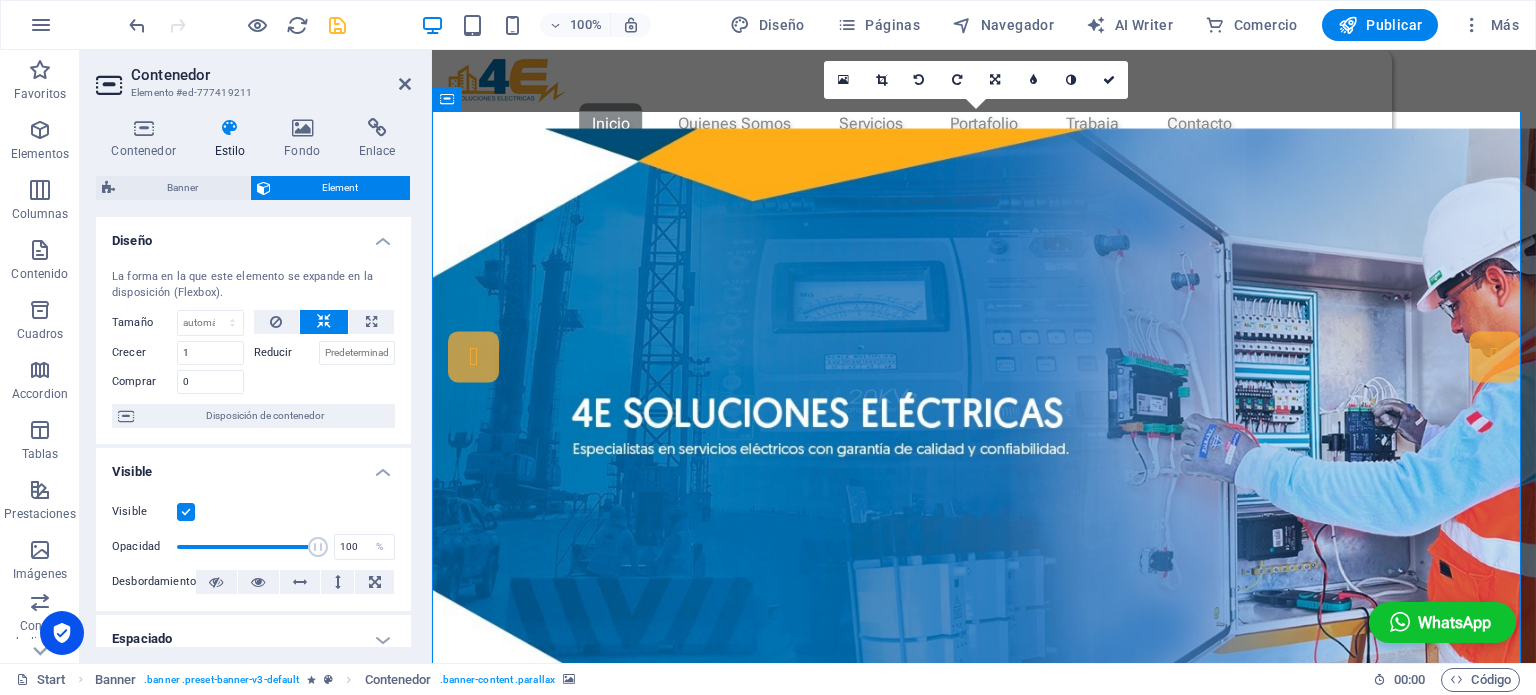 click at bounding box center (984, 435) 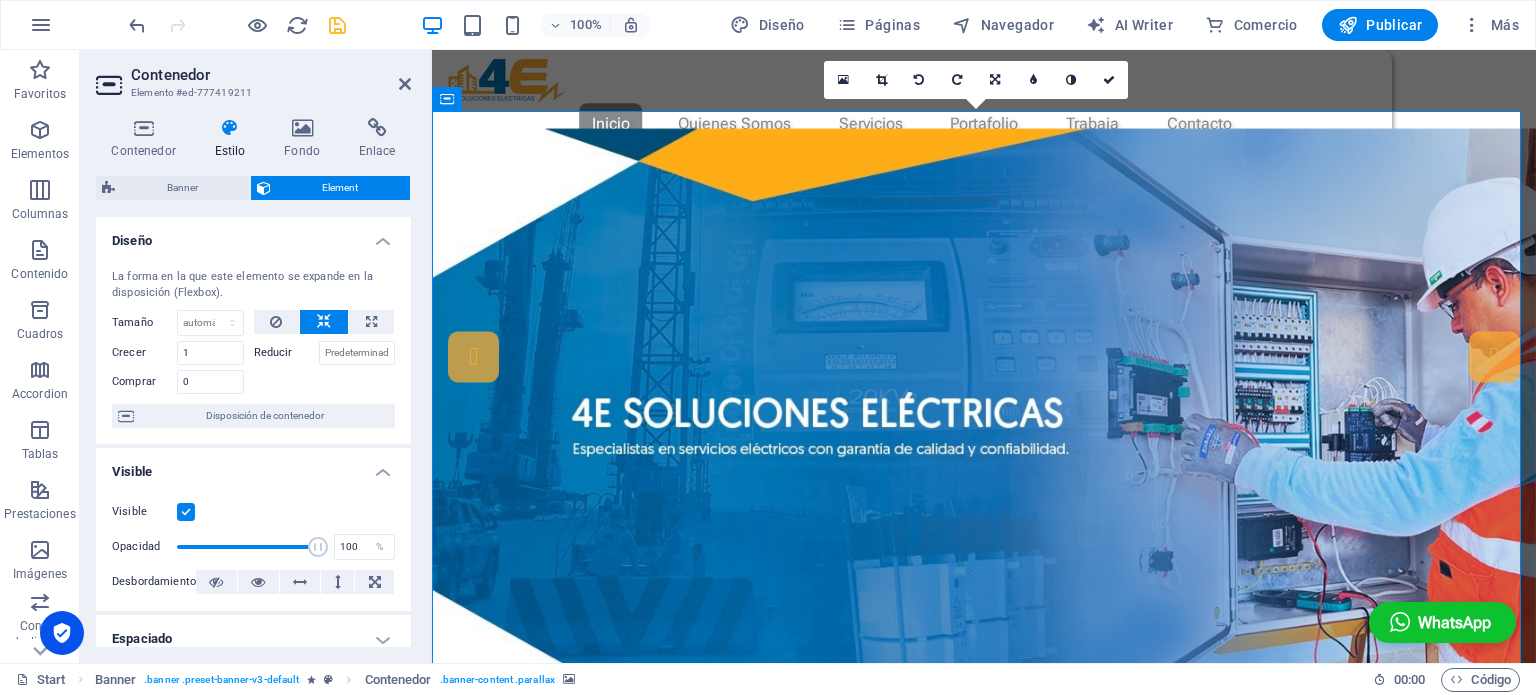 click at bounding box center (230, 128) 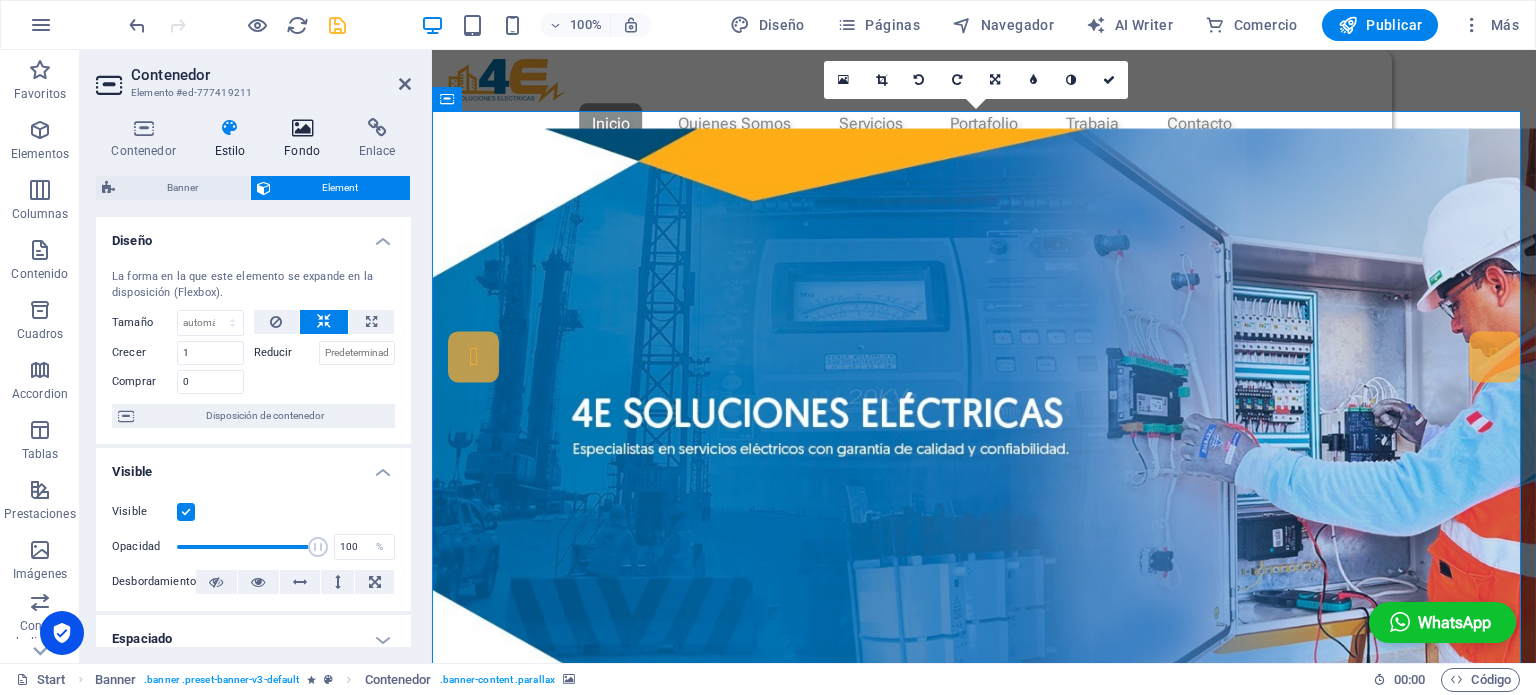 click at bounding box center (302, 128) 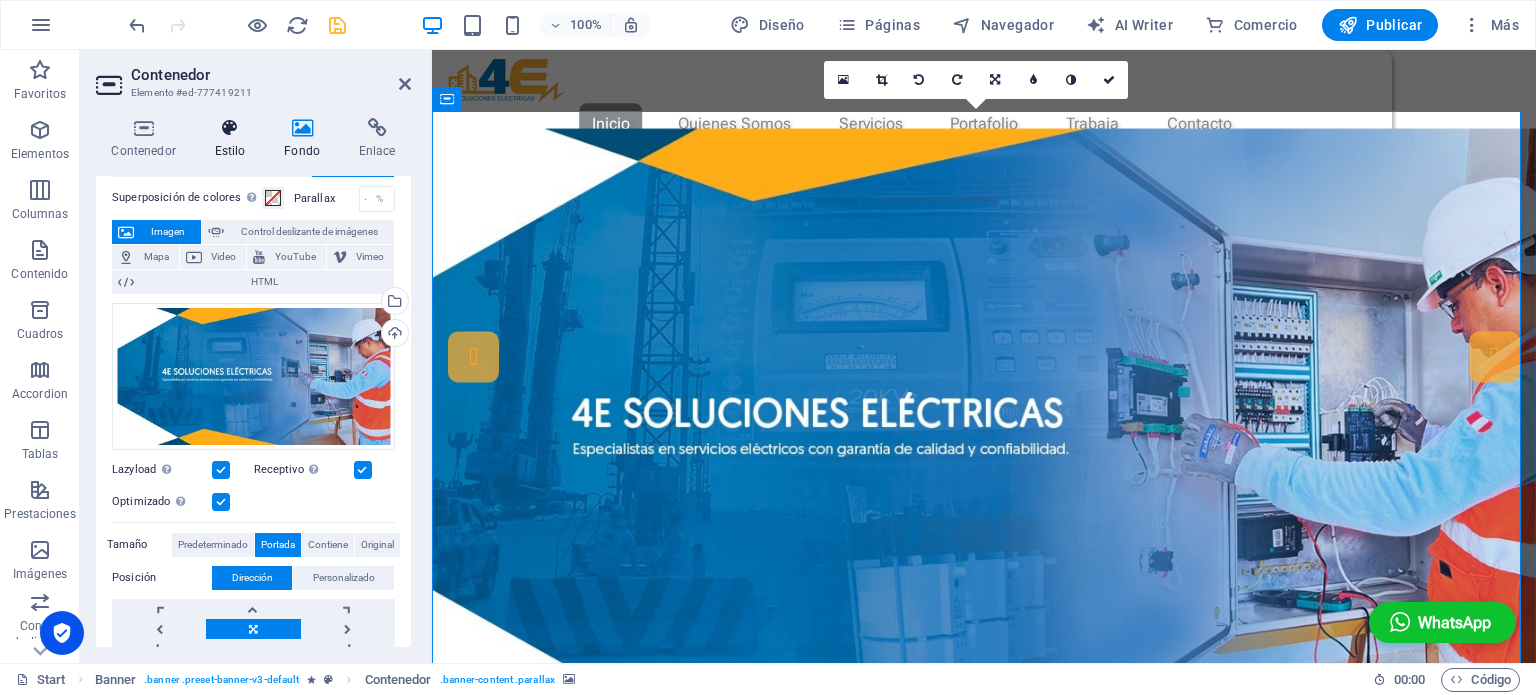 click on "Estilo" at bounding box center [234, 139] 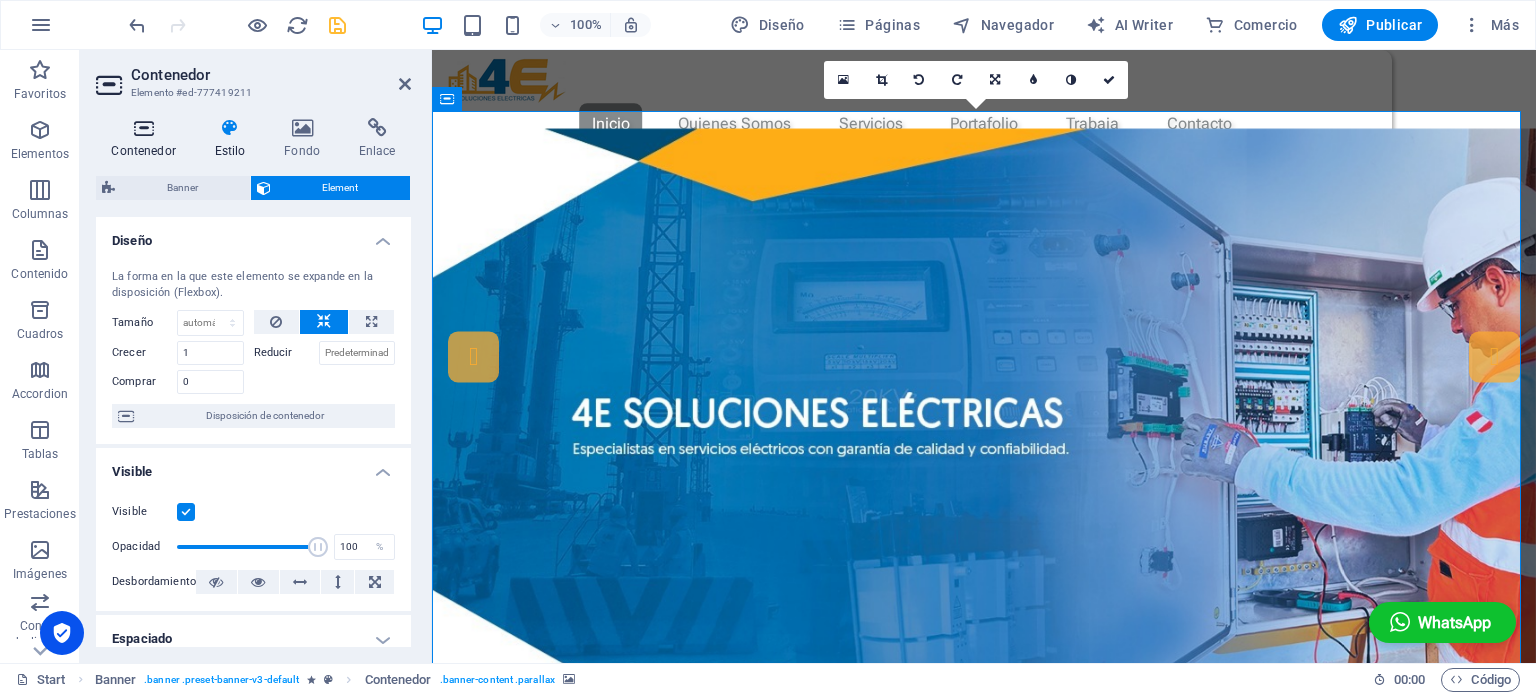 click at bounding box center [143, 128] 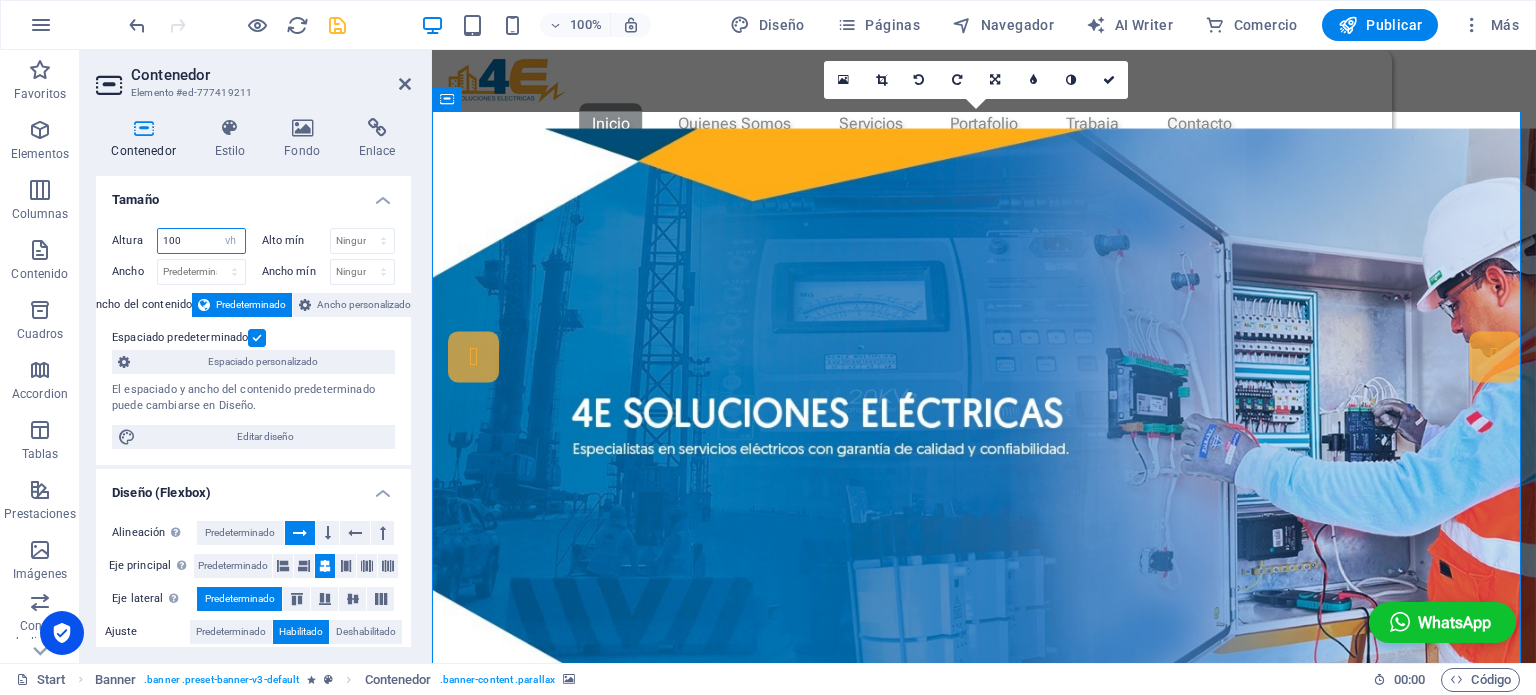 click on "100" at bounding box center (201, 241) 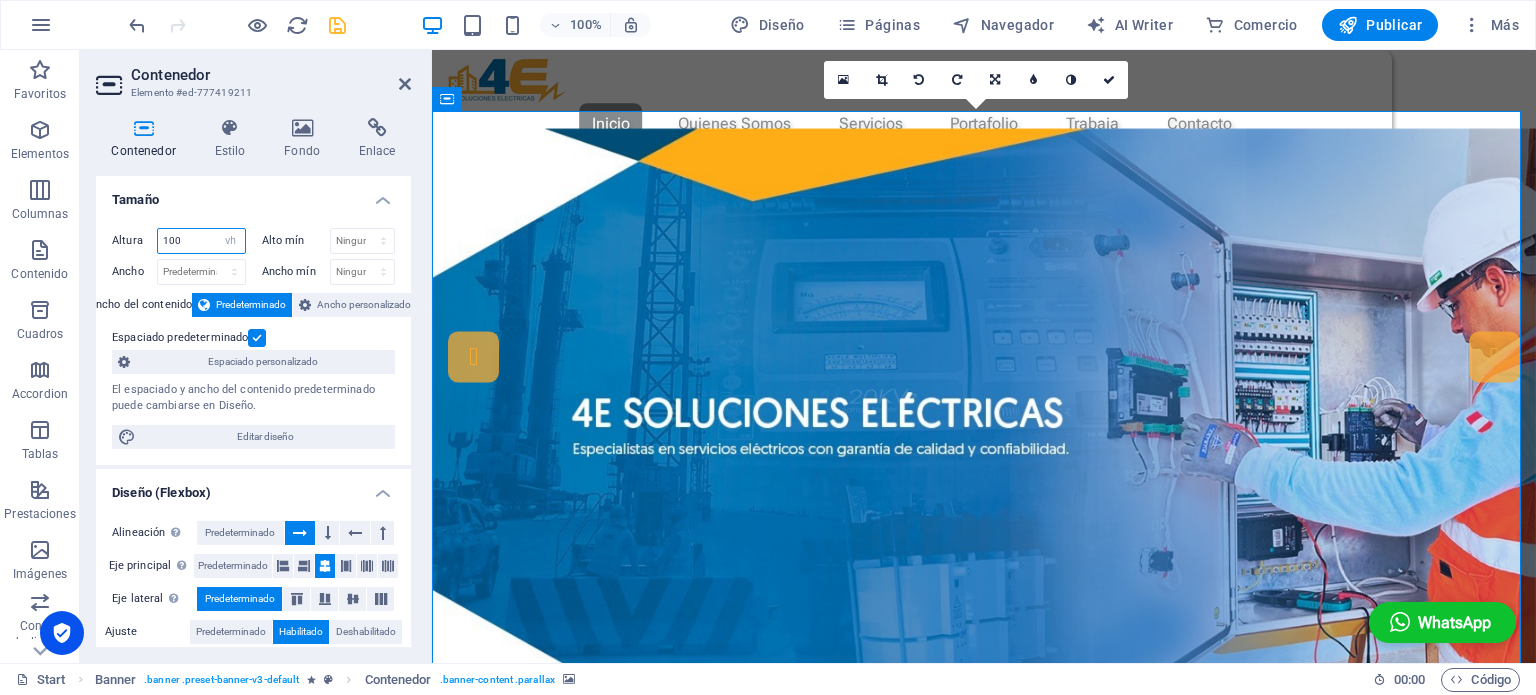 click on "100" at bounding box center [201, 241] 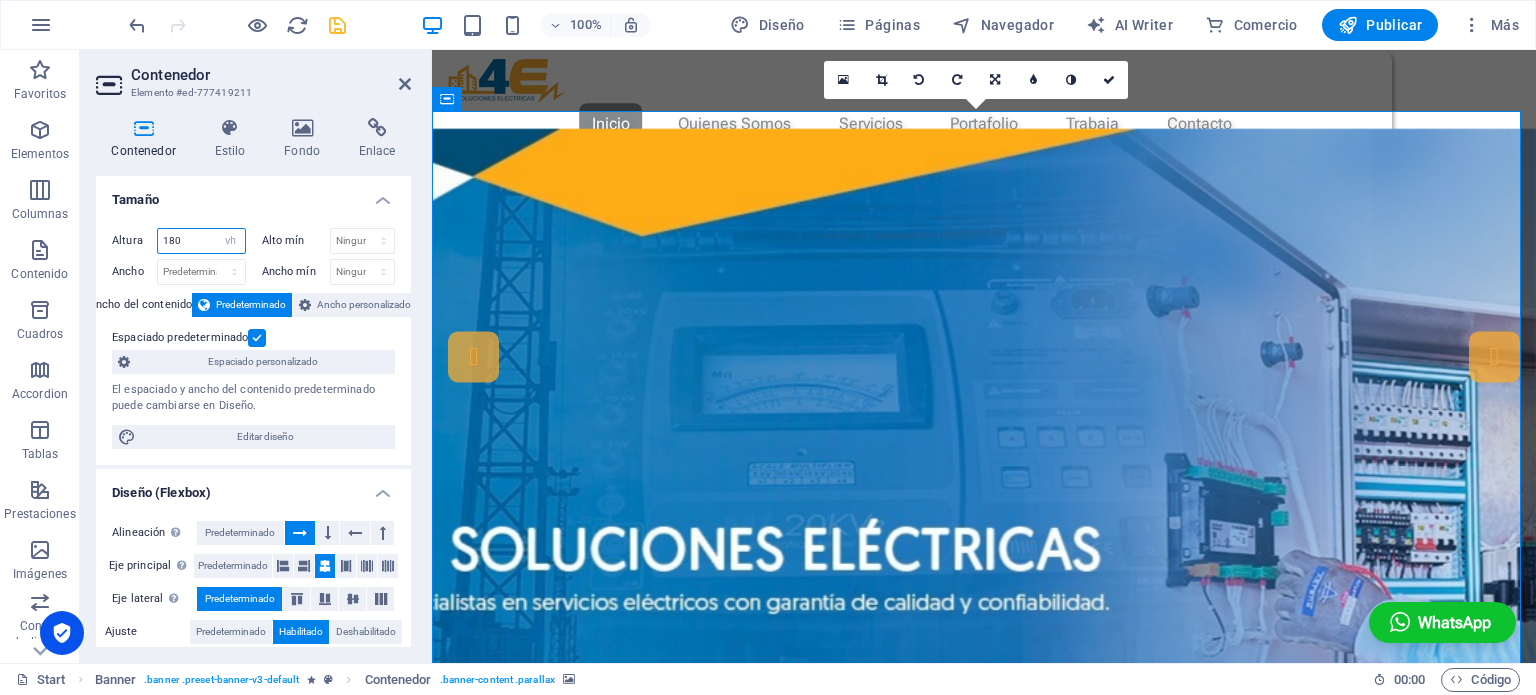 type on "180" 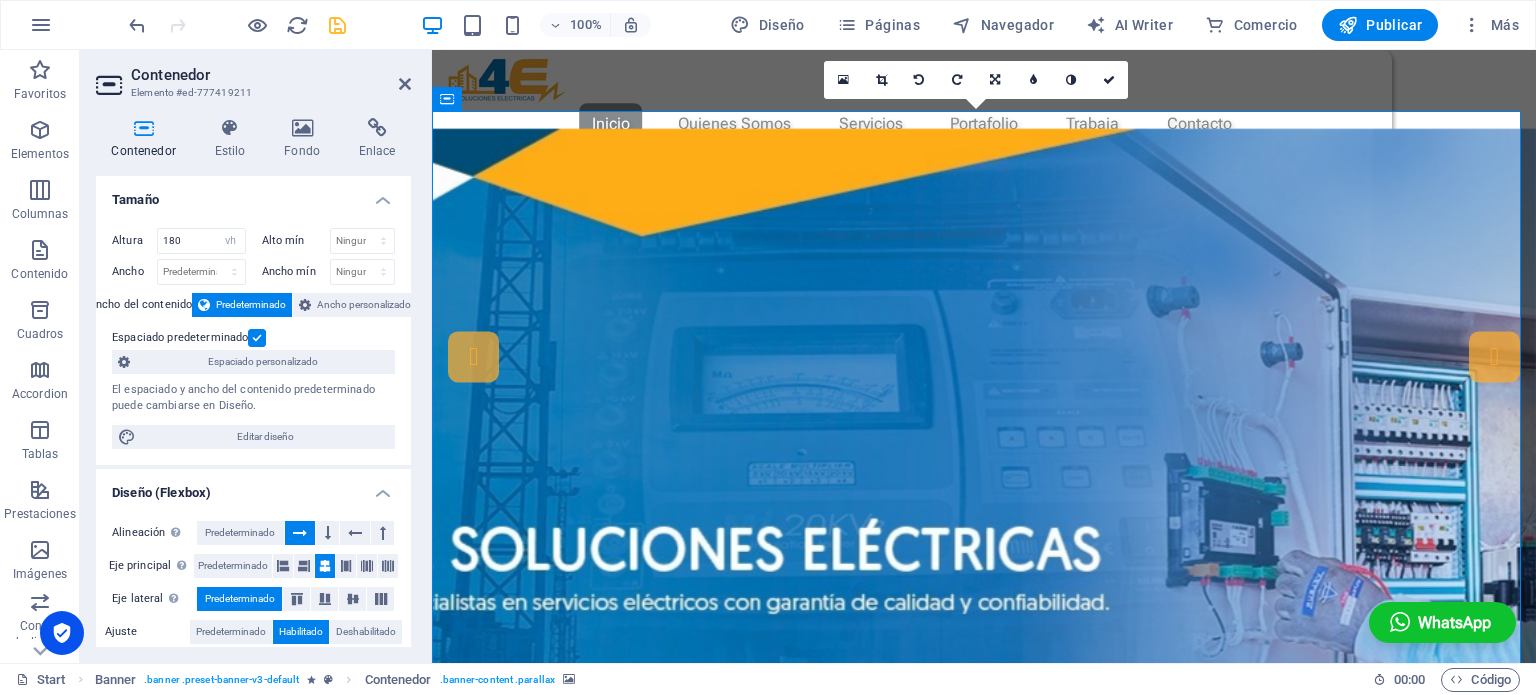 click on "Tamaño" at bounding box center (253, 194) 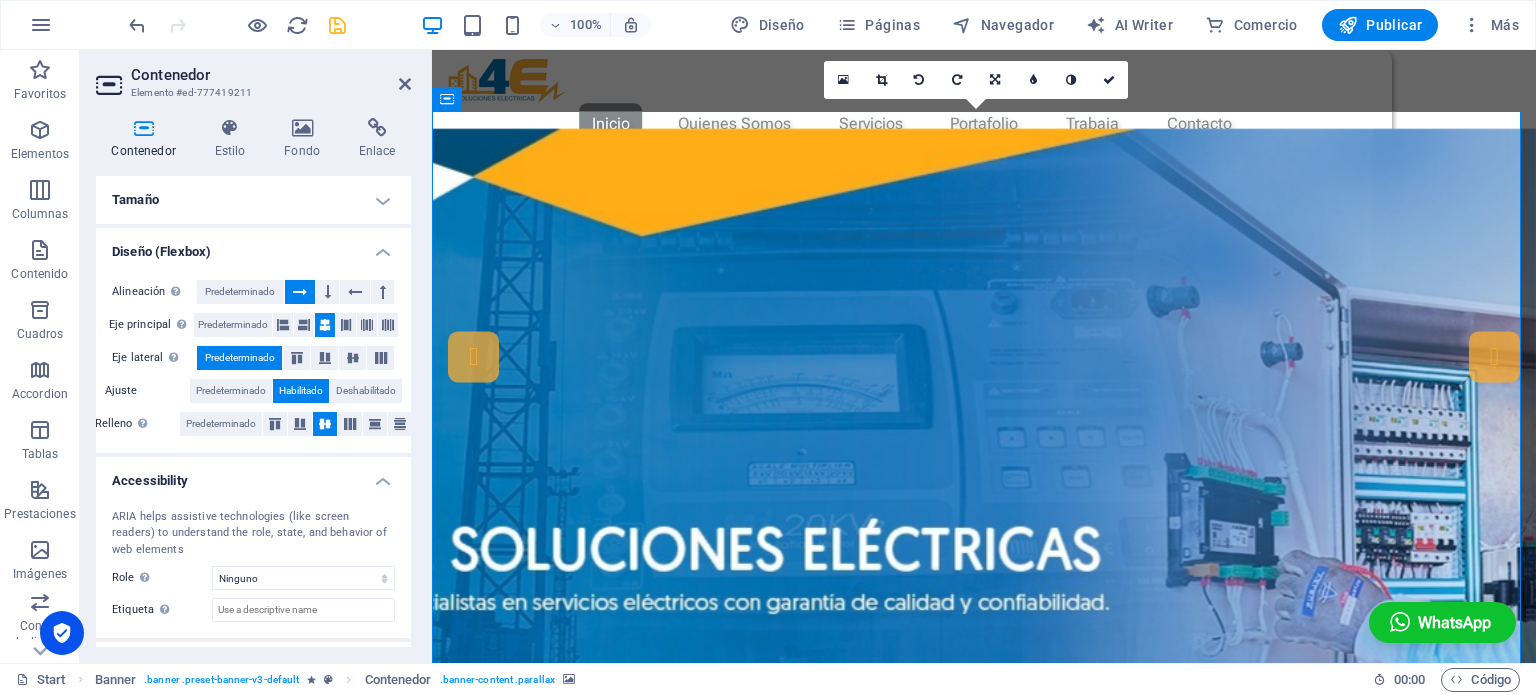 click on "Tamaño" at bounding box center (253, 200) 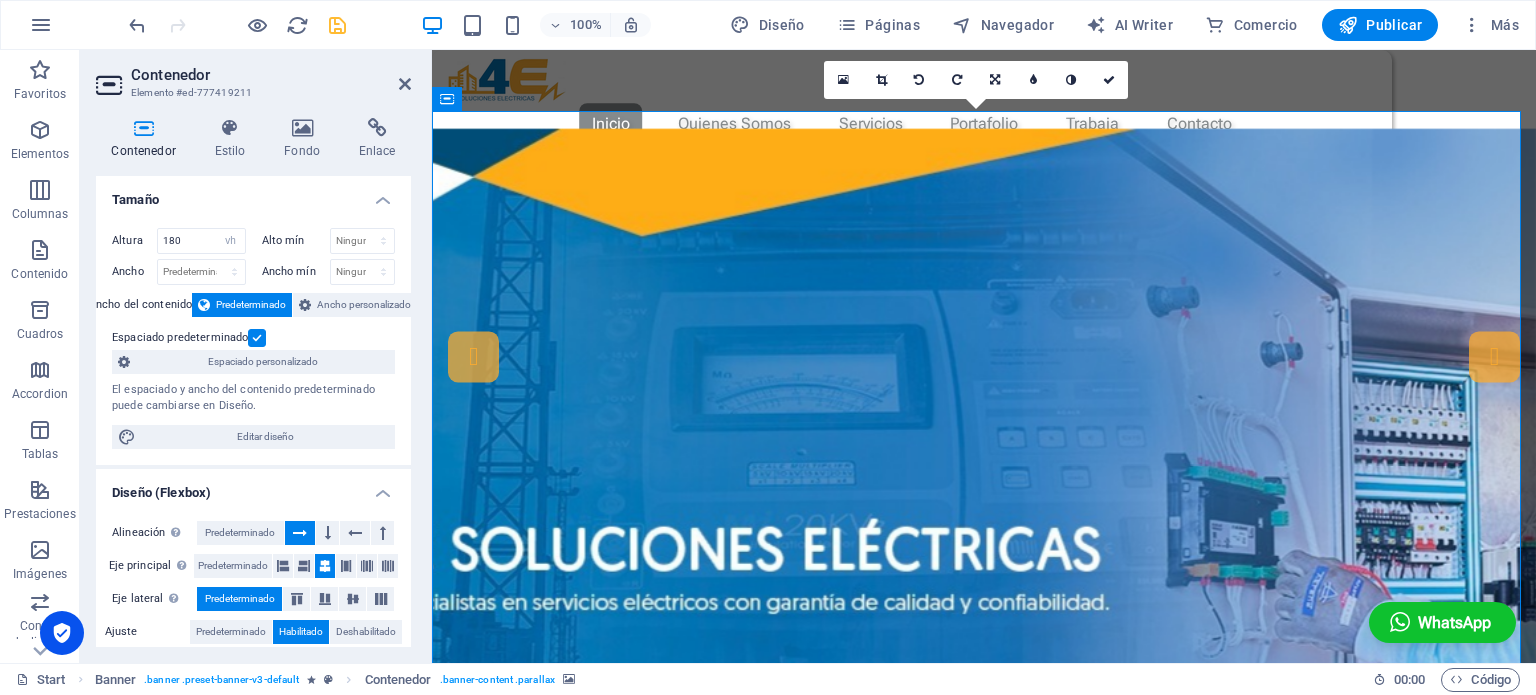 scroll, scrollTop: 200, scrollLeft: 0, axis: vertical 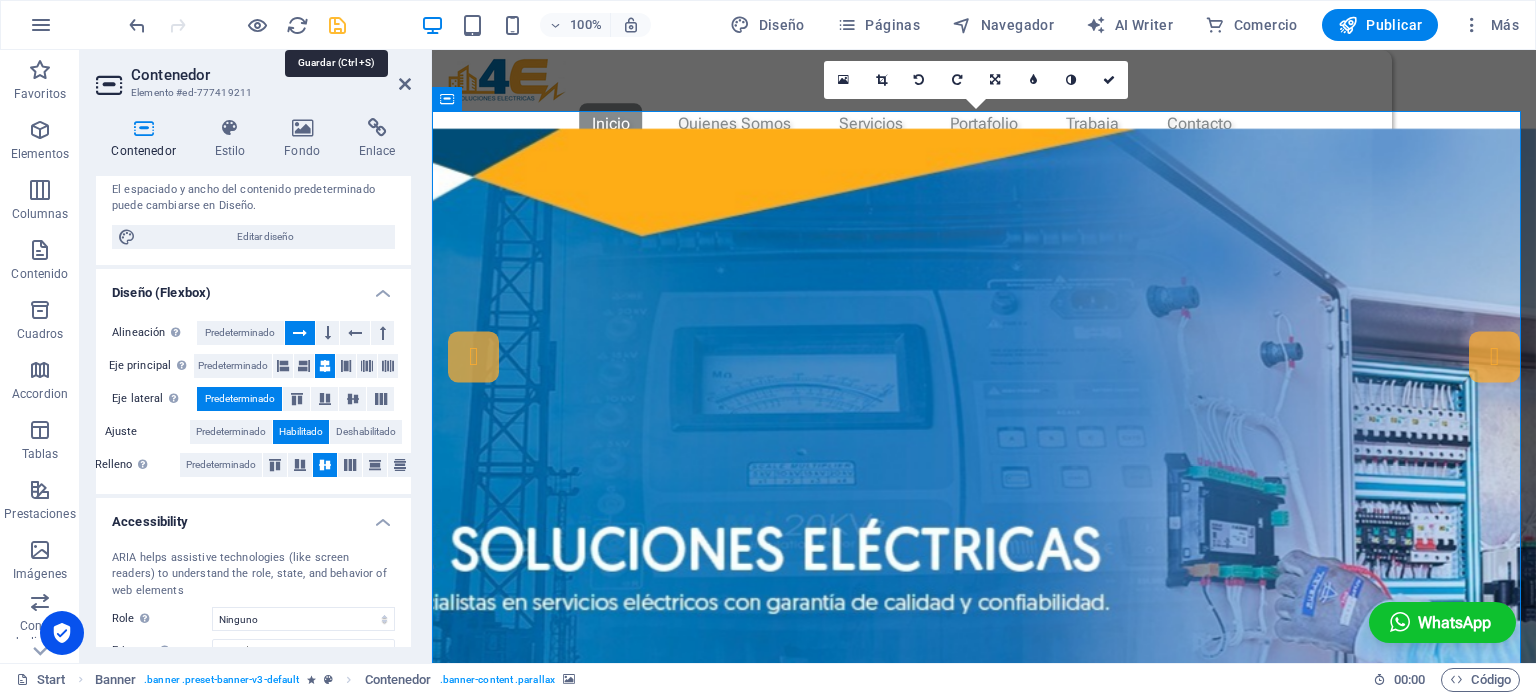 click at bounding box center [337, 25] 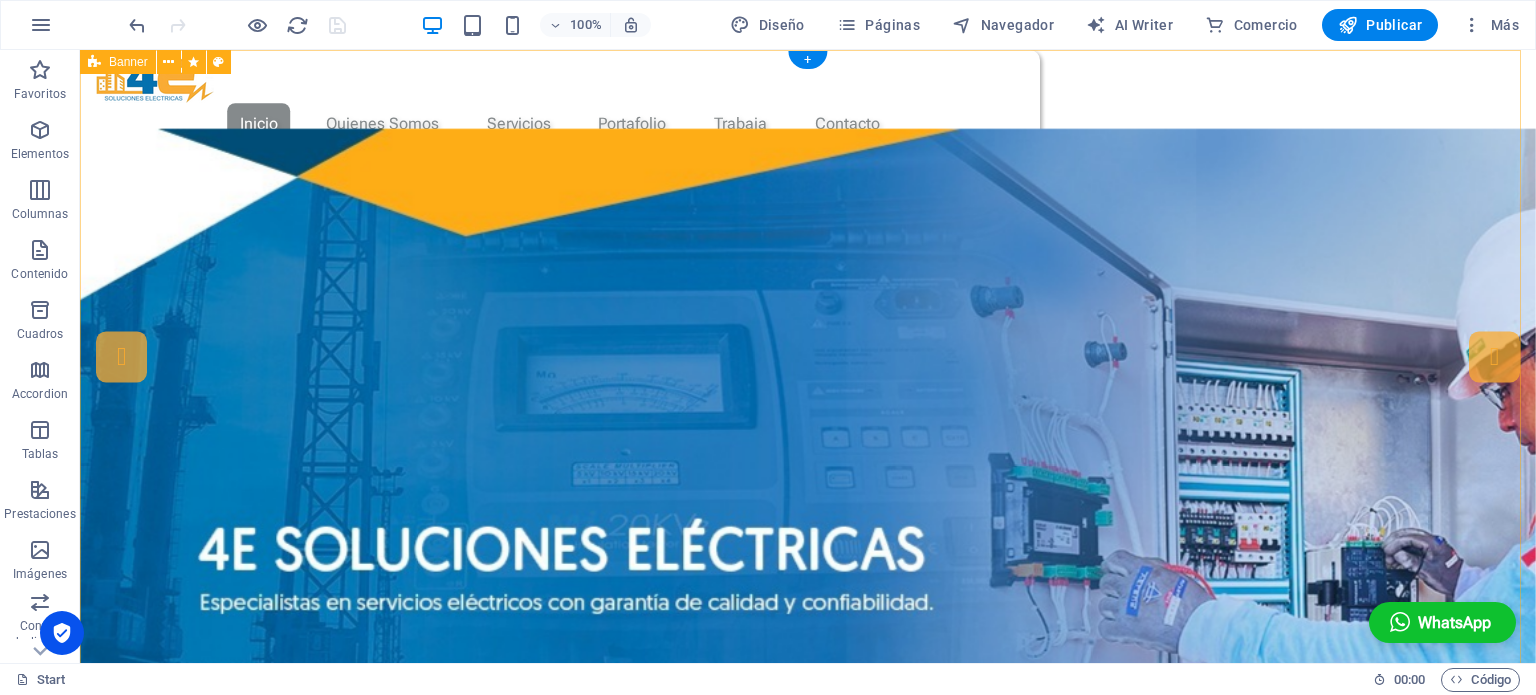 click at bounding box center (808, 582) 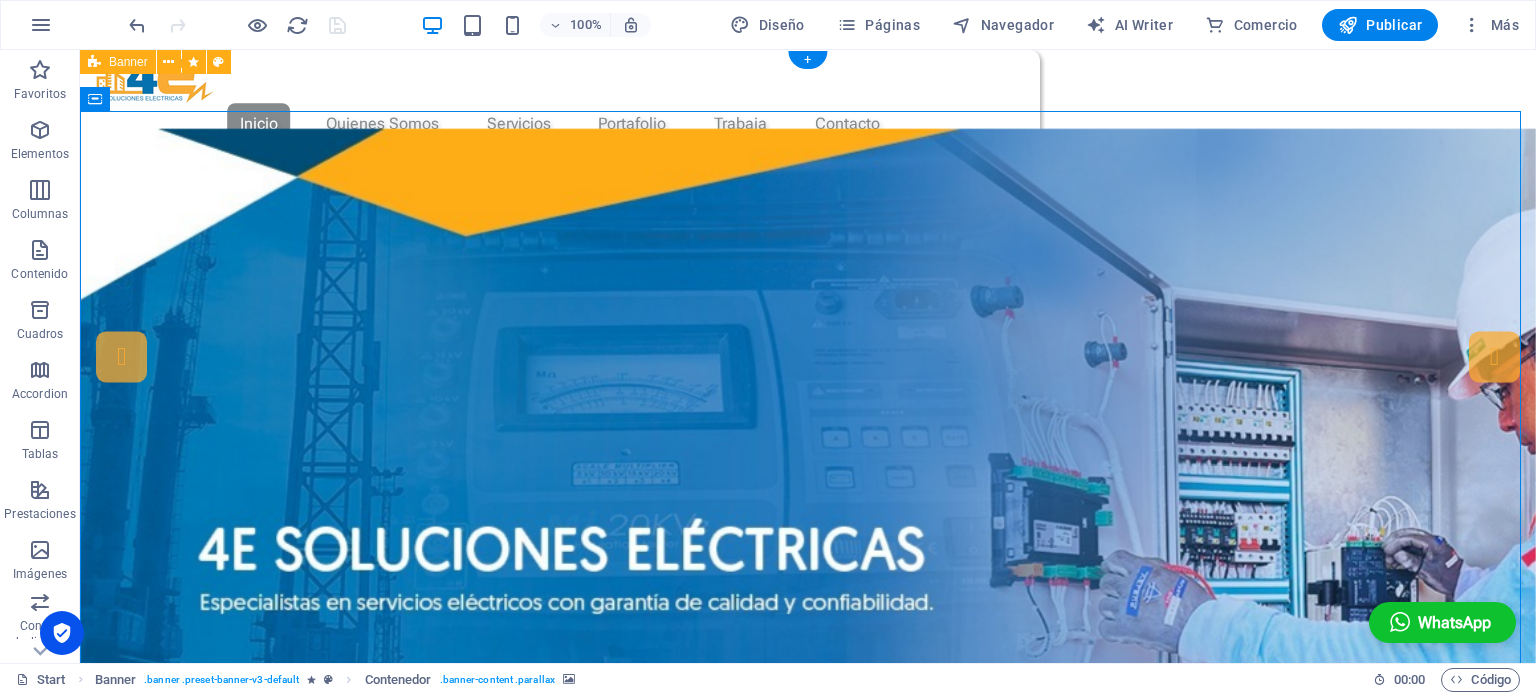 click at bounding box center [808, 582] 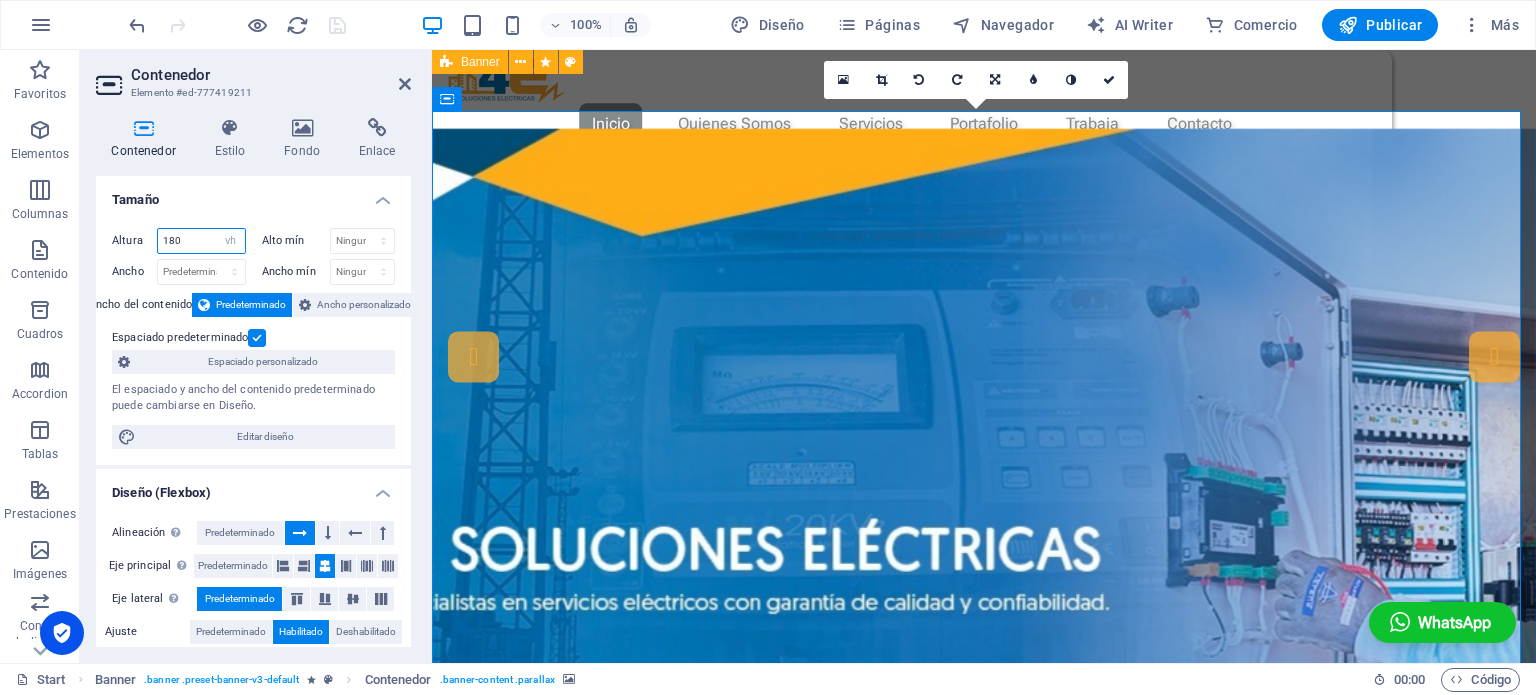 drag, startPoint x: 176, startPoint y: 238, endPoint x: 137, endPoint y: 240, distance: 39.051247 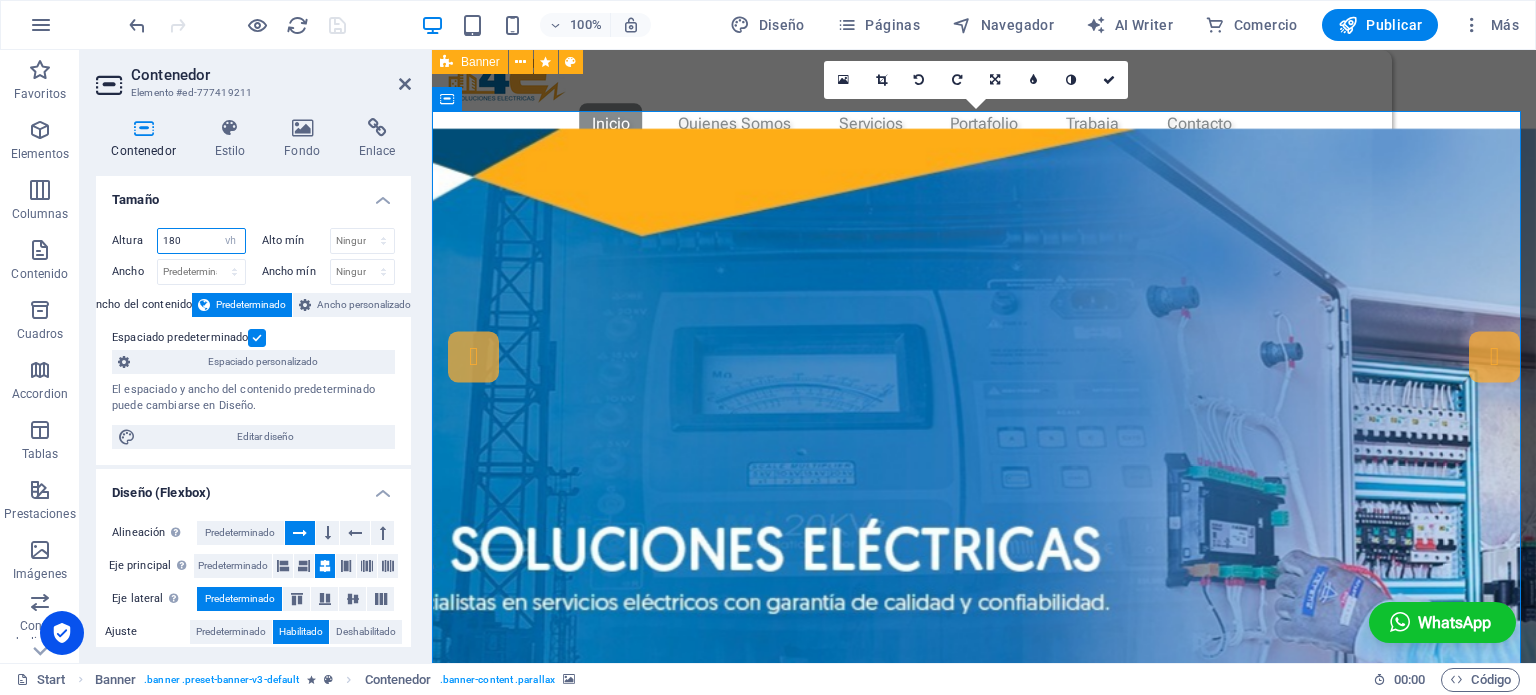 click on "Altura 180 Predeterminado px rem % vh vw" at bounding box center (179, 241) 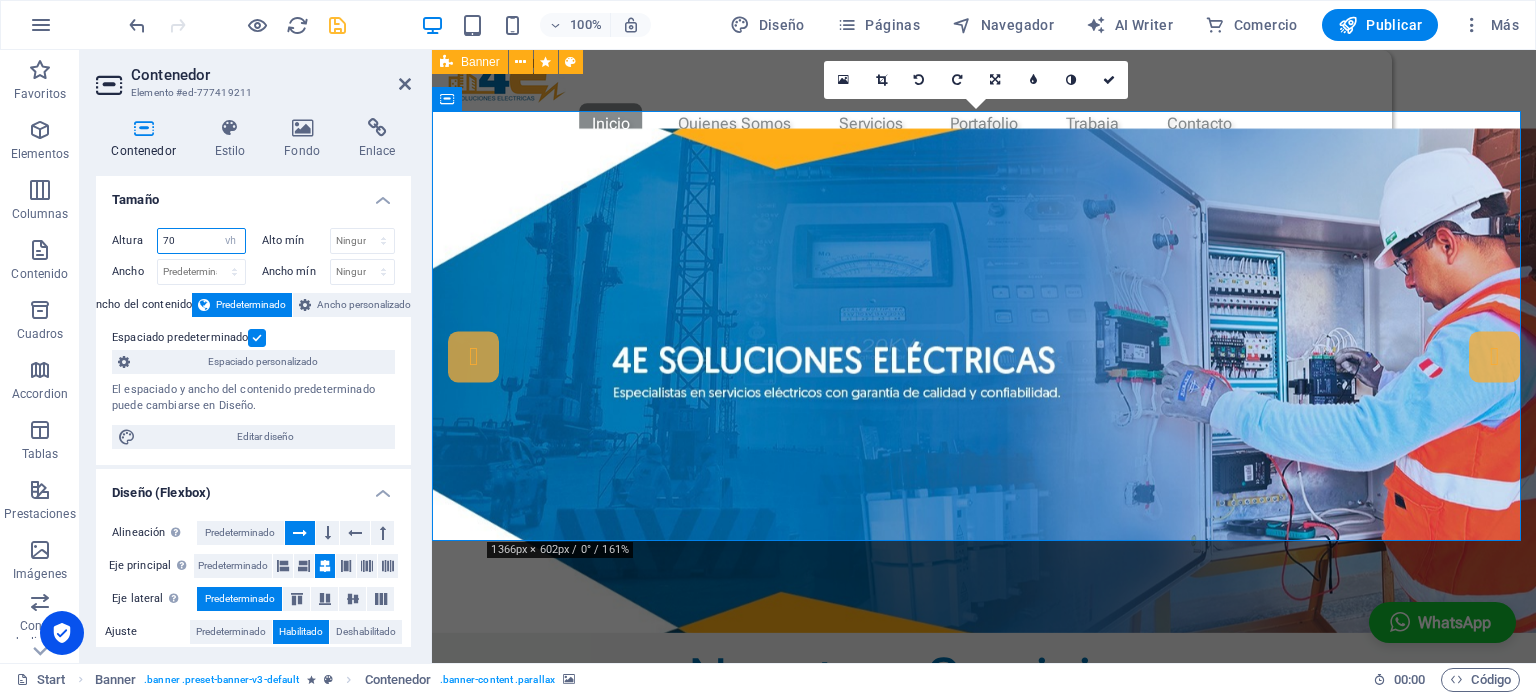 type on "70" 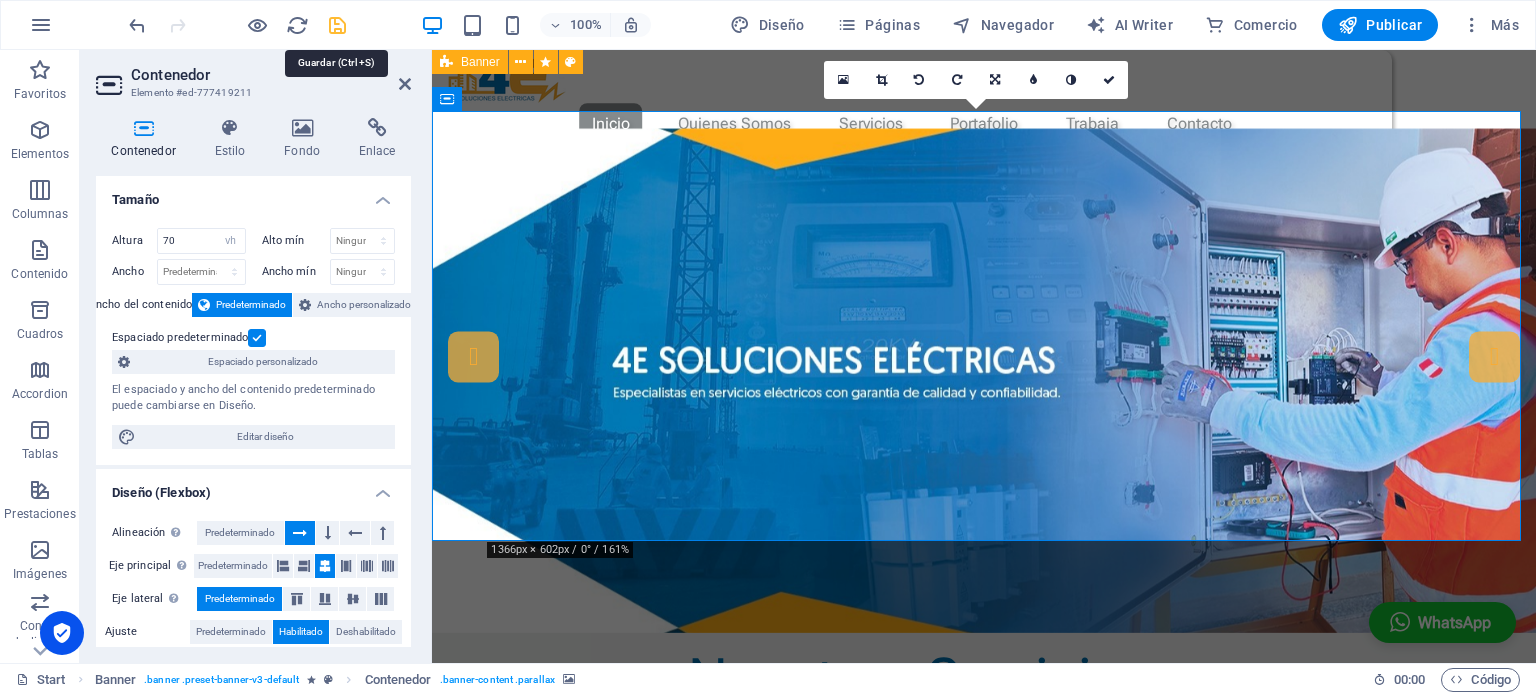 click at bounding box center (337, 25) 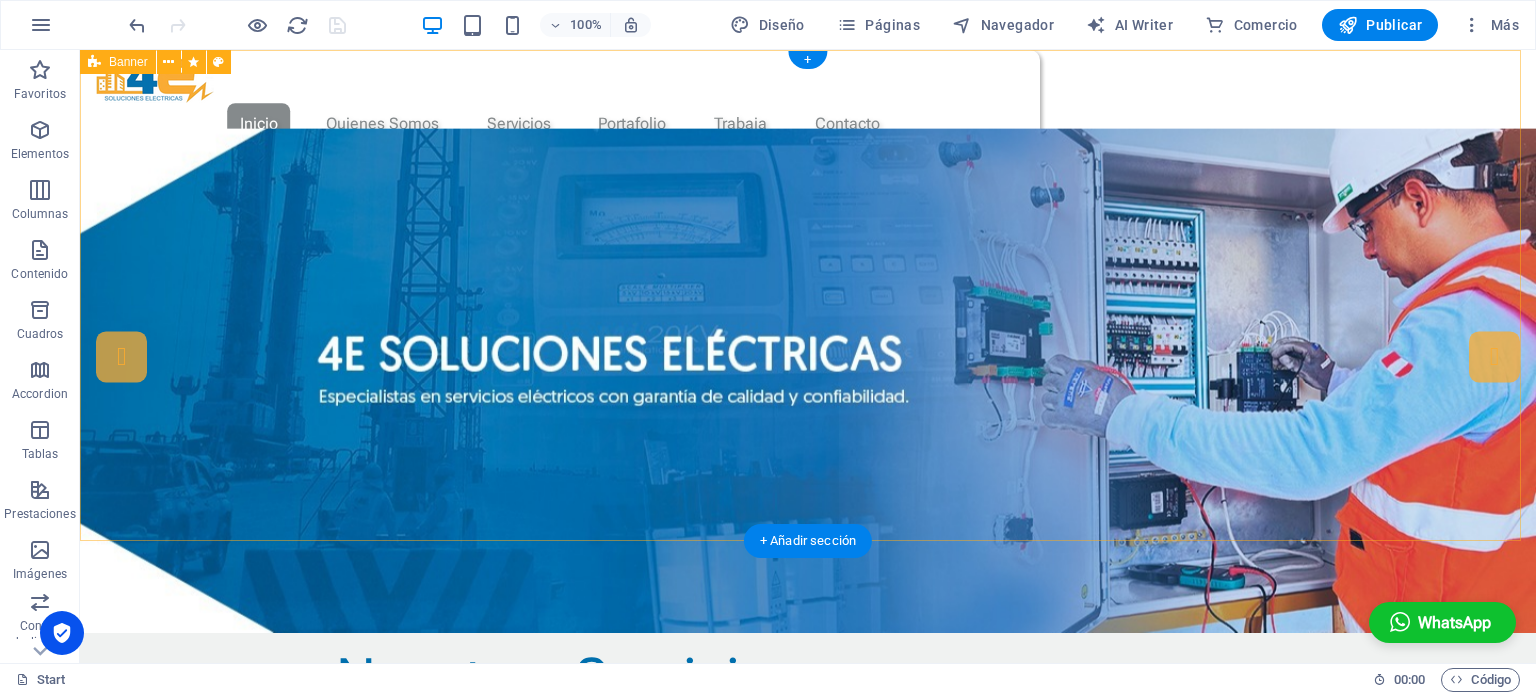 click at bounding box center (808, 380) 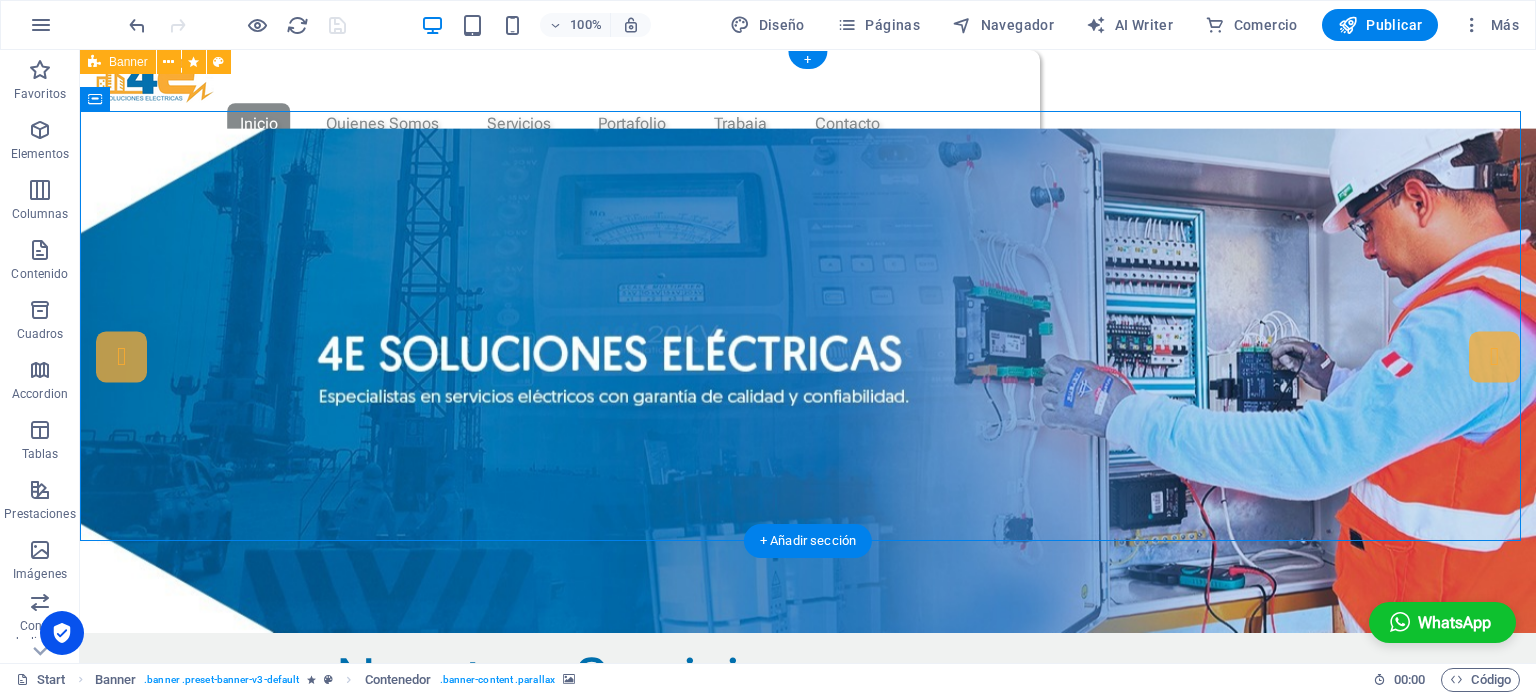 click at bounding box center [808, 380] 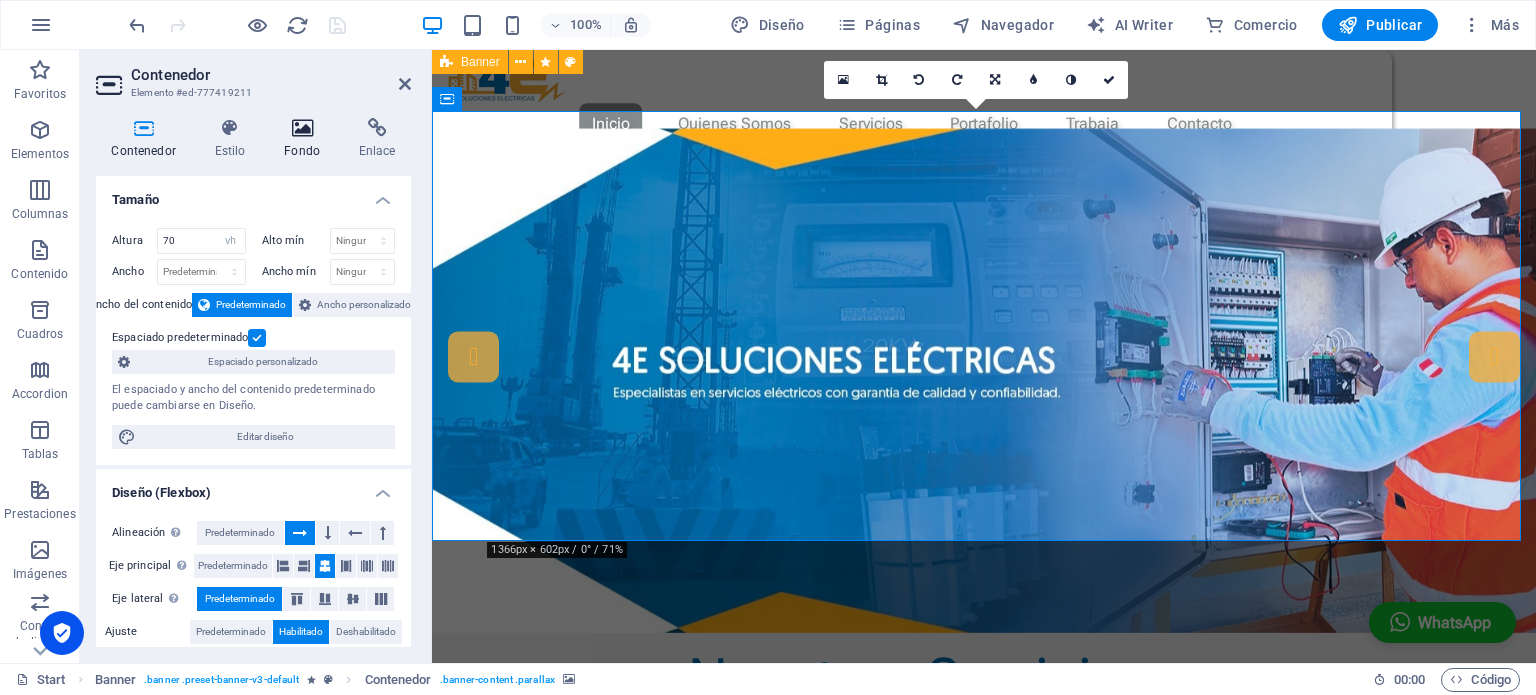 click on "Fondo" at bounding box center (306, 139) 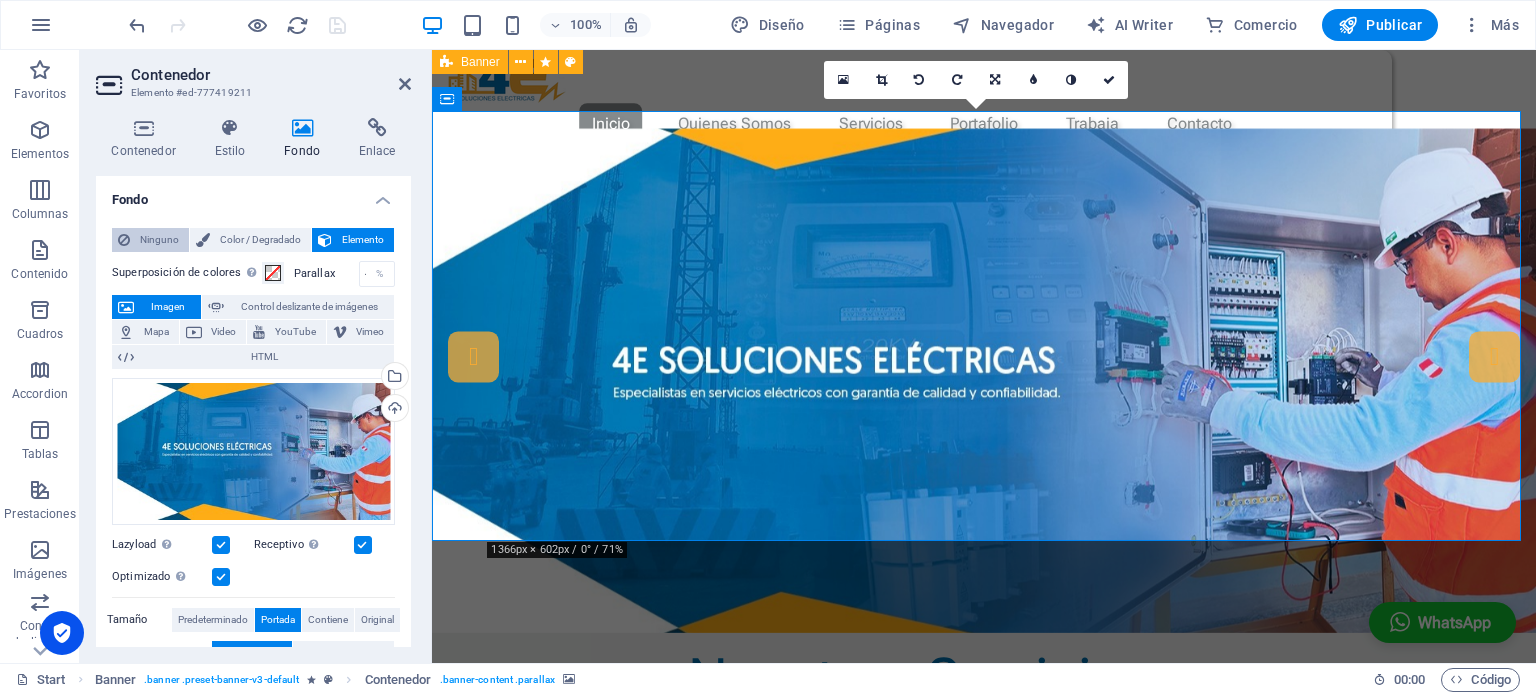 click on "Ninguno" at bounding box center (159, 240) 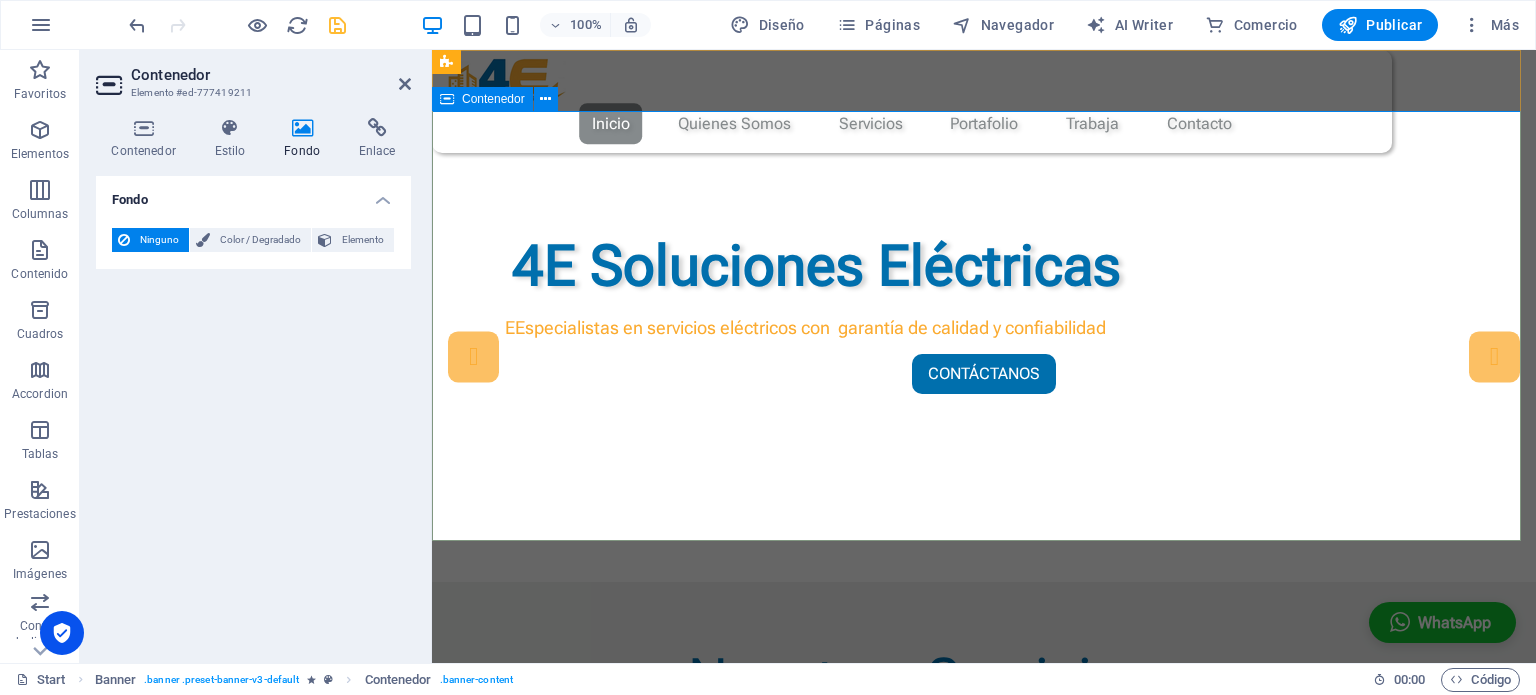 click on "4E Soluciones Eléctricas EEspecialistas en servicios eléctricos con  garantía de calidad y confiabilidad contáctanos" at bounding box center (984, 367) 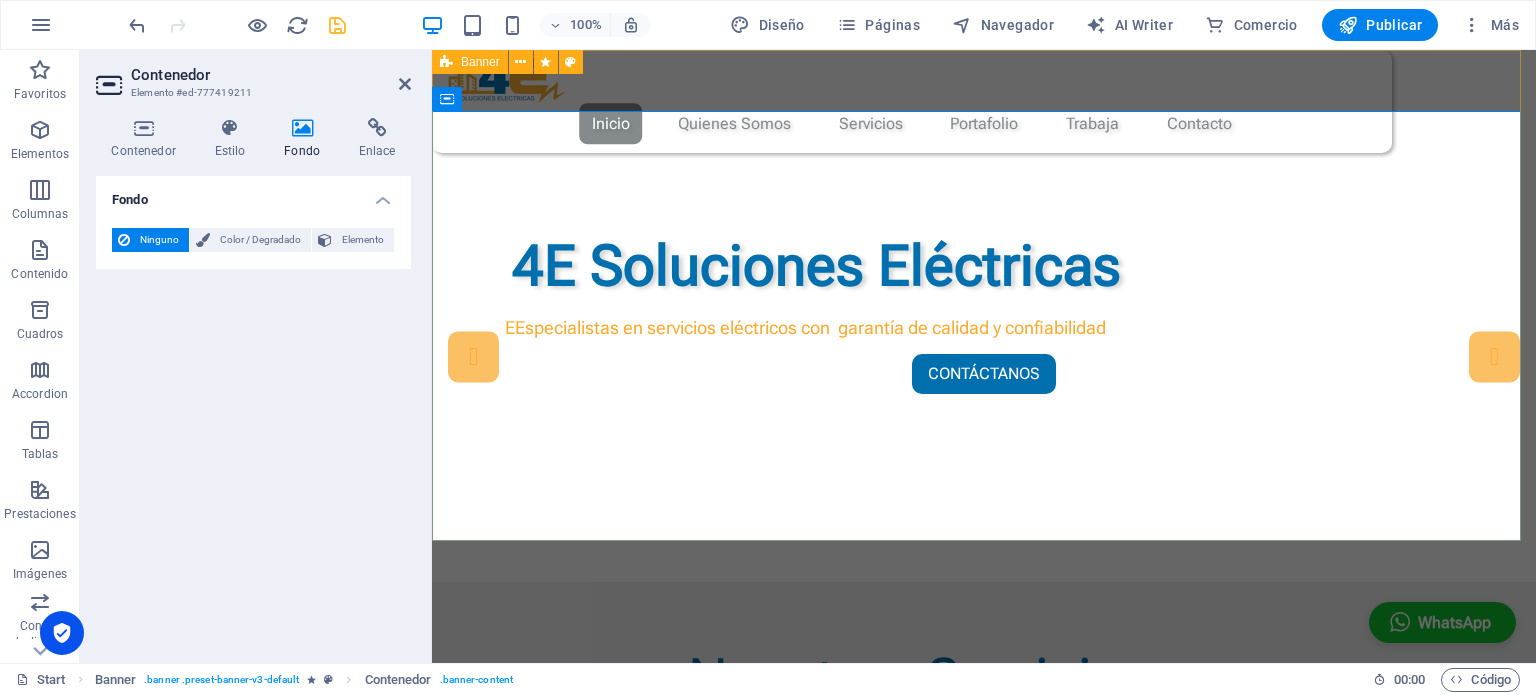 click on "Inicio Quienes Somos Servicios Portafolio Trabaja Contacto 4E Soluciones Eléctricas EEspecialistas en servicios eléctricos con  garantía de calidad y confiabilidad contáctanos" at bounding box center [984, 316] 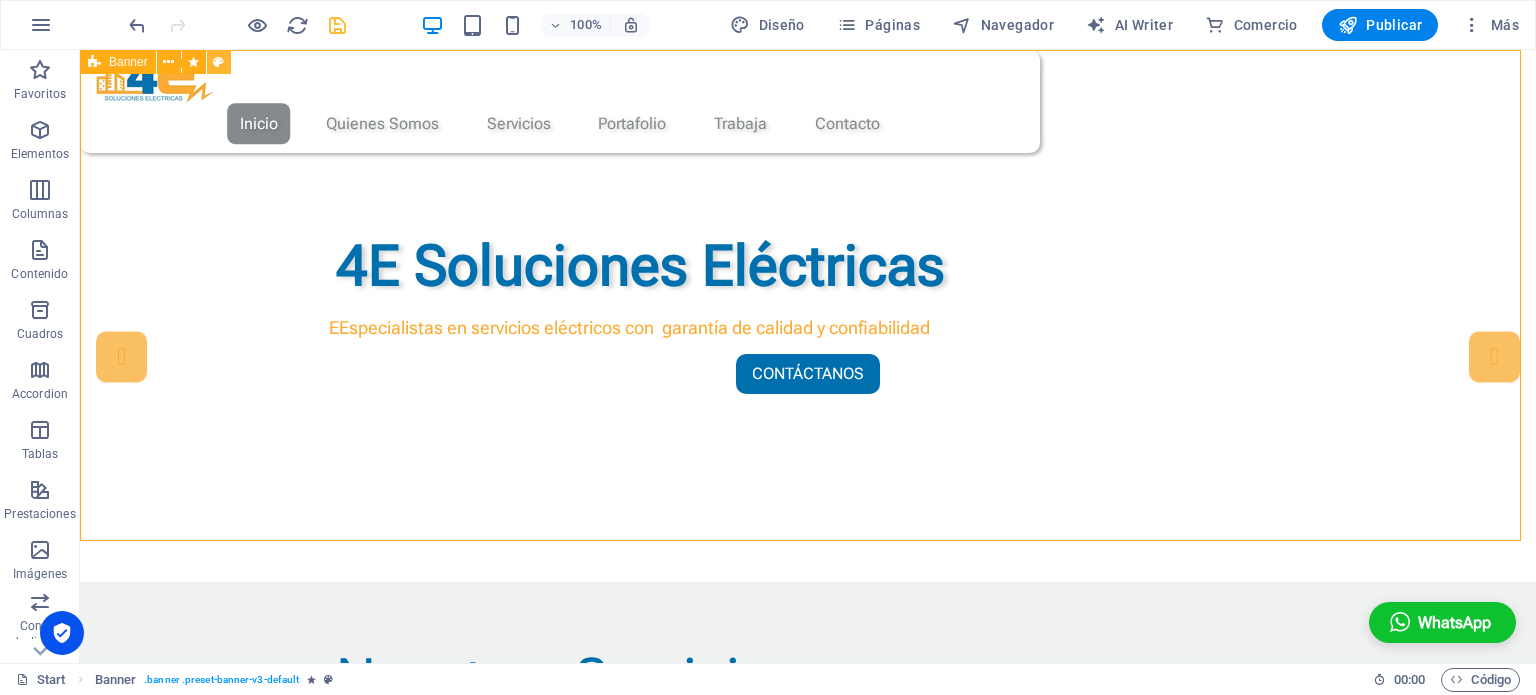 click at bounding box center (219, 62) 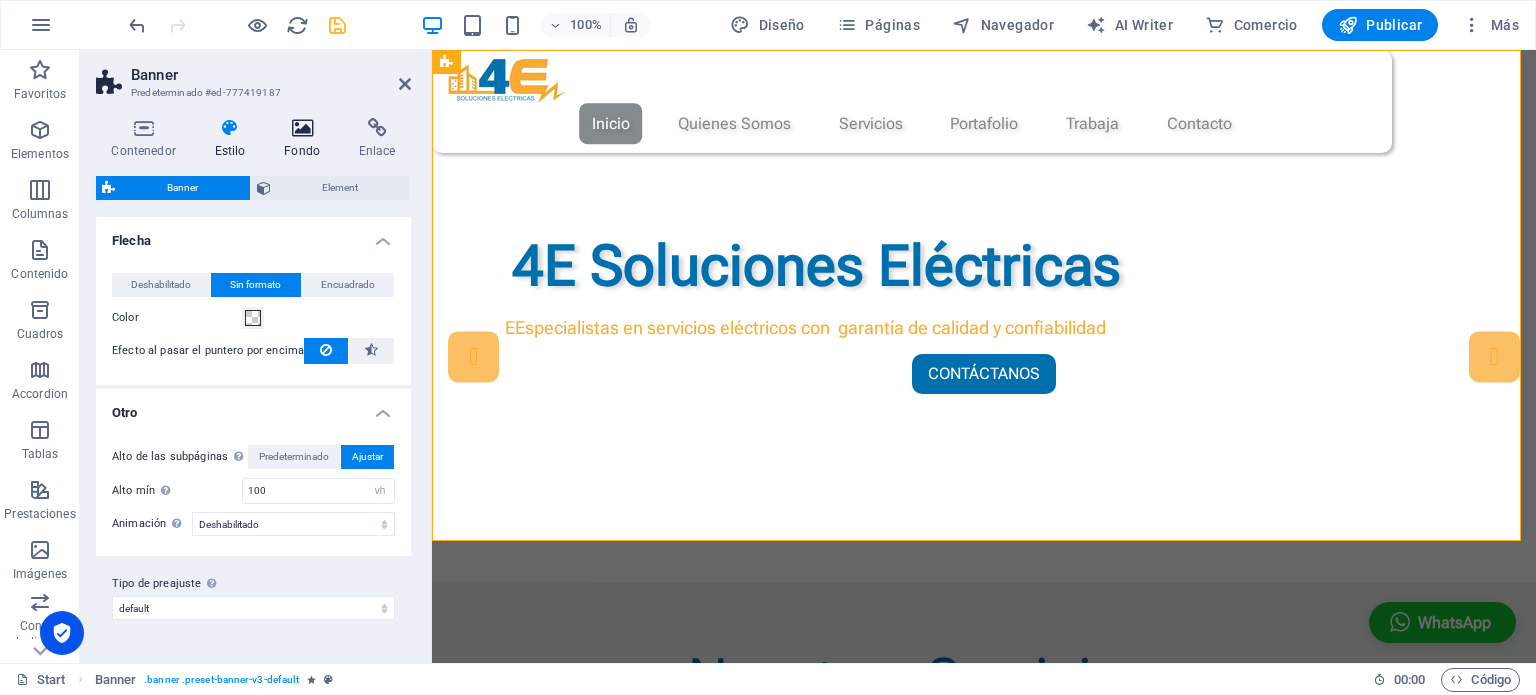 click on "Fondo" at bounding box center (306, 139) 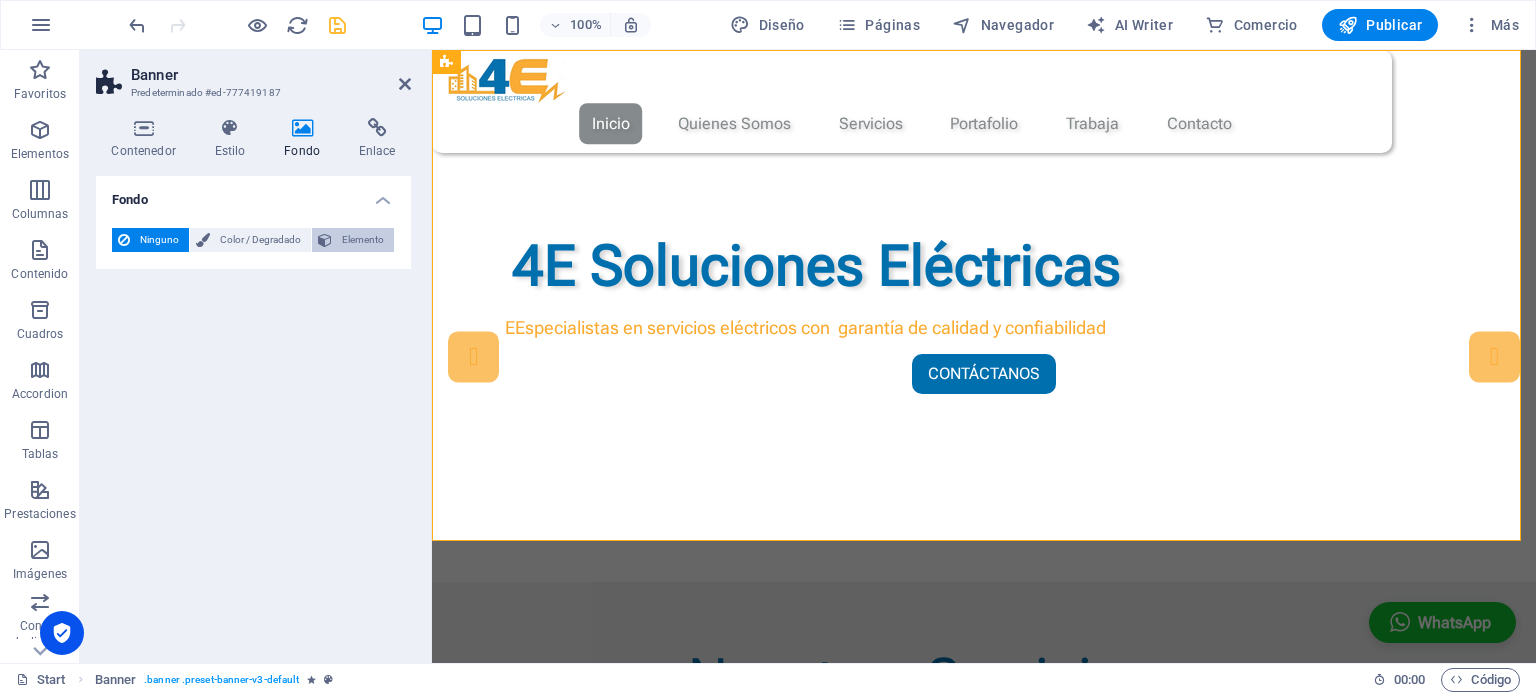 click on "Elemento" at bounding box center [353, 240] 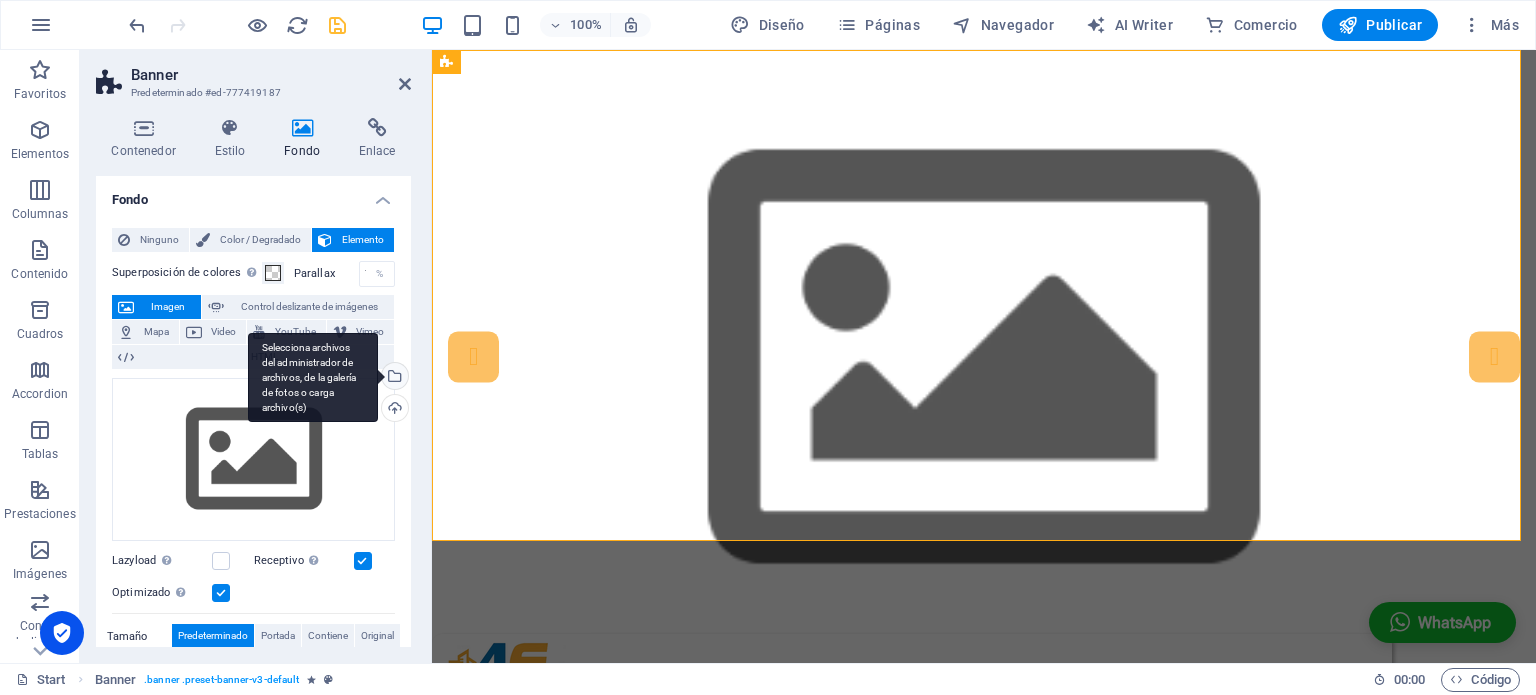 click on "Selecciona archivos del administrador de archivos, de la galería de fotos o carga archivo(s)" at bounding box center (313, 378) 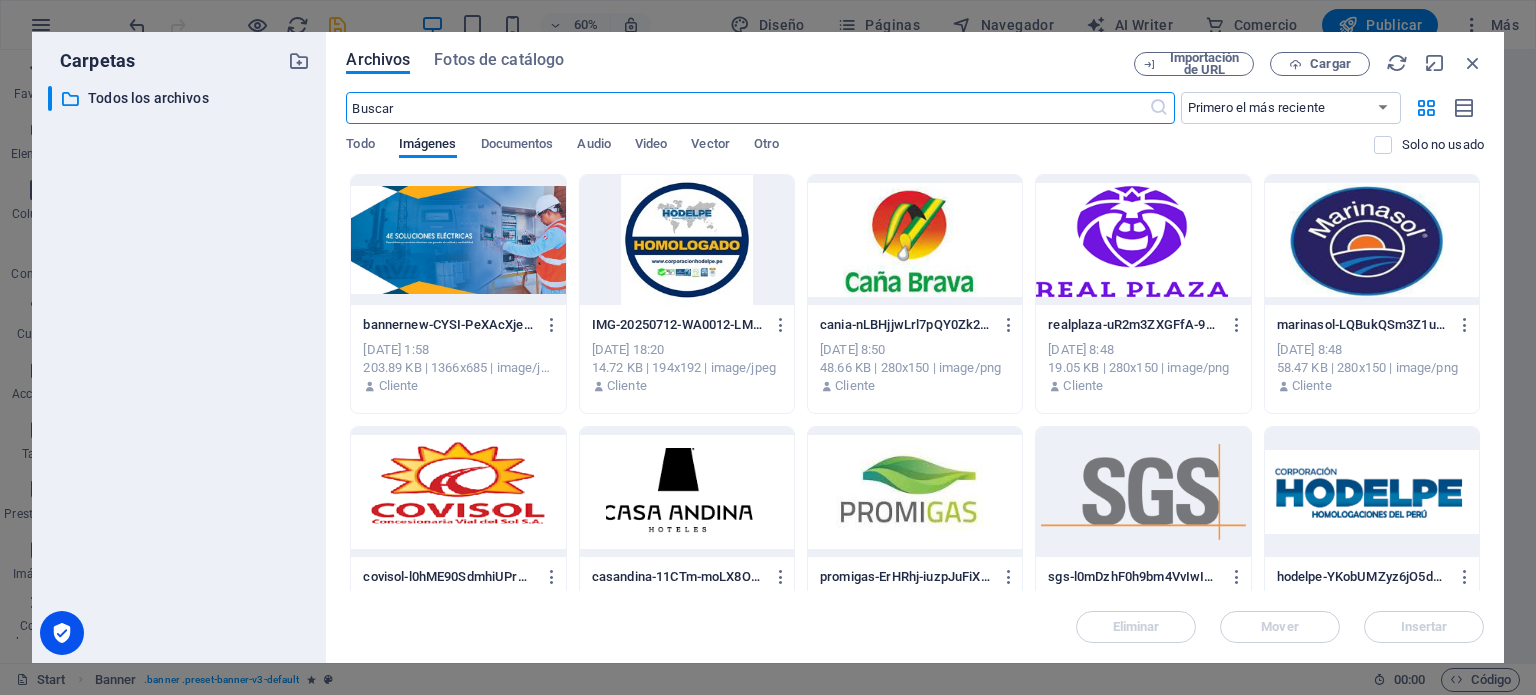 click at bounding box center [458, 240] 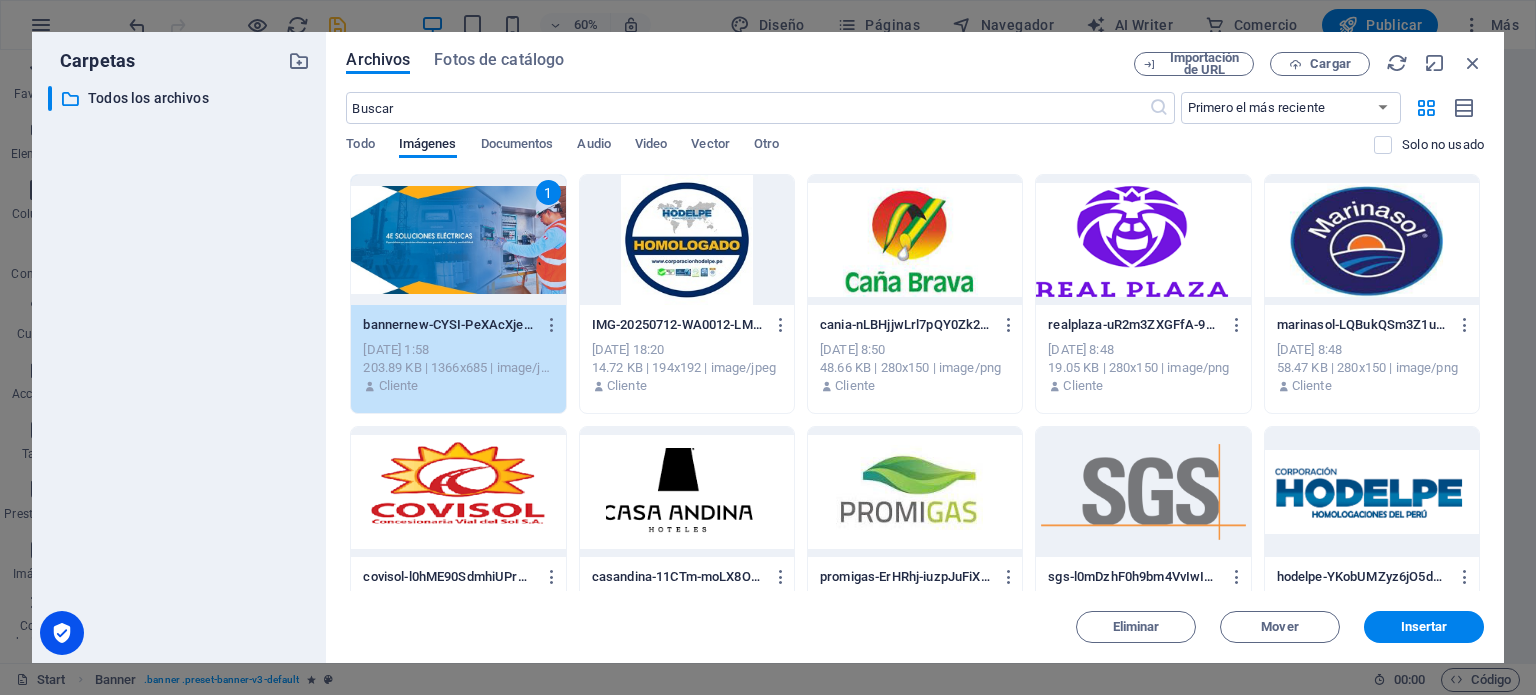 click on "1" at bounding box center [458, 240] 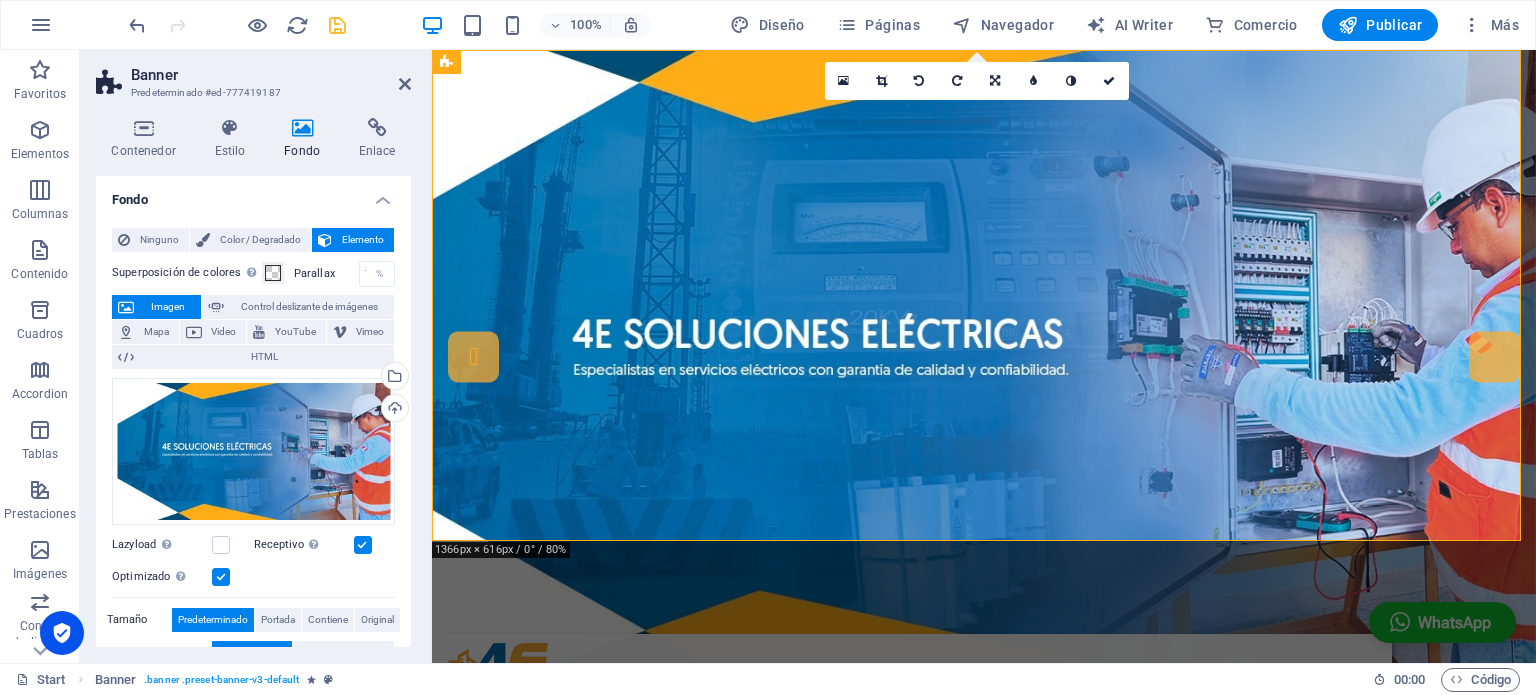 click at bounding box center (237, 25) 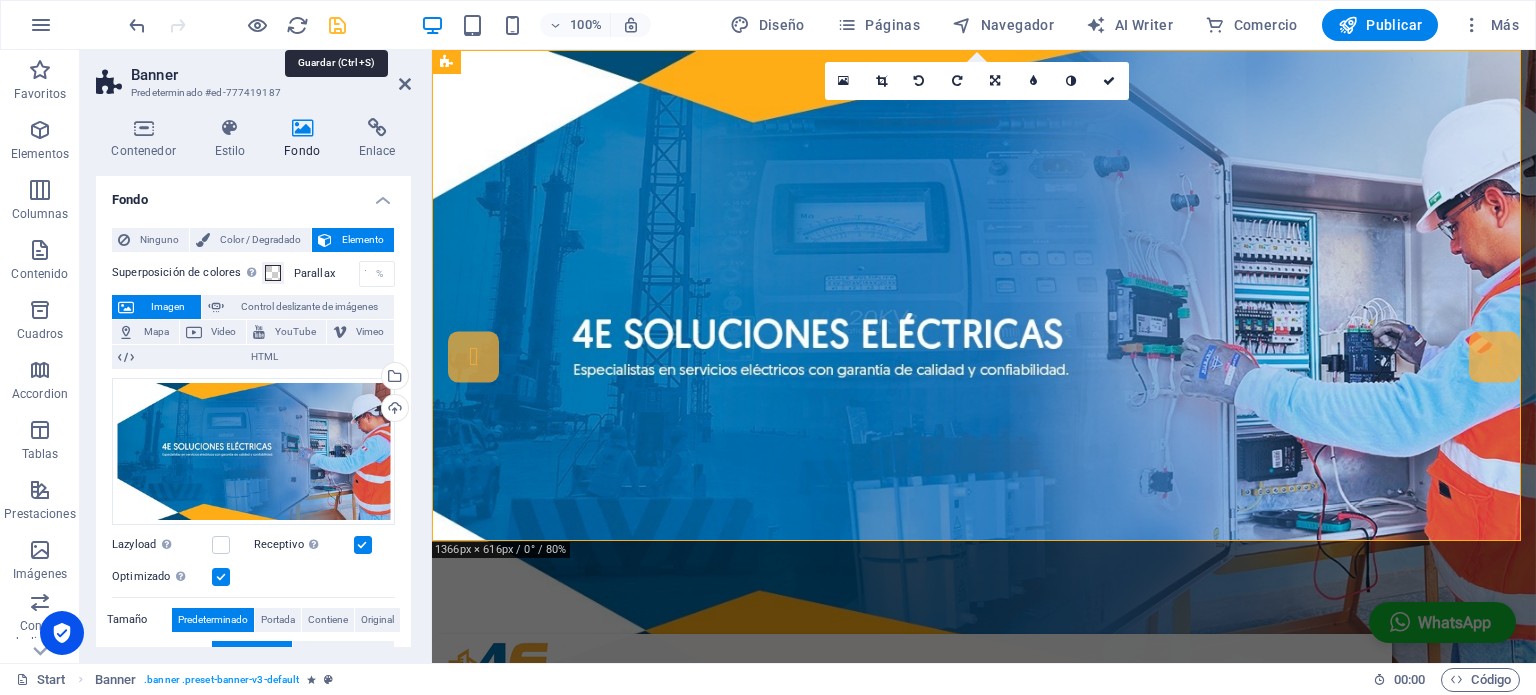 click at bounding box center [337, 25] 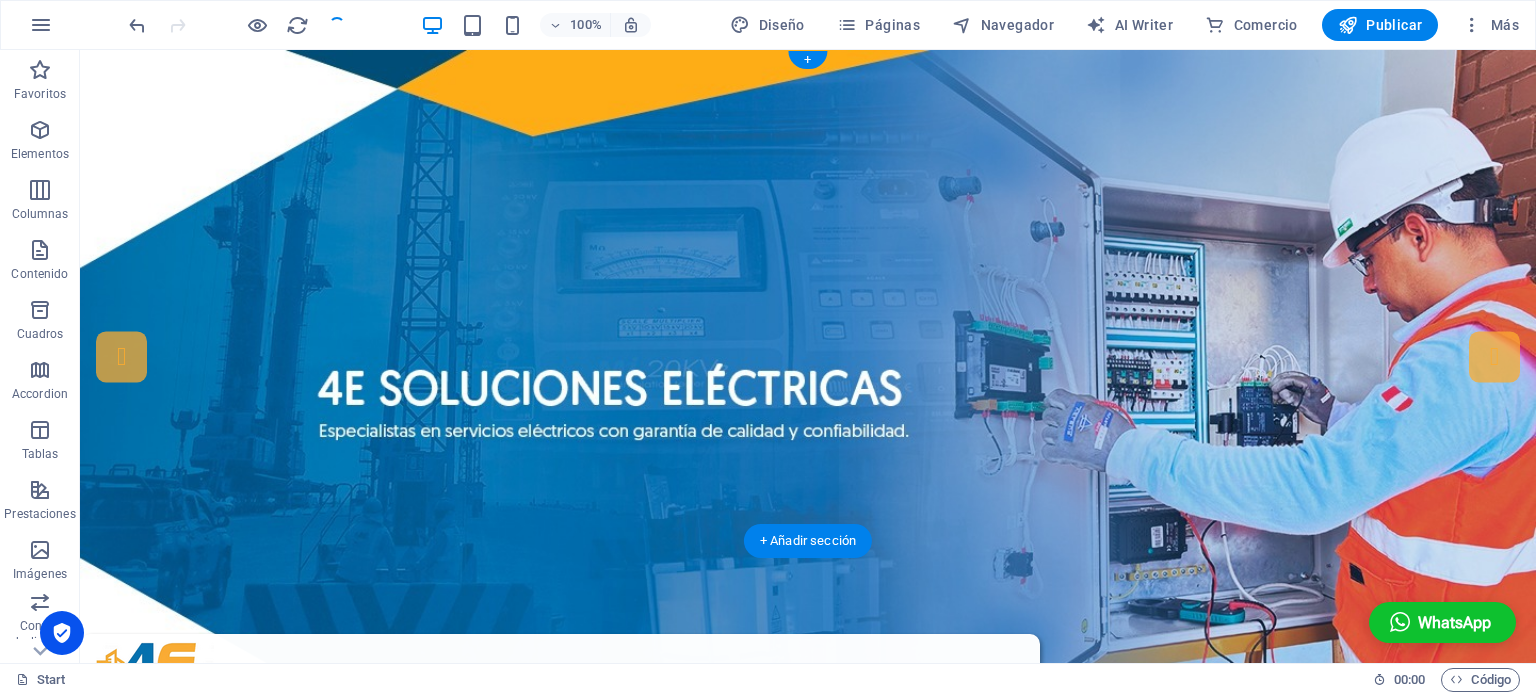 click at bounding box center [808, 356] 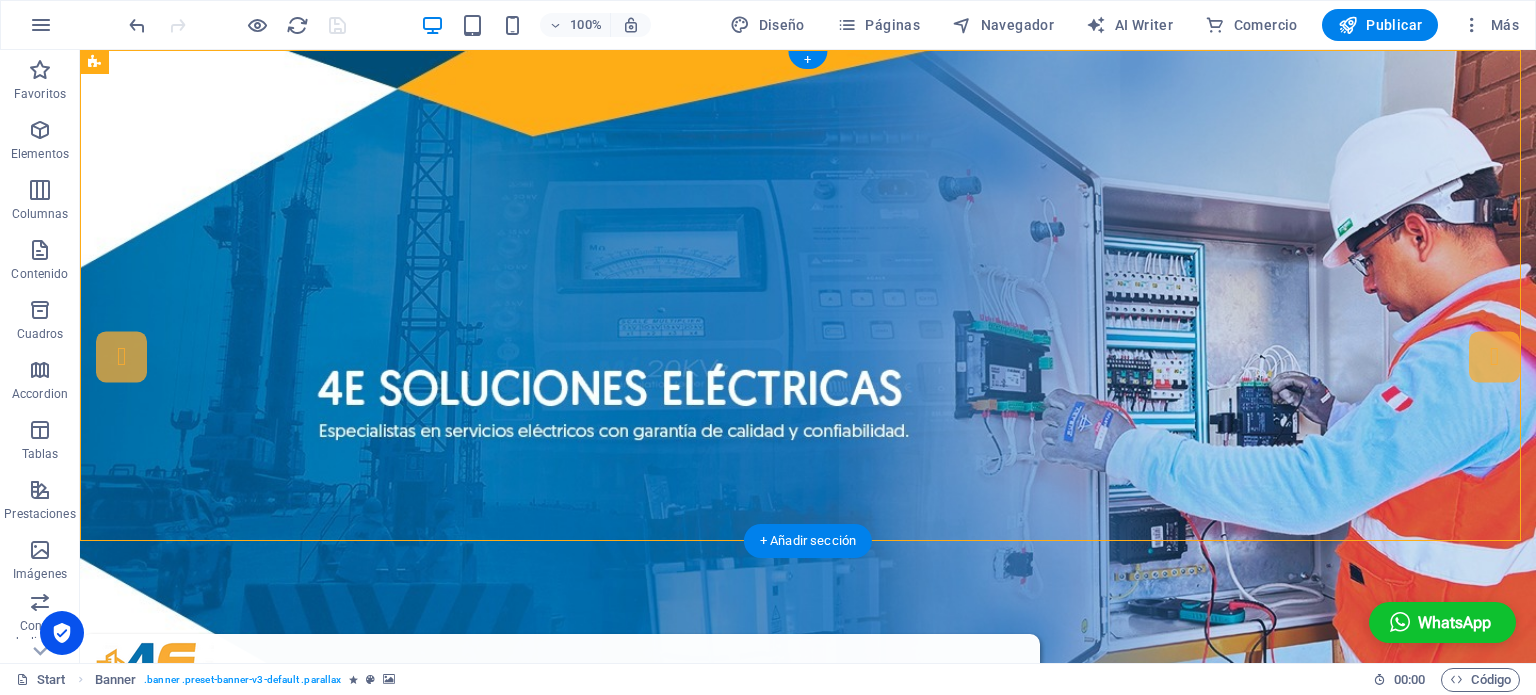 click at bounding box center [808, 356] 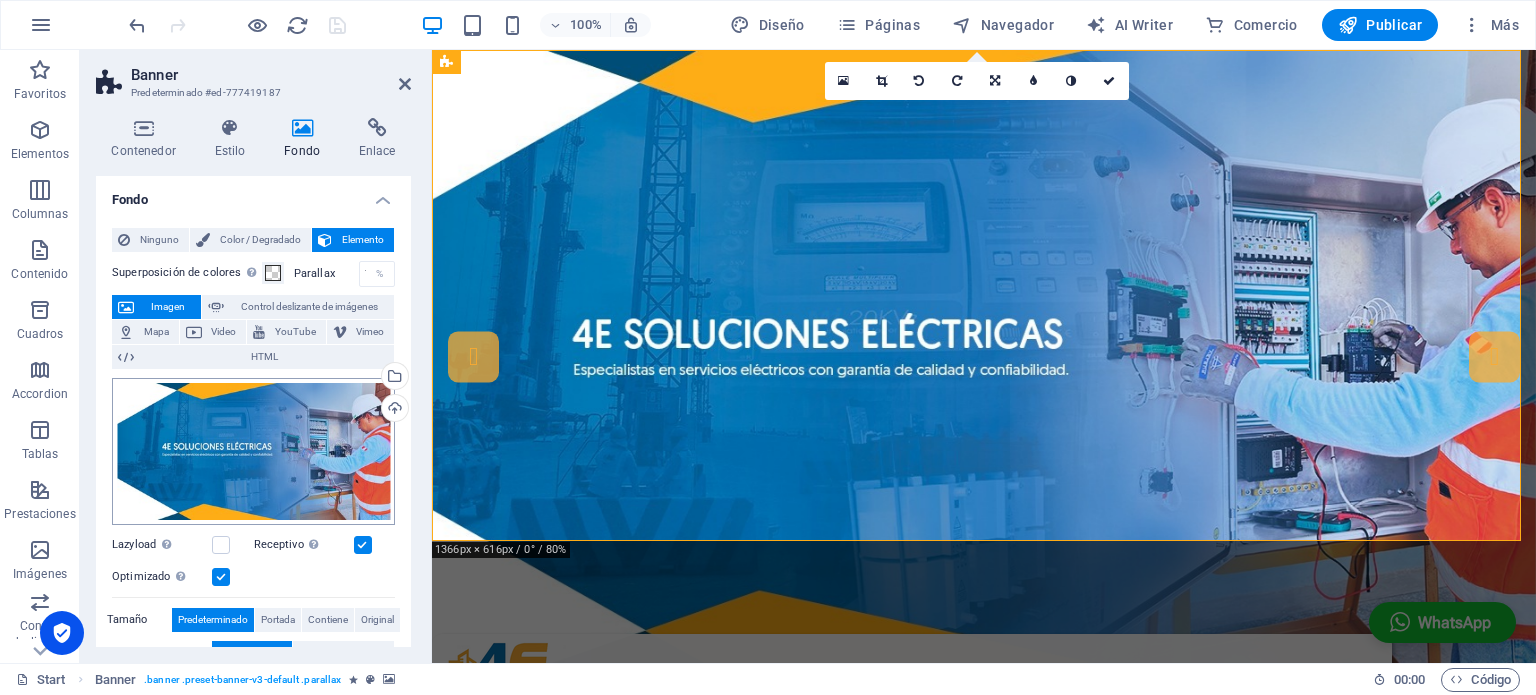 scroll, scrollTop: 275, scrollLeft: 0, axis: vertical 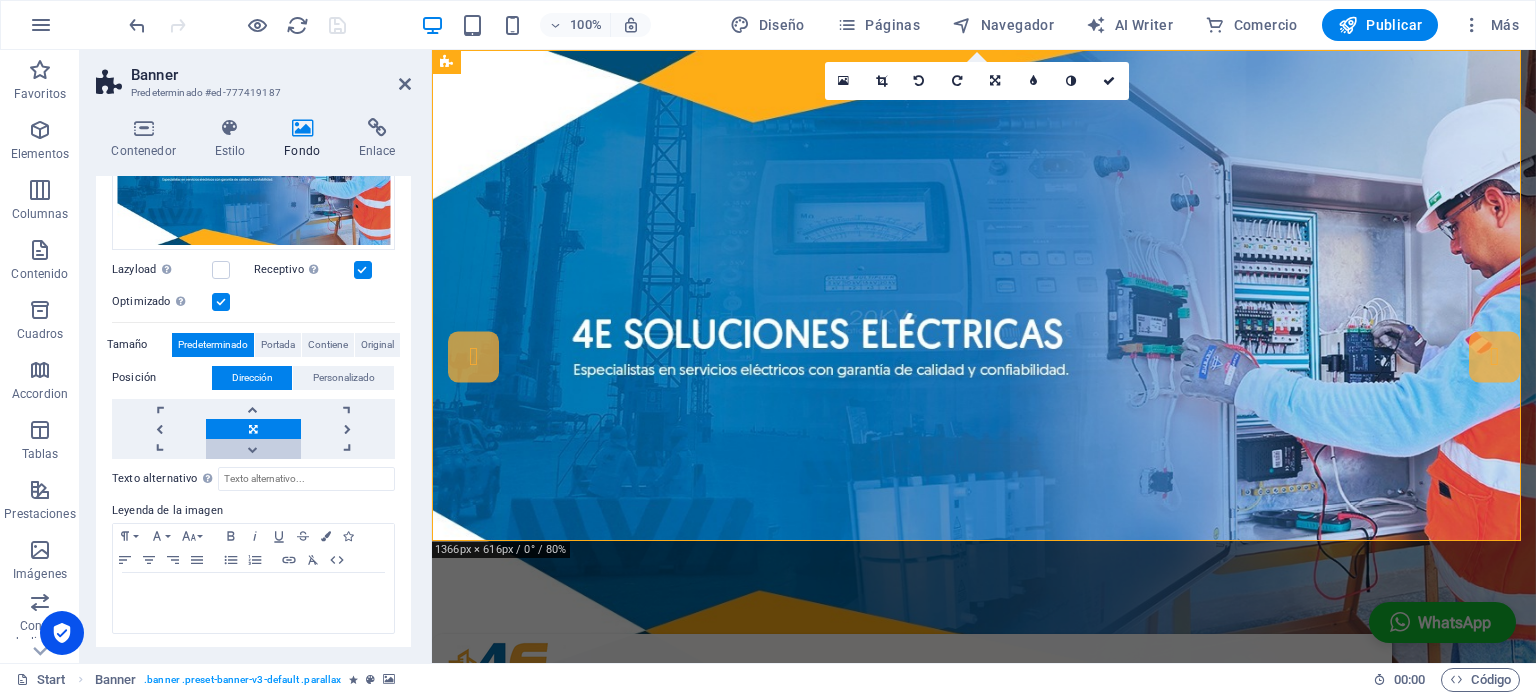 click at bounding box center (253, 449) 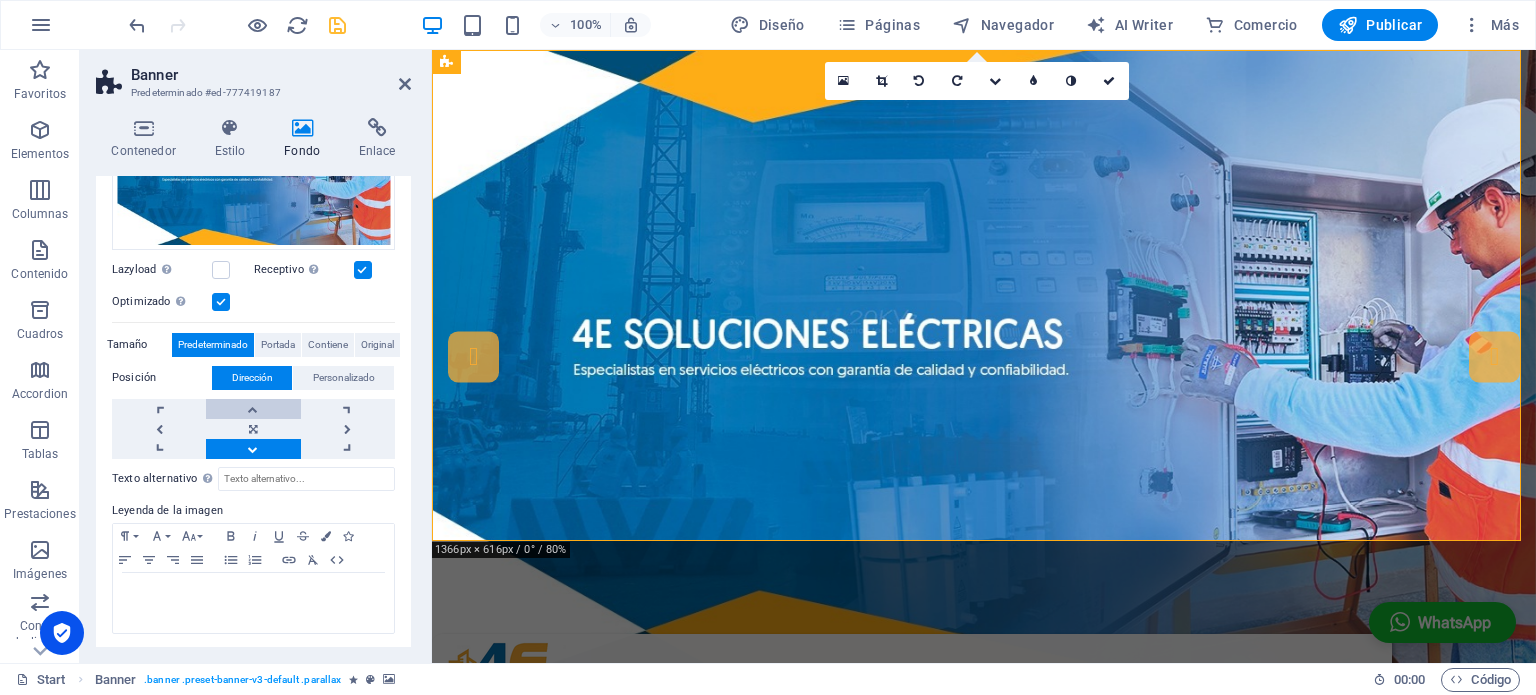 click at bounding box center [253, 409] 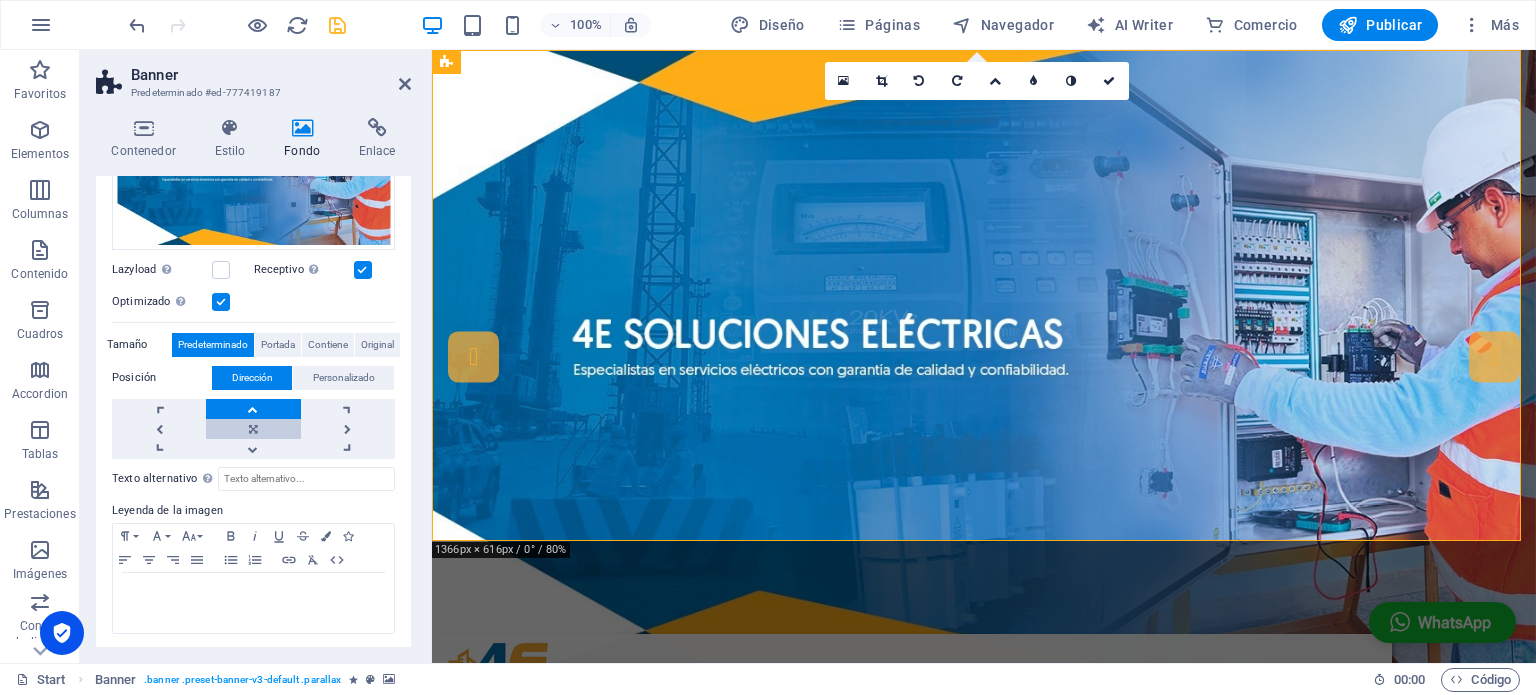 click at bounding box center (253, 429) 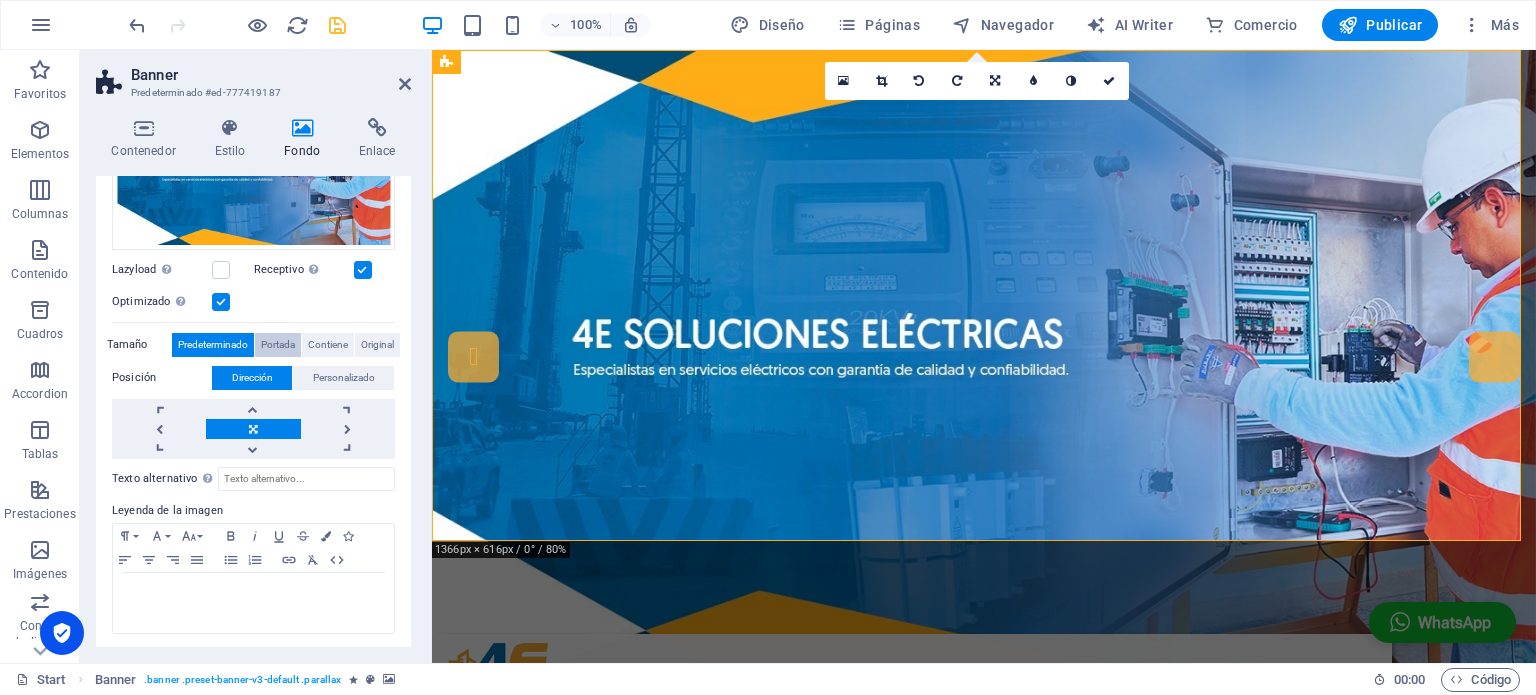 click on "Portada" at bounding box center (278, 345) 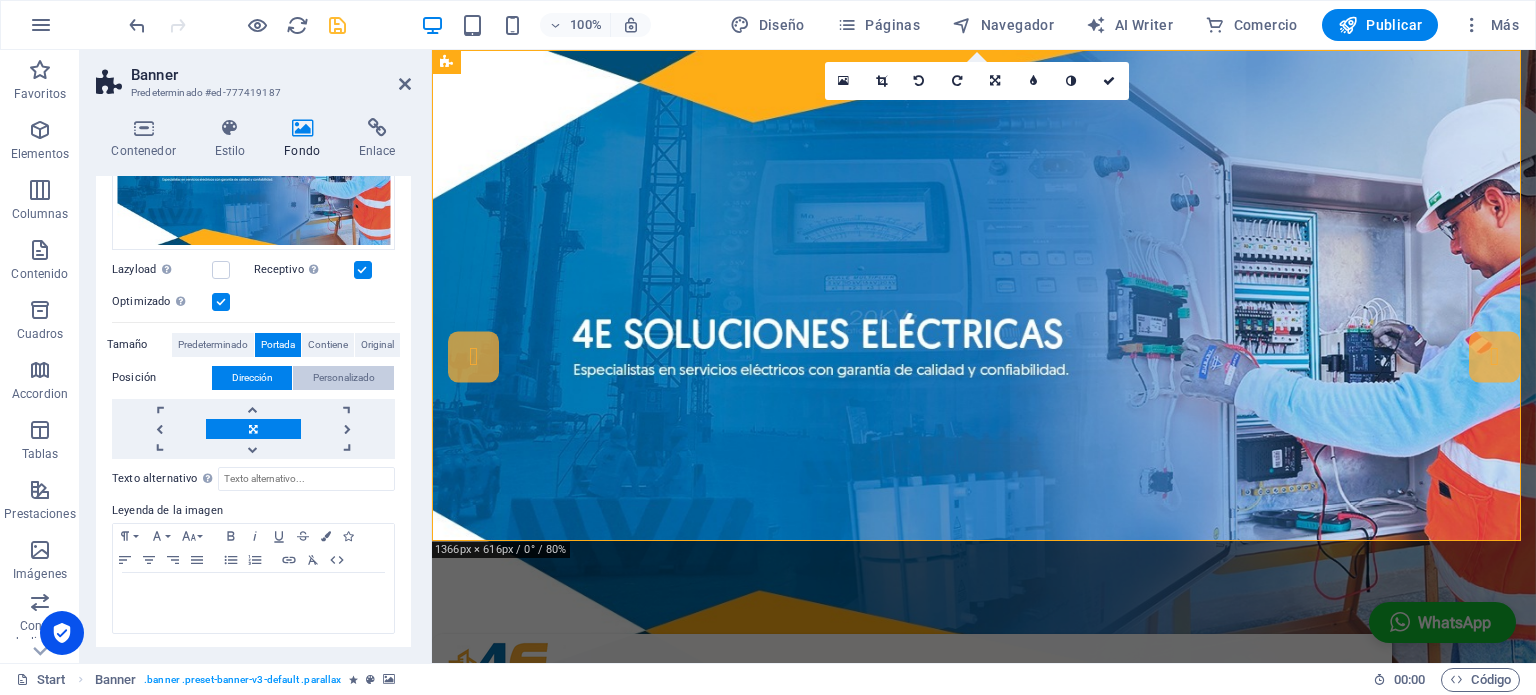click on "Personalizado" at bounding box center [343, 378] 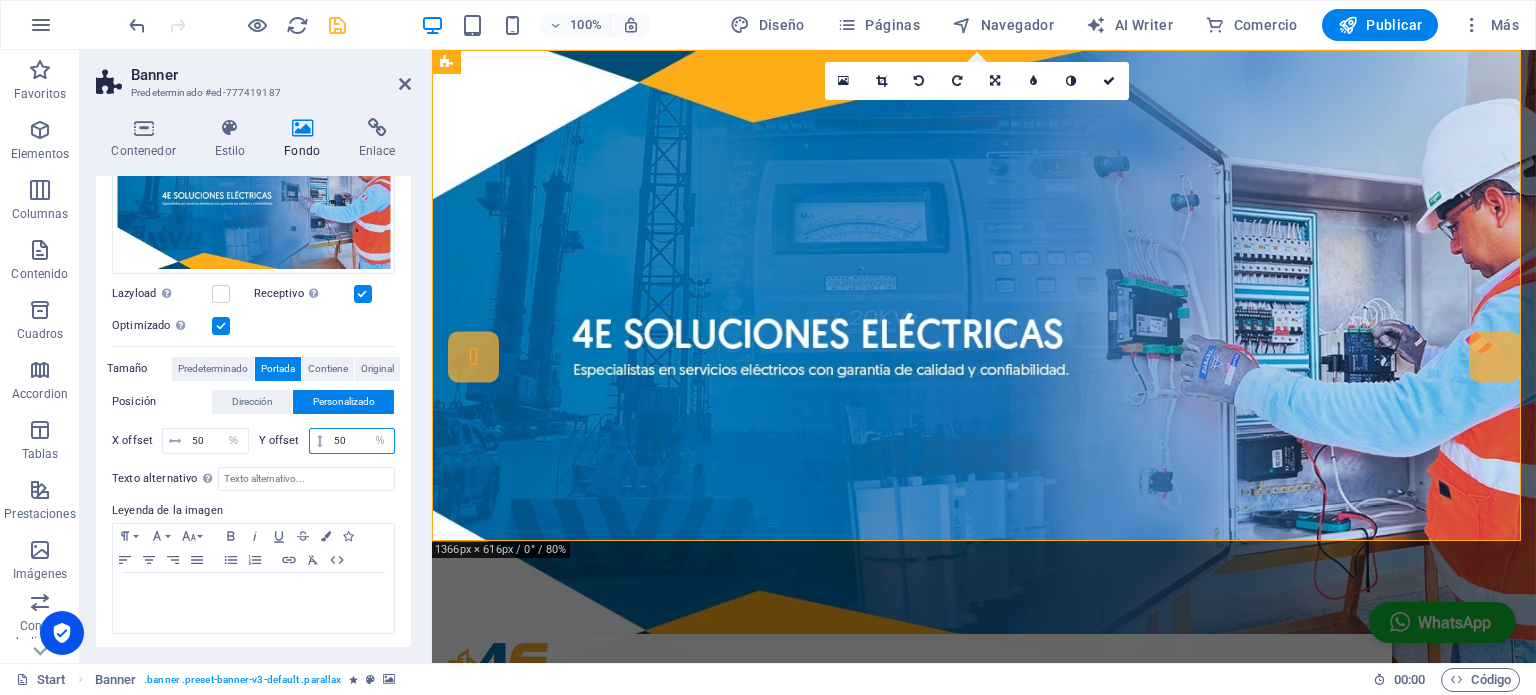 click on "50" at bounding box center [361, 441] 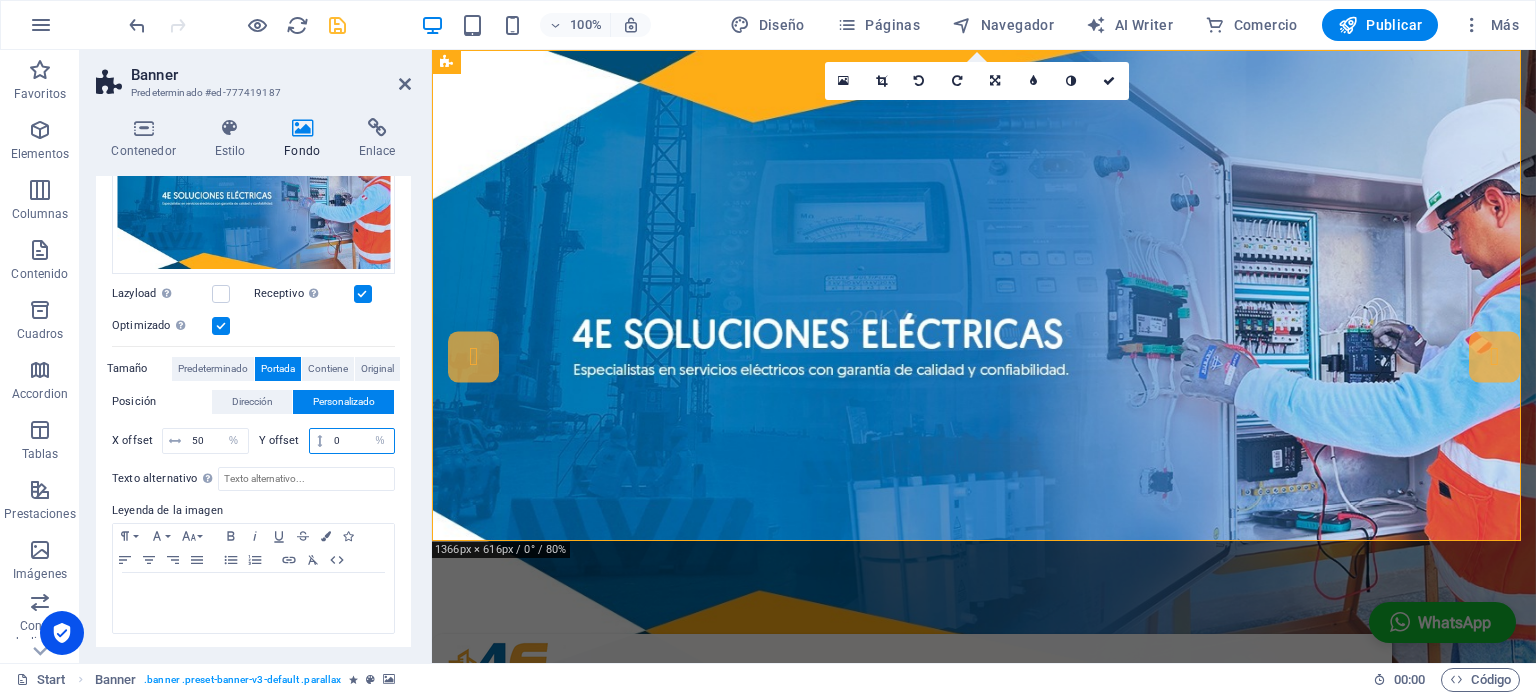 type on "0" 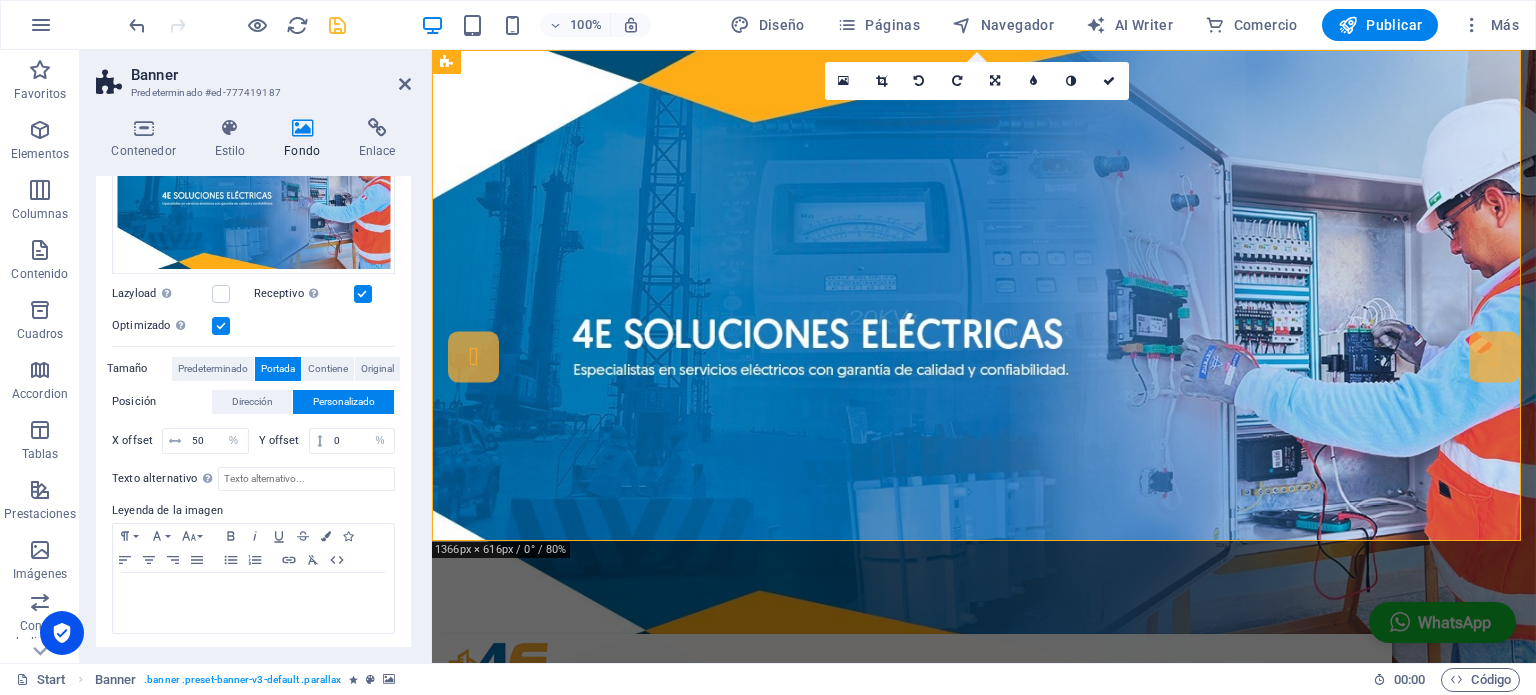 click on "Texto alternativo El texto alternativo es usado por aquellos dispositivos que no pueden mostrar imágenes (por ejemplo, motores de búsqueda de imágenes) y debería añadirse a cada imagen para así mejorar la accesibilidad al sitio web. Leyenda de la imagen Paragraph Format Normal Heading 1 Heading 2 Heading 3 Heading 4 Heading 5 Heading 6 Code Font Family Arial [US_STATE] Impact Tahoma Times New [PERSON_NAME] Verdana Font Size 8 9 10 11 12 14 18 24 30 36 48 60 72 96 Bold Italic Underline Strikethrough Colors Icons Align Left Align Center Align Right Align Justify Unordered List Ordered List Insert Link Clear Formatting HTML" at bounding box center (253, 547) 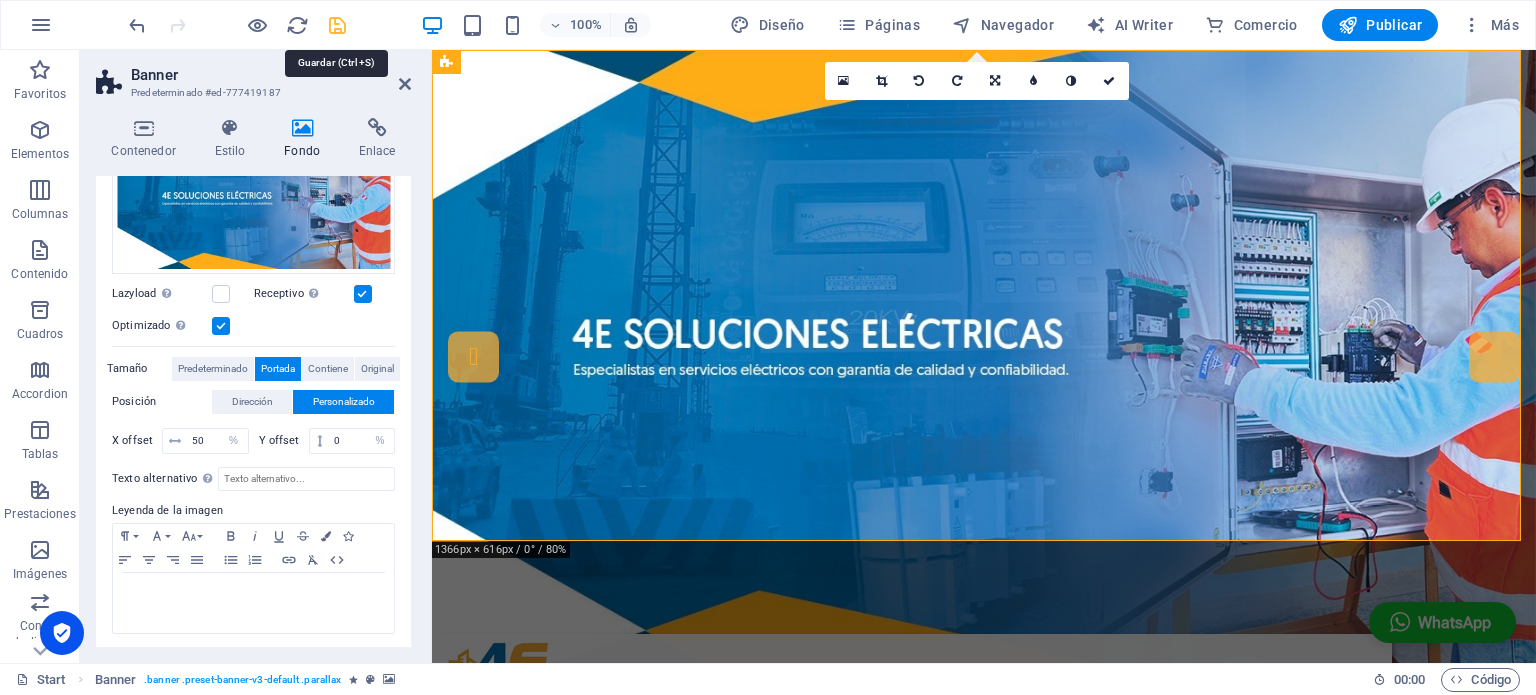 click at bounding box center (337, 25) 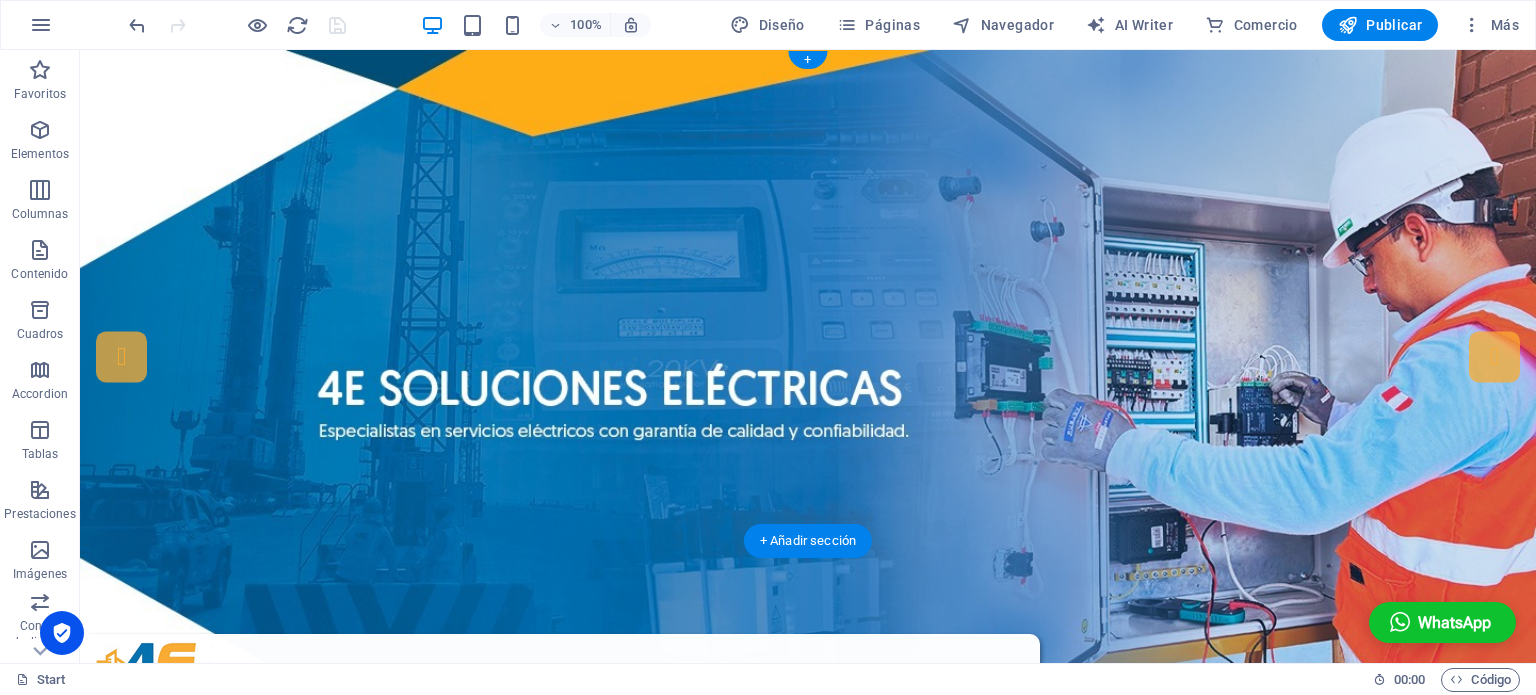 click at bounding box center [808, 356] 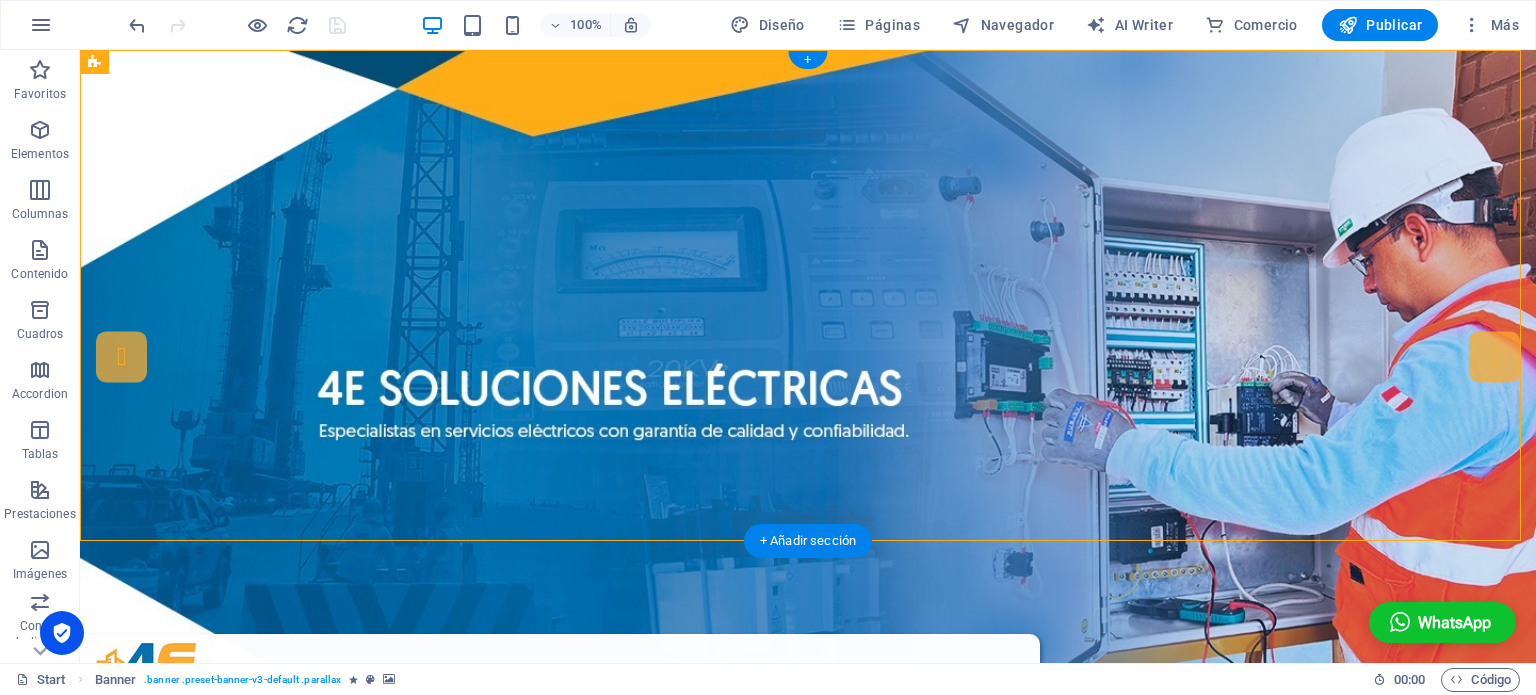 click at bounding box center (808, 356) 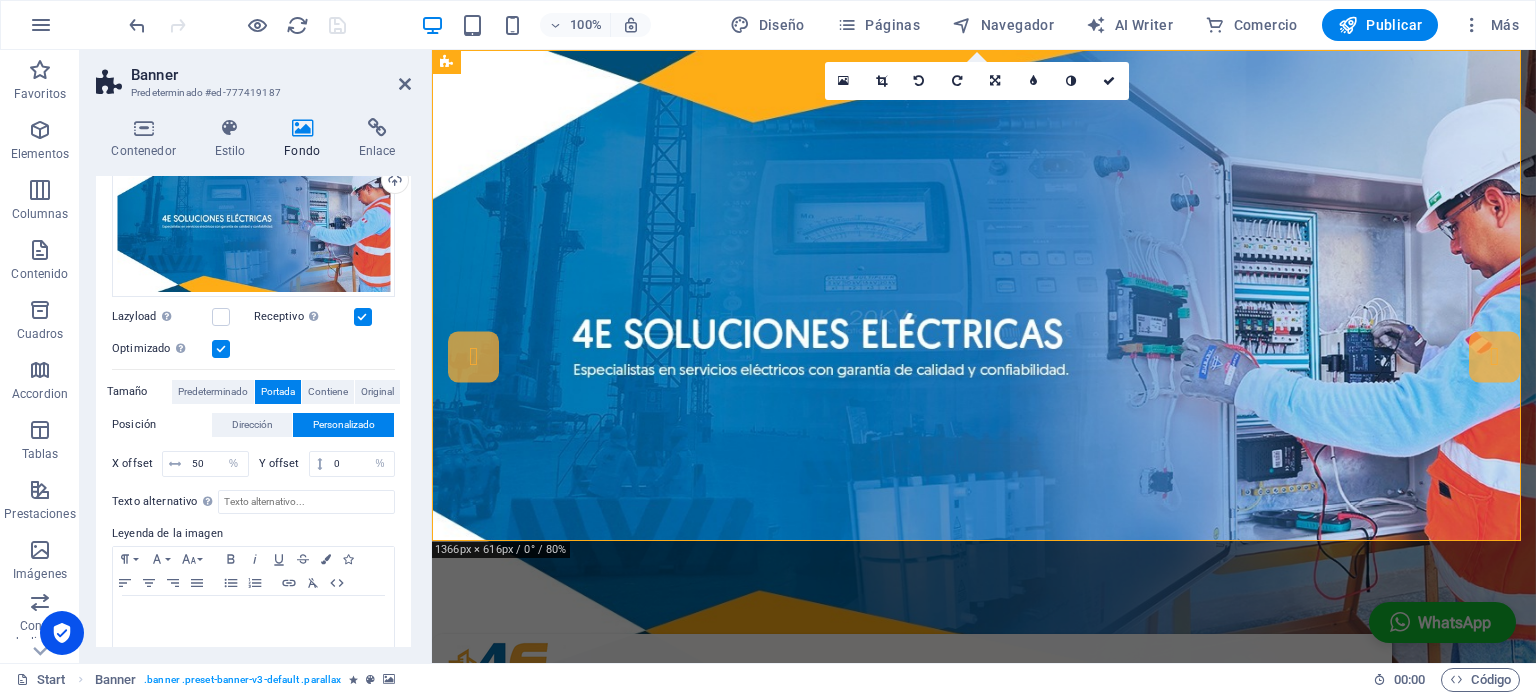 scroll, scrollTop: 251, scrollLeft: 0, axis: vertical 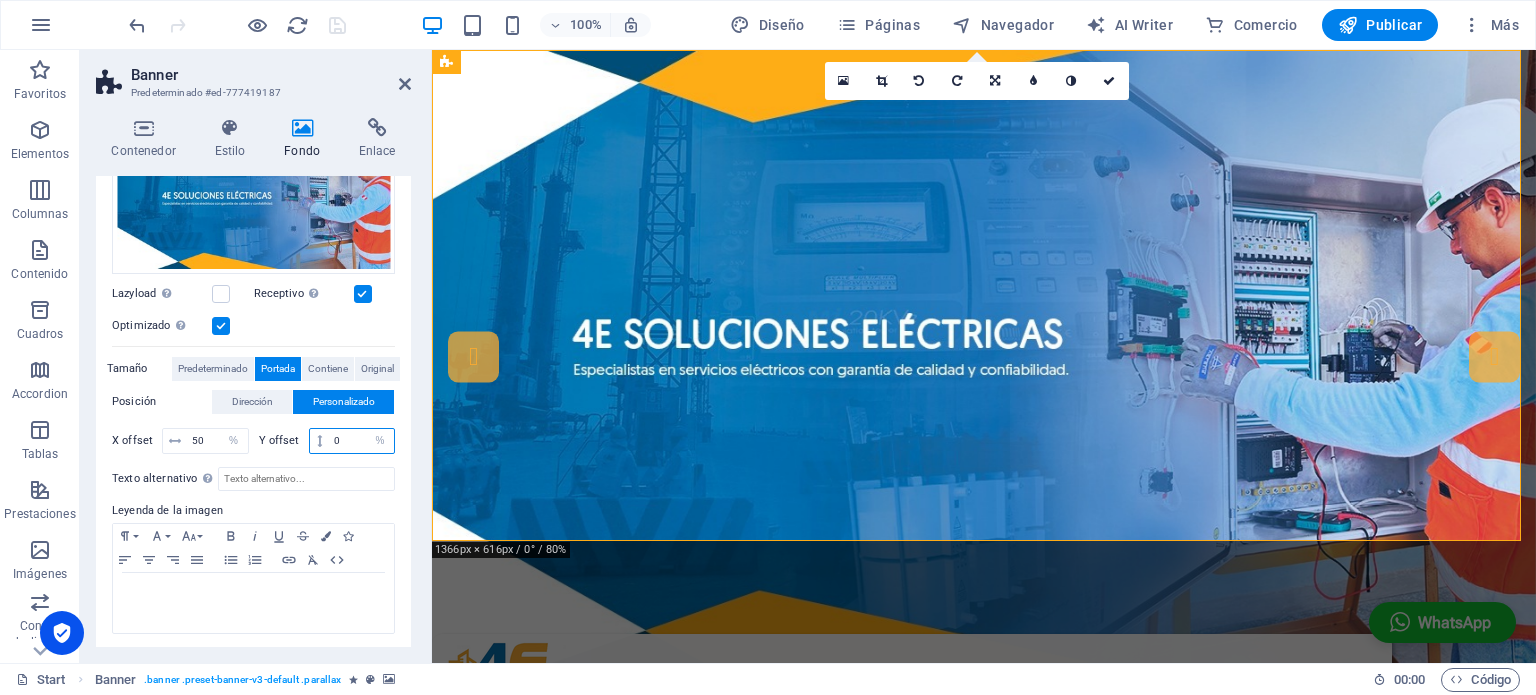click on "0" at bounding box center (361, 441) 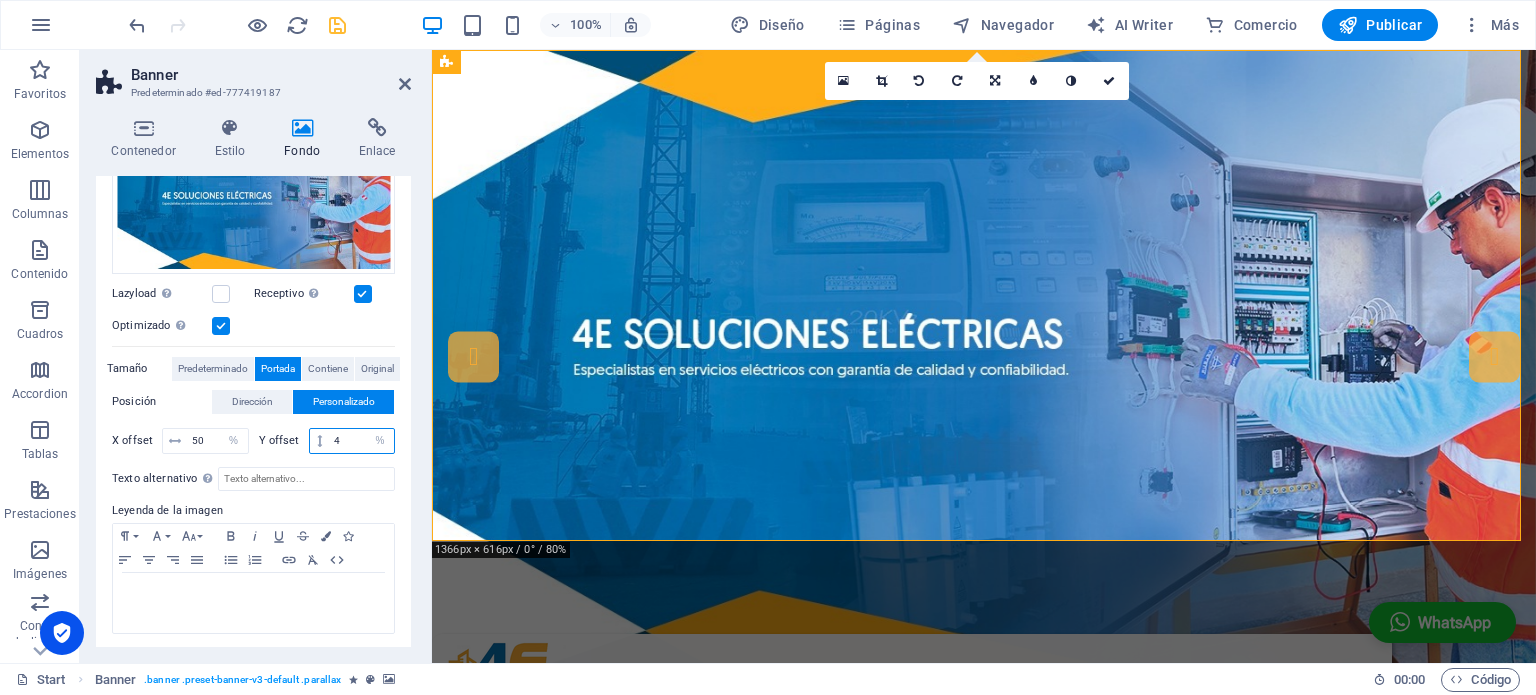 drag, startPoint x: 353, startPoint y: 439, endPoint x: 326, endPoint y: 441, distance: 27.073973 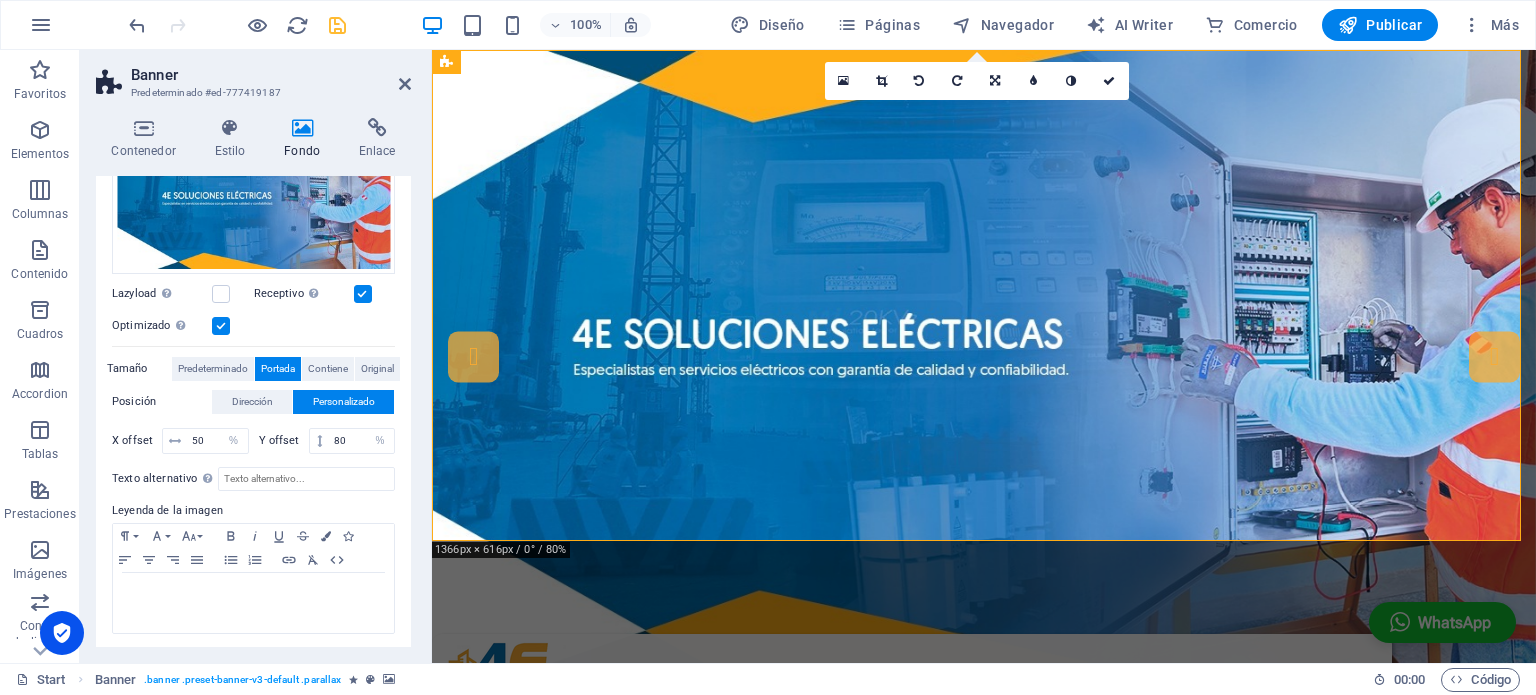 click on "Texto alternativo El texto alternativo es usado por aquellos dispositivos que no pueden mostrar imágenes (por ejemplo, motores de búsqueda de imágenes) y debería añadirse a cada imagen para así mejorar la accesibilidad al sitio web. Leyenda de la imagen Paragraph Format Normal Heading 1 Heading 2 Heading 3 Heading 4 Heading 5 Heading 6 Code Font Family Arial [US_STATE] Impact Tahoma Times New [PERSON_NAME] Verdana Font Size 8 9 10 11 12 14 18 24 30 36 48 60 72 96 Bold Italic Underline Strikethrough Colors Icons Align Left Align Center Align Right Align Justify Unordered List Ordered List Insert Link Clear Formatting HTML" at bounding box center [253, 547] 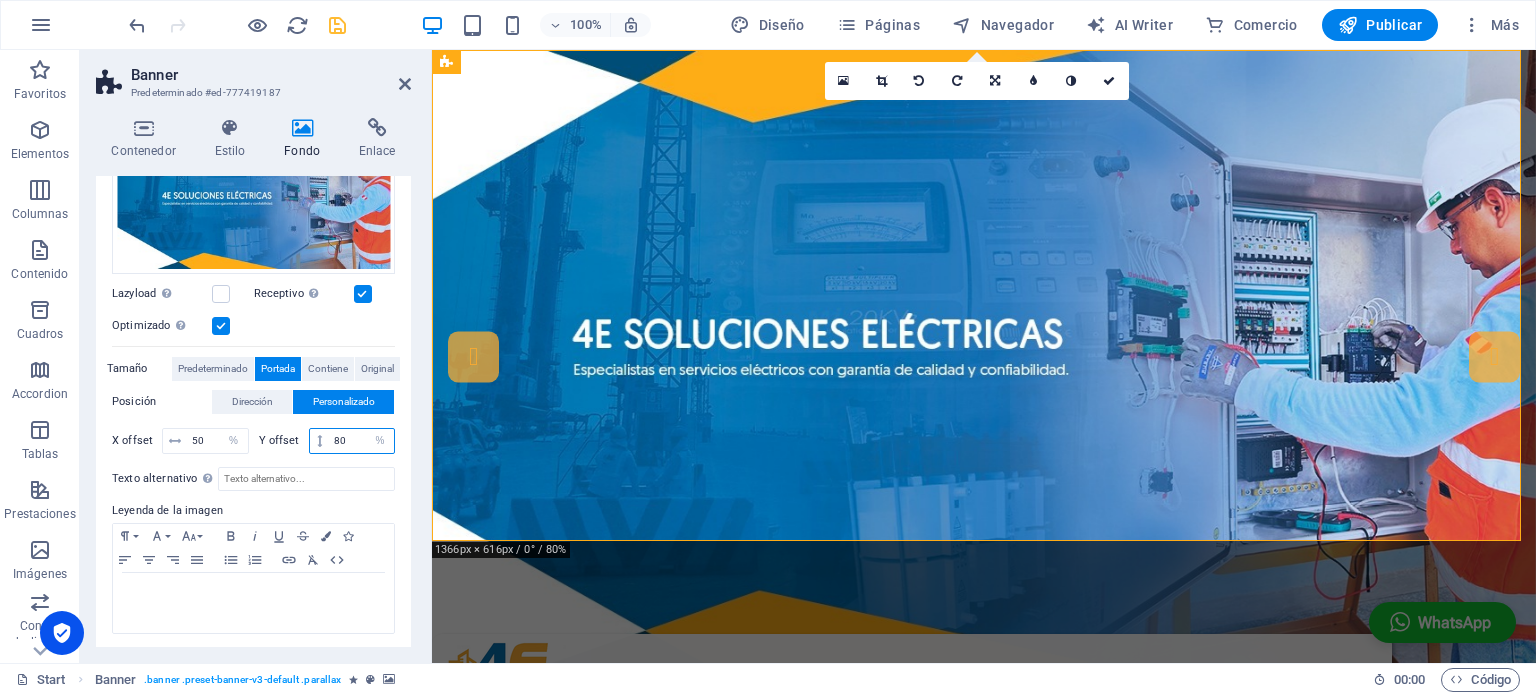 drag, startPoint x: 345, startPoint y: 441, endPoint x: 320, endPoint y: 443, distance: 25.079872 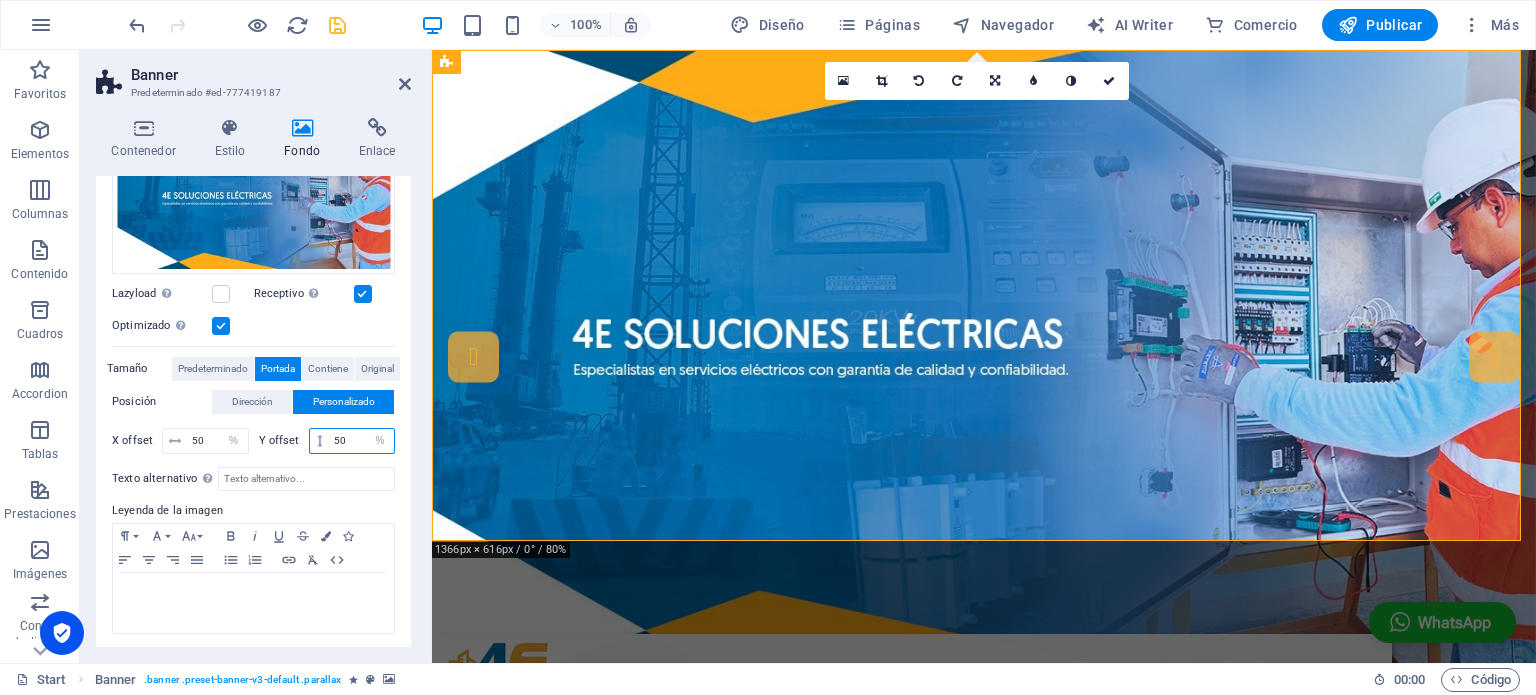 type on "50" 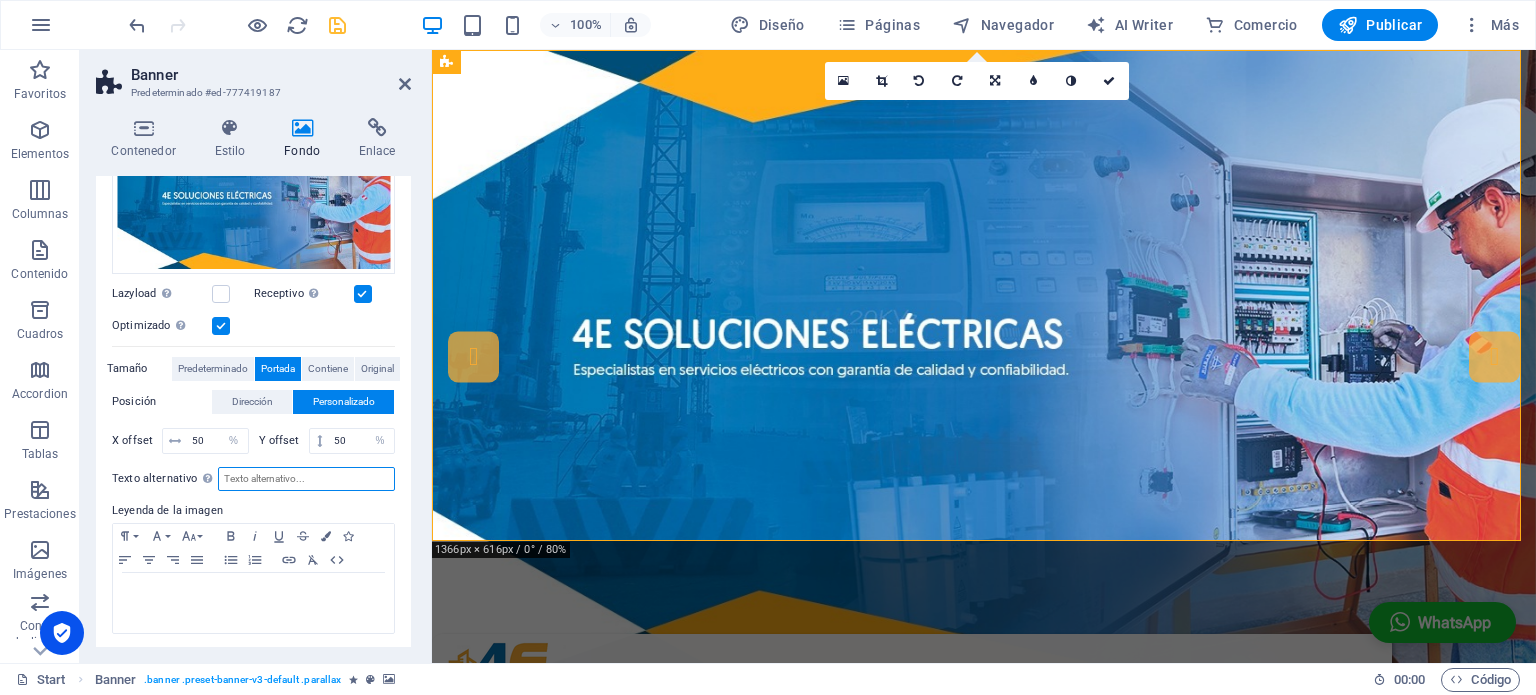 click on "Texto alternativo El texto alternativo es usado por aquellos dispositivos que no pueden mostrar imágenes (por ejemplo, motores de búsqueda de imágenes) y debería añadirse a cada imagen para así mejorar la accesibilidad al sitio web." at bounding box center [306, 479] 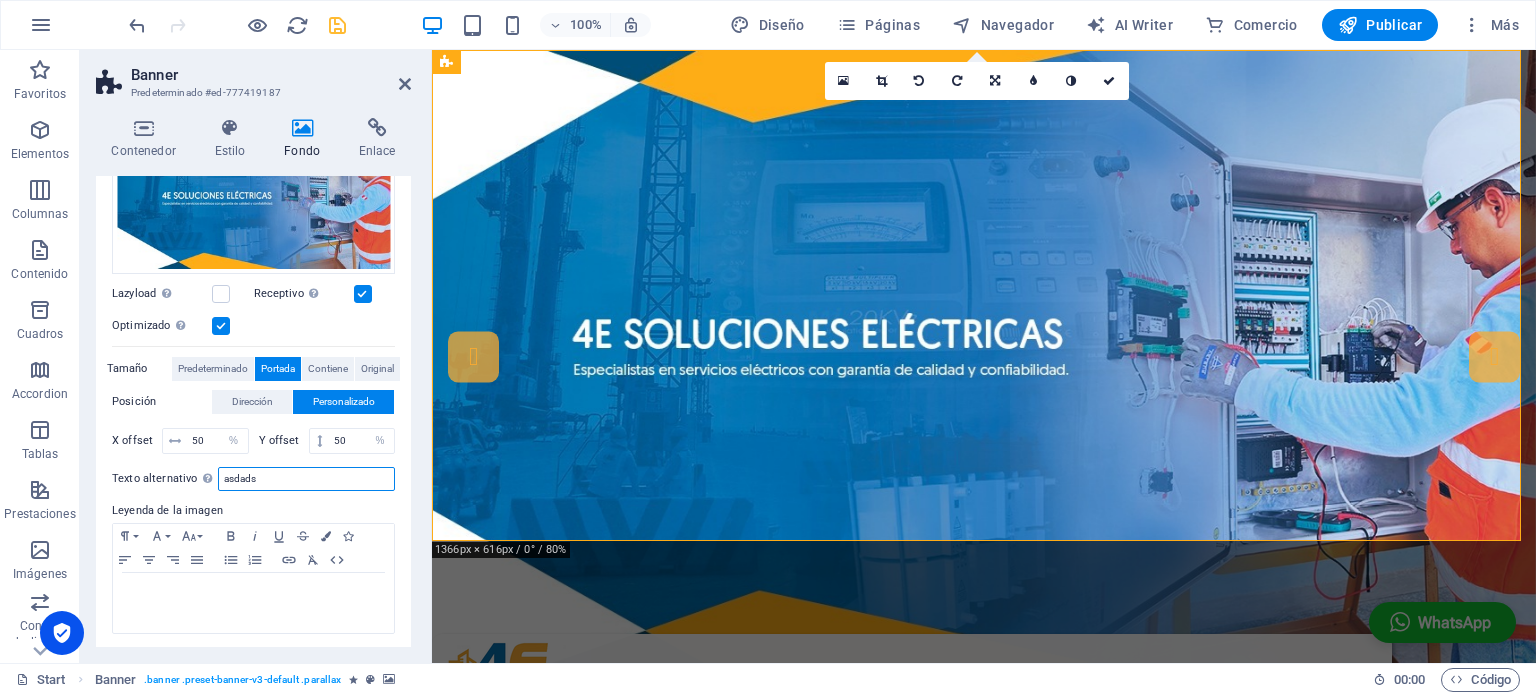 type on "asdads" 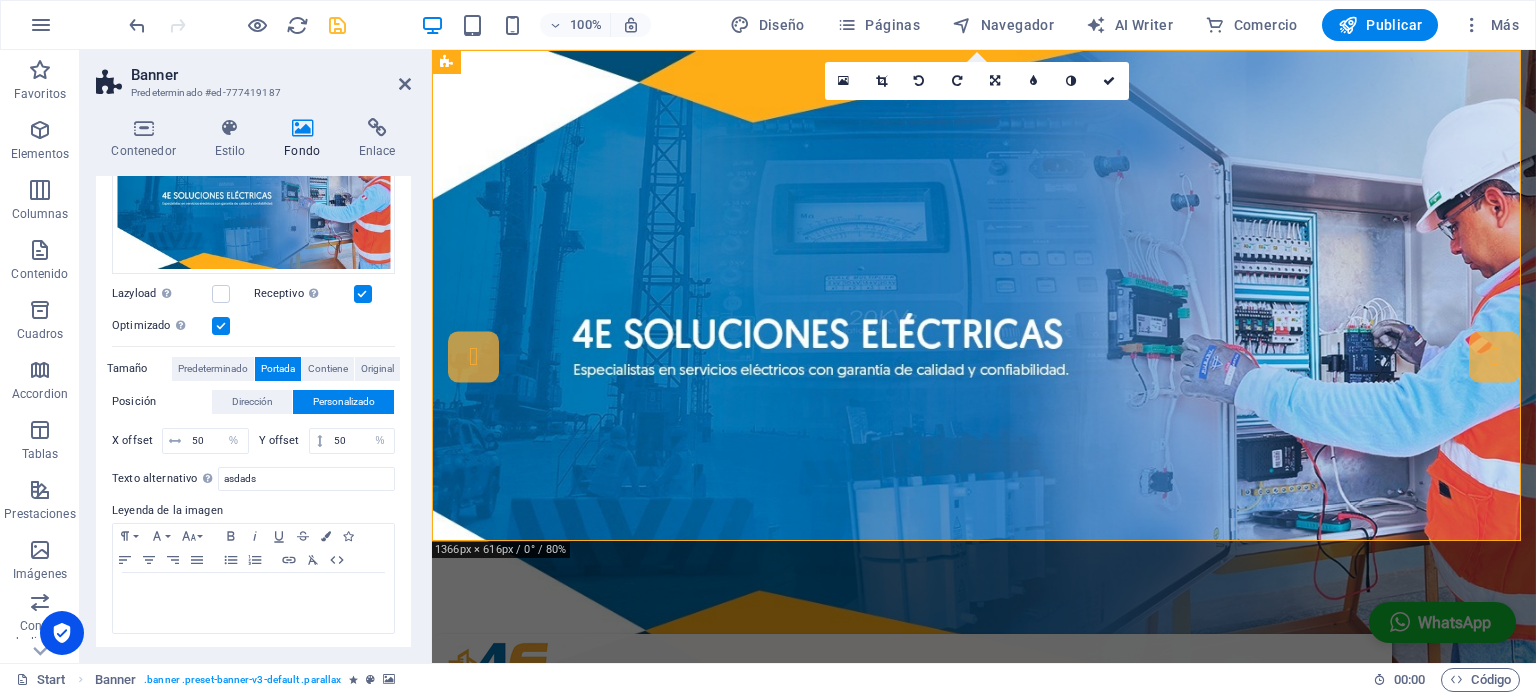 click on "Texto alternativo El texto alternativo es usado por aquellos dispositivos que no pueden mostrar imágenes (por ejemplo, motores de búsqueda de imágenes) y debería añadirse a cada imagen para así mejorar la accesibilidad al sitio web." at bounding box center [165, 479] 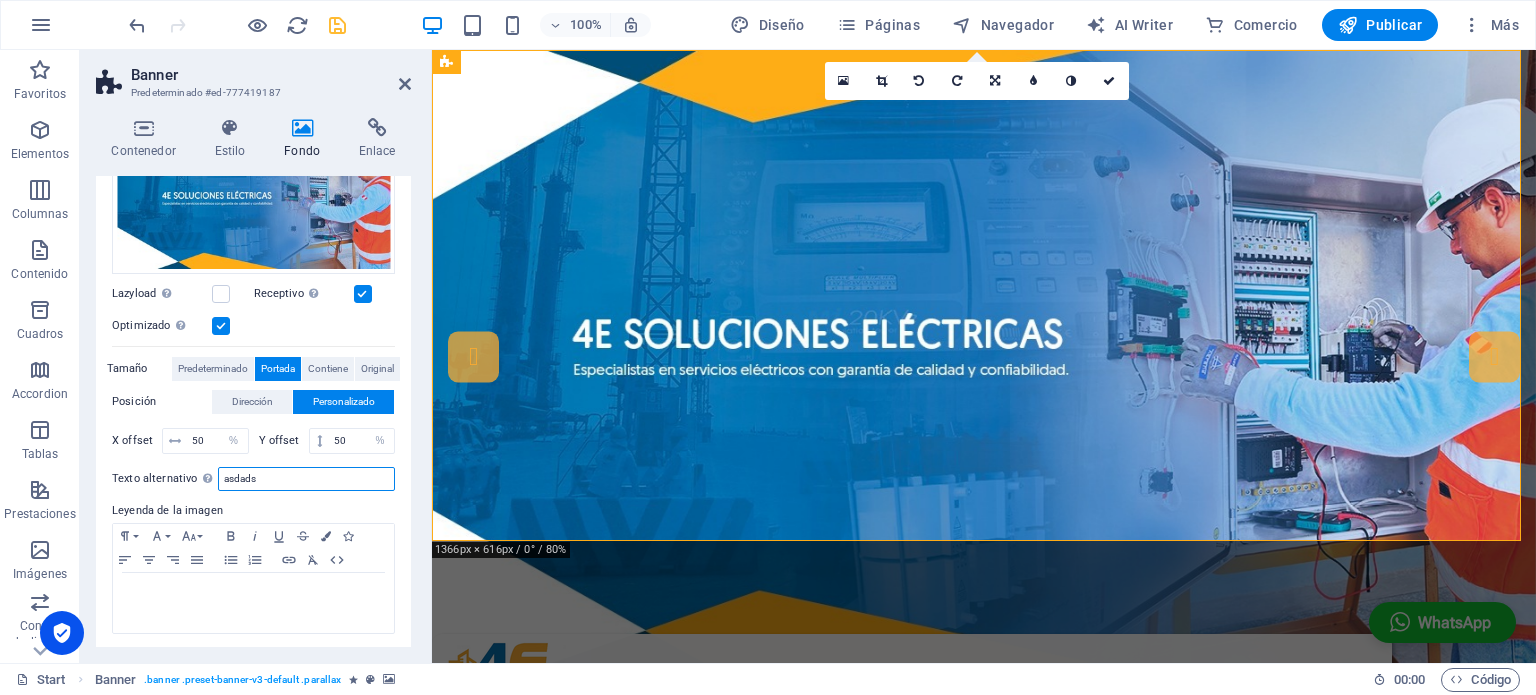 click on "asdads" at bounding box center (306, 479) 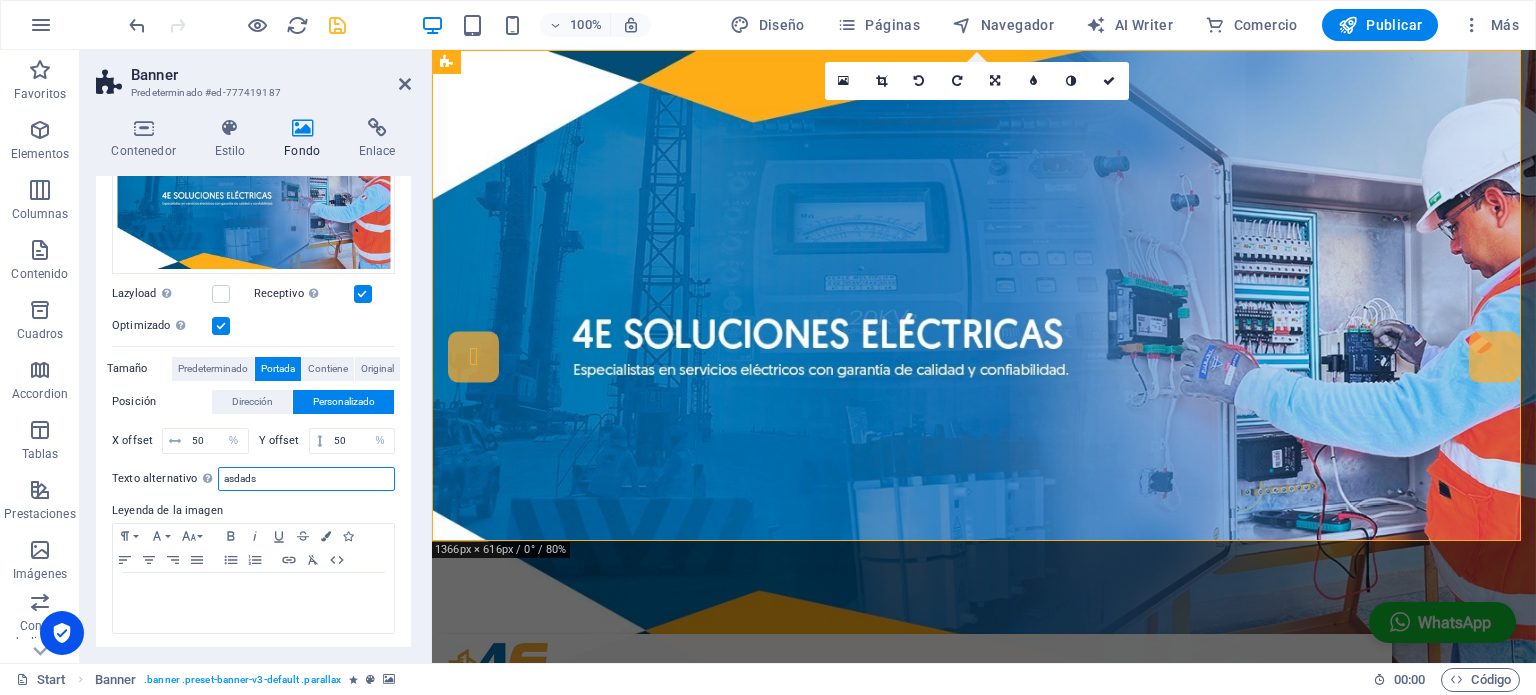 click on "asdads" at bounding box center (306, 479) 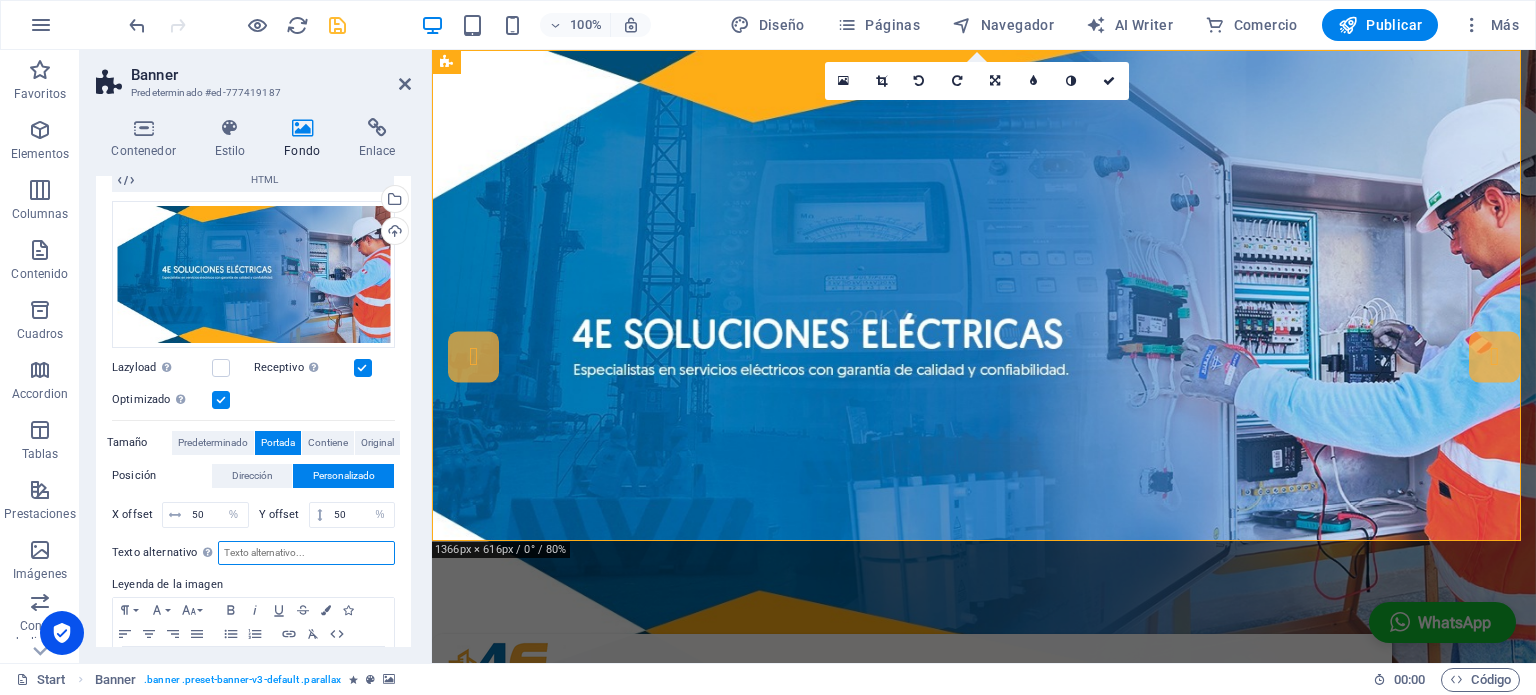 scroll, scrollTop: 51, scrollLeft: 0, axis: vertical 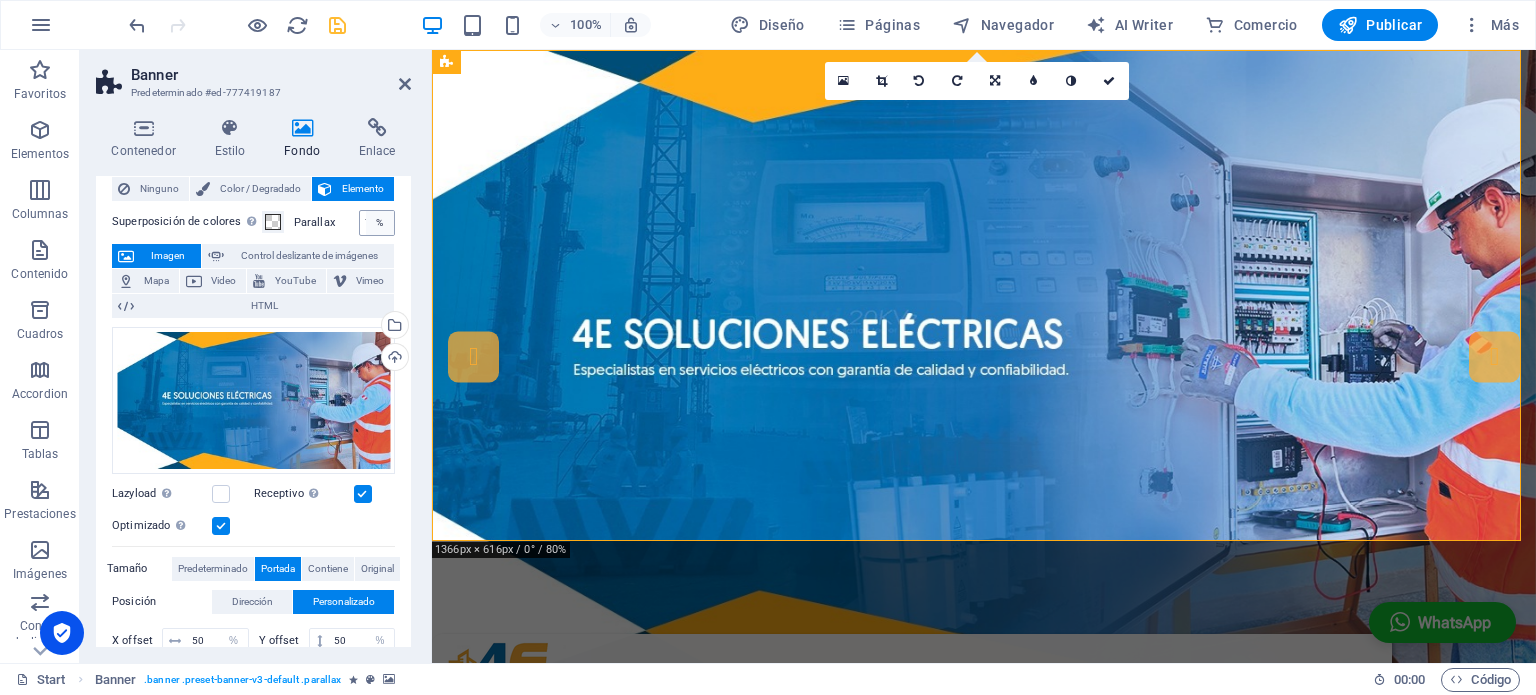 type 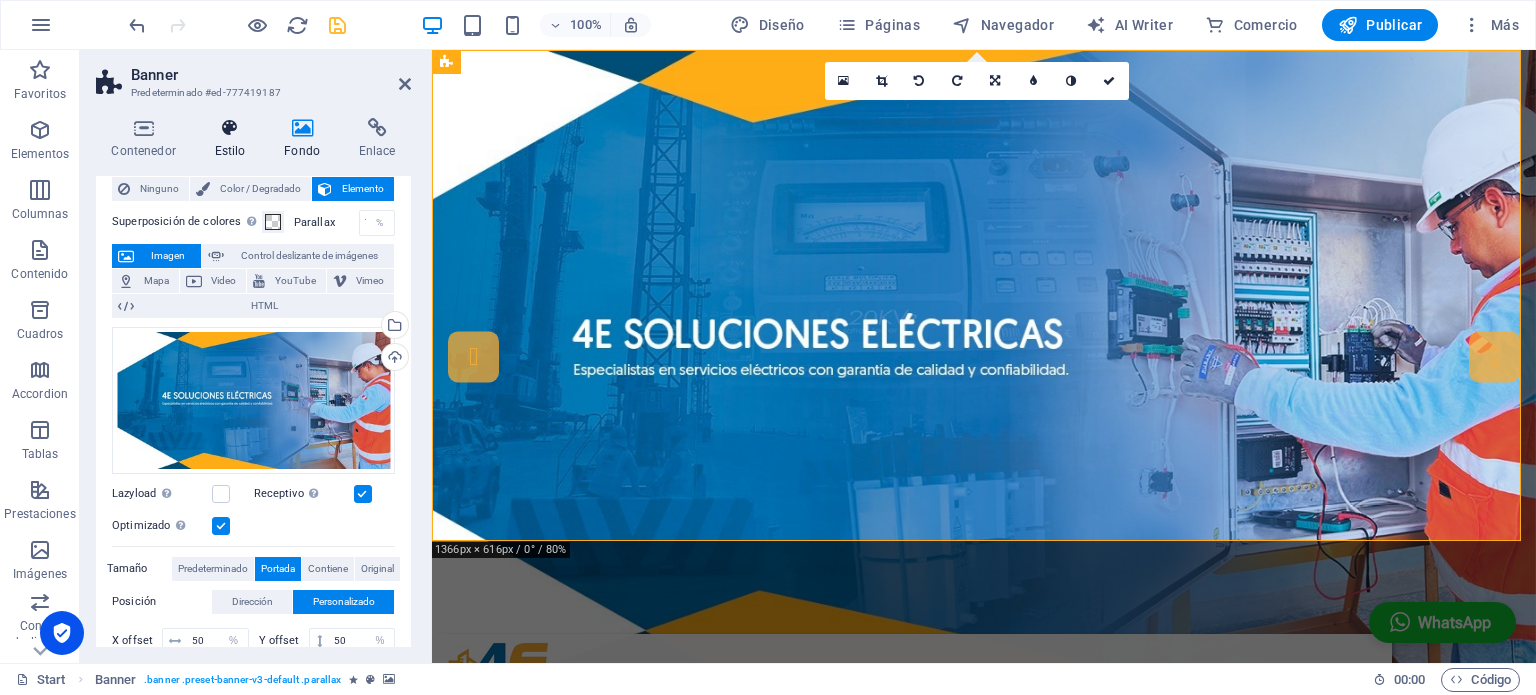 click at bounding box center [230, 128] 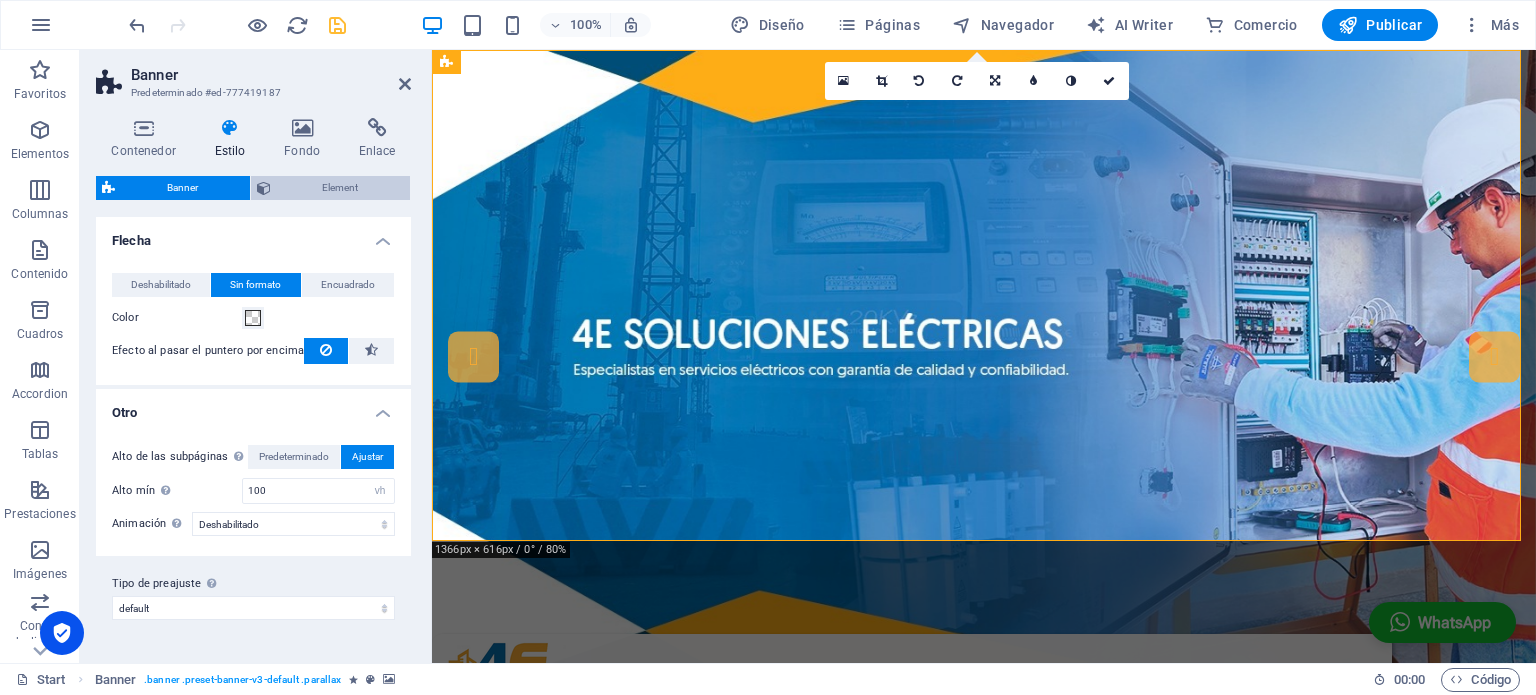click on "Element" at bounding box center [341, 188] 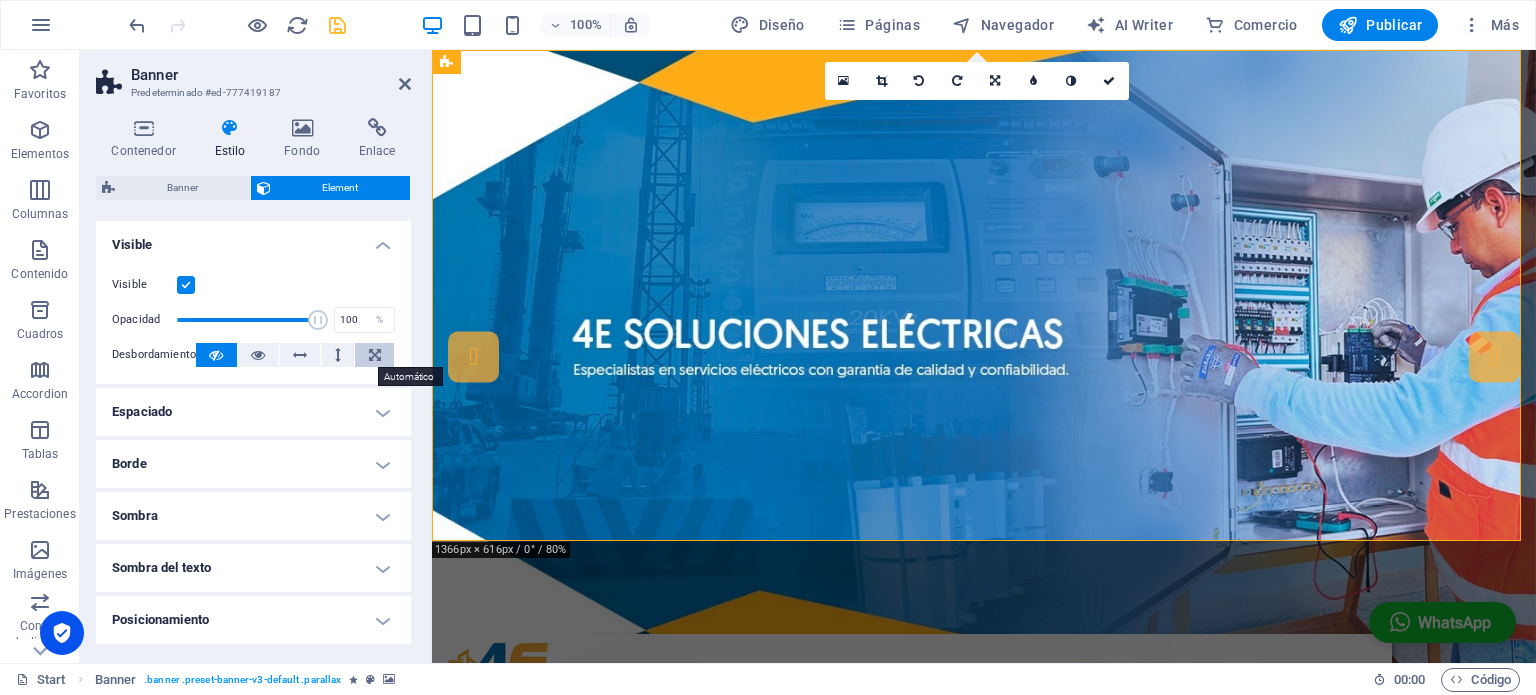 click at bounding box center [375, 355] 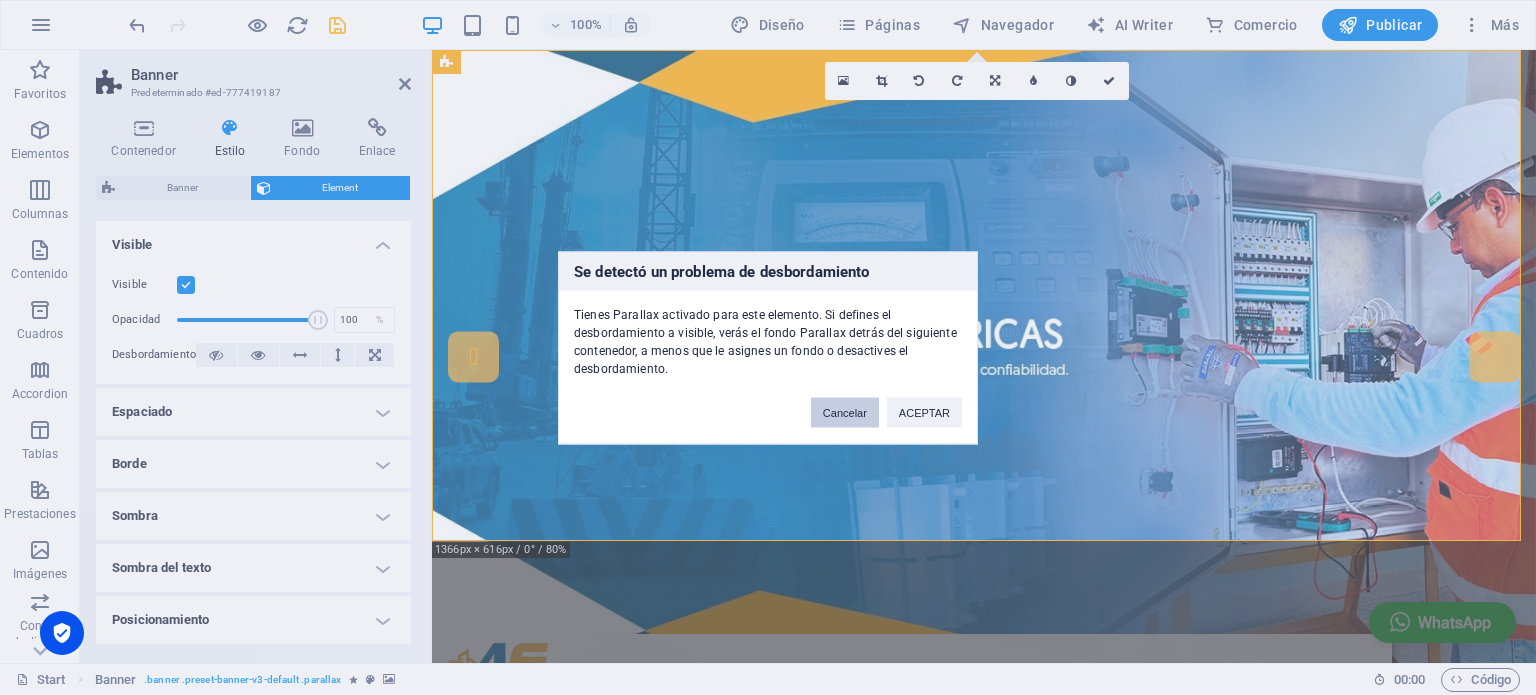 click on "Cancelar" at bounding box center [845, 412] 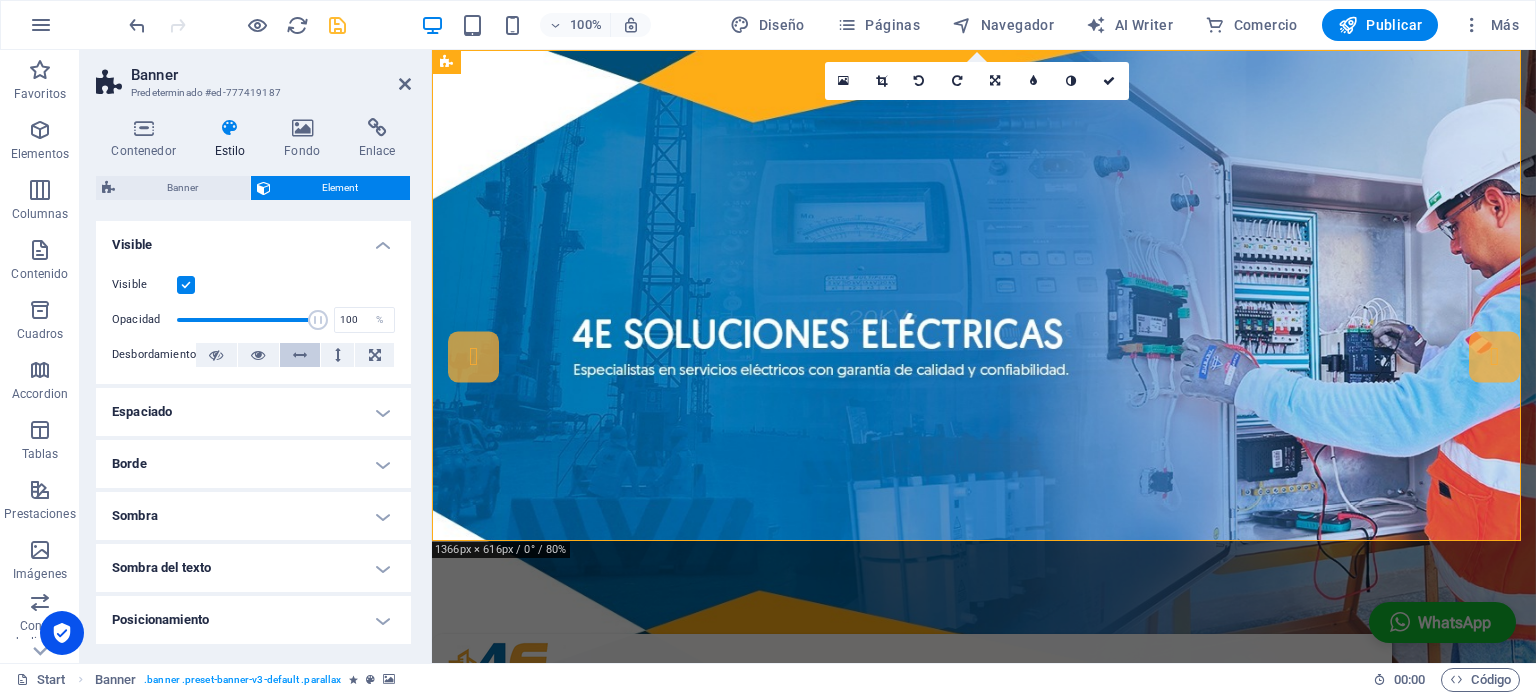 click at bounding box center (300, 355) 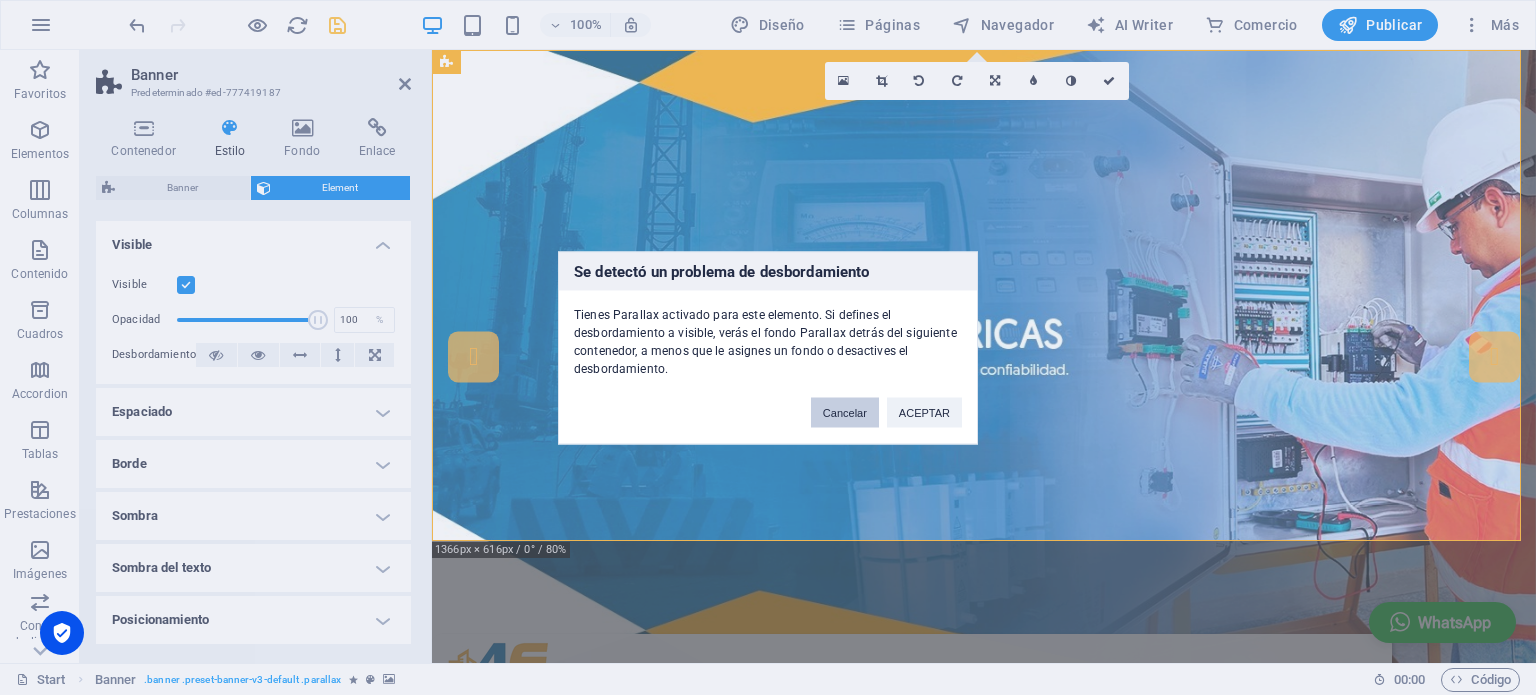 click on "Cancelar" at bounding box center (845, 412) 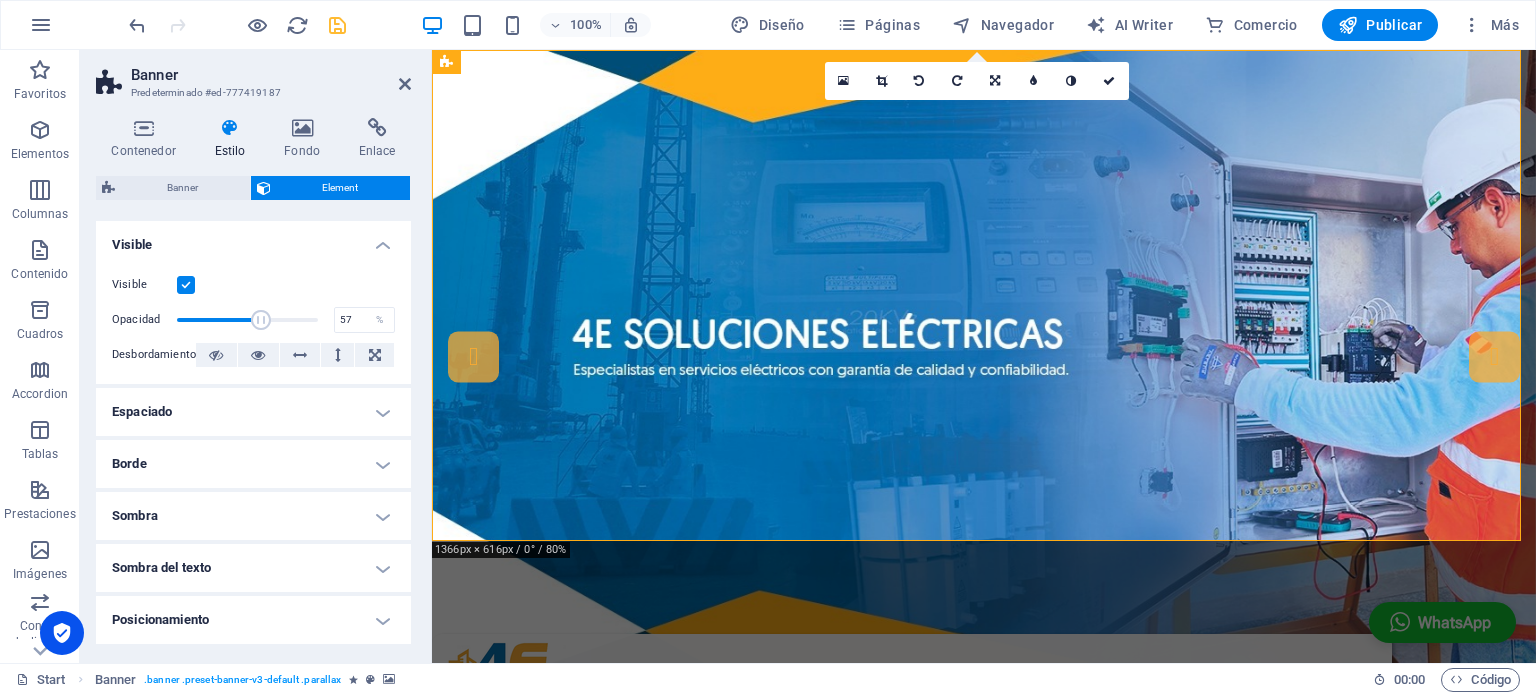 drag, startPoint x: 317, startPoint y: 323, endPoint x: 254, endPoint y: 318, distance: 63.1981 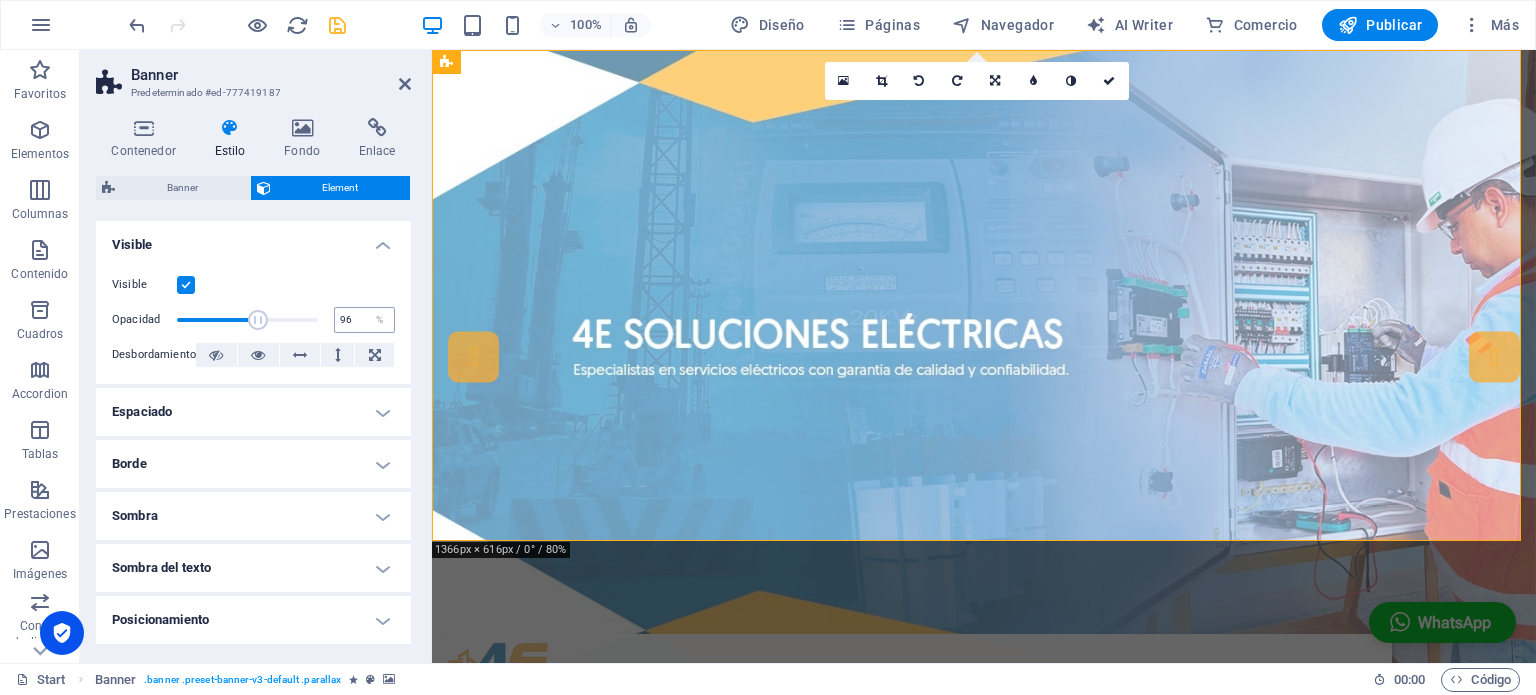 type on "100" 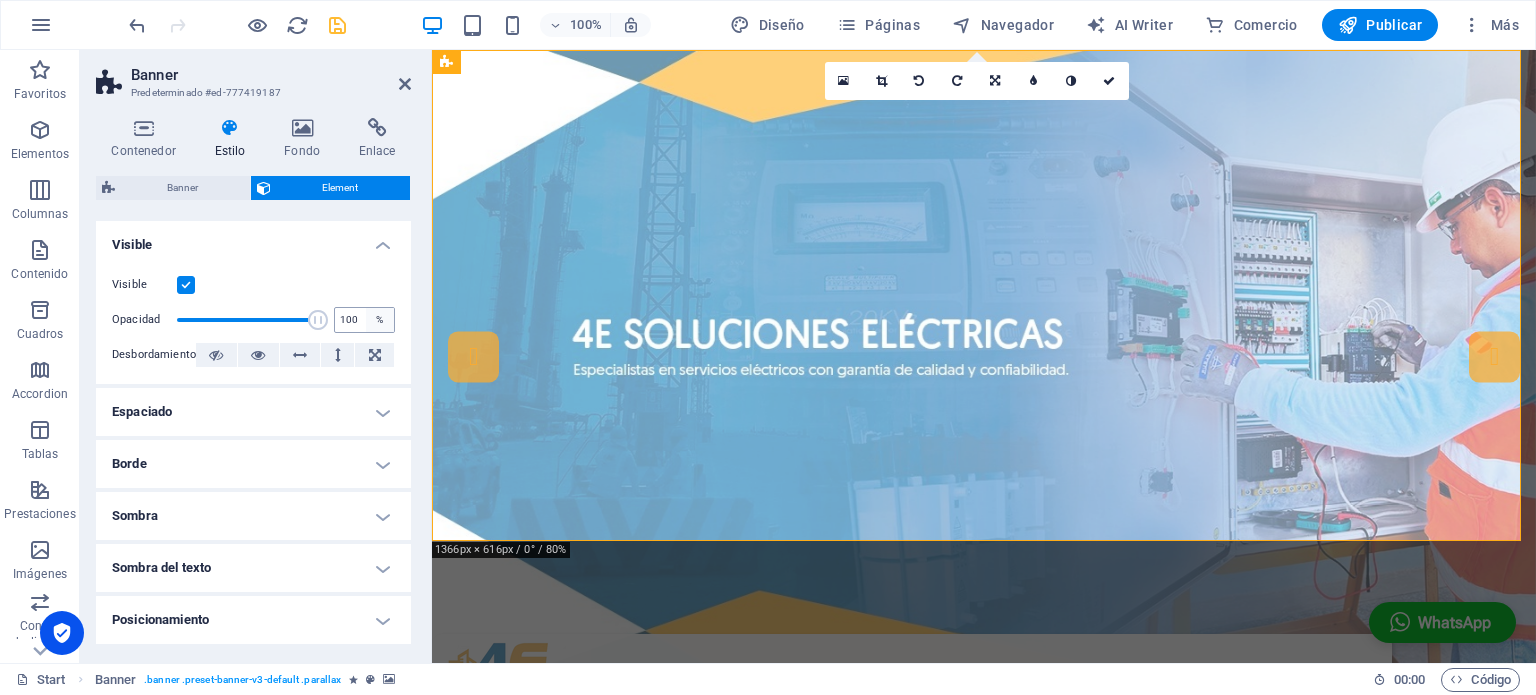 drag, startPoint x: 254, startPoint y: 318, endPoint x: 388, endPoint y: 327, distance: 134.3019 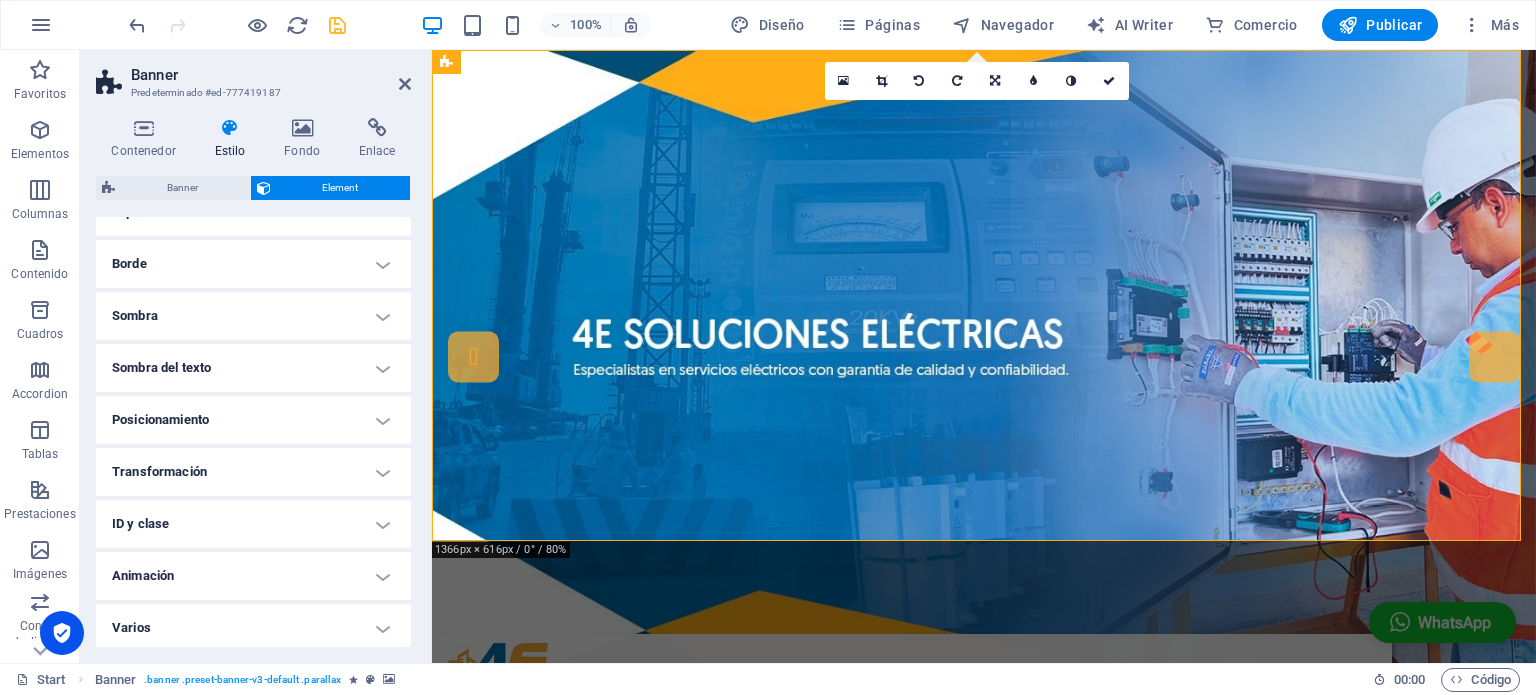 scroll, scrollTop: 204, scrollLeft: 0, axis: vertical 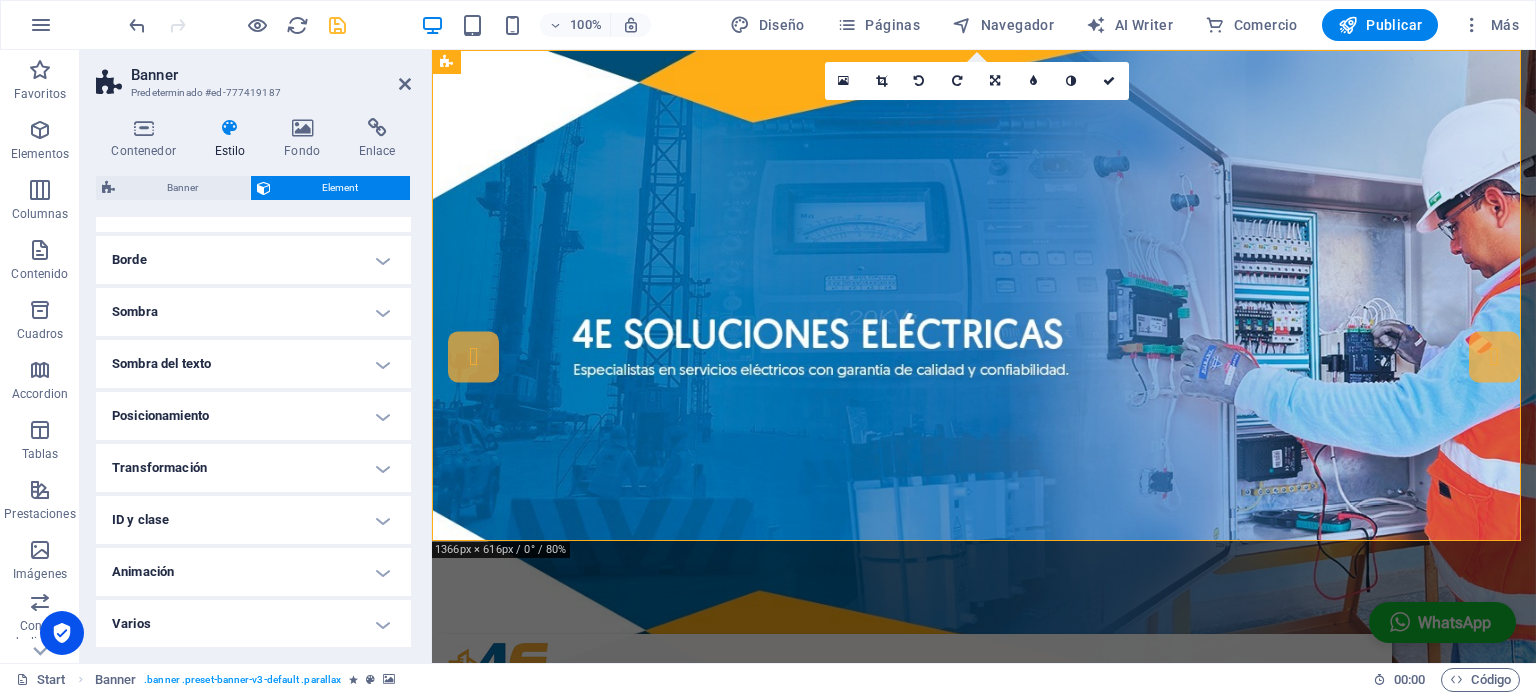 click on "Posicionamiento" at bounding box center (253, 416) 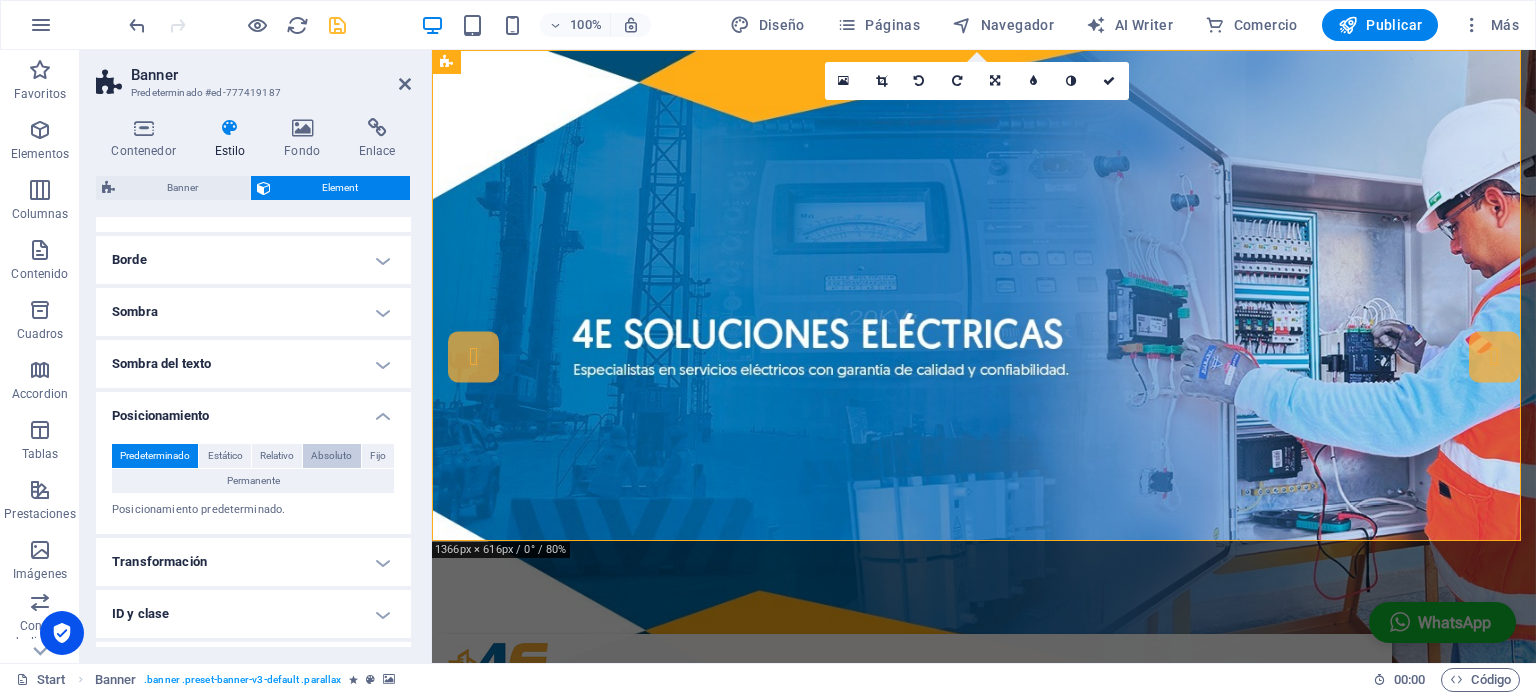 click on "Absoluto" at bounding box center [331, 456] 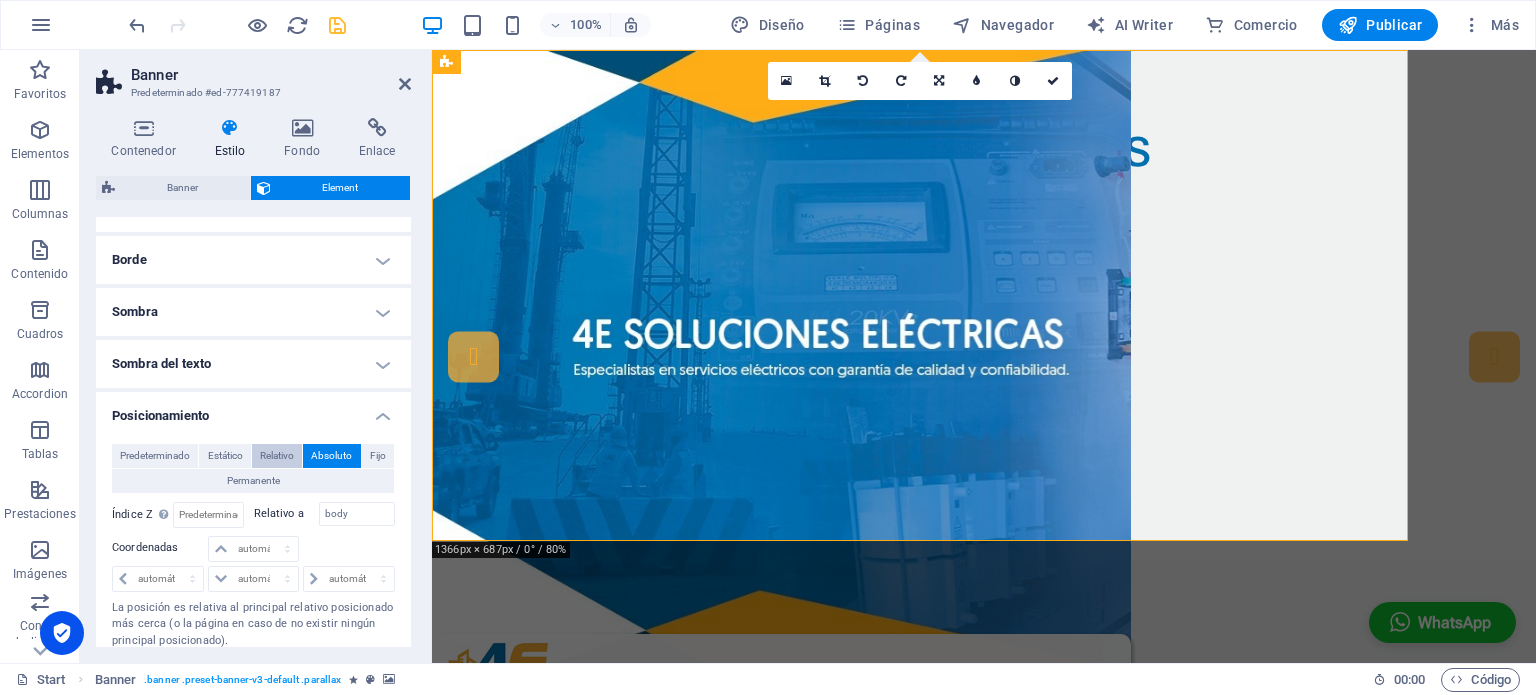 click on "Relativo" at bounding box center [277, 456] 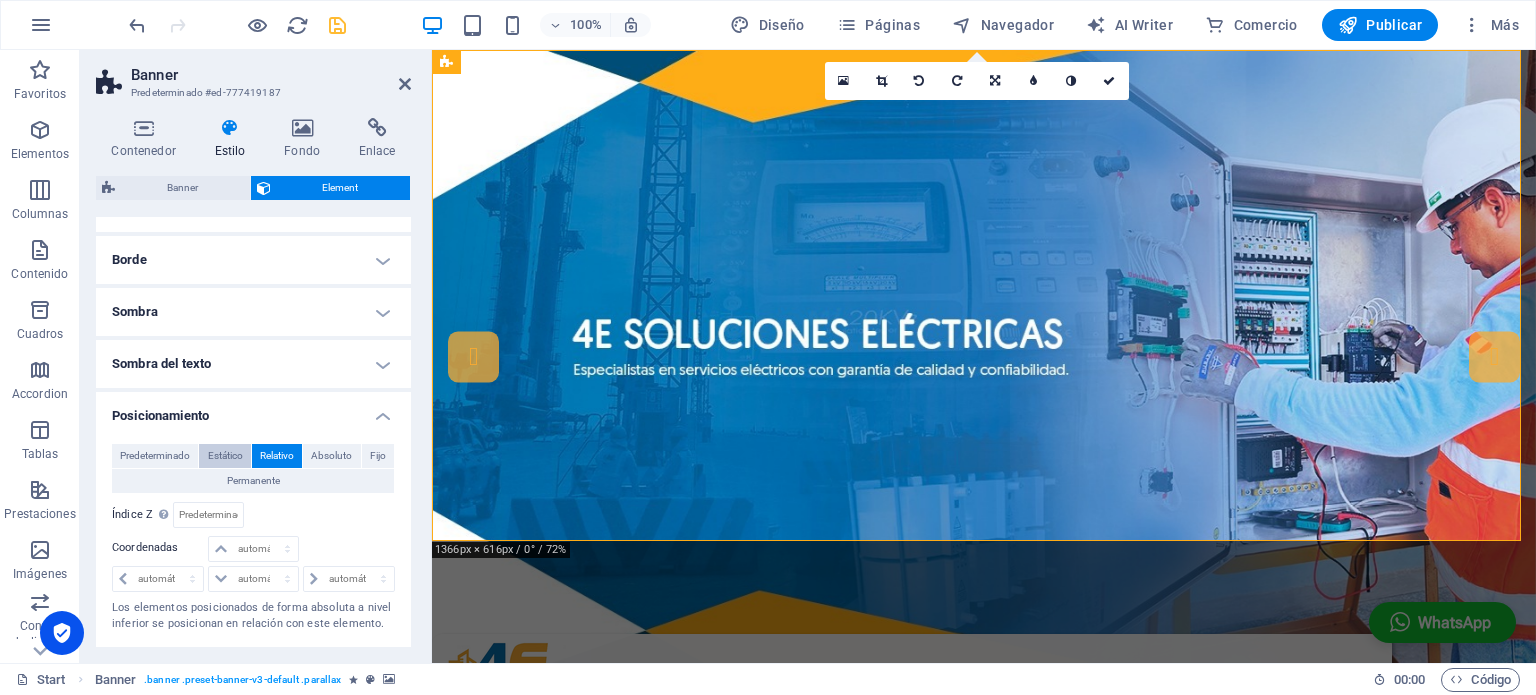 click on "Estático" at bounding box center (225, 456) 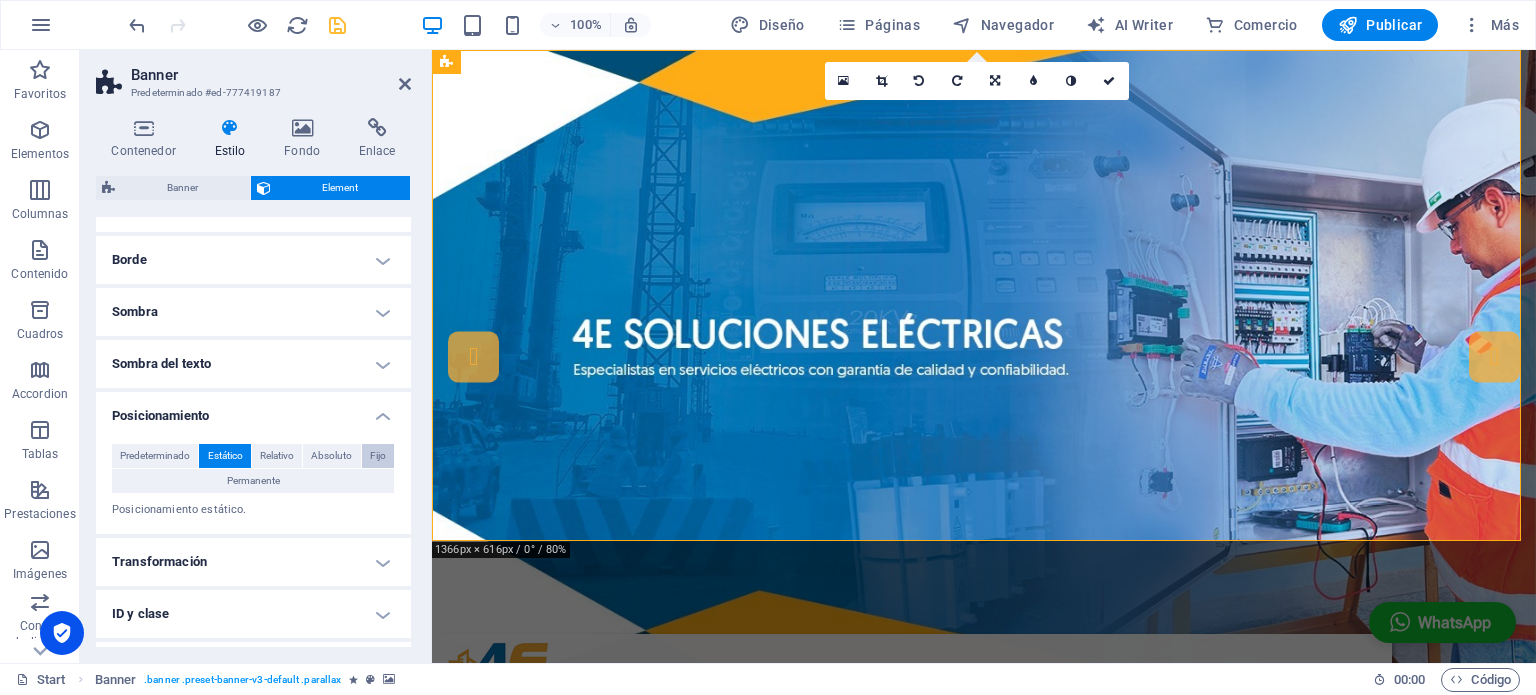click on "Fijo" at bounding box center (378, 456) 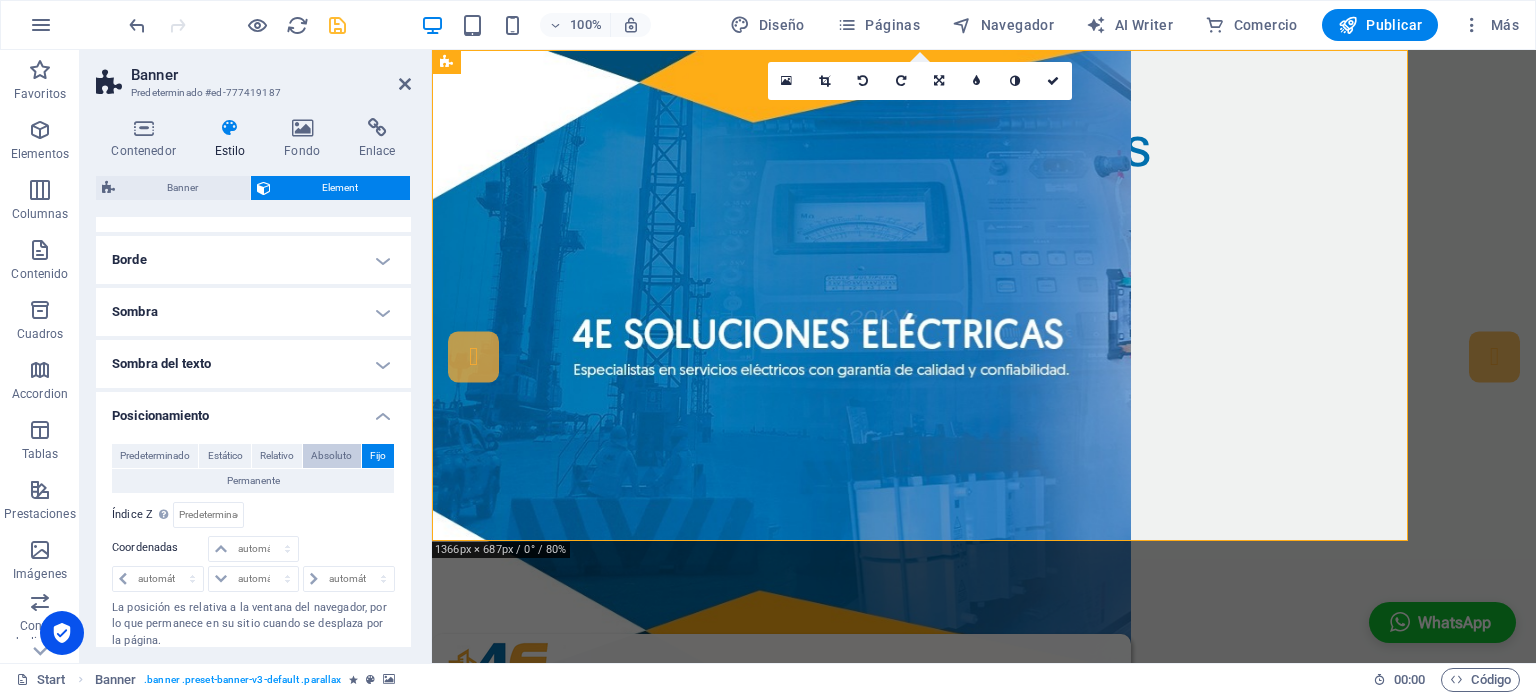 click on "Absoluto" at bounding box center (331, 456) 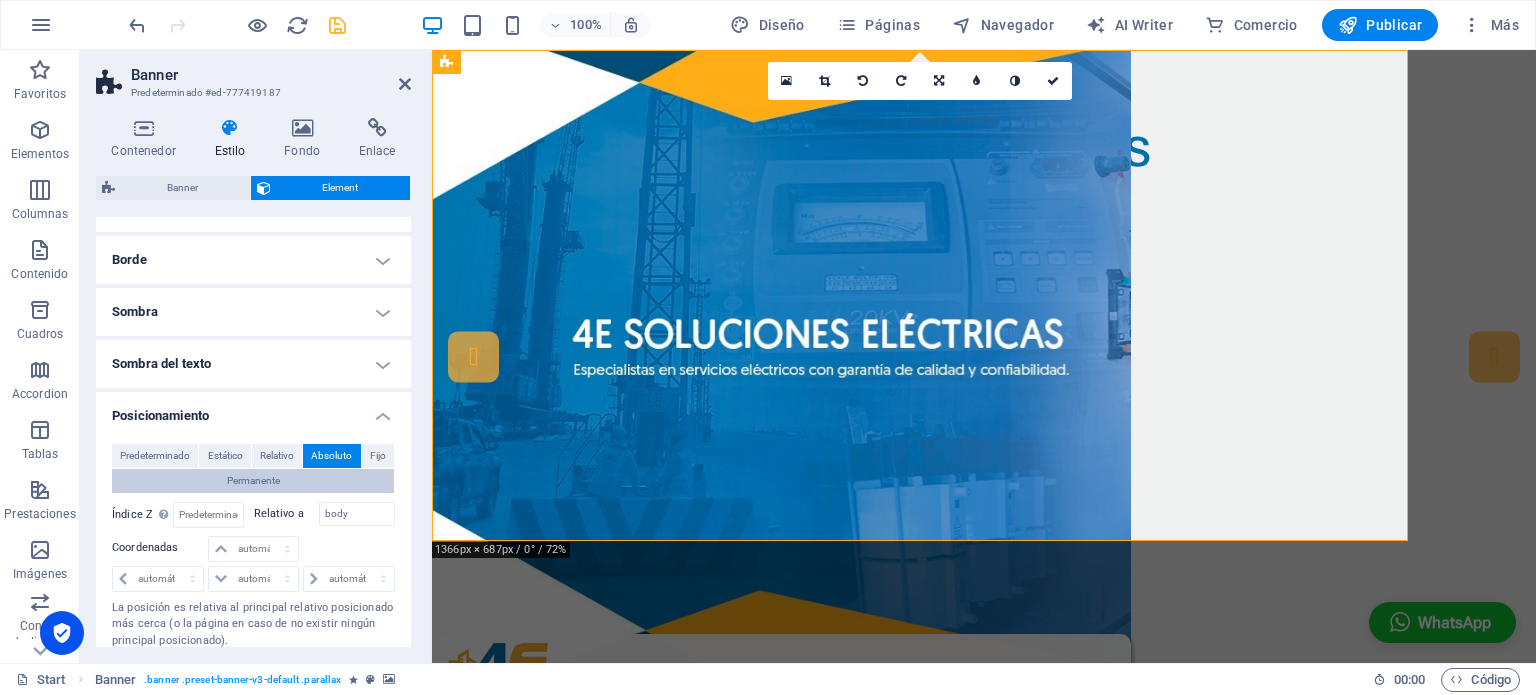 click on "Permanente" at bounding box center (253, 481) 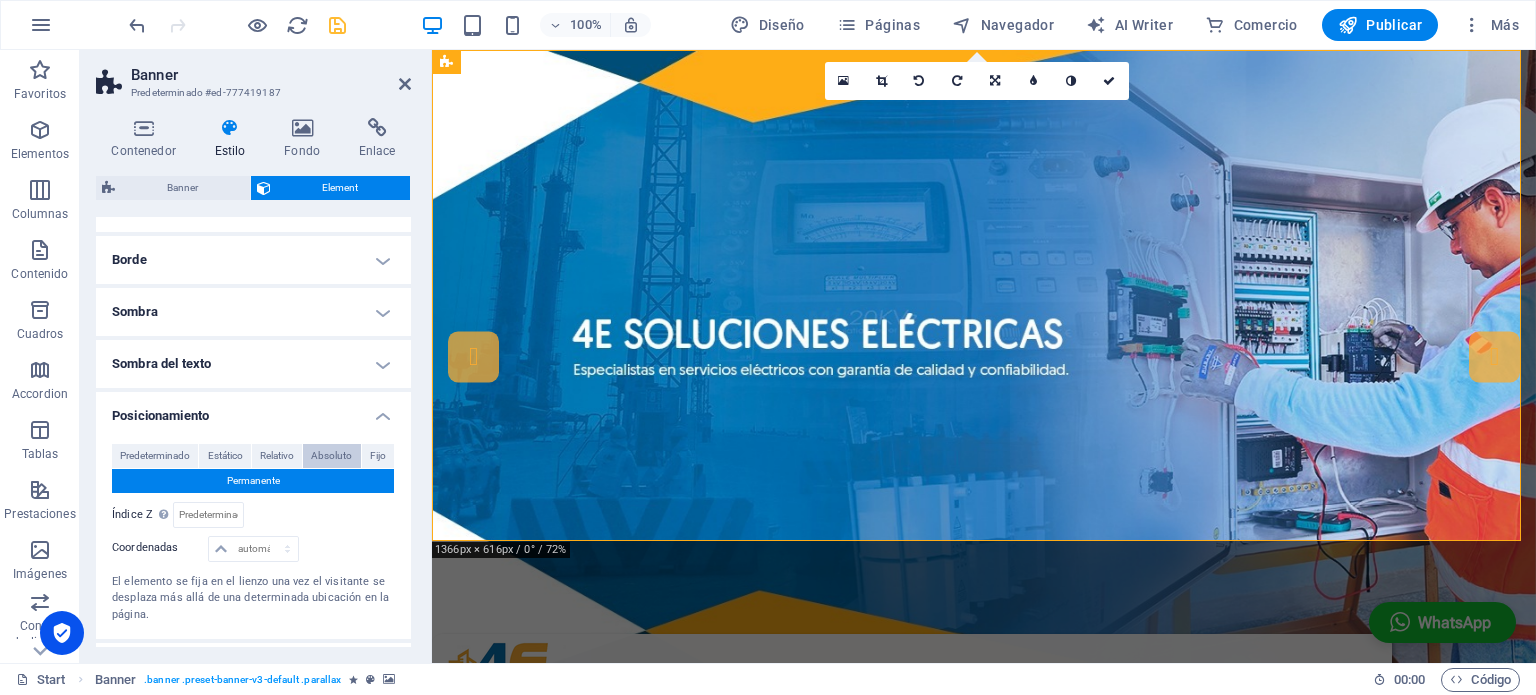click on "Absoluto" at bounding box center (331, 456) 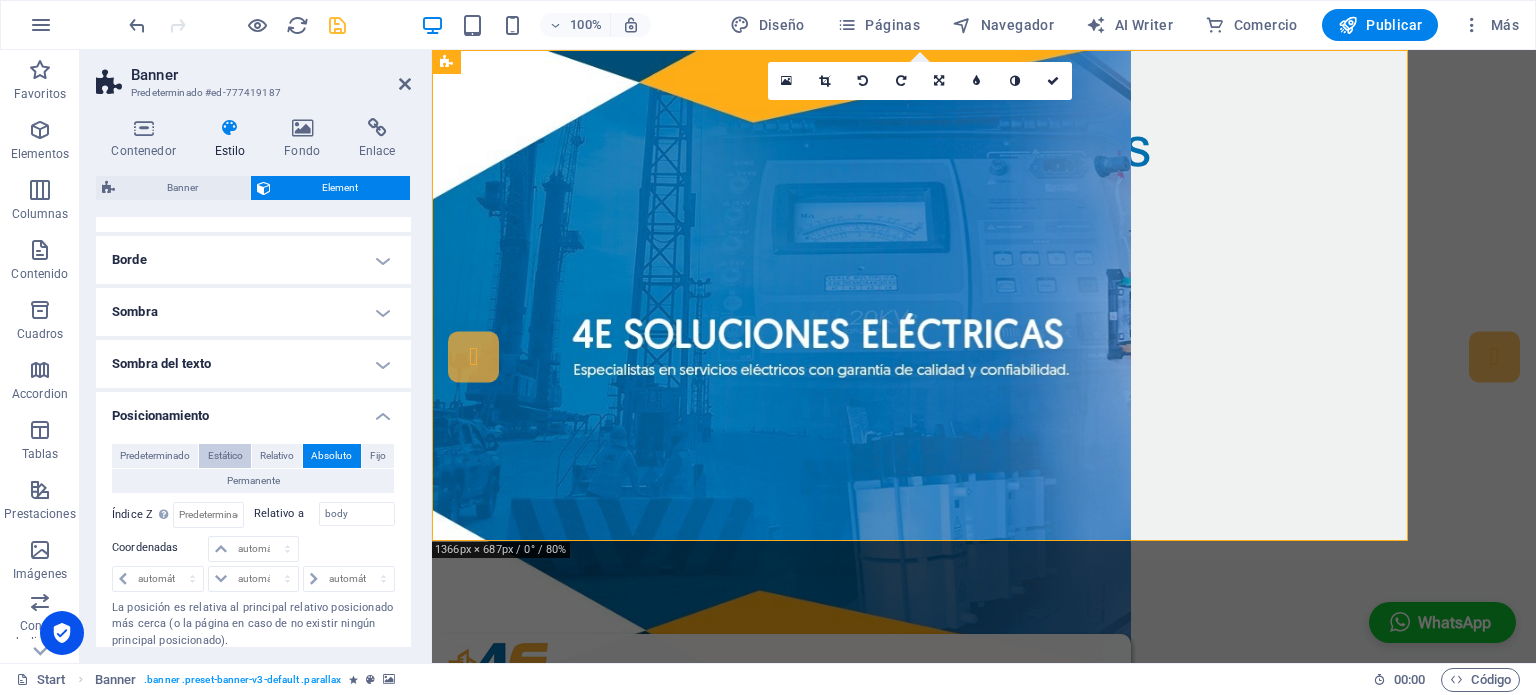 click on "Estático" at bounding box center (225, 456) 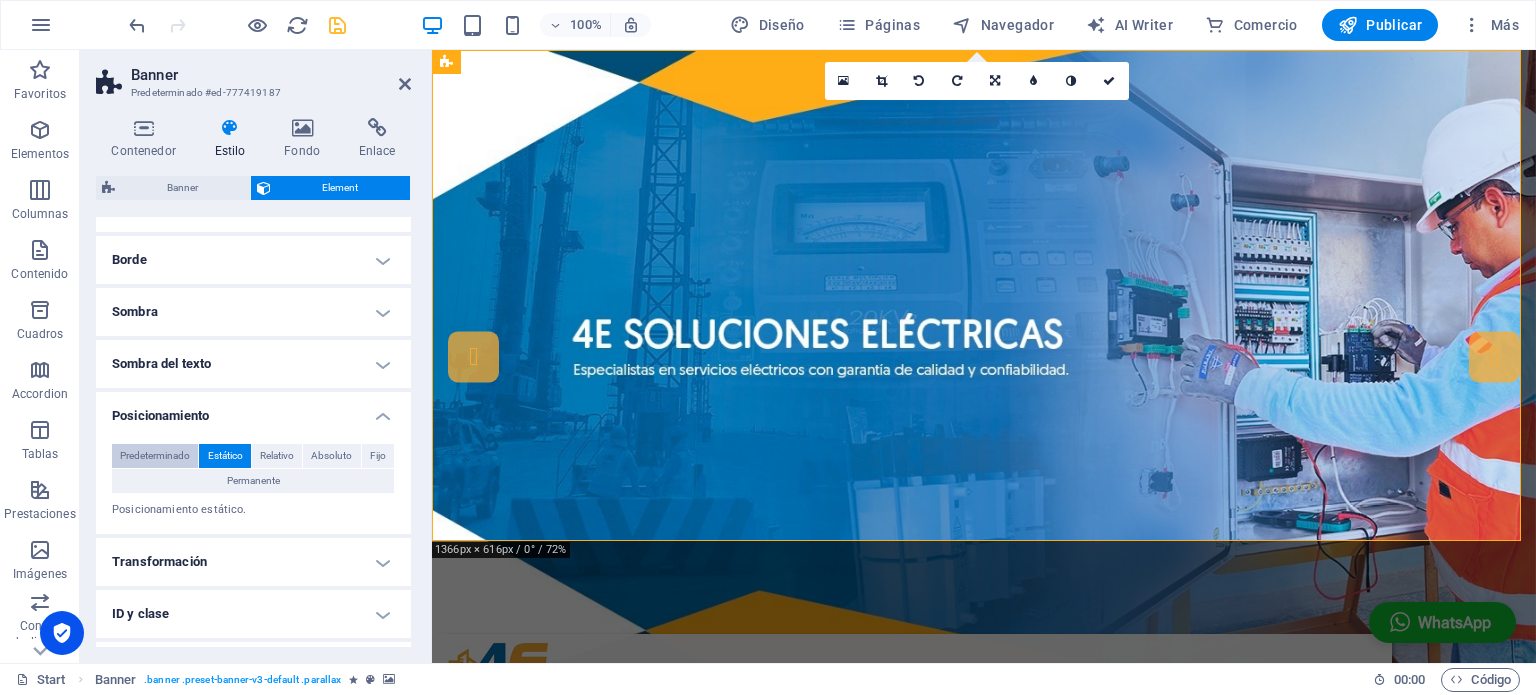 click on "Predeterminado" at bounding box center [155, 456] 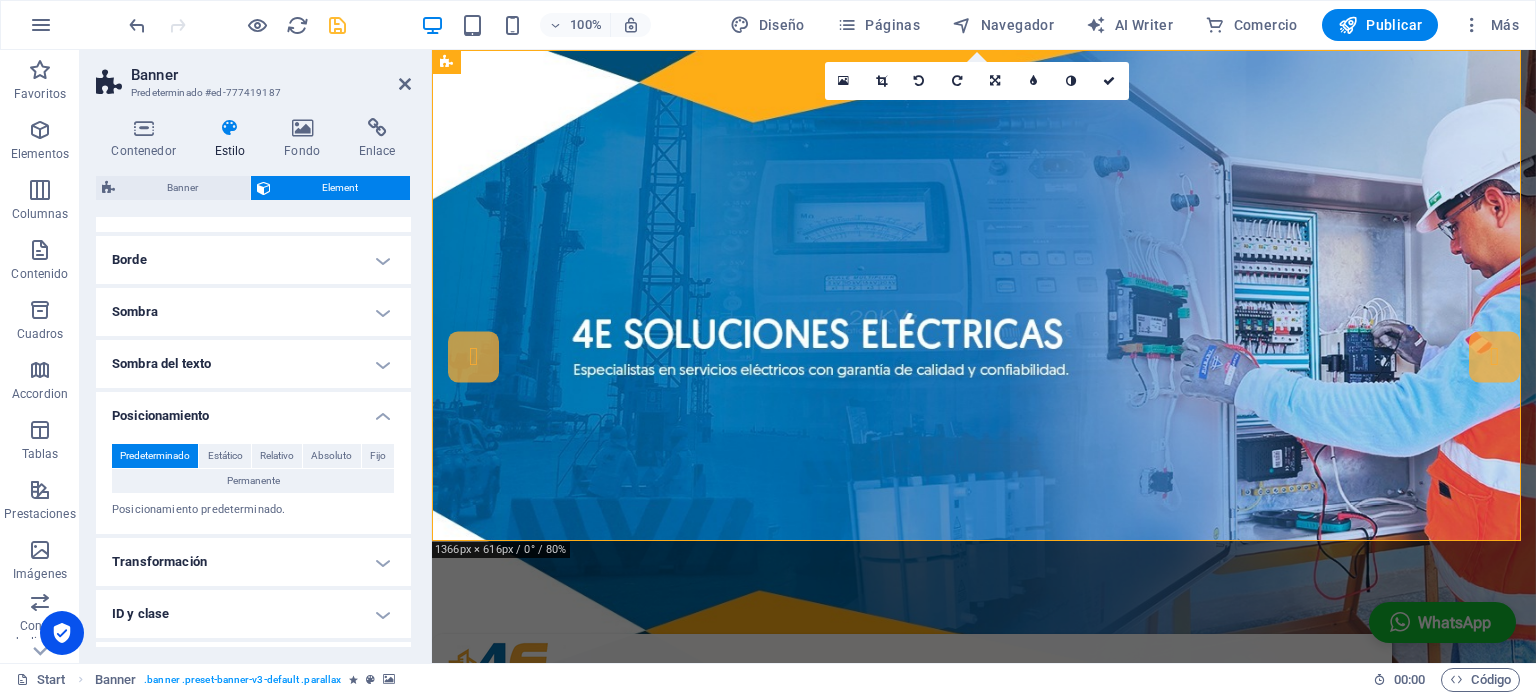 scroll, scrollTop: 104, scrollLeft: 0, axis: vertical 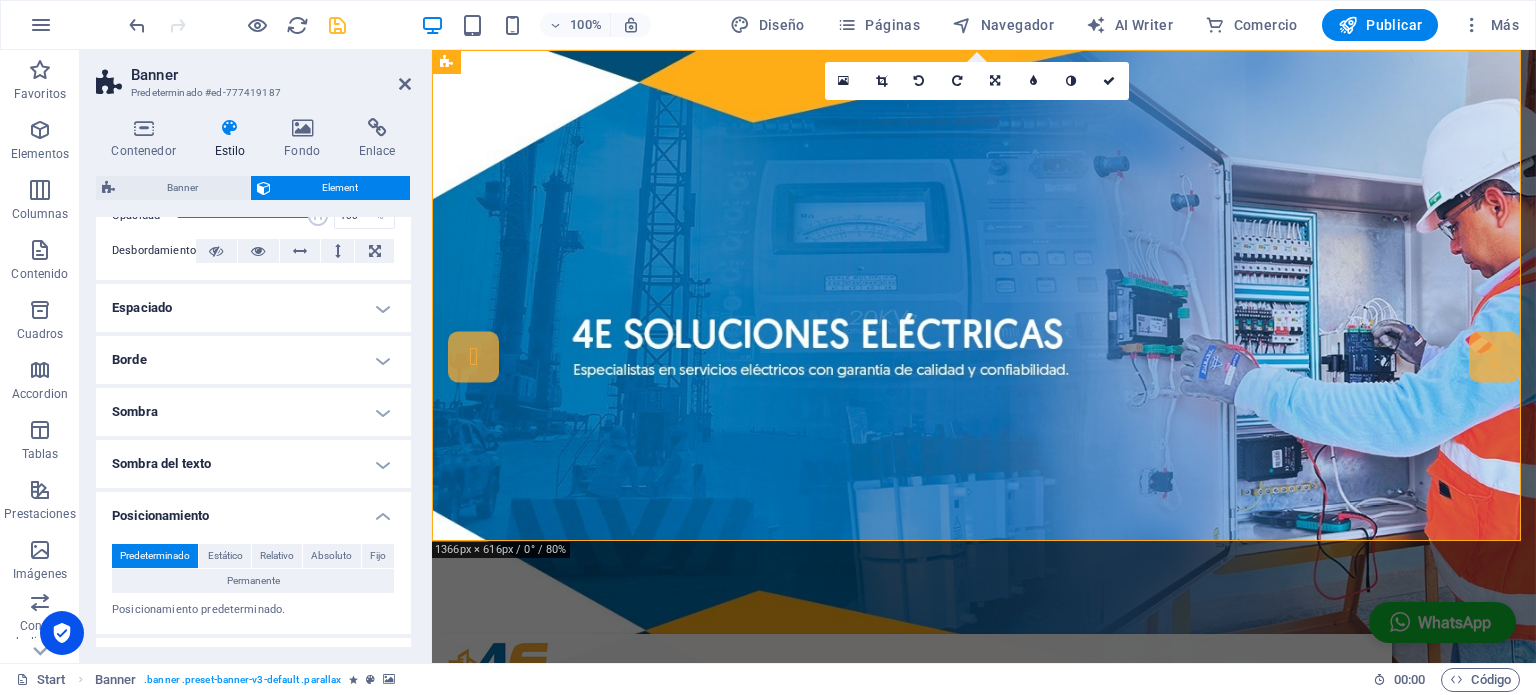 click on "Posicionamiento" at bounding box center [253, 510] 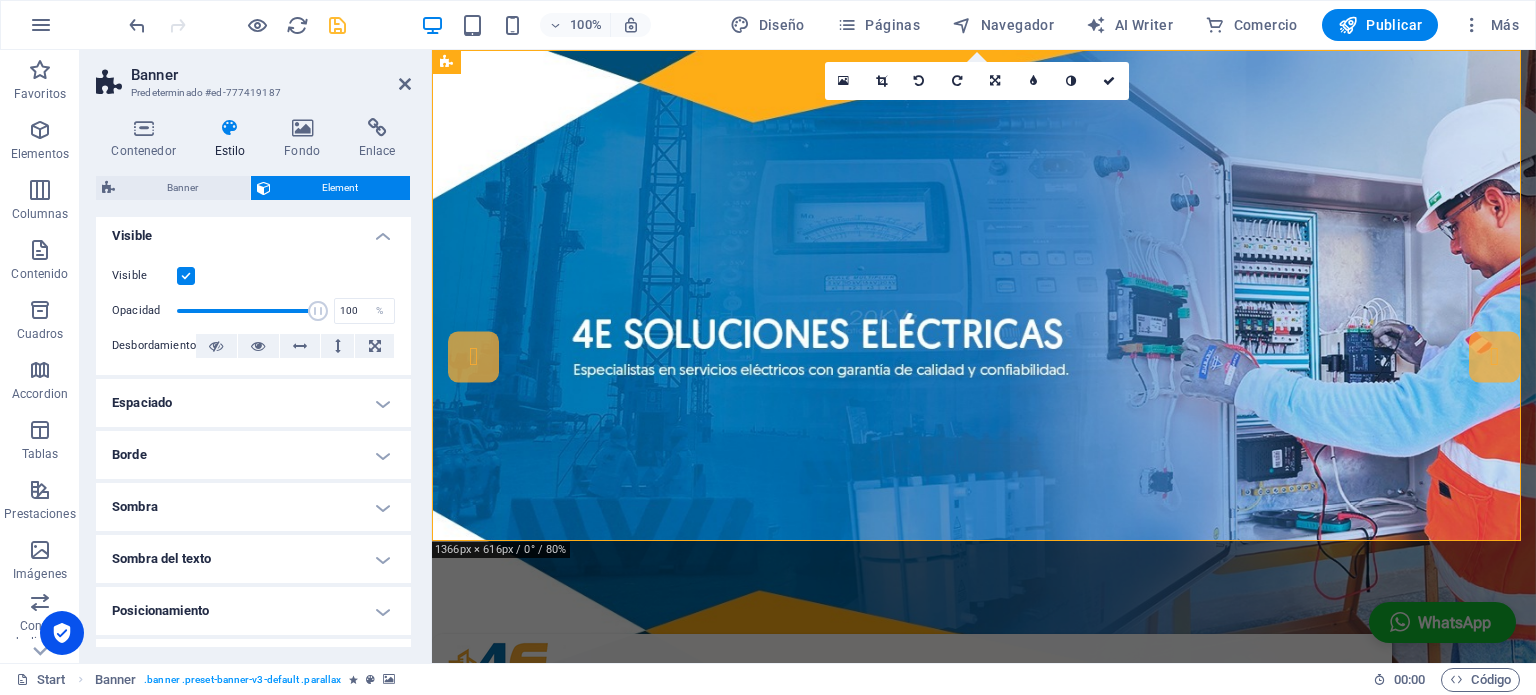 scroll, scrollTop: 0, scrollLeft: 0, axis: both 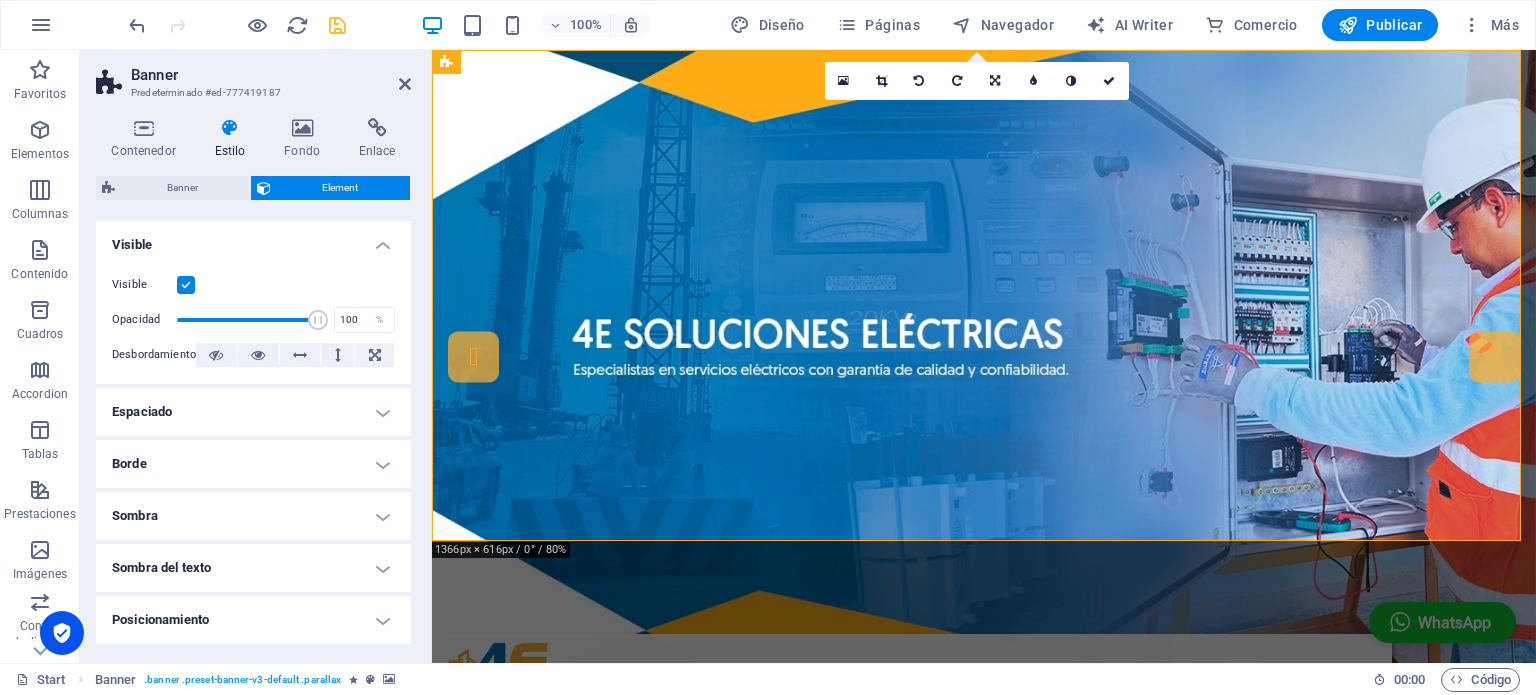 click on "Visible" at bounding box center (253, 239) 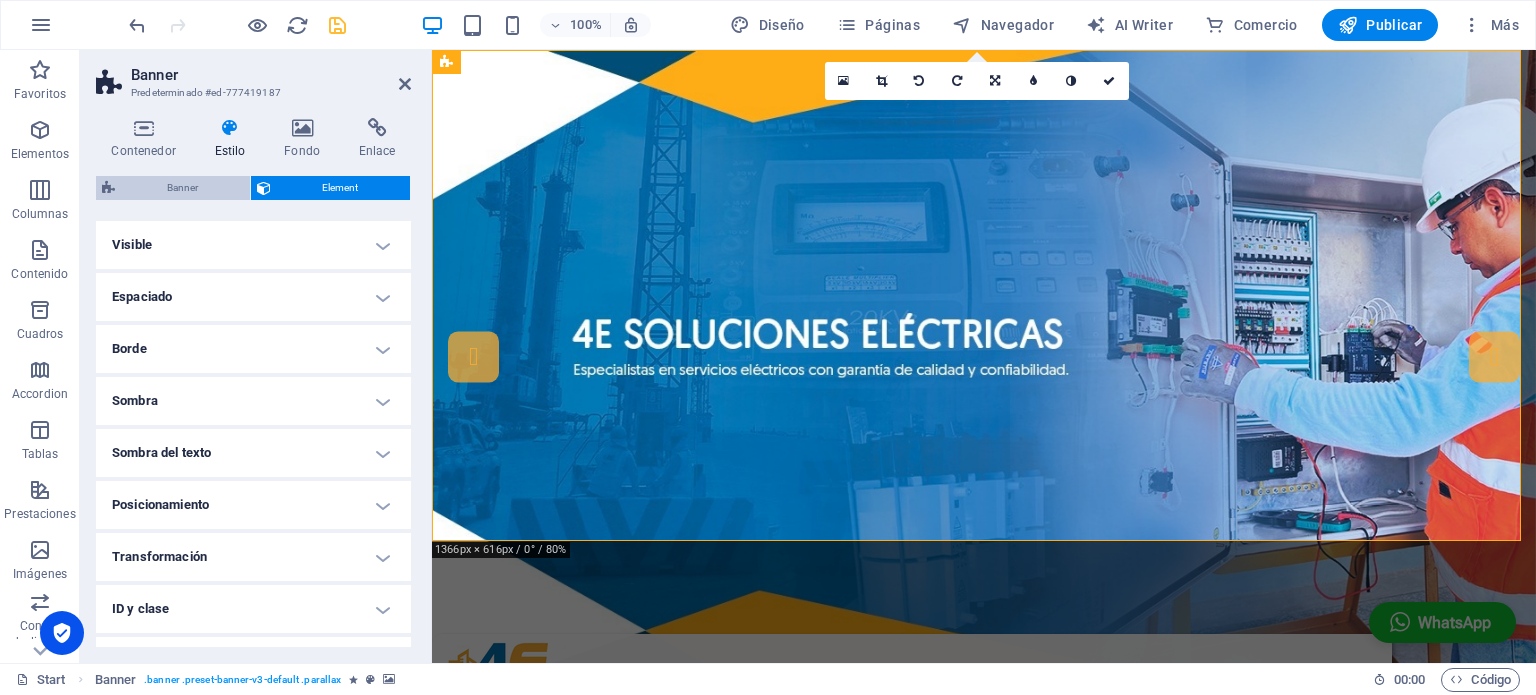 click on "Banner" at bounding box center [182, 188] 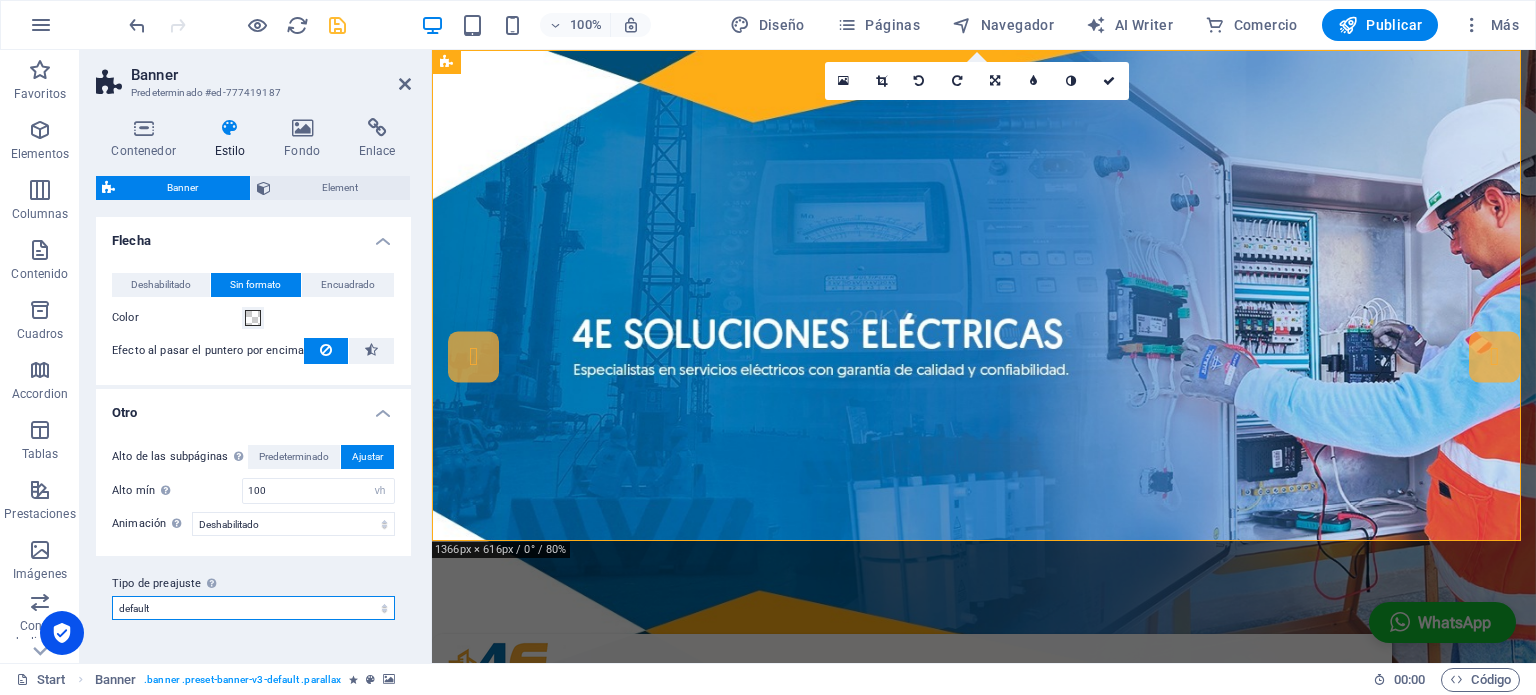 click on "default Añadir tipo de preajuste" at bounding box center [253, 608] 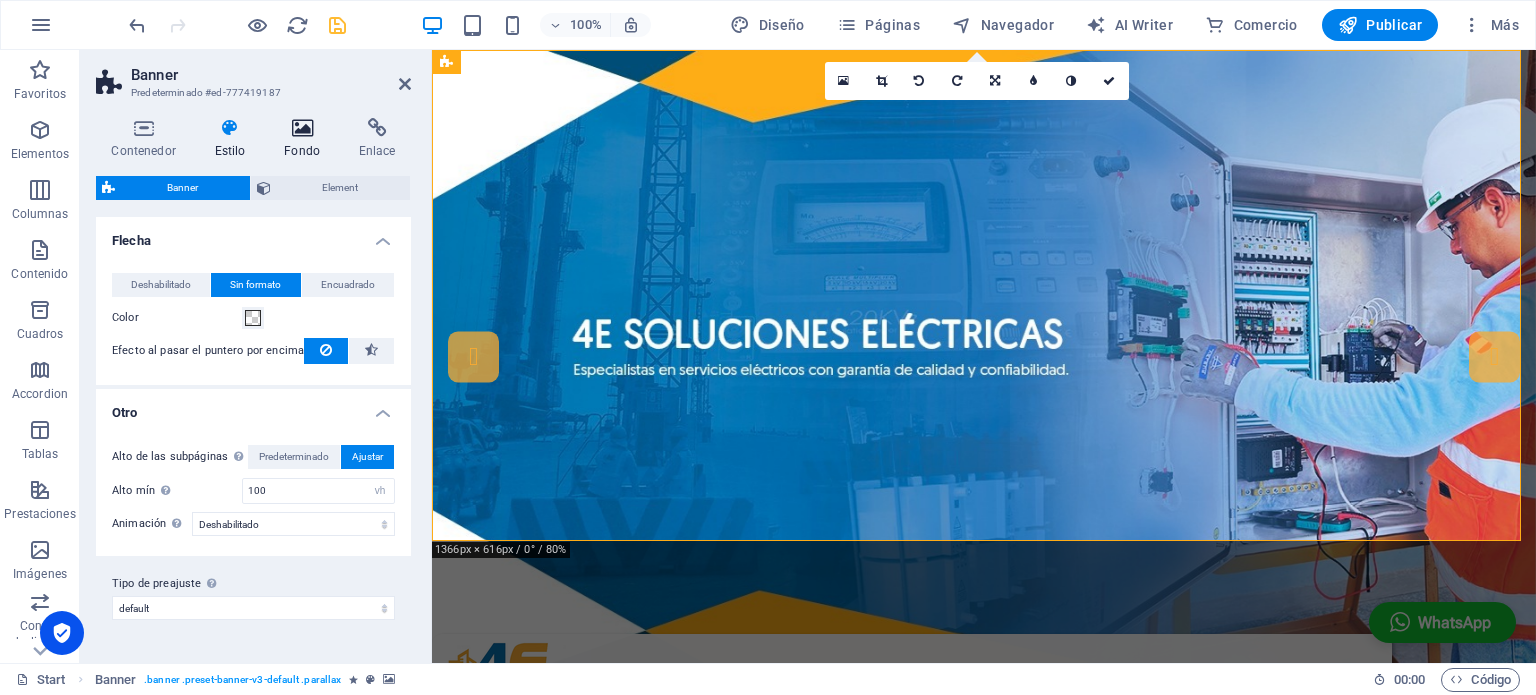 click at bounding box center [302, 128] 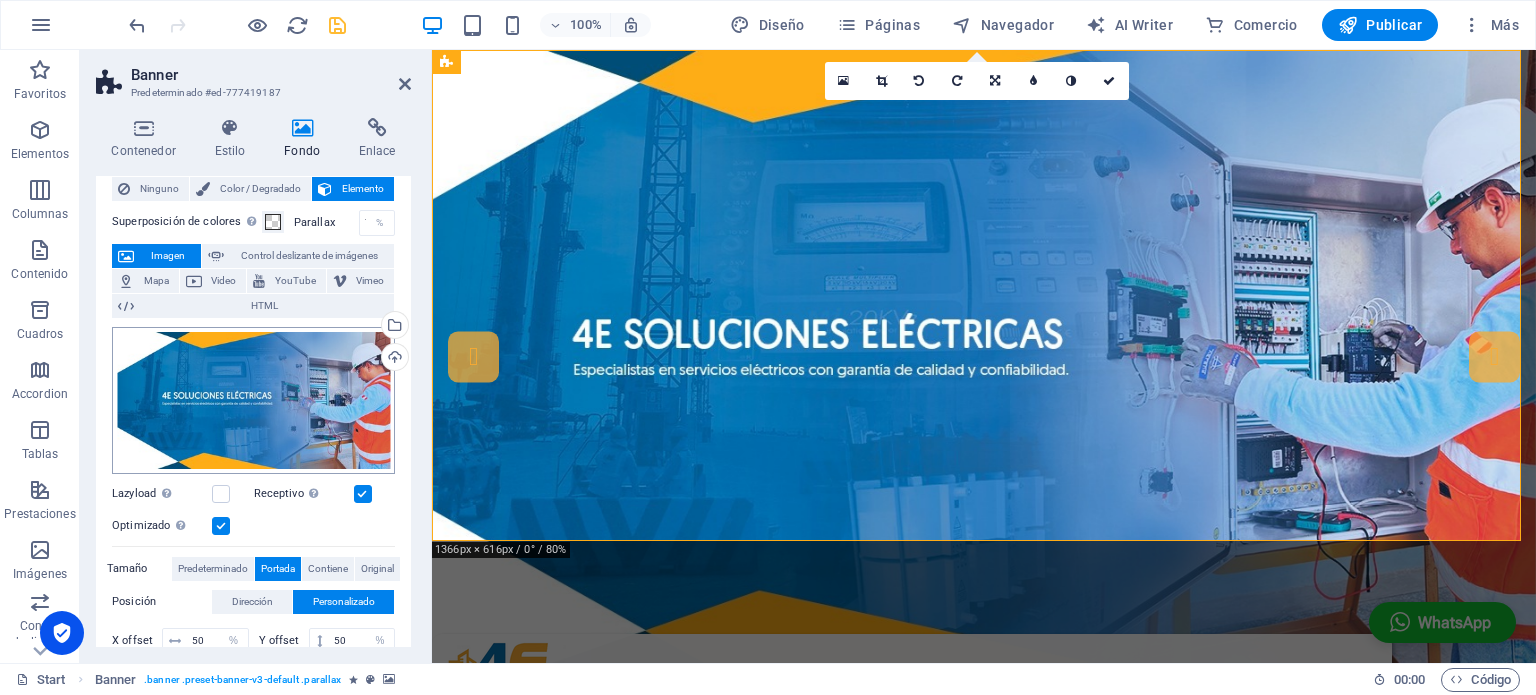 scroll, scrollTop: 251, scrollLeft: 0, axis: vertical 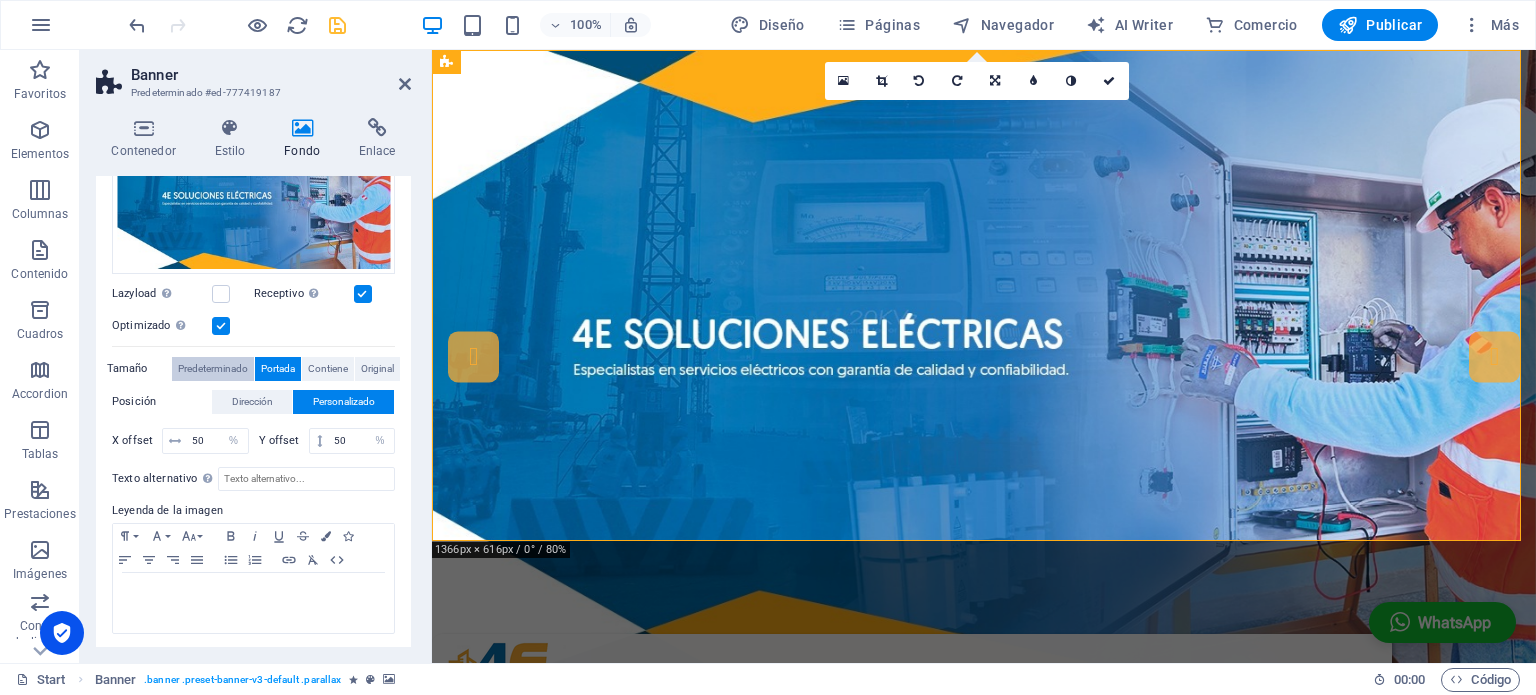 click on "Predeterminado" at bounding box center [213, 369] 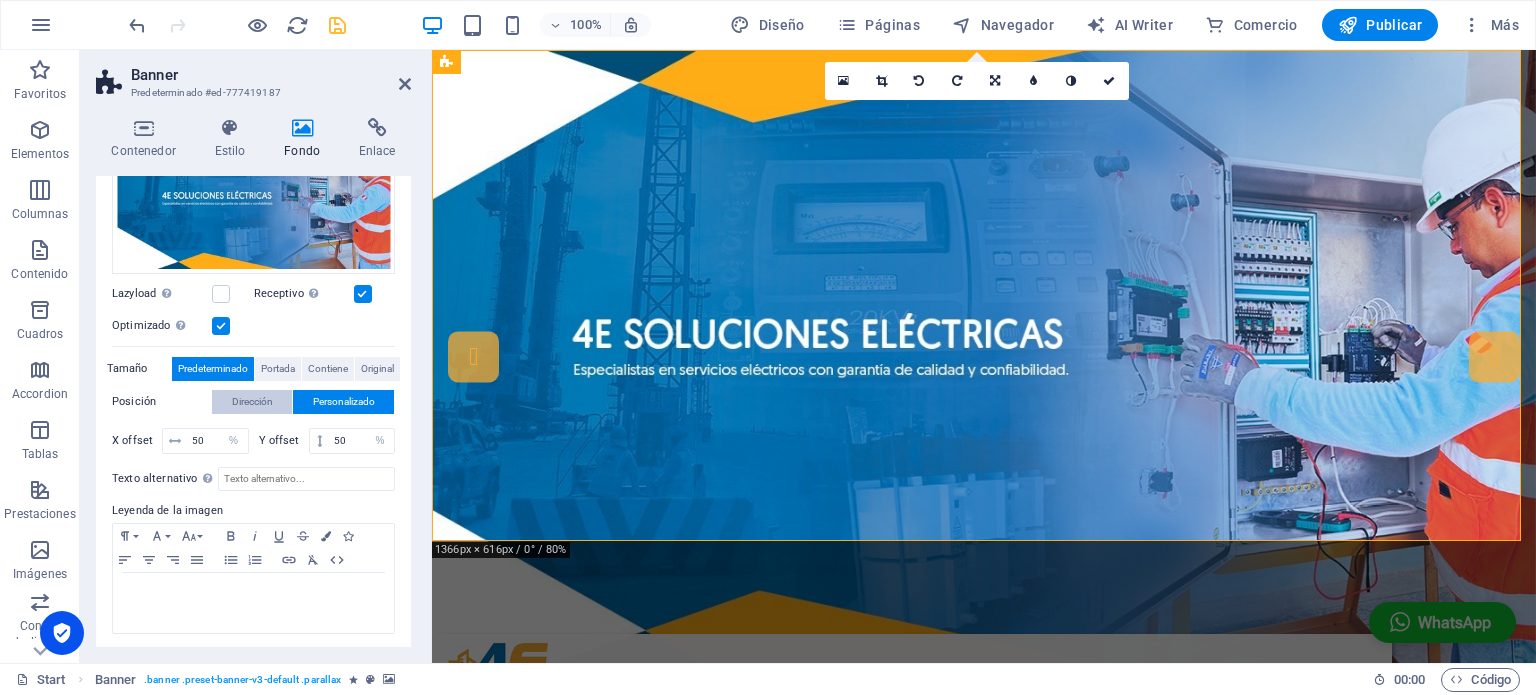 click on "Dirección" at bounding box center (252, 402) 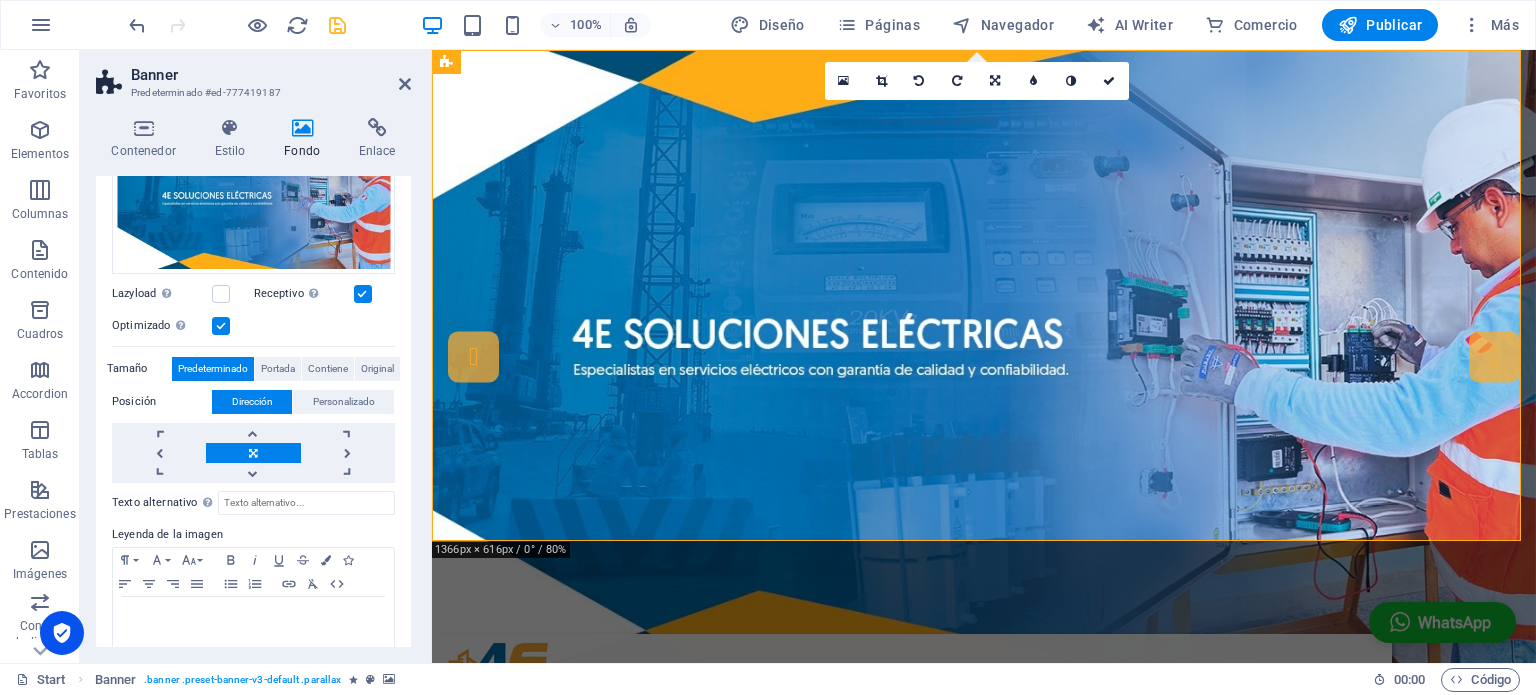 click at bounding box center [337, 25] 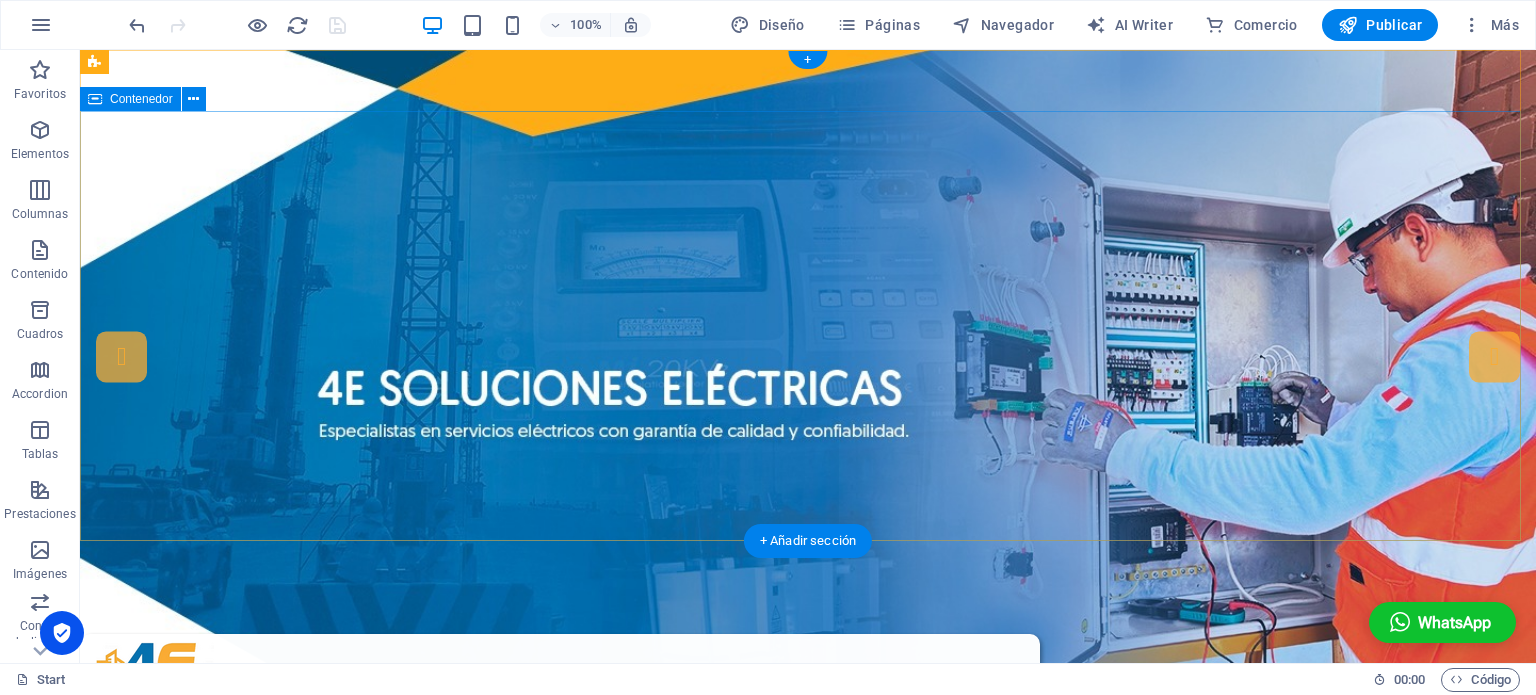 click on "4E Soluciones Eléctricas EEspecialistas en servicios eléctricos con  garantía de calidad y confiabilidad contáctanos" at bounding box center (808, 951) 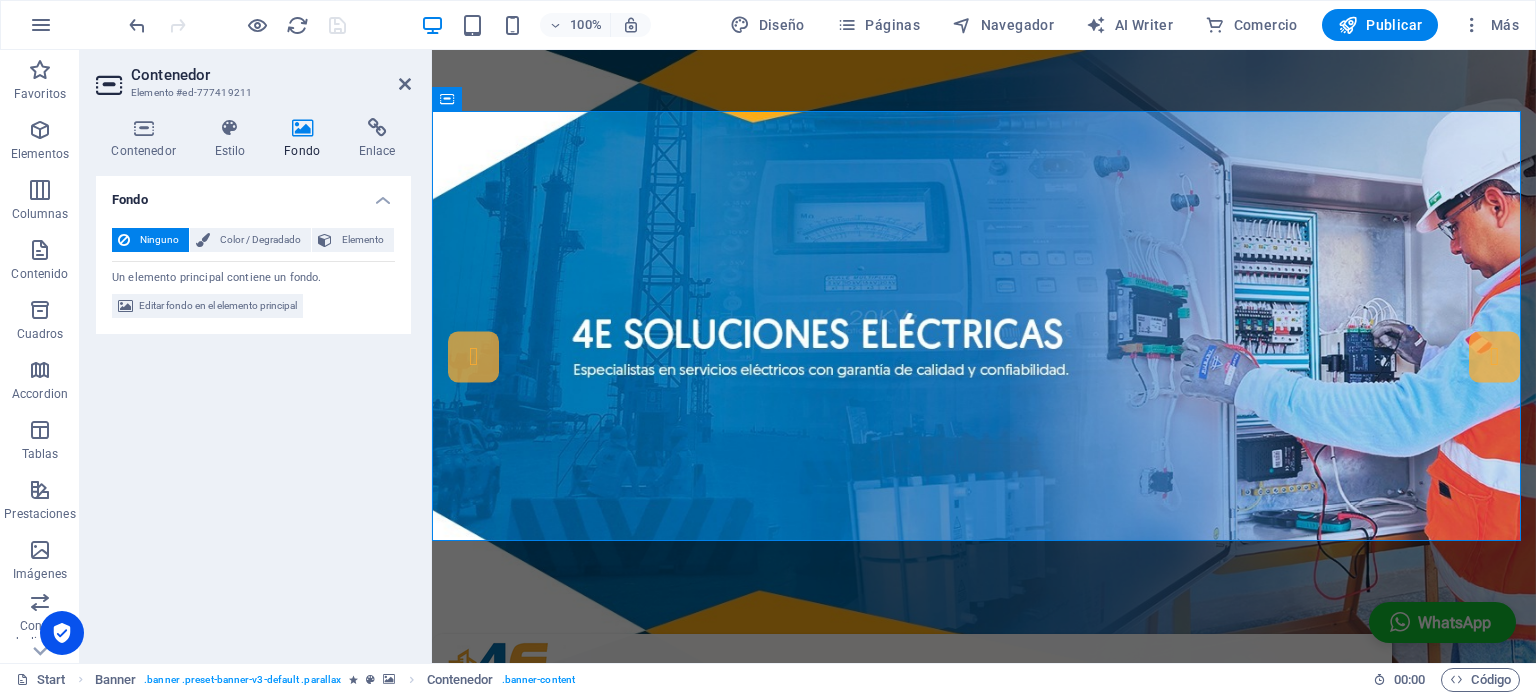 click at bounding box center [984, 356] 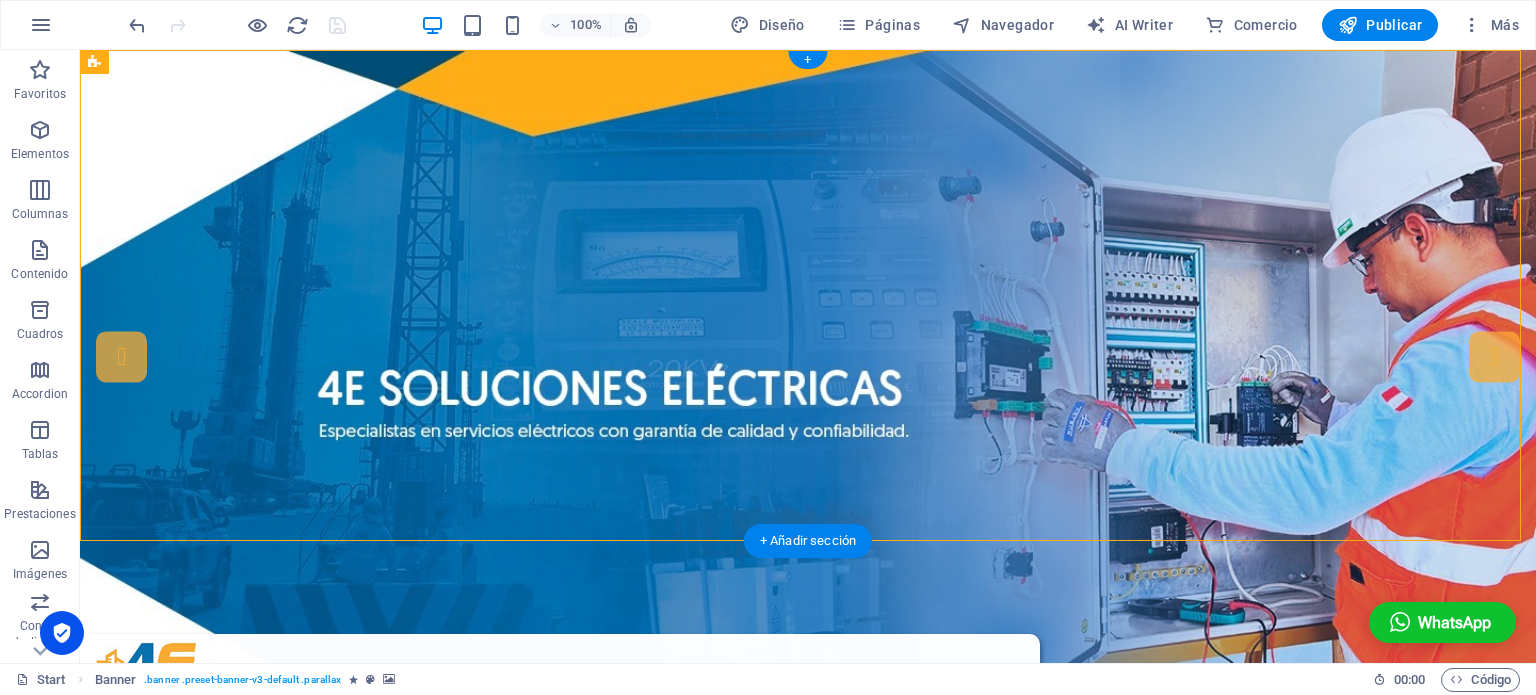 click at bounding box center (808, 356) 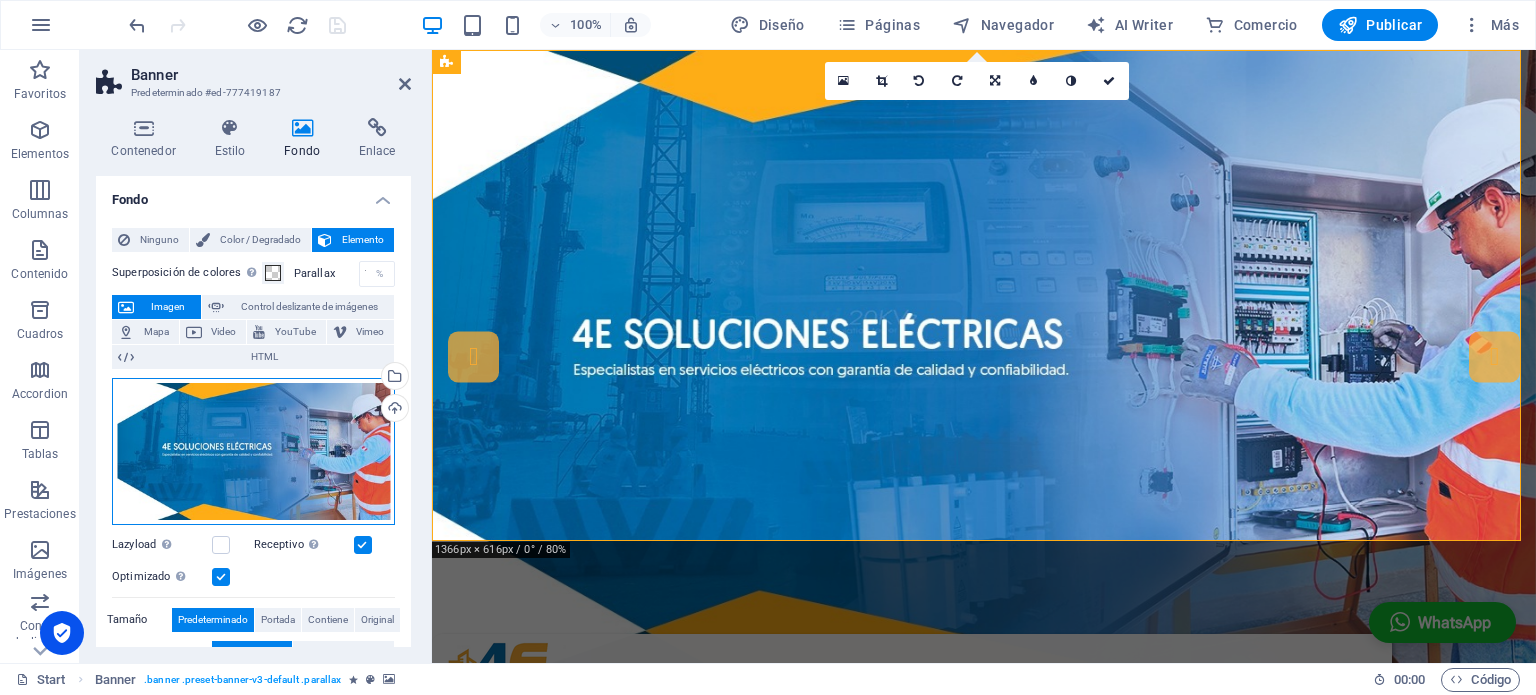 click on "Arrastra archivos aquí, haz clic para escoger archivos o  selecciona archivos de Archivos o de nuestra galería gratuita de fotos y vídeos" at bounding box center (253, 451) 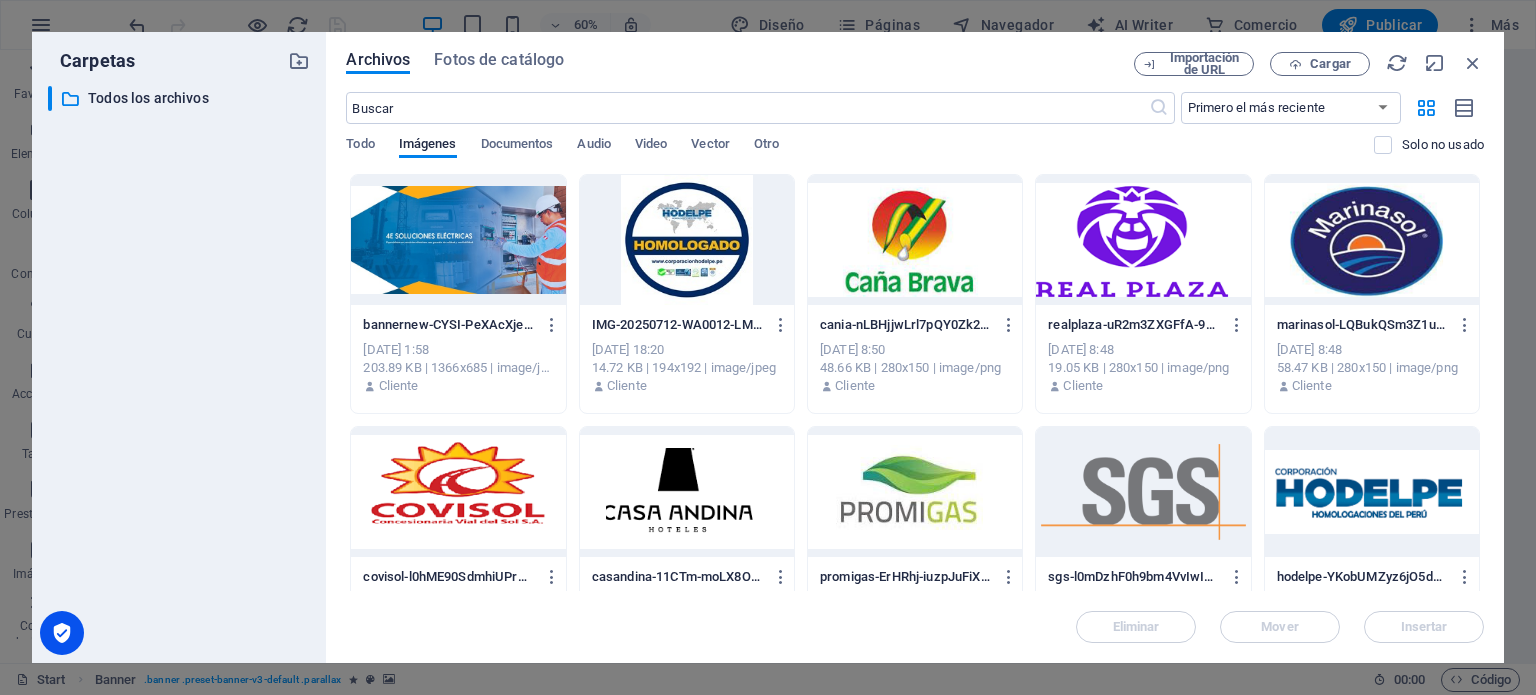click at bounding box center [1372, 492] 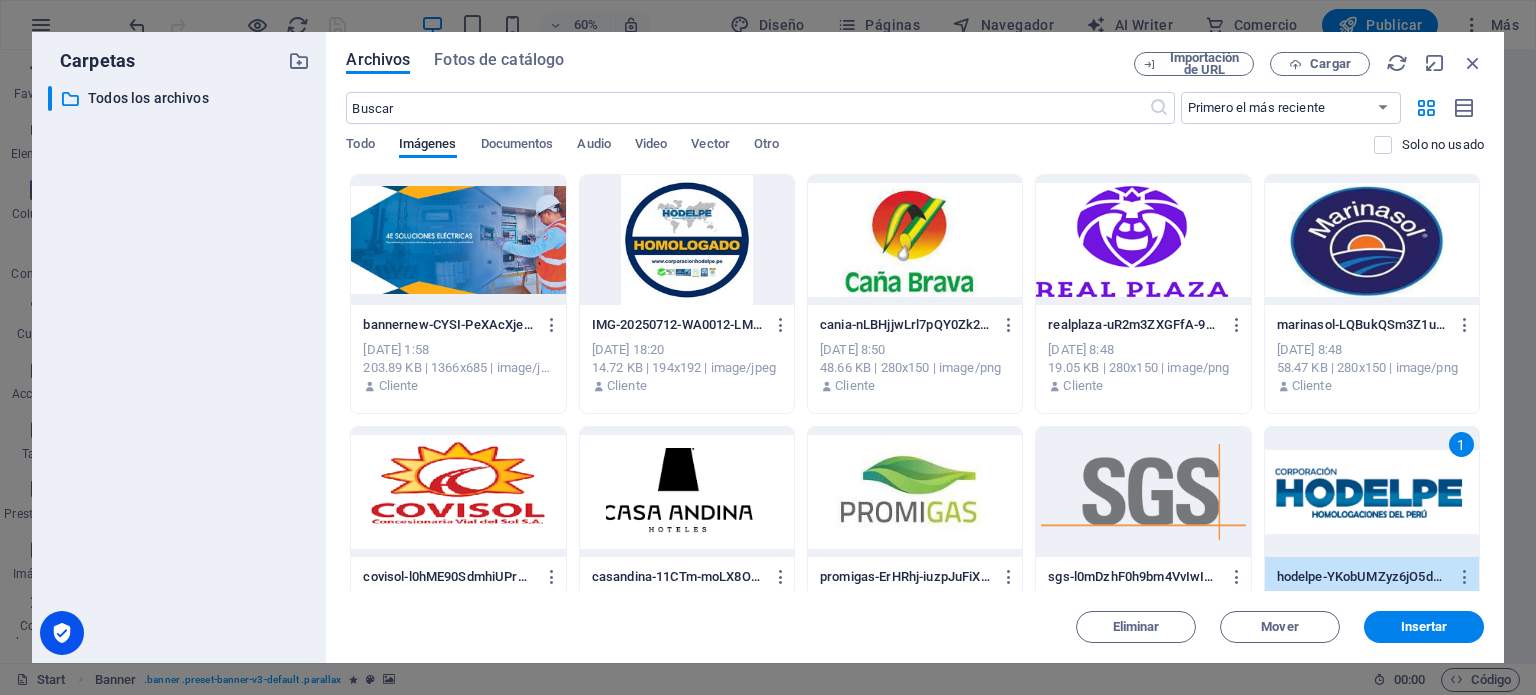 click on "1" at bounding box center [1372, 492] 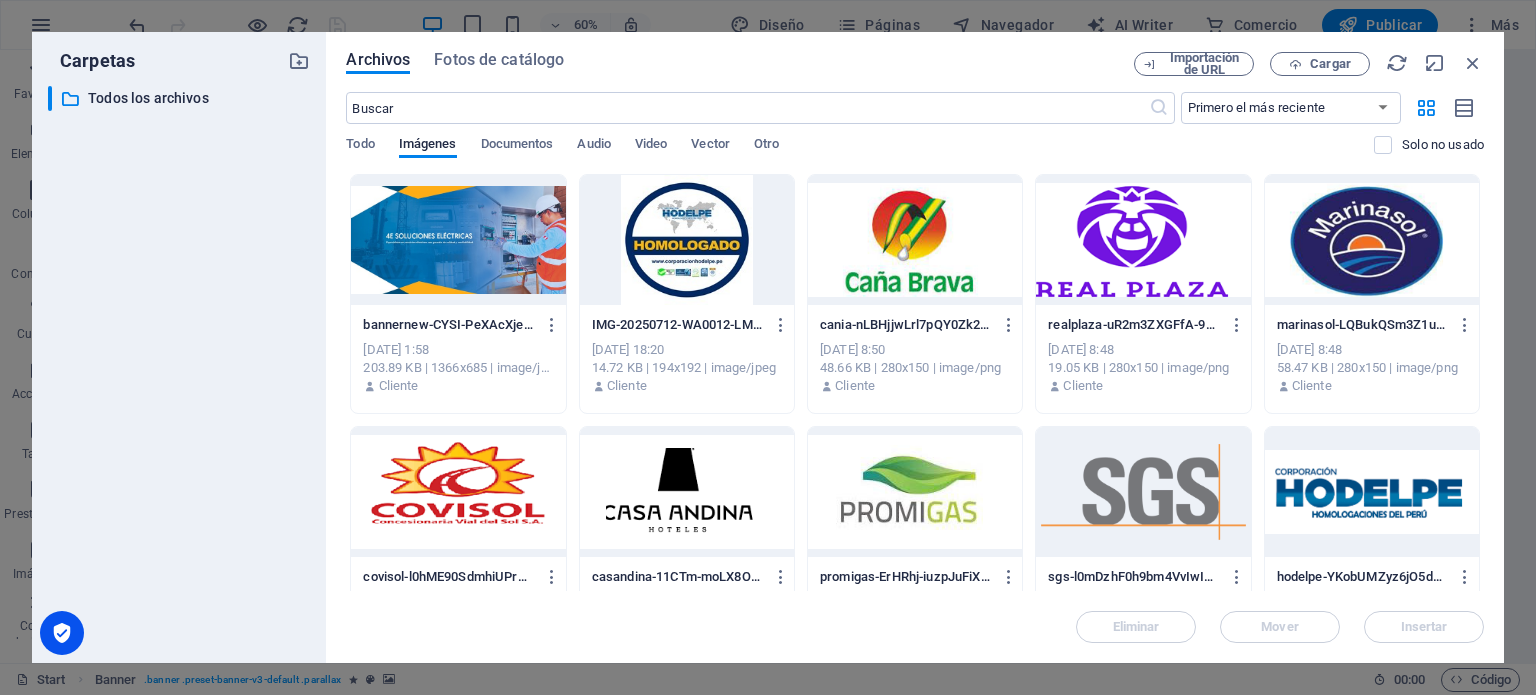 click at bounding box center [1372, 492] 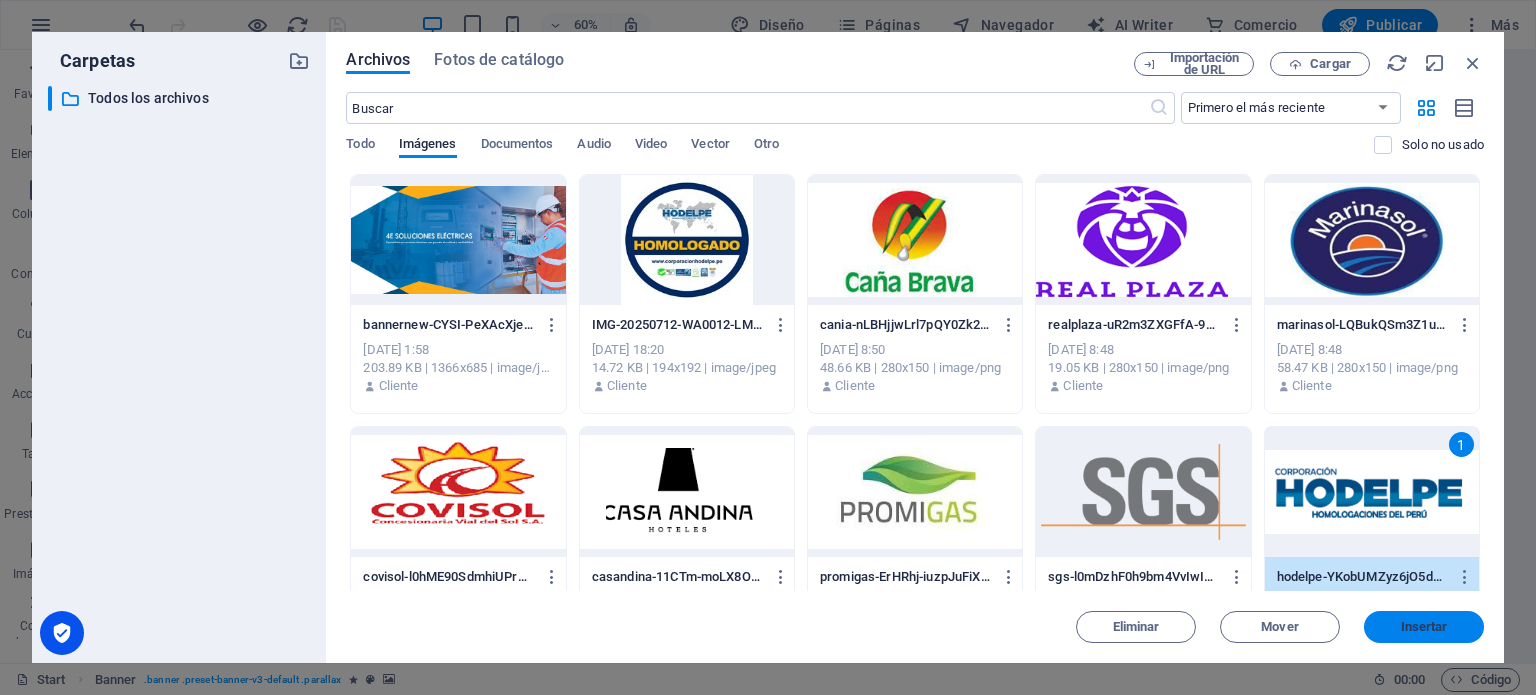 click on "Insertar" at bounding box center (1424, 627) 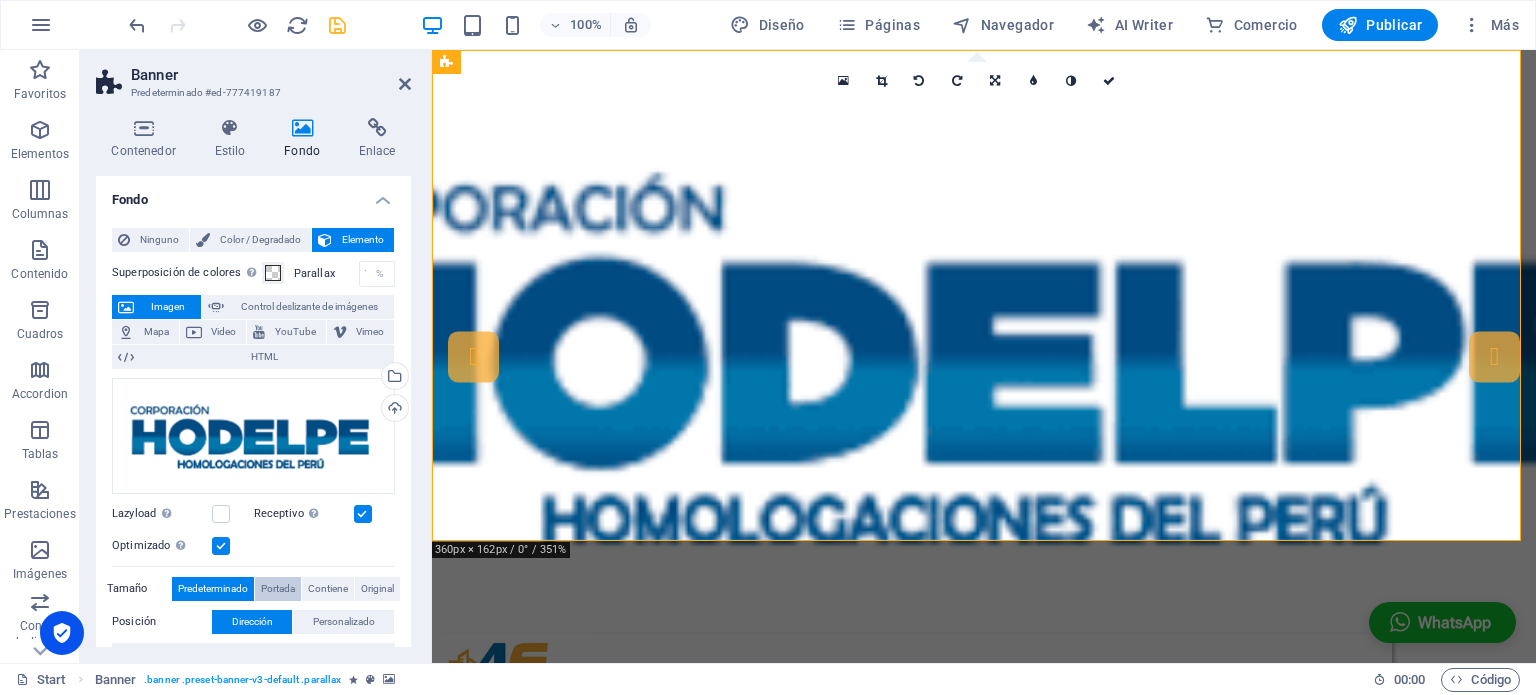 click on "Portada" at bounding box center (278, 589) 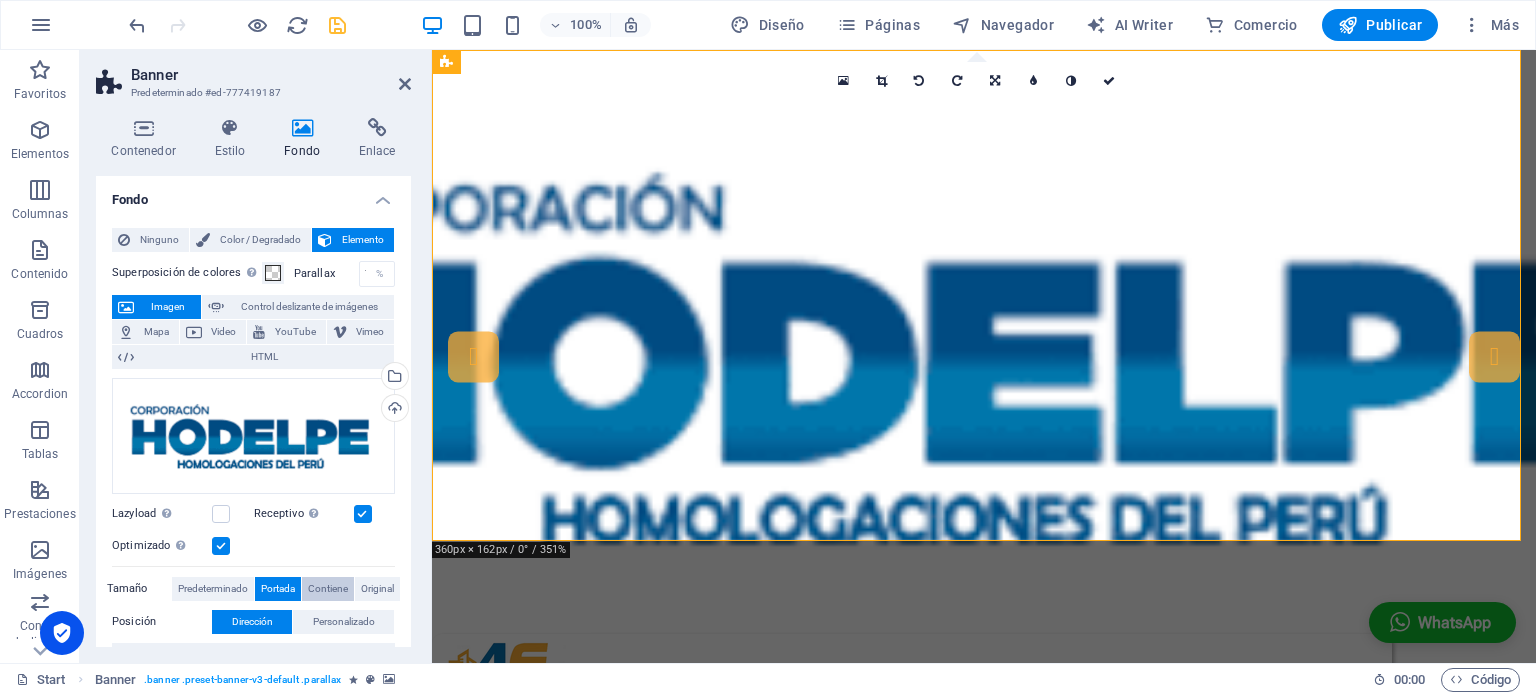 click on "Contiene" at bounding box center [328, 589] 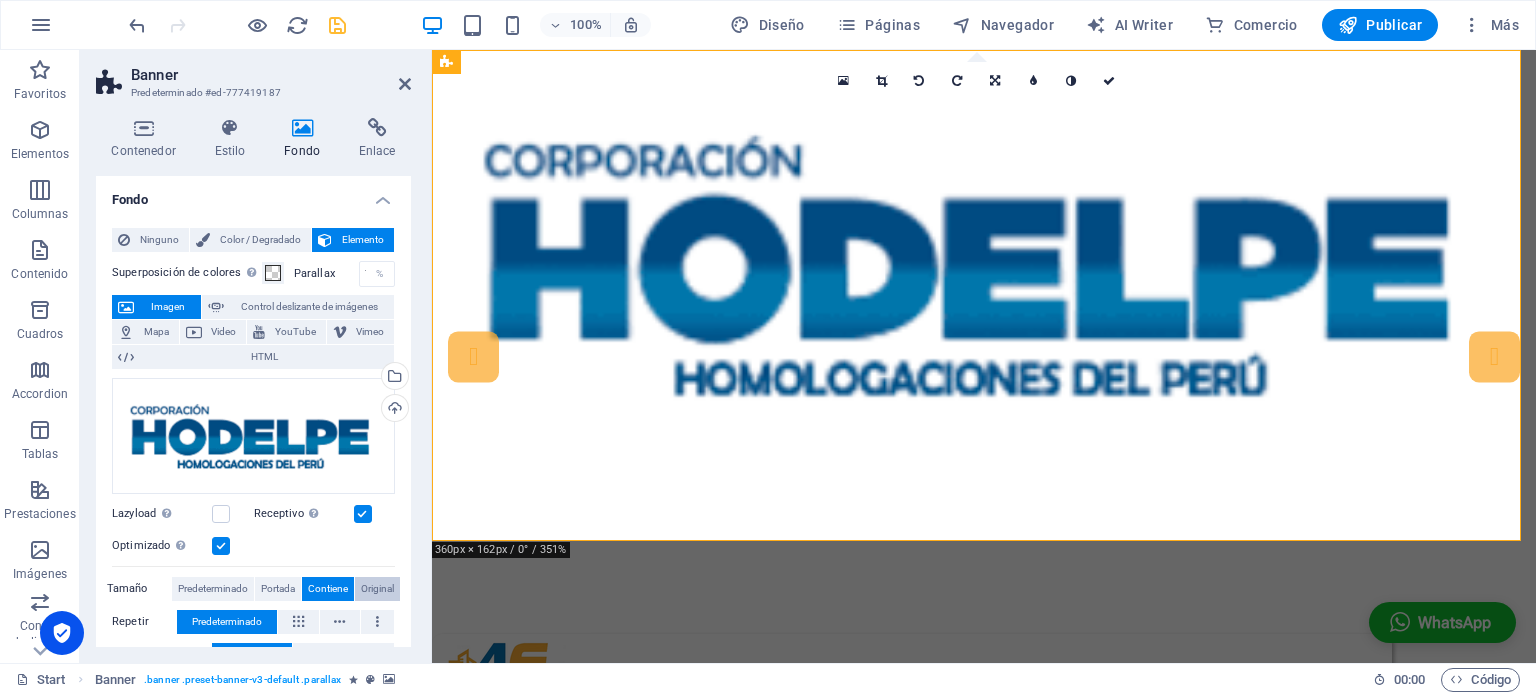 click on "Original" at bounding box center [377, 589] 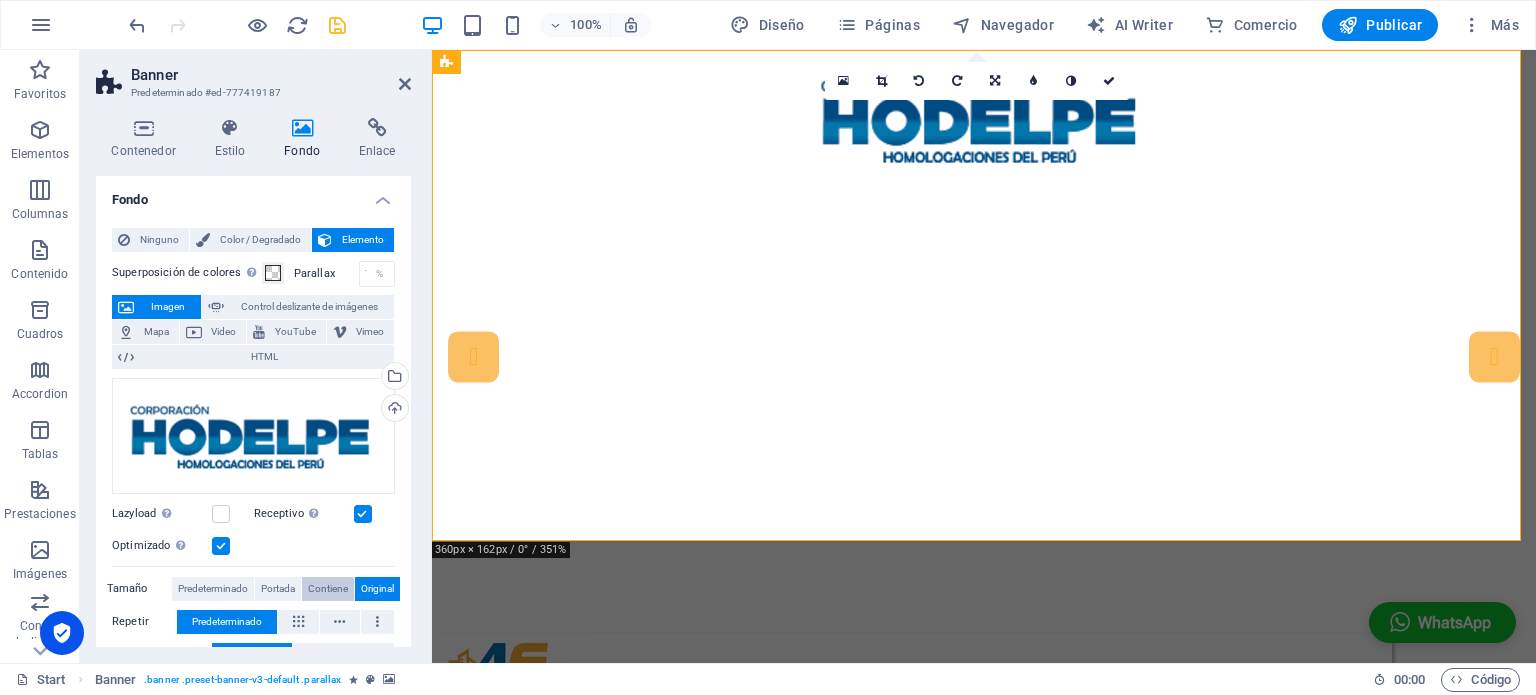 click on "Contiene" at bounding box center [328, 589] 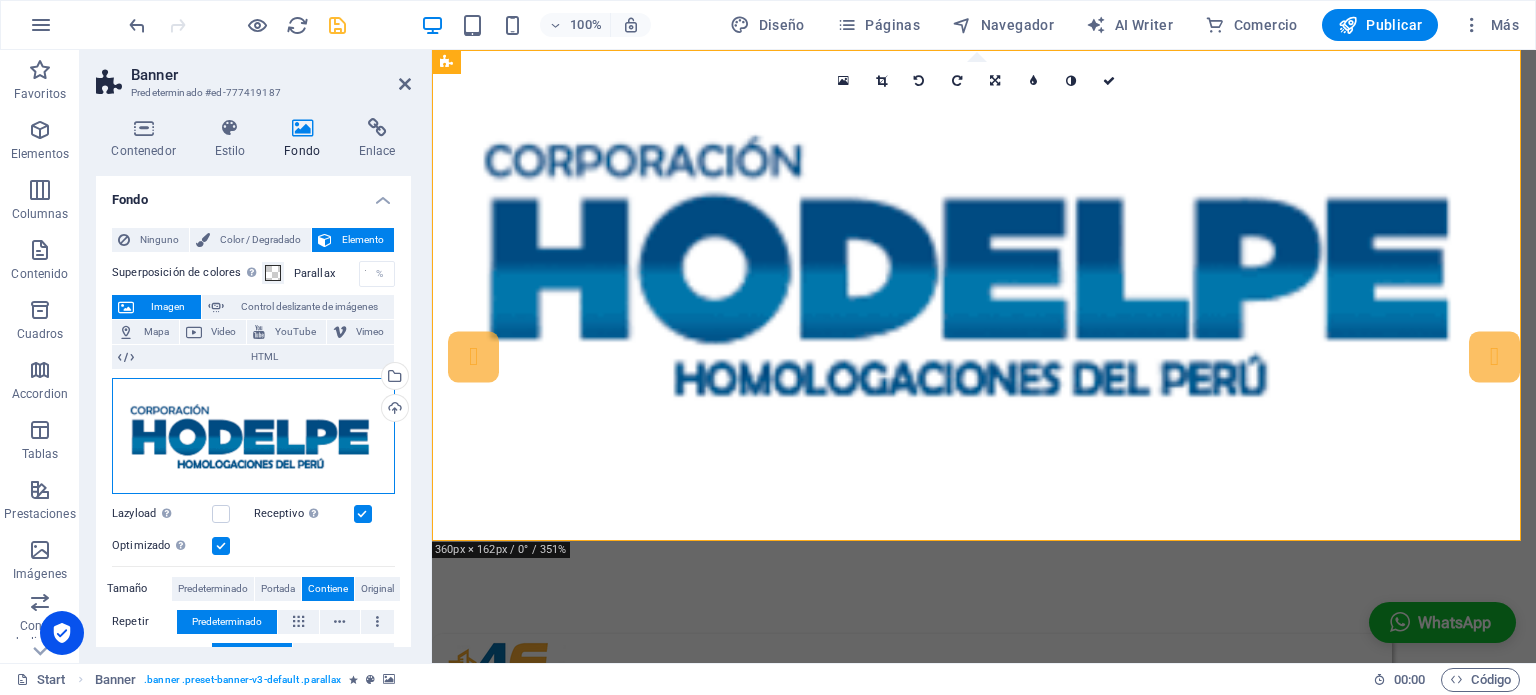 click on "Arrastra archivos aquí, haz clic para escoger archivos o  selecciona archivos de Archivos o de nuestra galería gratuita de fotos y vídeos" at bounding box center [253, 436] 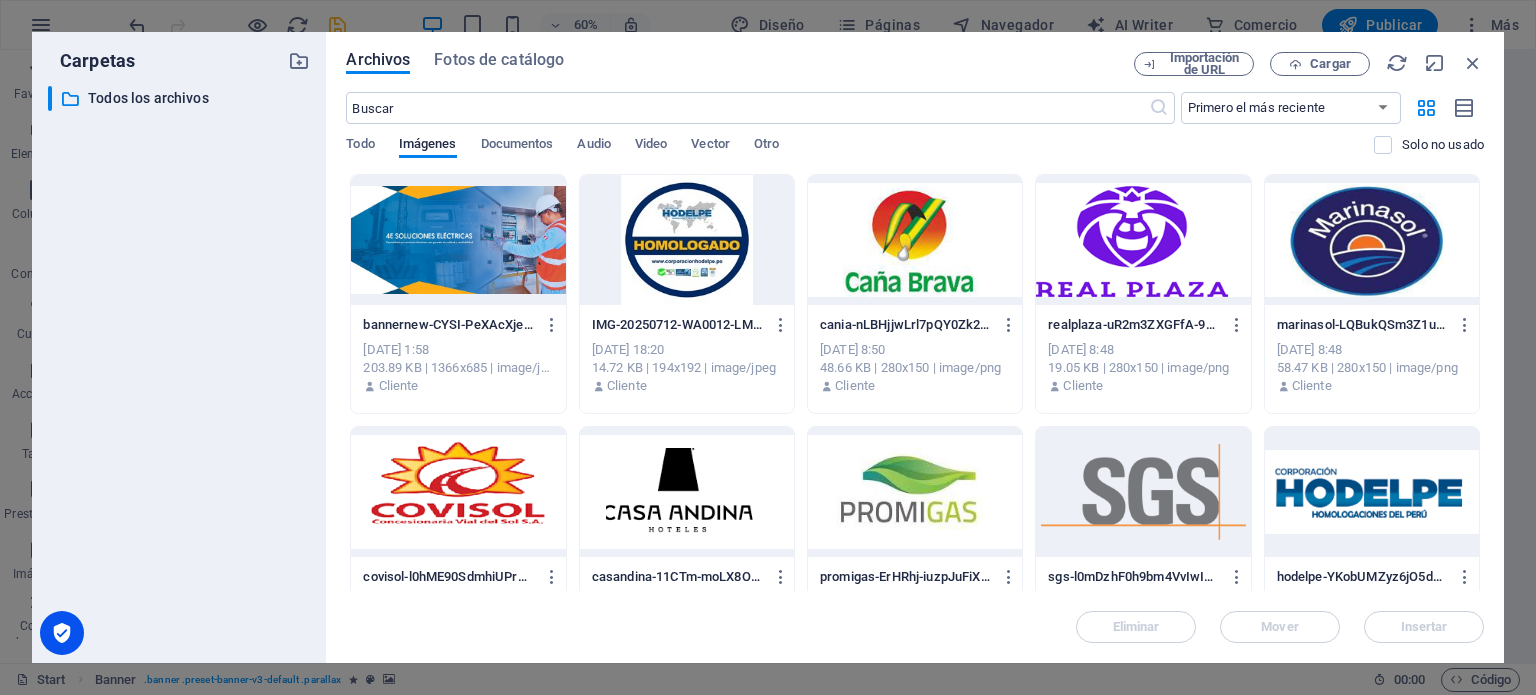 click at bounding box center [1143, 240] 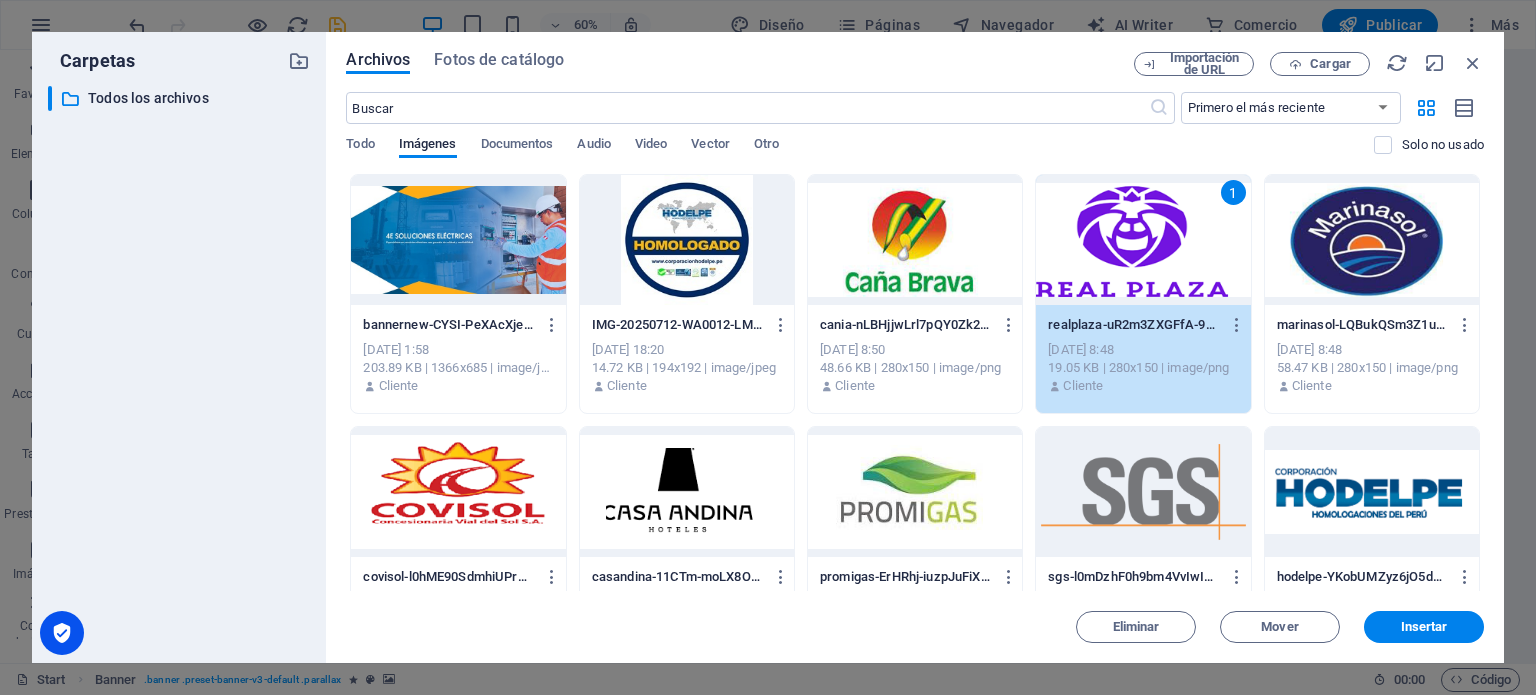 click on "1" at bounding box center [1143, 240] 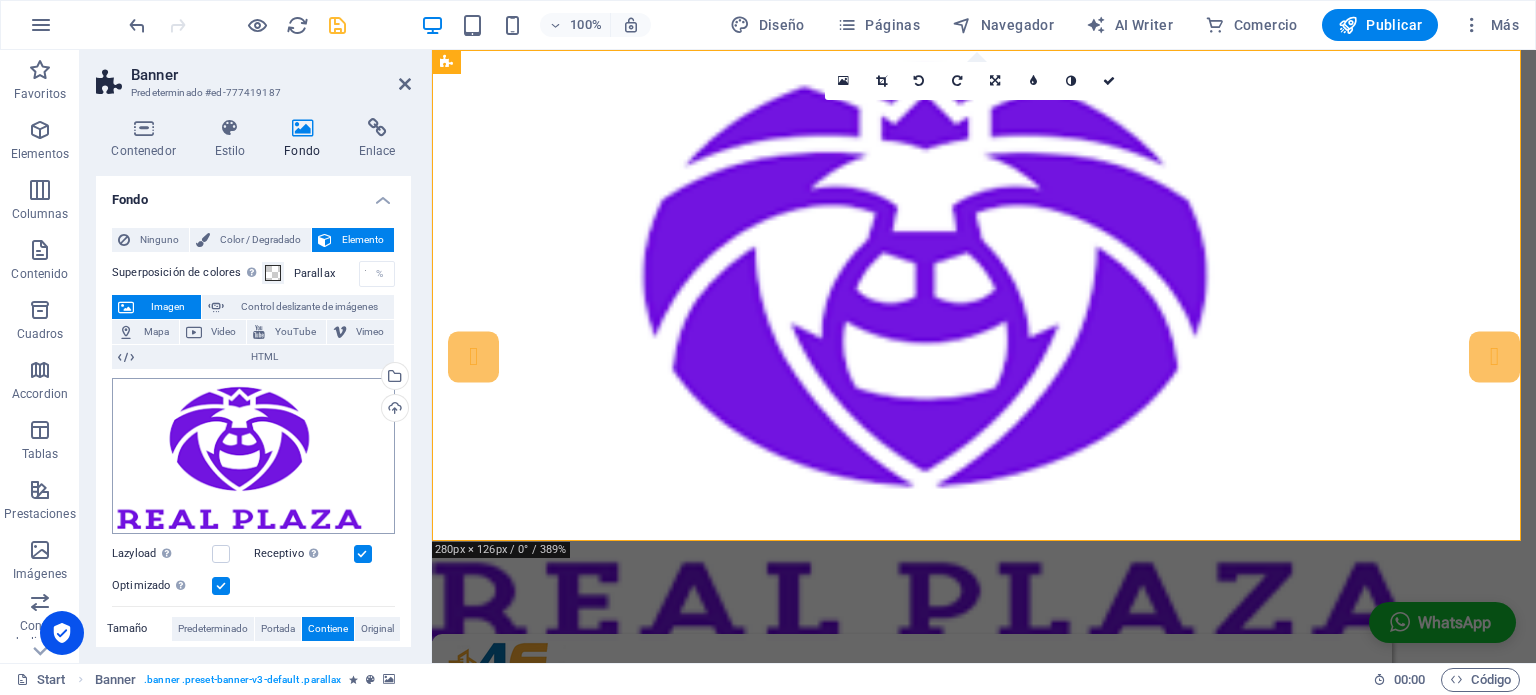scroll, scrollTop: 100, scrollLeft: 0, axis: vertical 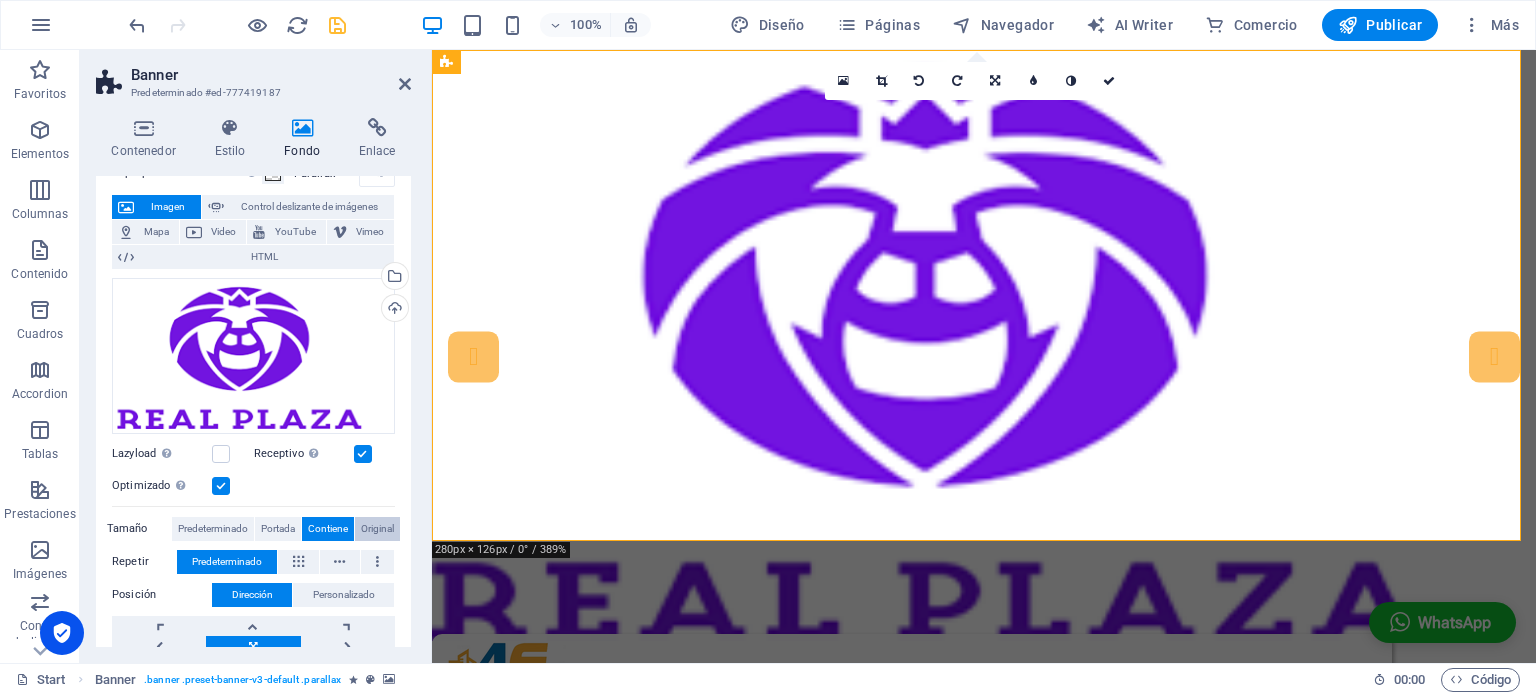 click on "Original" at bounding box center (377, 529) 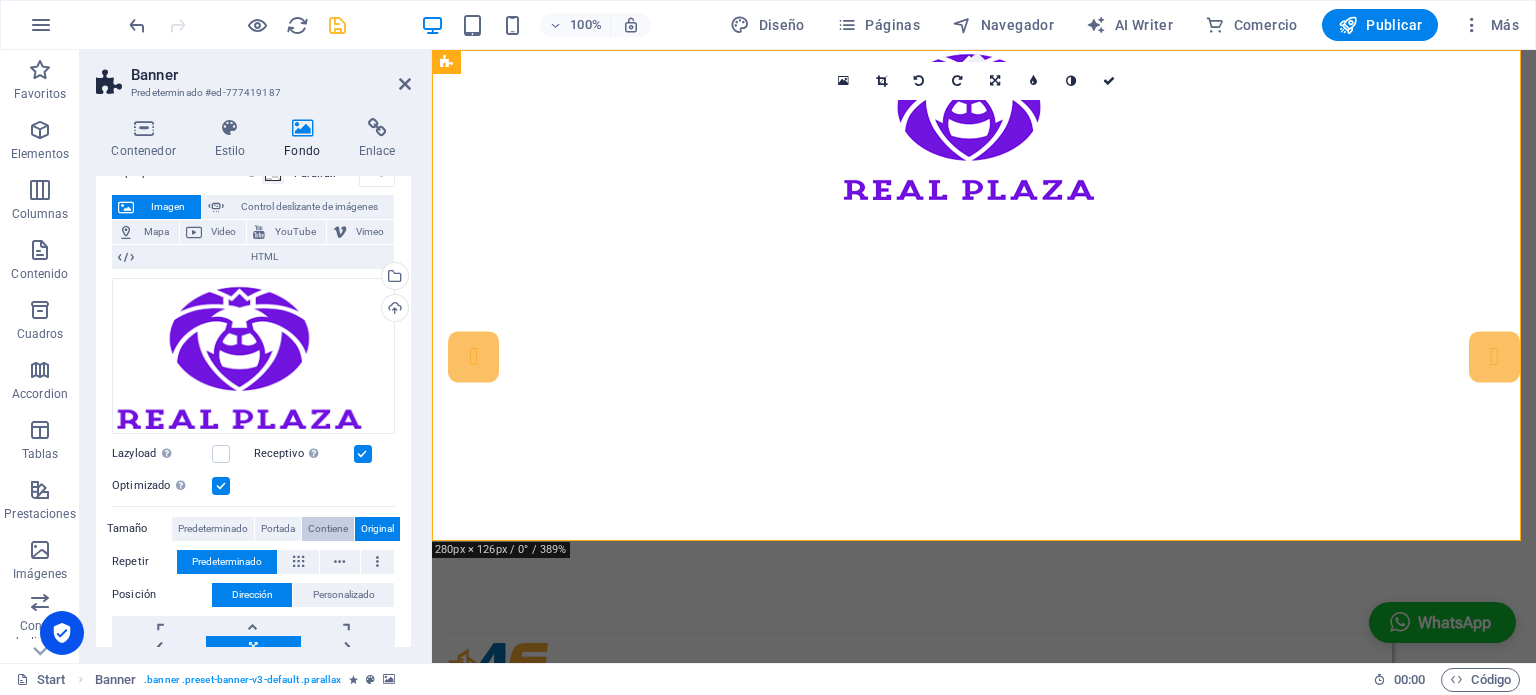 click on "Contiene" at bounding box center [328, 529] 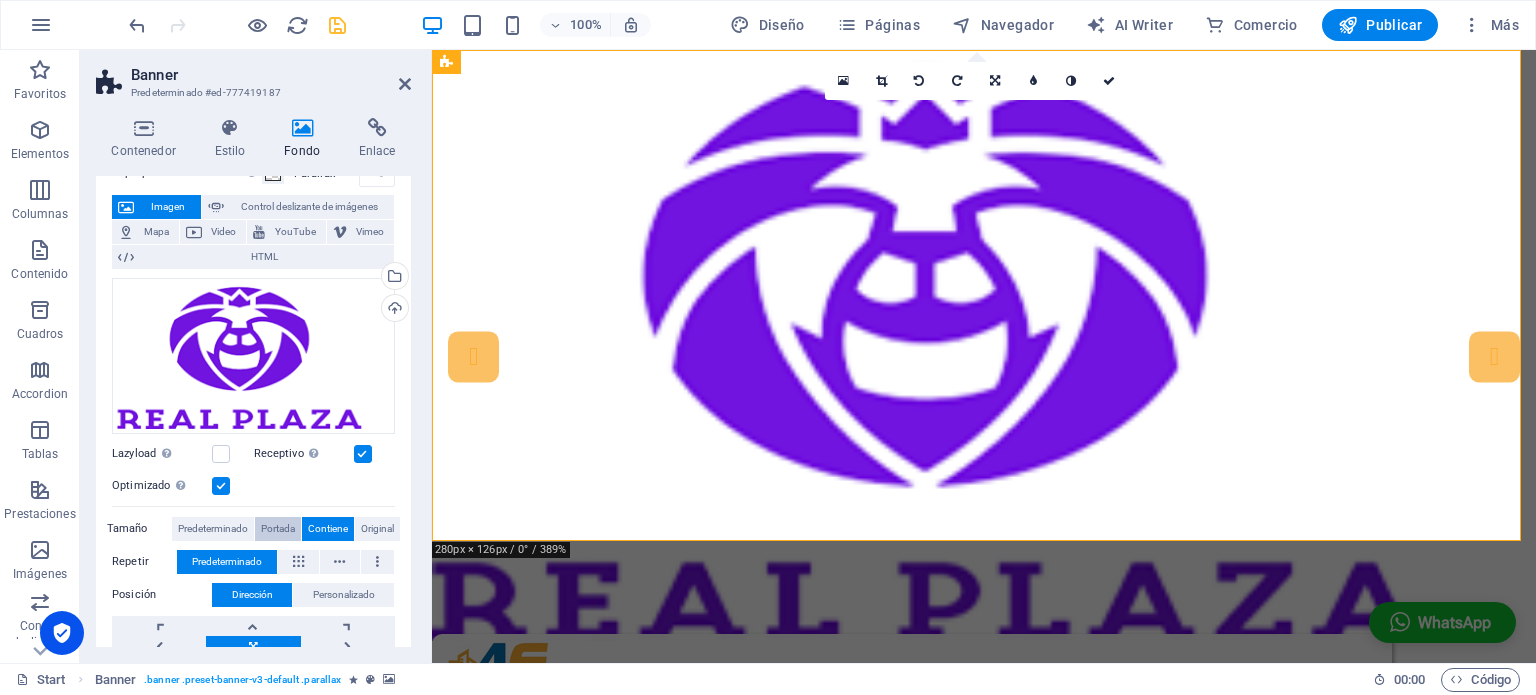 click on "Portada" at bounding box center [278, 529] 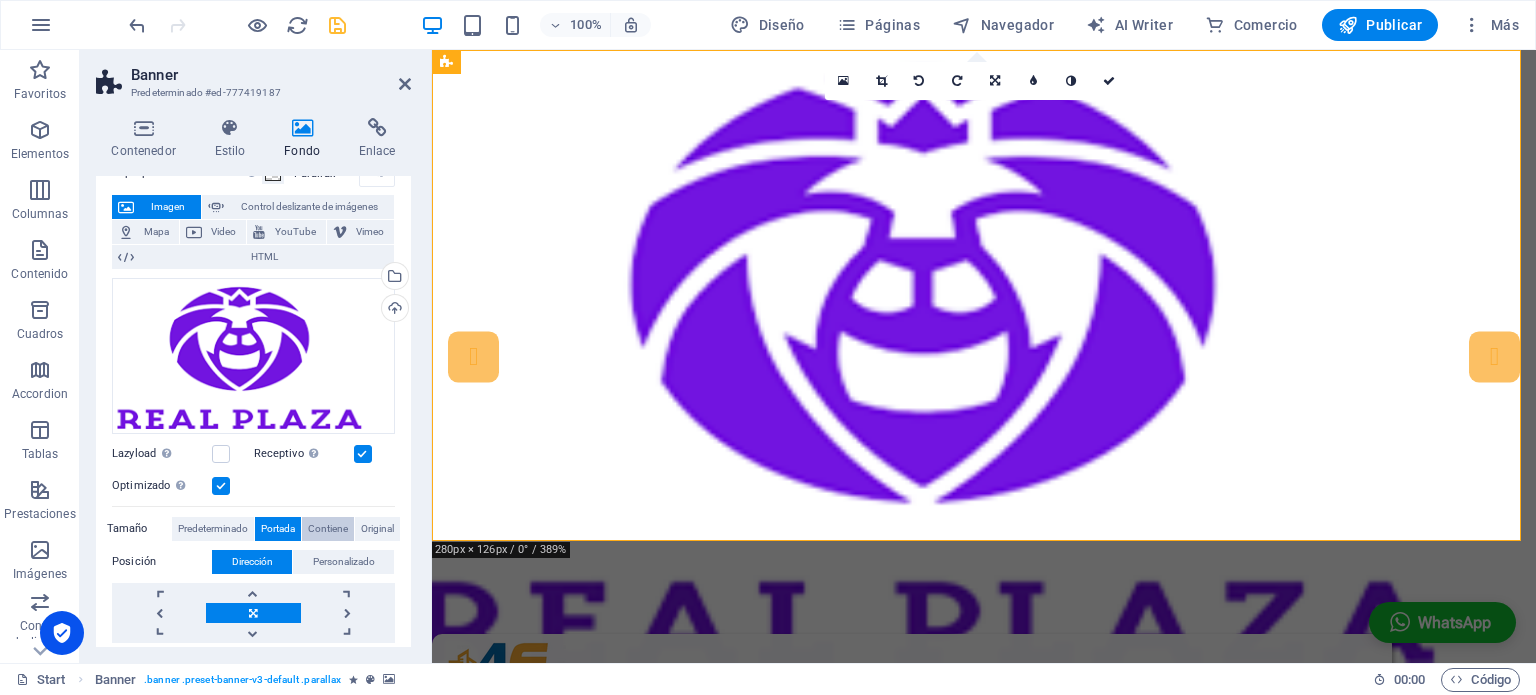 click on "Contiene" at bounding box center (328, 529) 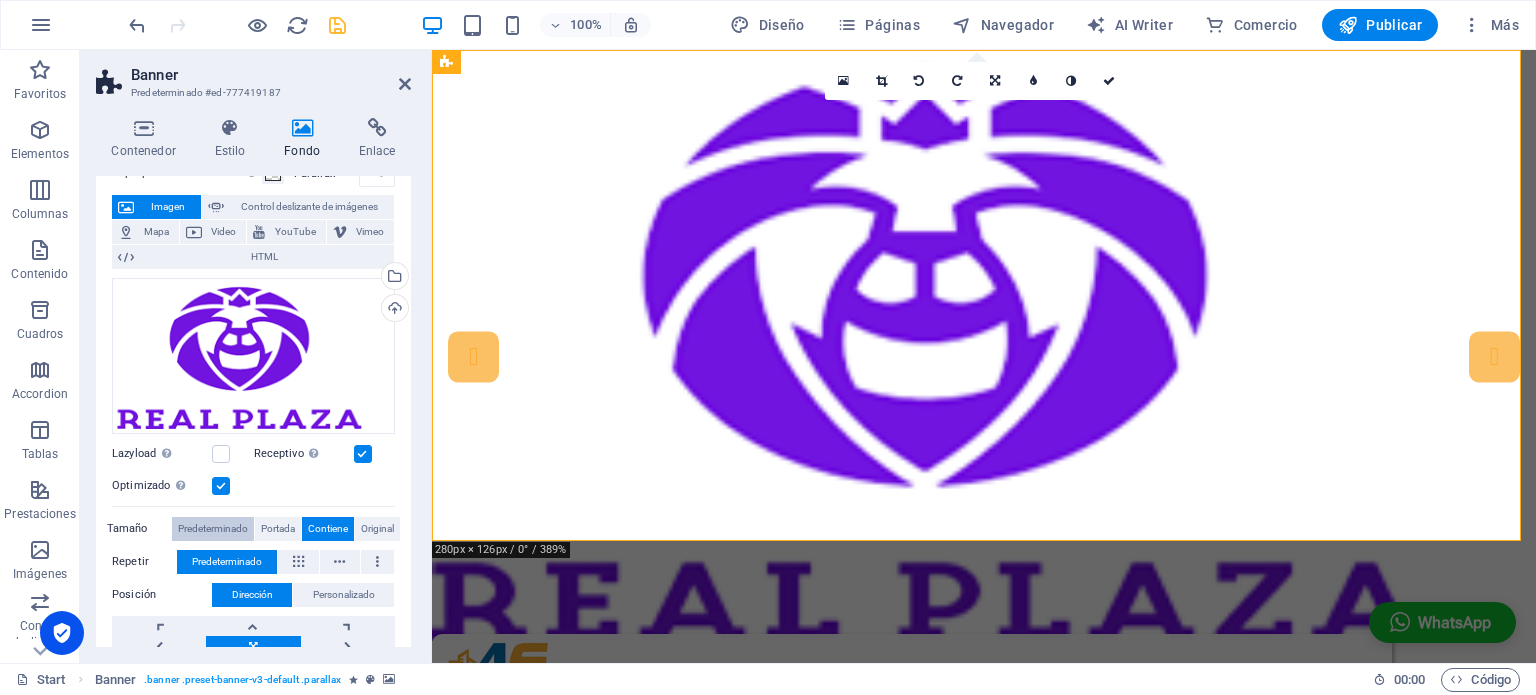 click on "Predeterminado" at bounding box center [213, 529] 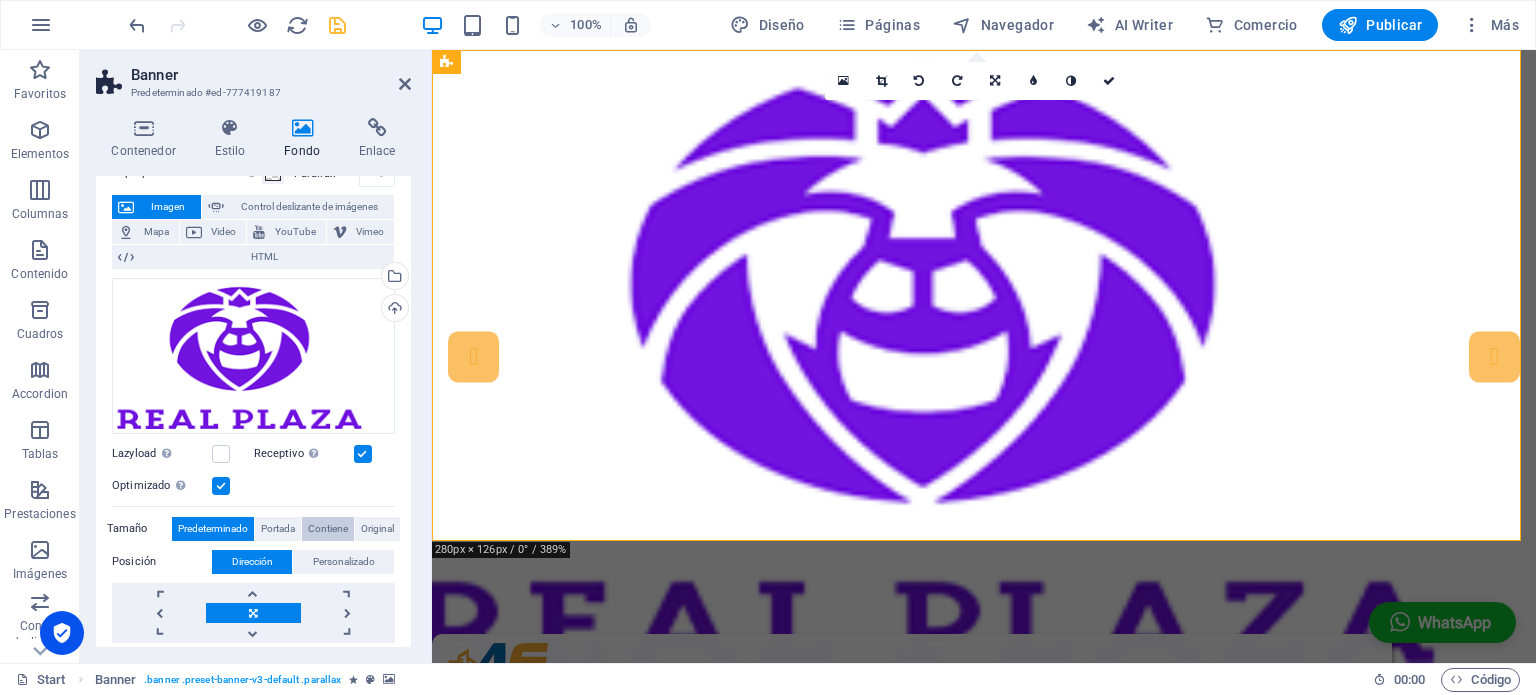 click on "Contiene" at bounding box center (328, 529) 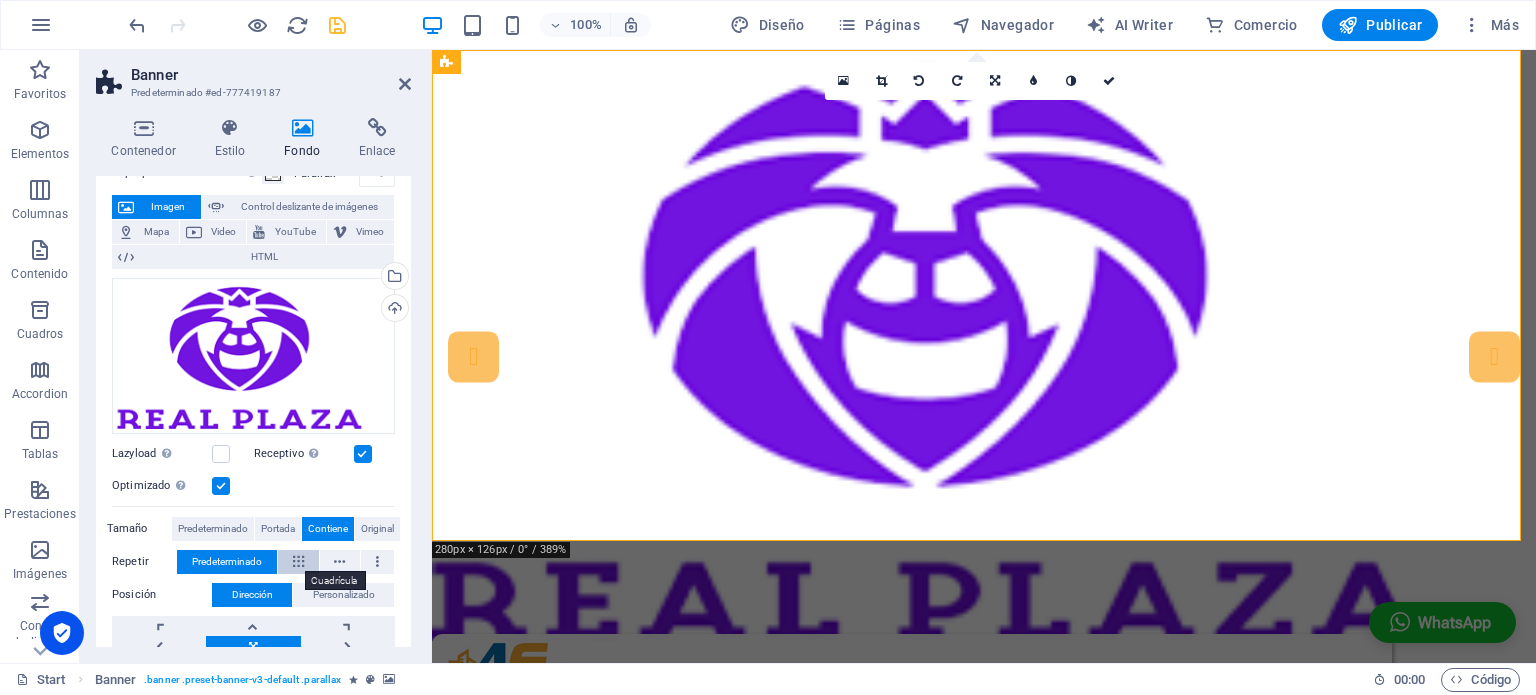 click at bounding box center [298, 562] 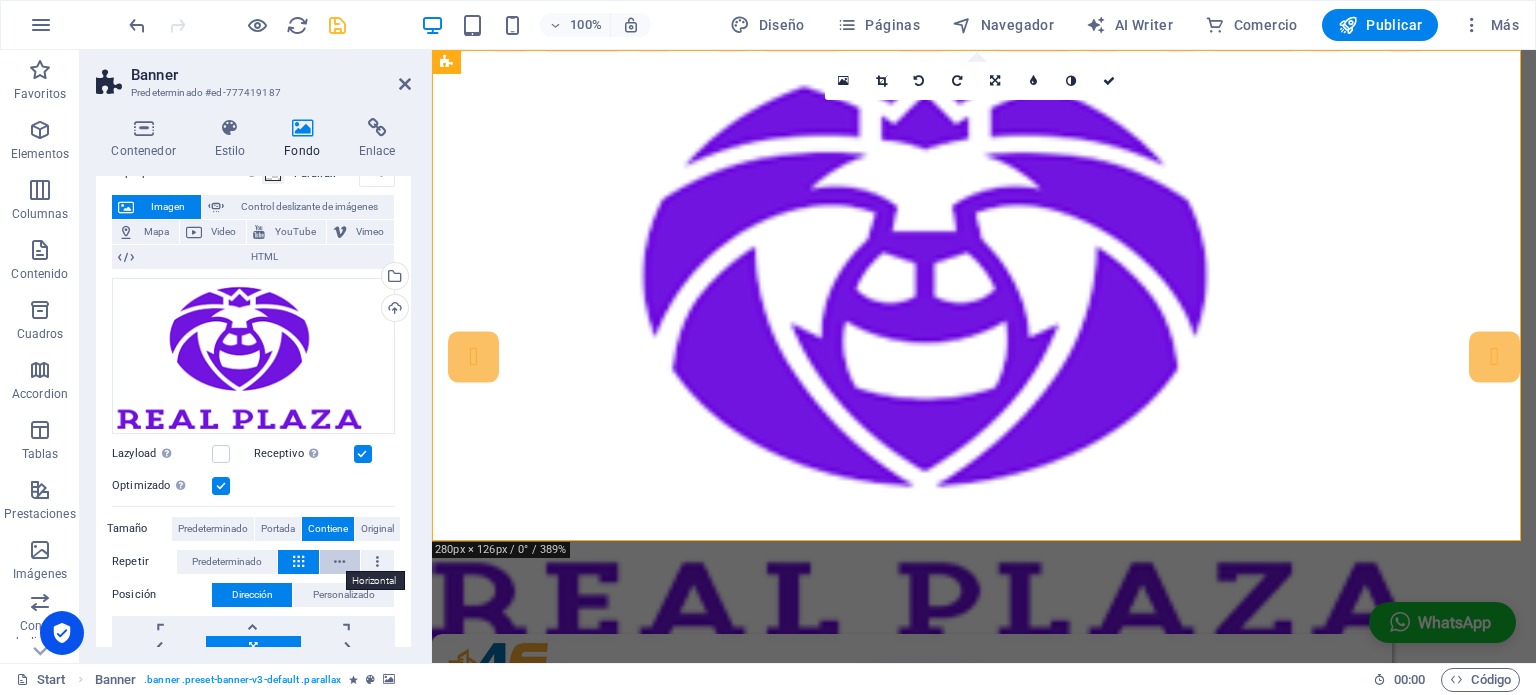 click at bounding box center (340, 562) 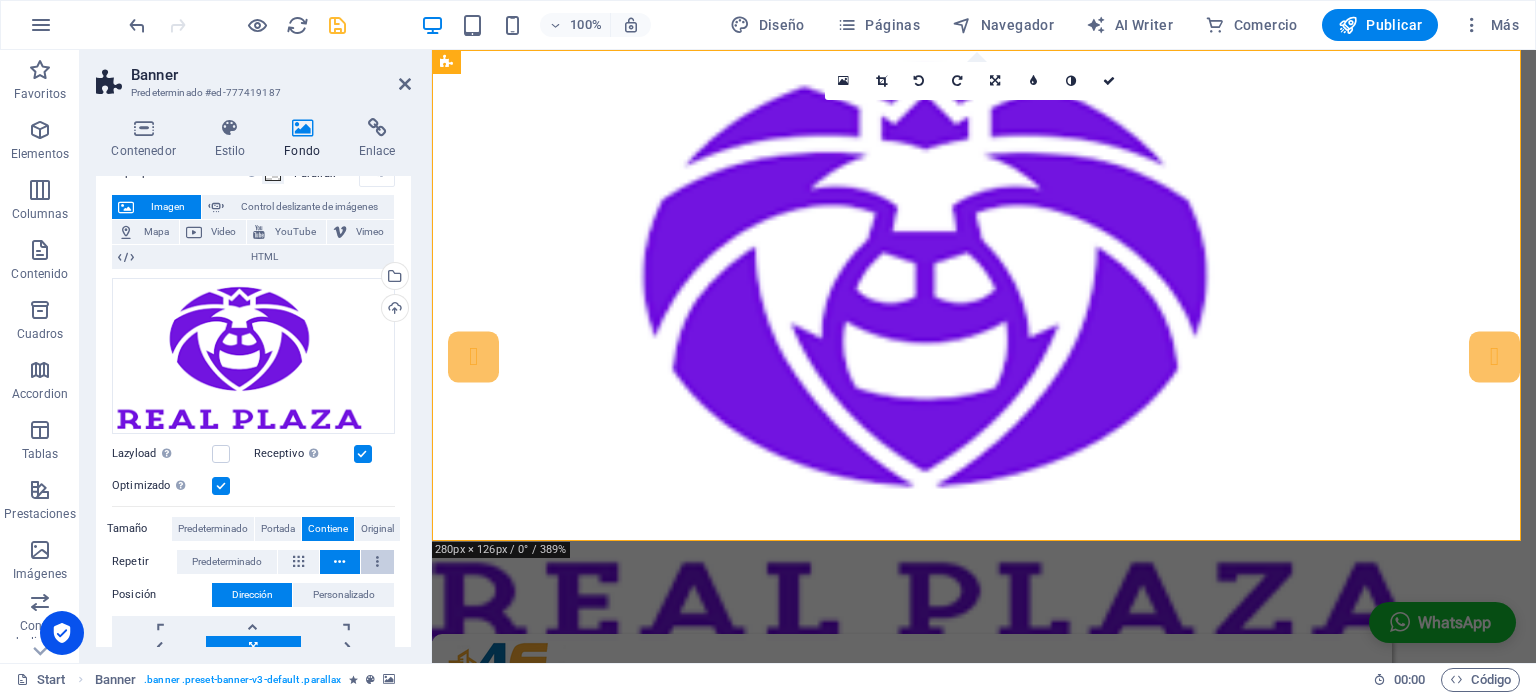 click at bounding box center (377, 562) 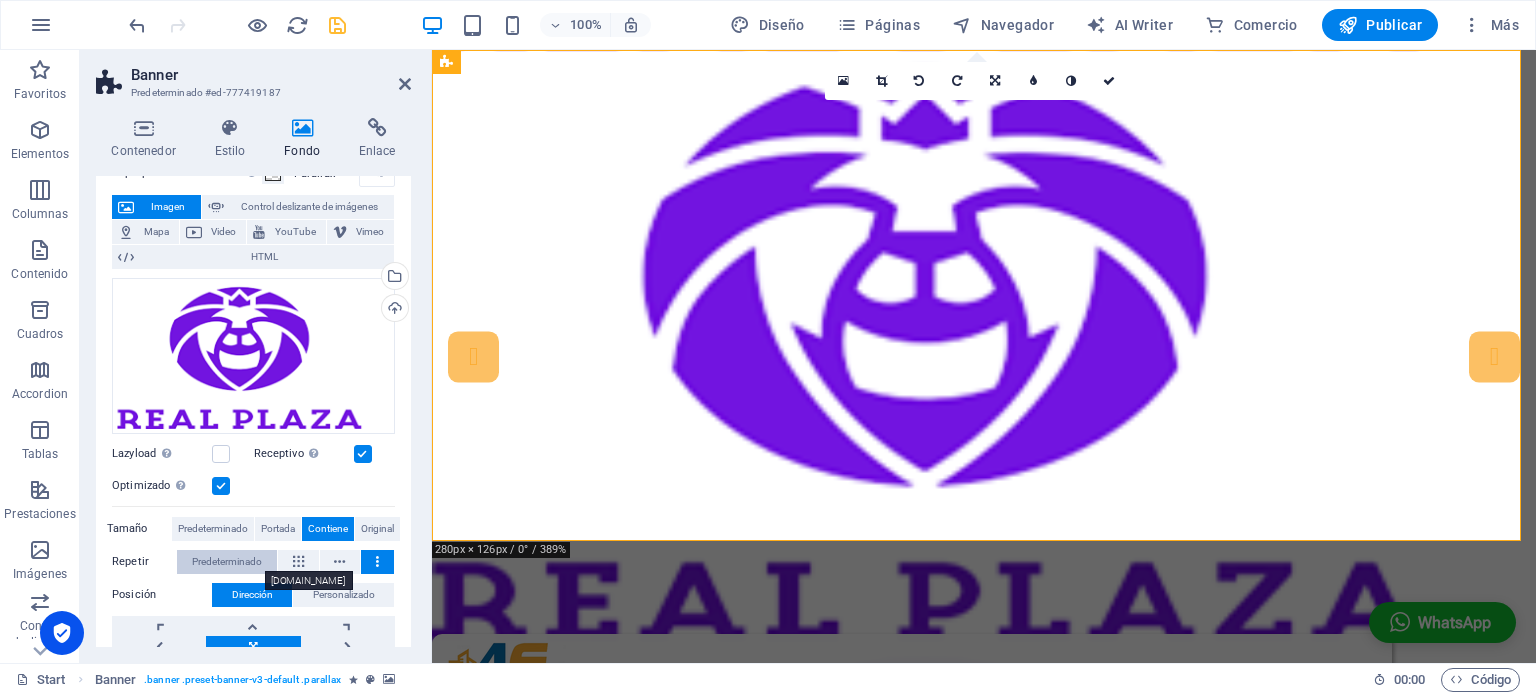 click on "Predeterminado" at bounding box center [227, 562] 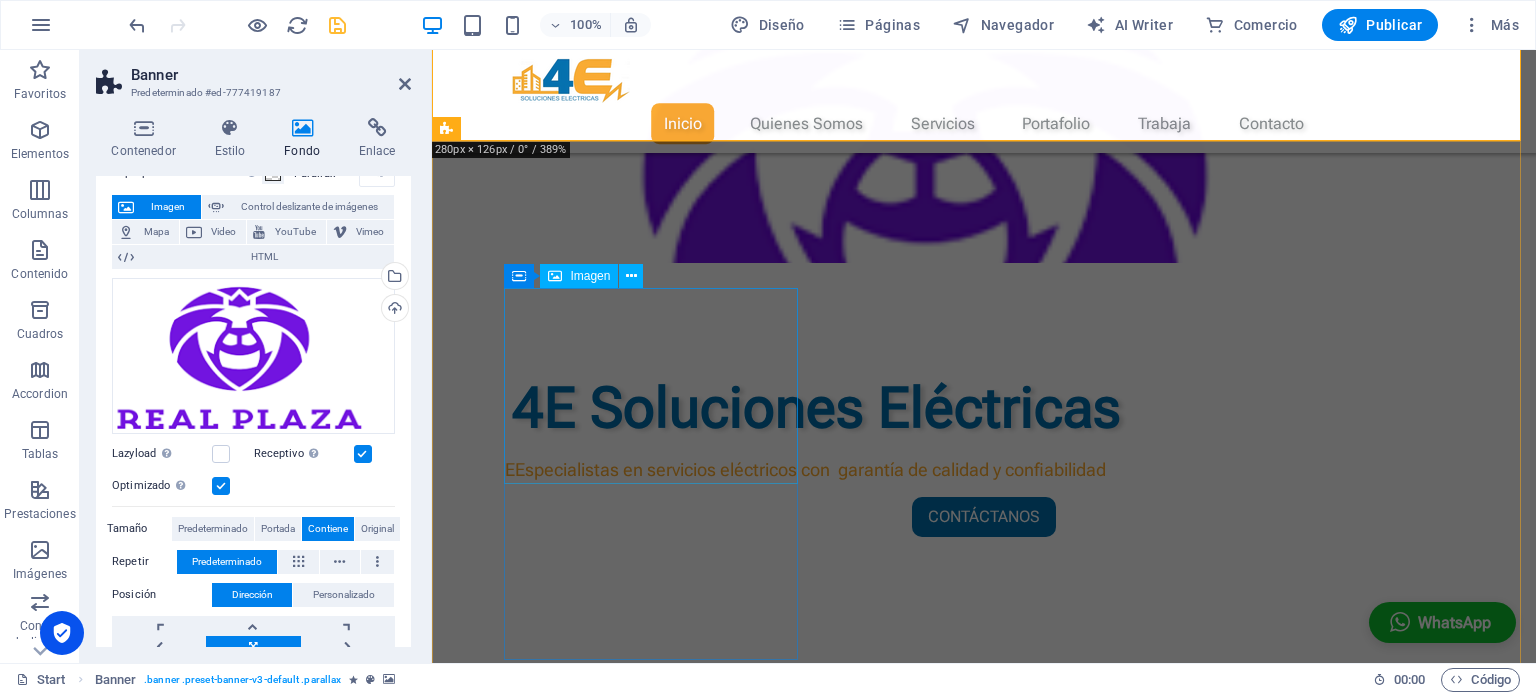 scroll, scrollTop: 0, scrollLeft: 0, axis: both 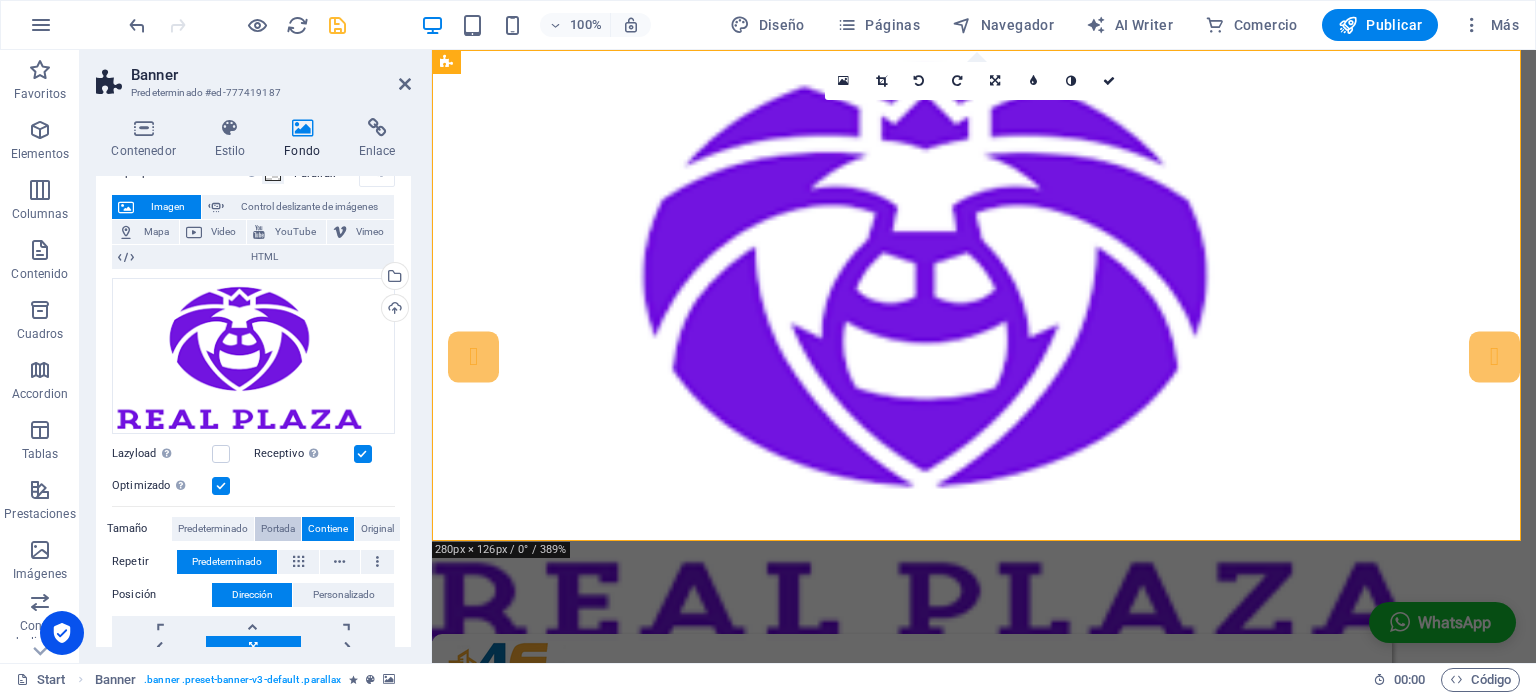 click on "Portada" at bounding box center (278, 529) 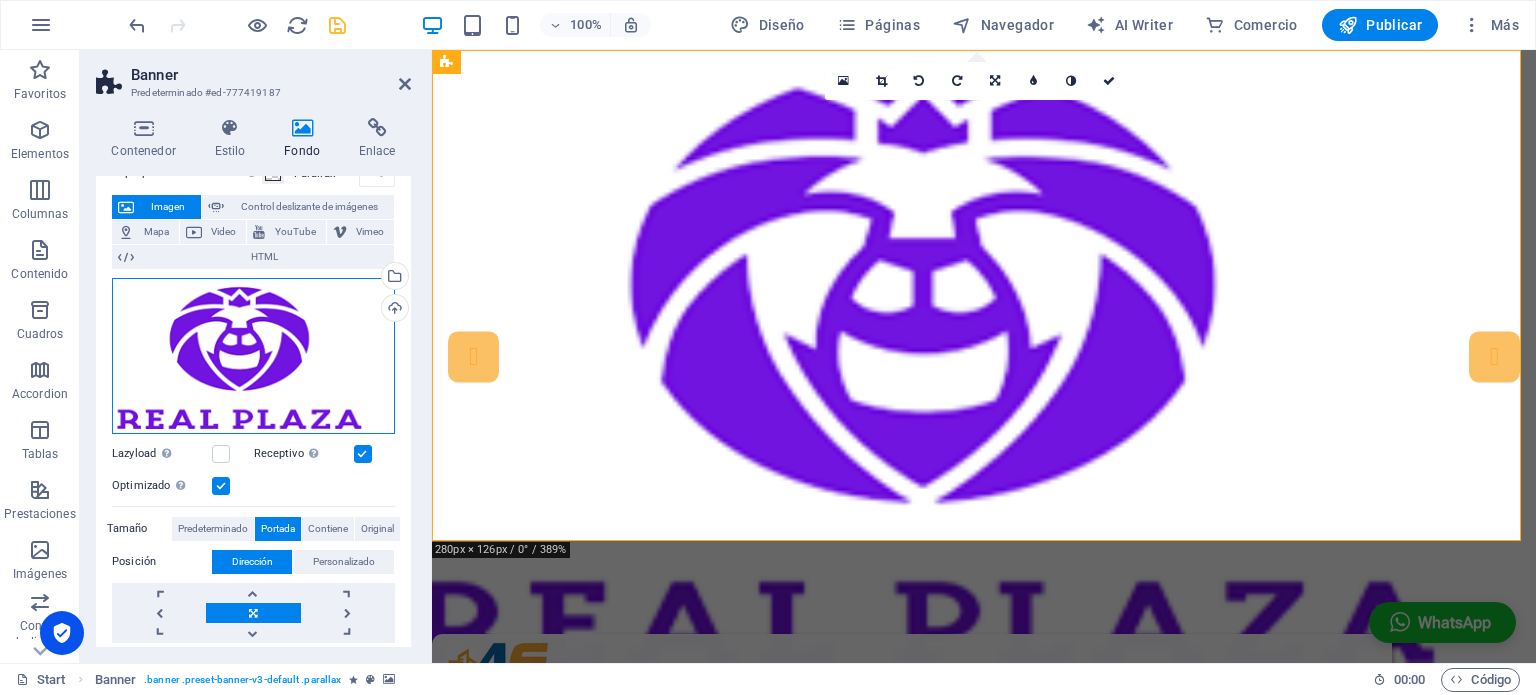 click on "Arrastra archivos aquí, haz clic para escoger archivos o  selecciona archivos de Archivos o de nuestra galería gratuita de fotos y vídeos" at bounding box center [253, 356] 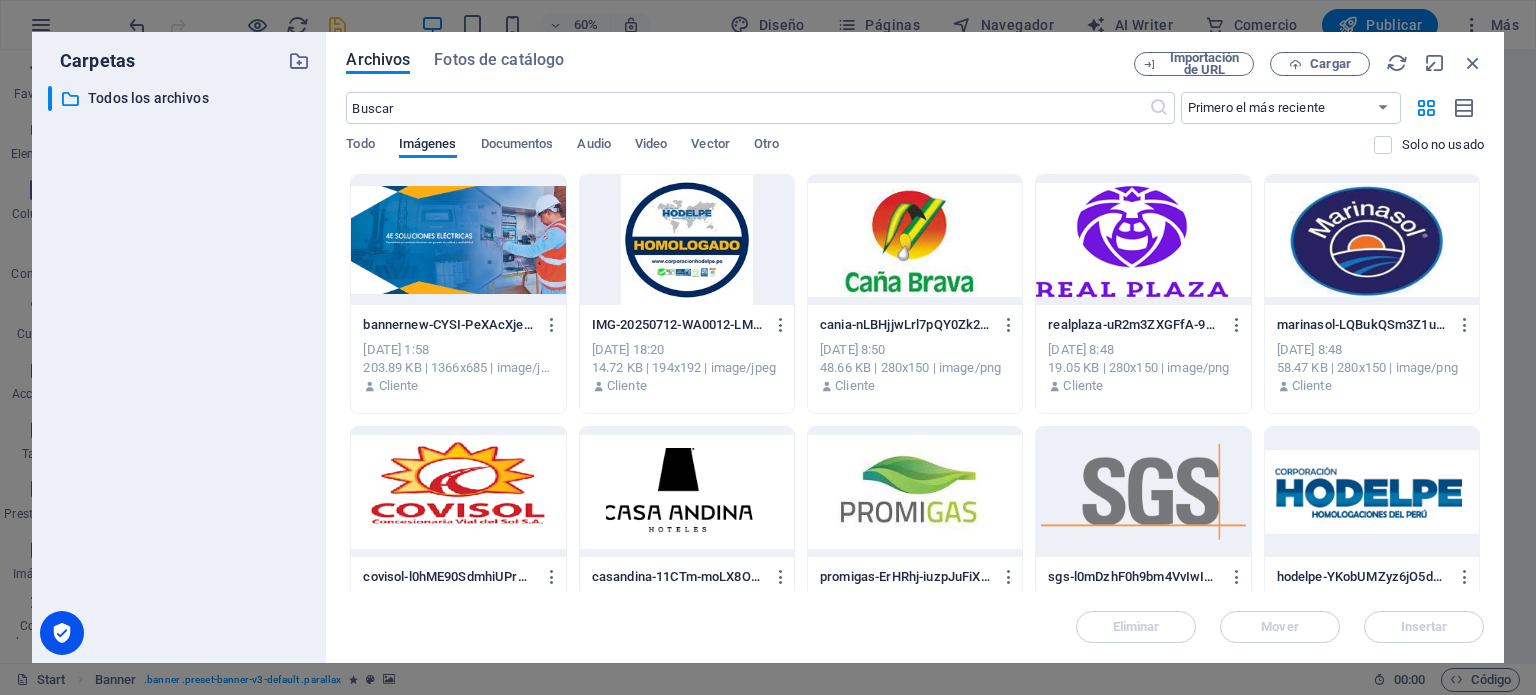 click at bounding box center (915, 240) 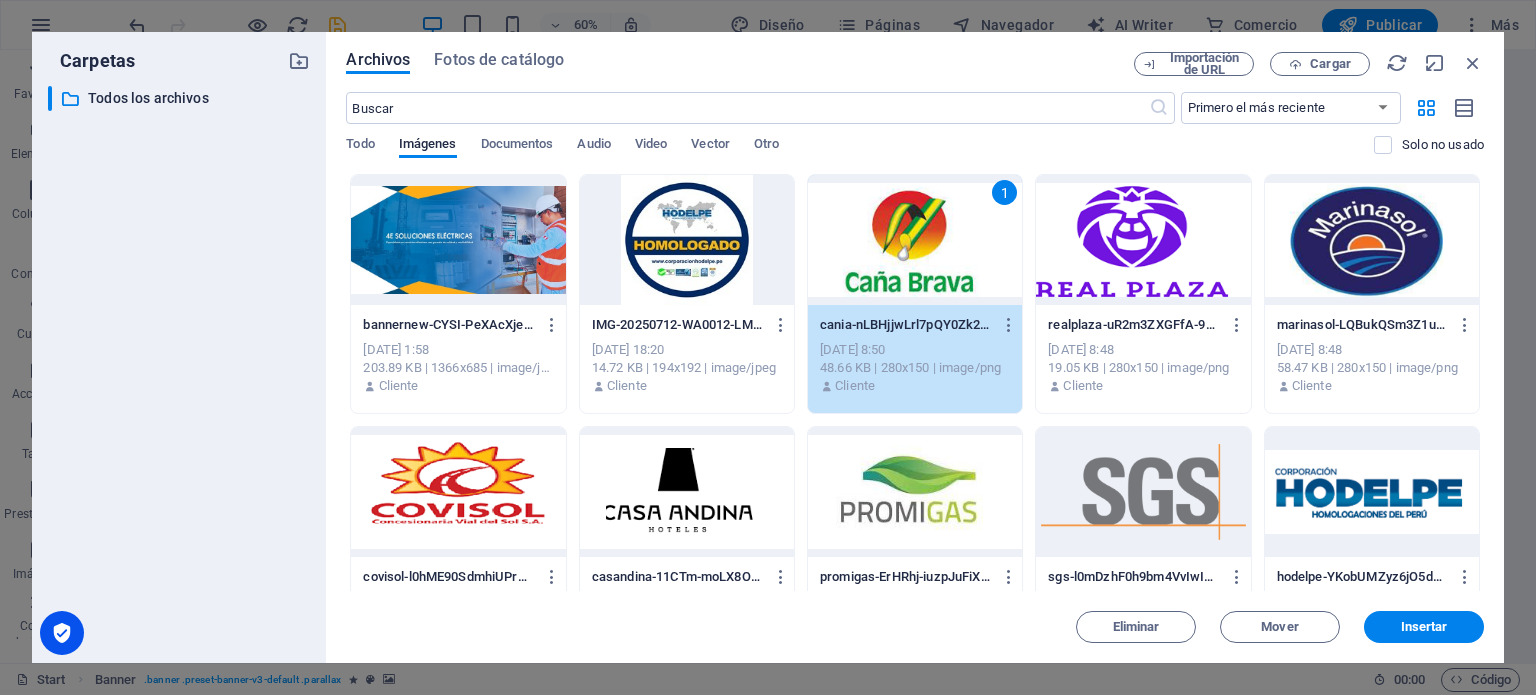 click on "1" at bounding box center (915, 240) 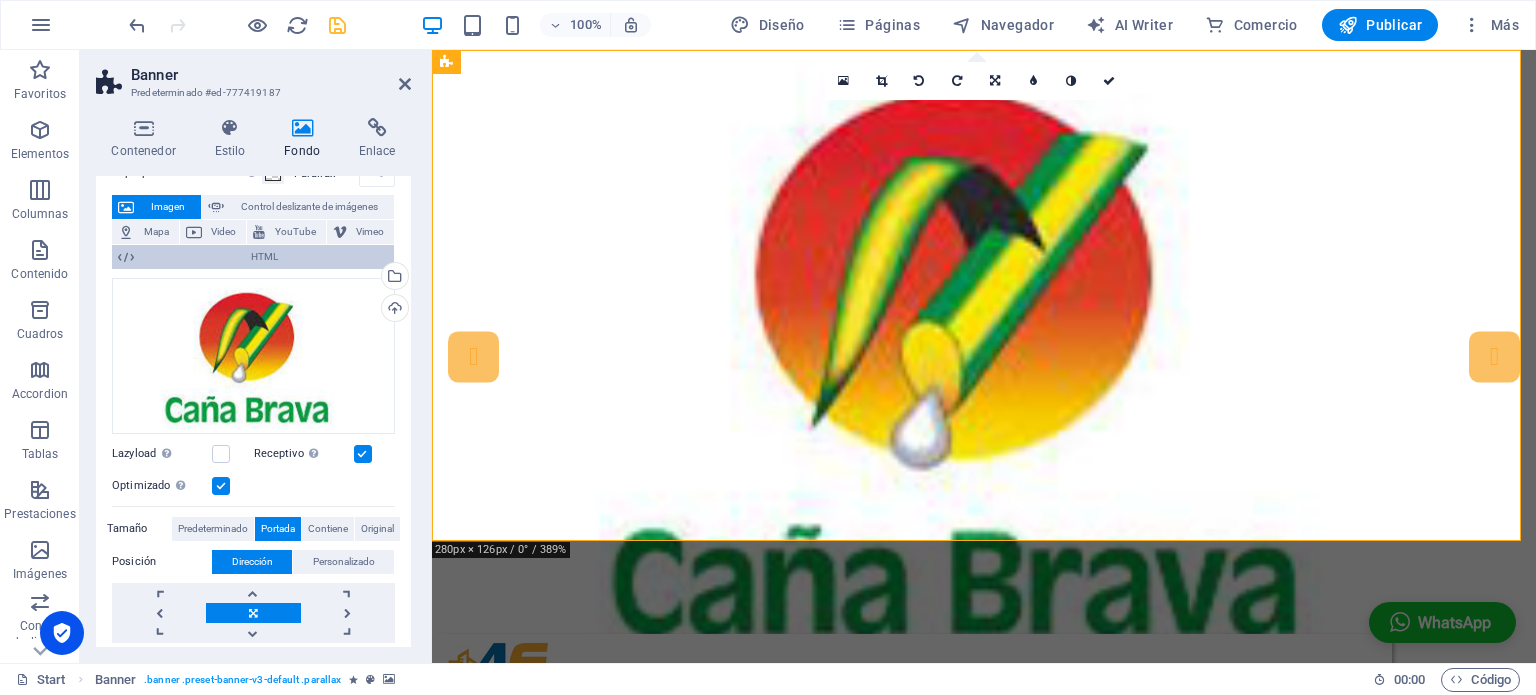 click on "HTML" at bounding box center [264, 257] 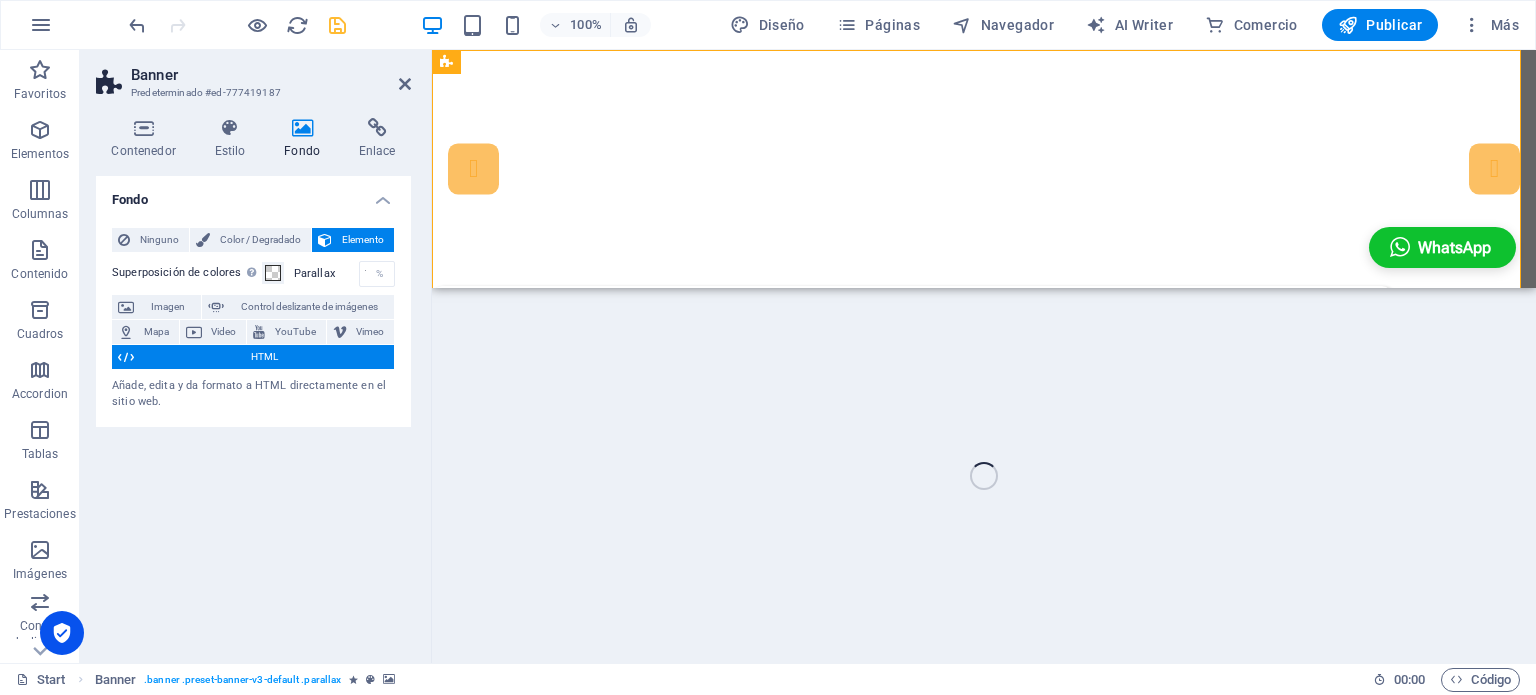 scroll, scrollTop: 0, scrollLeft: 0, axis: both 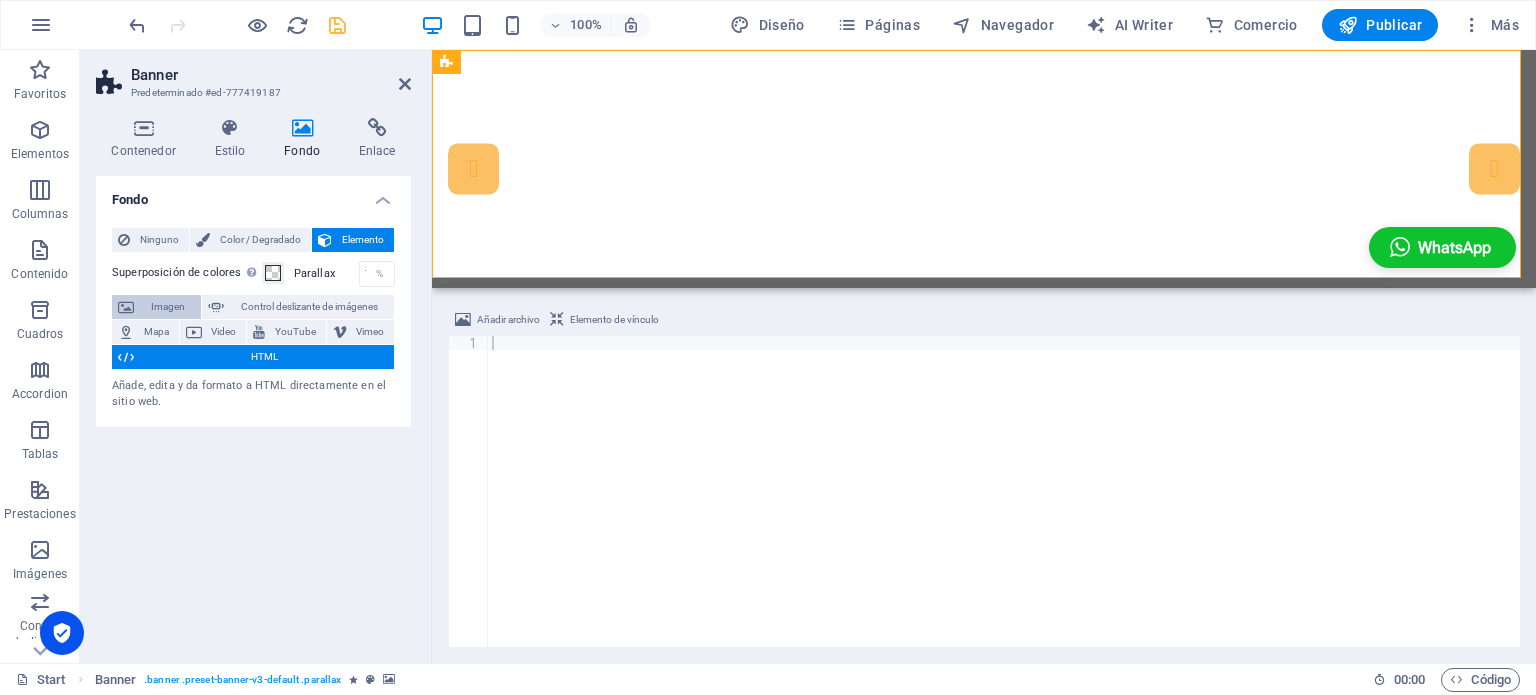 click on "Imagen" at bounding box center (167, 307) 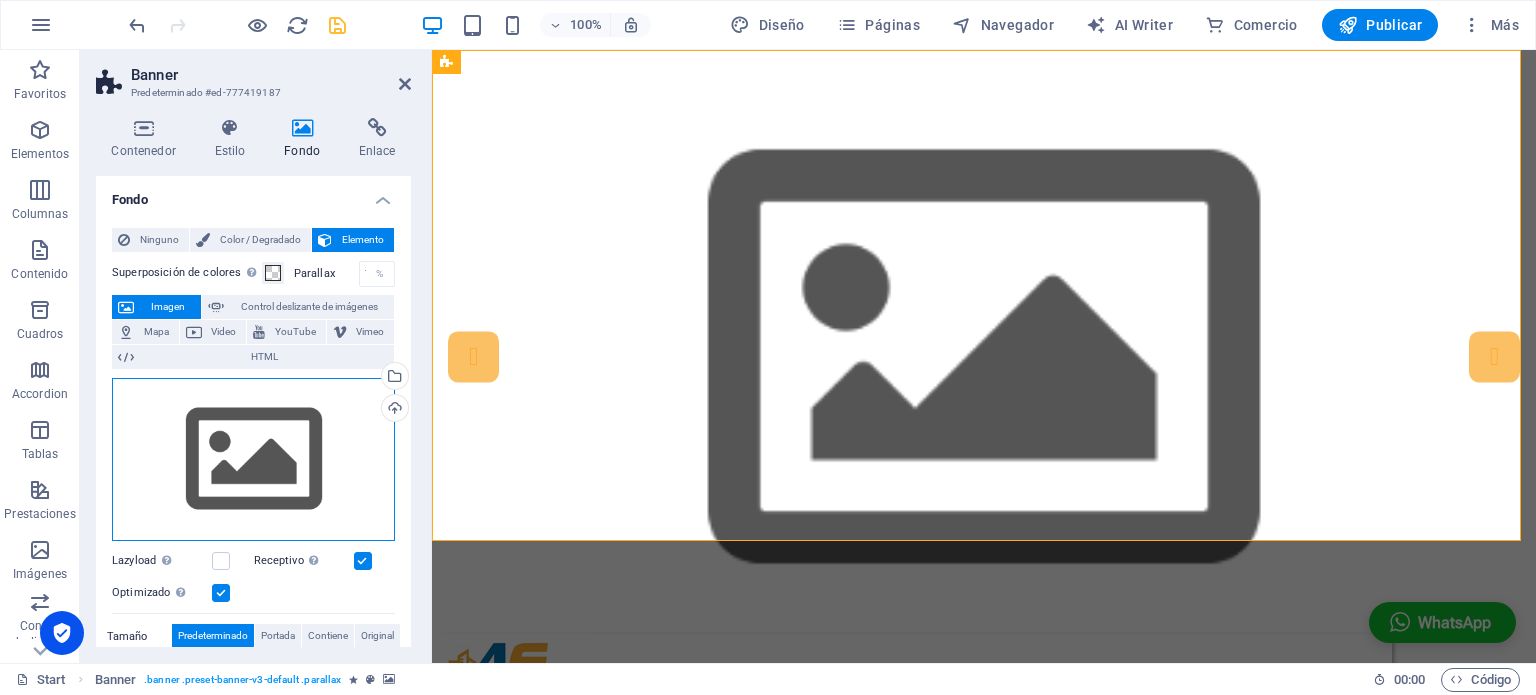 click on "Arrastra archivos aquí, haz clic para escoger archivos o  selecciona archivos de Archivos o de nuestra galería gratuita de fotos y vídeos" at bounding box center [253, 460] 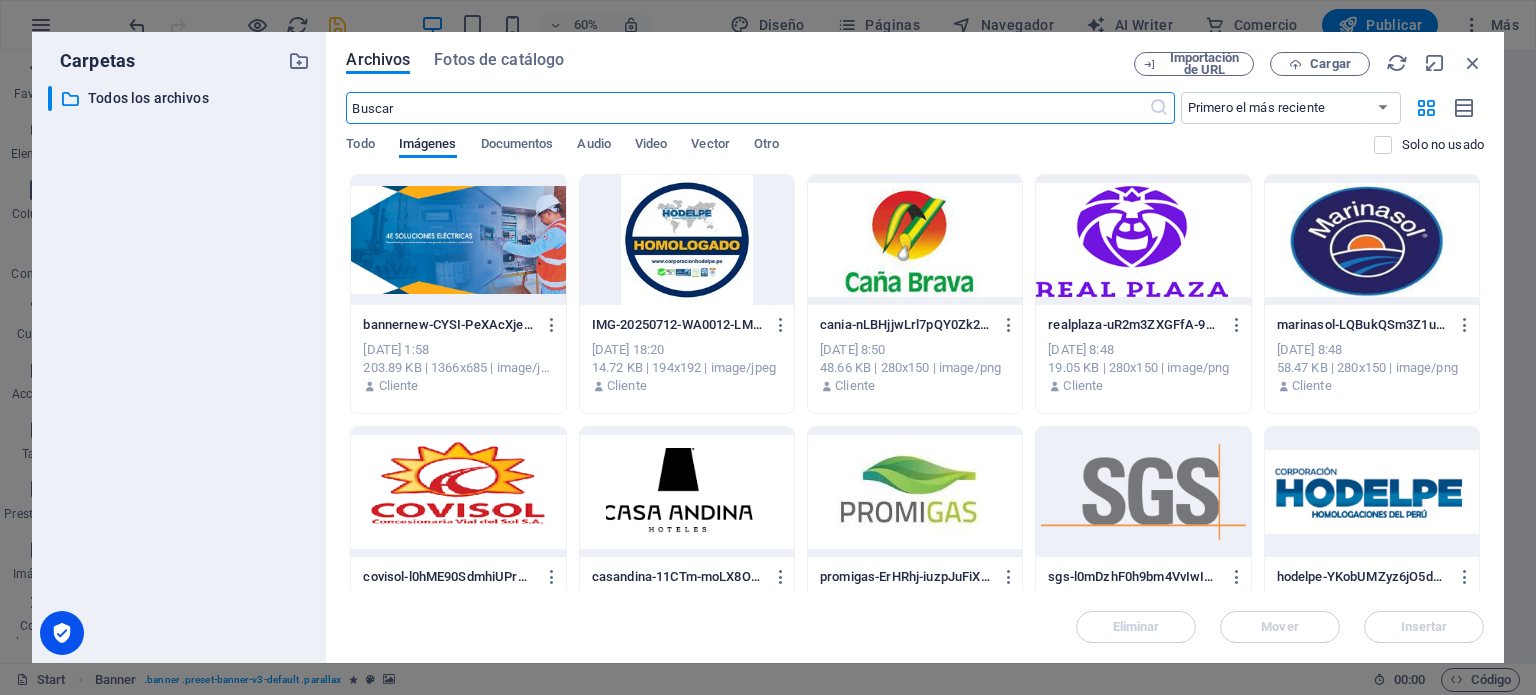 click at bounding box center [458, 240] 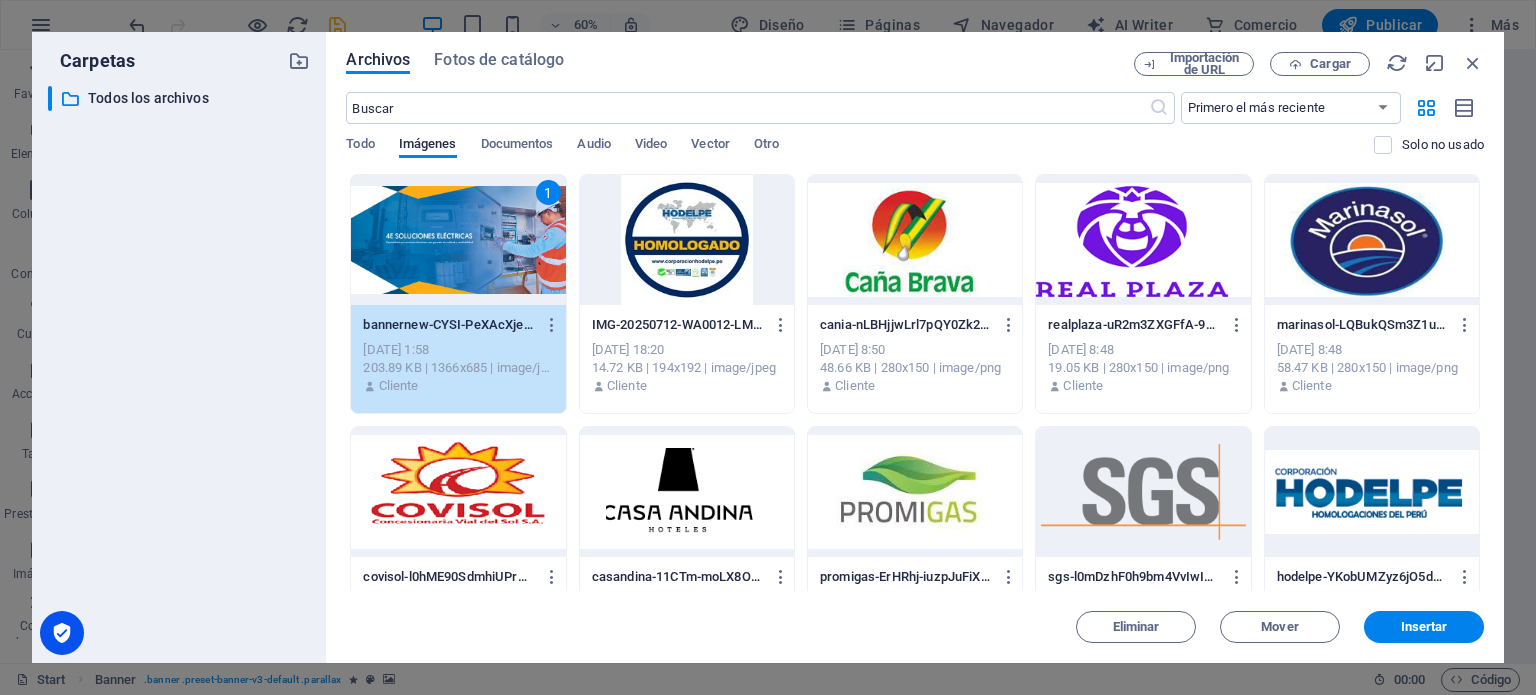 click at bounding box center (1372, 492) 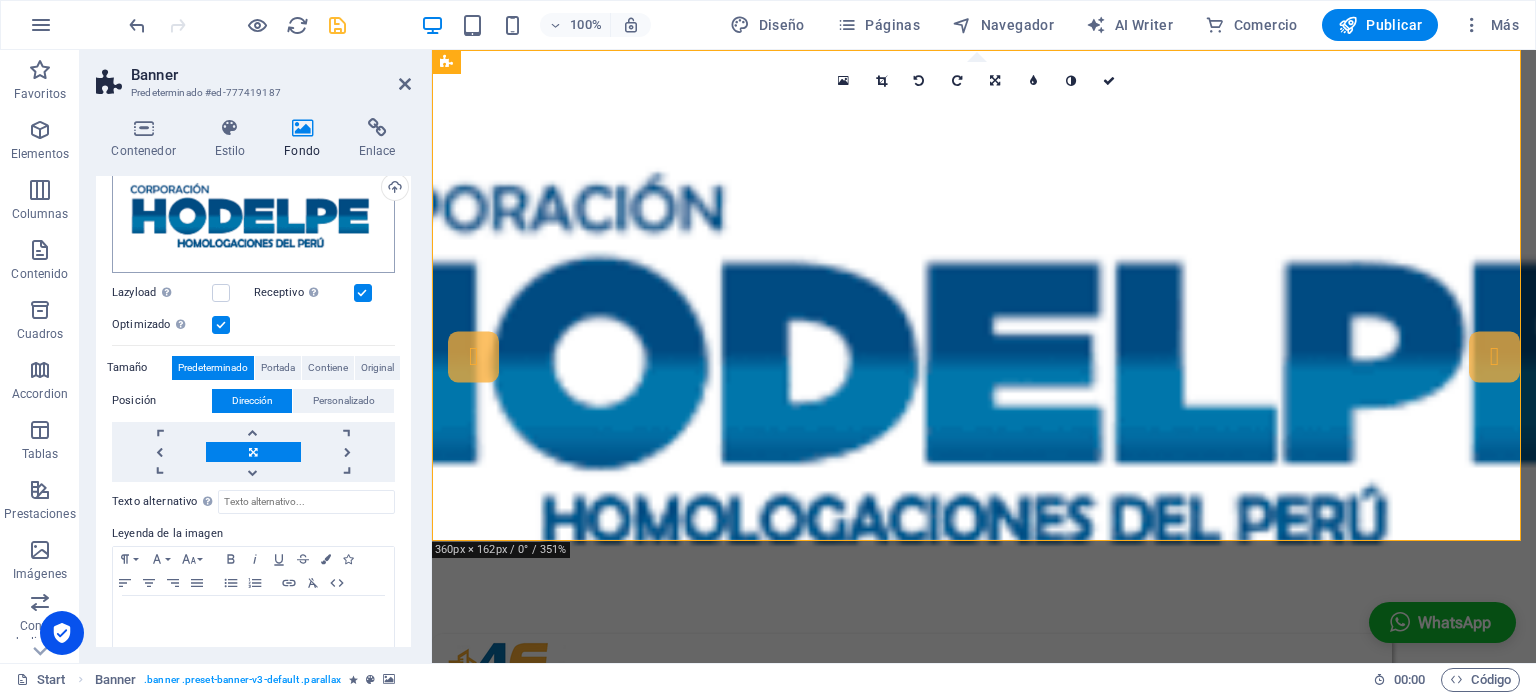 scroll, scrollTop: 244, scrollLeft: 0, axis: vertical 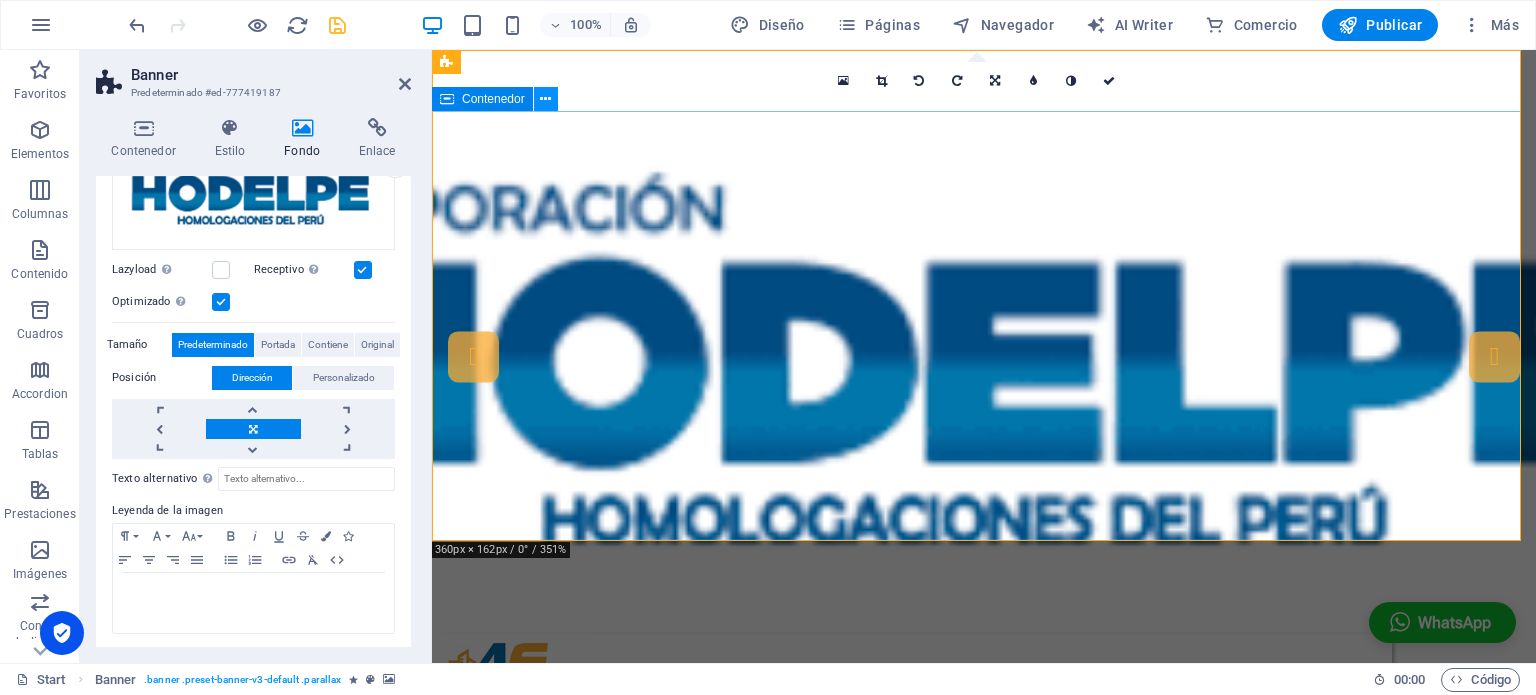 click at bounding box center [545, 99] 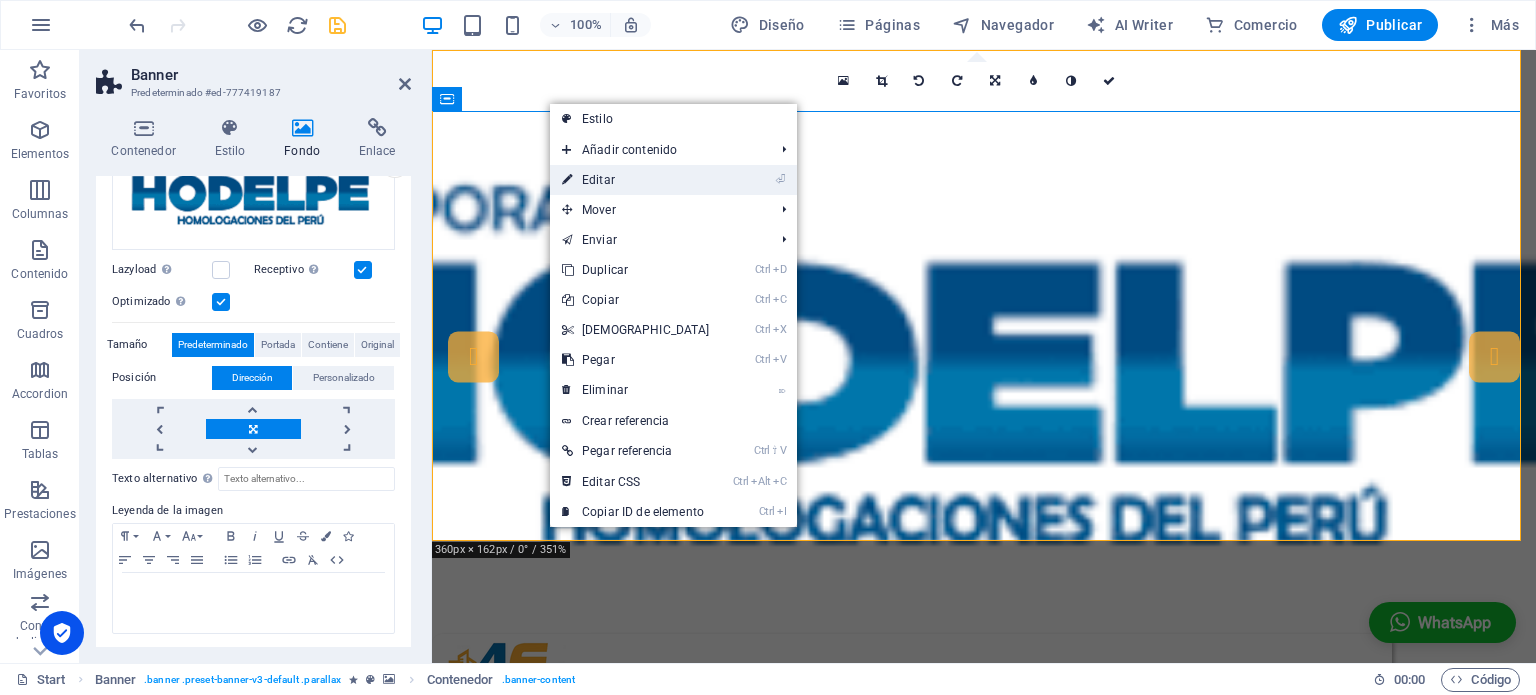 click on "⏎  Editar" at bounding box center [636, 180] 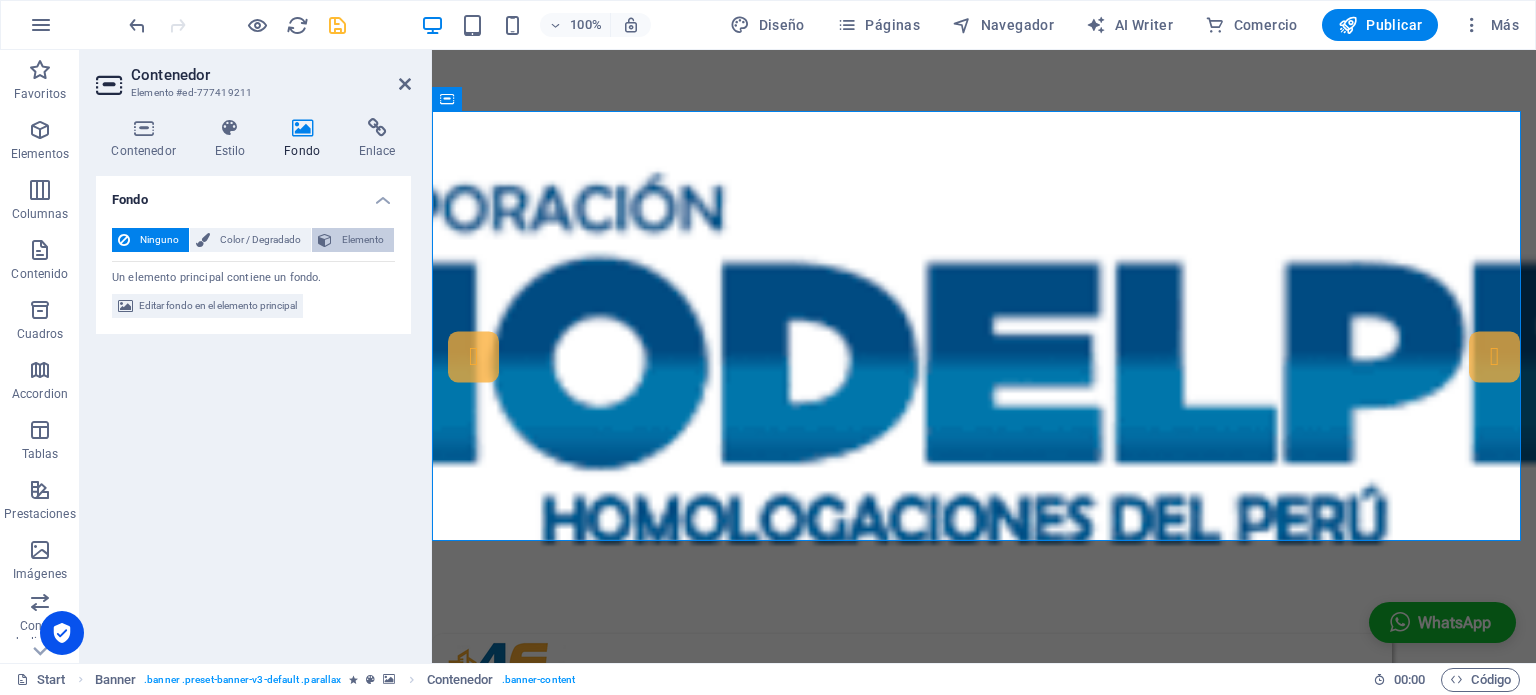 click on "Elemento" at bounding box center (363, 240) 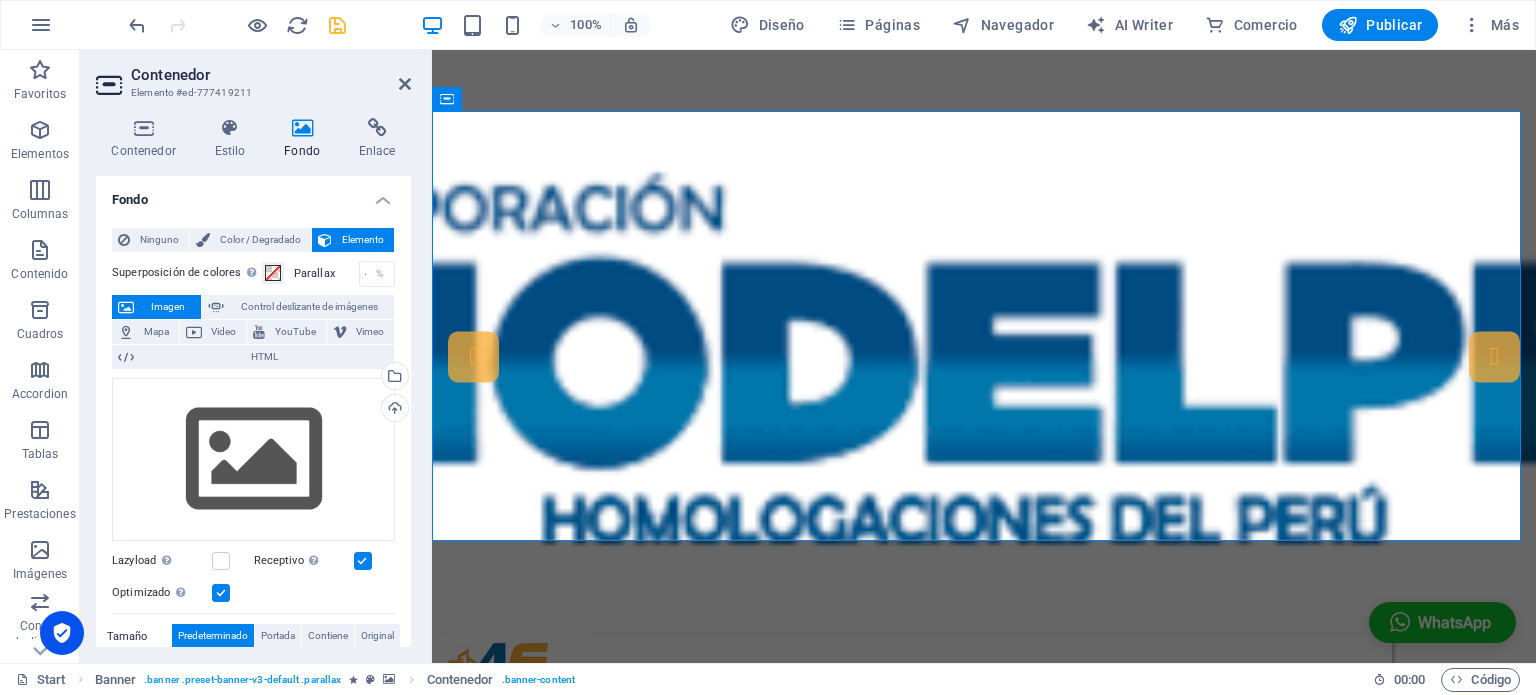 click at bounding box center [984, 964] 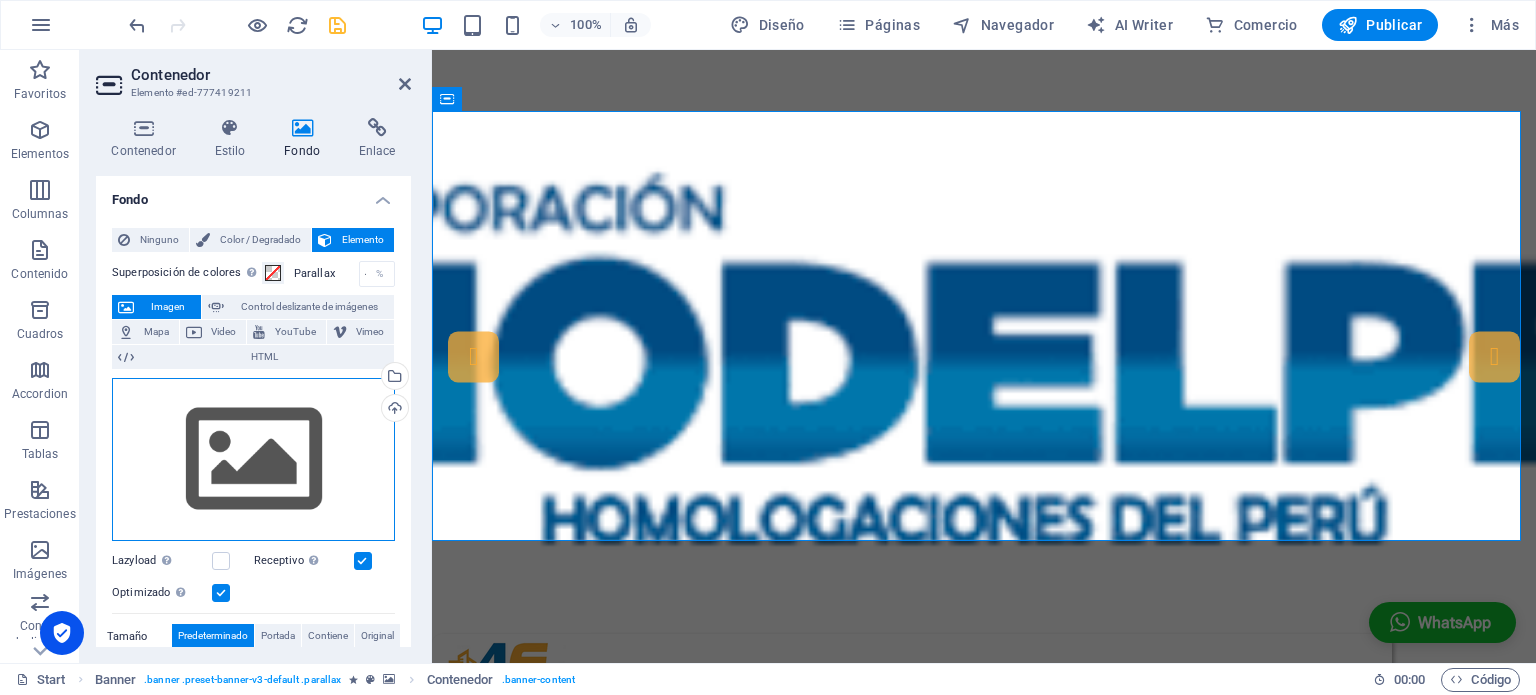 click on "Arrastra archivos aquí, haz clic para escoger archivos o  selecciona archivos de Archivos o de nuestra galería gratuita de fotos y vídeos" at bounding box center (253, 460) 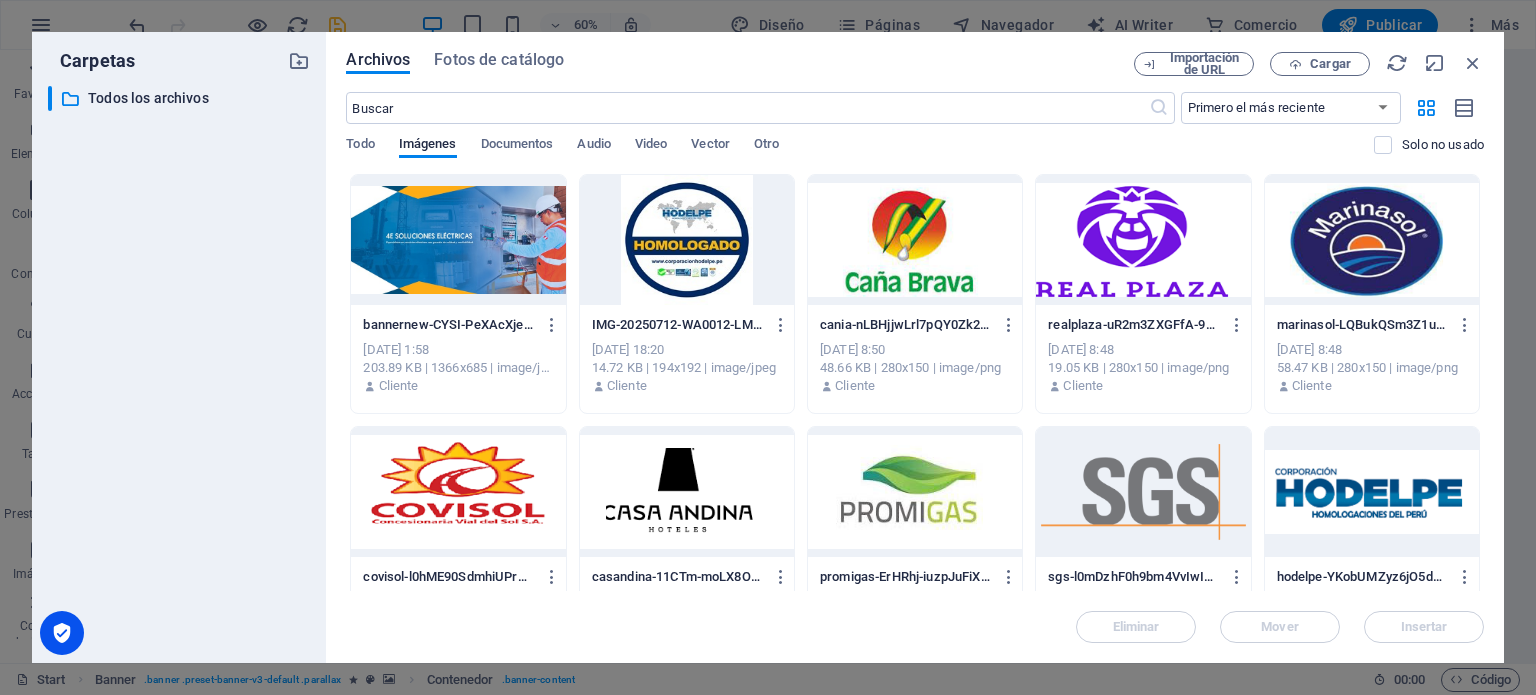 click at bounding box center (1372, 492) 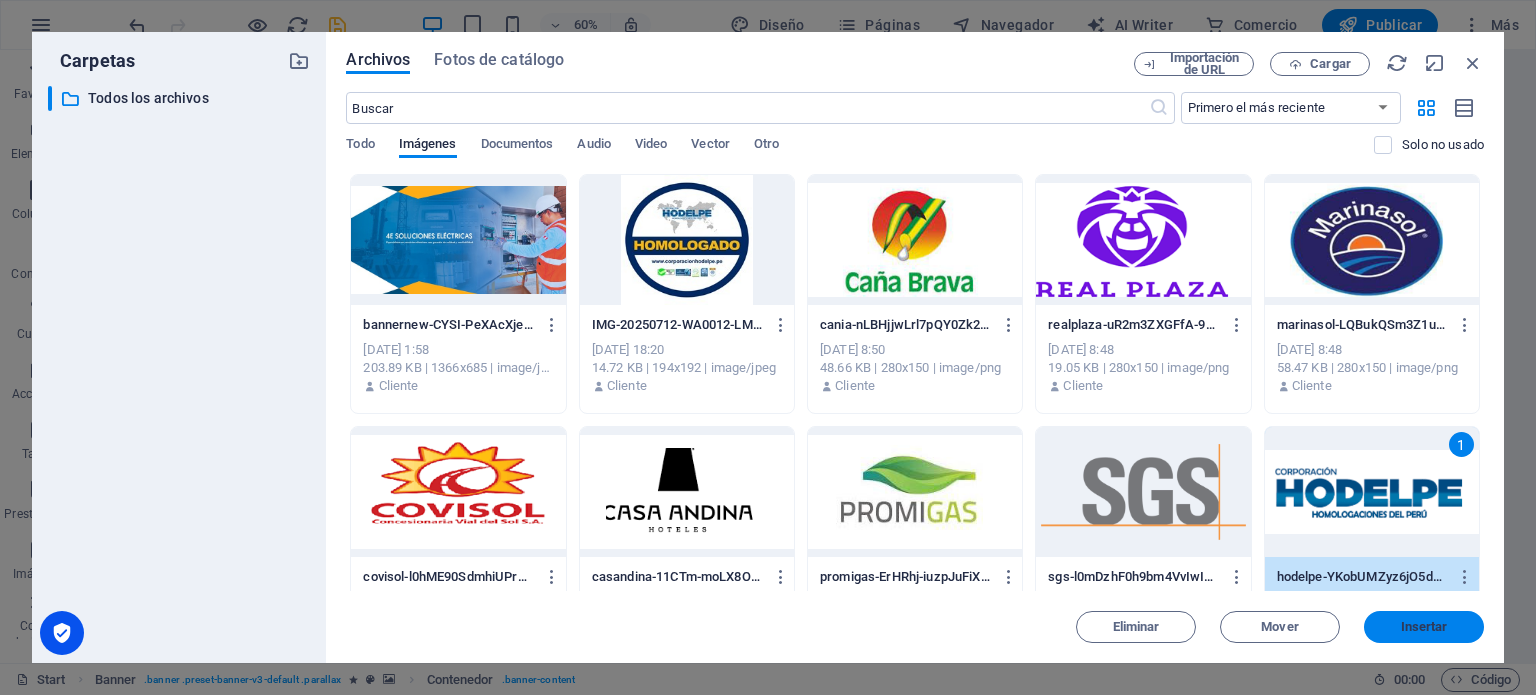 click on "Insertar" at bounding box center [1424, 627] 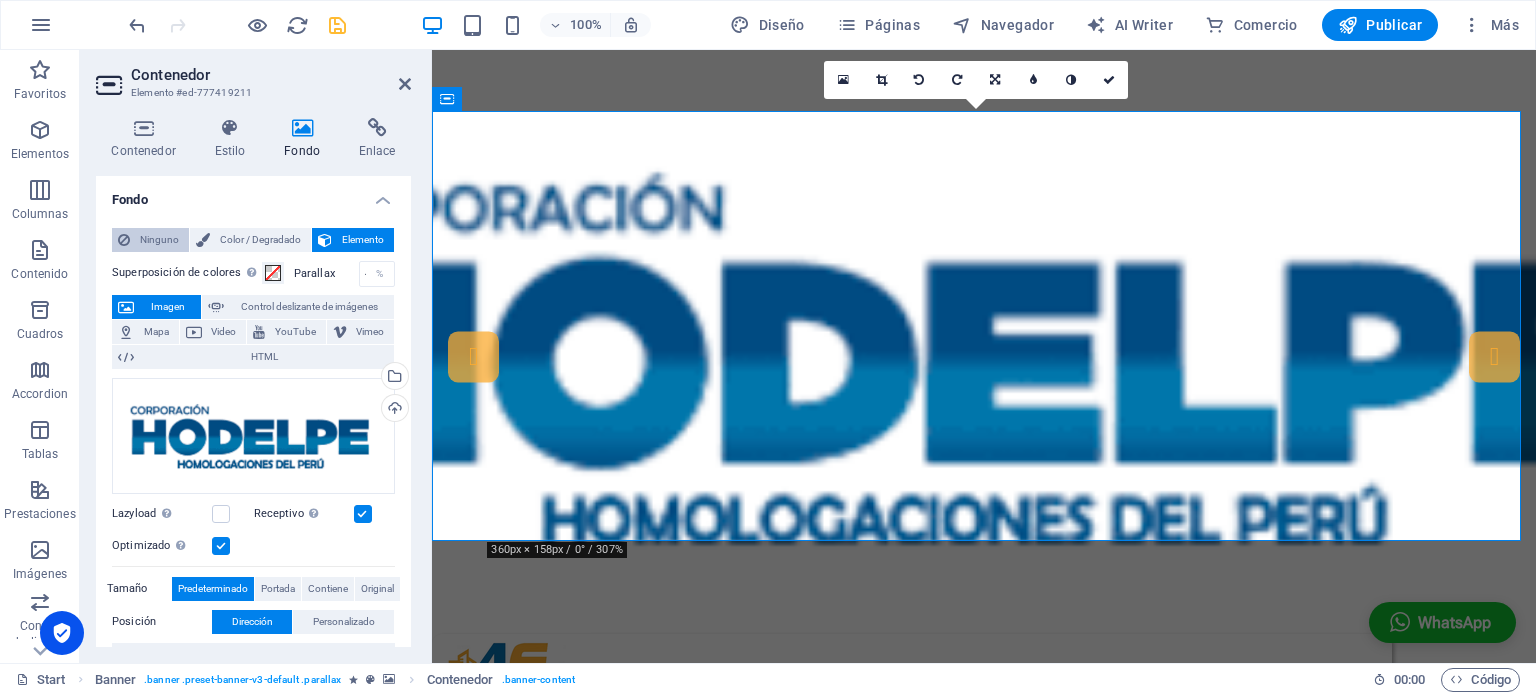 click on "Ninguno" at bounding box center (159, 240) 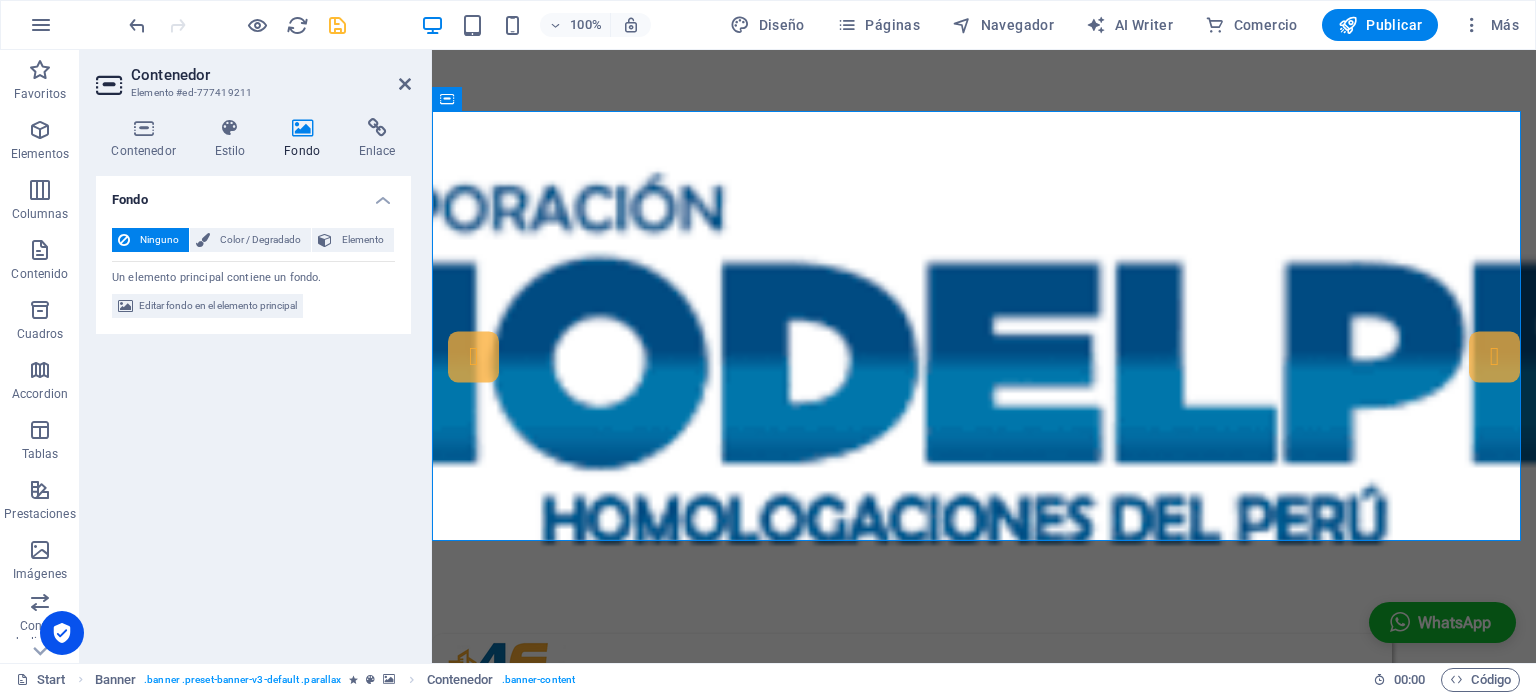 click at bounding box center (984, 356) 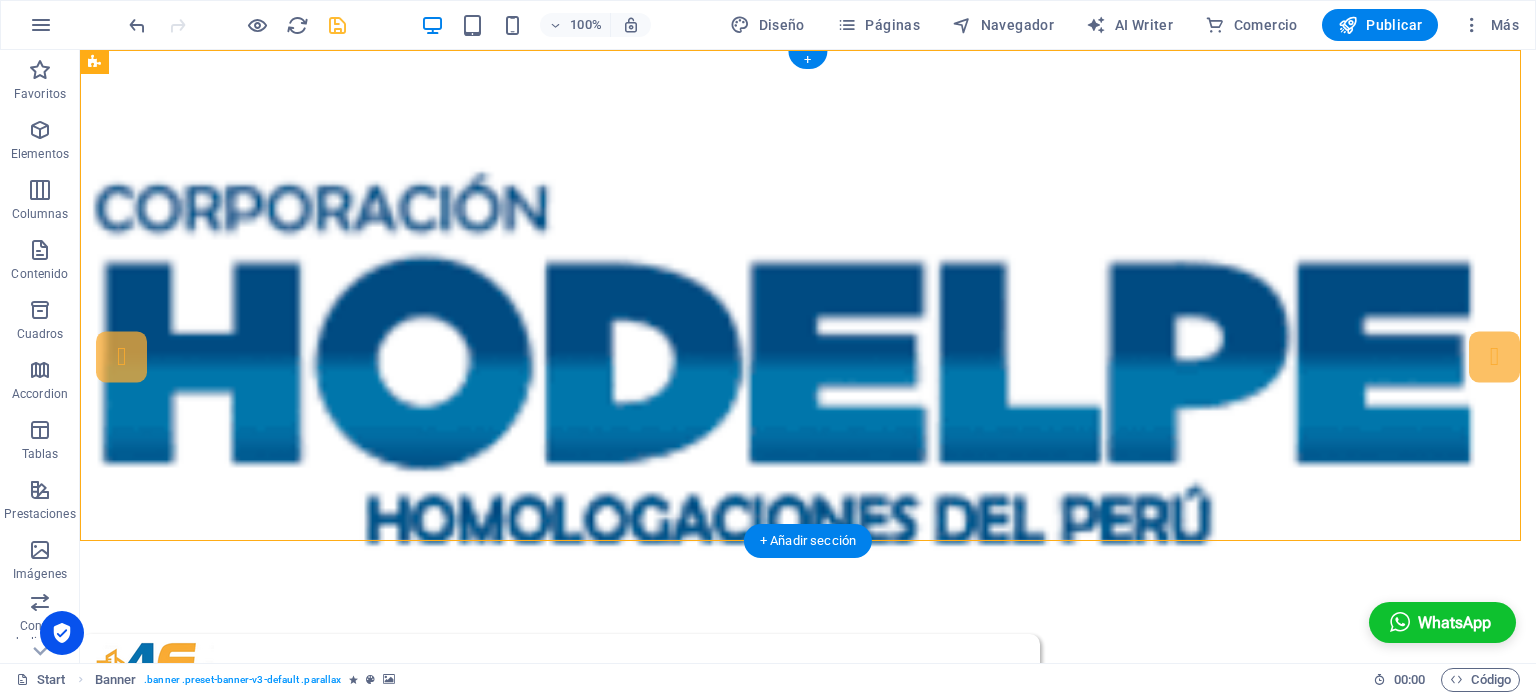 click at bounding box center (808, 356) 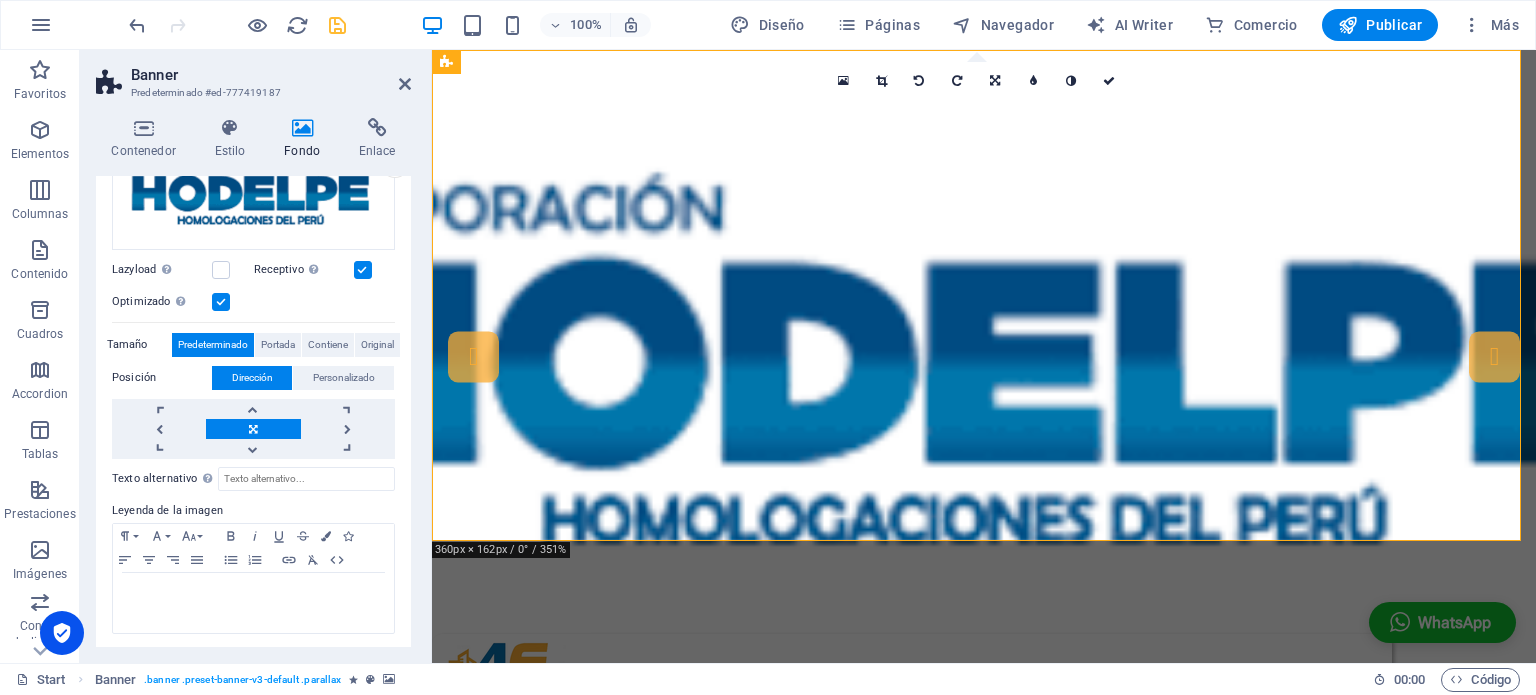 scroll, scrollTop: 0, scrollLeft: 0, axis: both 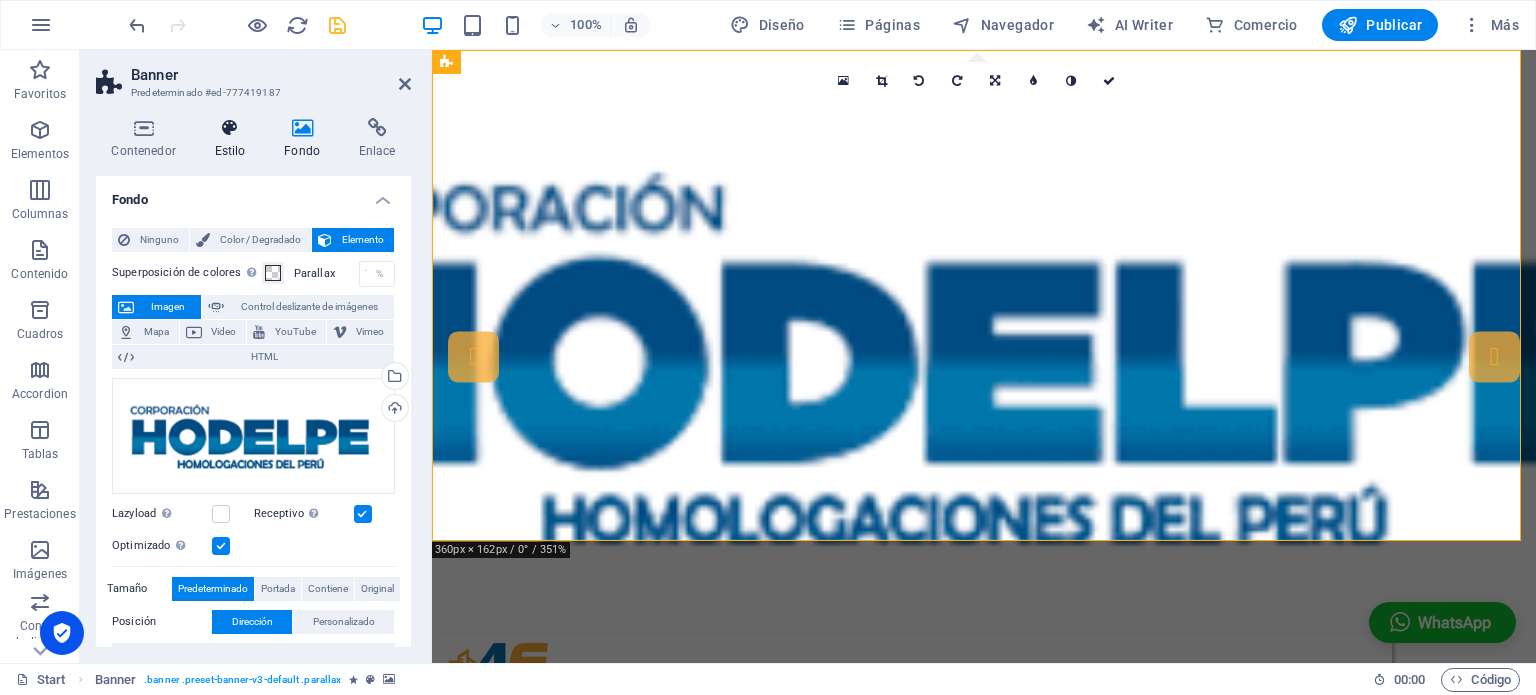click at bounding box center (230, 128) 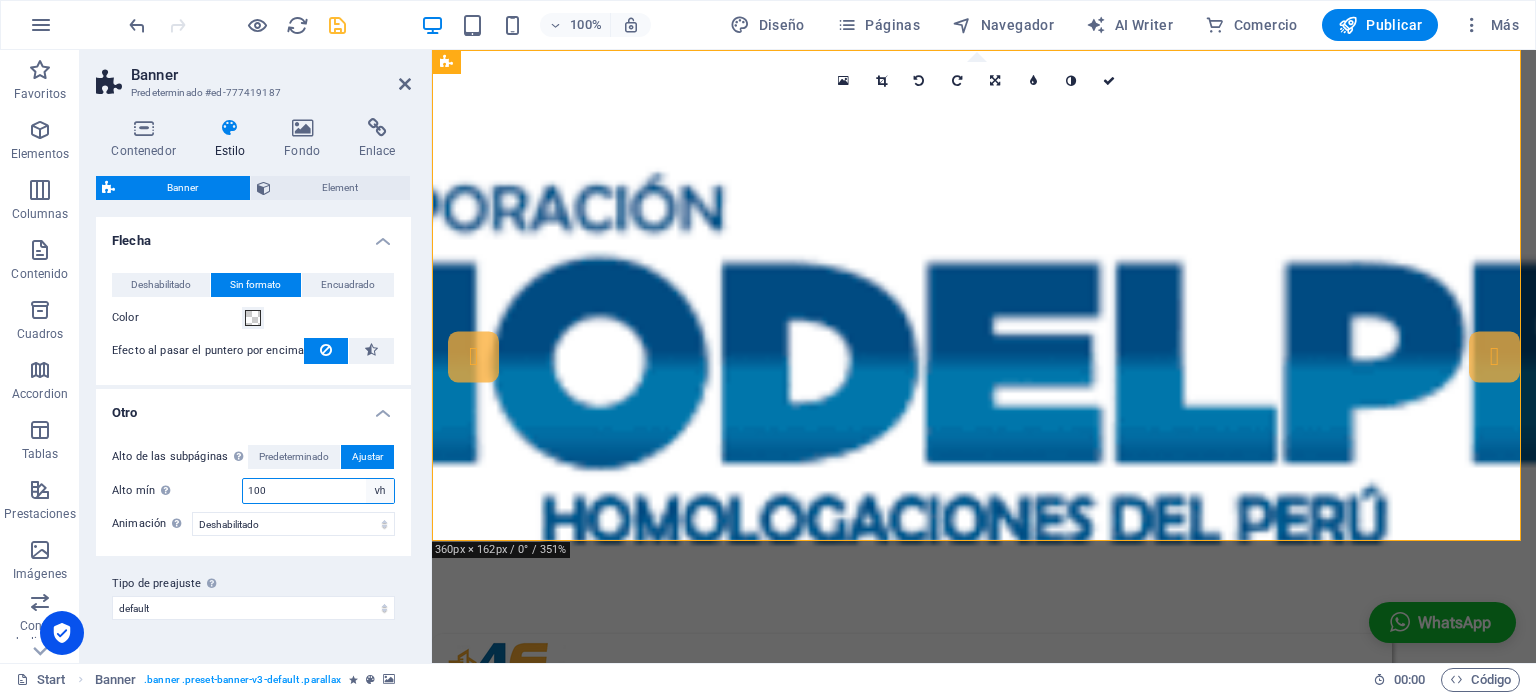 click on "automático px rem % vh vw" at bounding box center [380, 491] 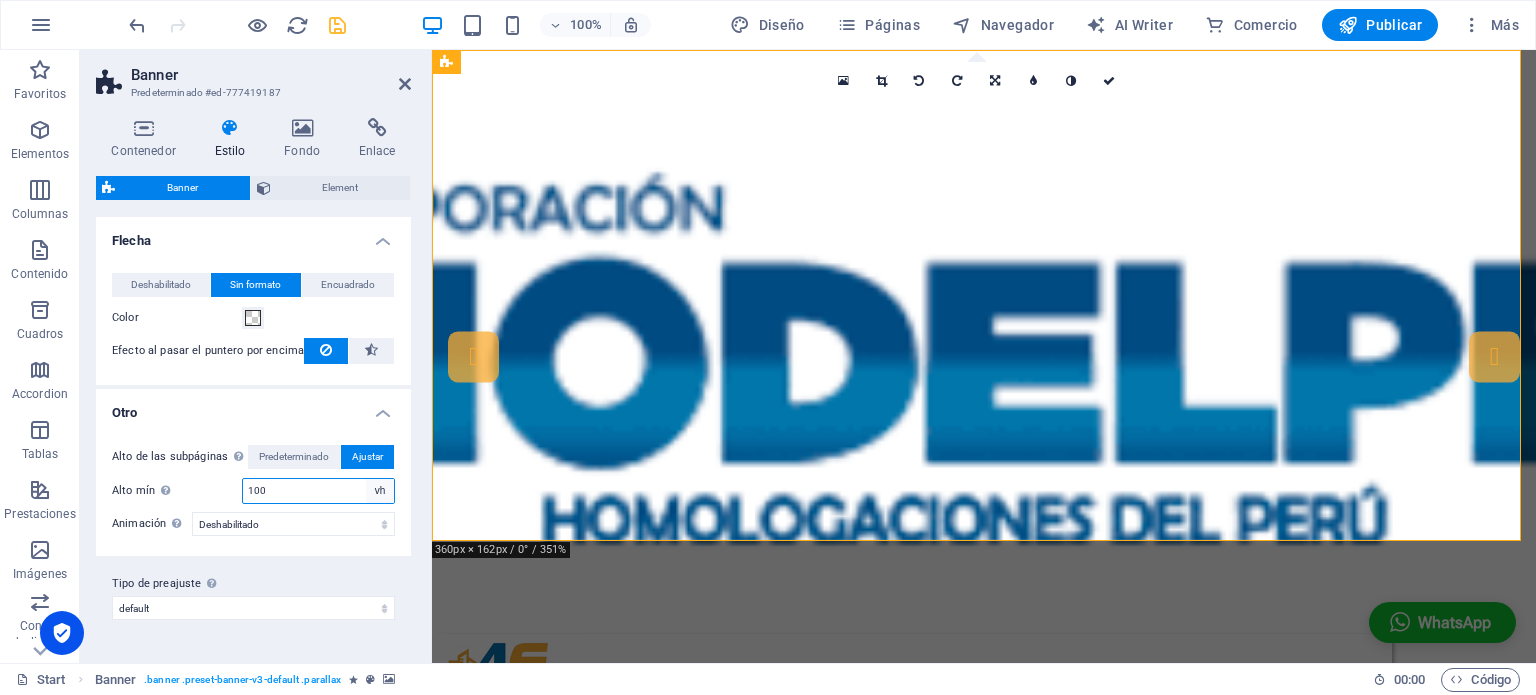 select on "%" 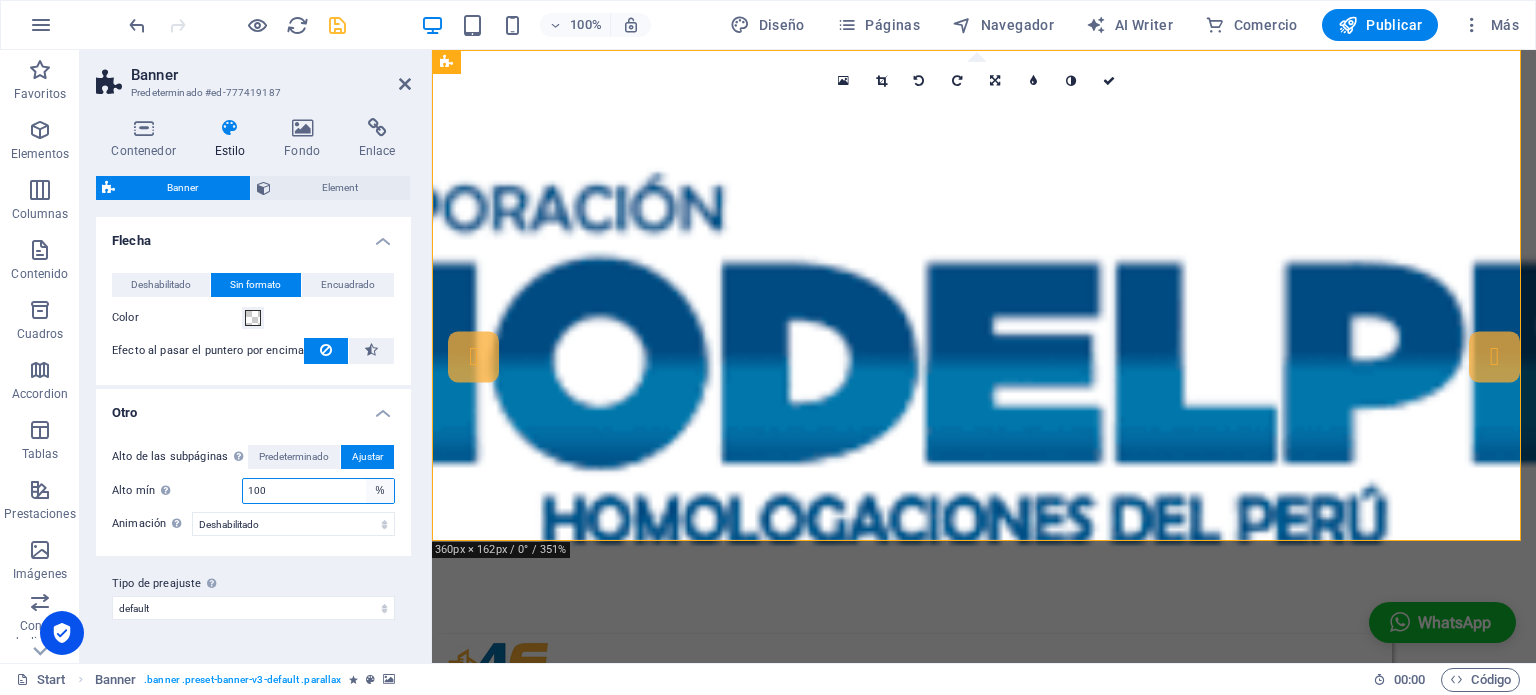 click on "automático px rem % vh vw" at bounding box center [380, 491] 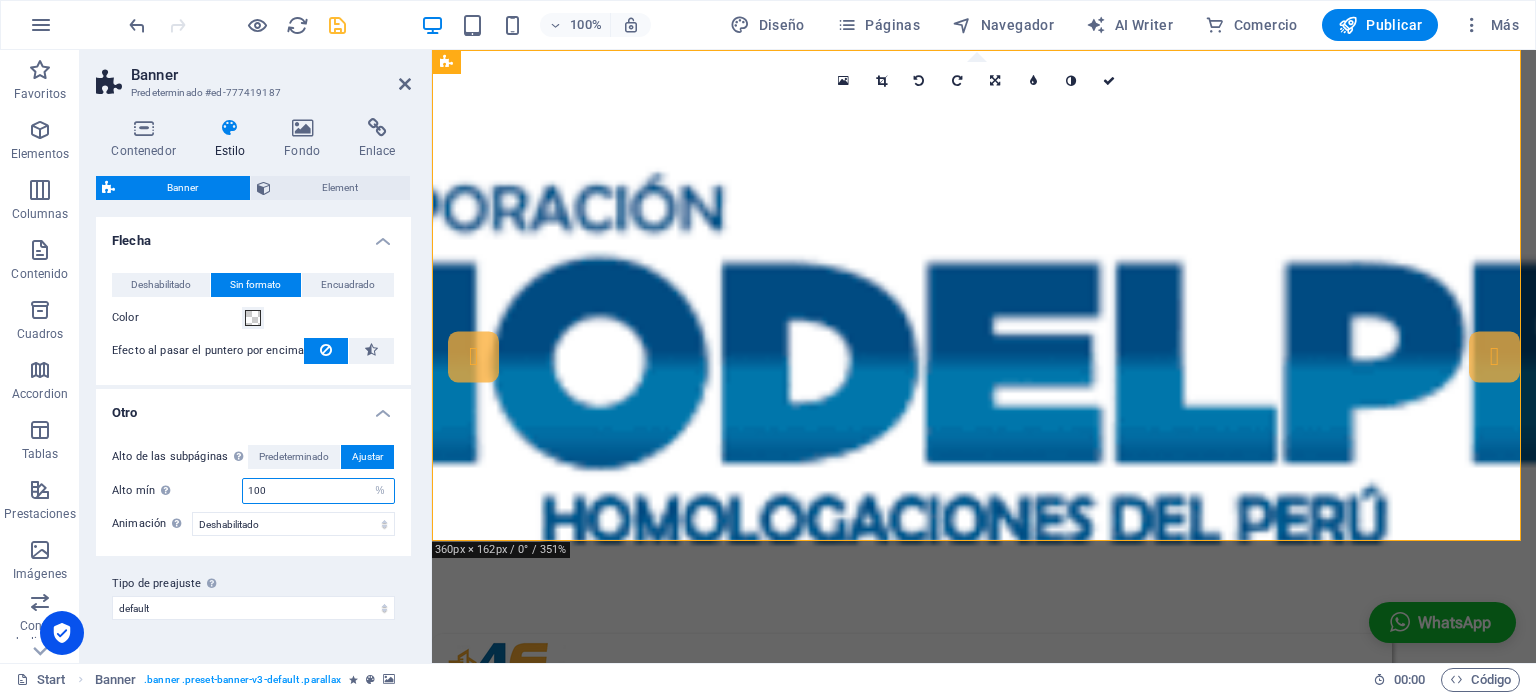 click on "100" at bounding box center (318, 491) 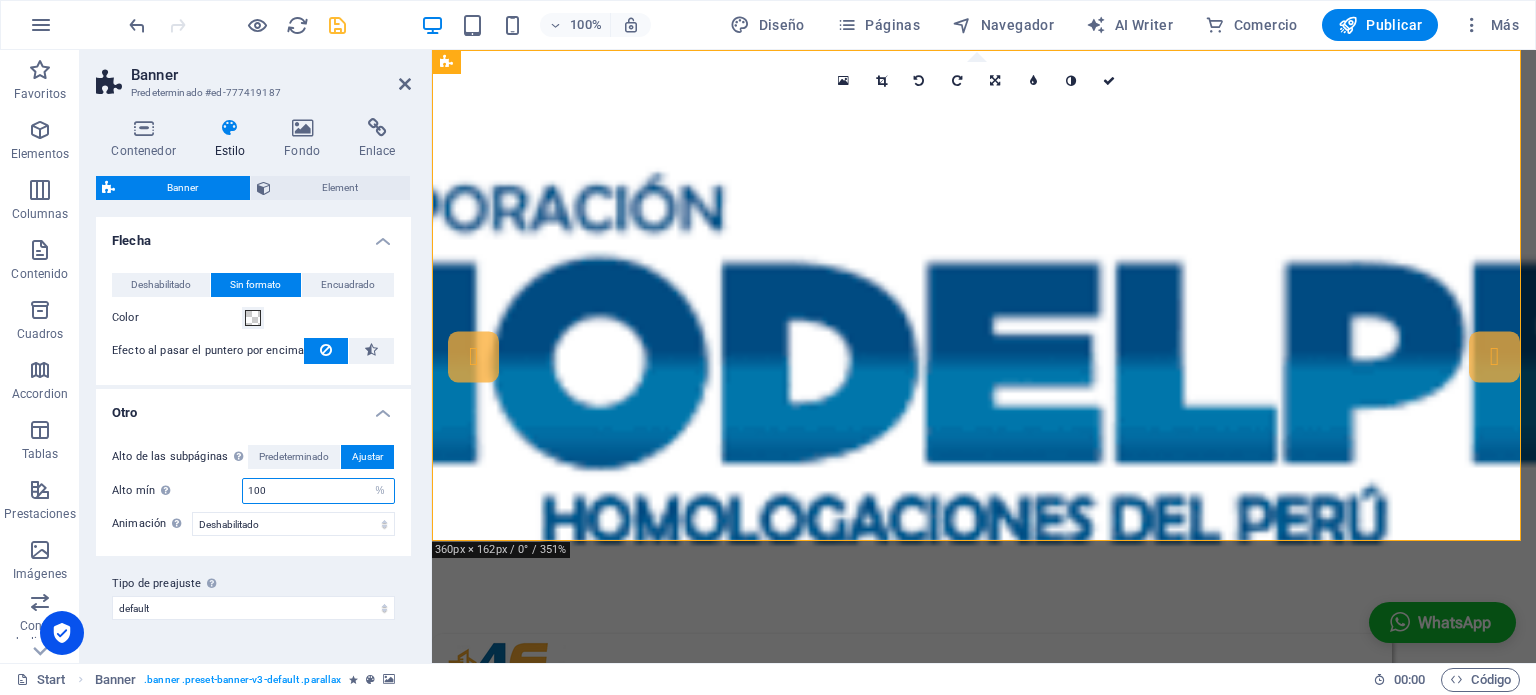 drag, startPoint x: 257, startPoint y: 500, endPoint x: 246, endPoint y: 503, distance: 11.401754 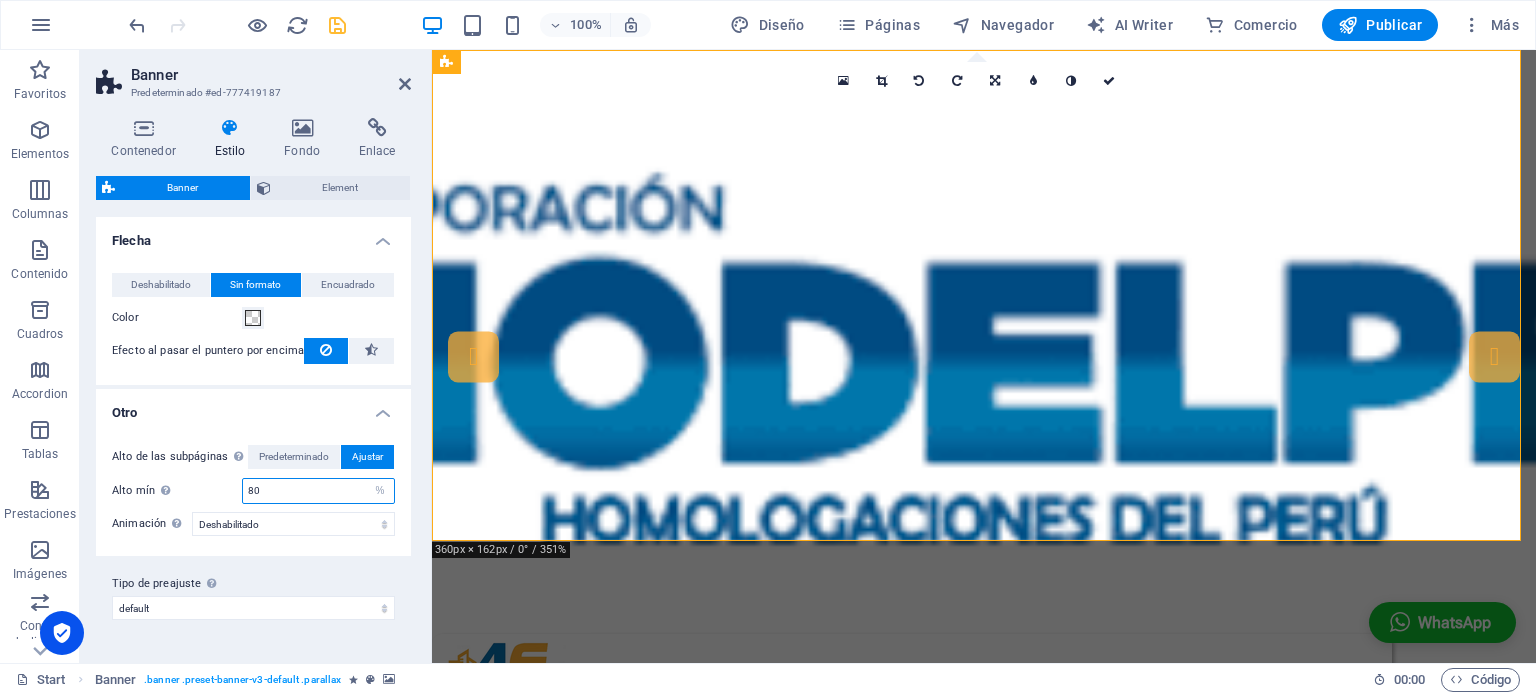 type on "80" 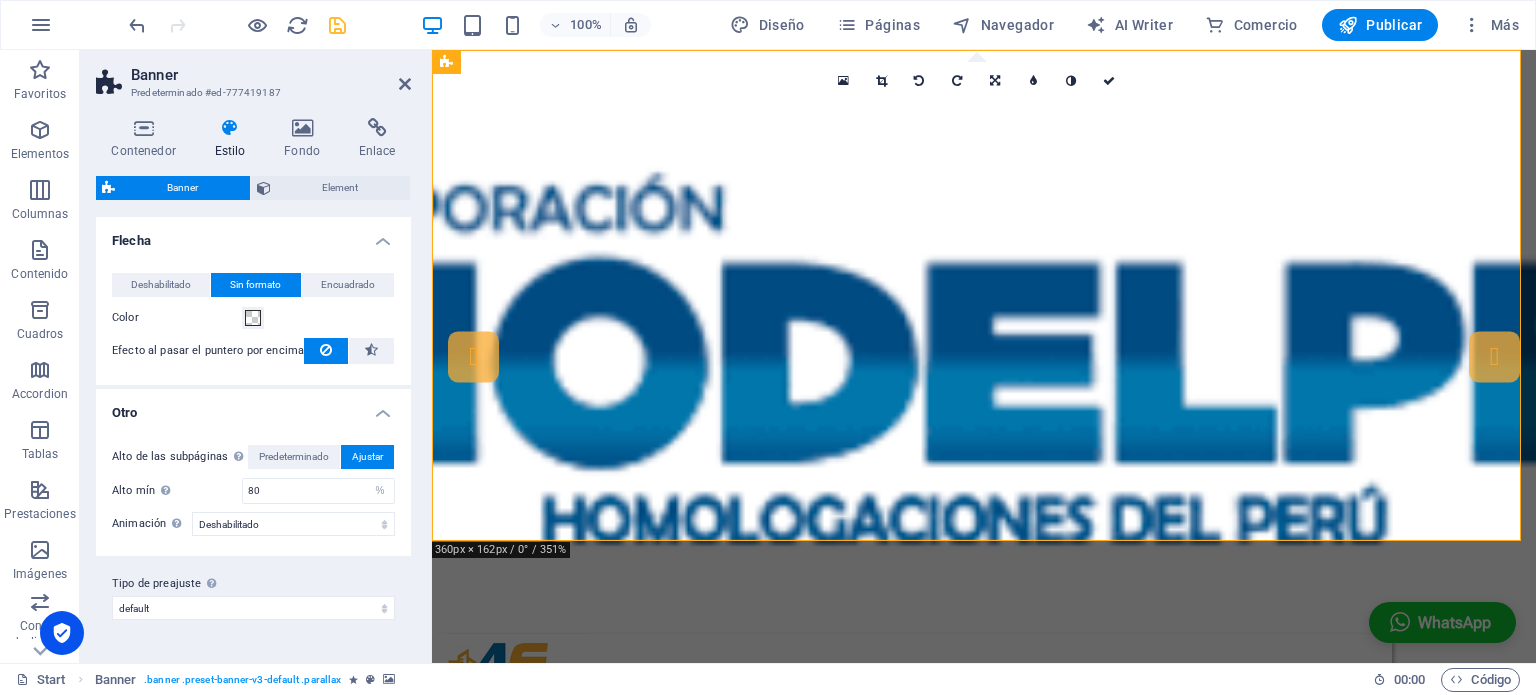click on "Alto mín Alto mínimo de la cabecera en las subpáginas. El alto de la cabecera se adapta si el contenido es superior. 0 para alto automático" at bounding box center (177, 490) 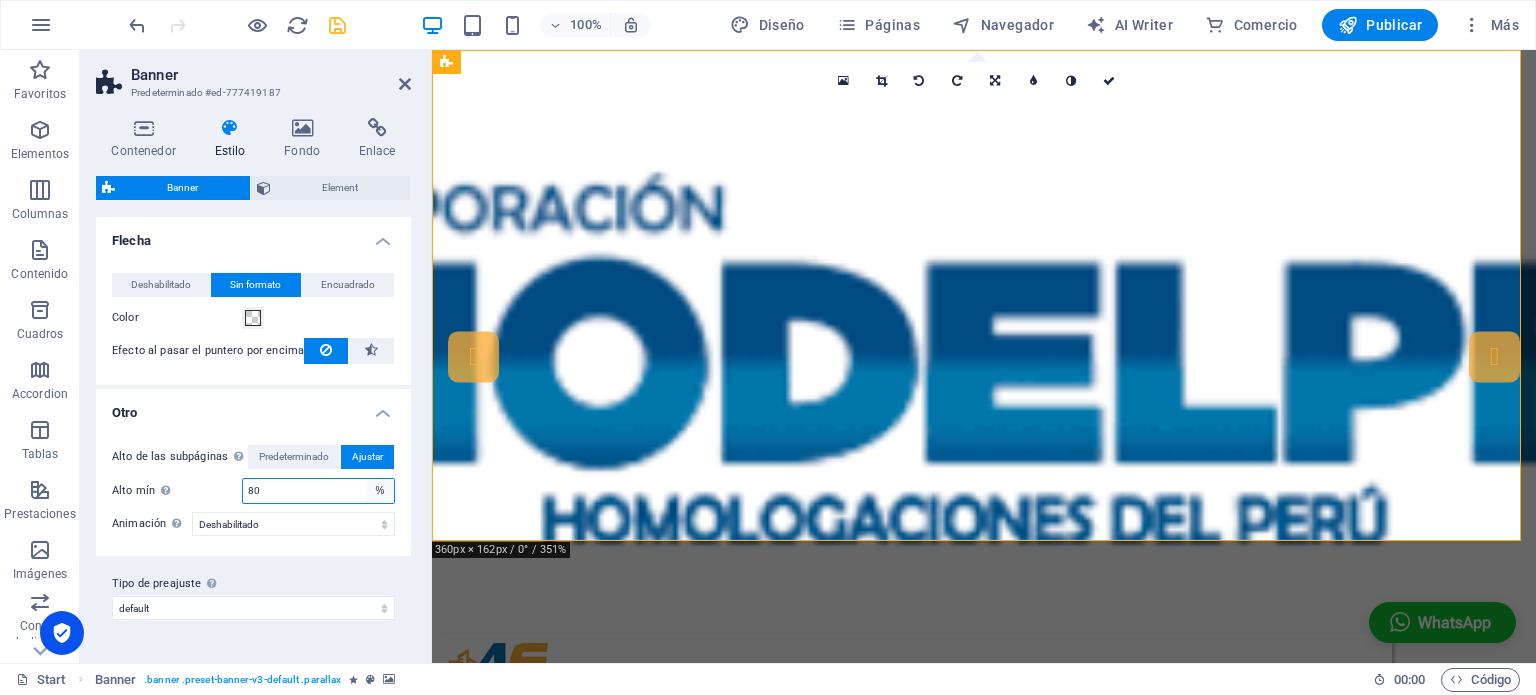 click on "automático px rem % vh vw" at bounding box center (380, 491) 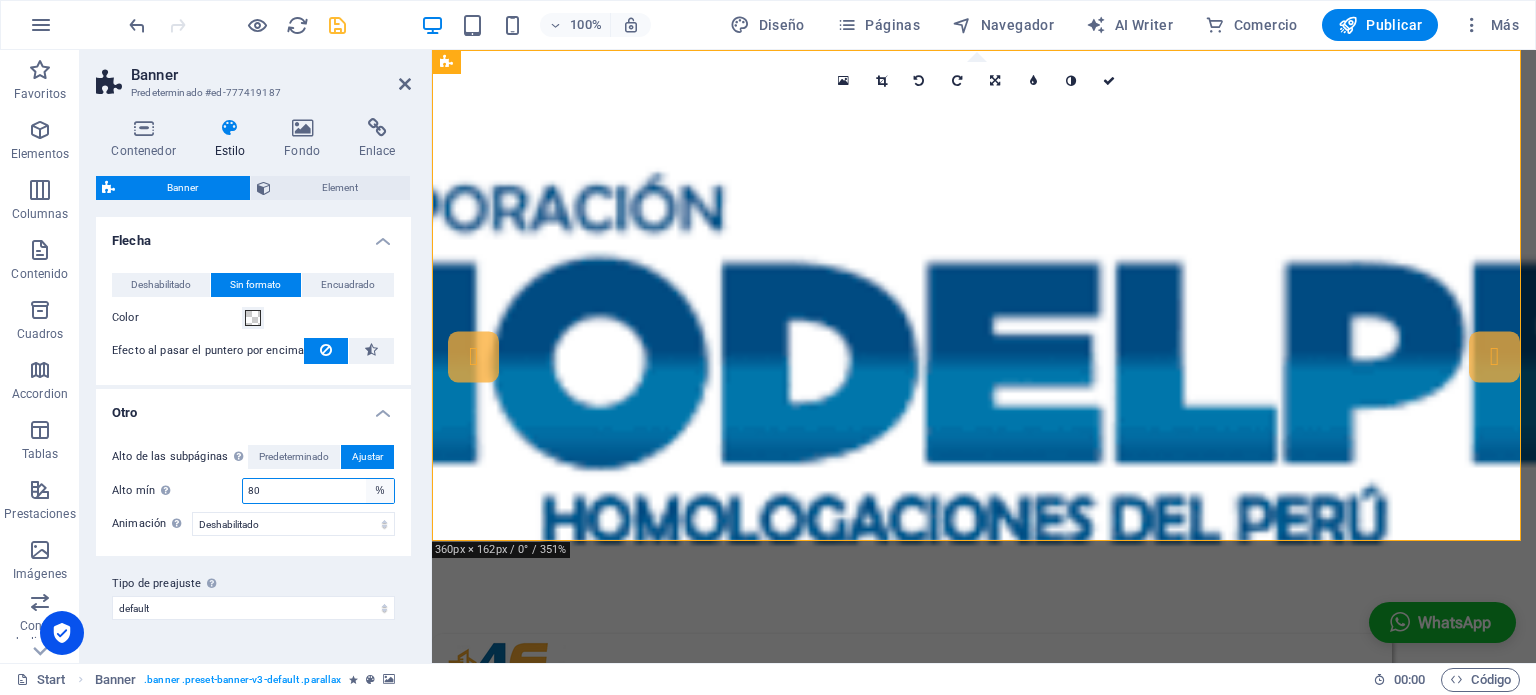 select on "vh" 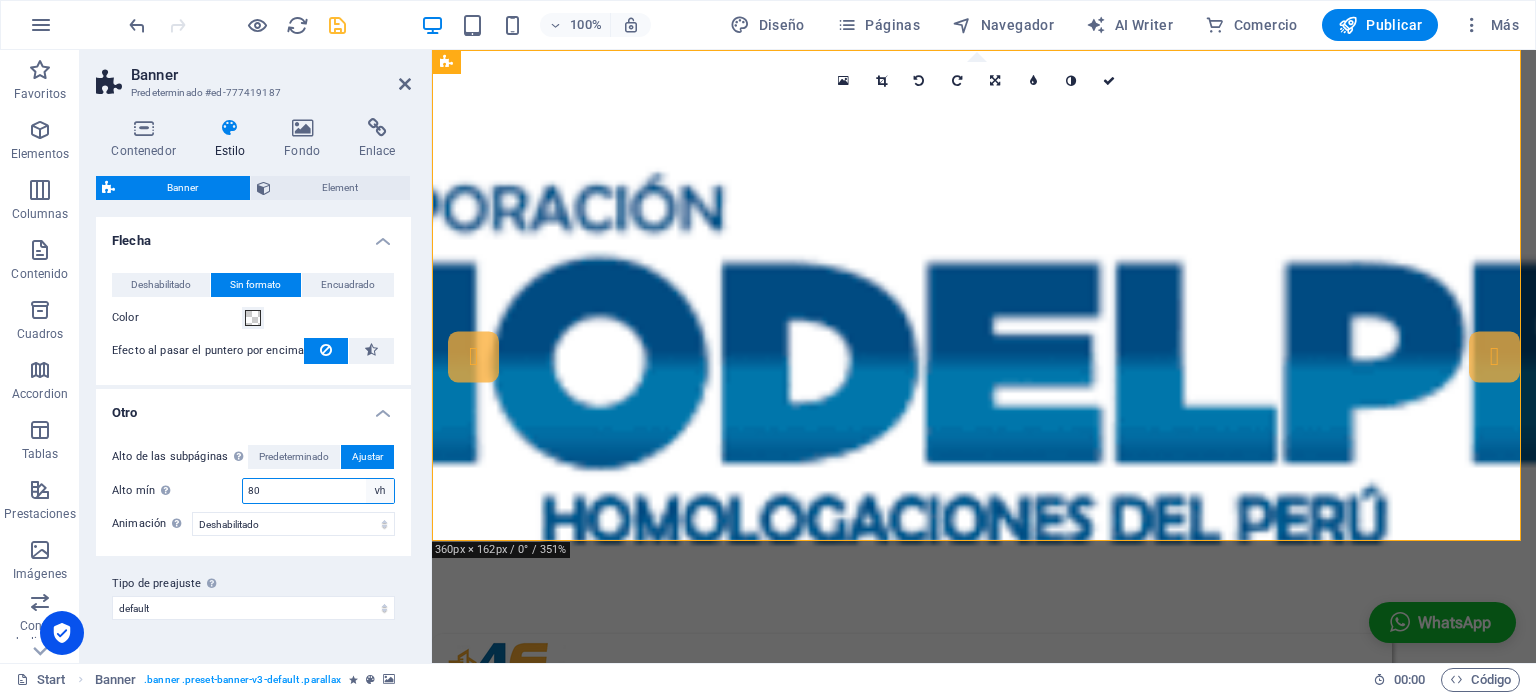 click on "automático px rem % vh vw" at bounding box center [380, 491] 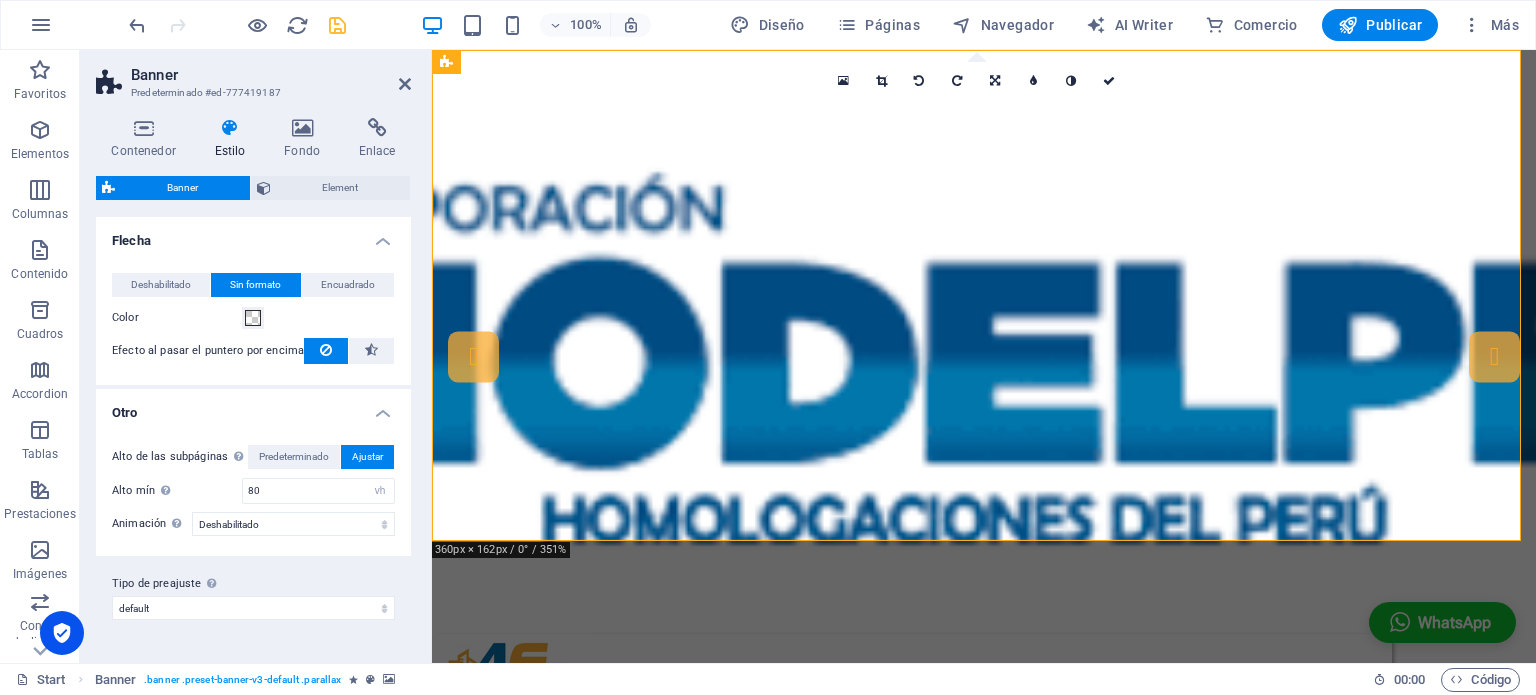 click on "Alto mín Alto mínimo de la cabecera en las subpáginas. El alto de la cabecera se adapta si el contenido es superior. 0 para alto automático" at bounding box center (177, 490) 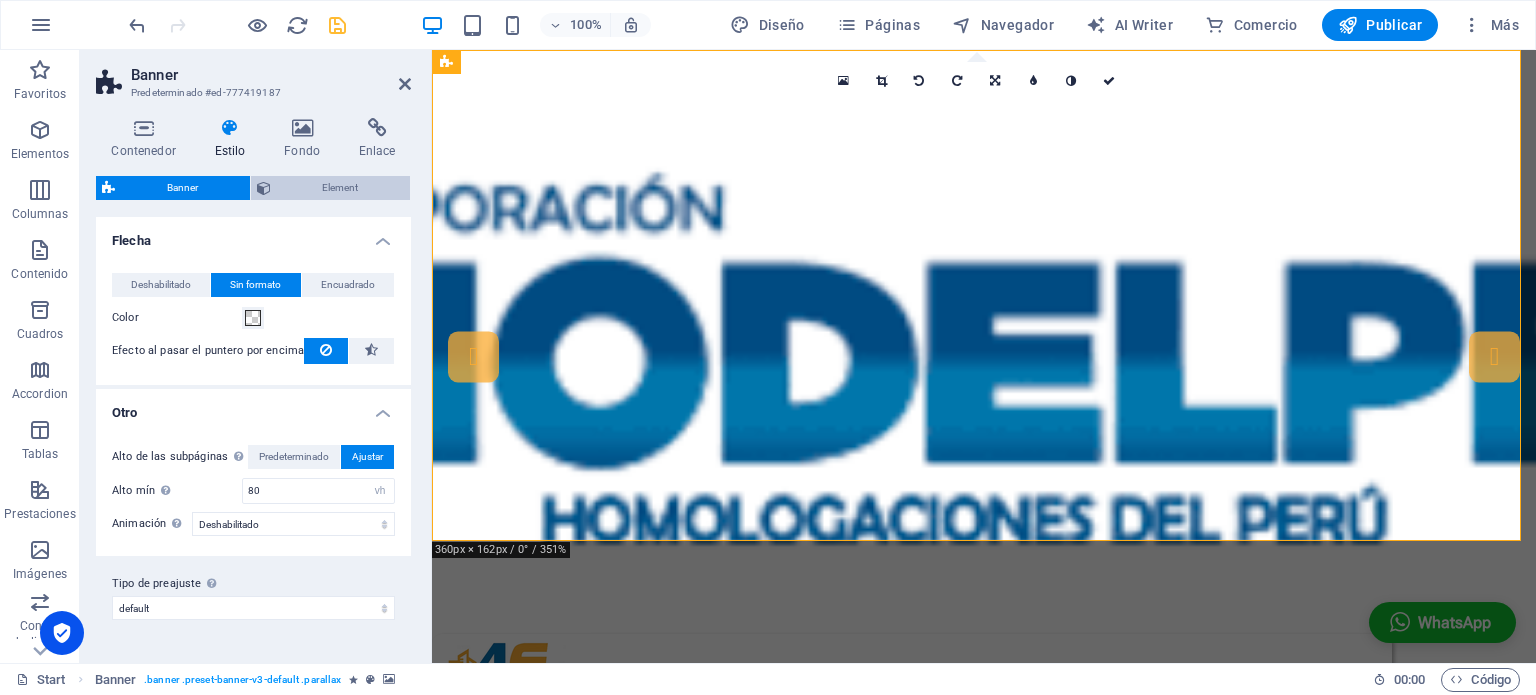click on "Element" at bounding box center [341, 188] 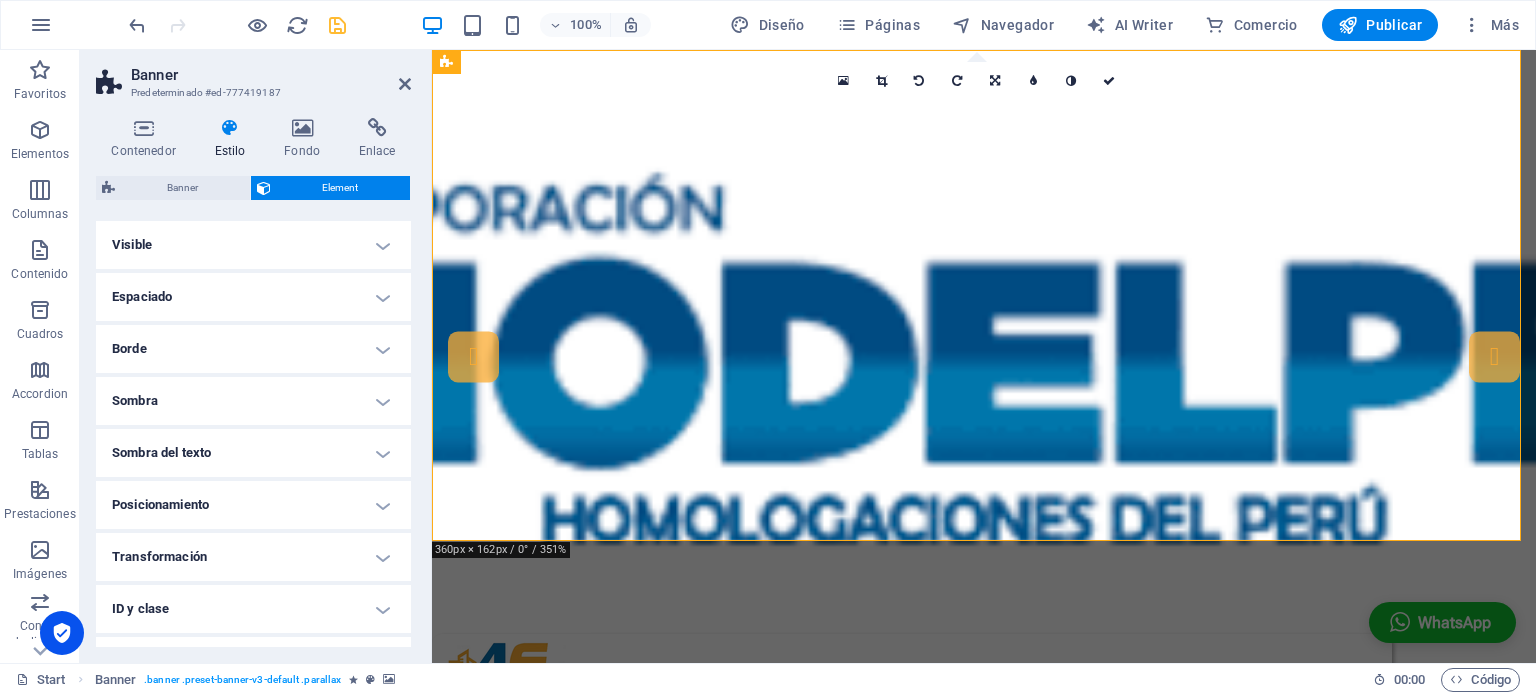 click on "Espaciado" at bounding box center [253, 297] 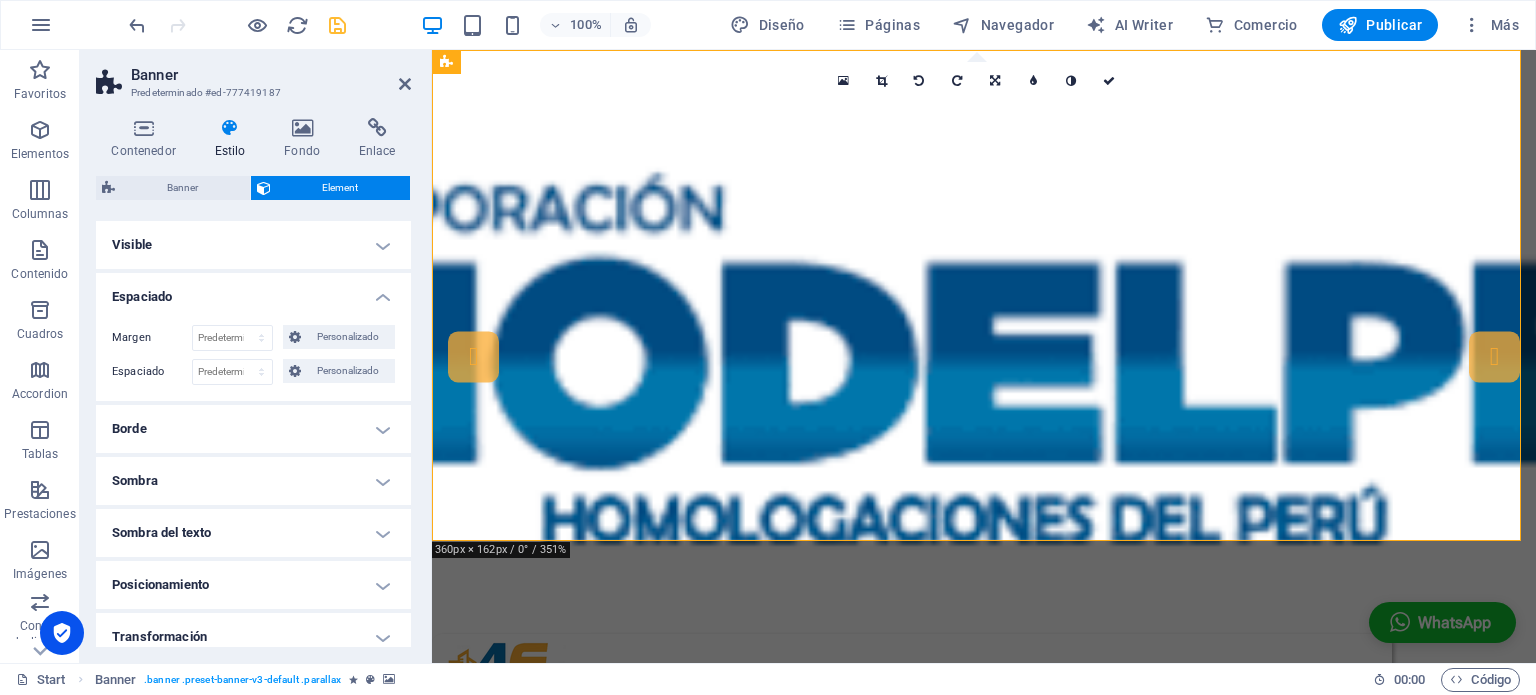 click on "Espaciado" at bounding box center (253, 291) 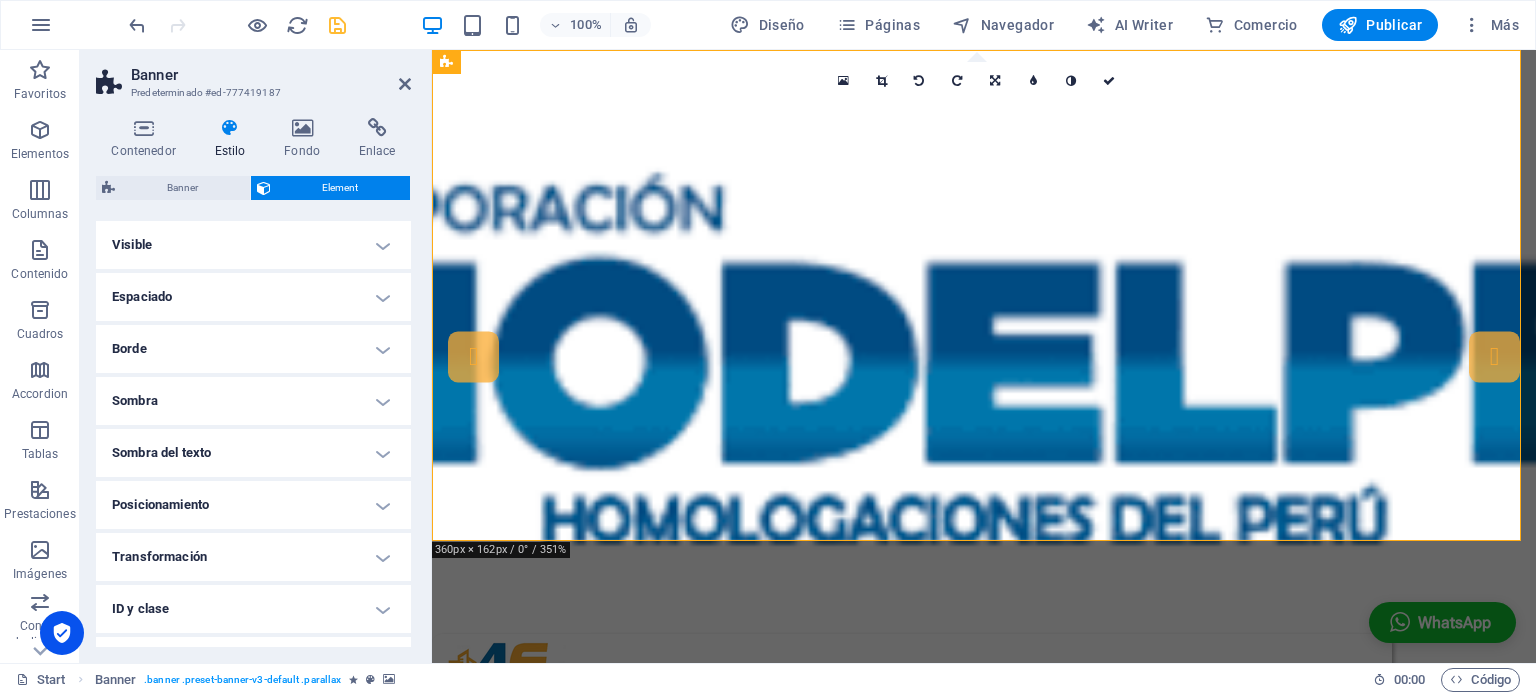 click on "Espaciado" at bounding box center (253, 297) 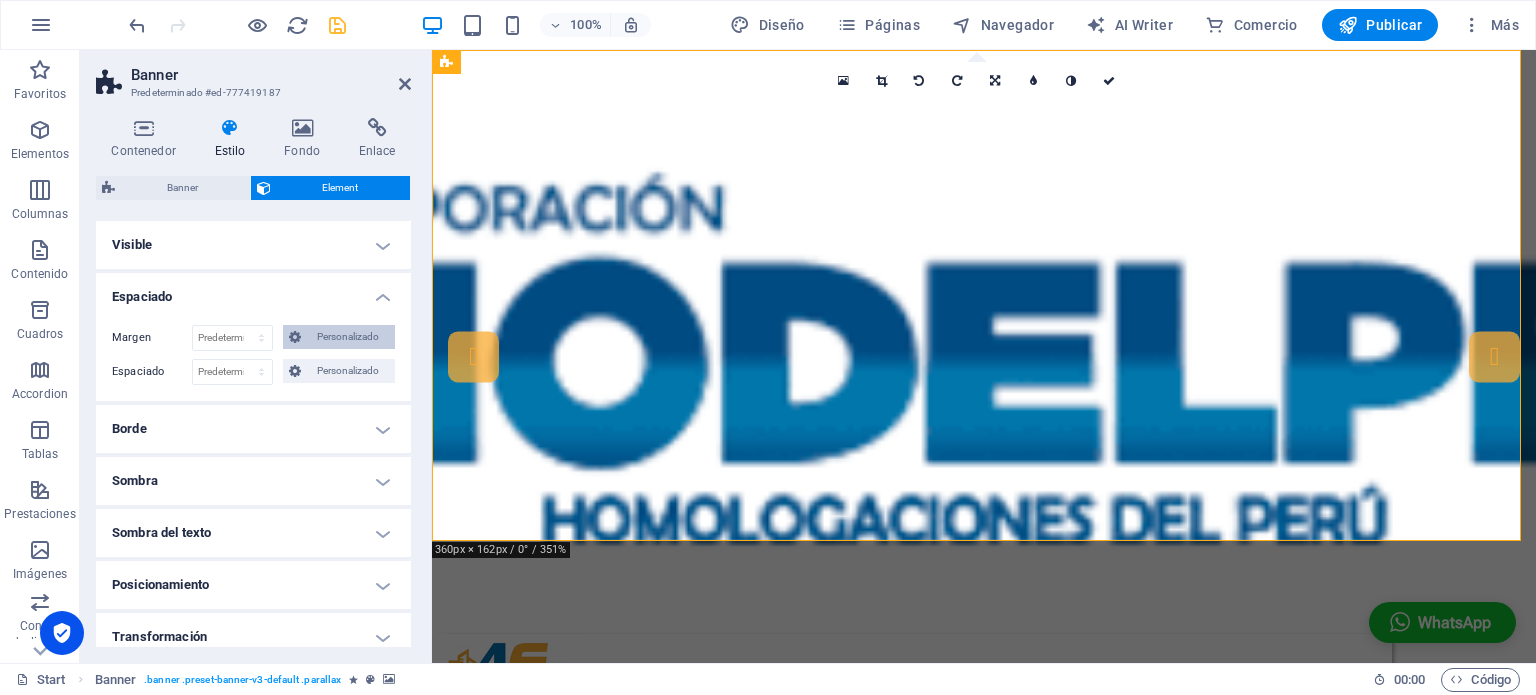 click on "Personalizado" at bounding box center (348, 337) 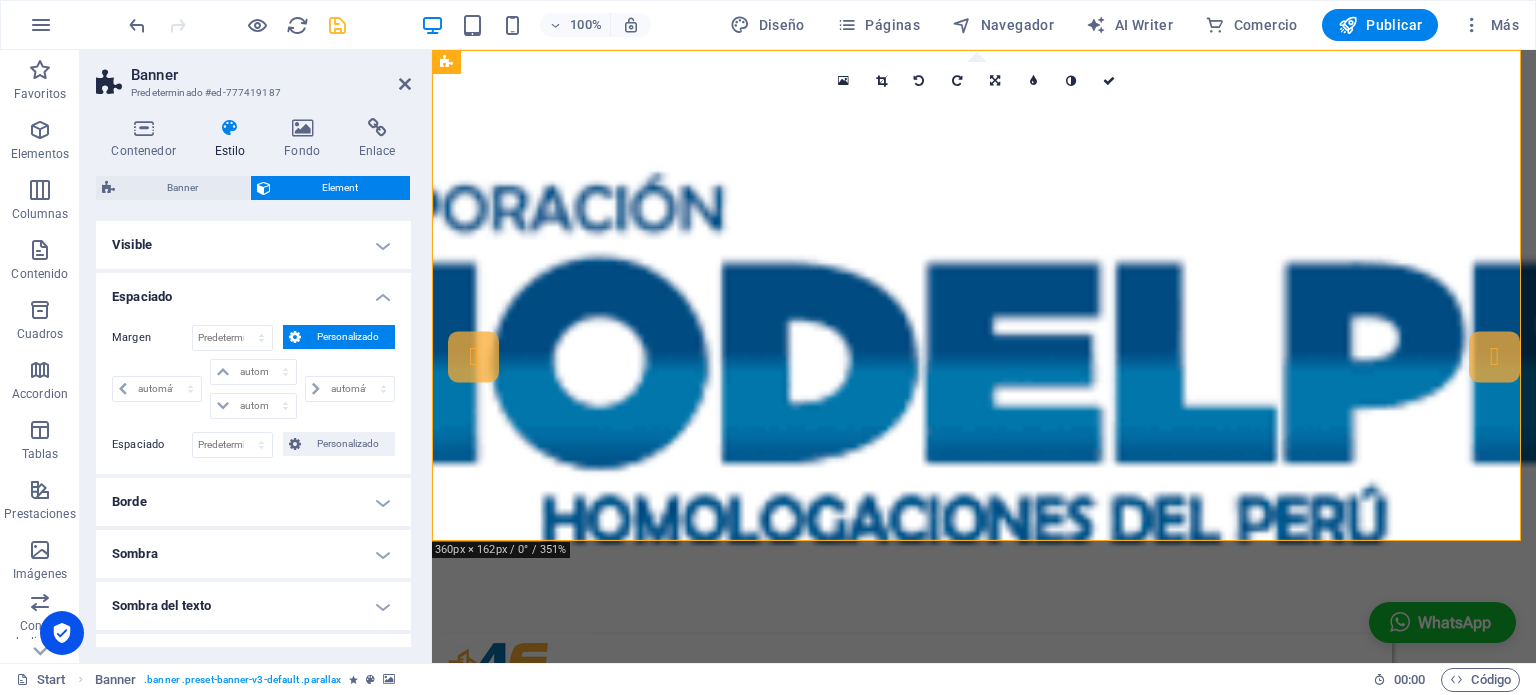 click on "Personalizado" at bounding box center (348, 337) 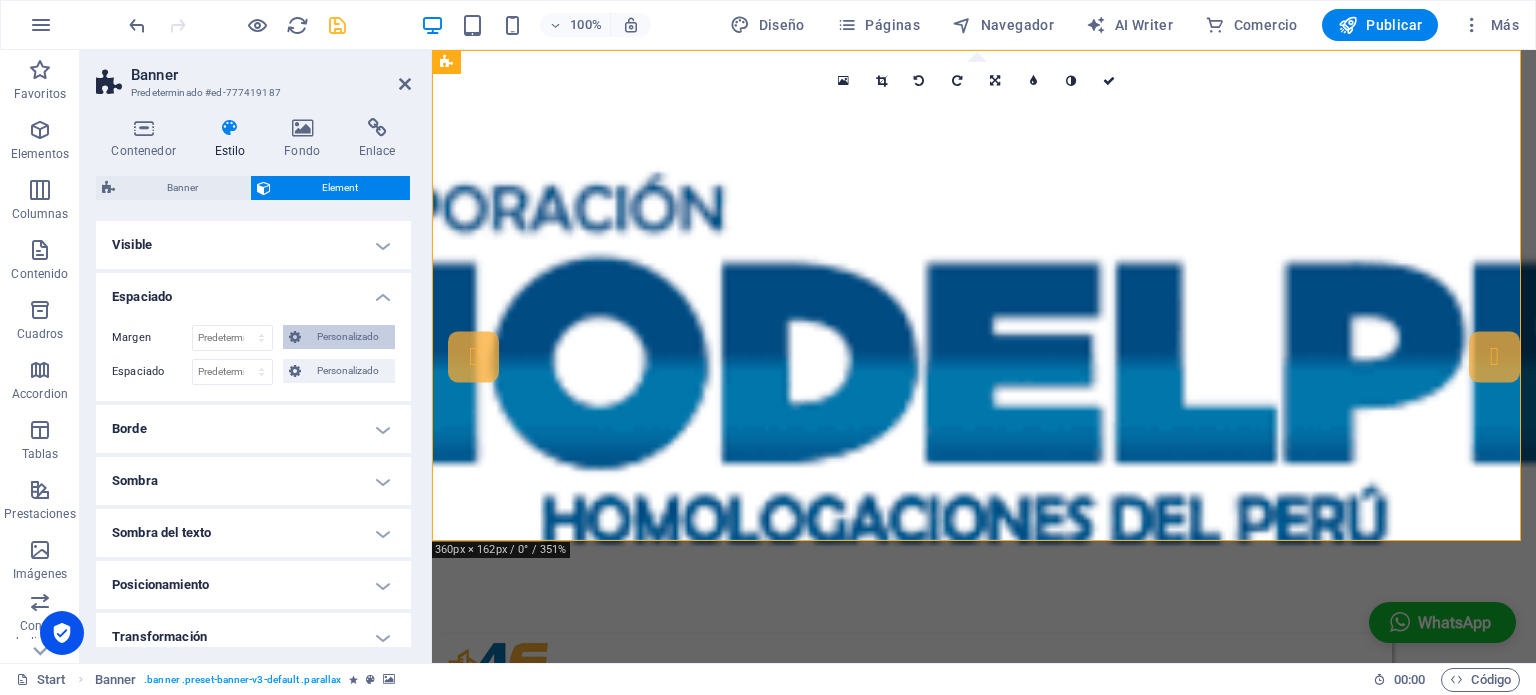 click on "Personalizado" at bounding box center (348, 337) 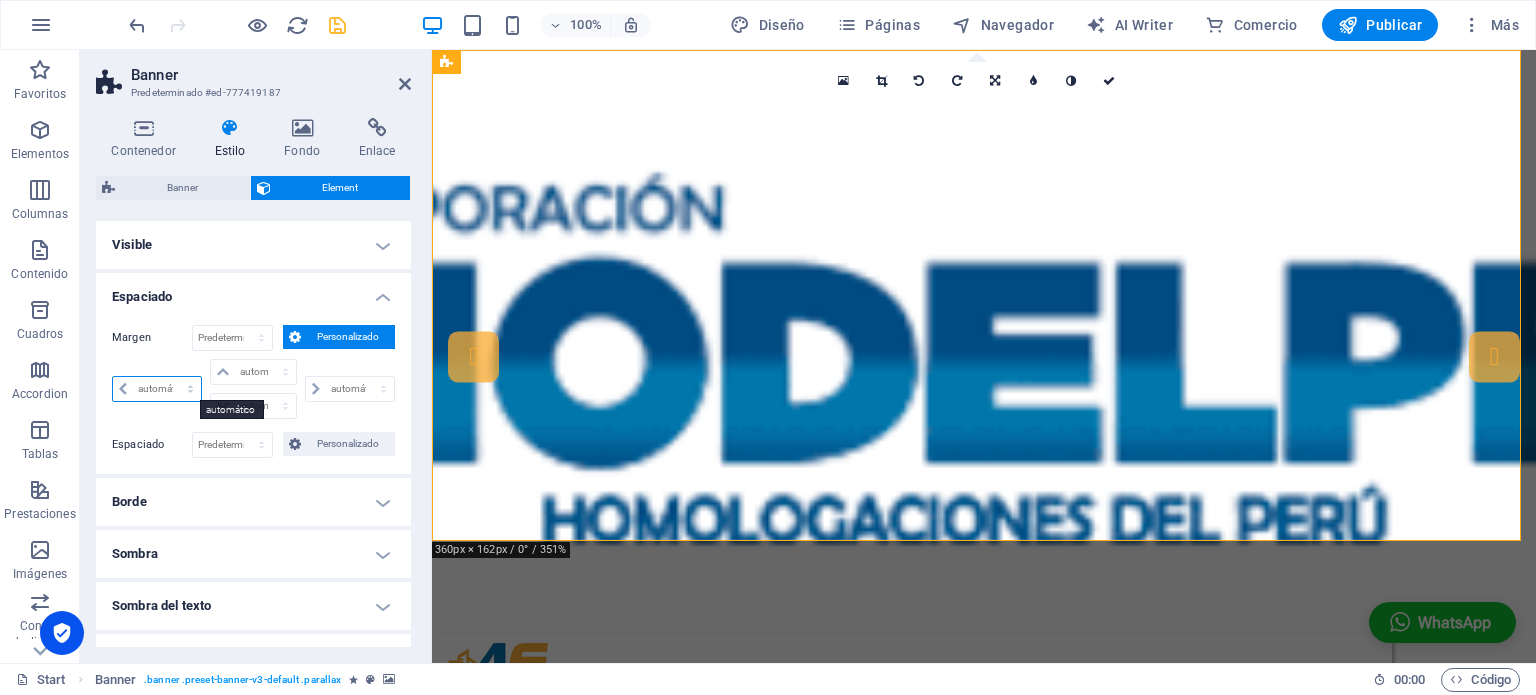 click on "automático px % rem vw vh" at bounding box center [157, 389] 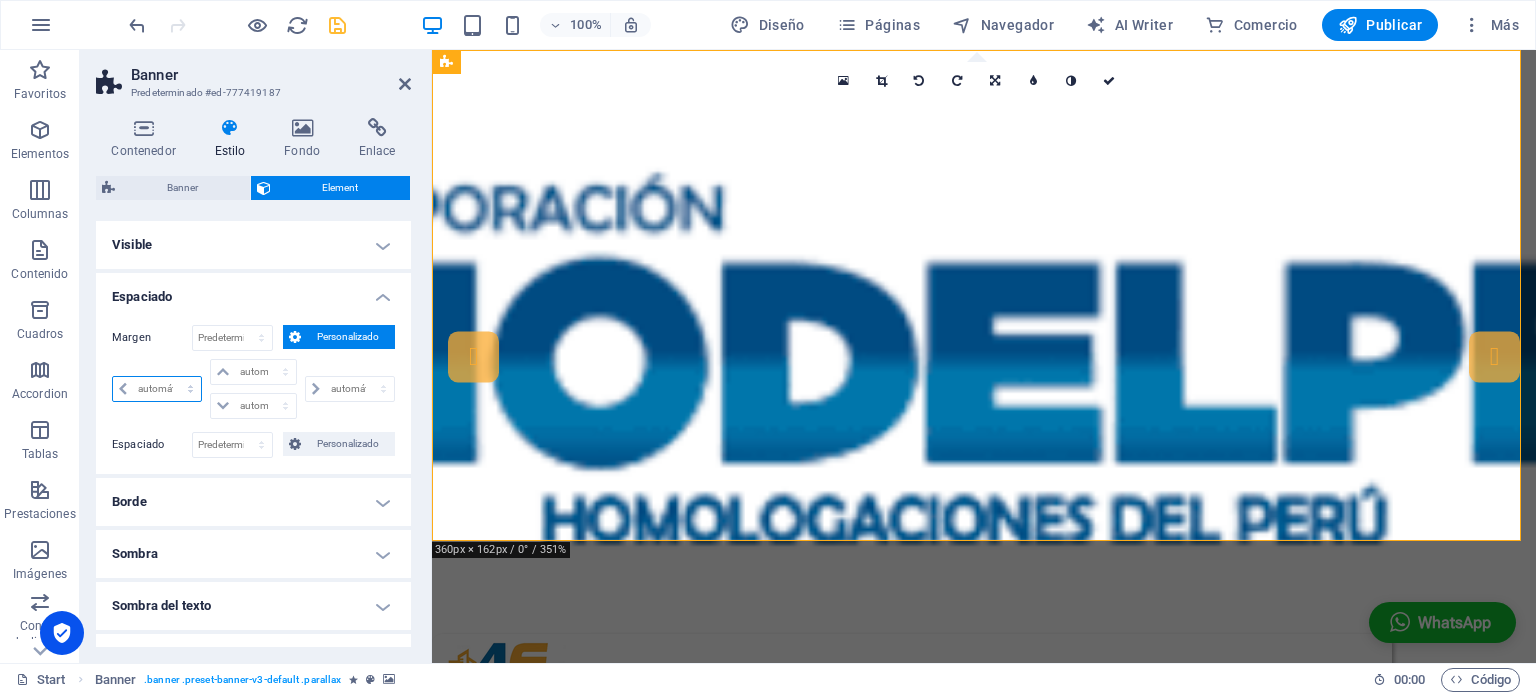 select on "%" 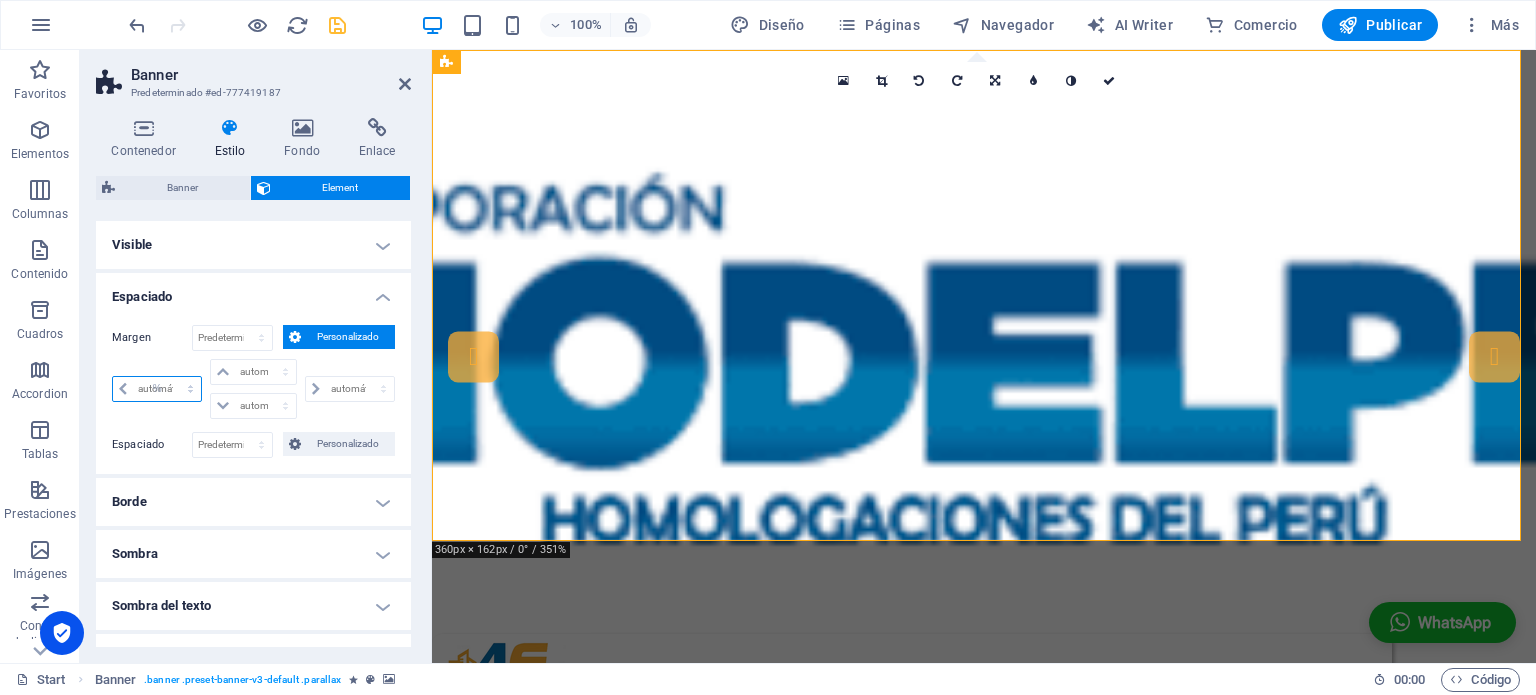 click on "automático px % rem vw vh" at bounding box center [157, 389] 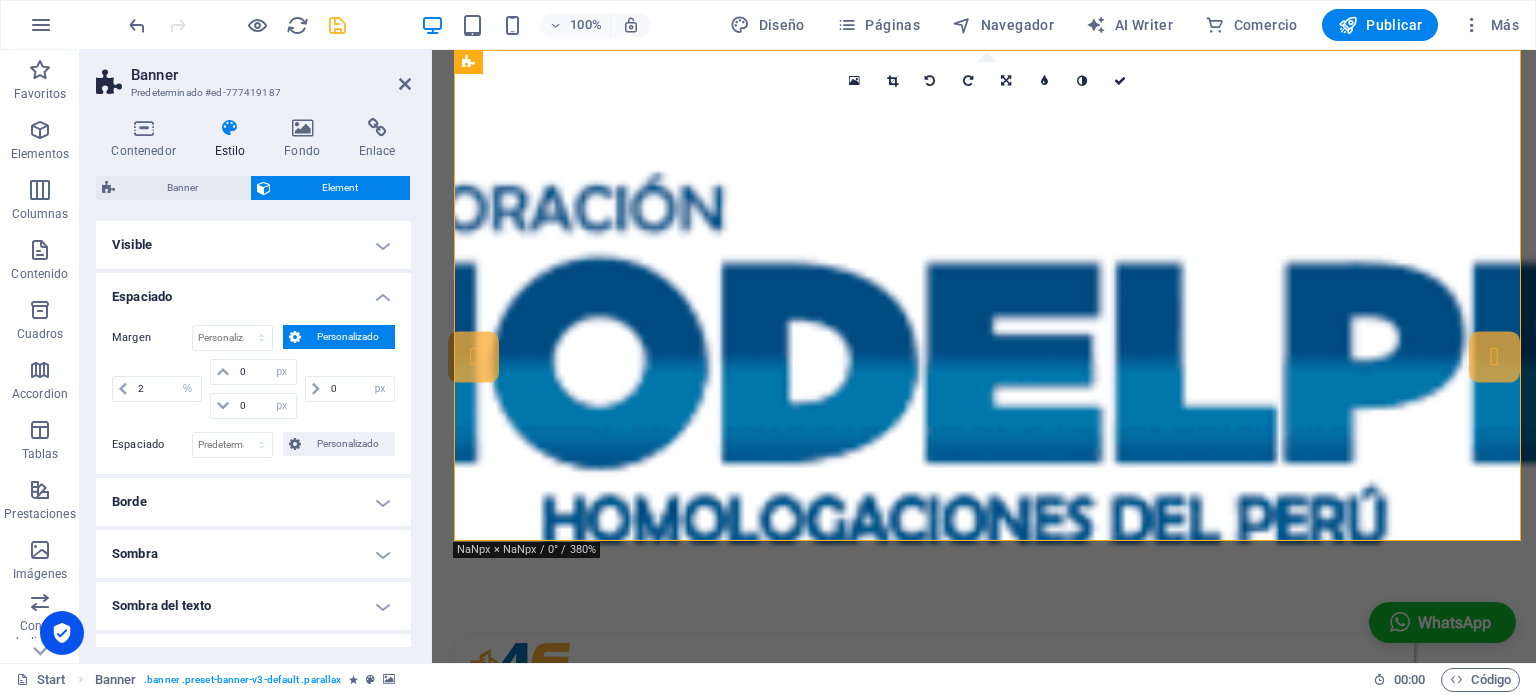 click on "2 automático px % rem vw vh" at bounding box center [159, 389] 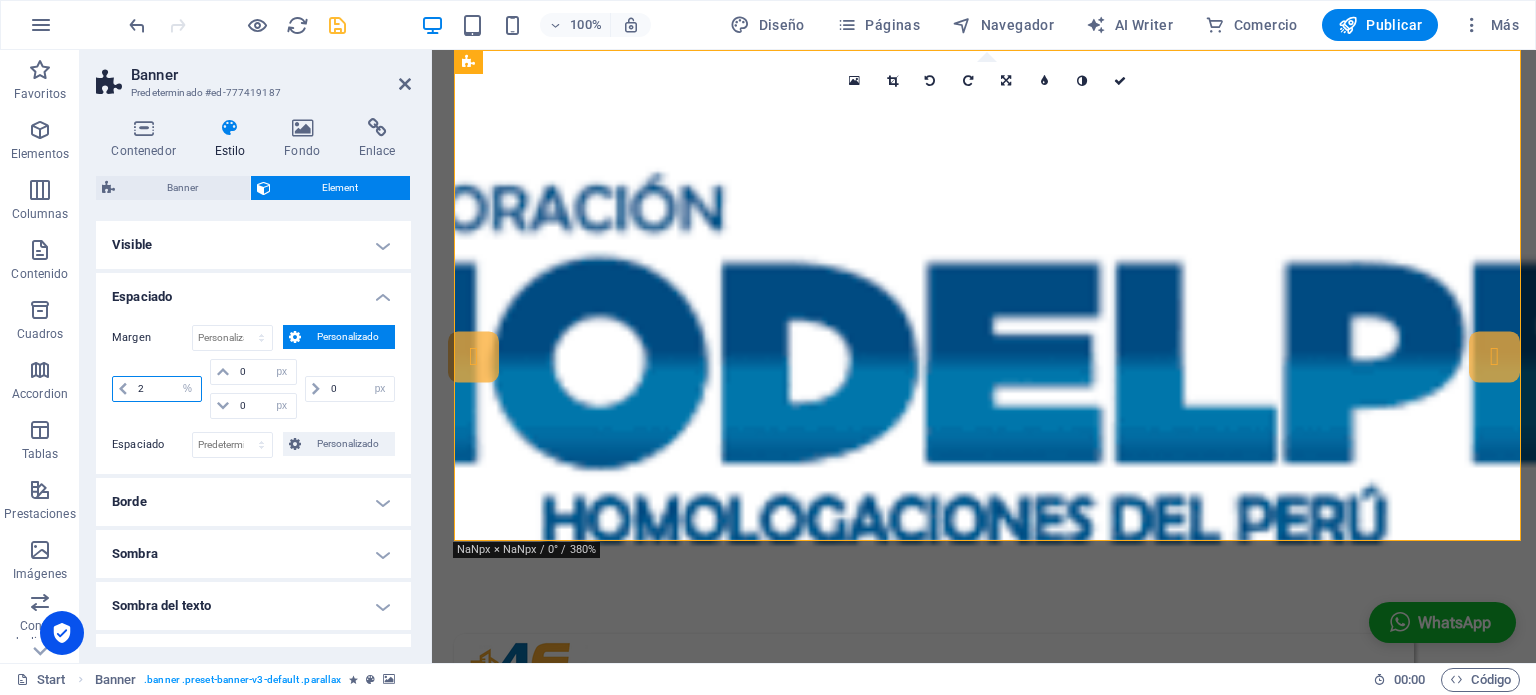 drag, startPoint x: 151, startPoint y: 382, endPoint x: 109, endPoint y: 384, distance: 42.047592 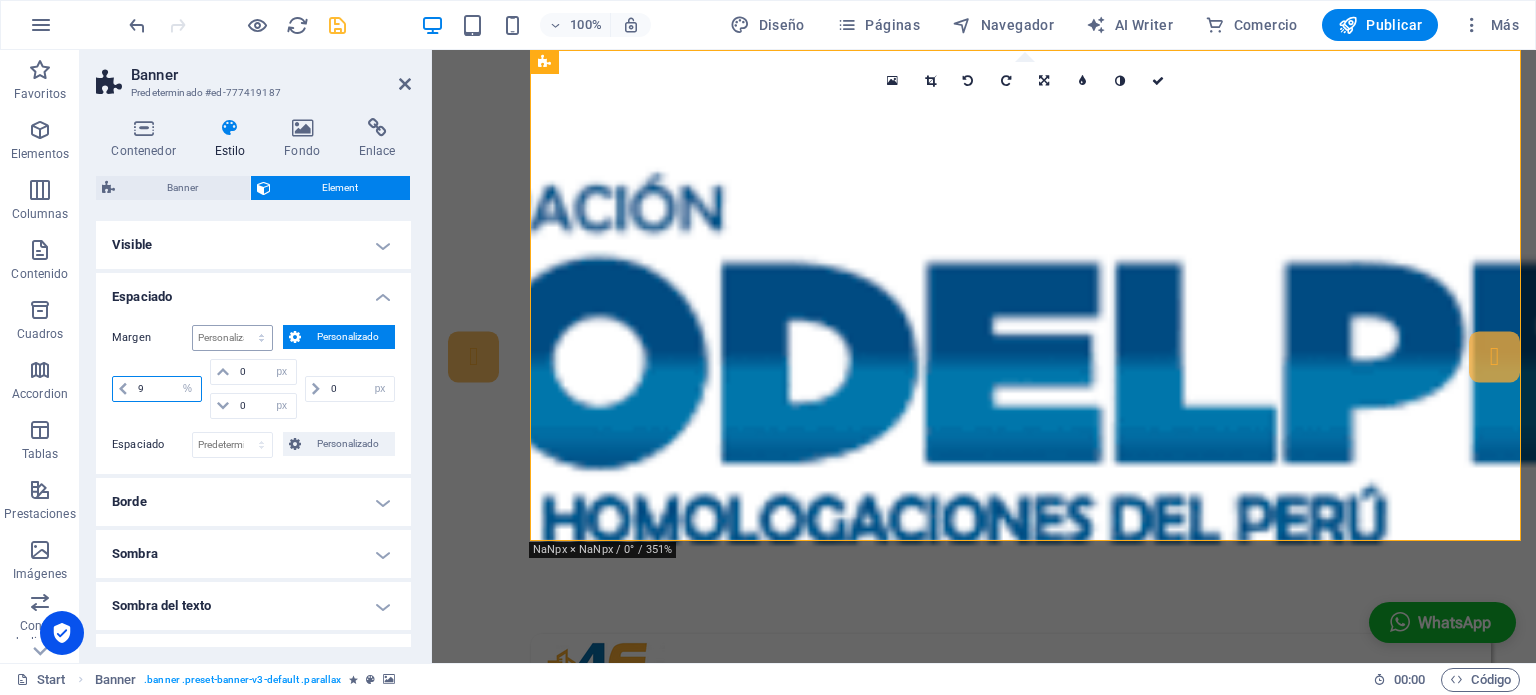 type on "9" 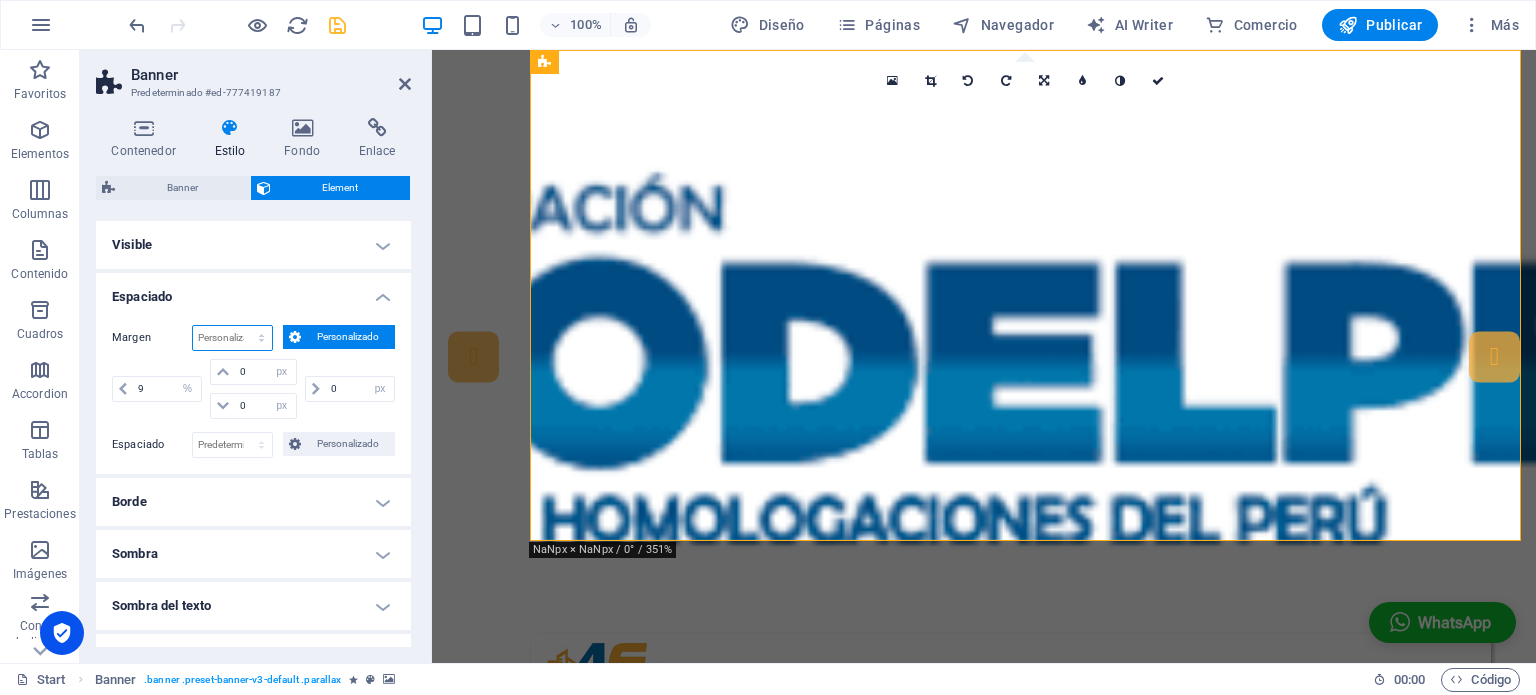 click on "Predeterminado automático px % rem vw vh Personalizado" at bounding box center [232, 338] 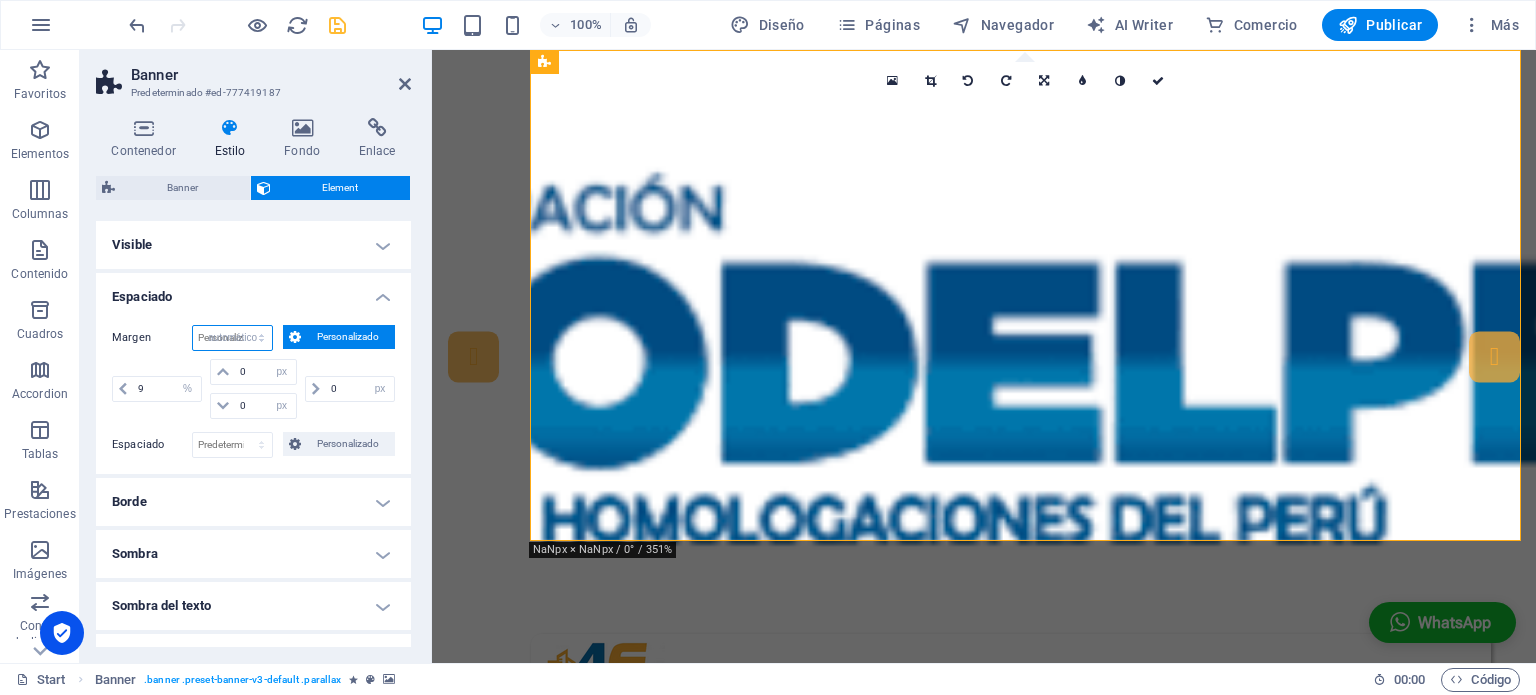 click on "Predeterminado automático px % rem vw vh Personalizado" at bounding box center (232, 338) 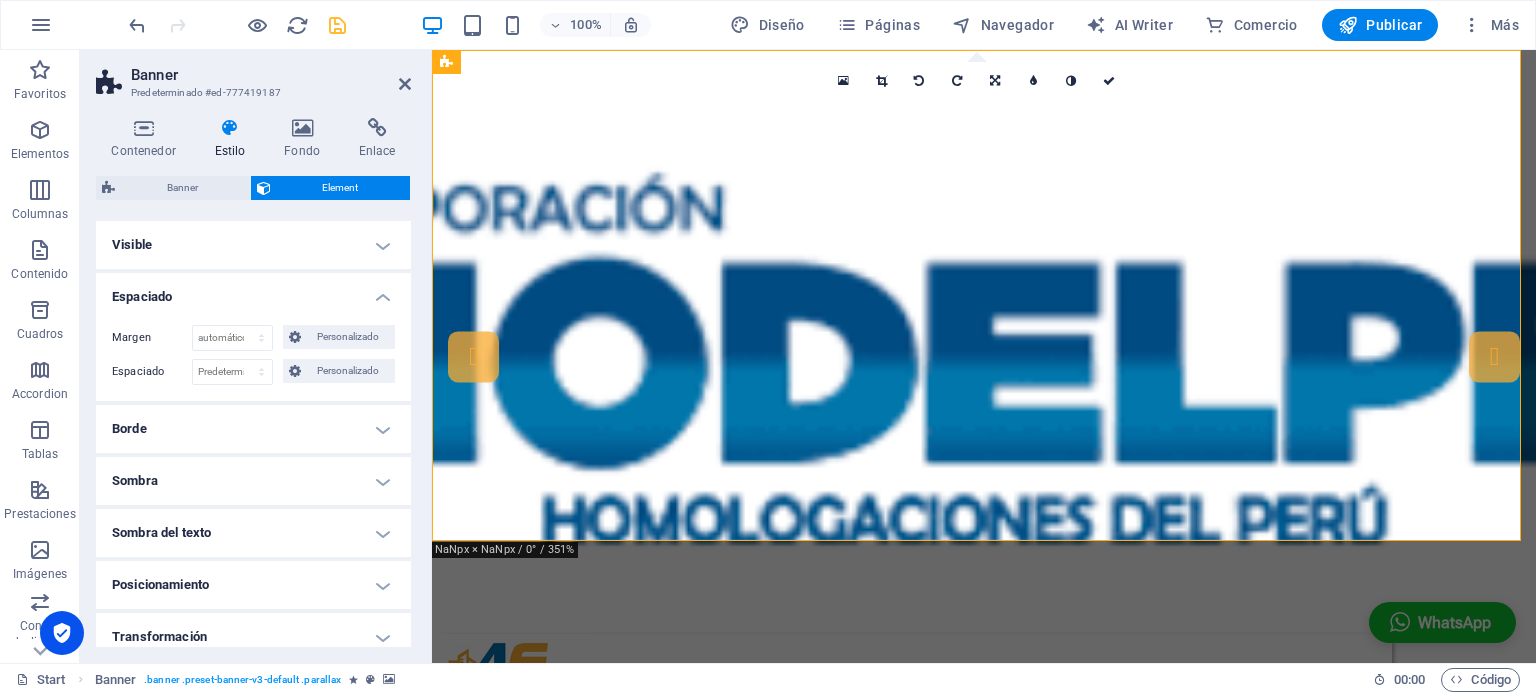 click on "Espaciado" at bounding box center [253, 291] 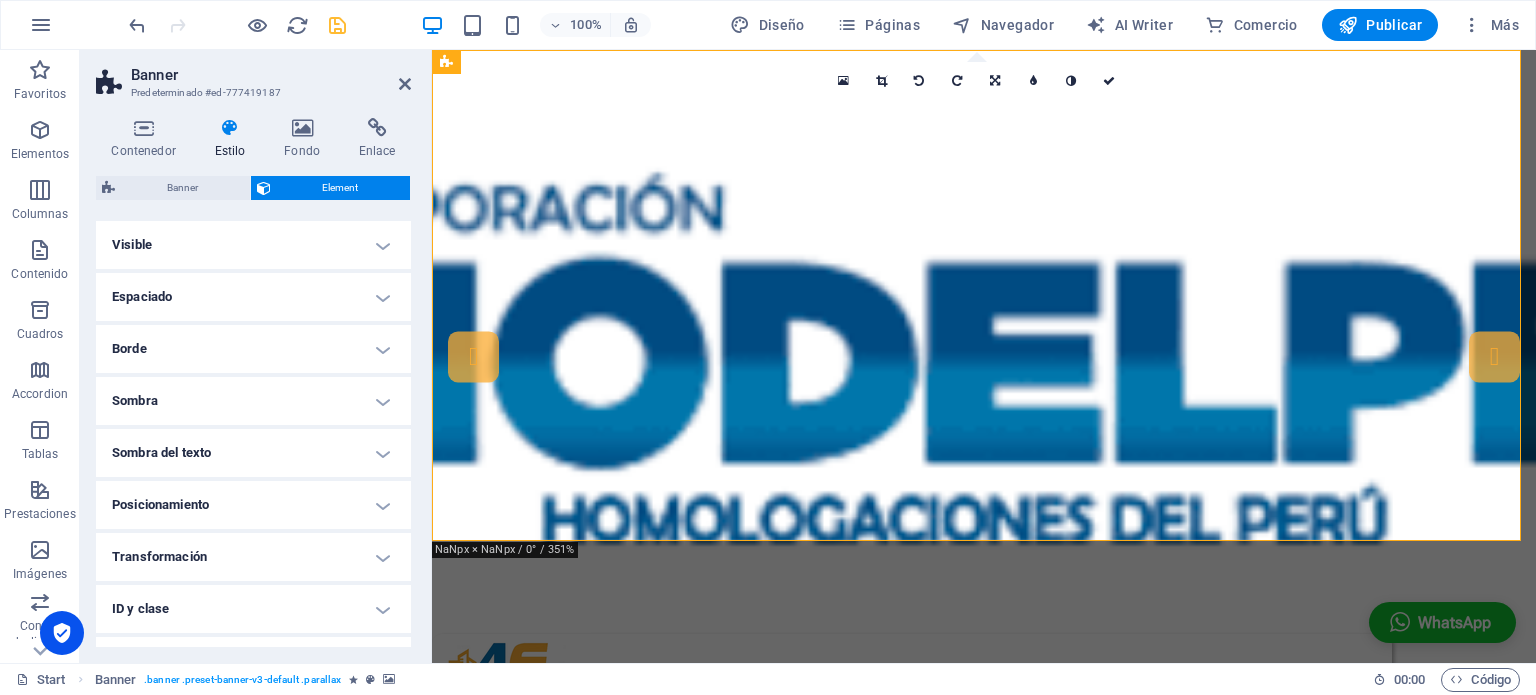 click at bounding box center (984, 356) 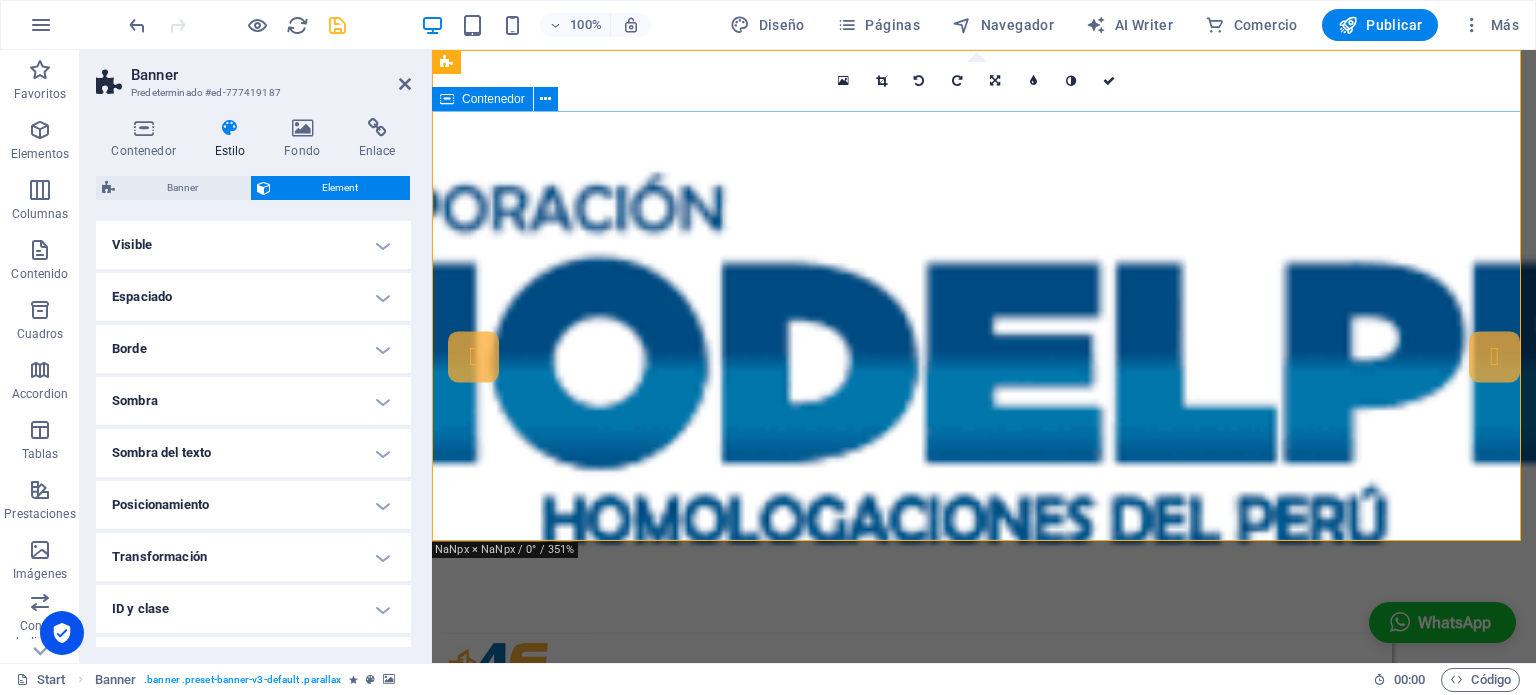 click on "4E Soluciones Eléctricas EEspecialistas en servicios eléctricos con  garantía de calidad y confiabilidad contáctanos" at bounding box center (984, 951) 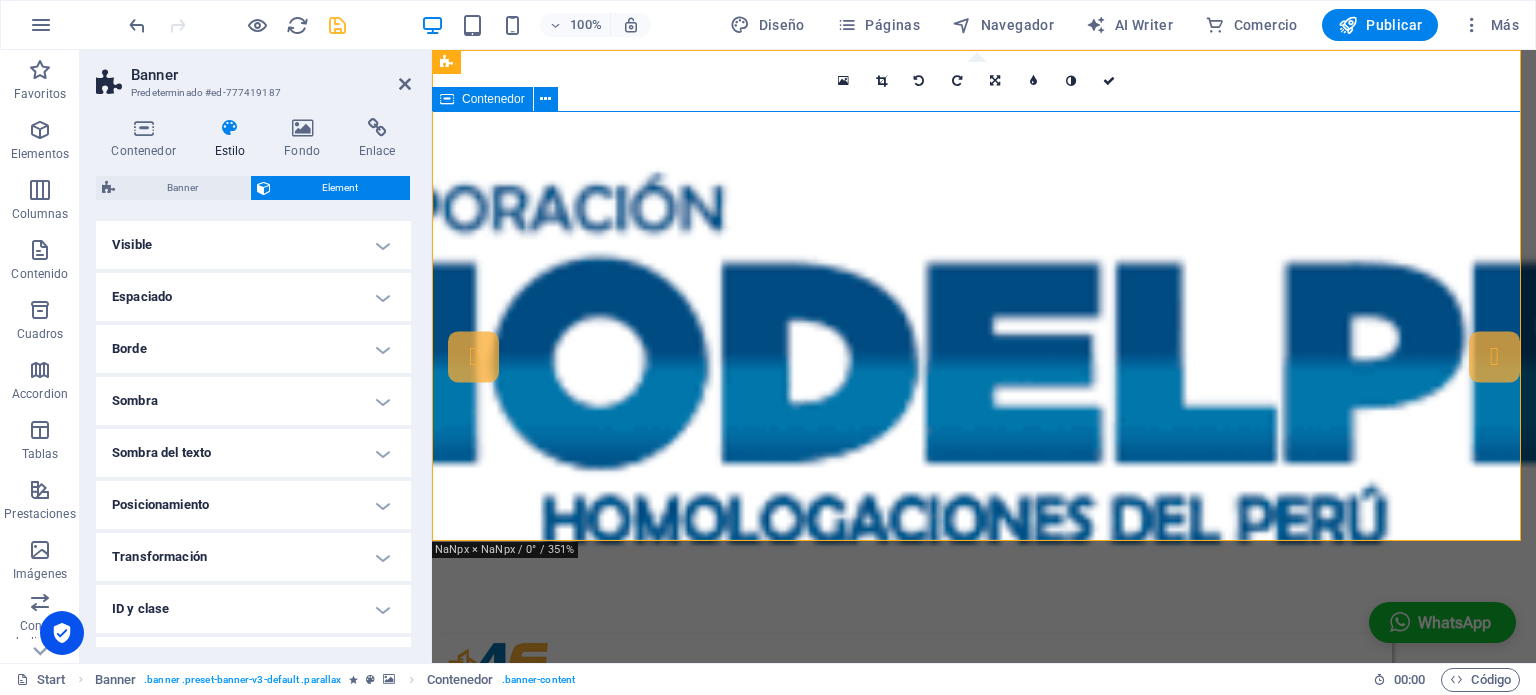 click on "4E Soluciones Eléctricas EEspecialistas en servicios eléctricos con  garantía de calidad y confiabilidad contáctanos" at bounding box center (984, 951) 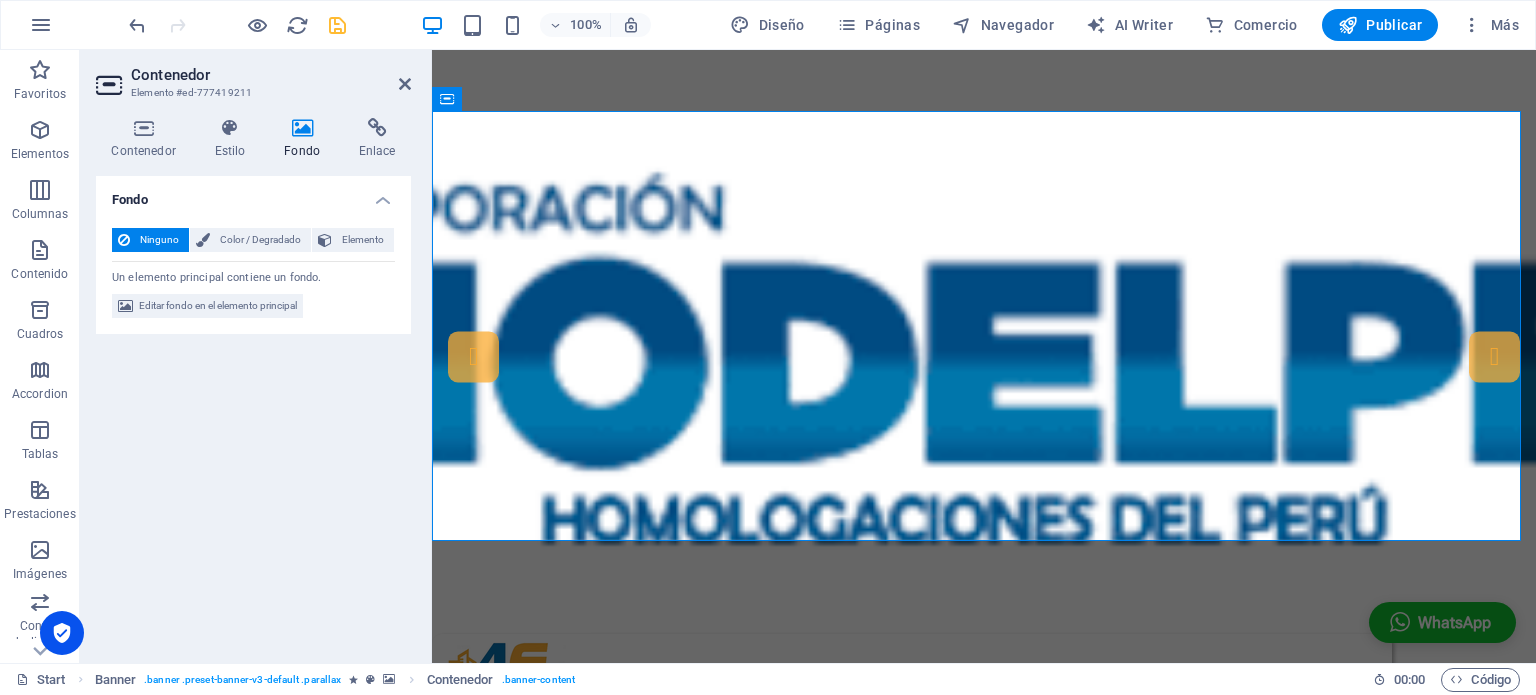 click at bounding box center (984, 356) 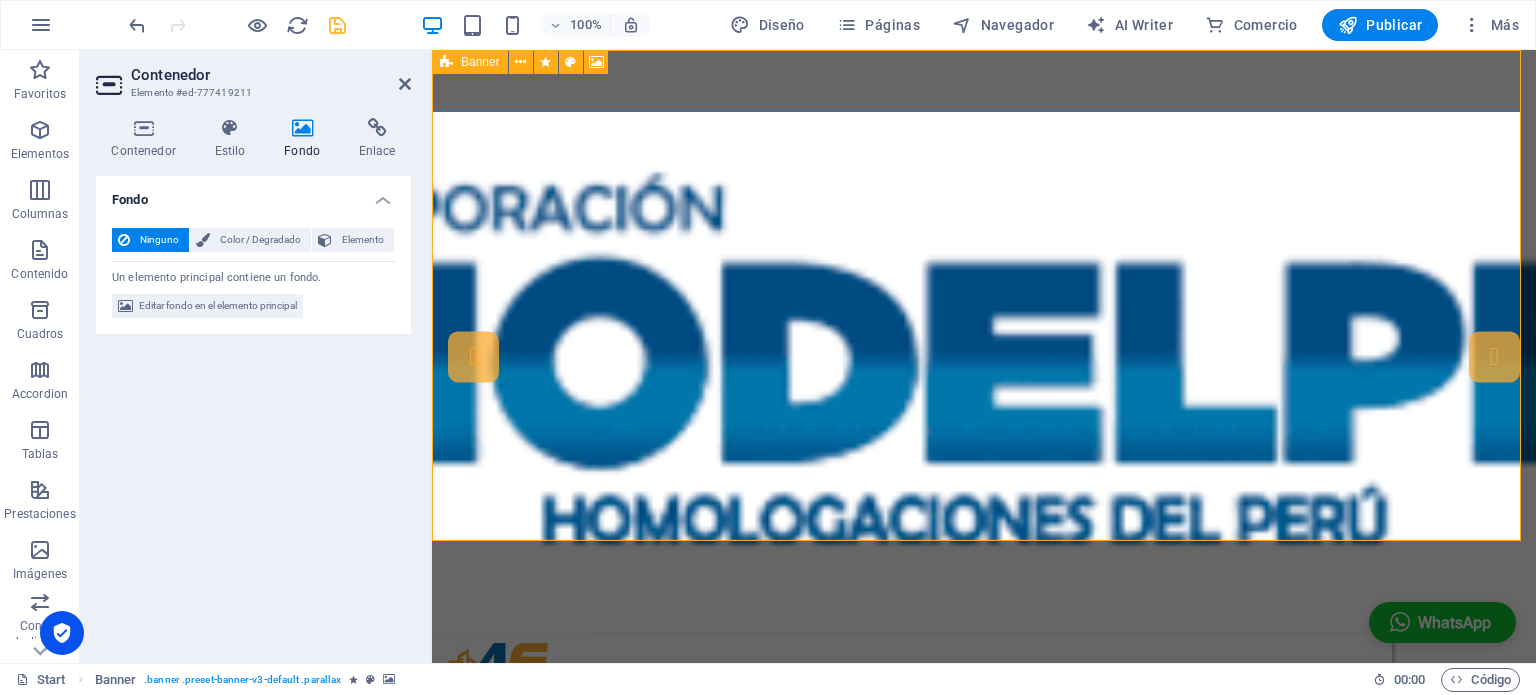 click on "Banner" at bounding box center (470, 62) 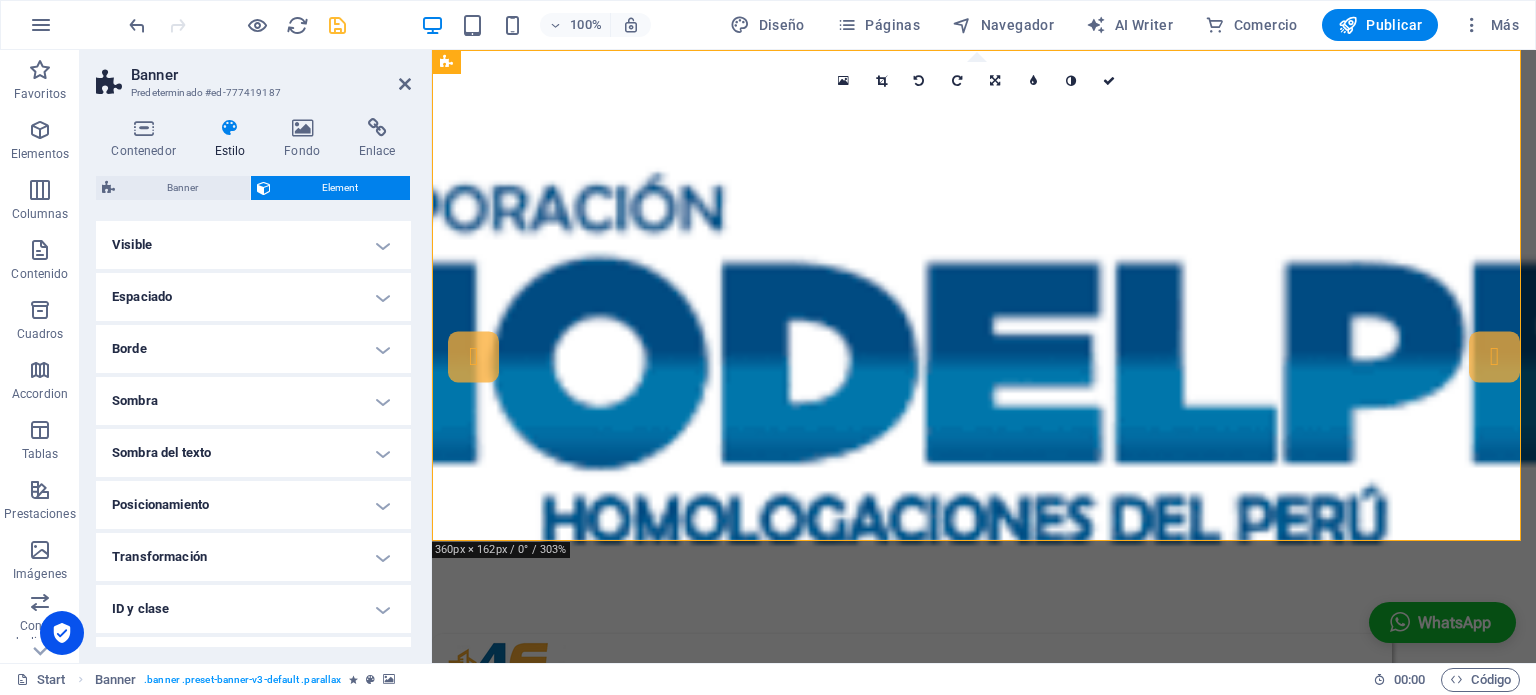 click on "Contenedor Estilo Fondo Enlace Tamaño Altura Predeterminado px rem % vh vw Alto mín 80 Ninguno px rem % vh vw Ancho Predeterminado px rem % em vh vw Ancho mín Ninguno px rem % vh vw Ancho del contenido Predeterminado Ancho personalizado Ancho Predeterminado px rem % em vh vw Ancho mín Ninguno px rem % vh vw Espaciado predeterminado Espaciado personalizado El espaciado y ancho del contenido predeterminado puede cambiarse en Diseño. Editar diseño Diseño (Flexbox) Alineación Determina flex-direction. Predeterminado Eje principal Determina la forma en la que los elementos deberían comportarse por el eje principal en este contenedor (contenido justificado). Predeterminado Eje lateral Controla la dirección vertical del elemento en el contenedor (alinear elementos). Predeterminado Ajuste Predeterminado Habilitado Deshabilitado Relleno Controla las distancias y la dirección de los elementos en el eje Y en varias líneas (alinear contenido). Predeterminado Accessibility Role Ninguno Alert %" at bounding box center (253, 382) 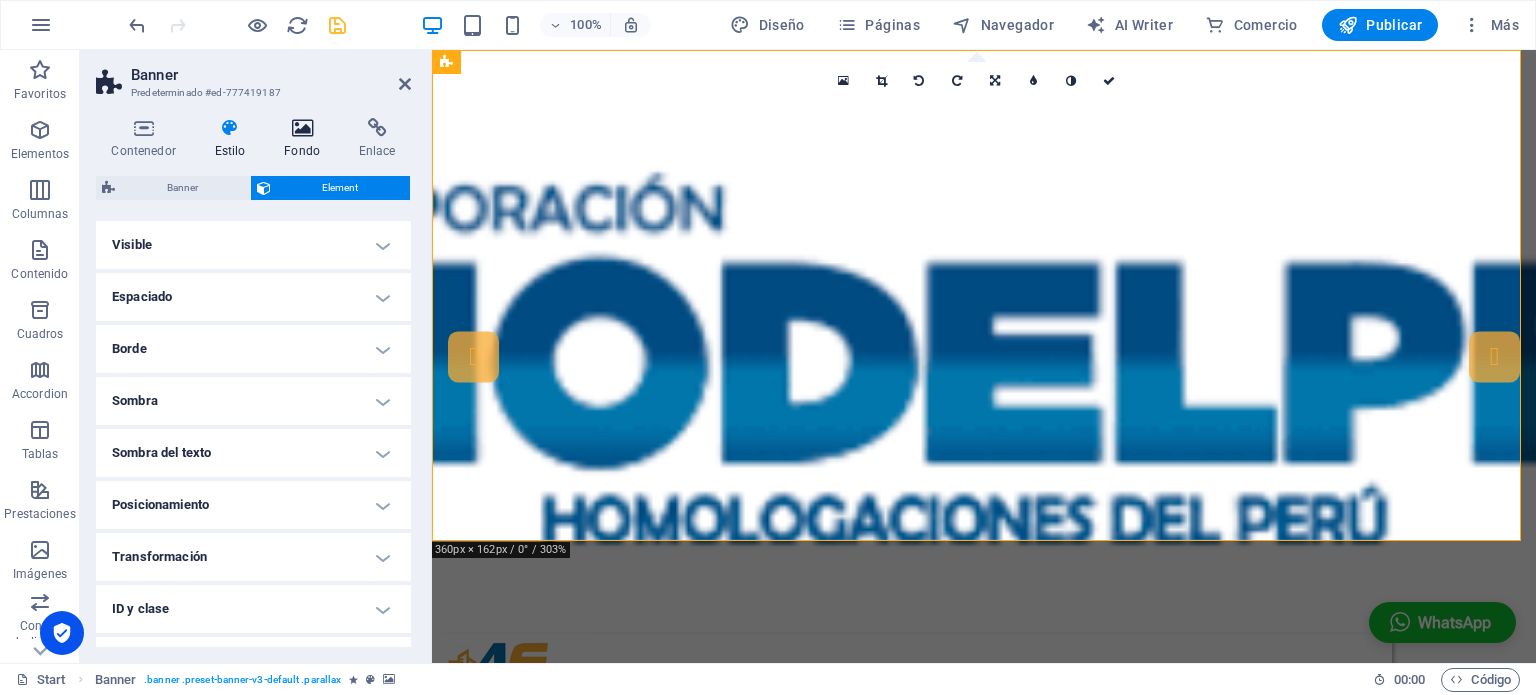 click at bounding box center [302, 128] 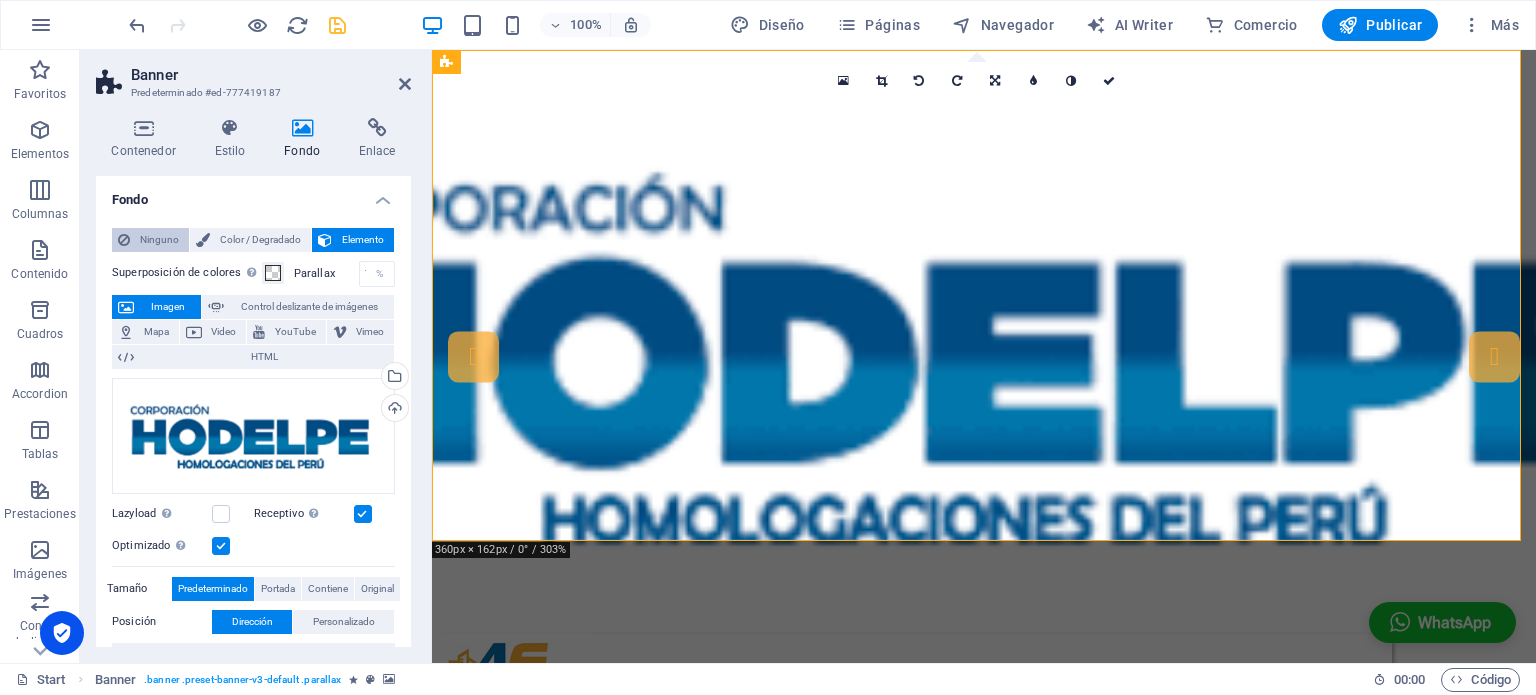 click on "Ninguno" at bounding box center [159, 240] 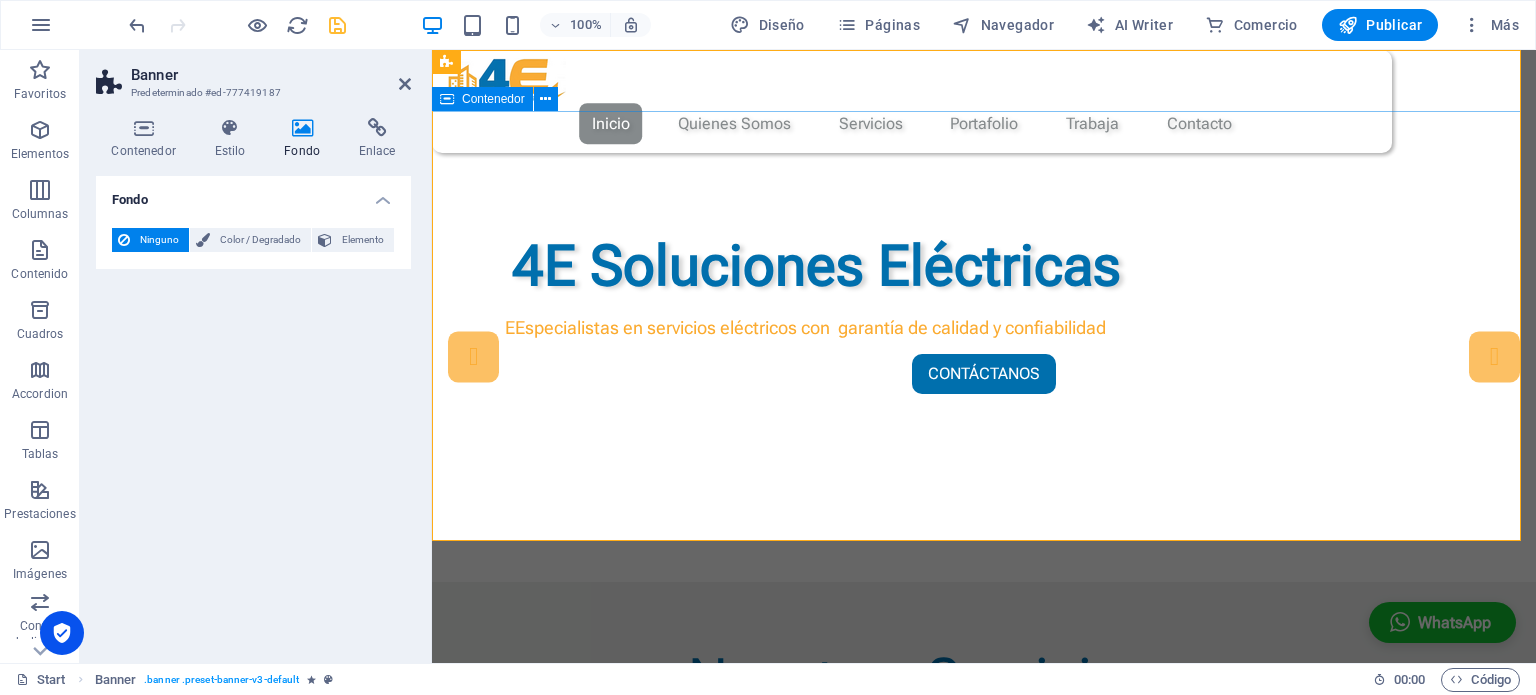 click on "4E Soluciones Eléctricas EEspecialistas en servicios eléctricos con  garantía de calidad y confiabilidad contáctanos" at bounding box center (984, 367) 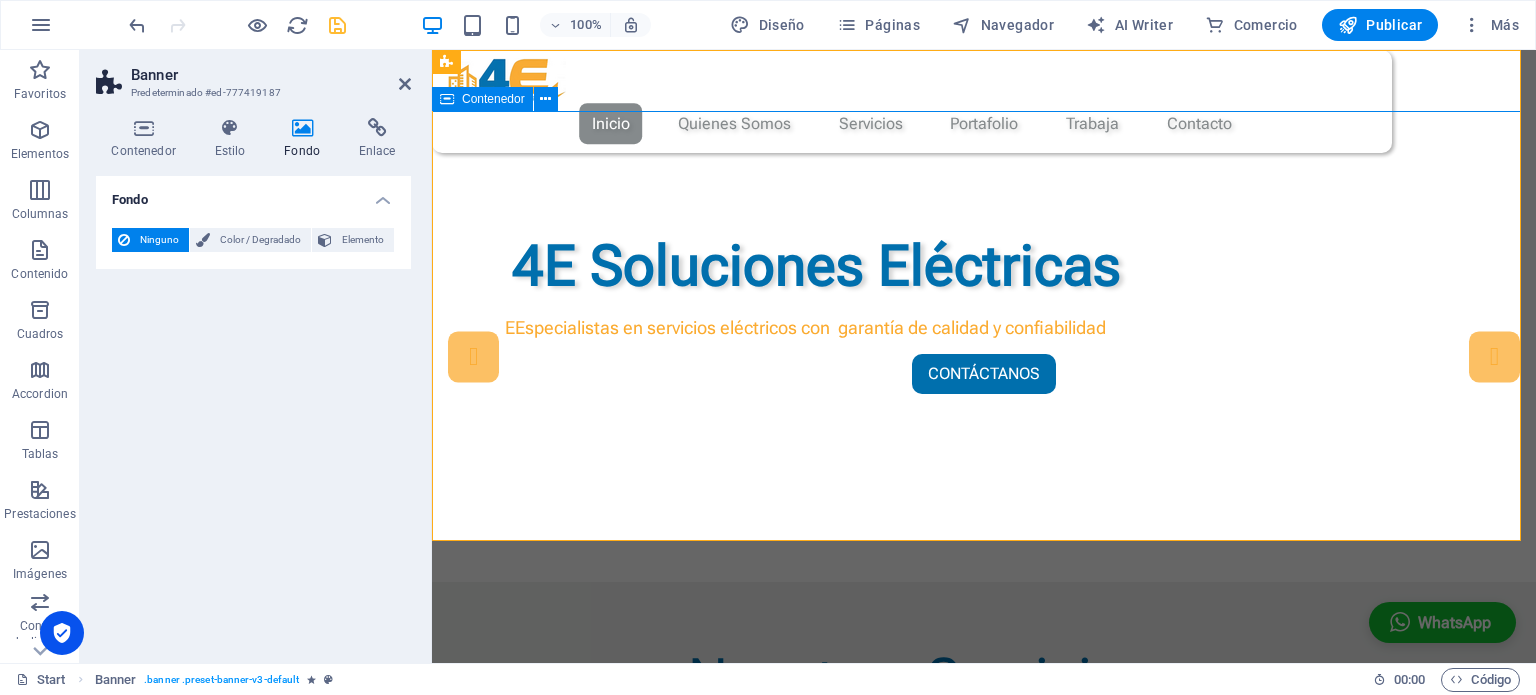 click on "4E Soluciones Eléctricas EEspecialistas en servicios eléctricos con  garantía de calidad y confiabilidad contáctanos" at bounding box center [984, 367] 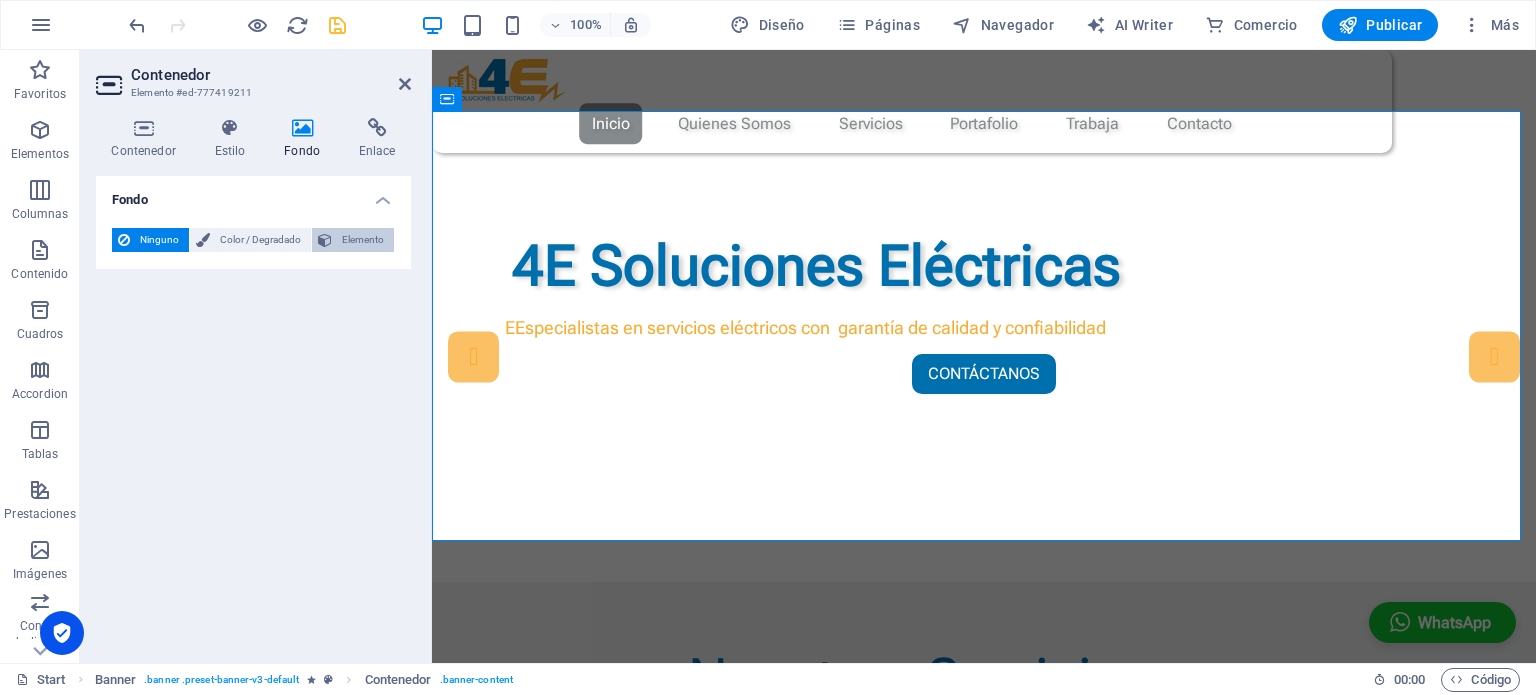 click on "Elemento" at bounding box center (363, 240) 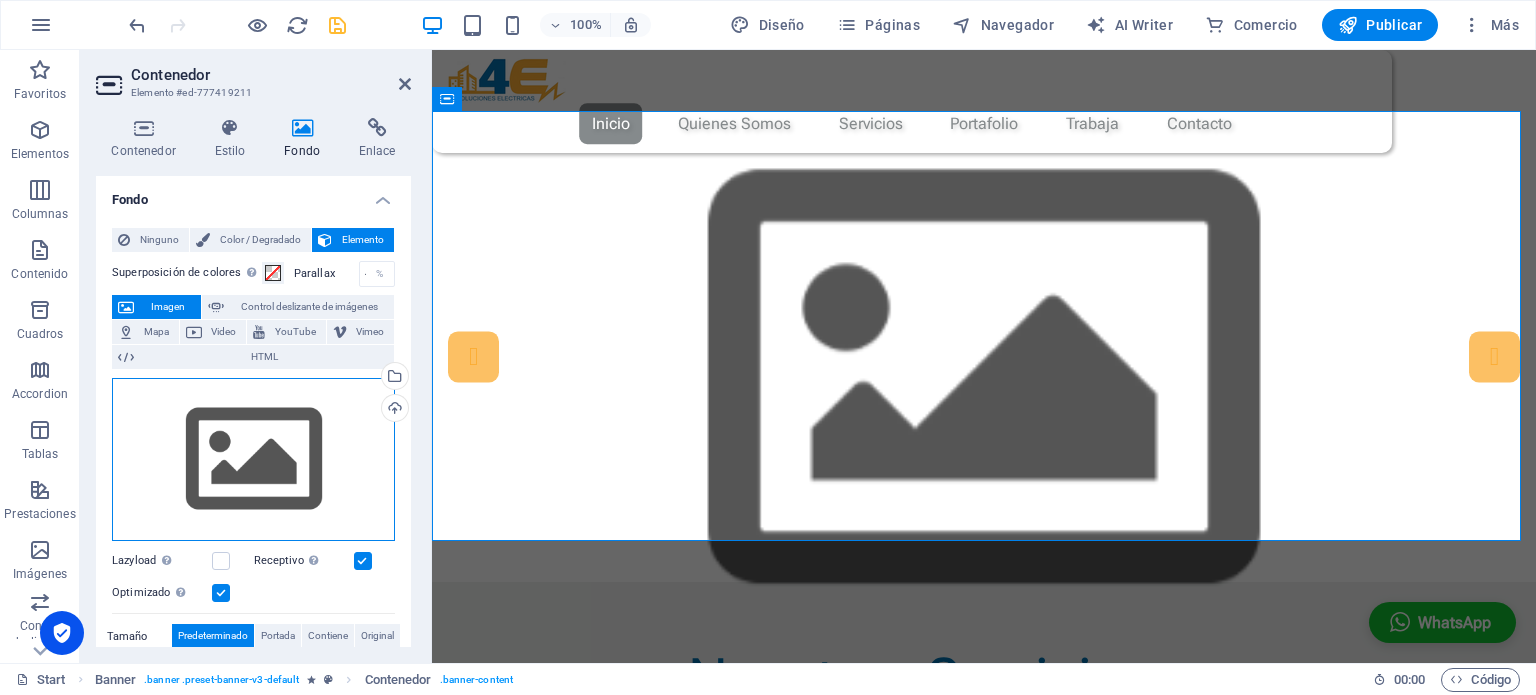 click on "Arrastra archivos aquí, haz clic para escoger archivos o  selecciona archivos de Archivos o de nuestra galería gratuita de fotos y vídeos" at bounding box center [253, 460] 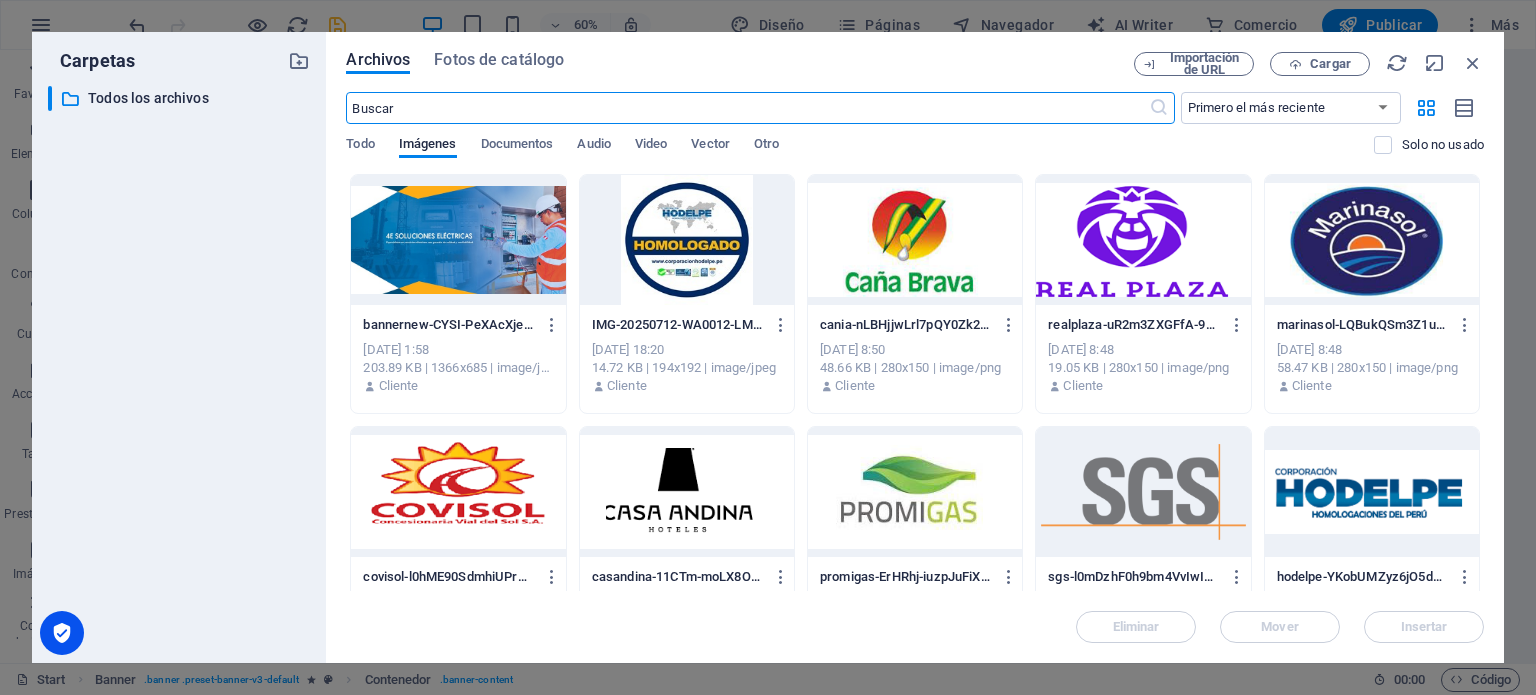 click at bounding box center (458, 240) 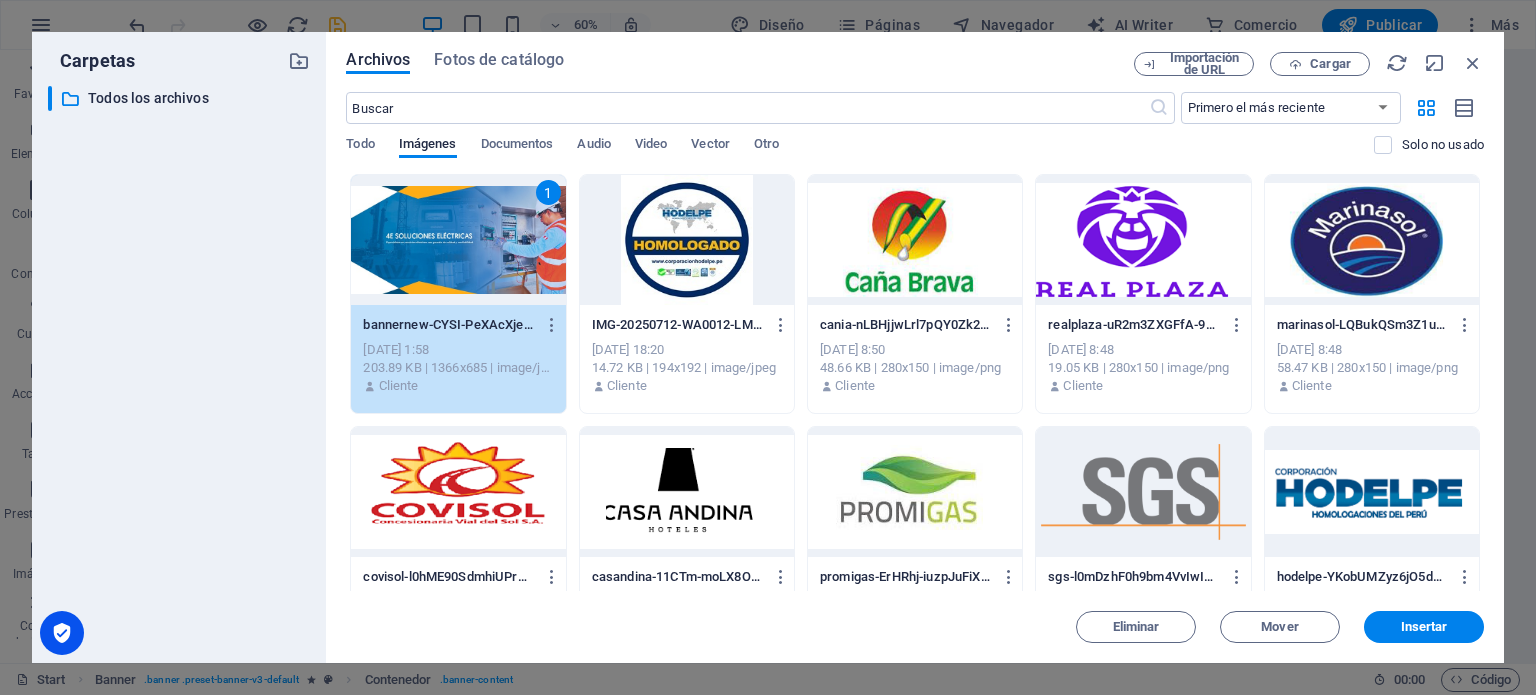 click on "1" at bounding box center (458, 240) 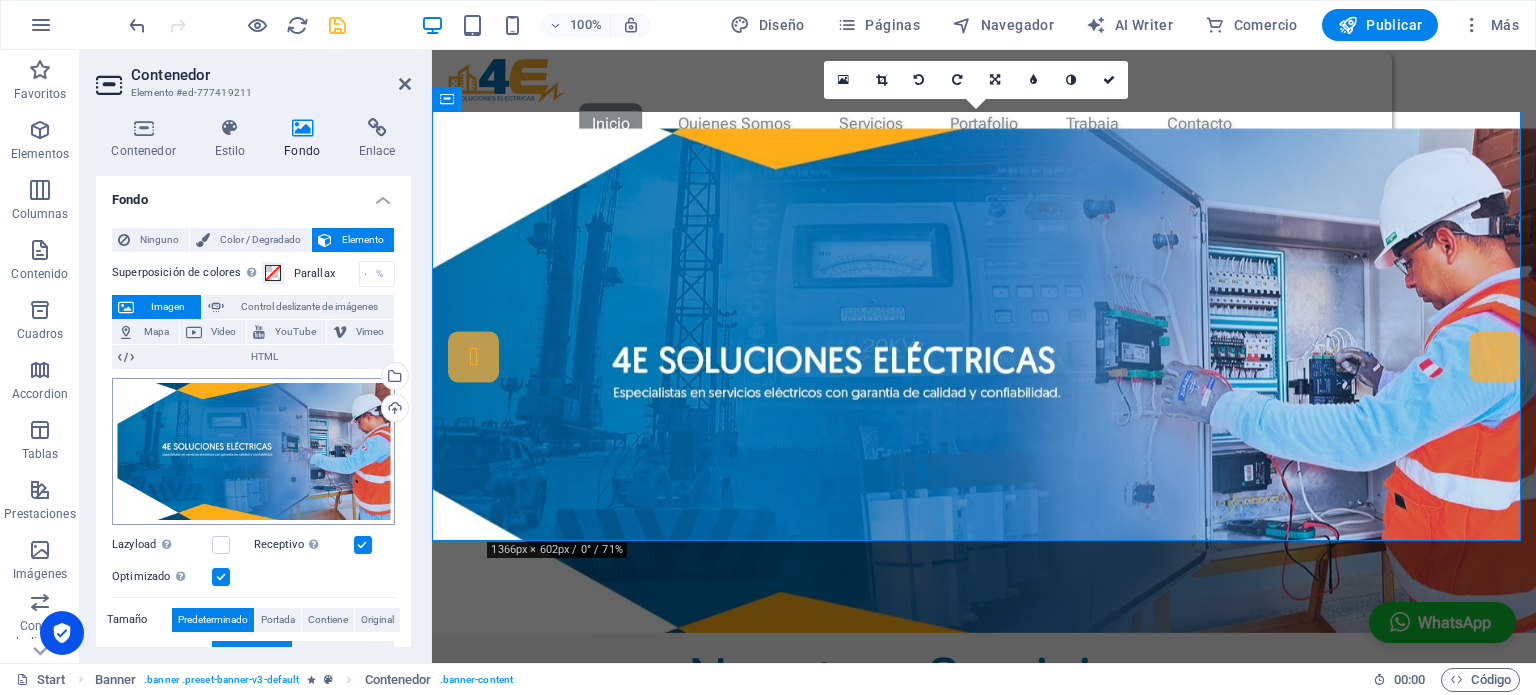scroll, scrollTop: 275, scrollLeft: 0, axis: vertical 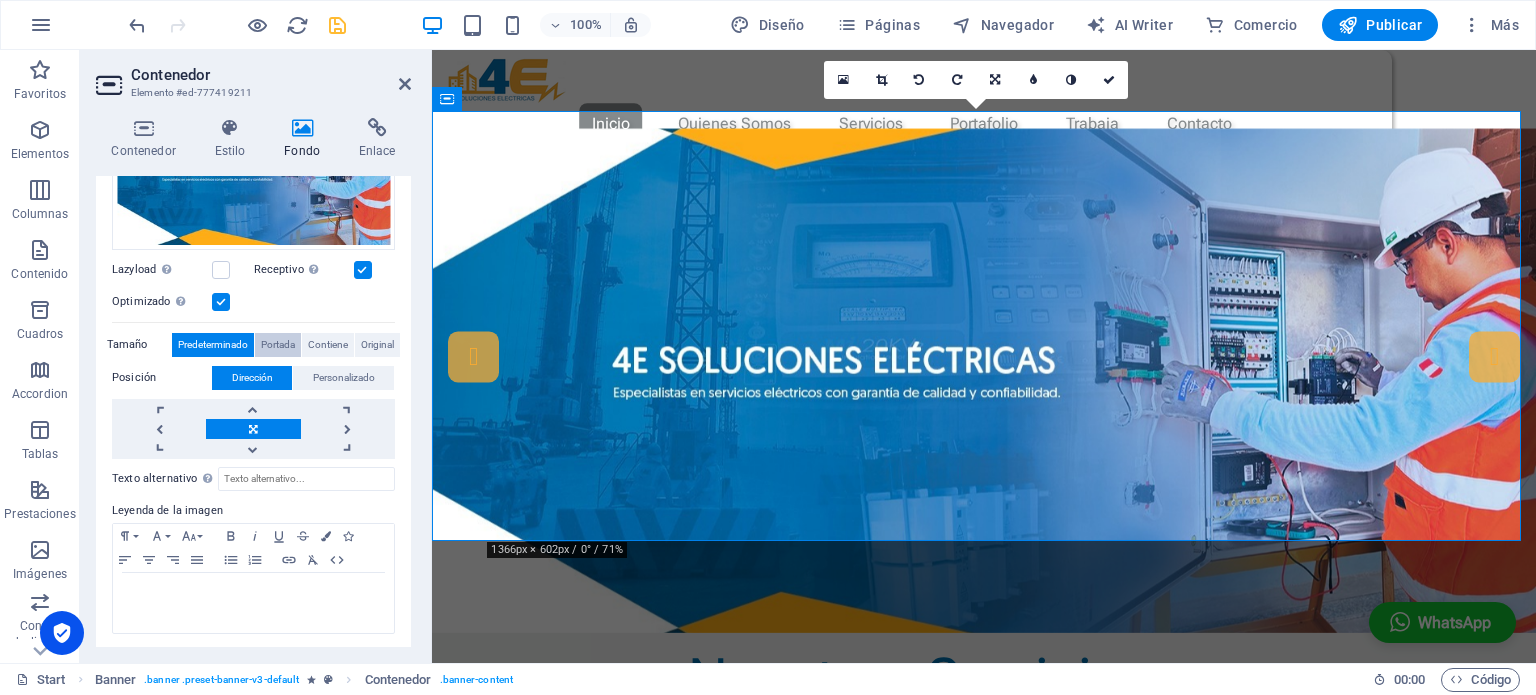 click on "Portada" at bounding box center (278, 345) 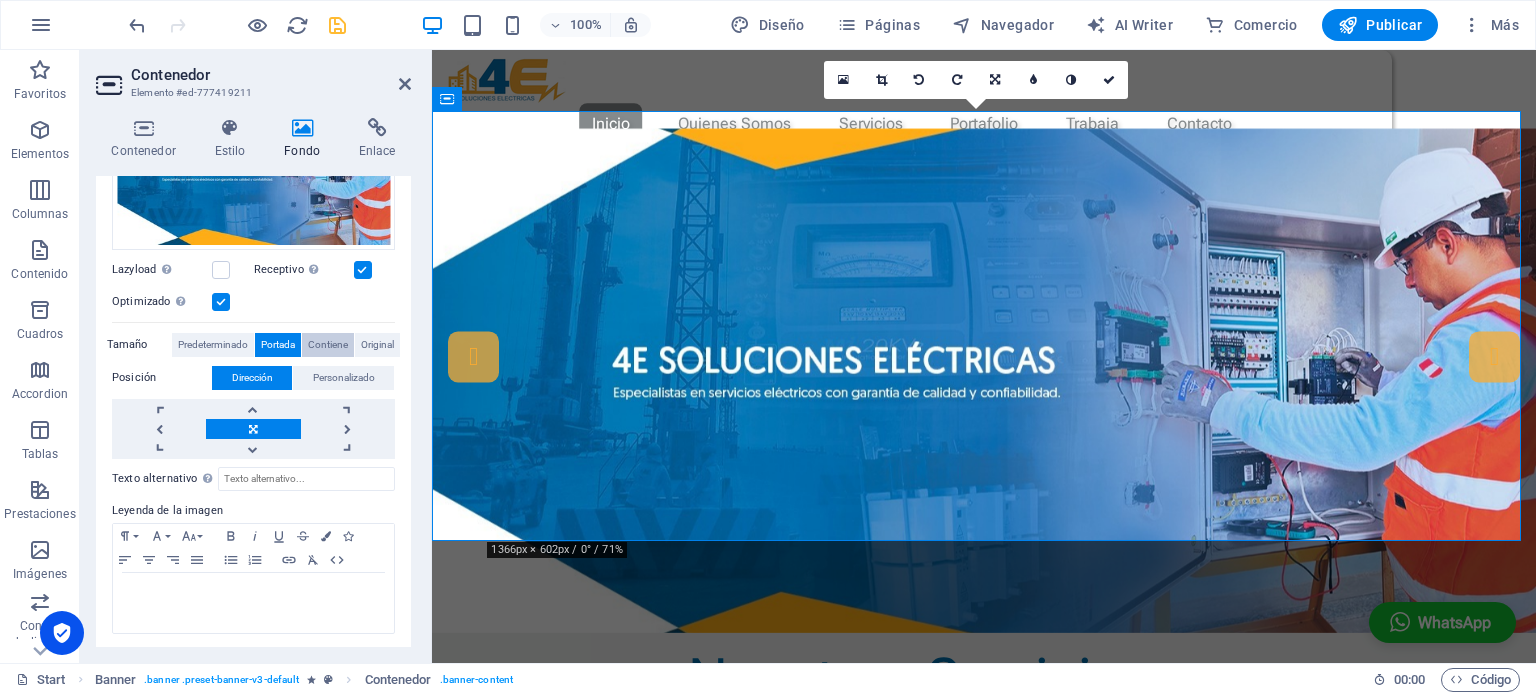 click on "Contiene" at bounding box center [328, 345] 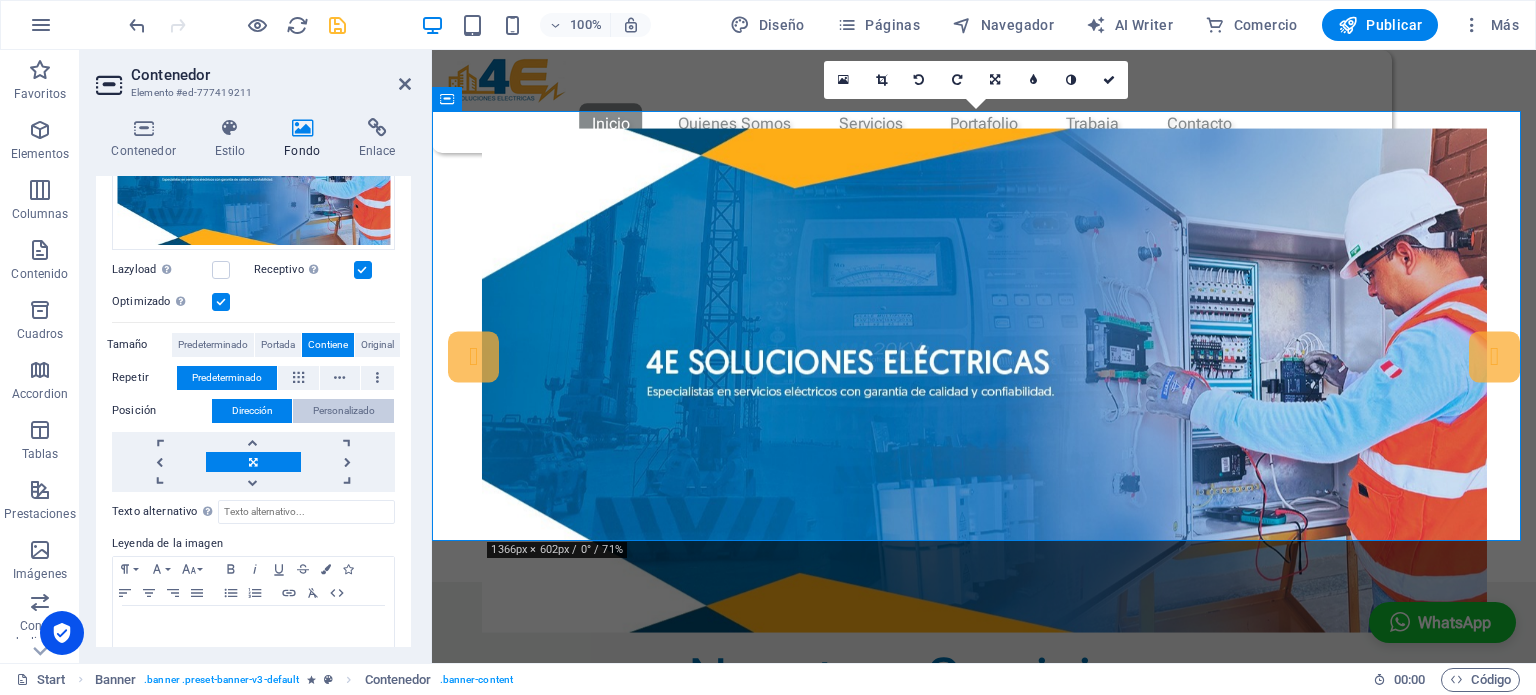 click on "Personalizado" at bounding box center (344, 411) 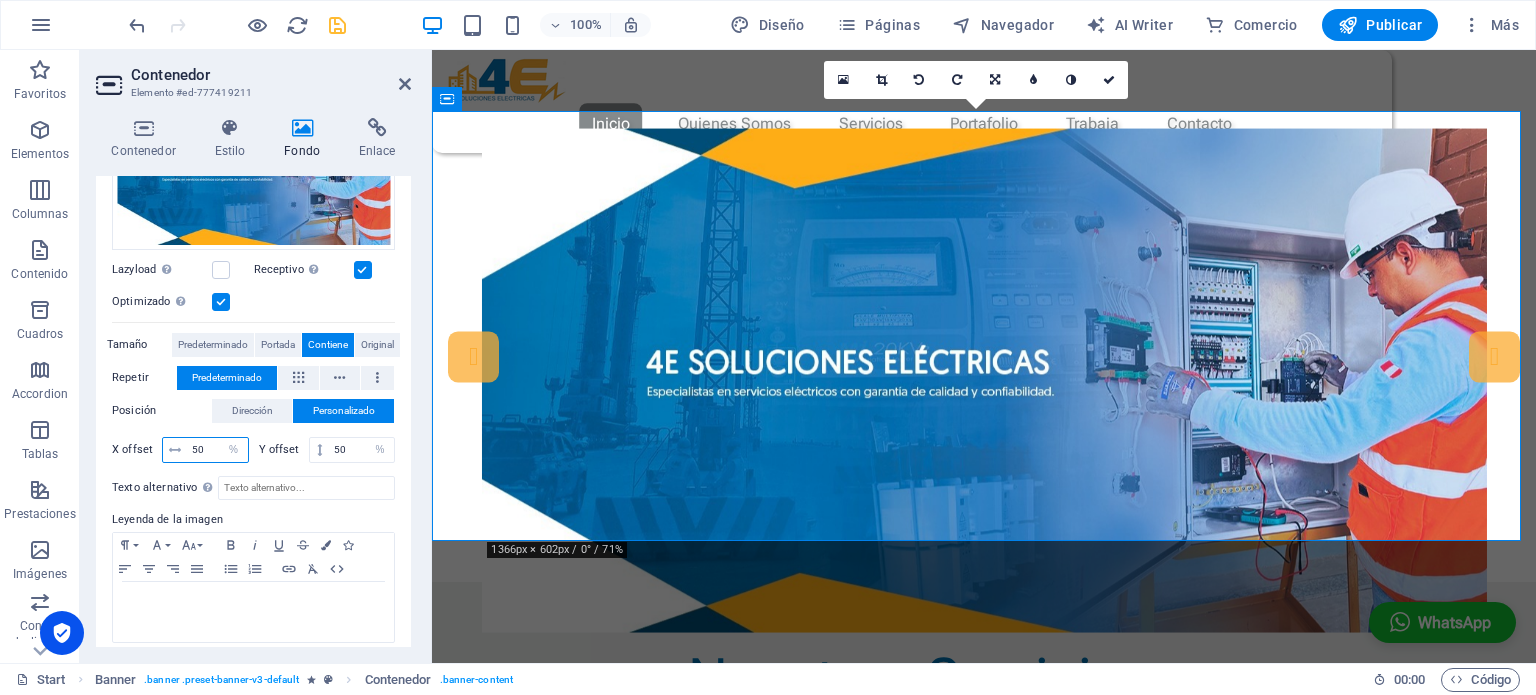 drag, startPoint x: 207, startPoint y: 444, endPoint x: 140, endPoint y: 448, distance: 67.11929 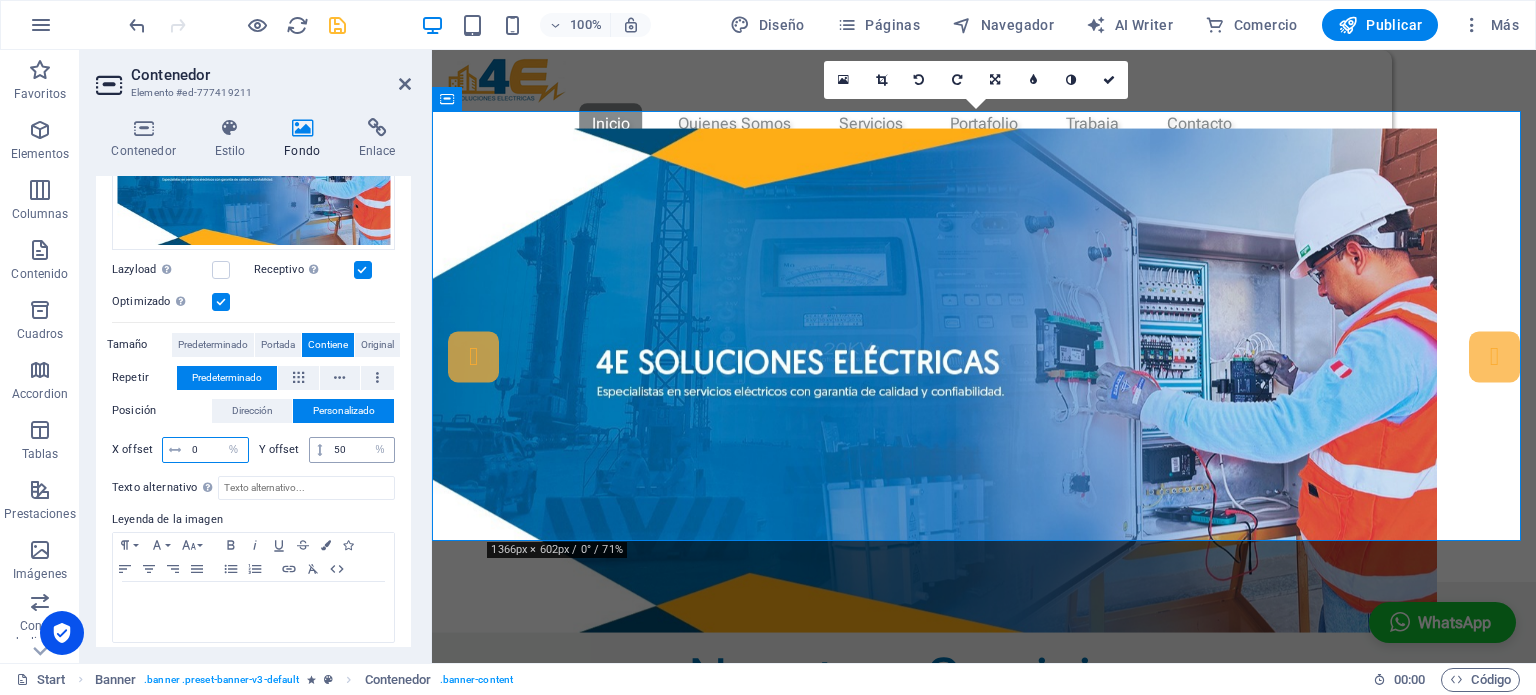 type on "0" 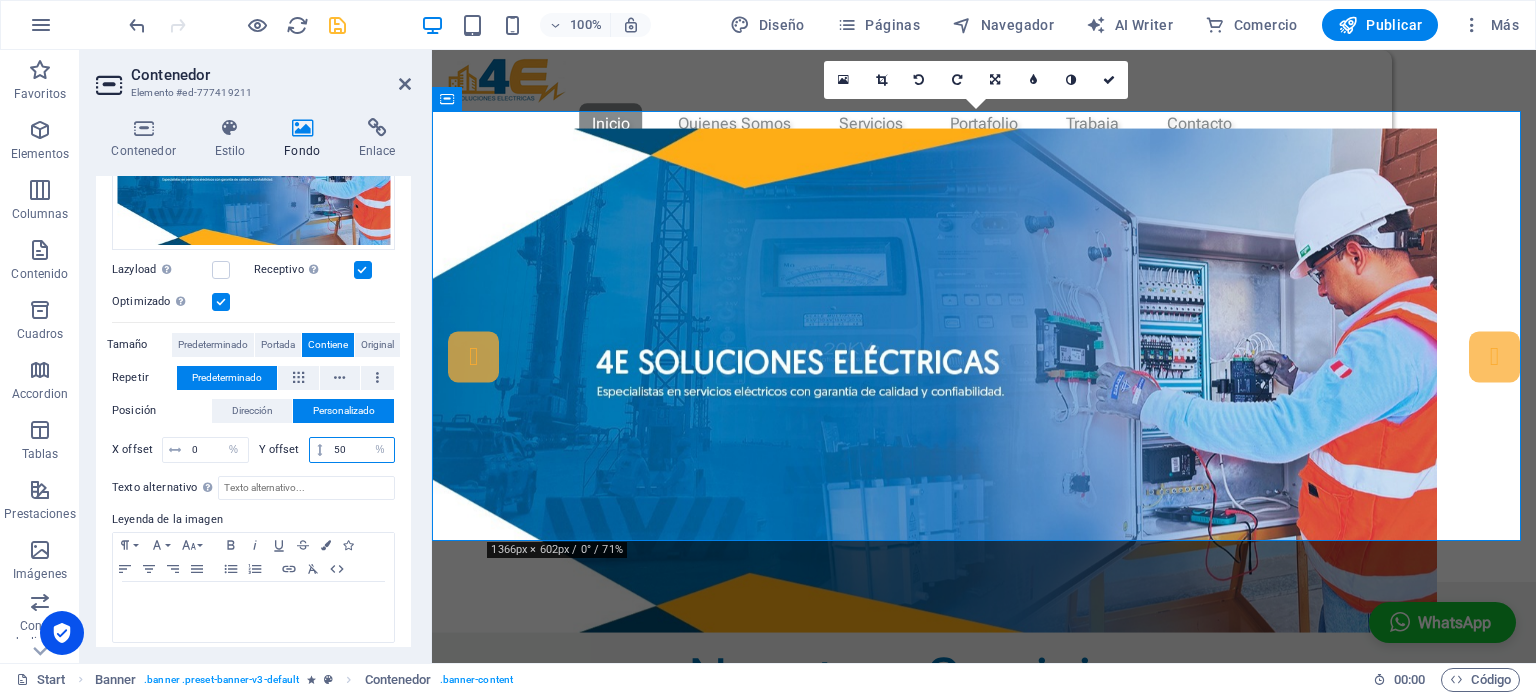 drag, startPoint x: 348, startPoint y: 443, endPoint x: 317, endPoint y: 452, distance: 32.280025 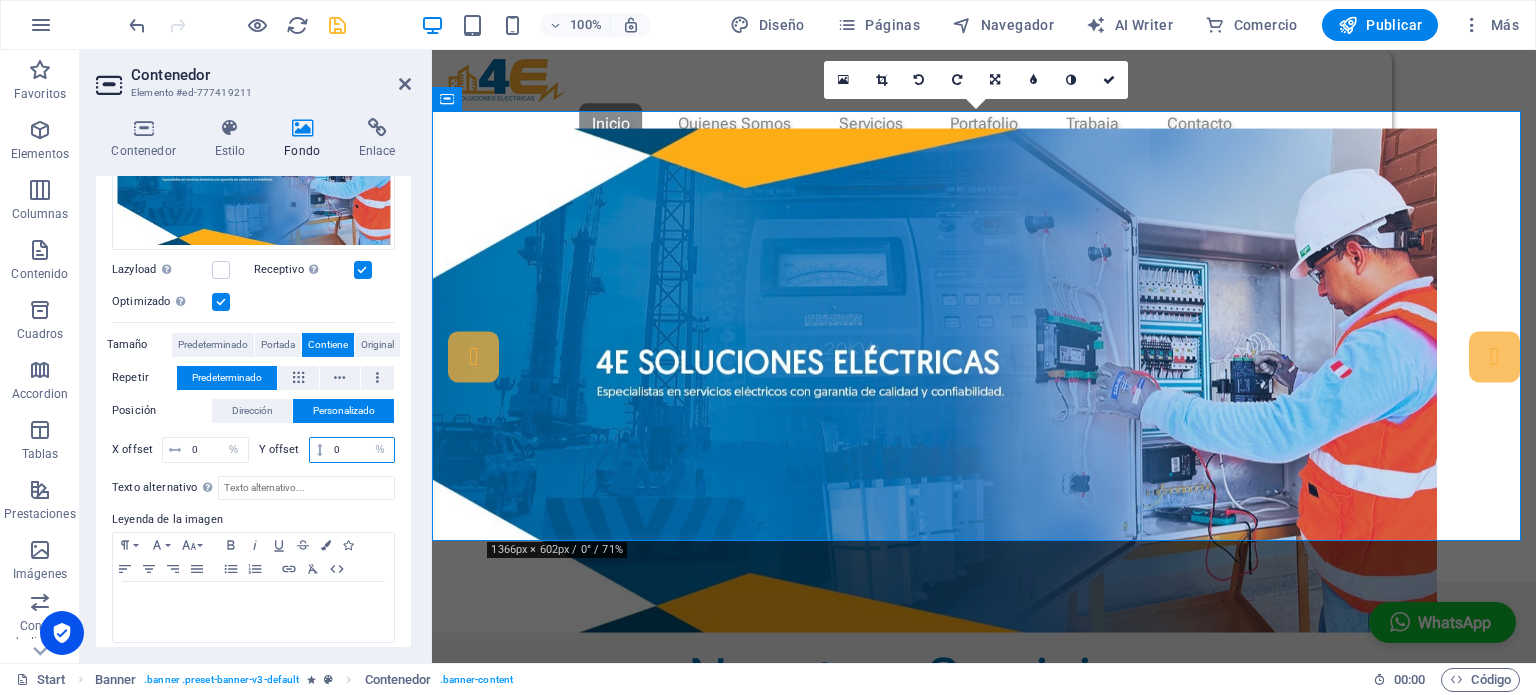type on "0" 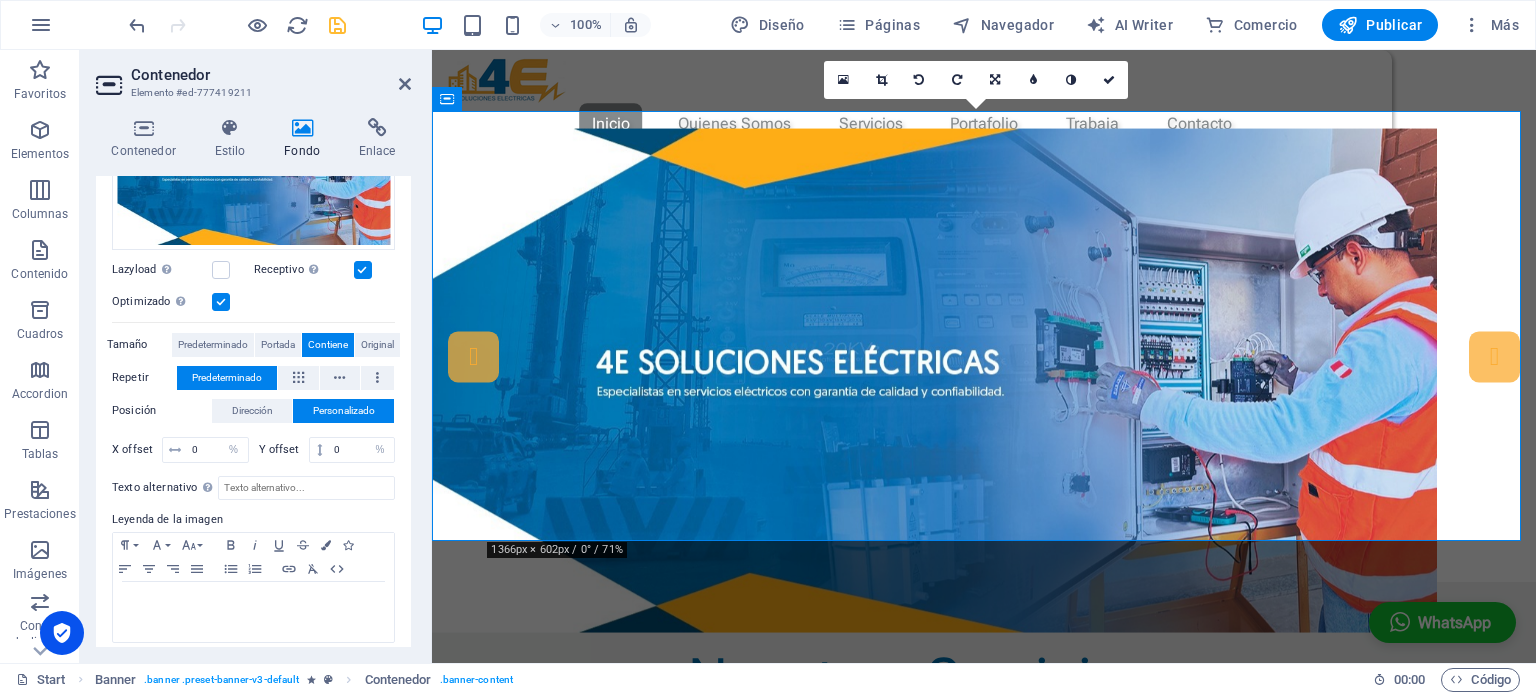 click on "Posición Dirección Personalizado X offset 0 px rem % vh vw Y offset 0 px rem % vh vw" at bounding box center [253, 433] 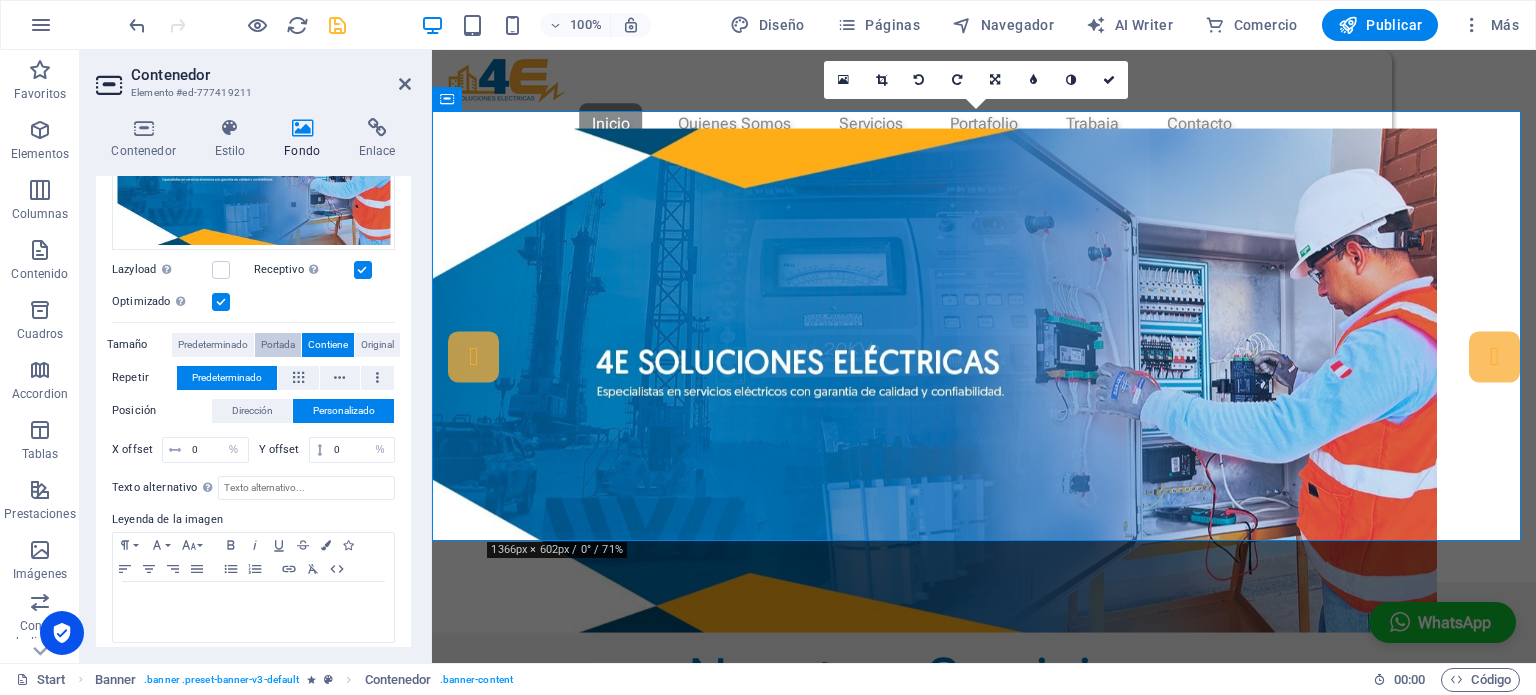 click on "Portada" at bounding box center [278, 345] 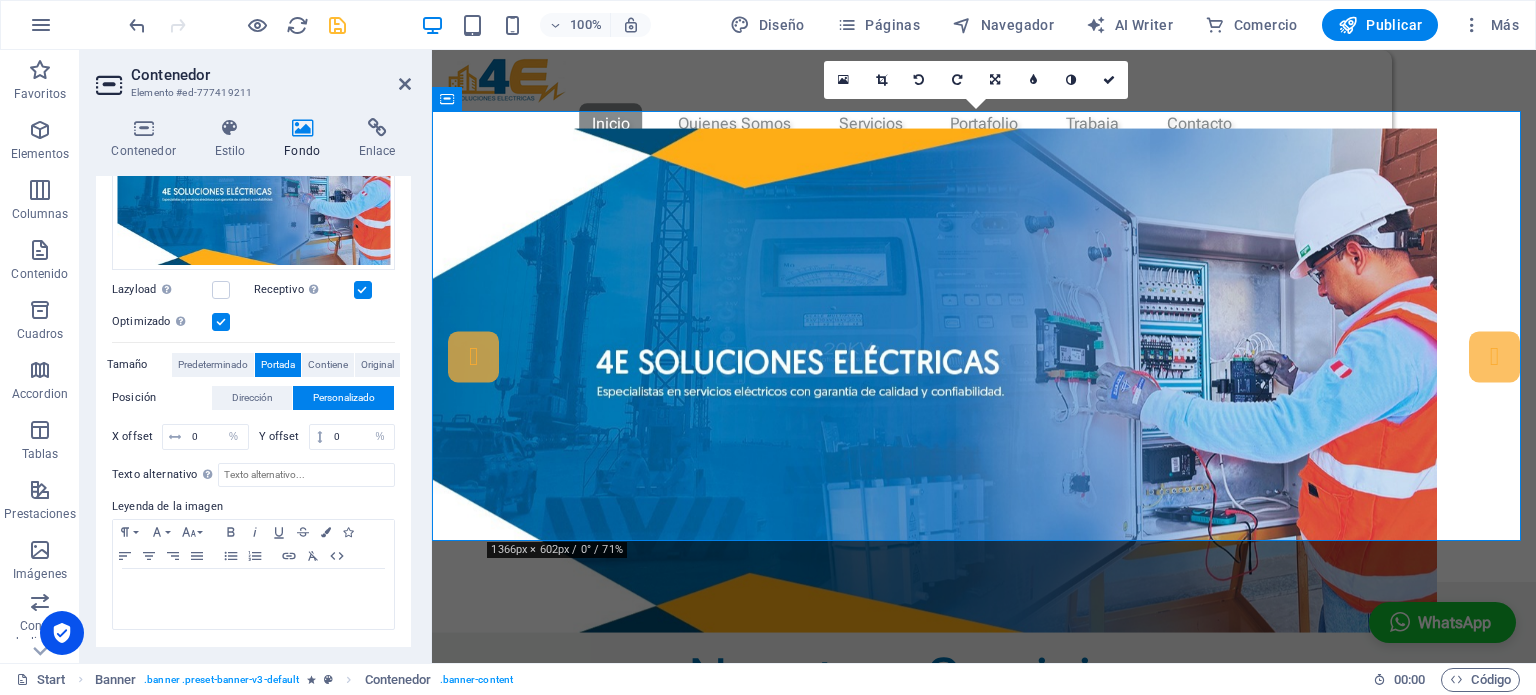 scroll, scrollTop: 251, scrollLeft: 0, axis: vertical 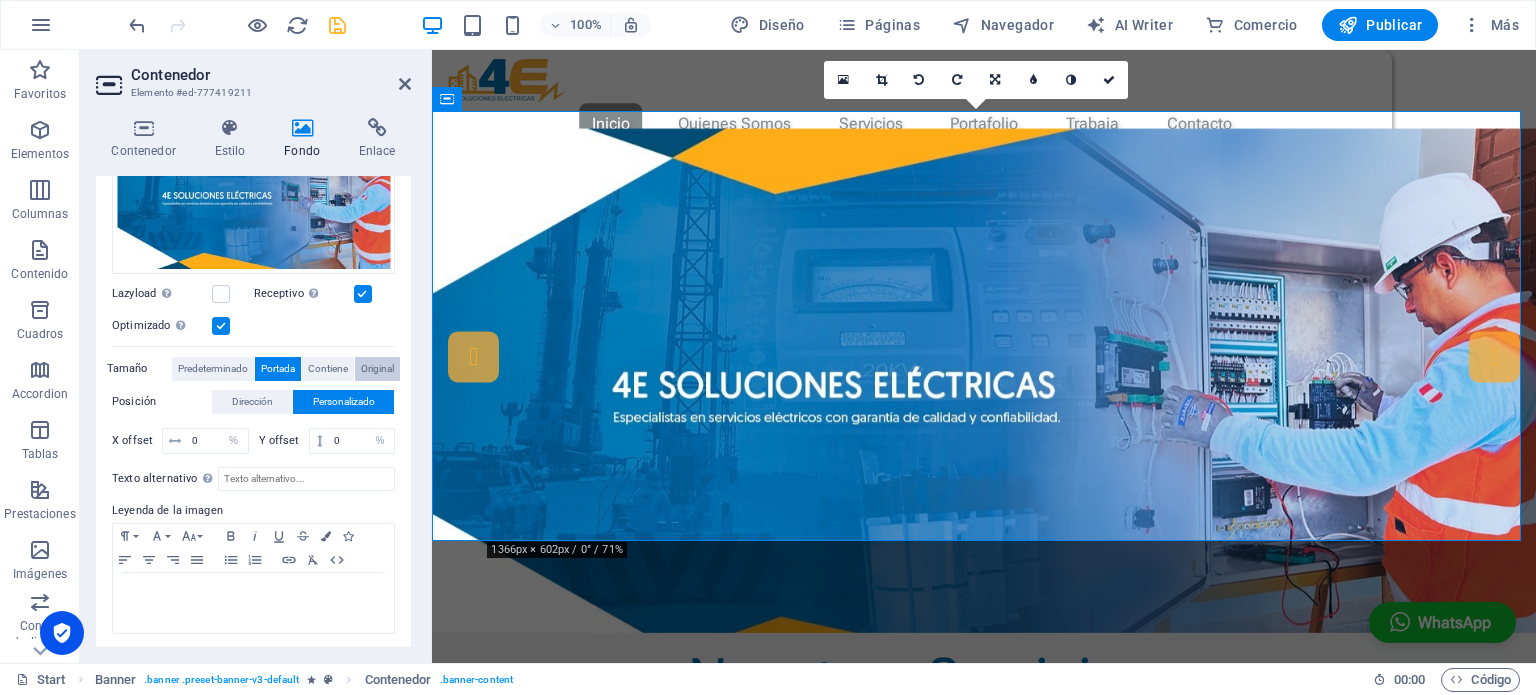 click on "Original" at bounding box center (377, 369) 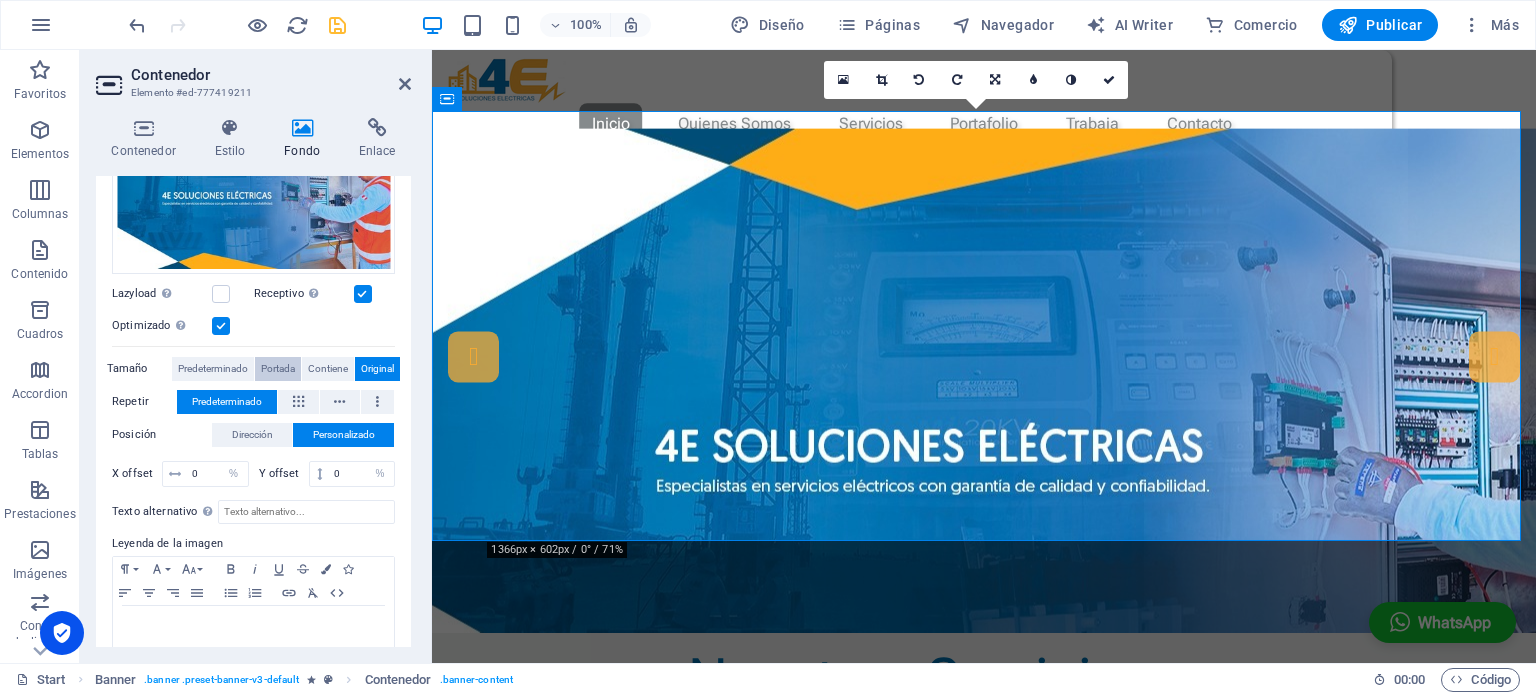 click on "Portada" at bounding box center [278, 369] 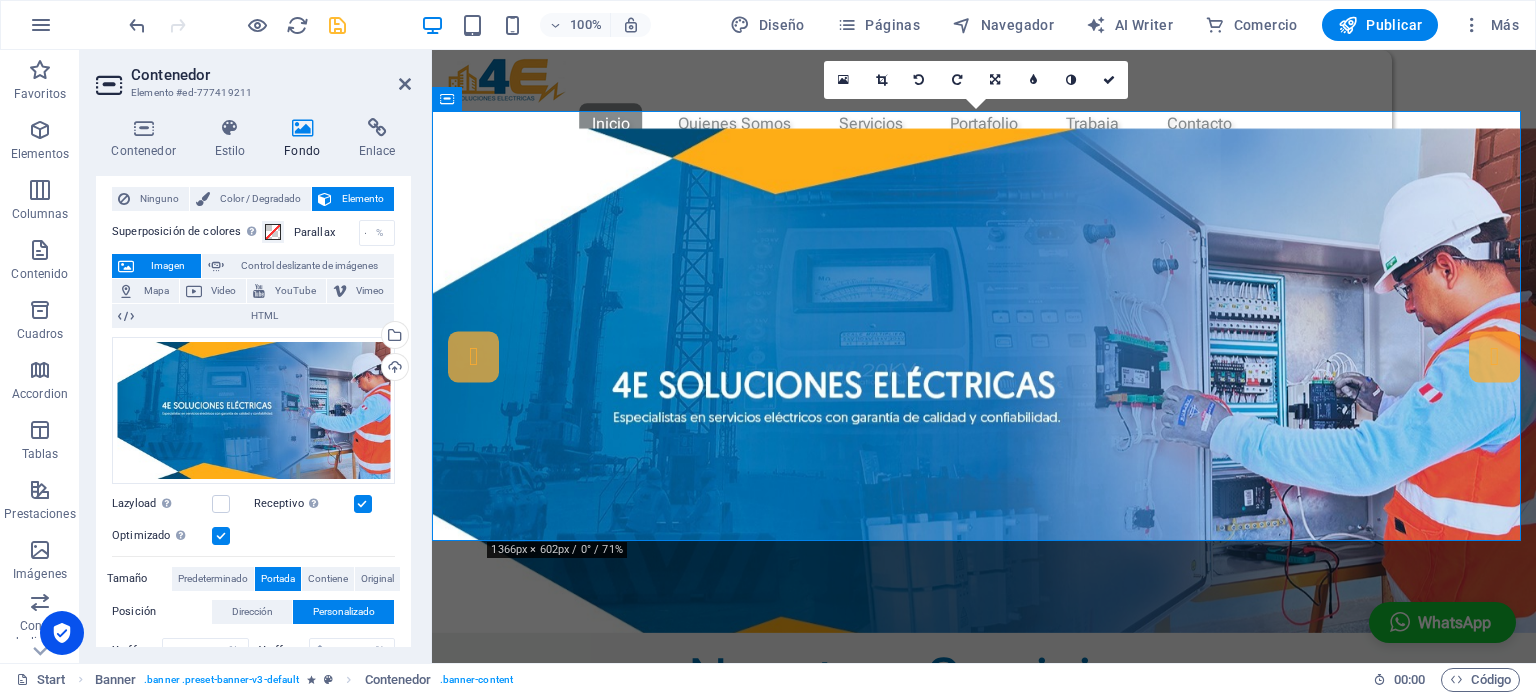 scroll, scrollTop: 0, scrollLeft: 0, axis: both 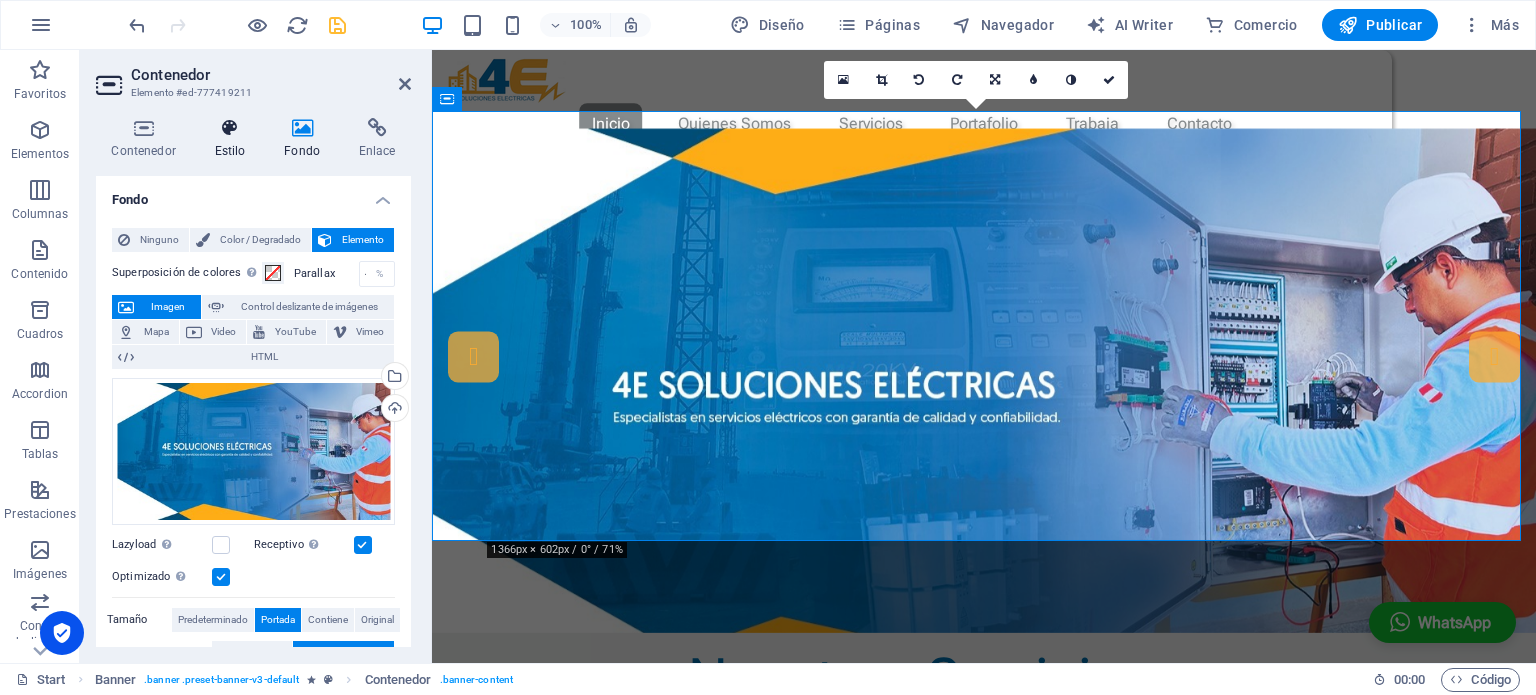 click at bounding box center (230, 128) 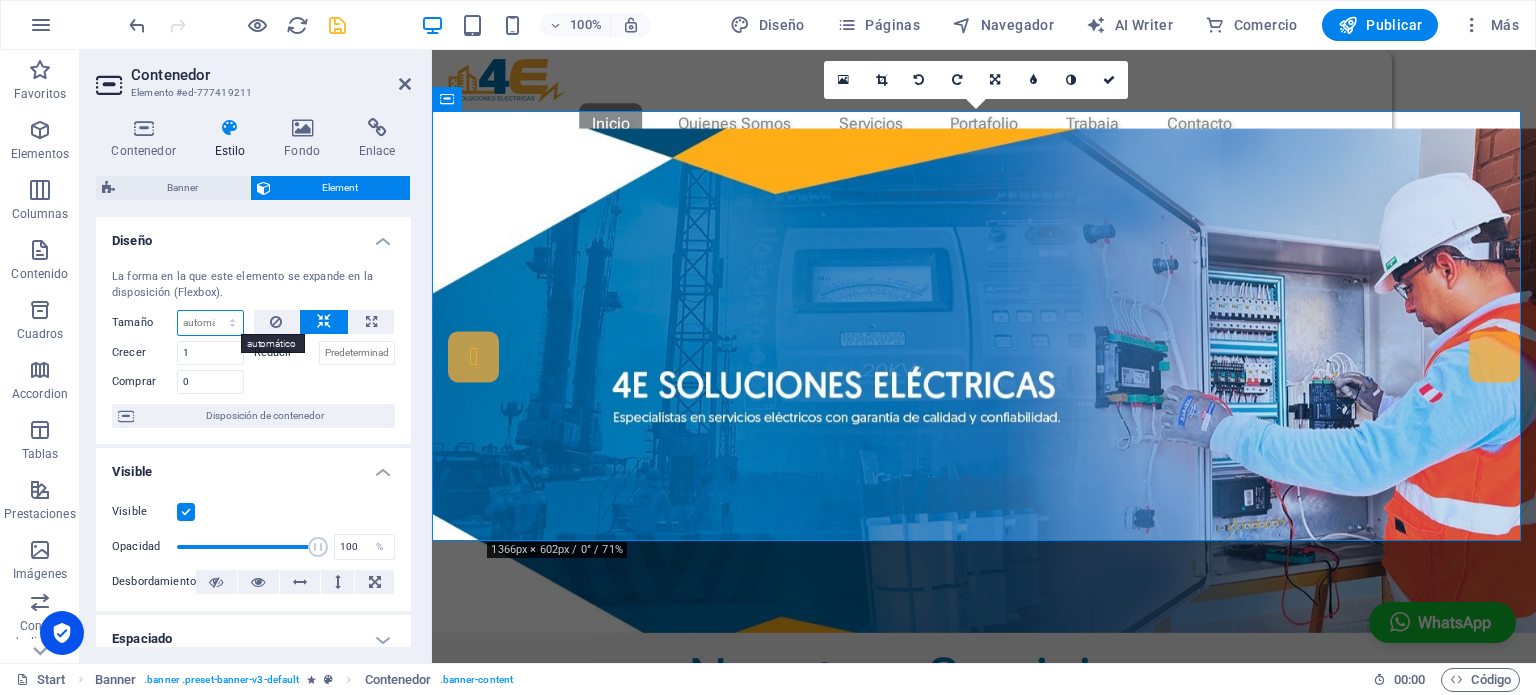 click on "Predeterminado automático px % 1/1 1/2 1/3 1/4 1/5 1/6 1/7 1/8 1/9 1/10" at bounding box center [210, 323] 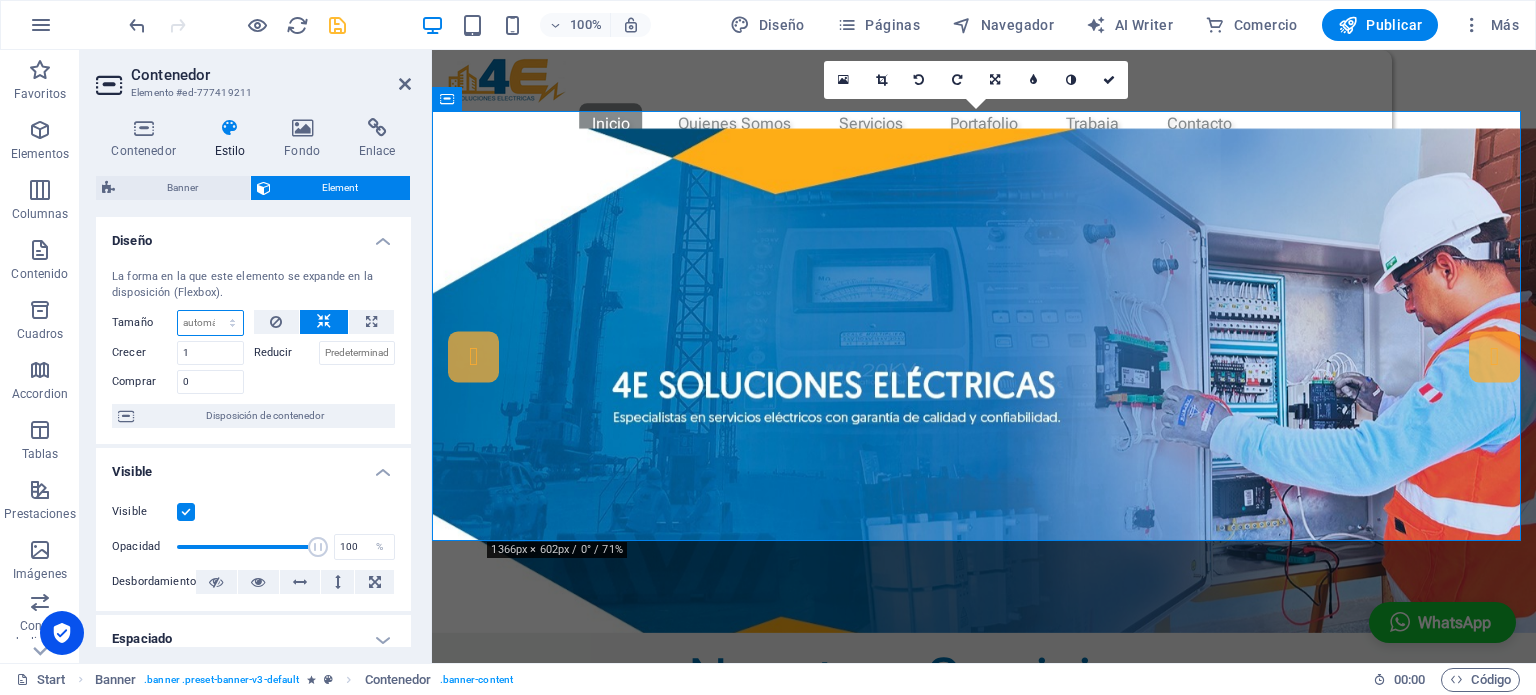 select on "px" 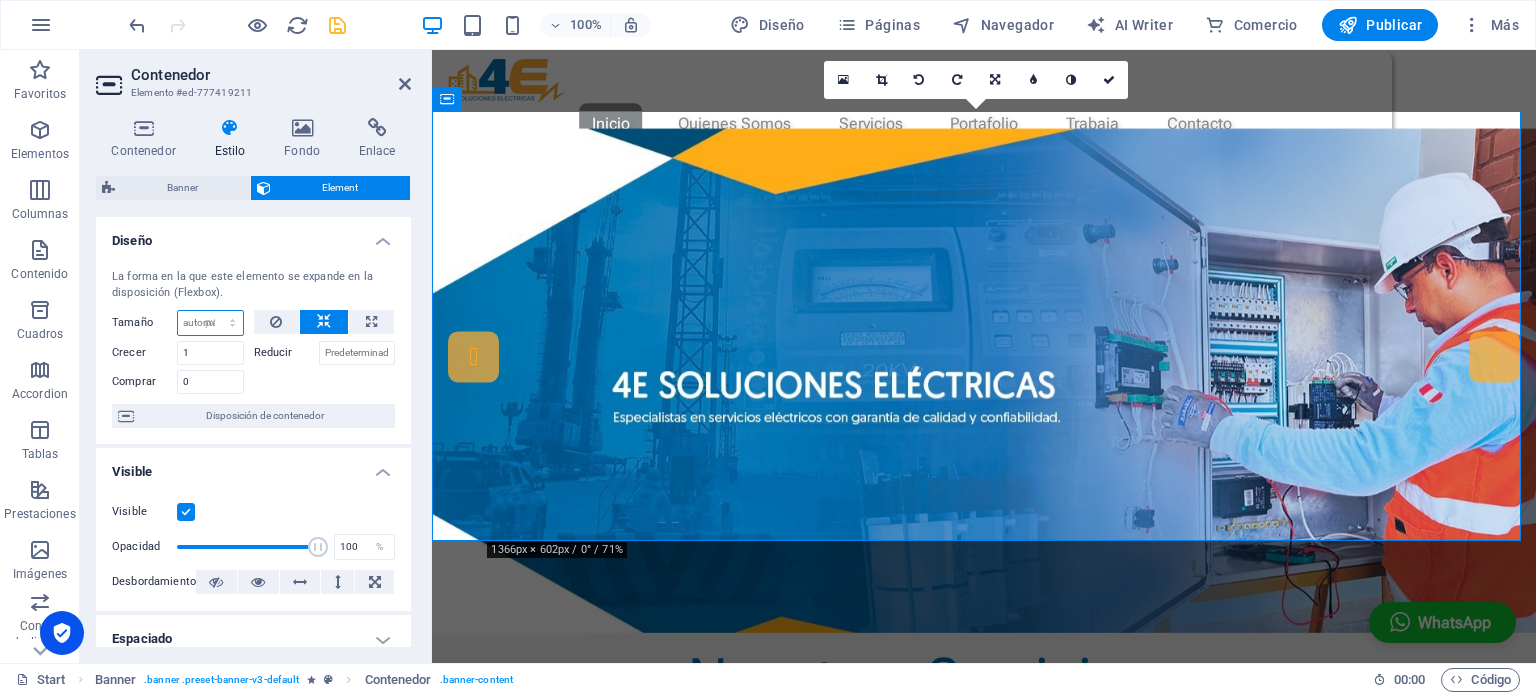 click on "Predeterminado automático px % 1/1 1/2 1/3 1/4 1/5 1/6 1/7 1/8 1/9 1/10" at bounding box center (210, 323) 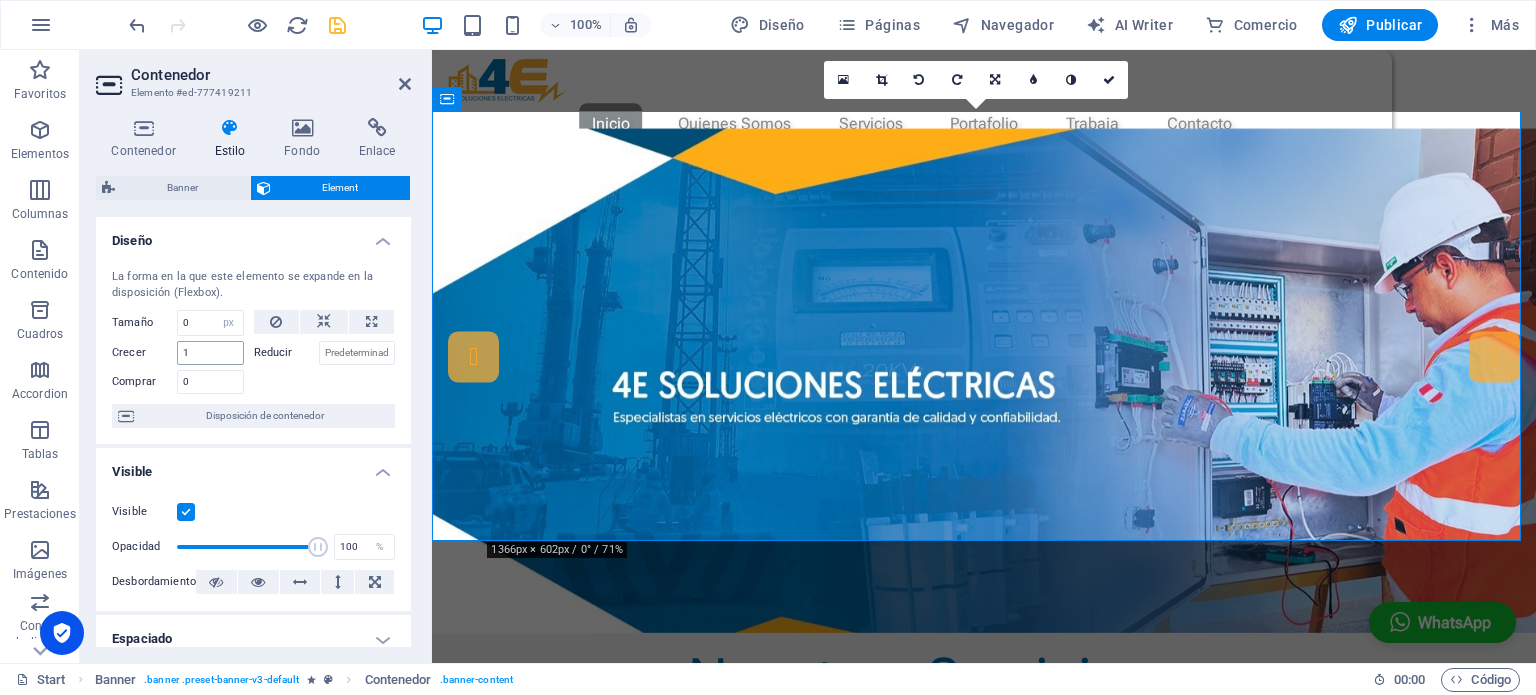 drag, startPoint x: 221, startPoint y: 366, endPoint x: 212, endPoint y: 359, distance: 11.401754 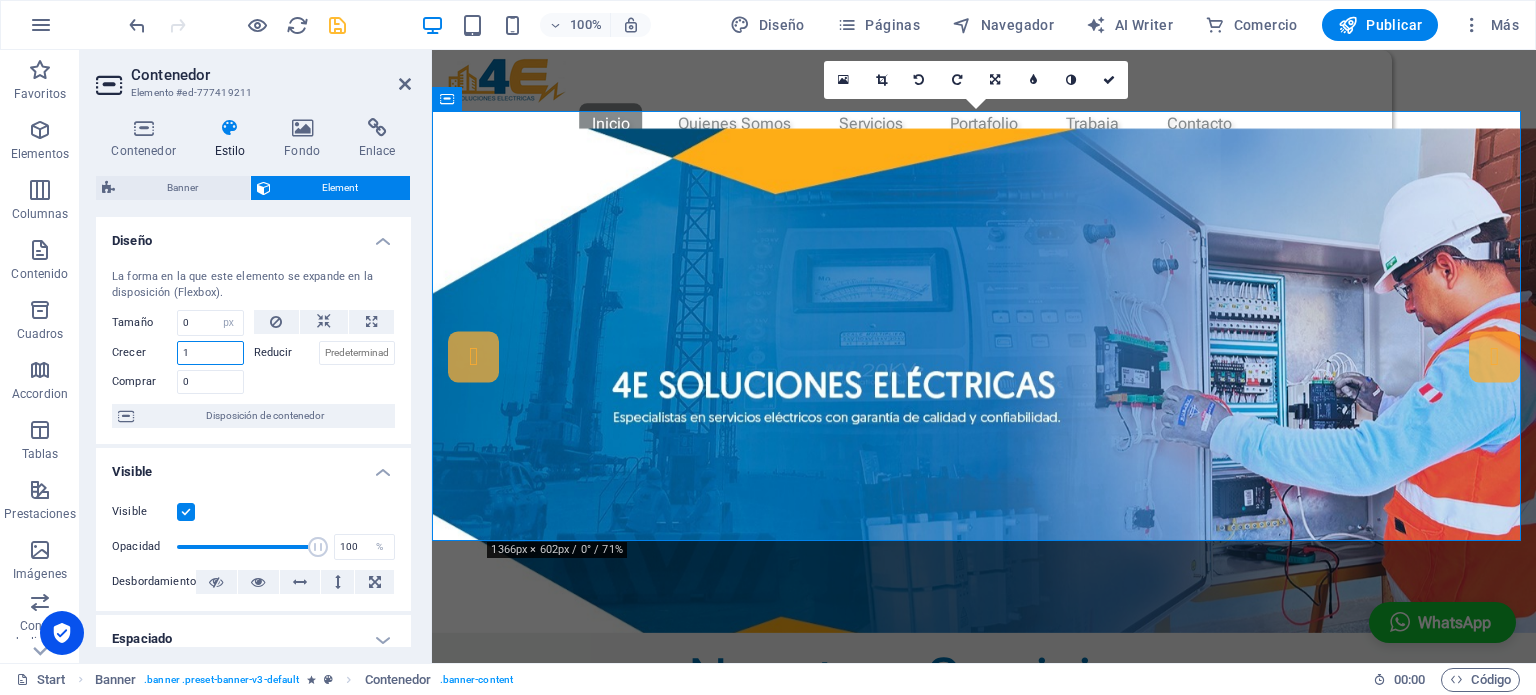 click on "1" at bounding box center [210, 353] 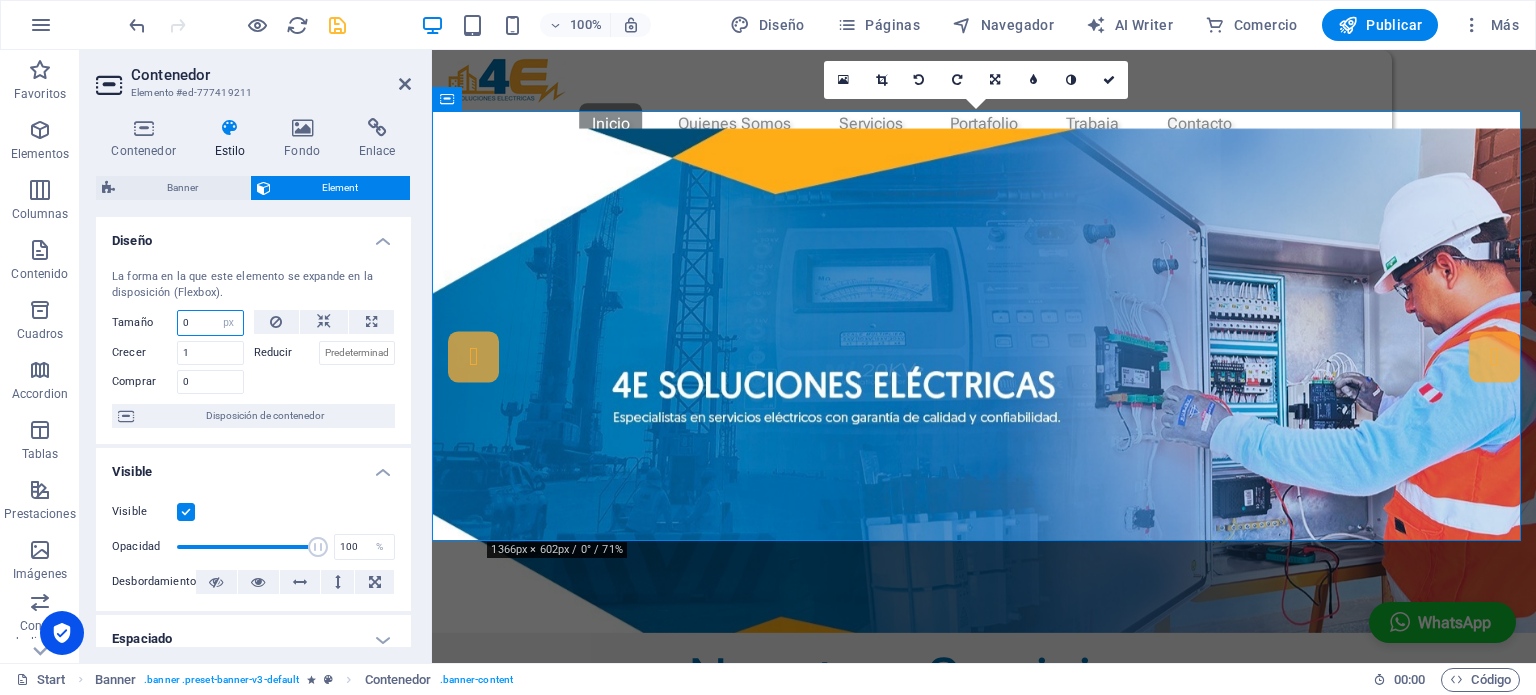 drag, startPoint x: 212, startPoint y: 326, endPoint x: 194, endPoint y: 326, distance: 18 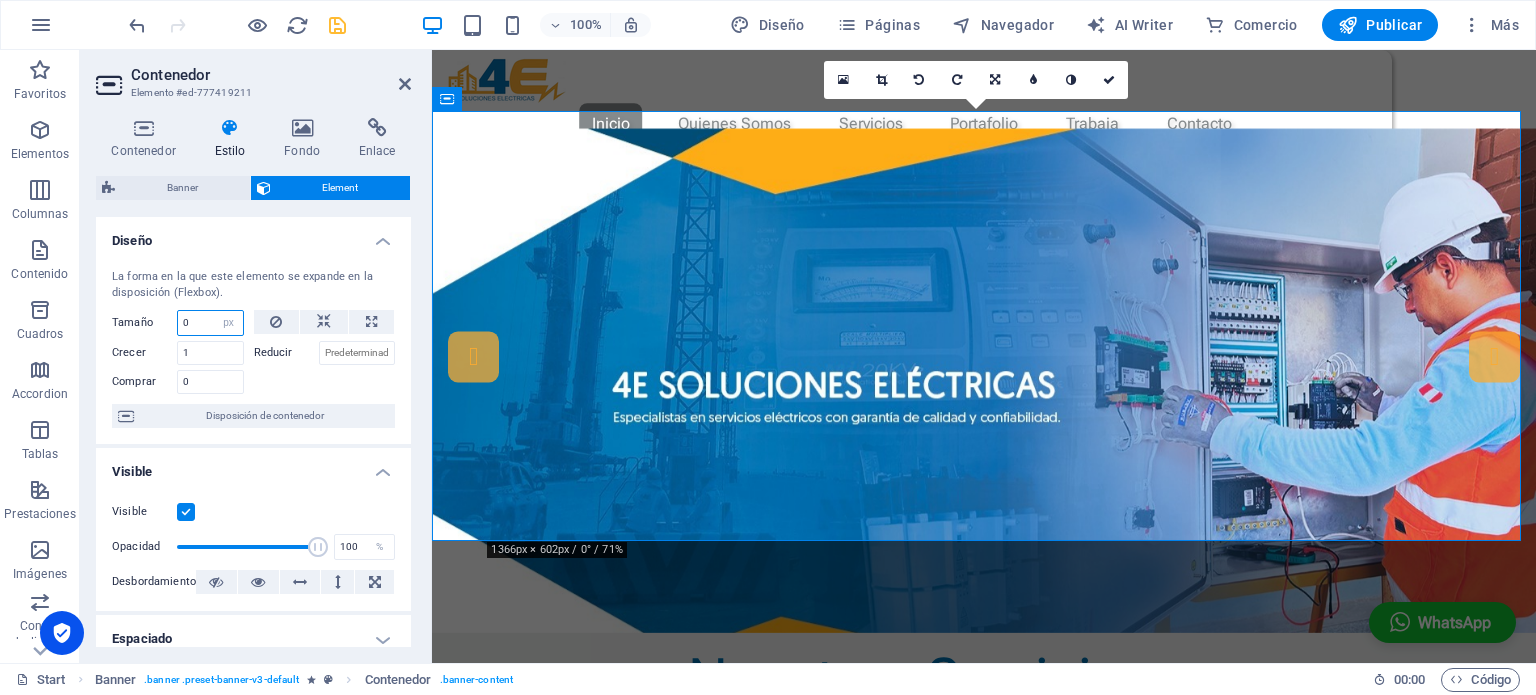 click on "0" at bounding box center [210, 323] 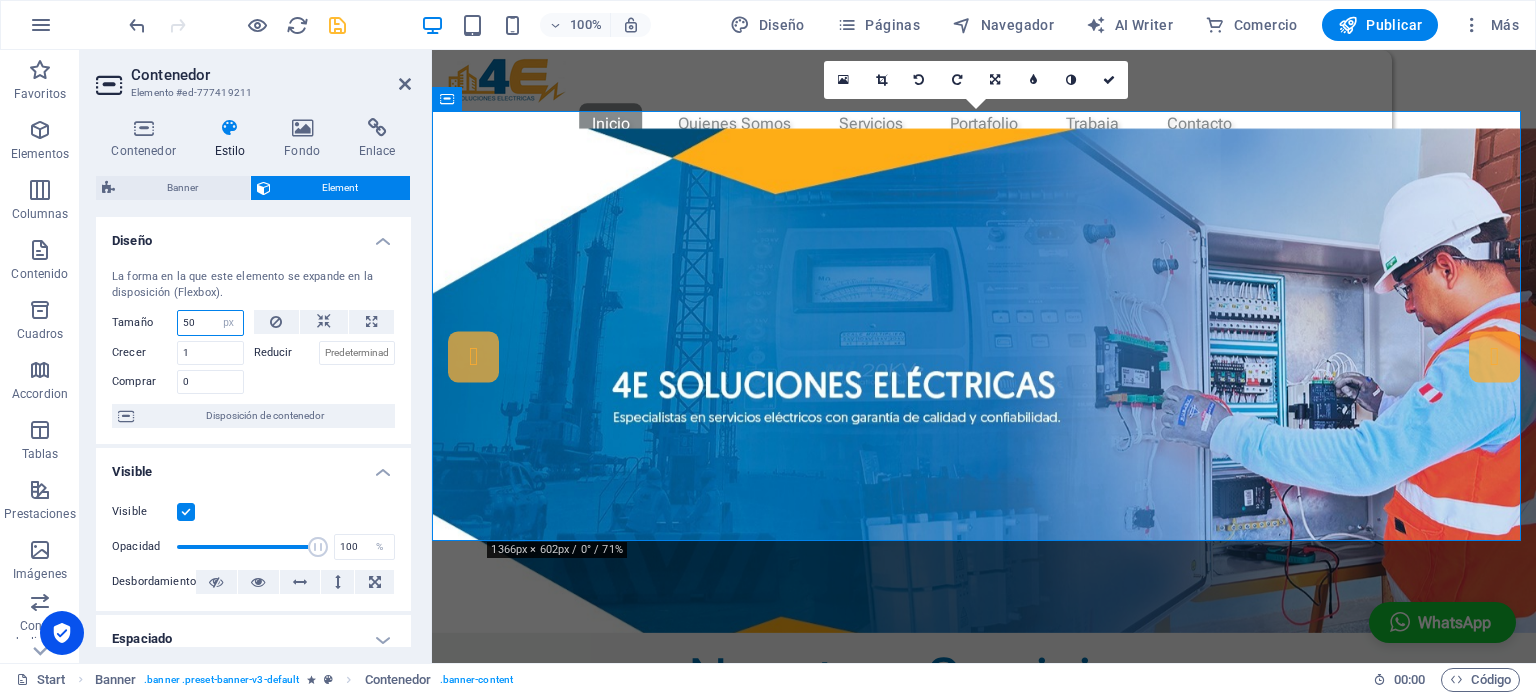 type on "50" 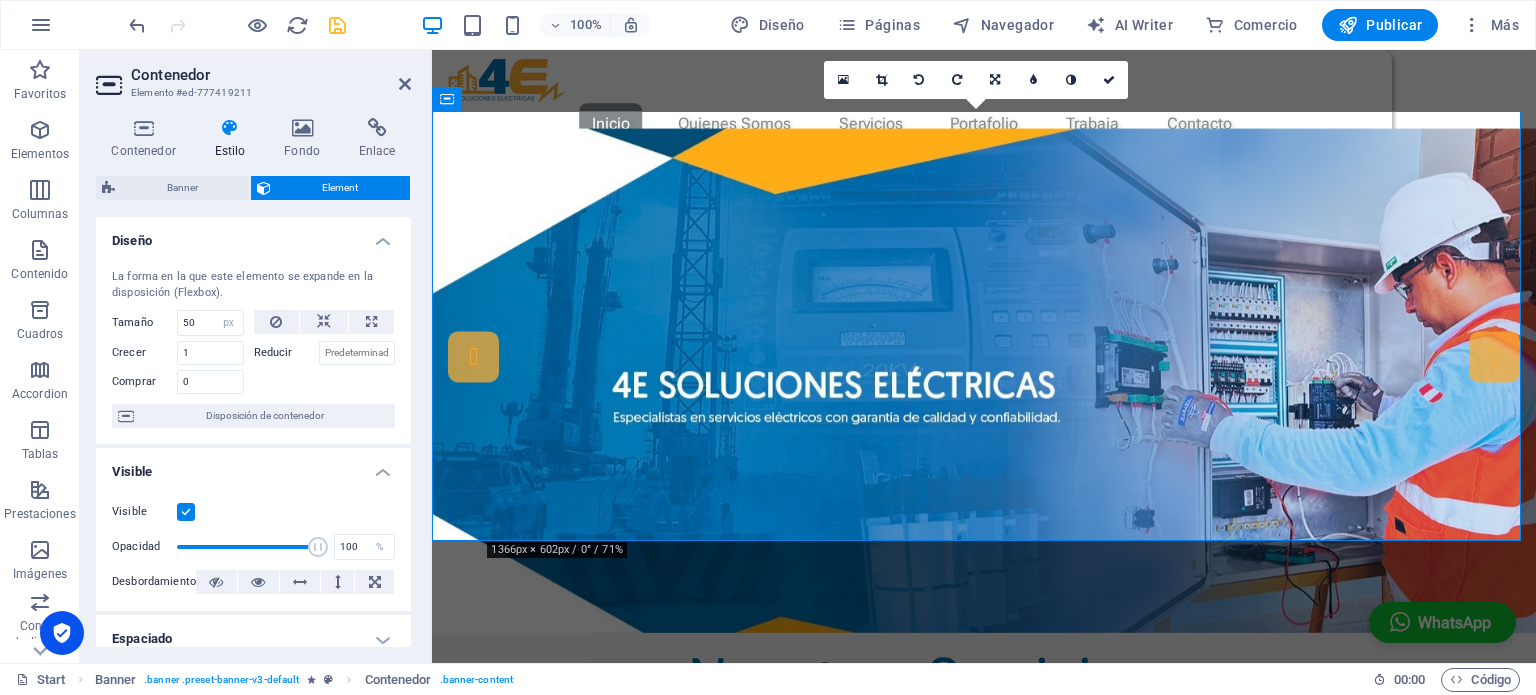 click on "La forma en la que este elemento se expande en la disposición (Flexbox)." at bounding box center (253, 285) 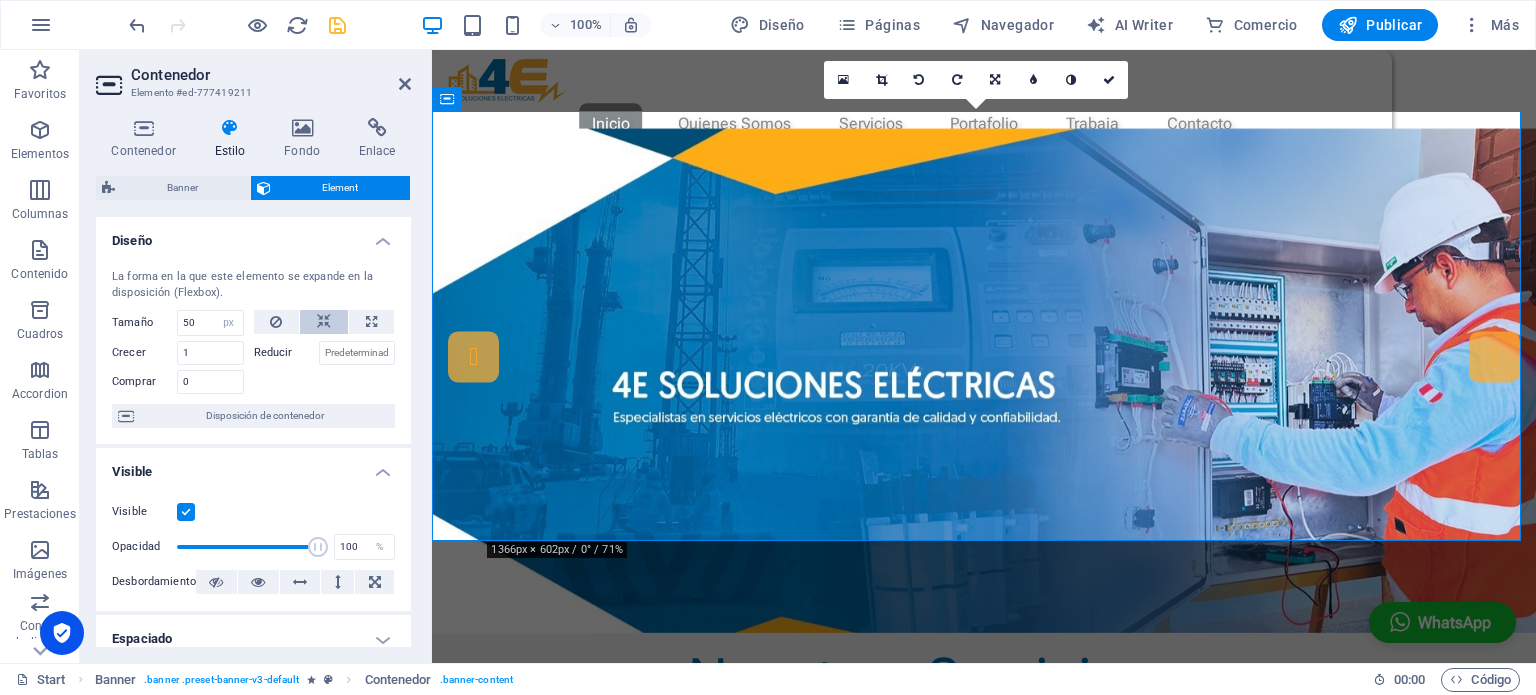 click at bounding box center (324, 322) 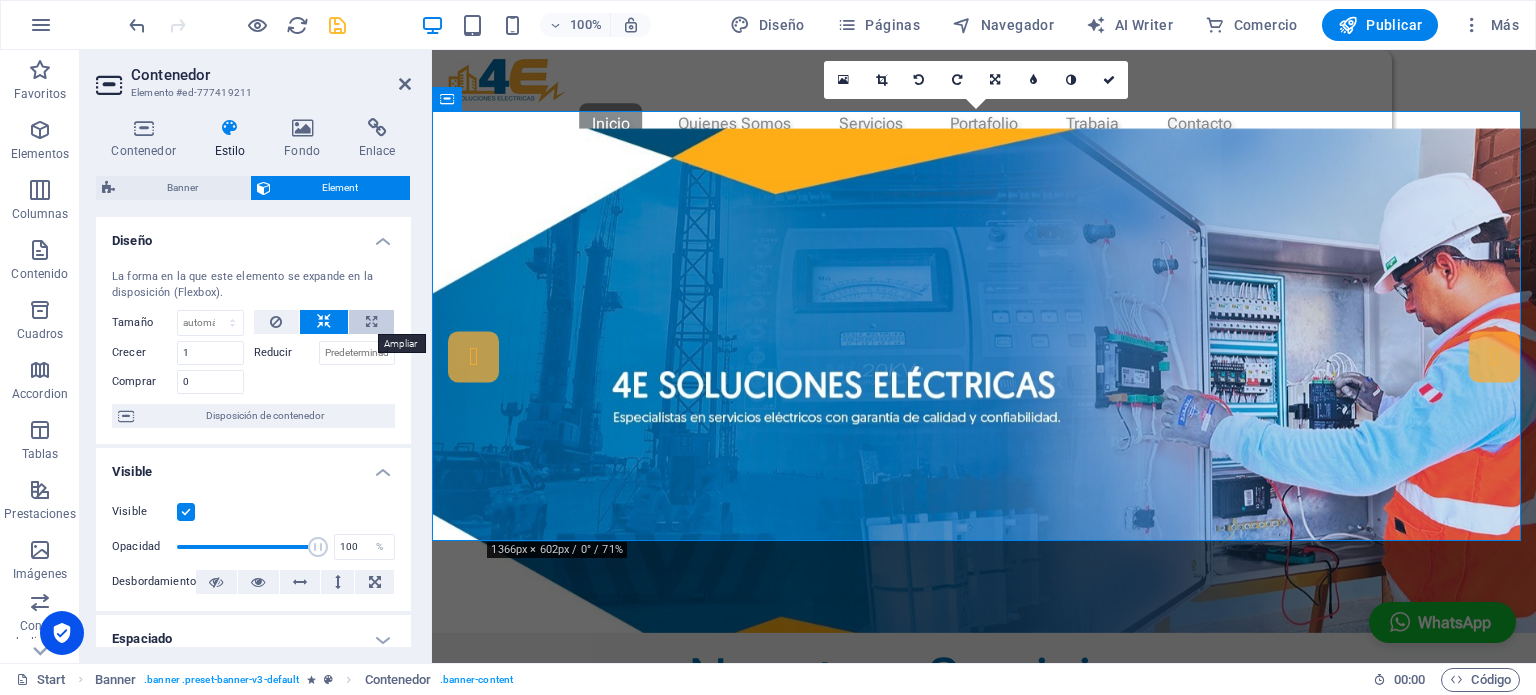 click at bounding box center (371, 322) 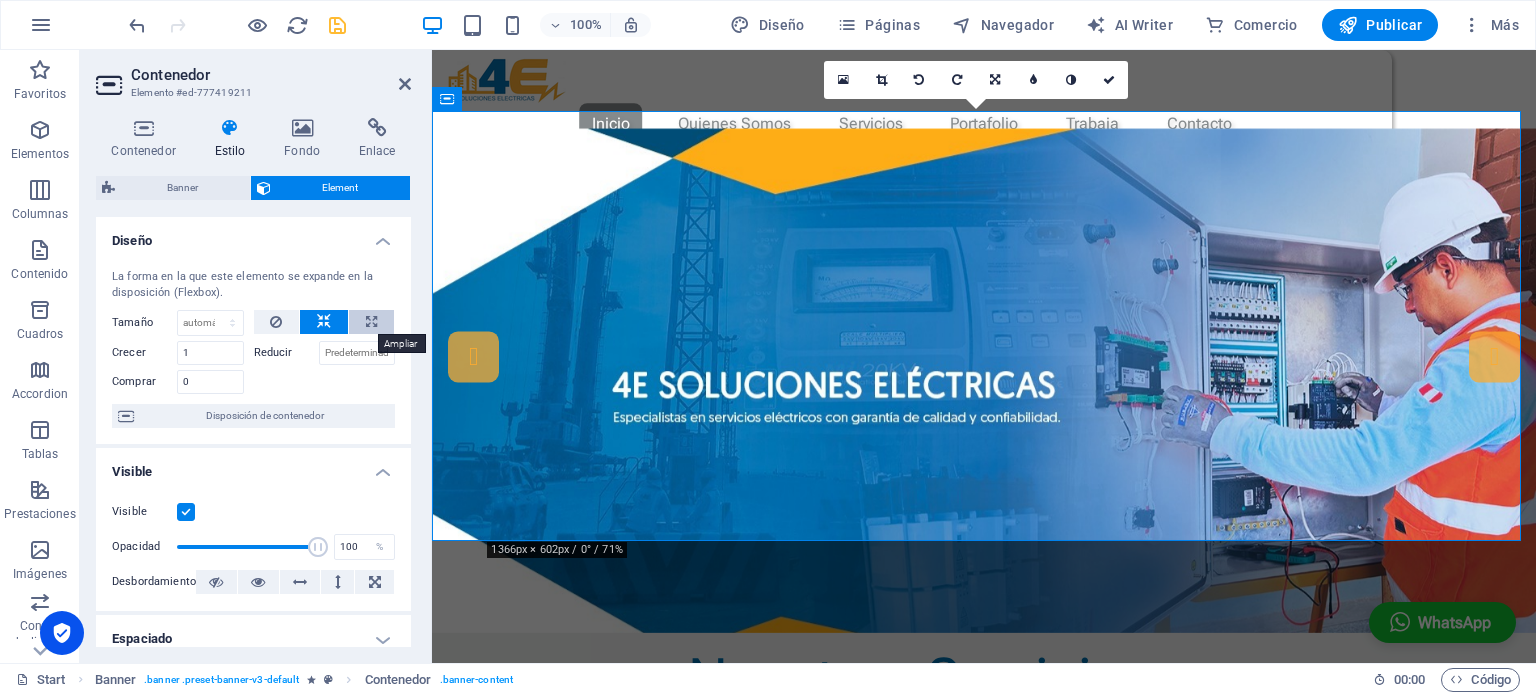 select on "%" 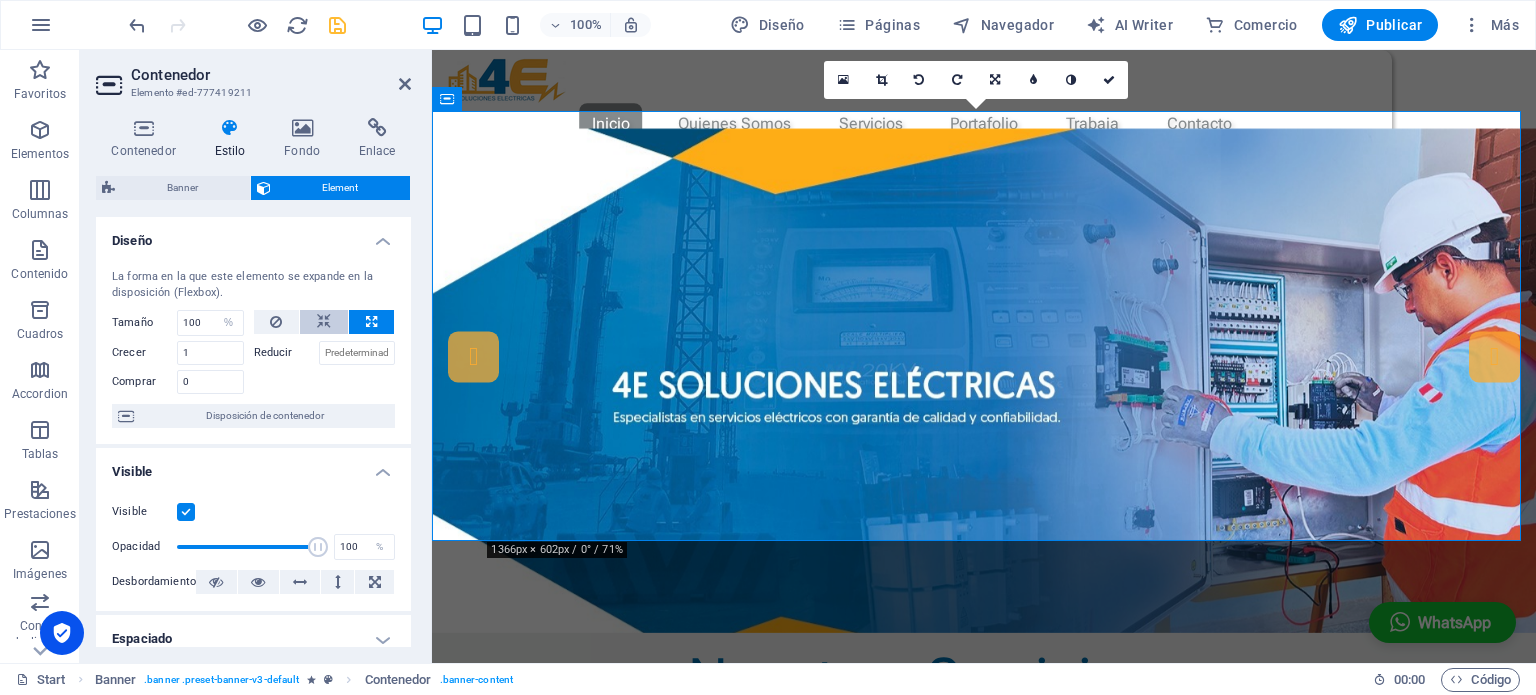 click at bounding box center [324, 322] 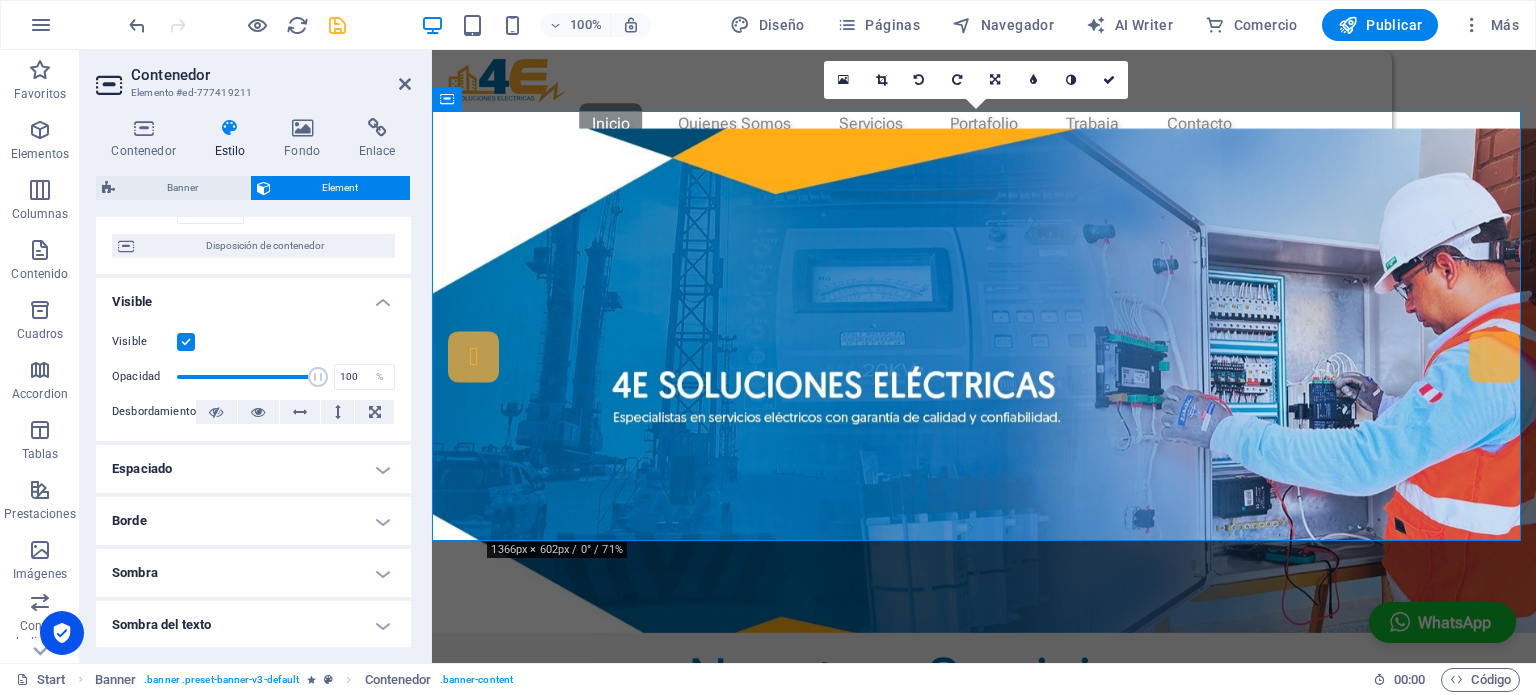 scroll, scrollTop: 200, scrollLeft: 0, axis: vertical 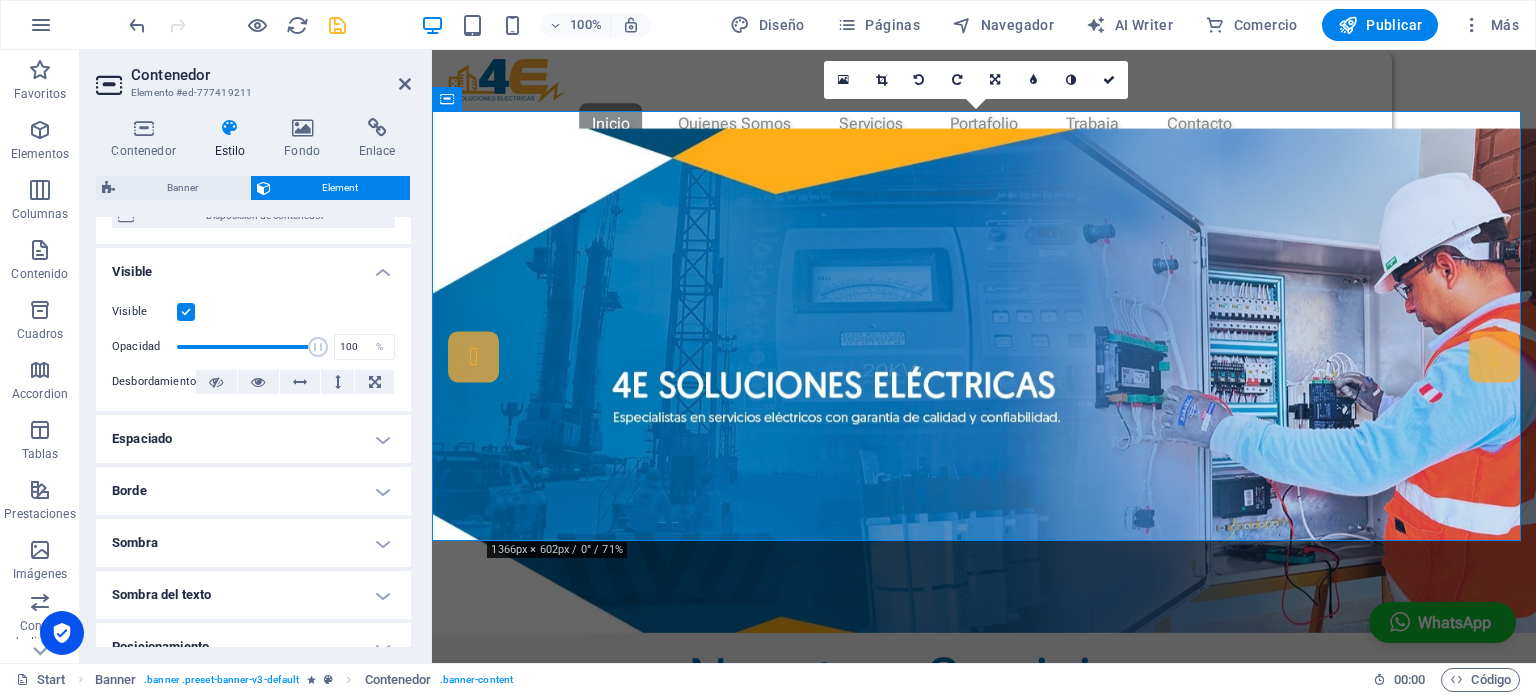 click on "Espaciado" at bounding box center [253, 439] 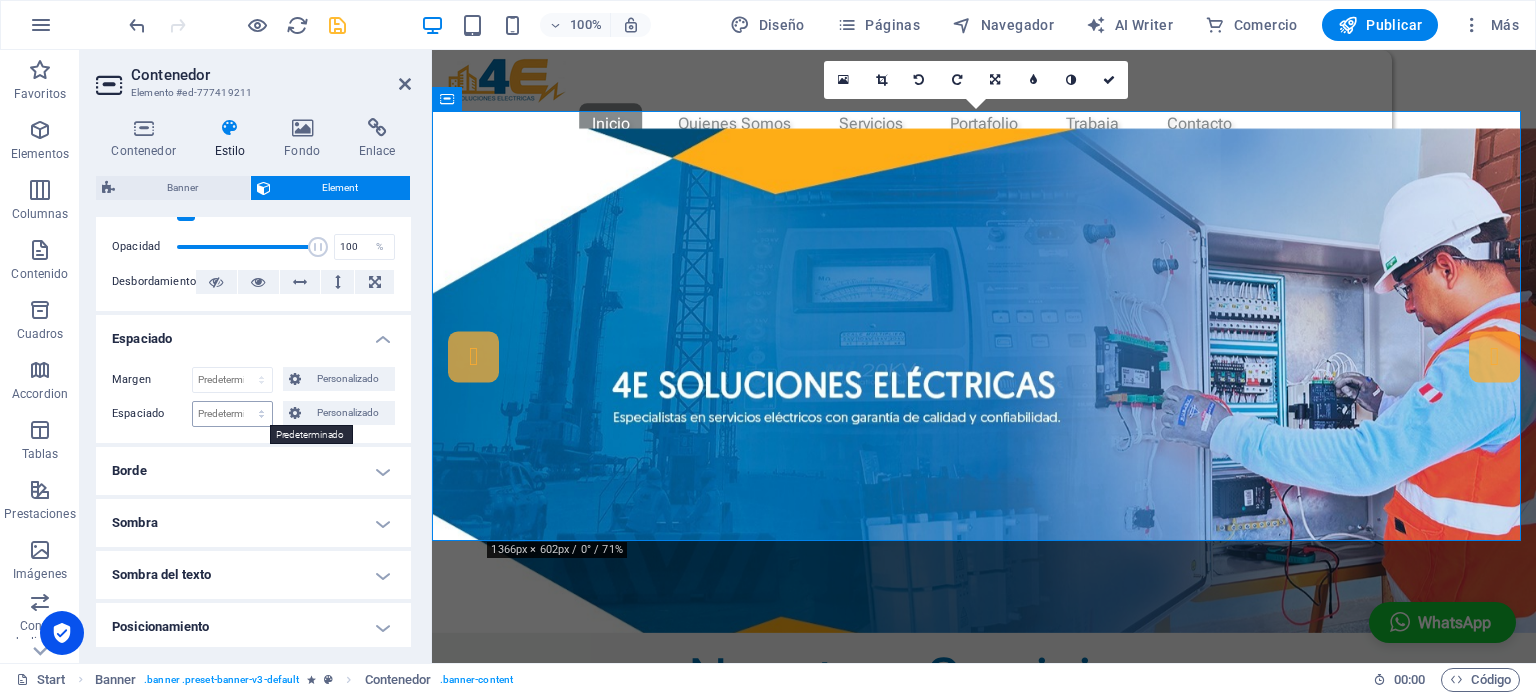 scroll, scrollTop: 500, scrollLeft: 0, axis: vertical 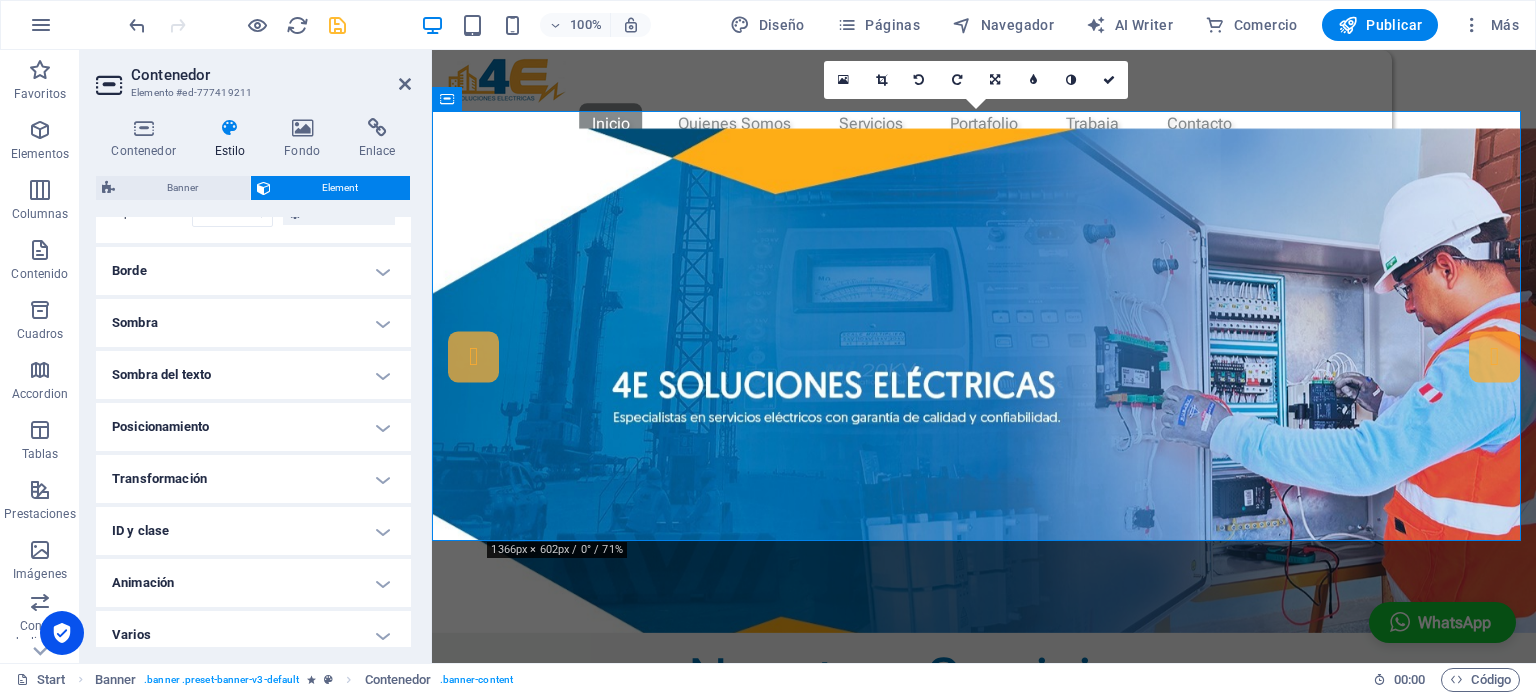 click on "Transformación" at bounding box center [253, 479] 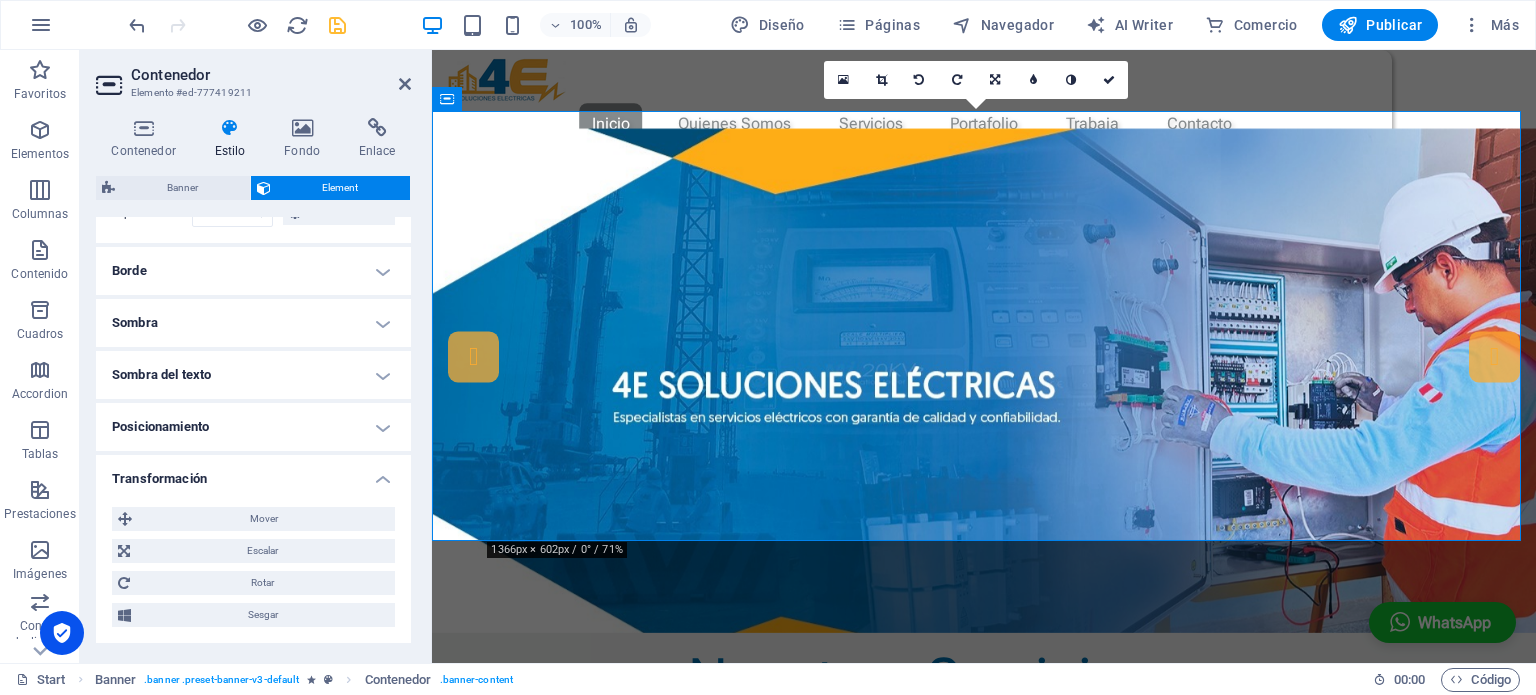 click on "Transformación" at bounding box center [253, 473] 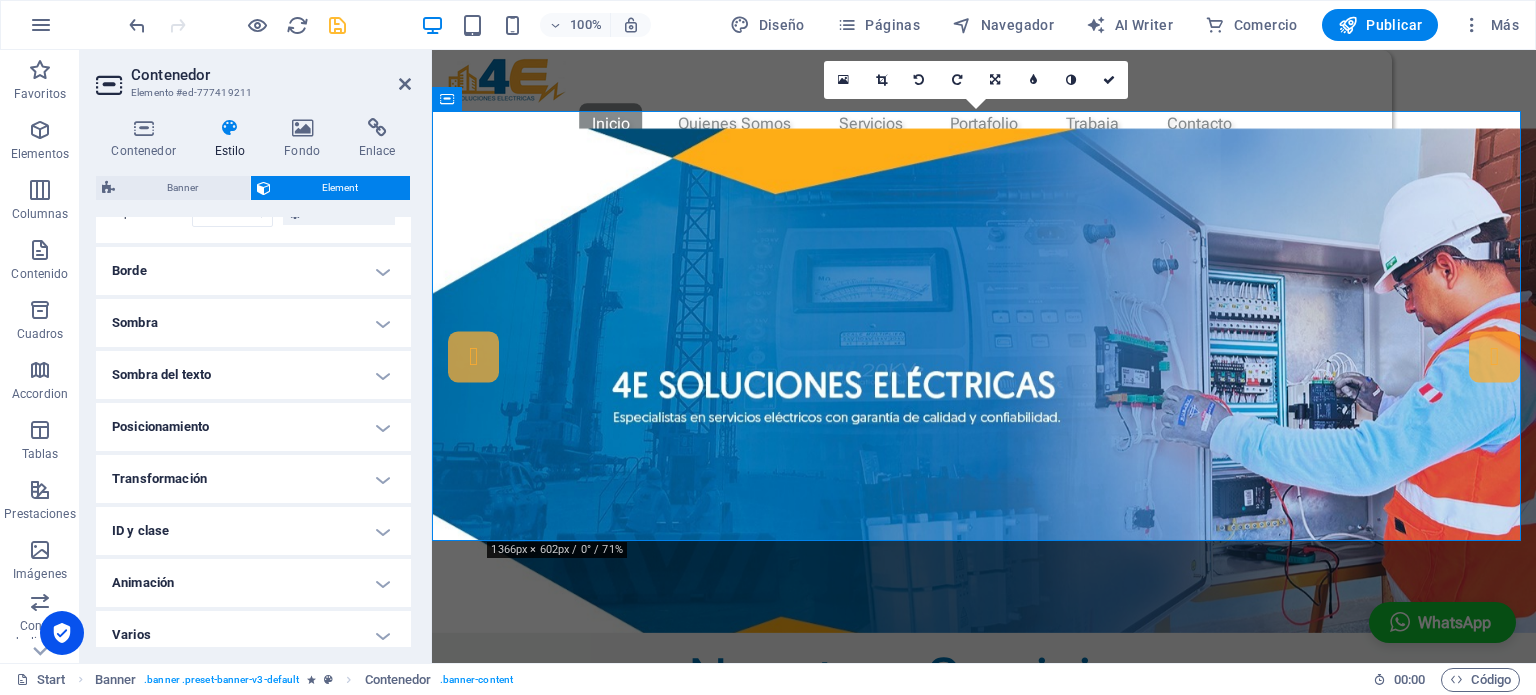 click on "Posicionamiento" at bounding box center [253, 427] 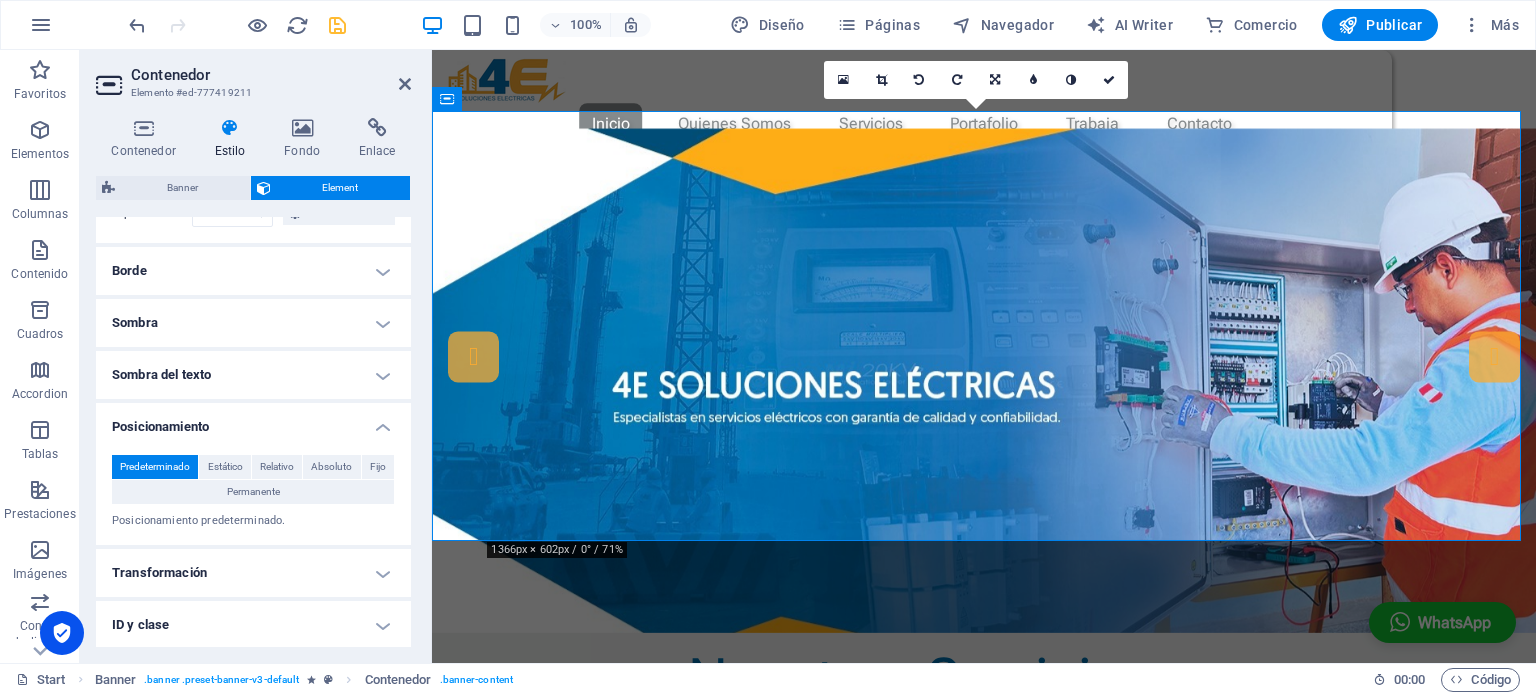 click on "Posicionamiento" at bounding box center [253, 421] 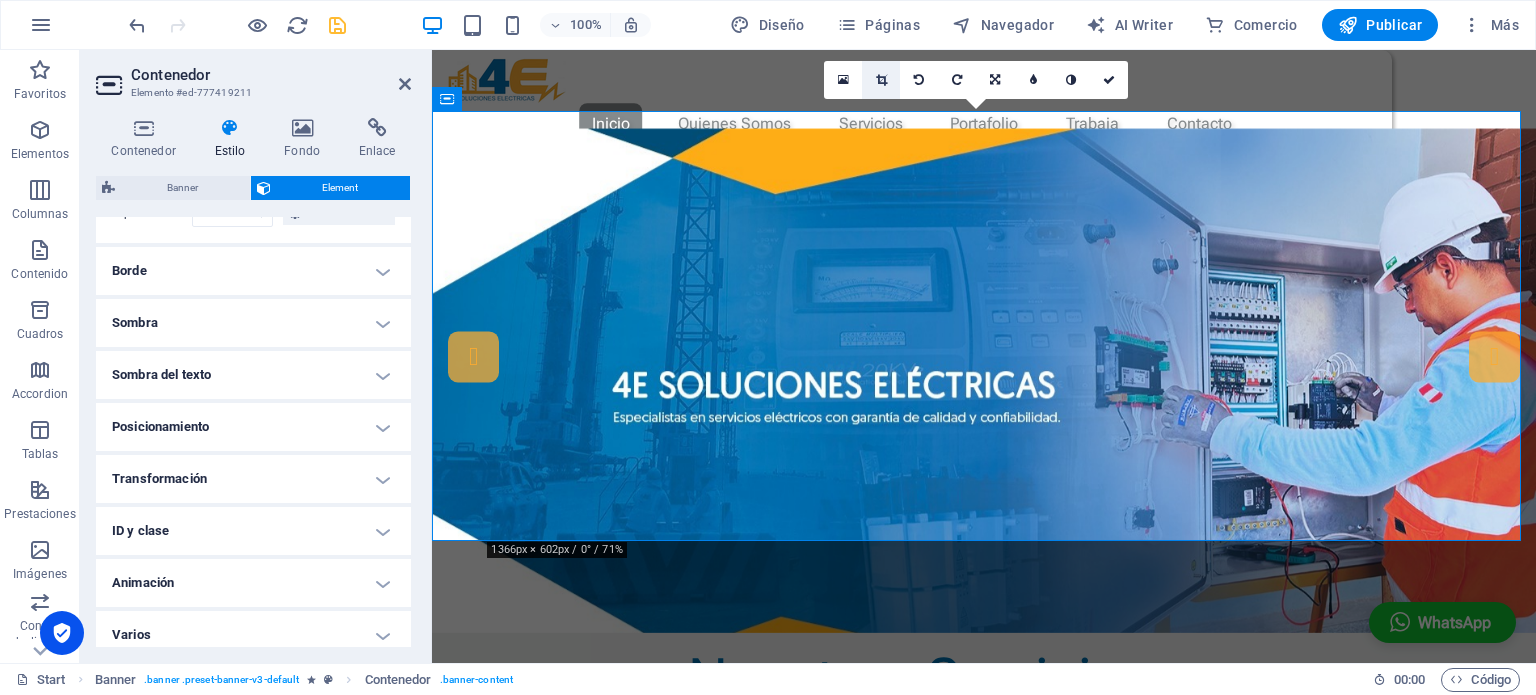click at bounding box center [881, 80] 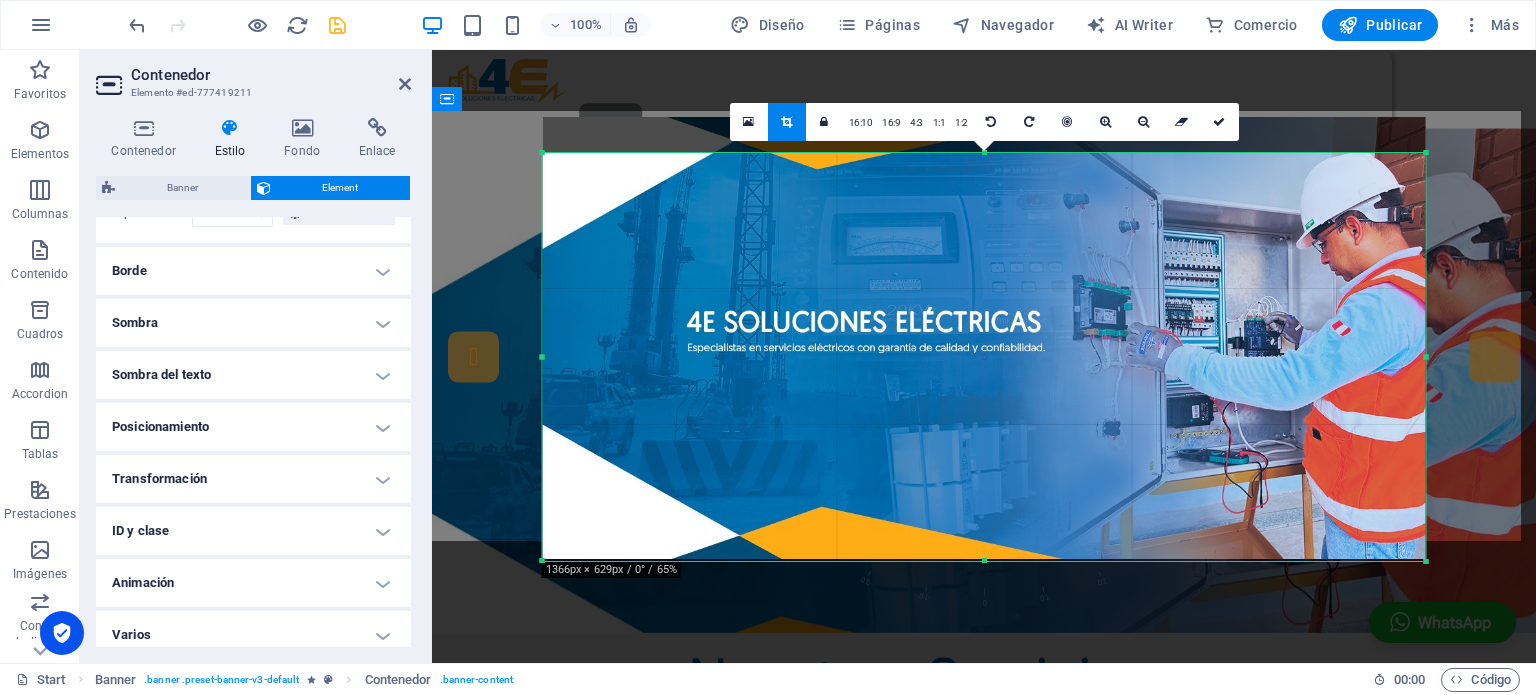 drag, startPoint x: 982, startPoint y: 135, endPoint x: 978, endPoint y: 171, distance: 36.221542 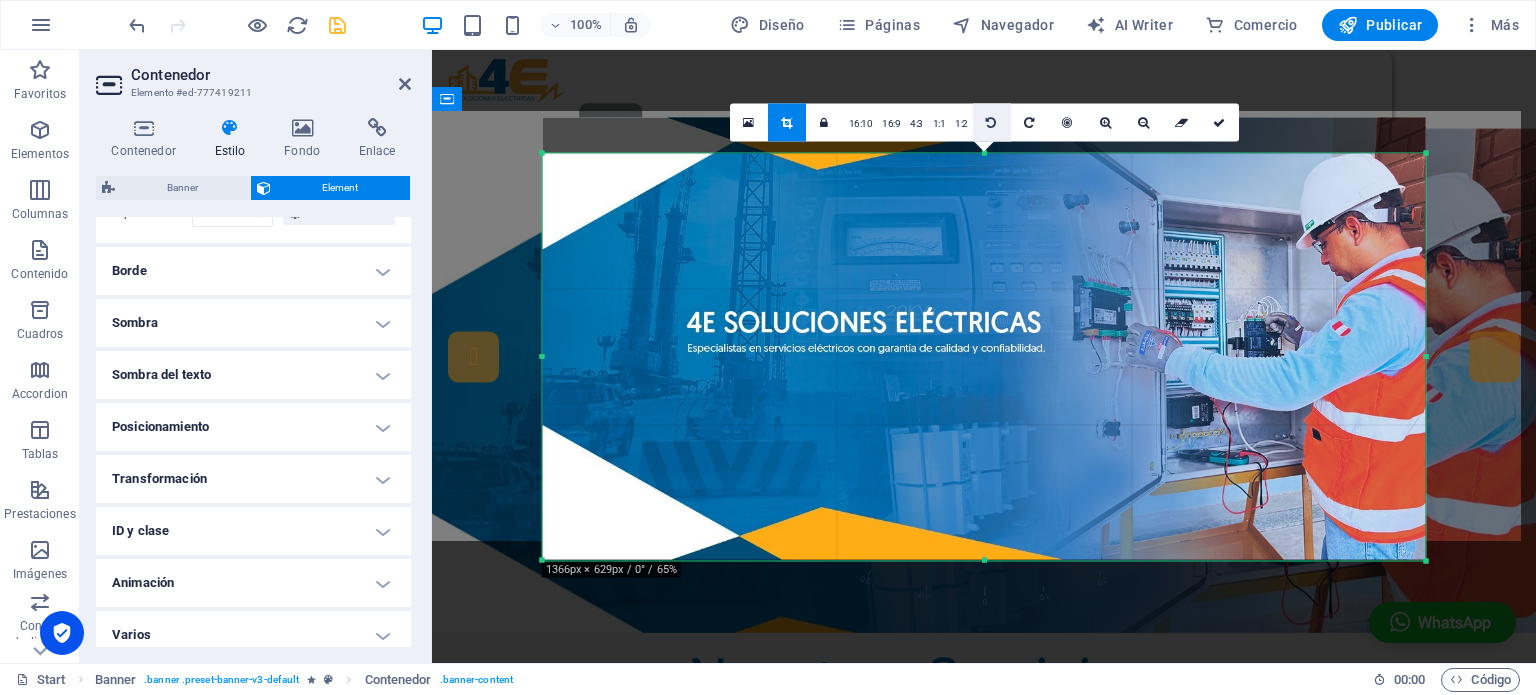 click at bounding box center (991, 122) 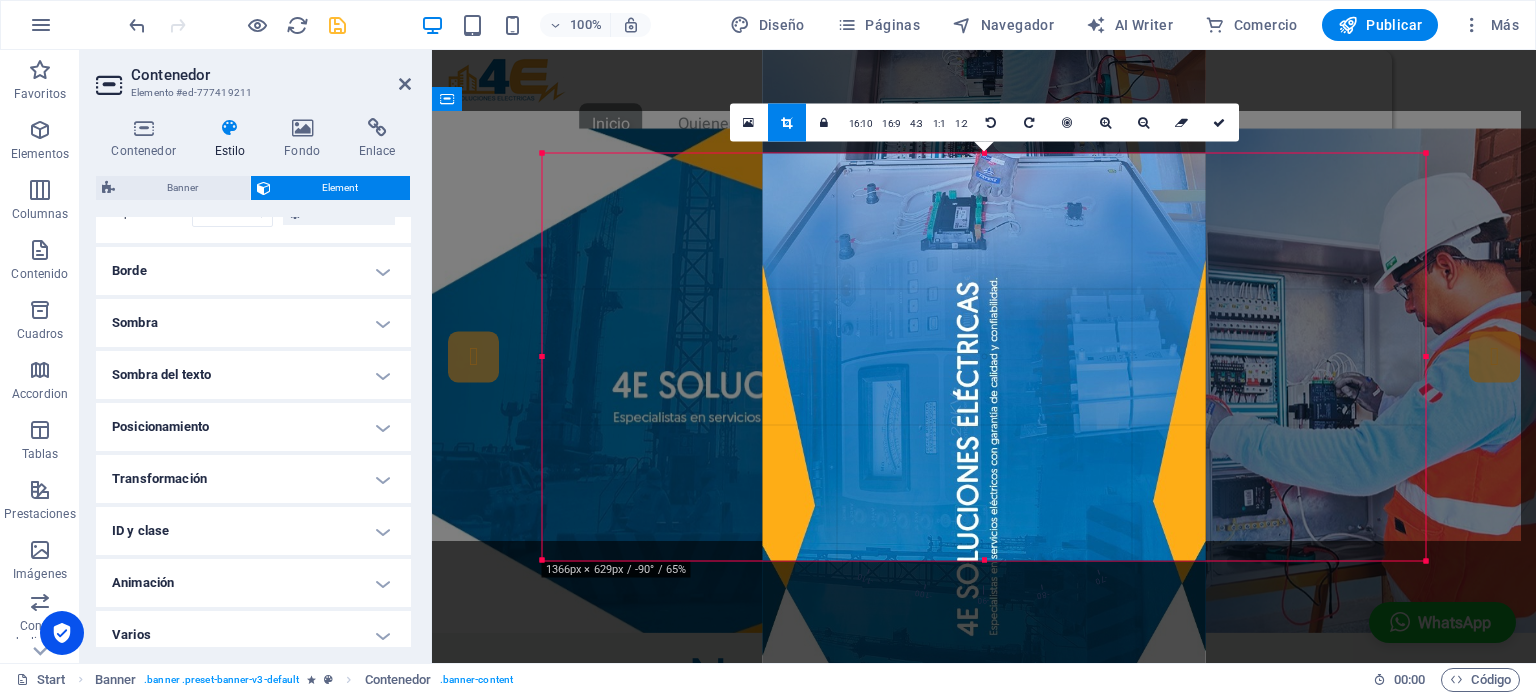 click at bounding box center [984, 356] 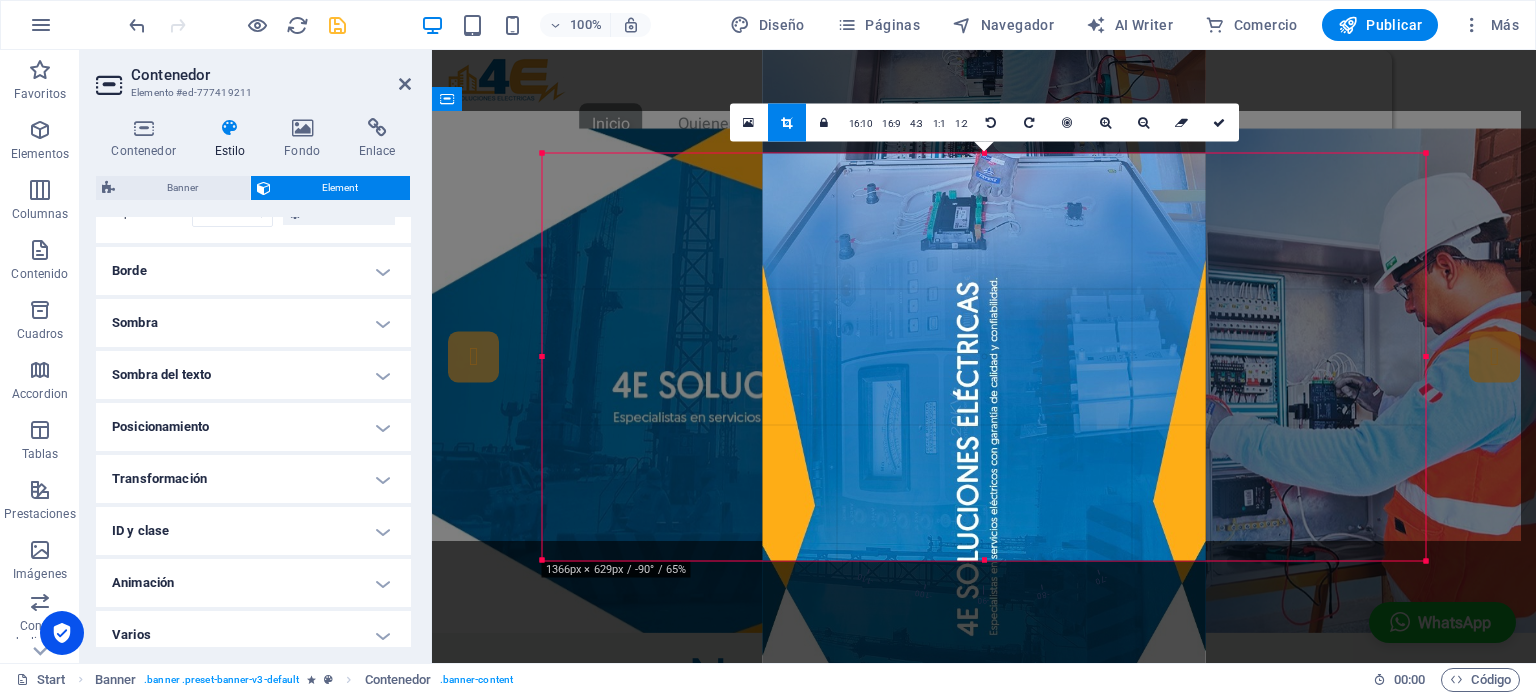 click on "Arrastra aquí para reemplazar el contenido existente. Si quieres crear un elemento nuevo, pulsa “Ctrl”." at bounding box center [984, 356] 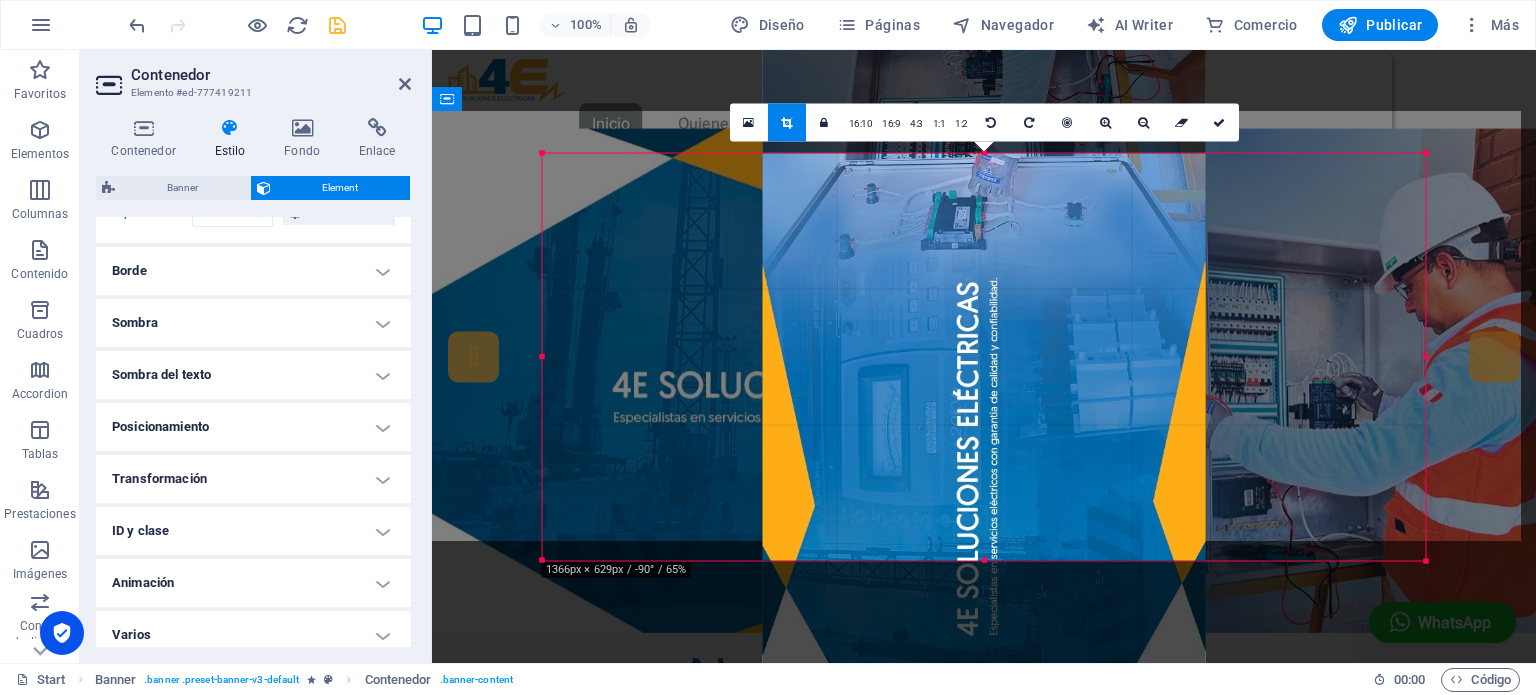 click on "Arrastra aquí para reemplazar el contenido existente. Si quieres crear un elemento nuevo, pulsa “Ctrl”." at bounding box center (984, 356) 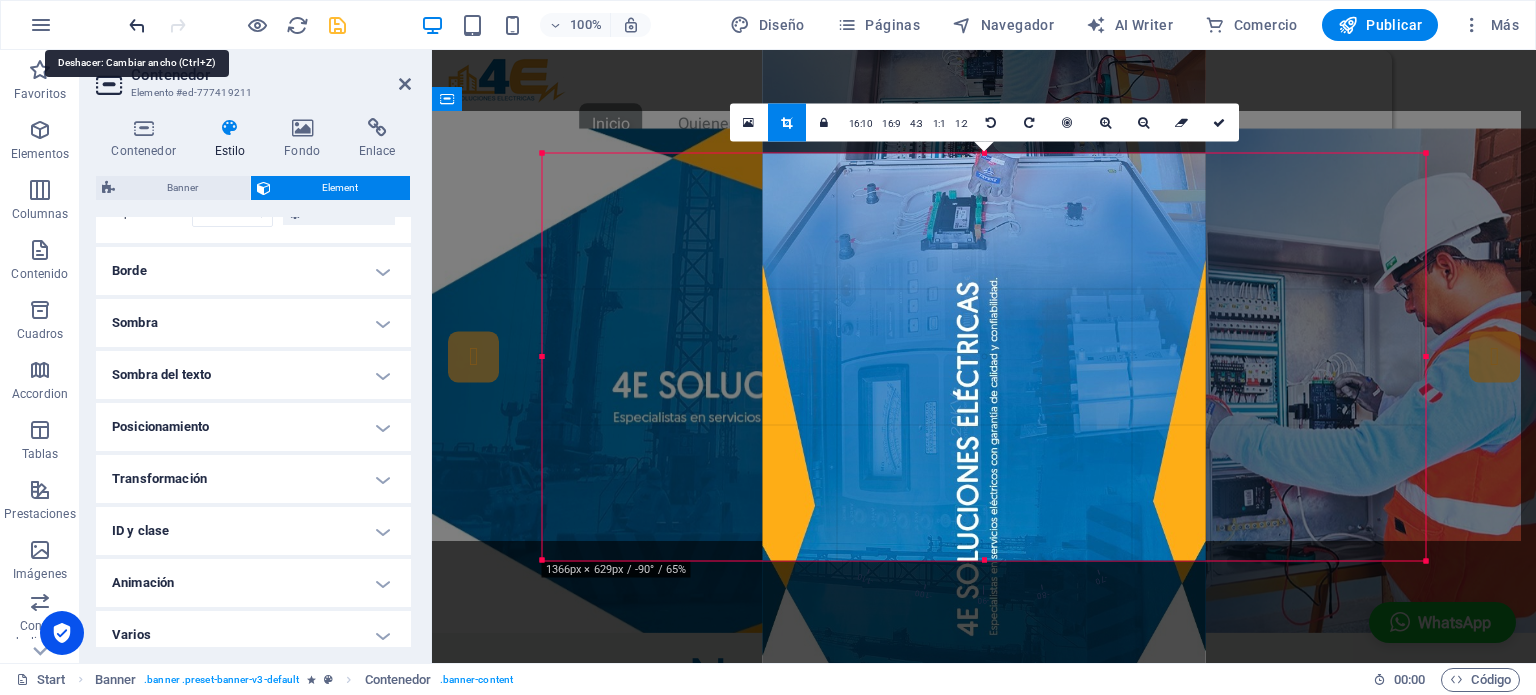 click at bounding box center [137, 25] 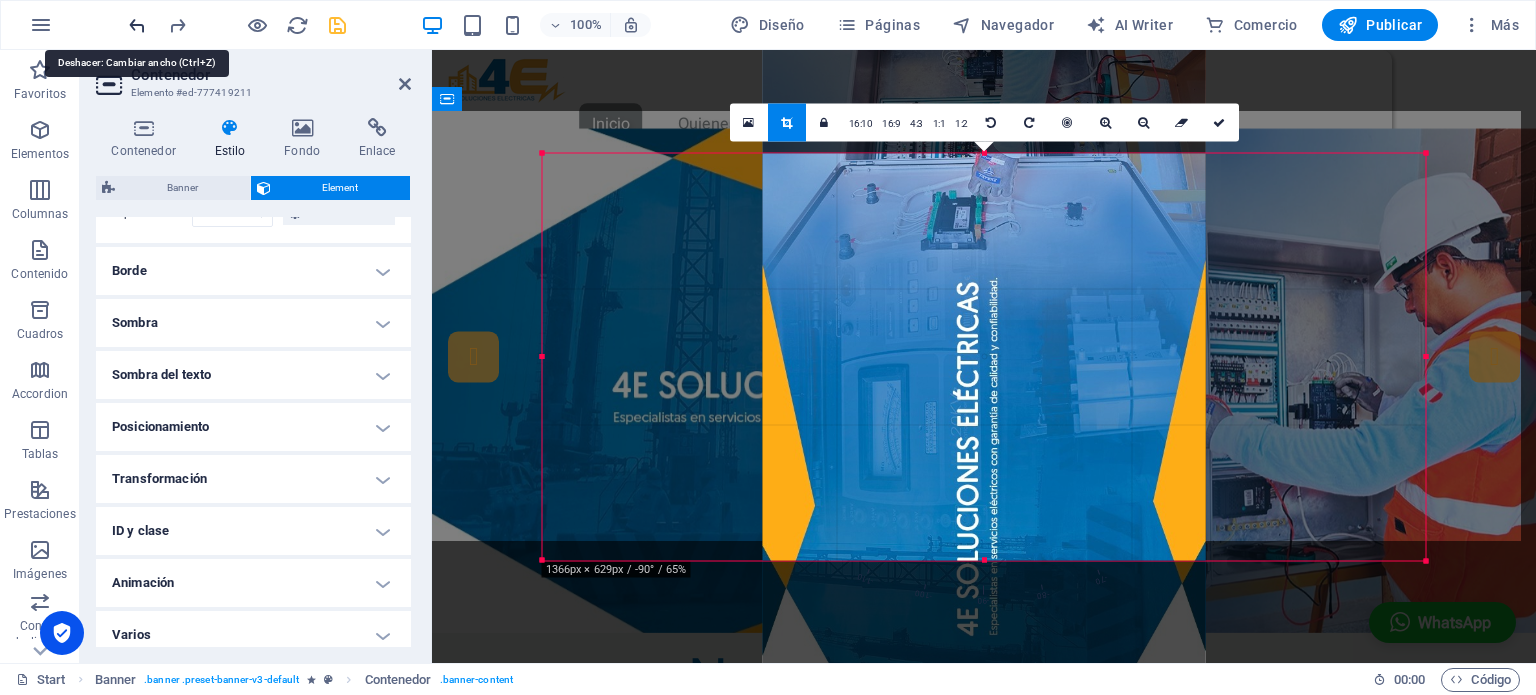 click at bounding box center (137, 25) 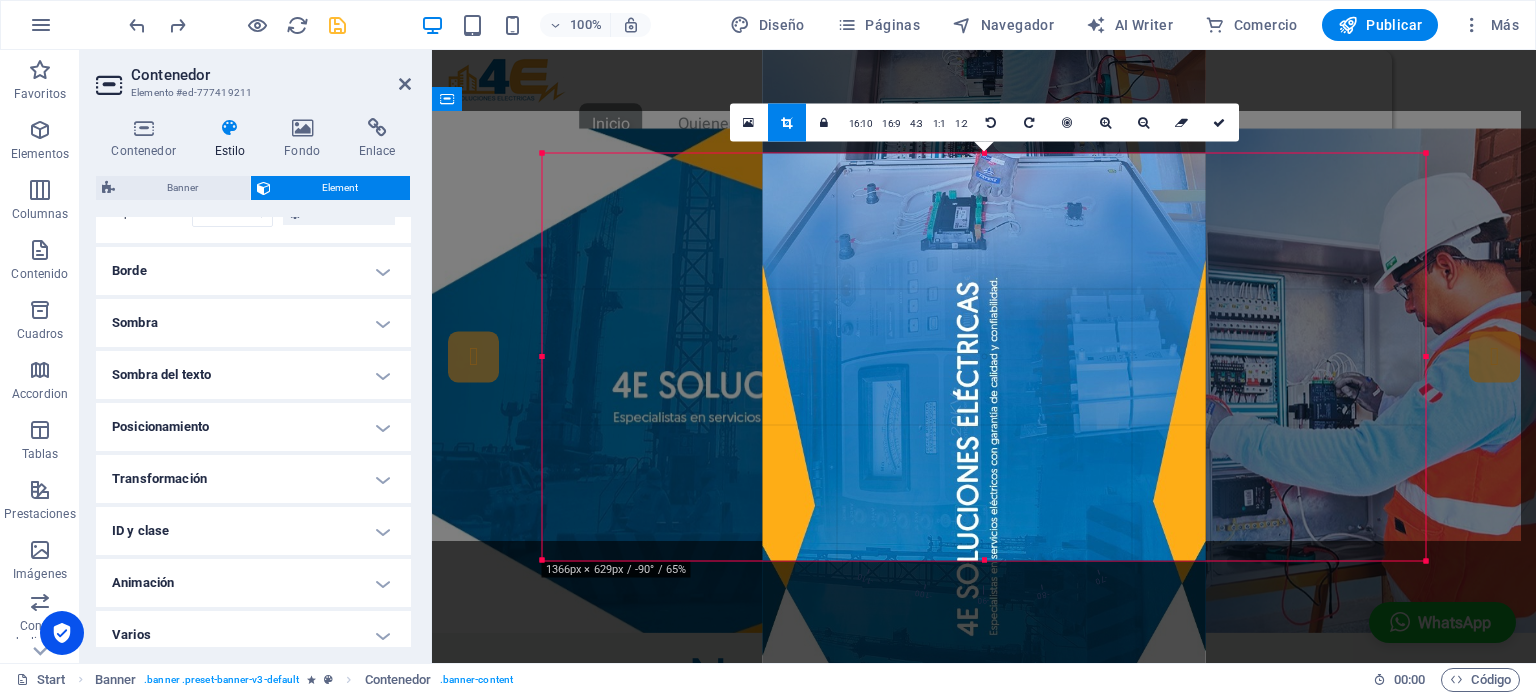click at bounding box center [984, 80] 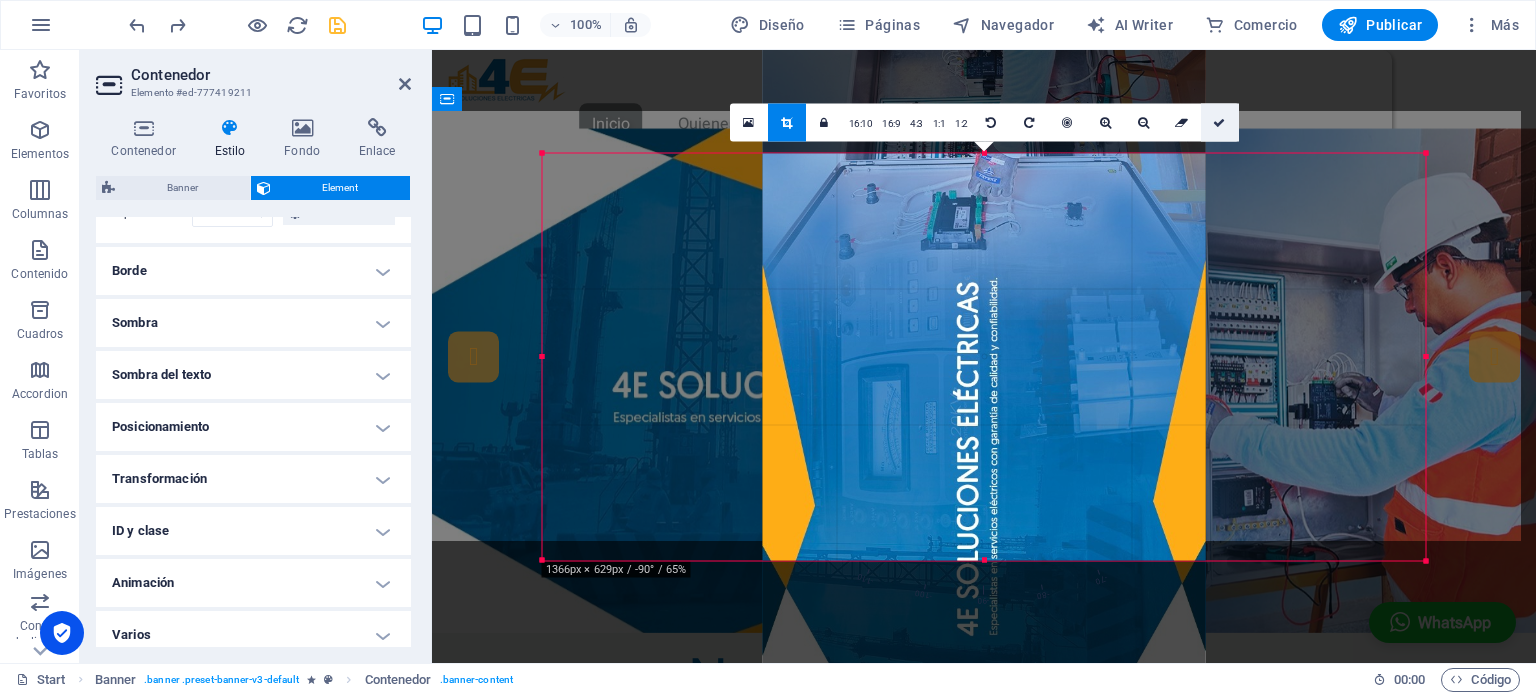 click at bounding box center (1219, 122) 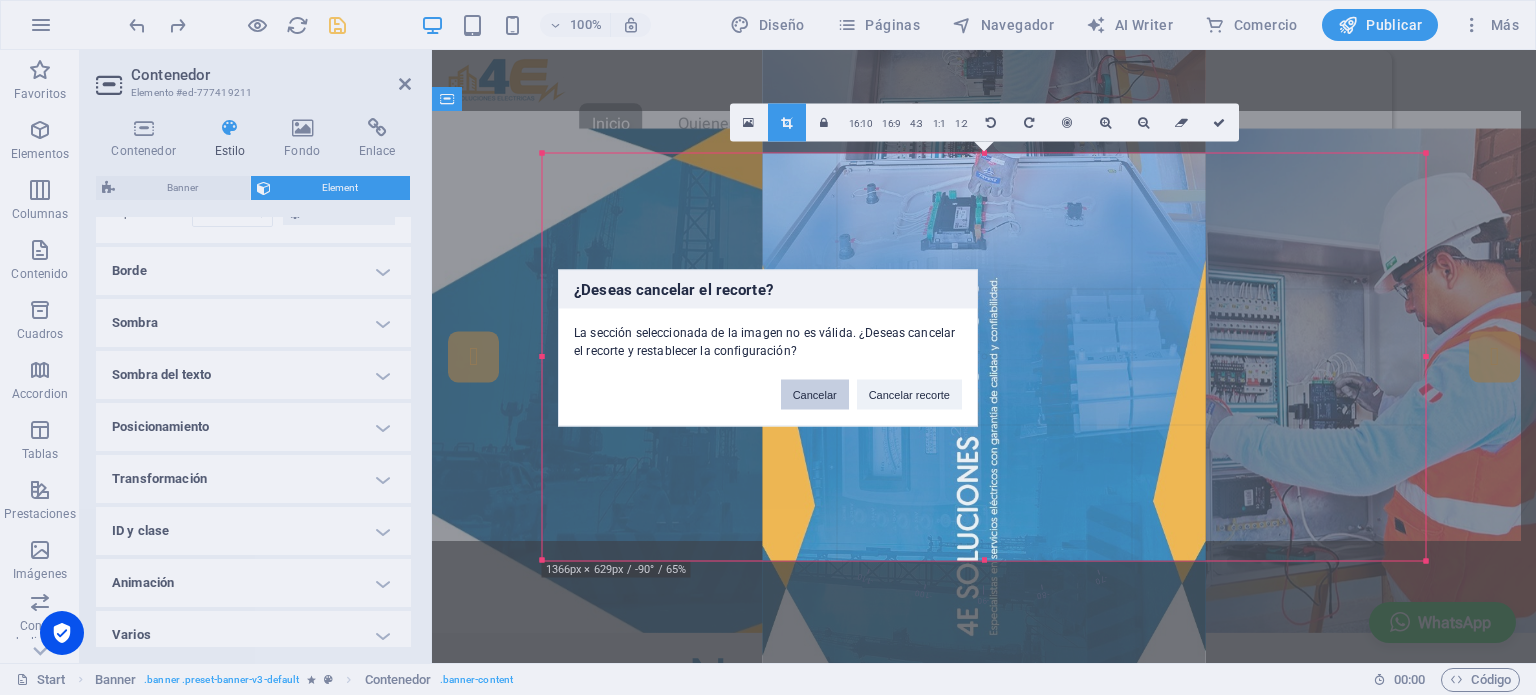 click on "Cancelar" at bounding box center (815, 394) 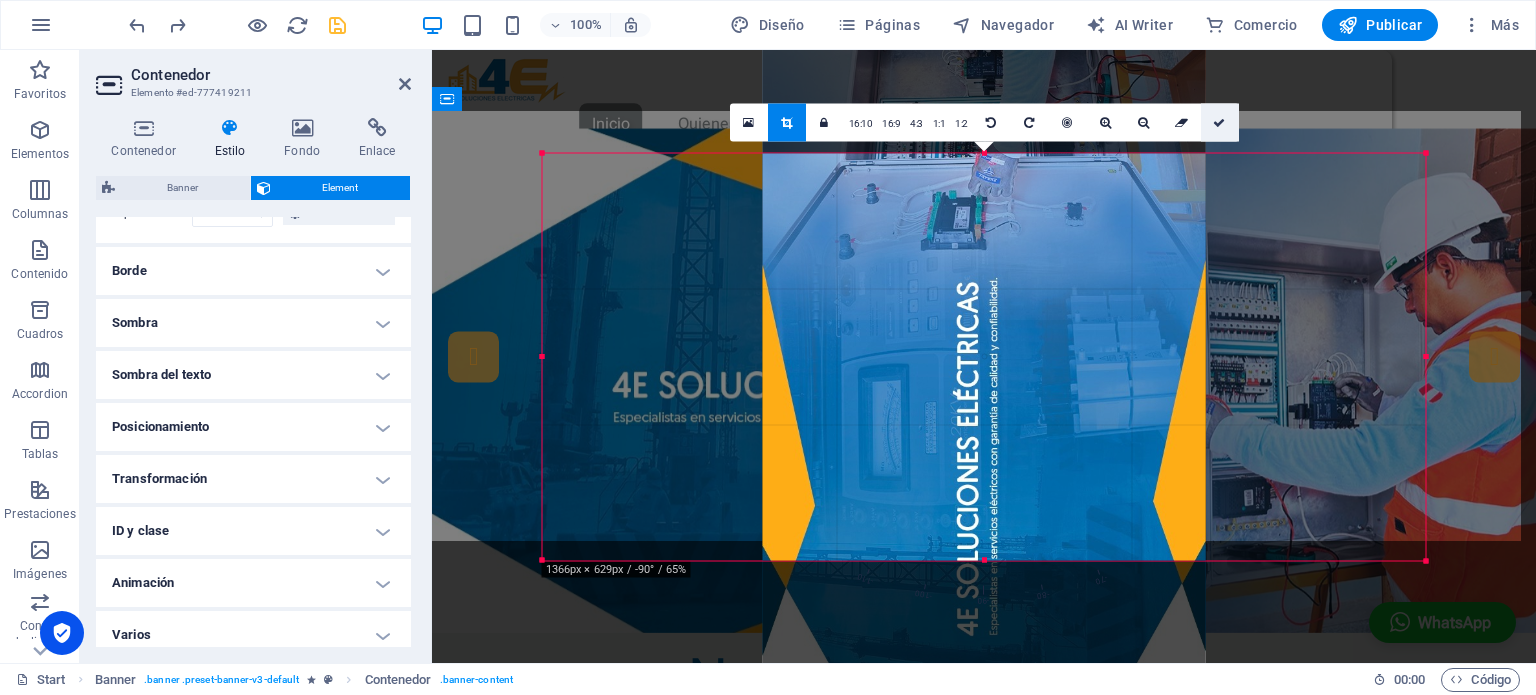 click at bounding box center (1219, 122) 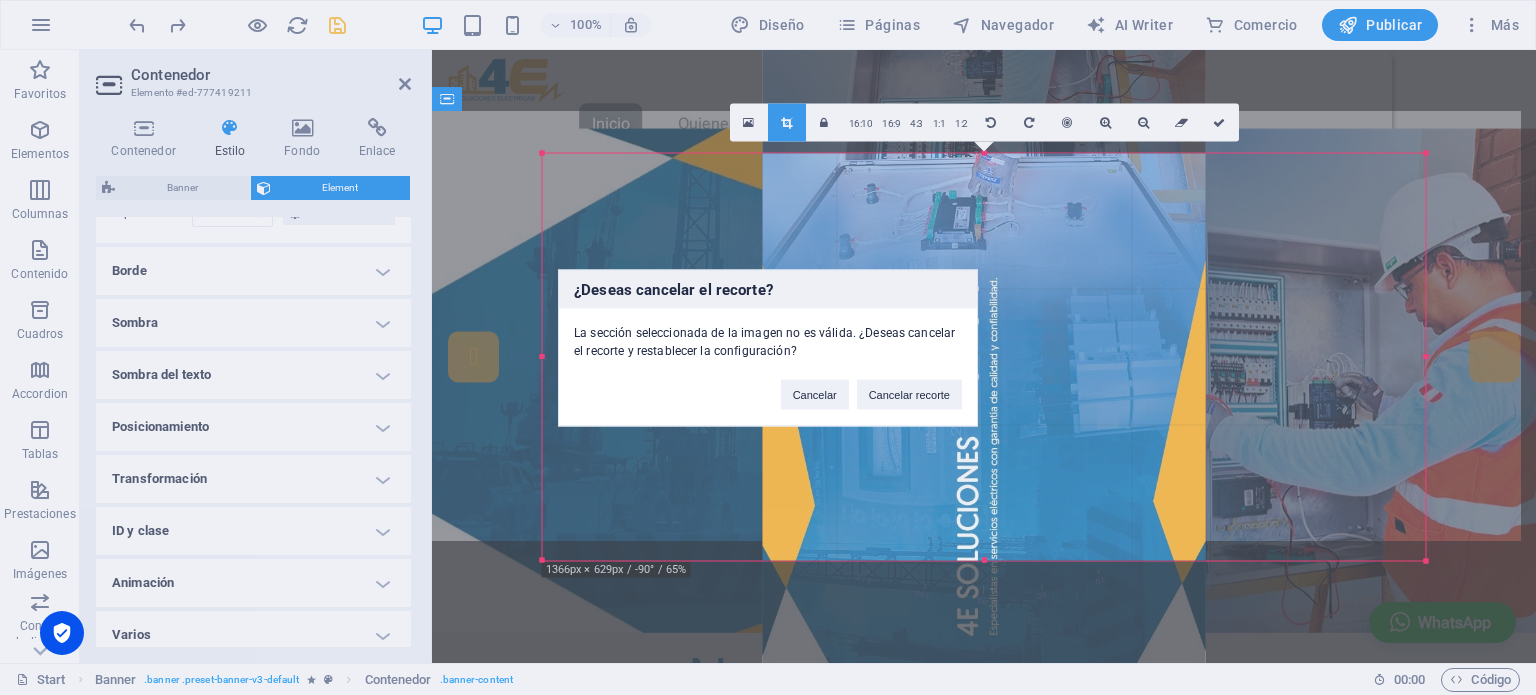 click on "Cancelar Cancelar recorte" at bounding box center [871, 384] 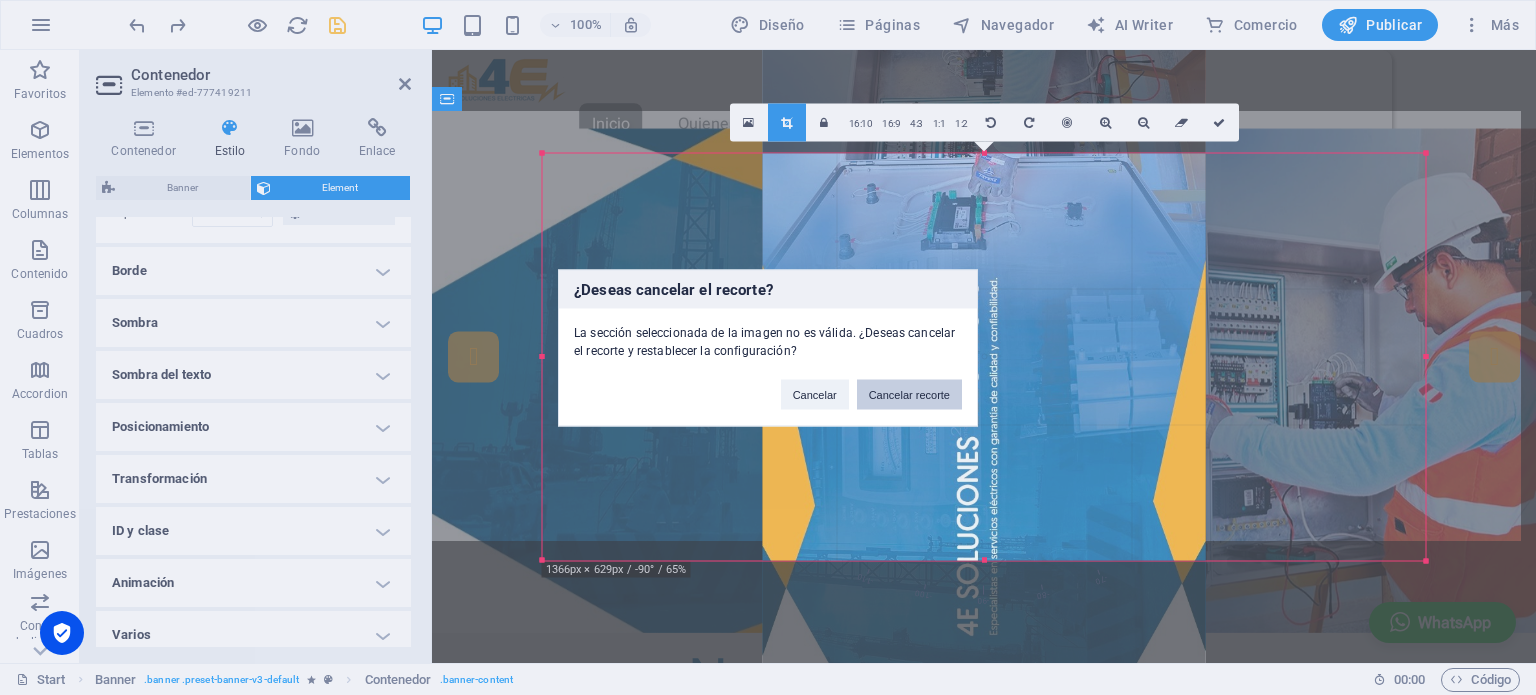 click on "Cancelar recorte" at bounding box center (909, 394) 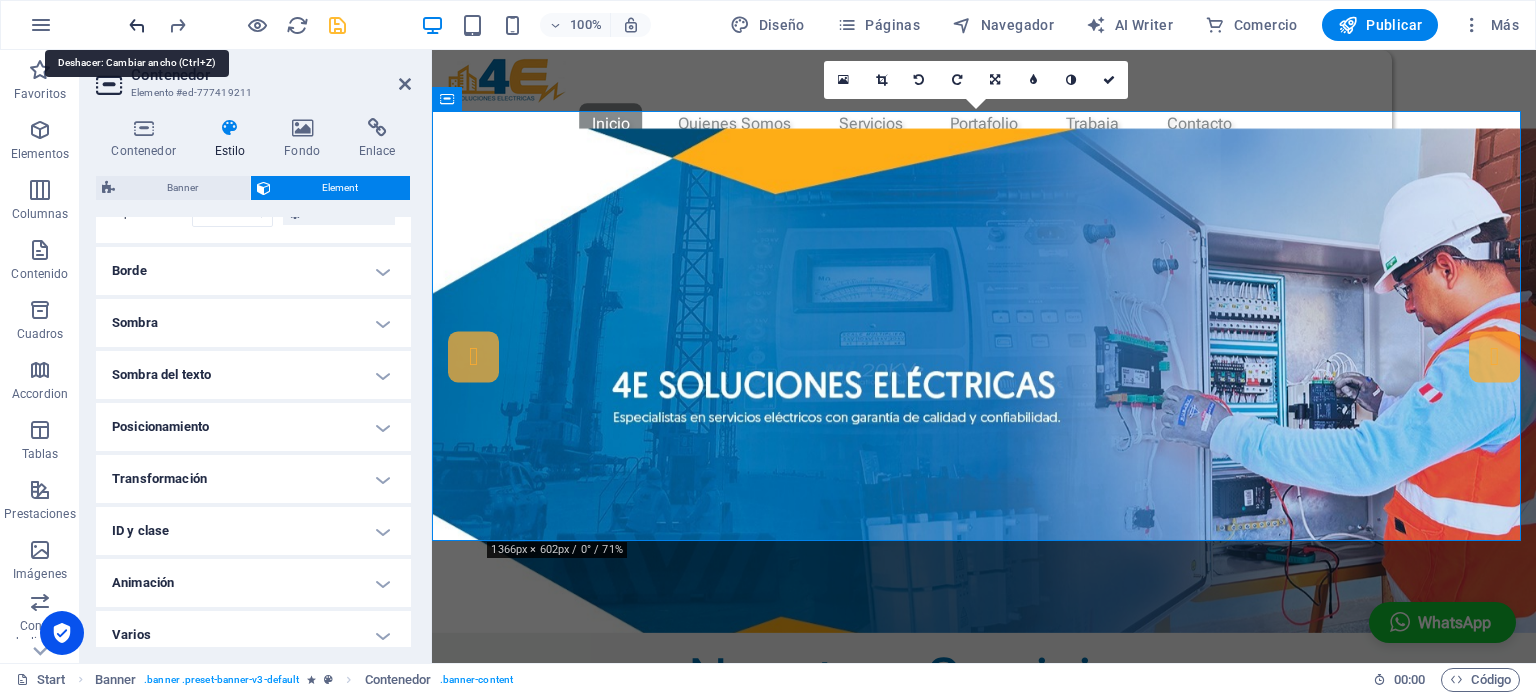 click at bounding box center [137, 25] 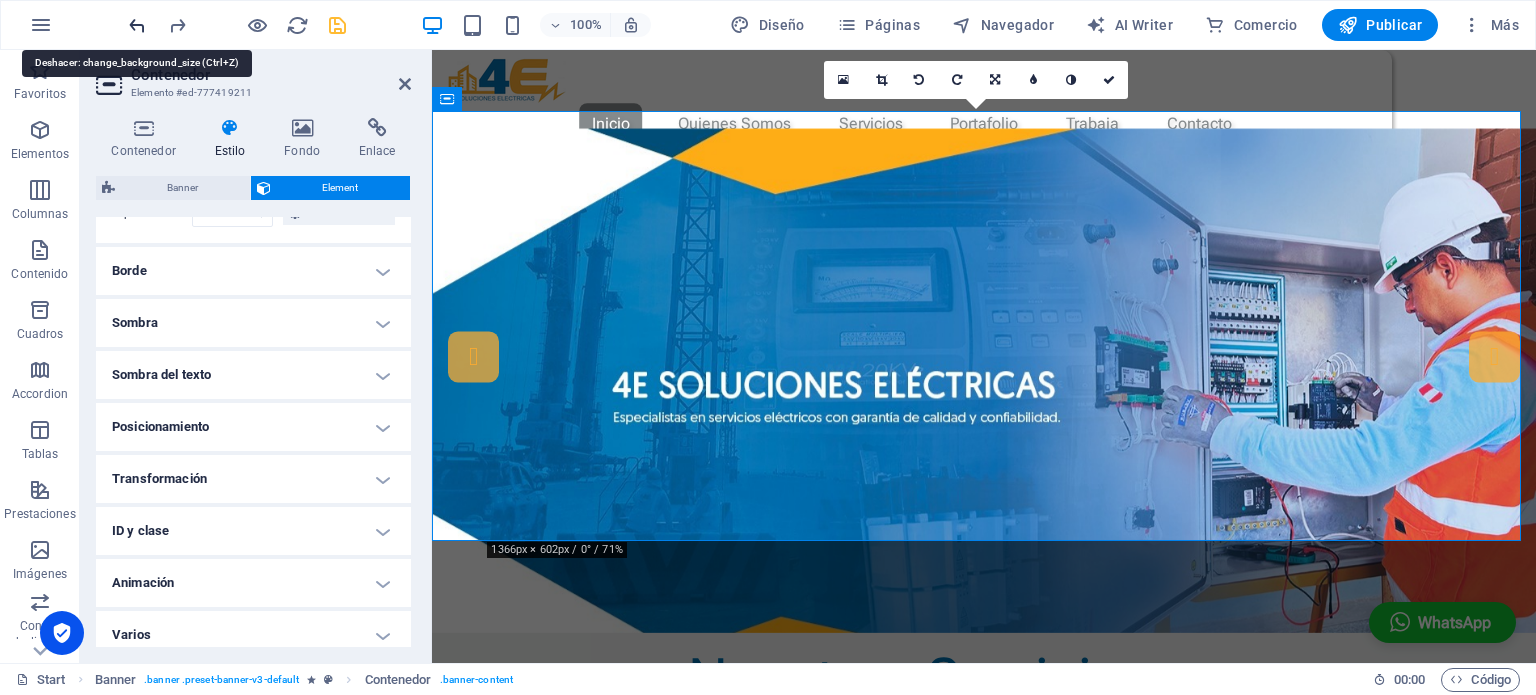 click at bounding box center [137, 25] 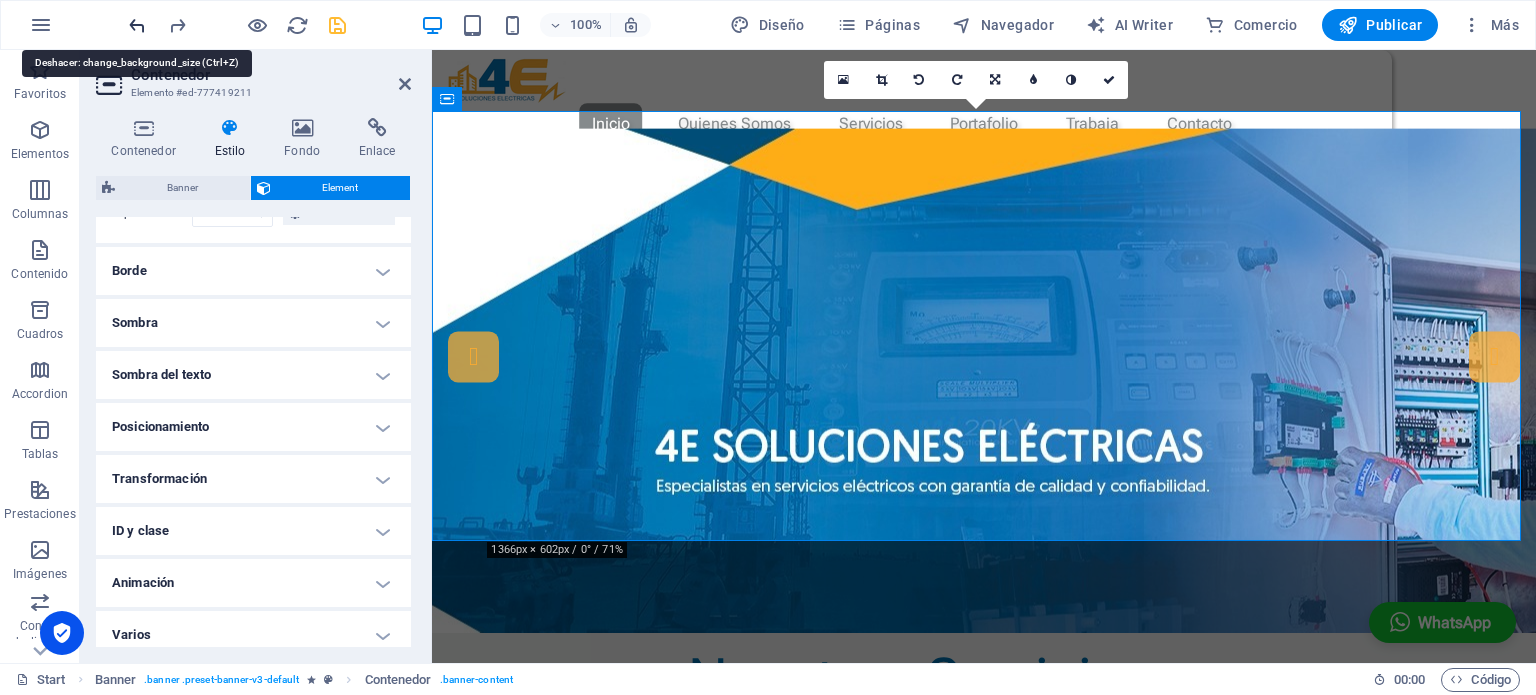 click at bounding box center [137, 25] 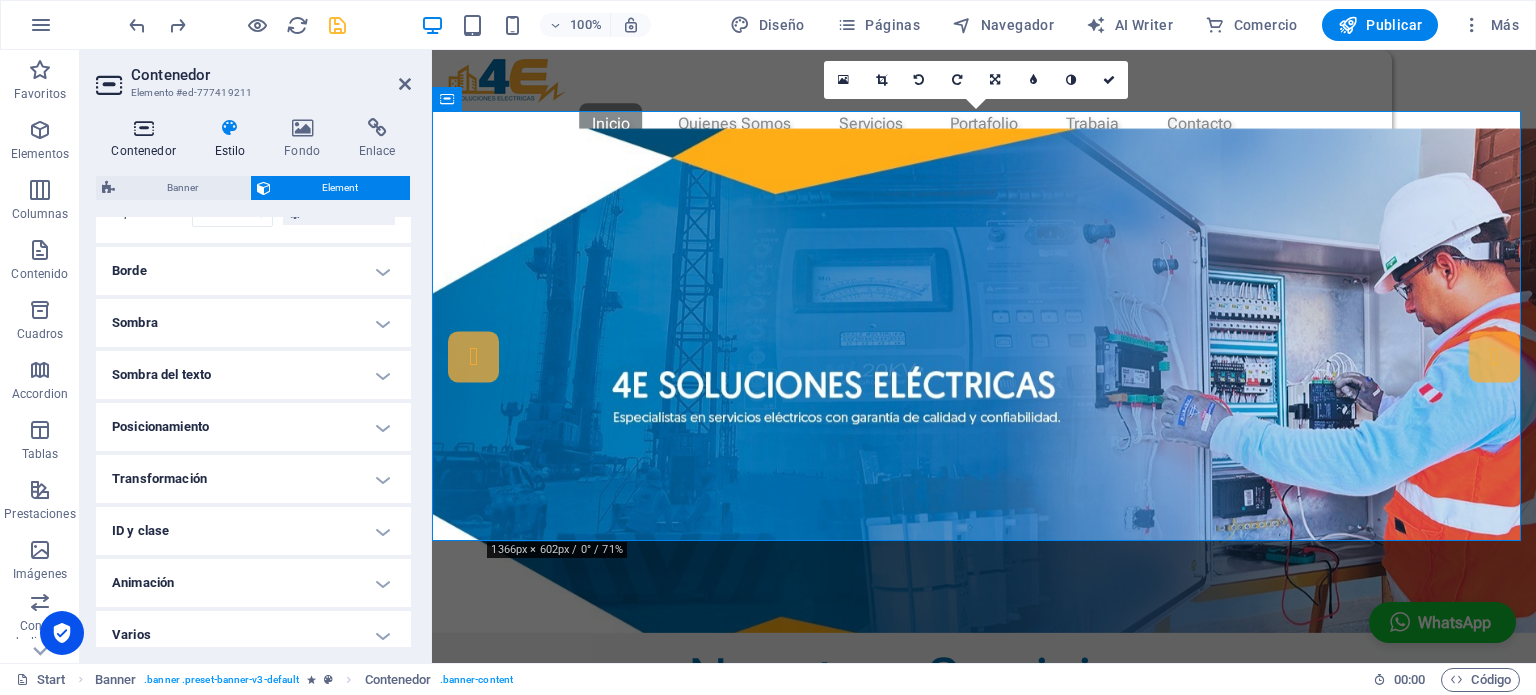 click at bounding box center (143, 128) 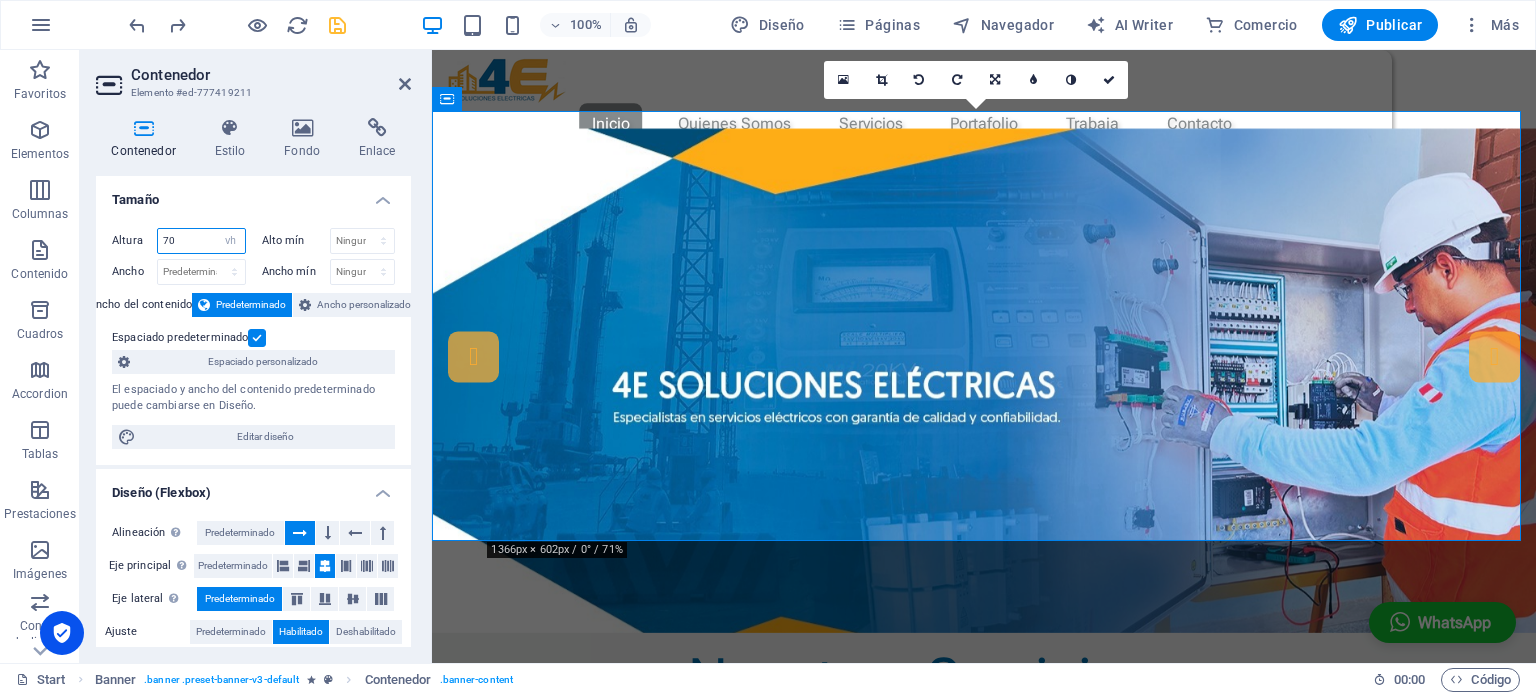 drag, startPoint x: 171, startPoint y: 237, endPoint x: 161, endPoint y: 239, distance: 10.198039 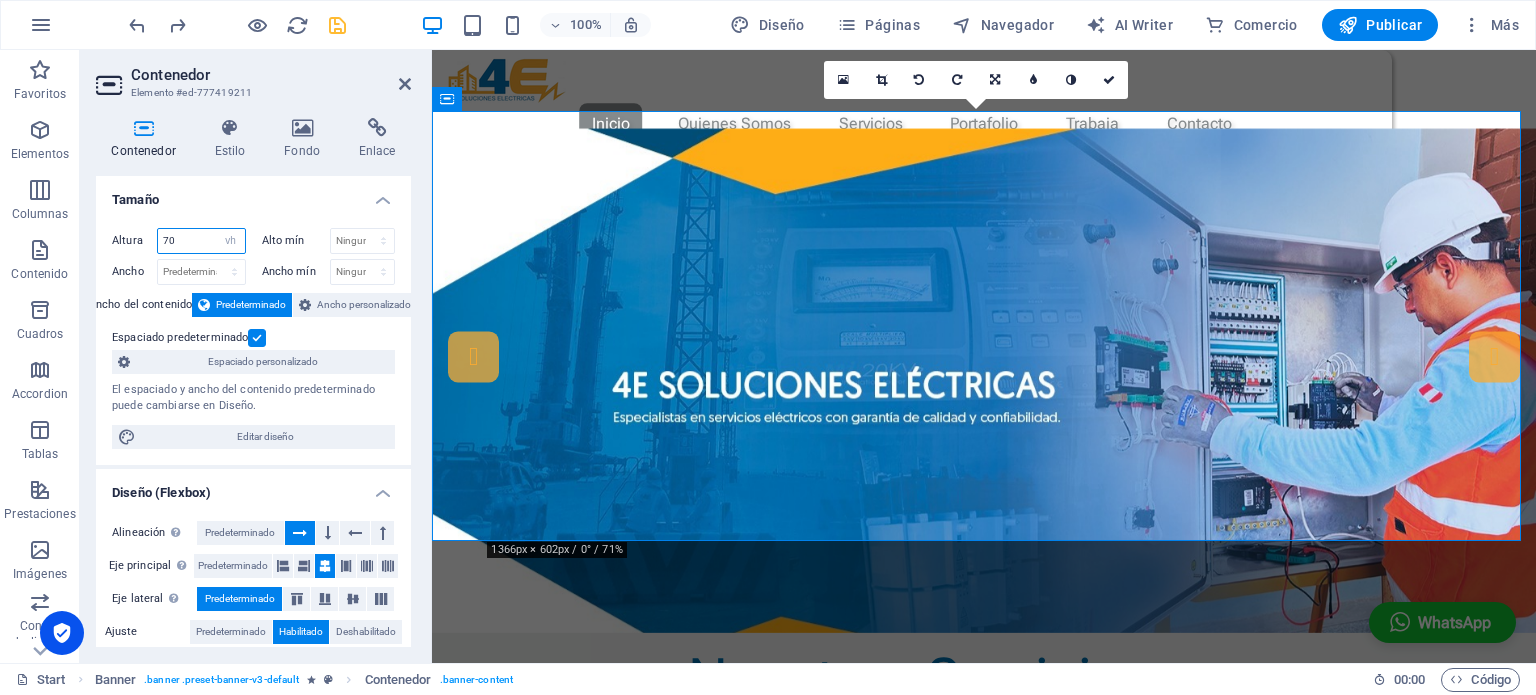 click on "70" at bounding box center (201, 241) 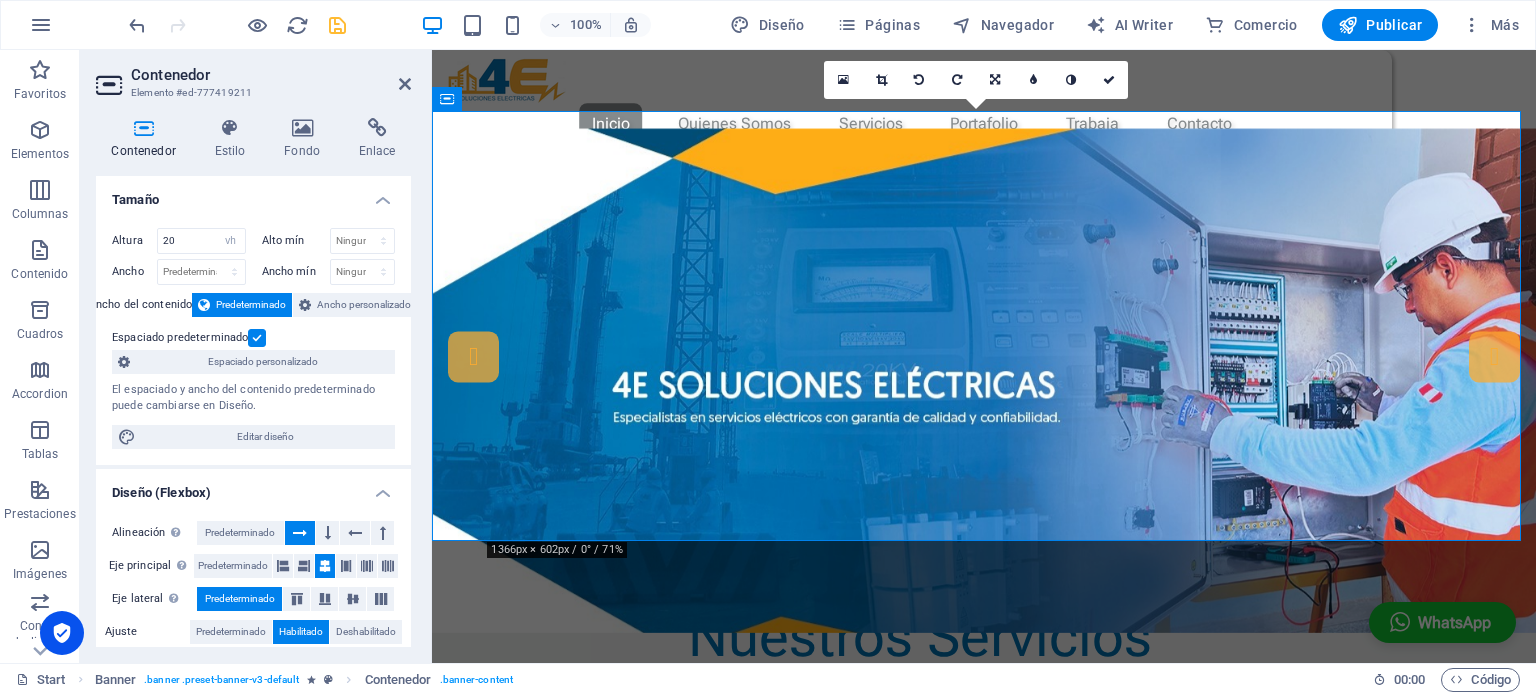 click on "Altura 20 Predeterminado px rem % vh vw Alto mín Ninguno px rem % vh vw Ancho Predeterminado px rem % em vh vw Ancho mín Ninguno px rem % vh vw Ancho del contenido Predeterminado Ancho personalizado Ancho Predeterminado px rem % em vh vw Ancho mín Ninguno px rem % vh vw Espaciado predeterminado Espaciado personalizado El espaciado y ancho del contenido predeterminado puede cambiarse en Diseño. Editar diseño" at bounding box center [253, 338] 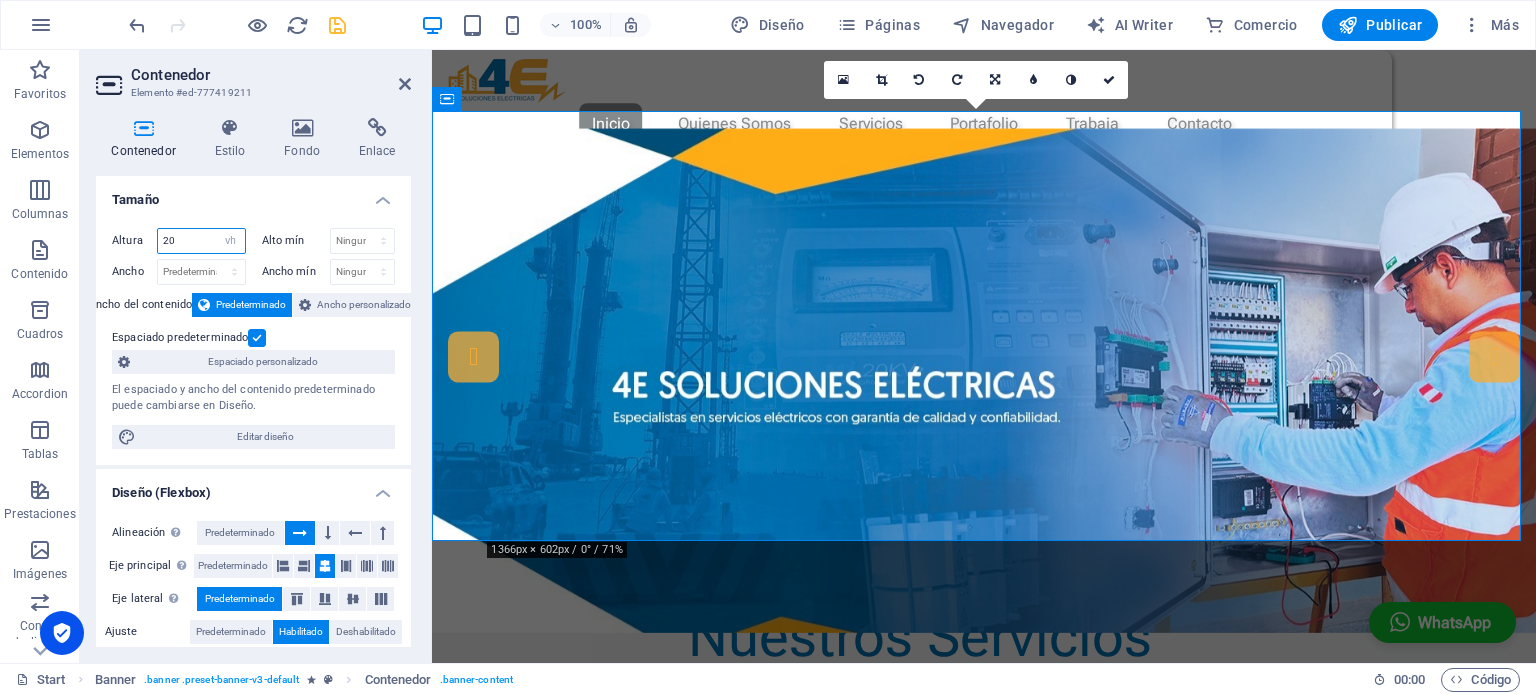 drag, startPoint x: 197, startPoint y: 240, endPoint x: 80, endPoint y: 231, distance: 117.34564 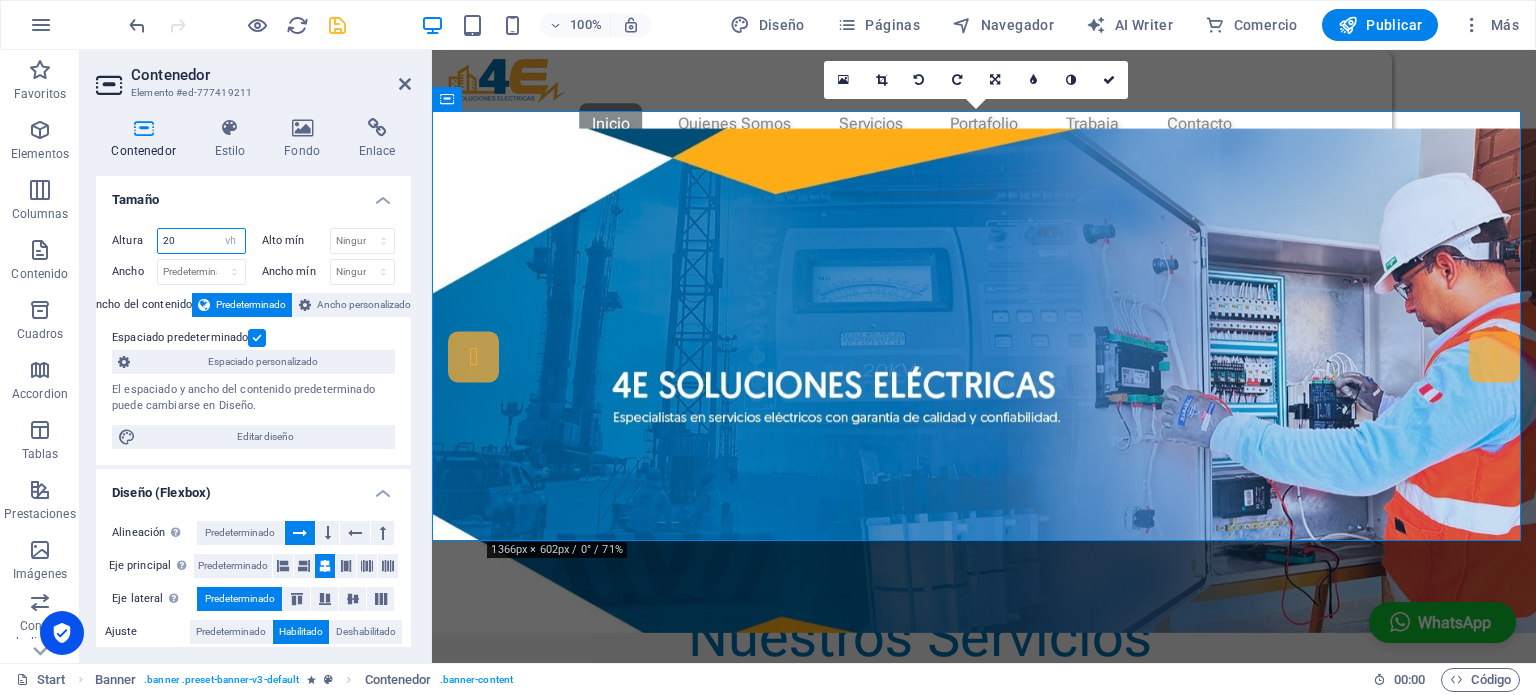 click on "Contenedor Estilo Fondo Enlace Tamaño Altura 20 Predeterminado px rem % vh vw Alto mín Ninguno px rem % vh vw Ancho Predeterminado px rem % em vh vw Ancho mín Ninguno px rem % vh vw Ancho del contenido Predeterminado Ancho personalizado Ancho Predeterminado px rem % em vh vw Ancho mín Ninguno px rem % vh vw Espaciado predeterminado Espaciado personalizado El espaciado y ancho del contenido predeterminado puede cambiarse en Diseño. Editar diseño Diseño (Flexbox) Alineación Determina flex-direction. Predeterminado Eje principal Determina la forma en la que los elementos deberían comportarse por el eje principal en este contenedor (contenido justificado). Predeterminado Eje lateral Controla la dirección vertical del elemento en el contenedor (alinear elementos). Predeterminado Ajuste Predeterminado Habilitado Deshabilitado Relleno Controla las distancias y la dirección de los elementos en el eje Y en varias líneas (alinear contenido). Predeterminado Accessibility Role Ninguno Alert %" at bounding box center (253, 382) 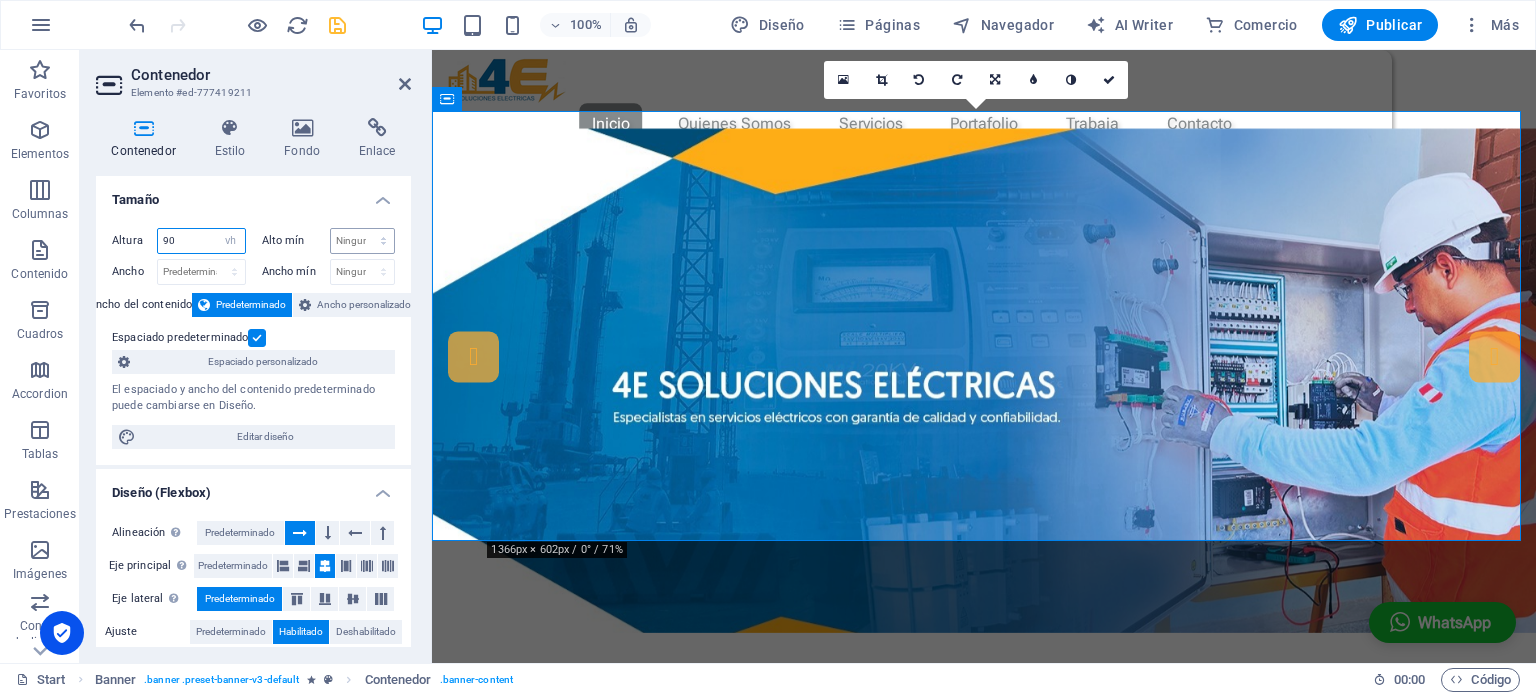 type on "90" 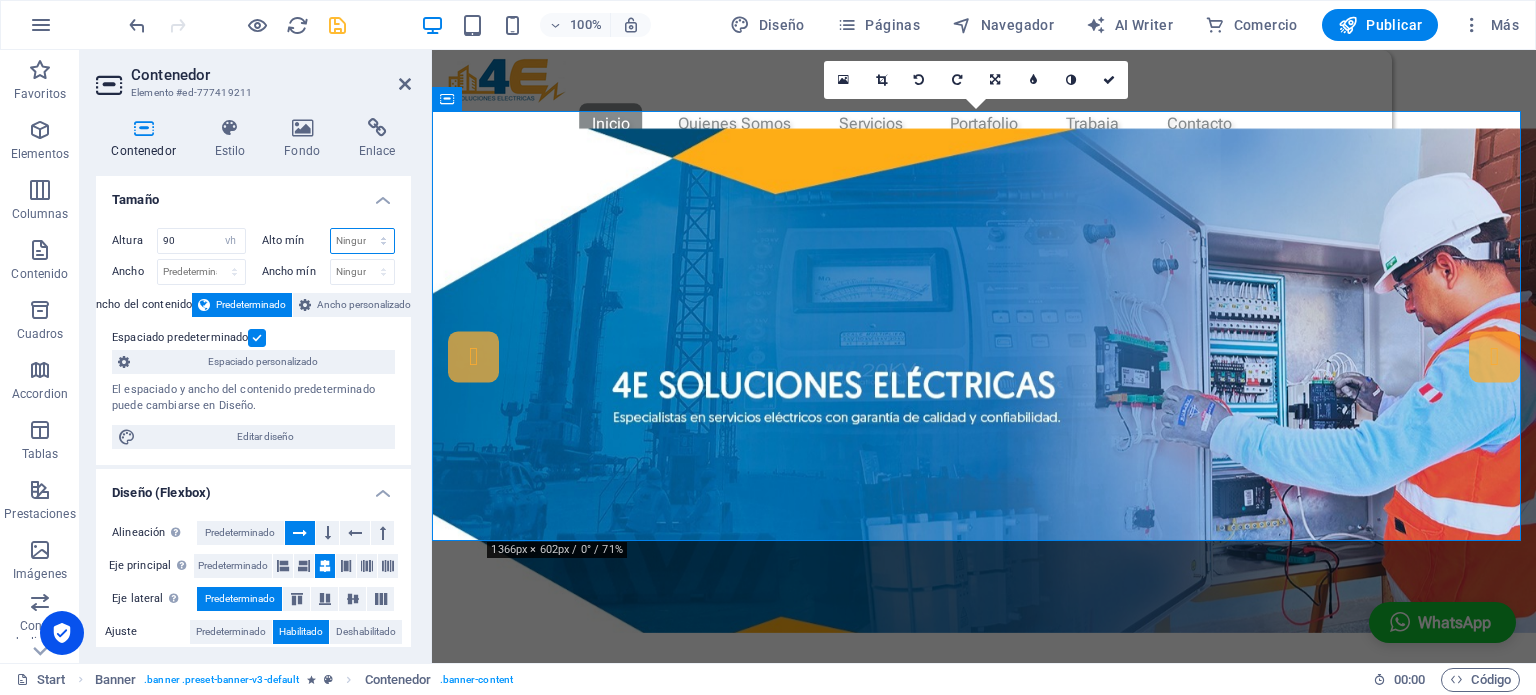 click on "Ninguno px rem % vh vw" at bounding box center [363, 241] 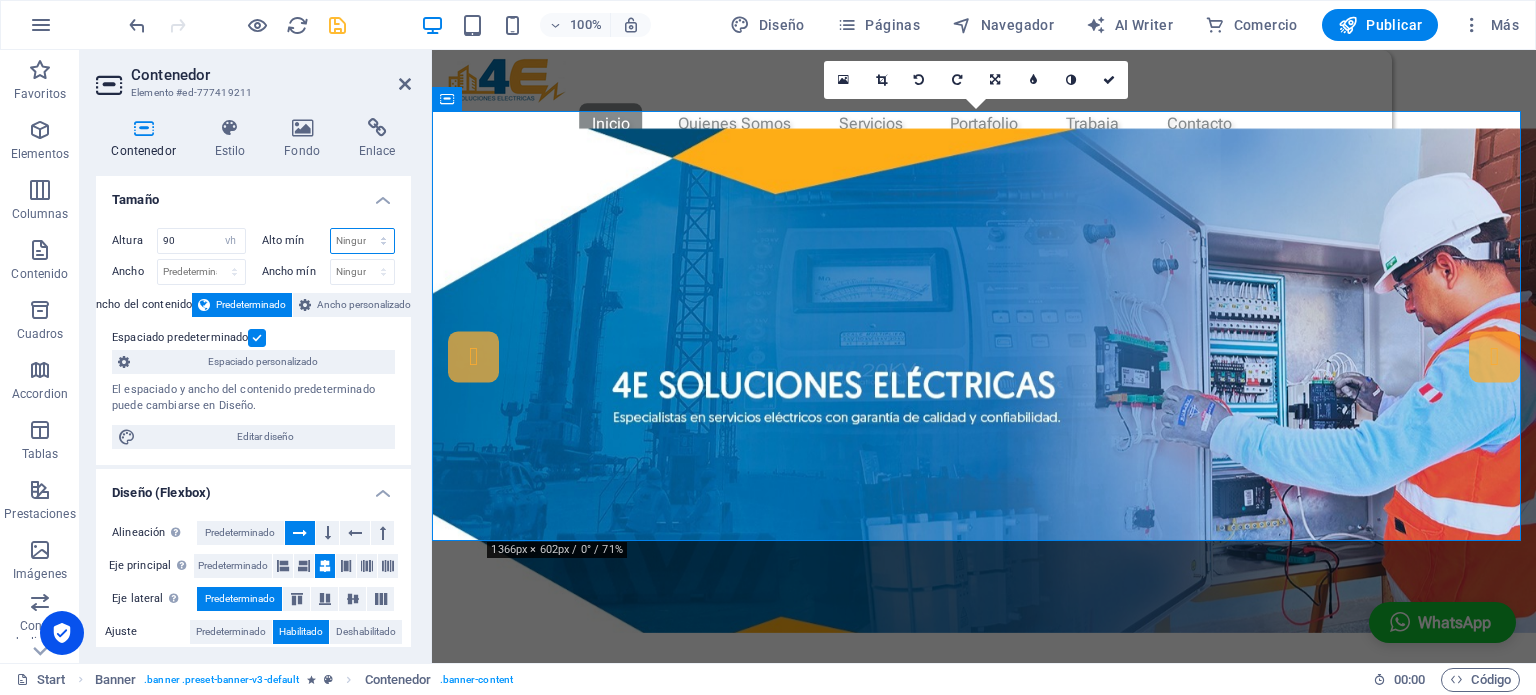 select on "px" 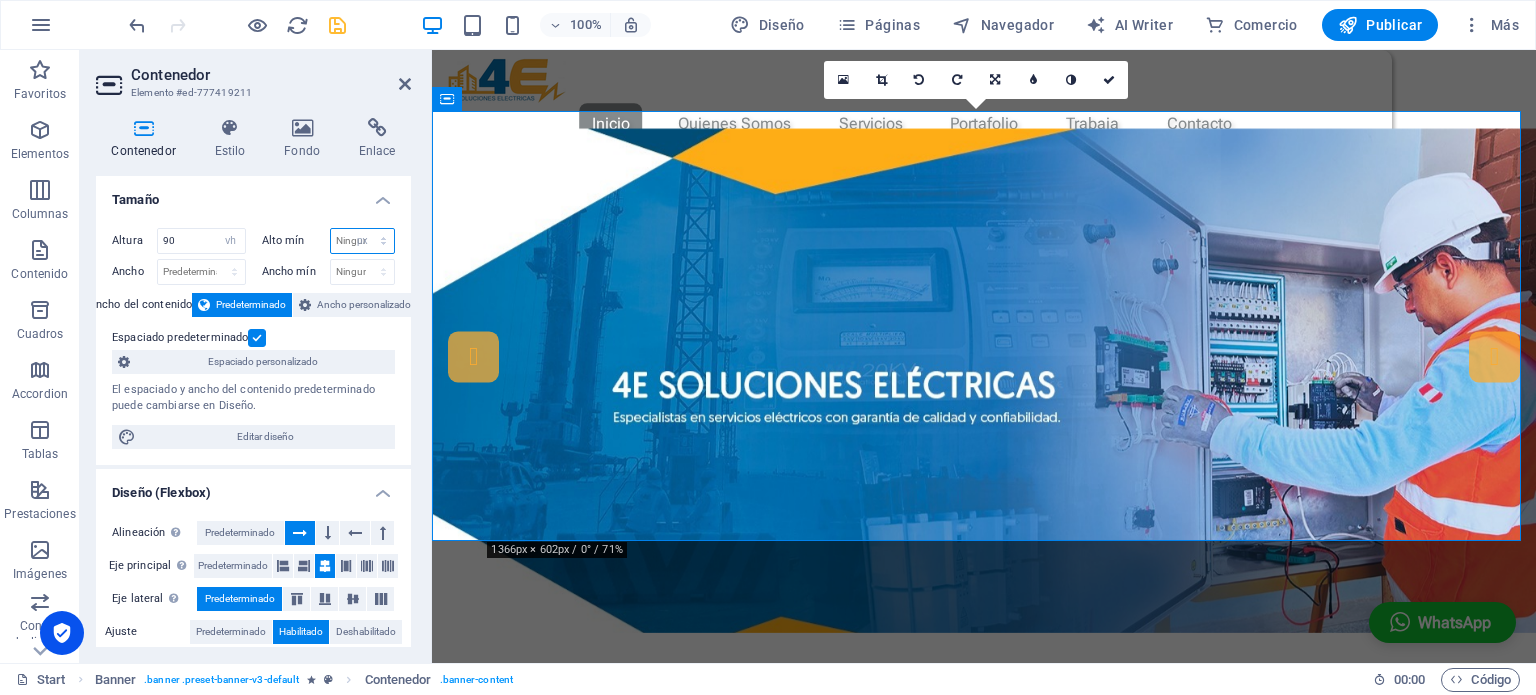 click on "Ninguno px rem % vh vw" at bounding box center [363, 241] 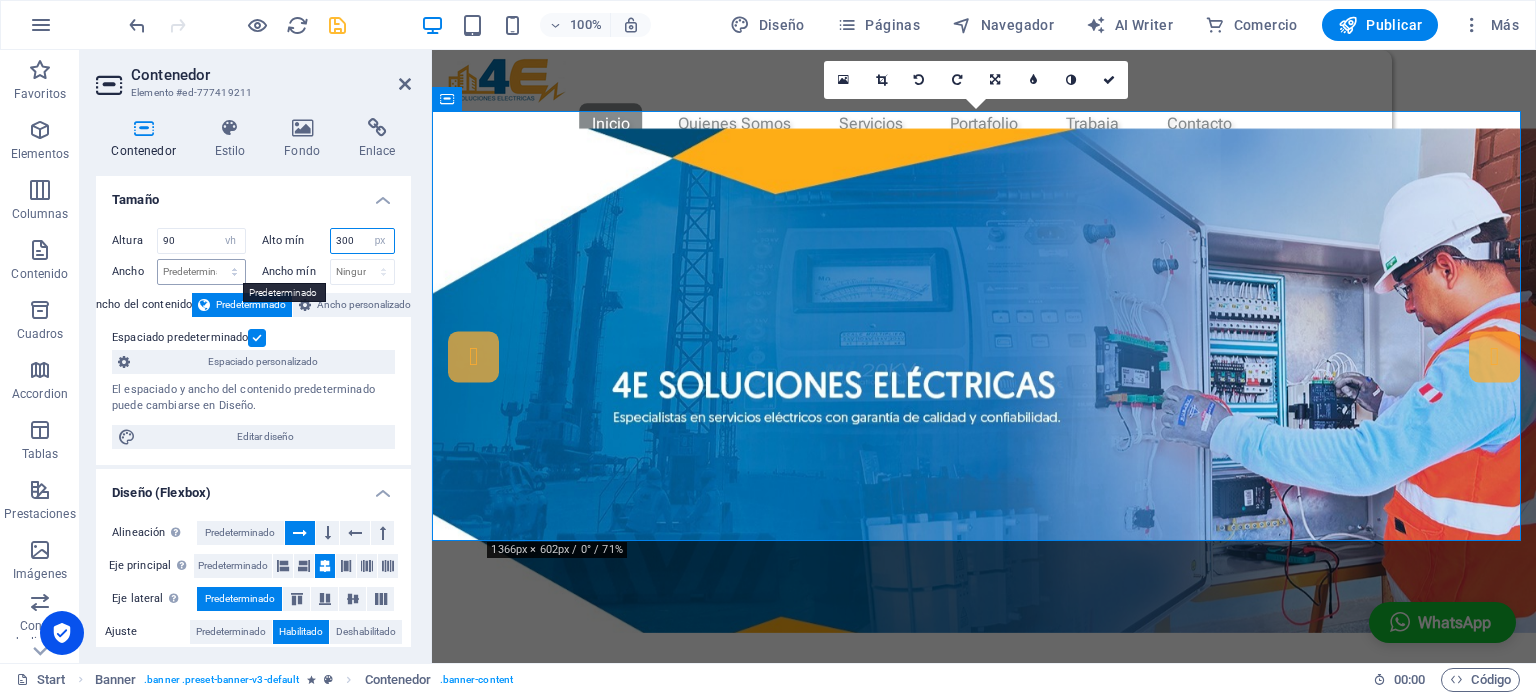 type on "300" 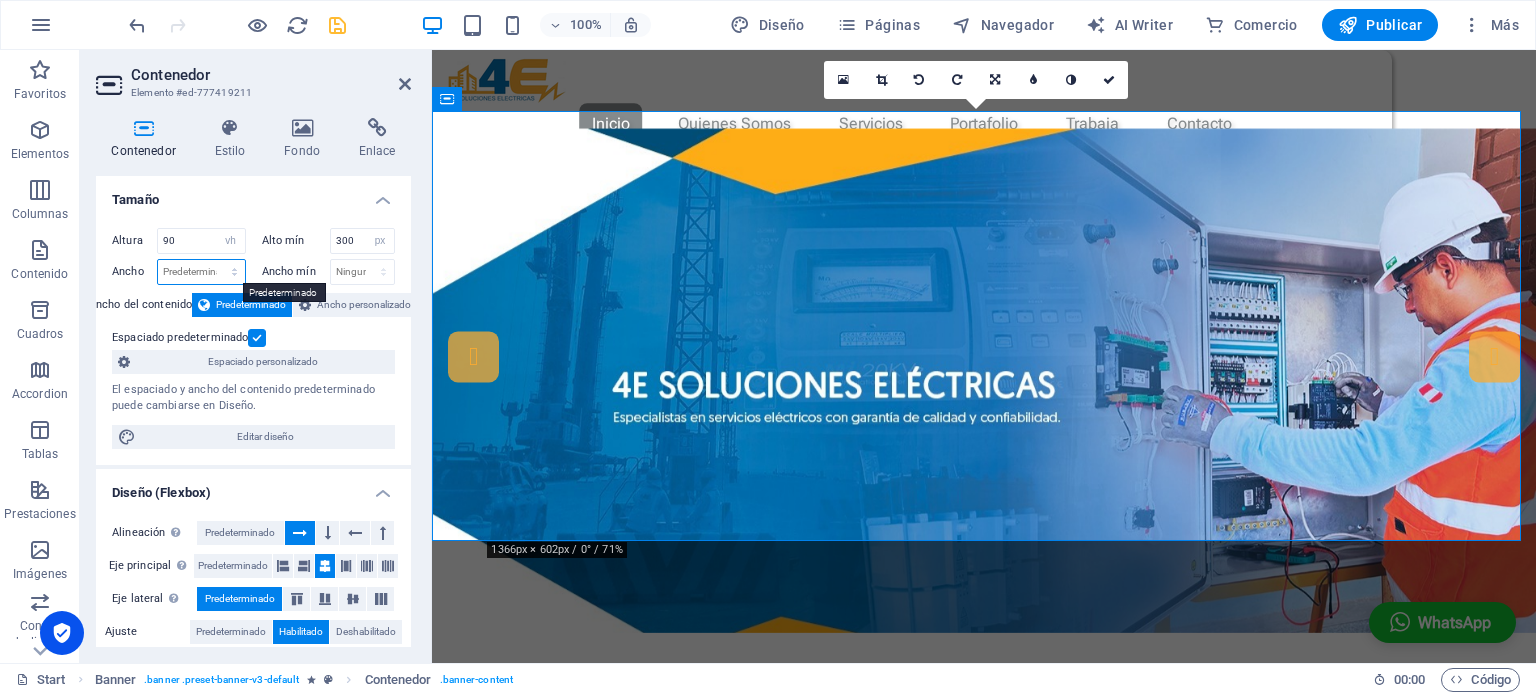 click on "Predeterminado px rem % em vh vw" at bounding box center [201, 272] 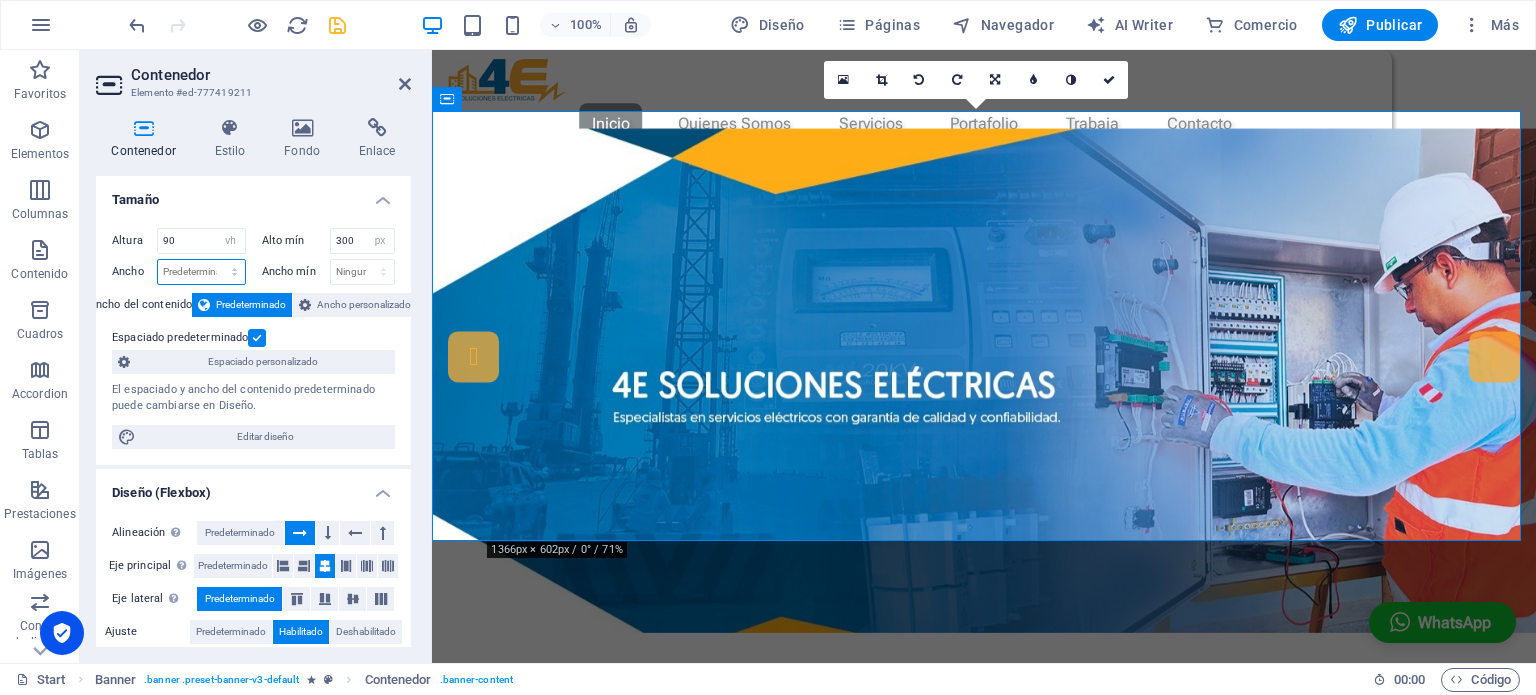 select on "%" 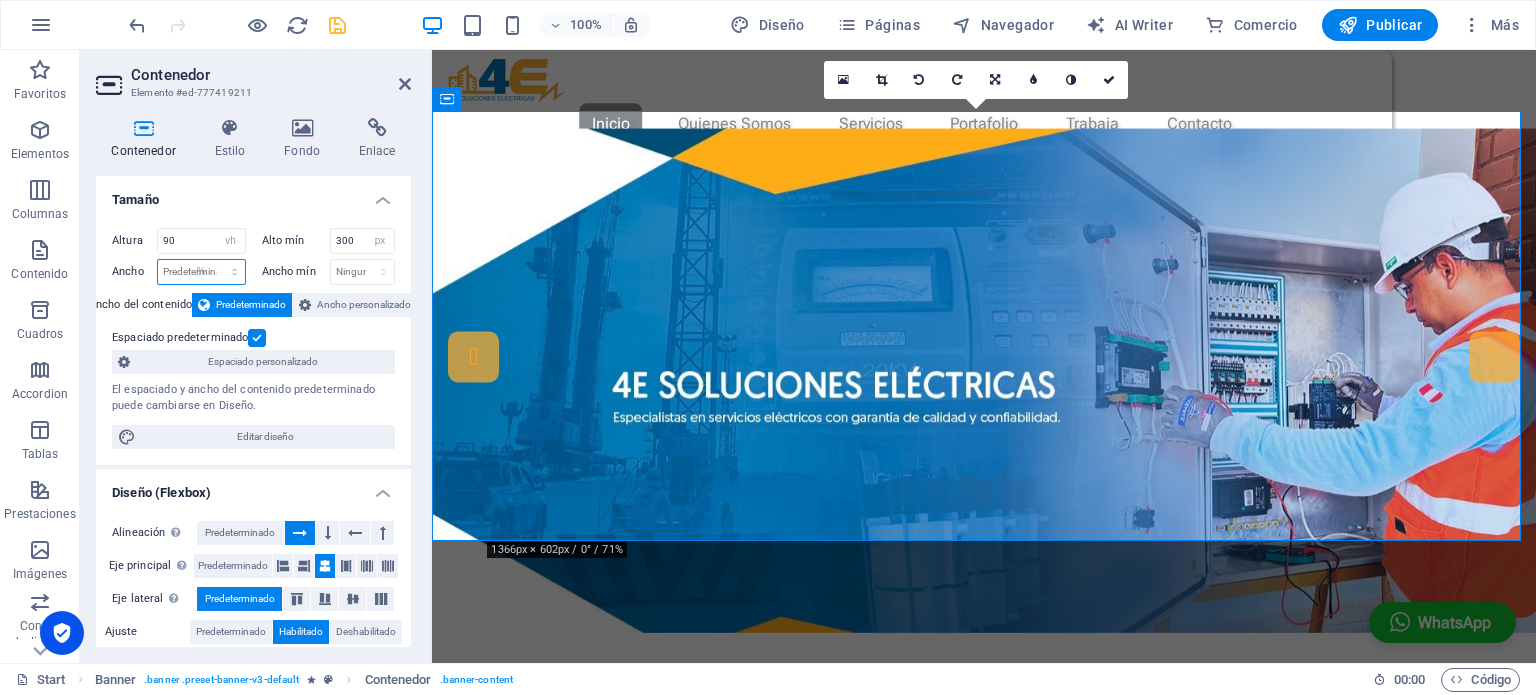 click on "Predeterminado px rem % em vh vw" at bounding box center (201, 272) 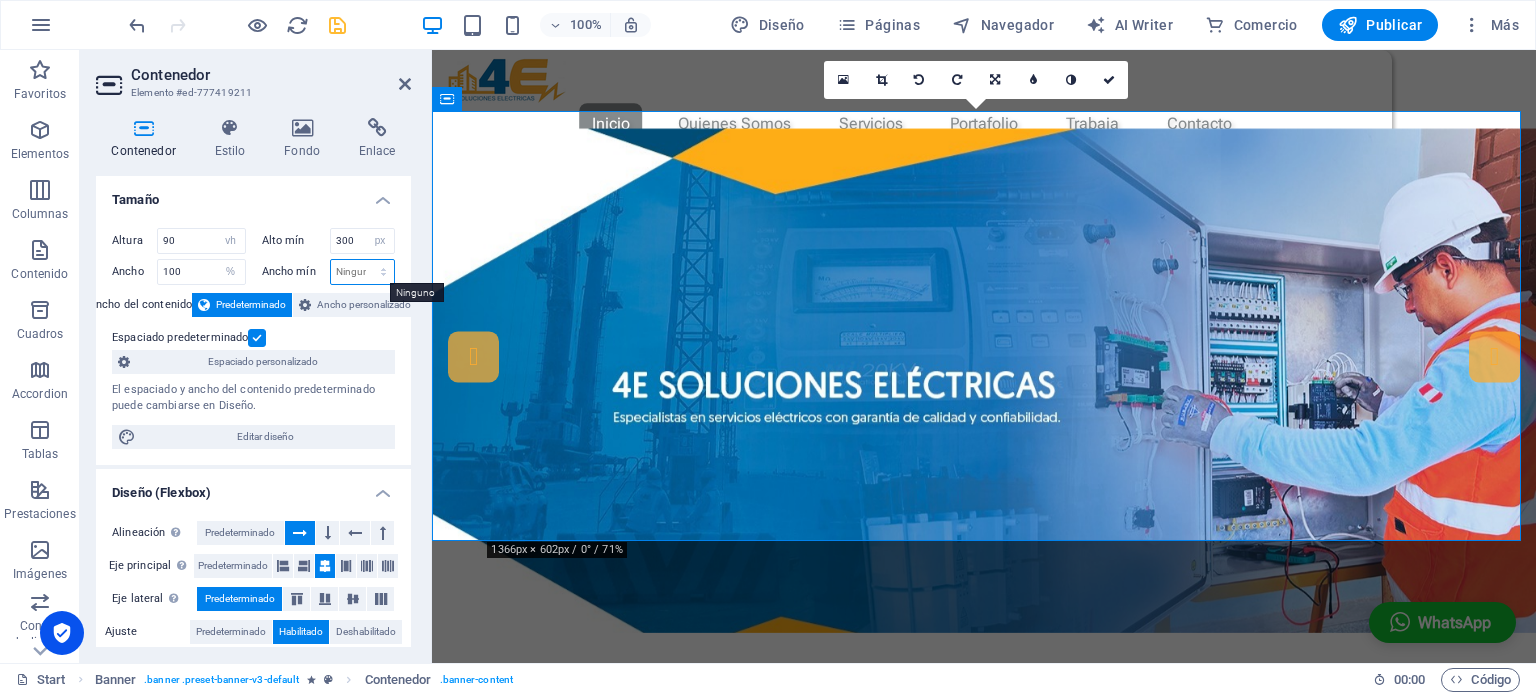 click on "Ninguno px rem % vh vw" at bounding box center (363, 272) 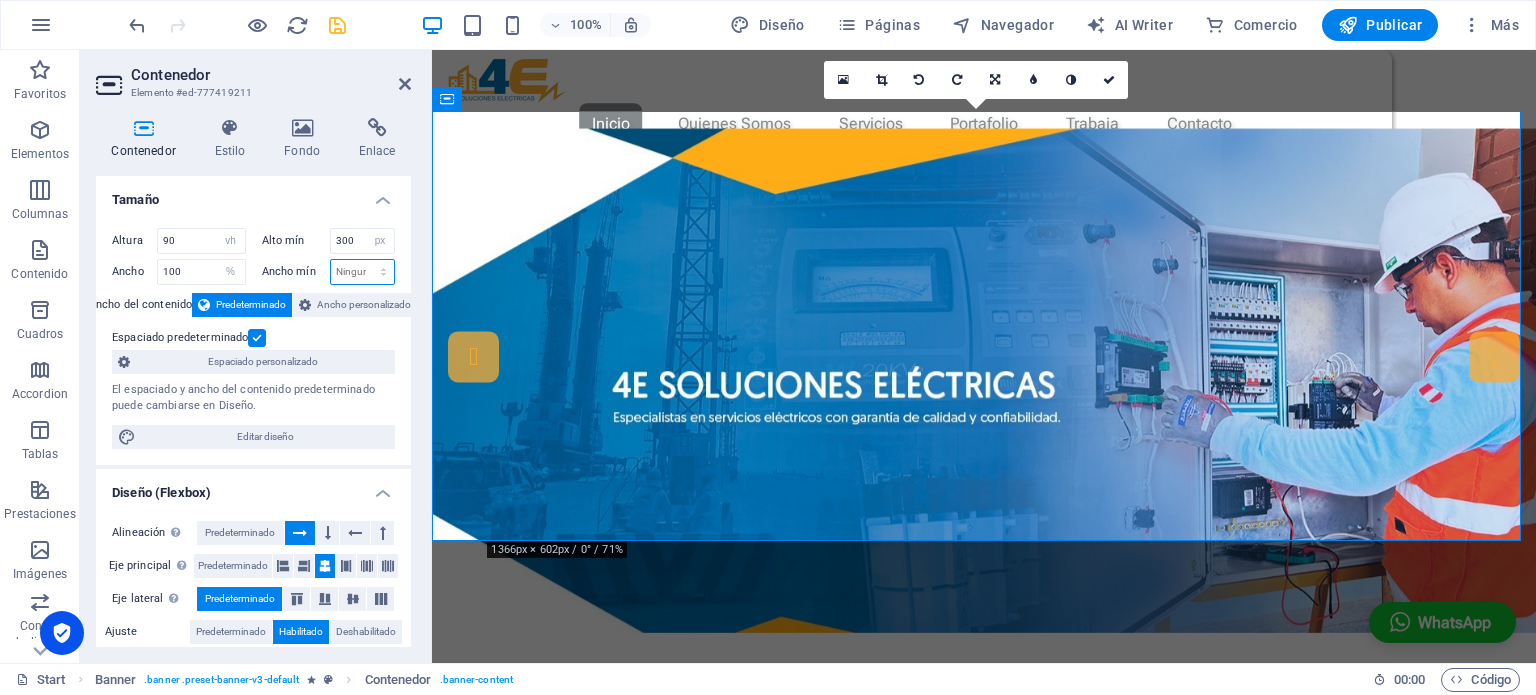 select on "%" 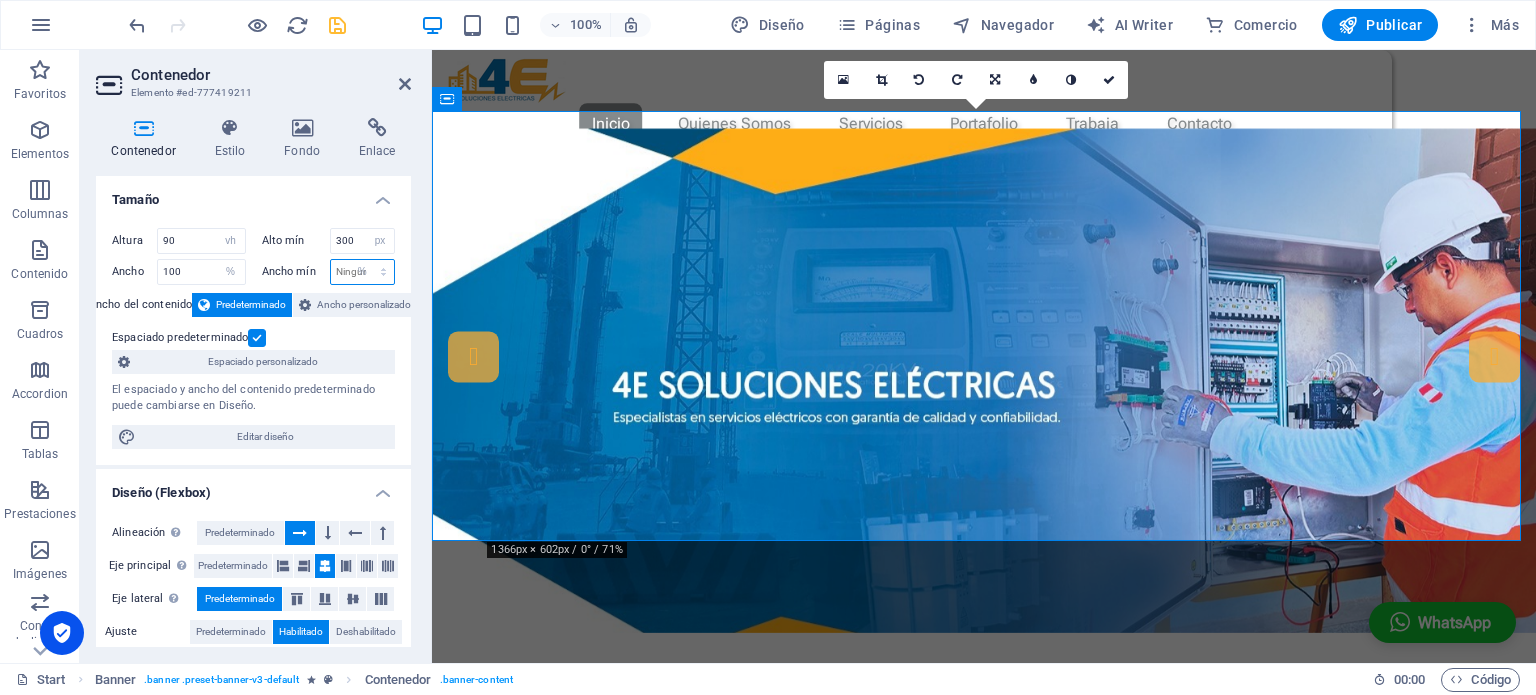 click on "Ninguno px rem % vh vw" at bounding box center [363, 272] 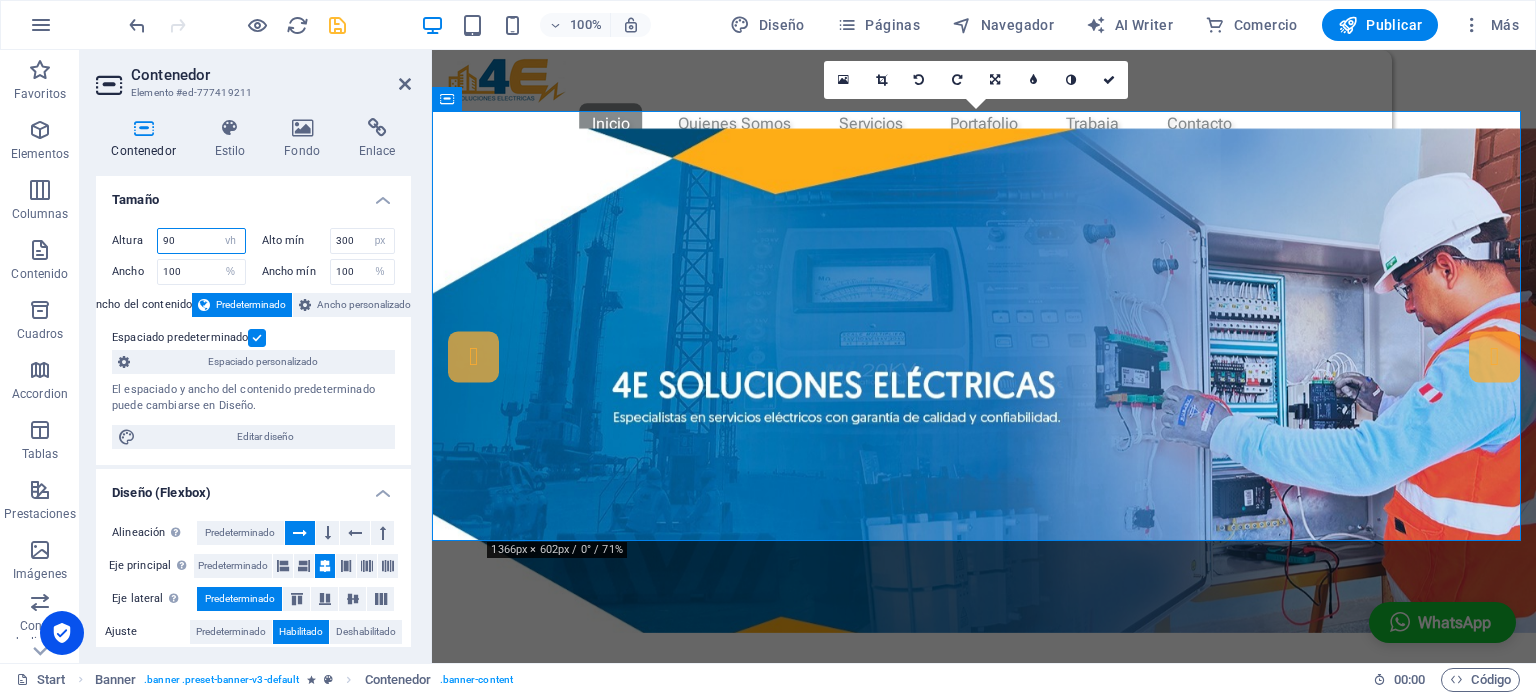 drag, startPoint x: 194, startPoint y: 239, endPoint x: 122, endPoint y: 231, distance: 72.443085 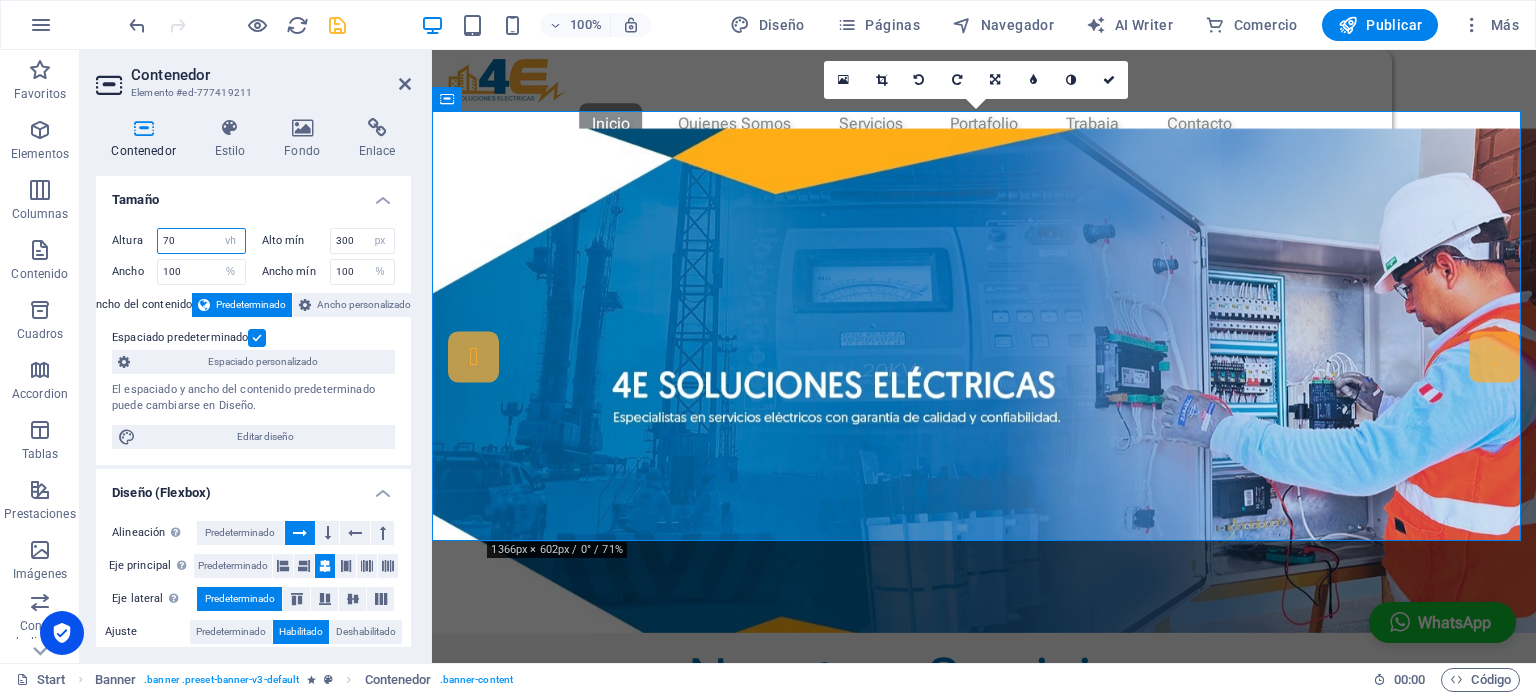 type on "70" 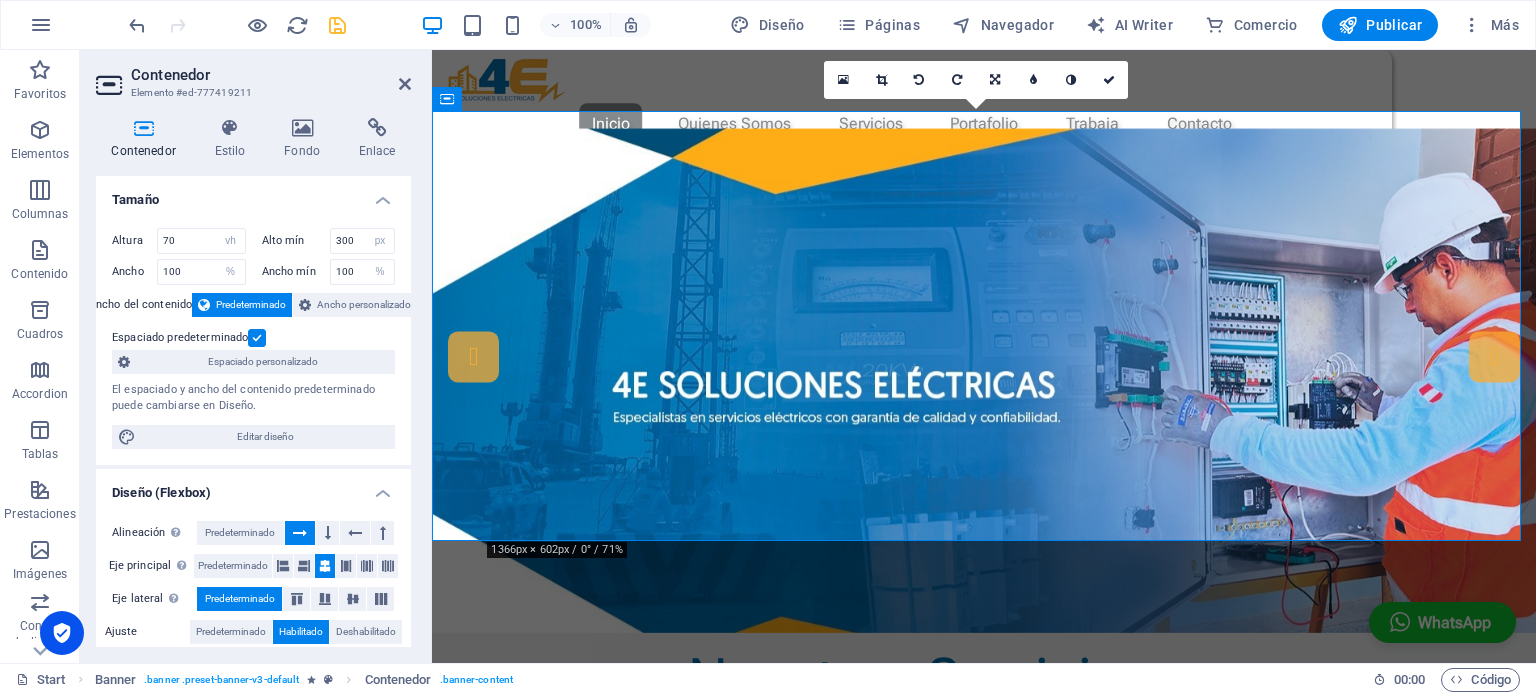 click on "Altura 70 Predeterminado px rem % vh vw Alto mín 300 Ninguno px rem % vh vw Ancho 100 Predeterminado px rem % em vh vw Ancho mín 100 Ninguno px rem % vh vw Ancho del contenido Predeterminado Ancho personalizado Ancho Predeterminado px rem % em vh vw Ancho mín Ninguno px rem % vh vw Espaciado predeterminado Espaciado personalizado El espaciado y ancho del contenido predeterminado puede cambiarse en Diseño. Editar diseño" at bounding box center (253, 338) 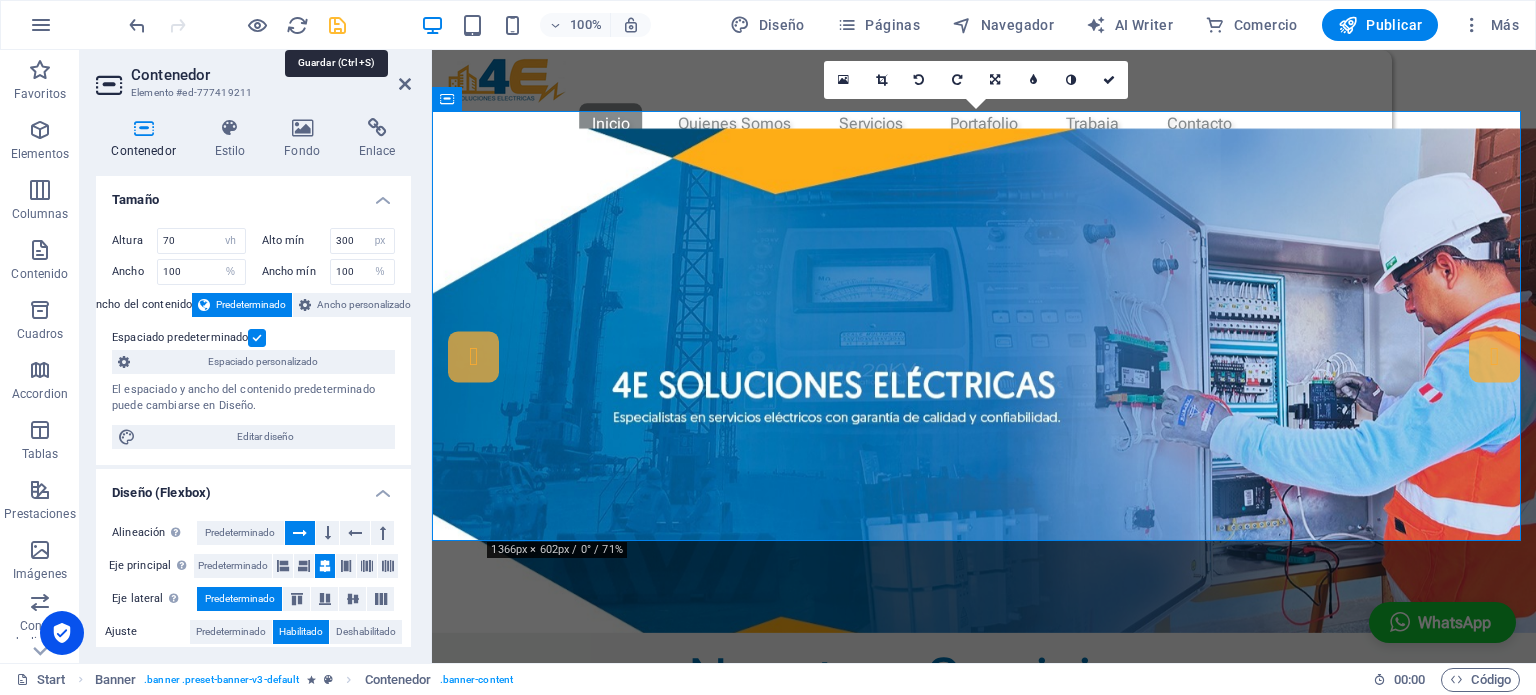 click at bounding box center [337, 25] 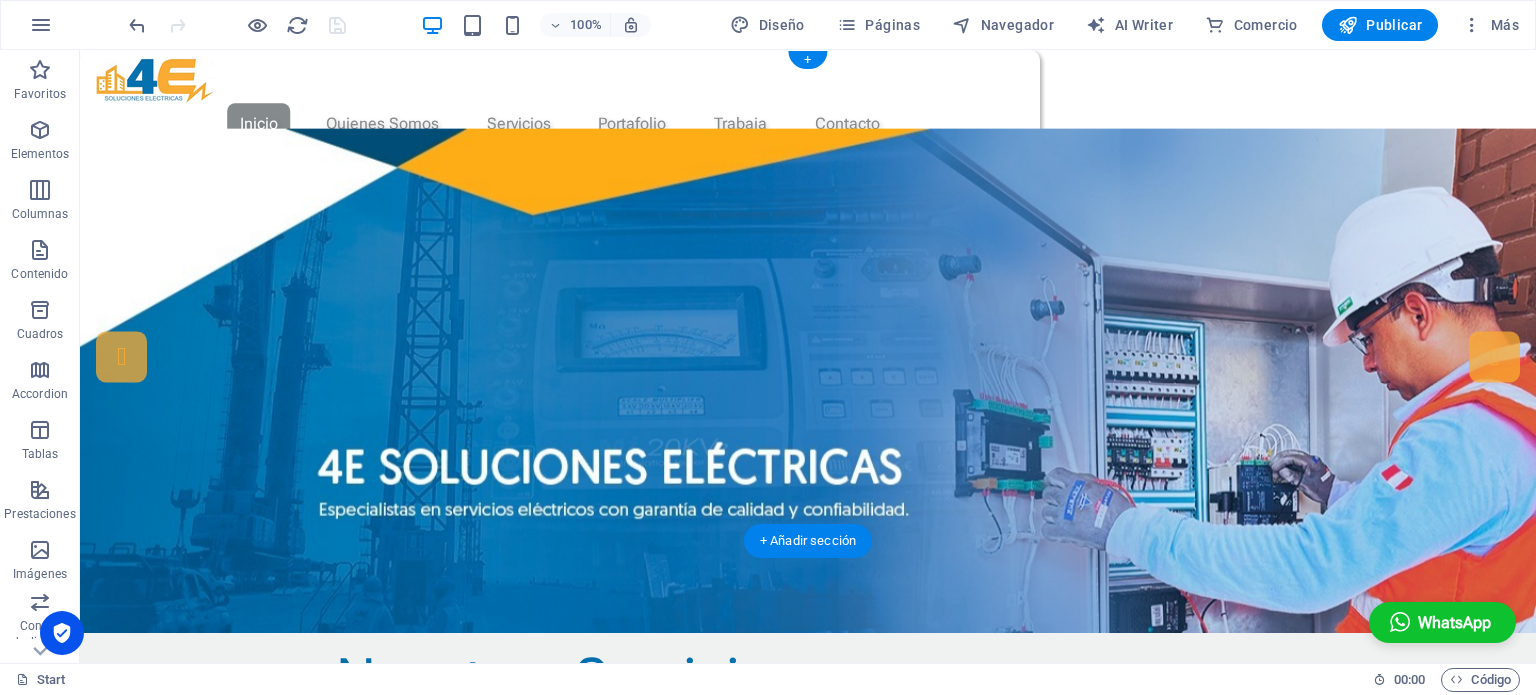 click at bounding box center (808, 380) 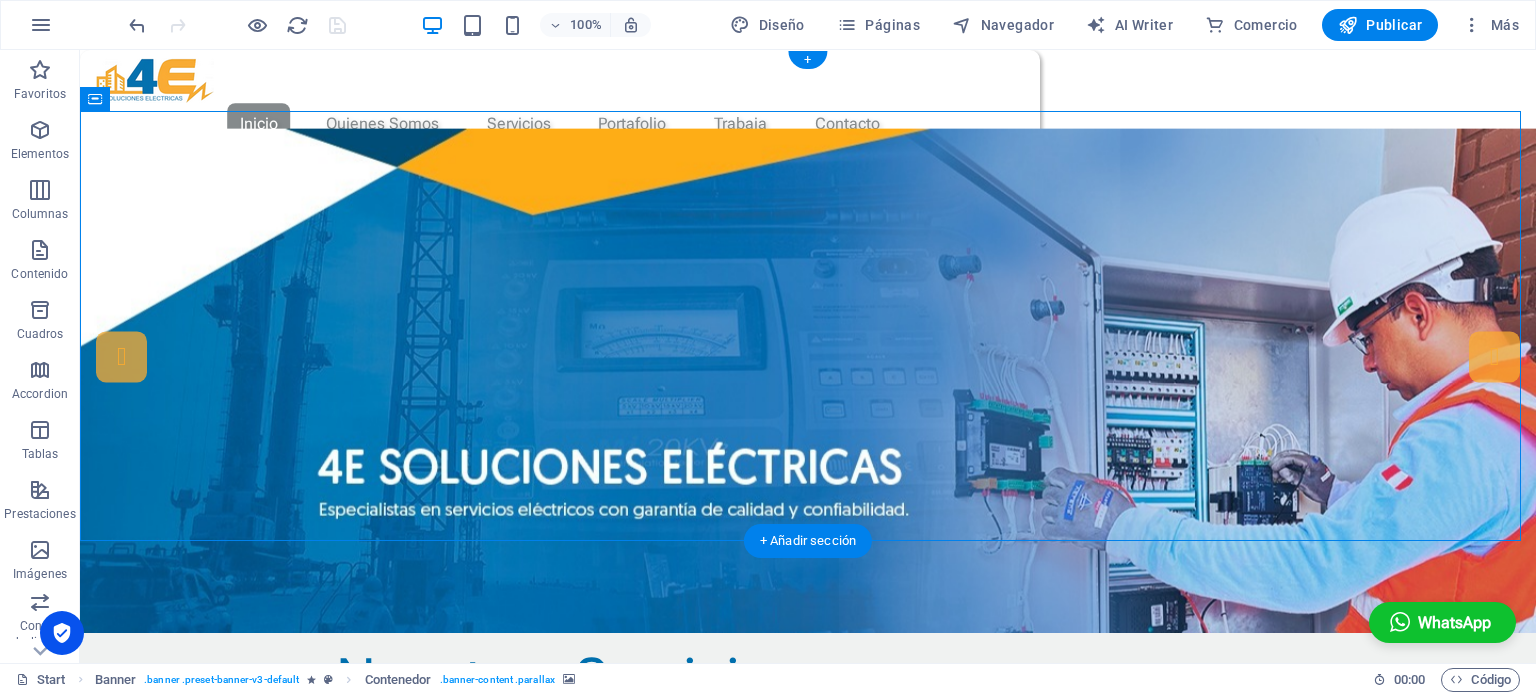 click at bounding box center (808, 380) 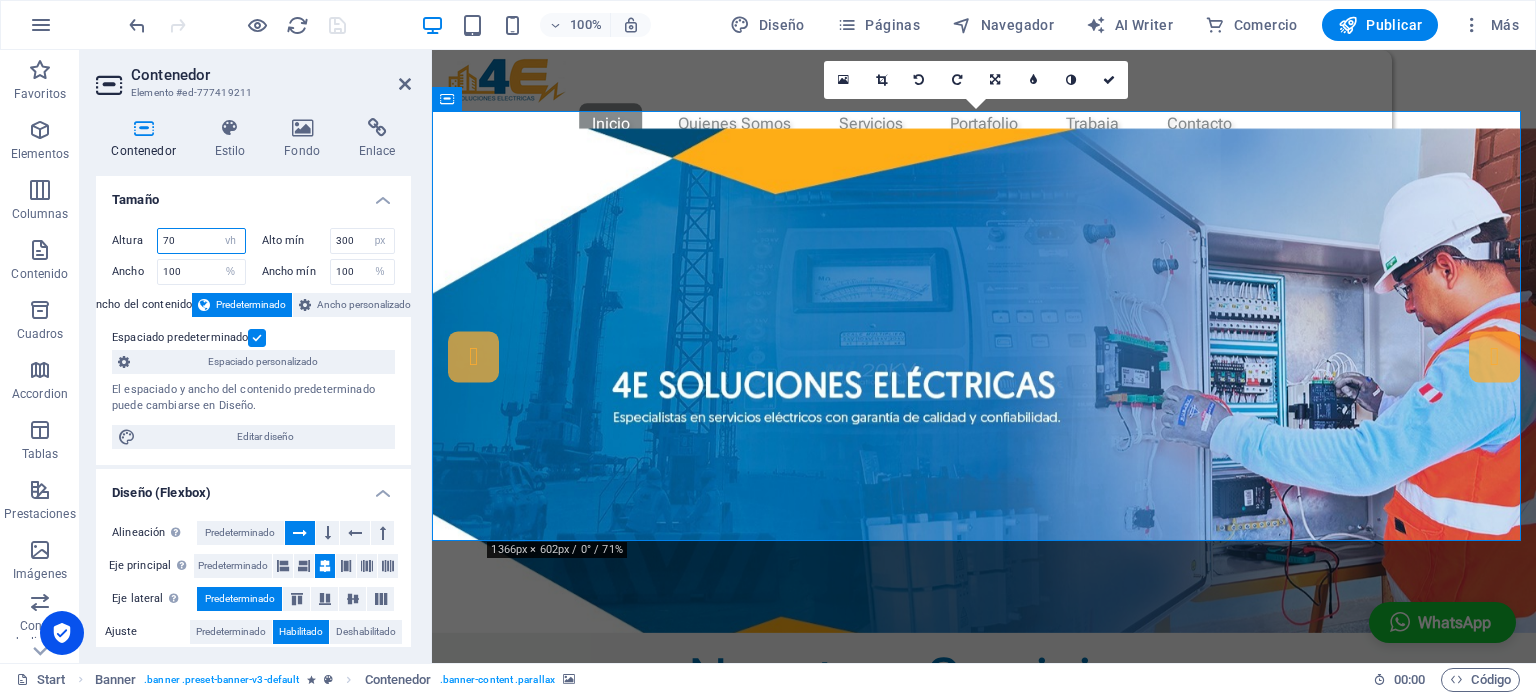 drag, startPoint x: 168, startPoint y: 243, endPoint x: 157, endPoint y: 240, distance: 11.401754 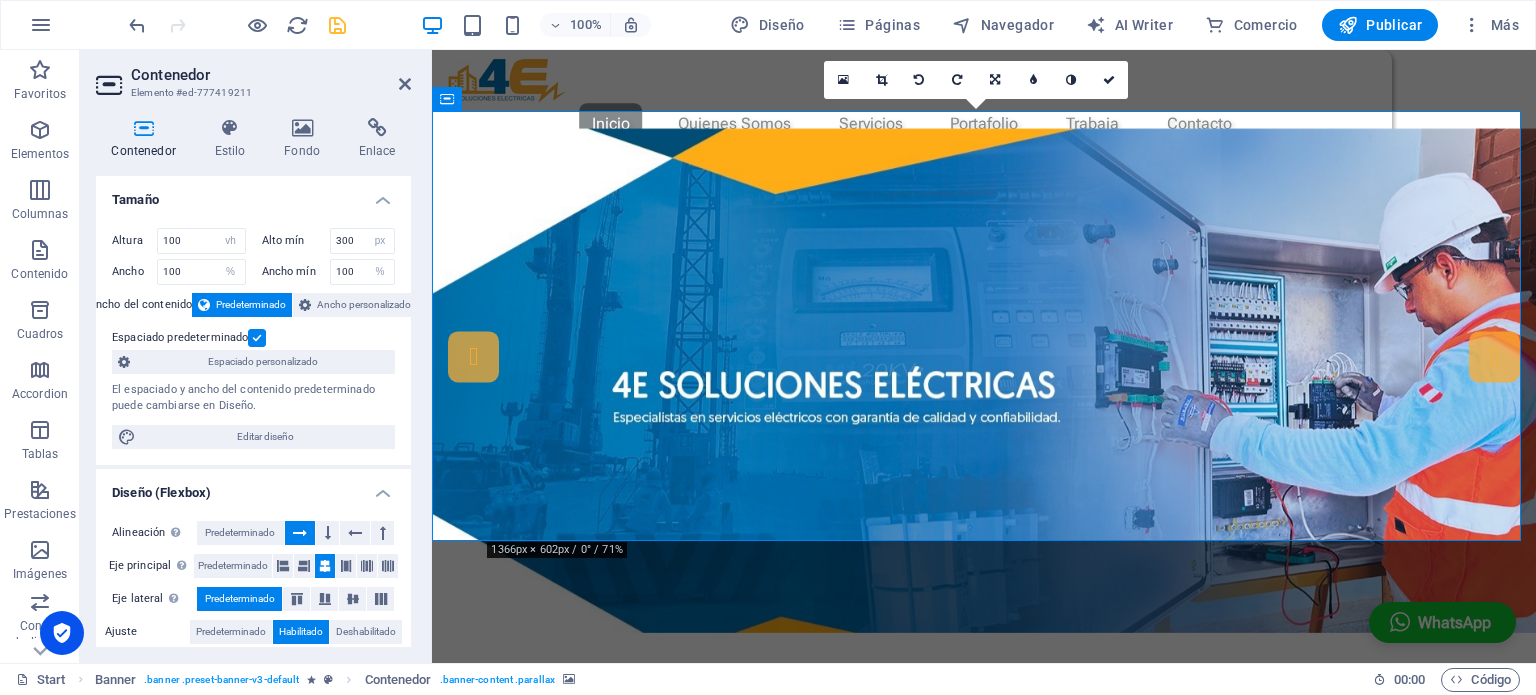 click on "Tamaño" at bounding box center (253, 194) 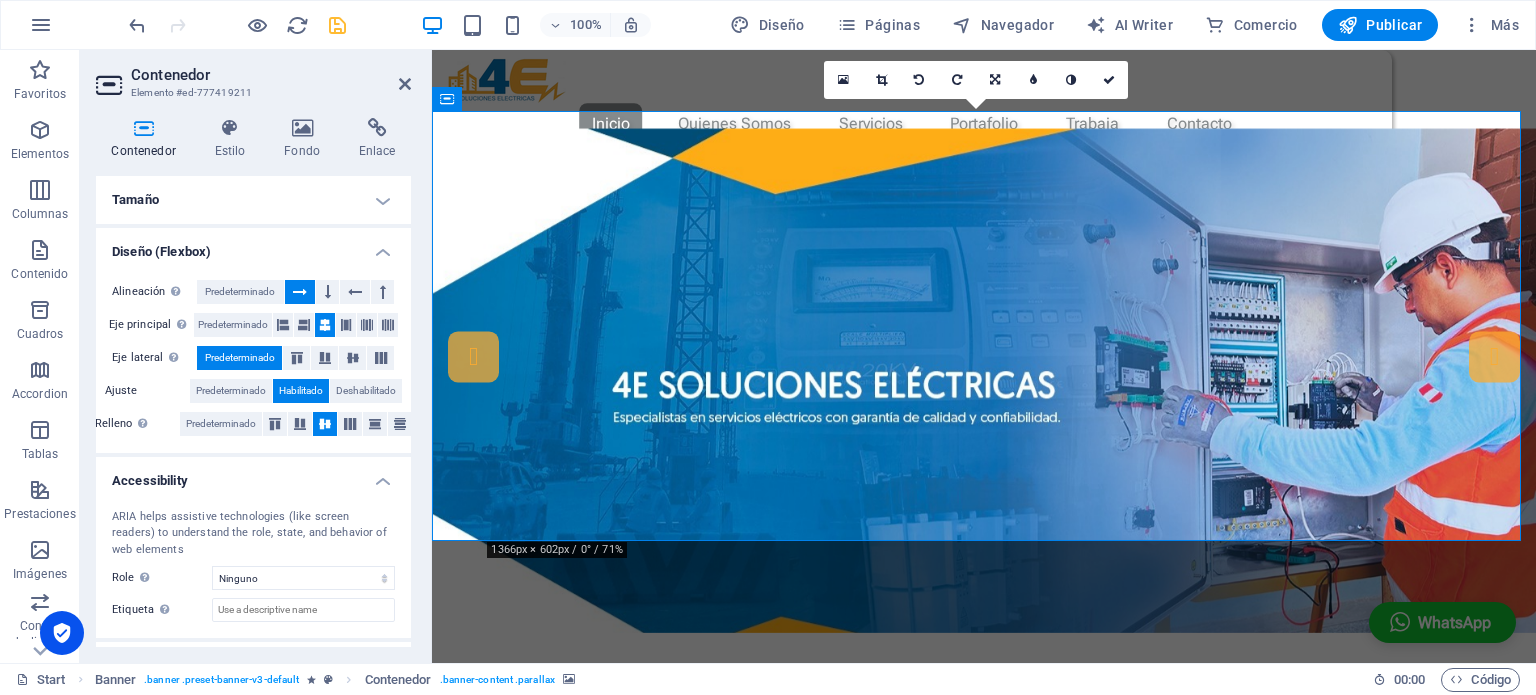 click on "Tamaño" at bounding box center [253, 200] 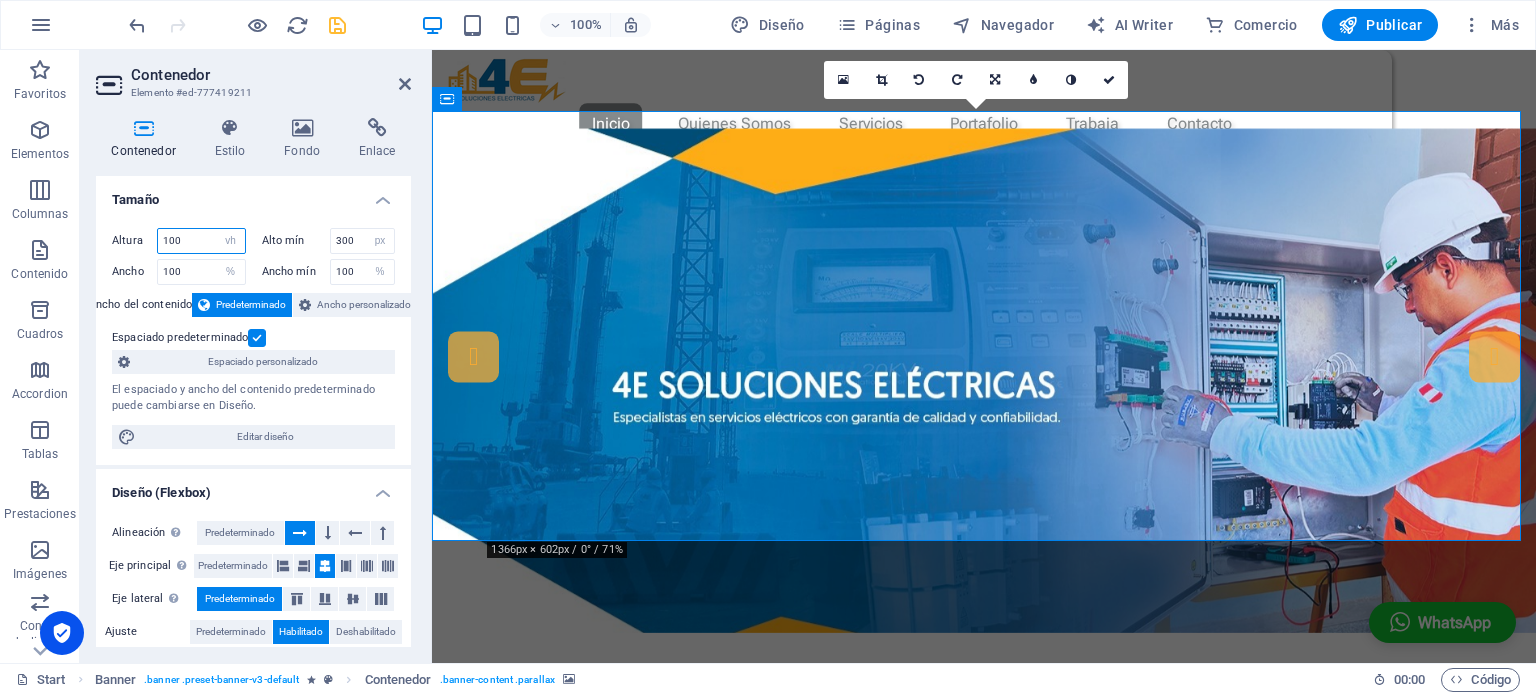 click on "100" at bounding box center (201, 241) 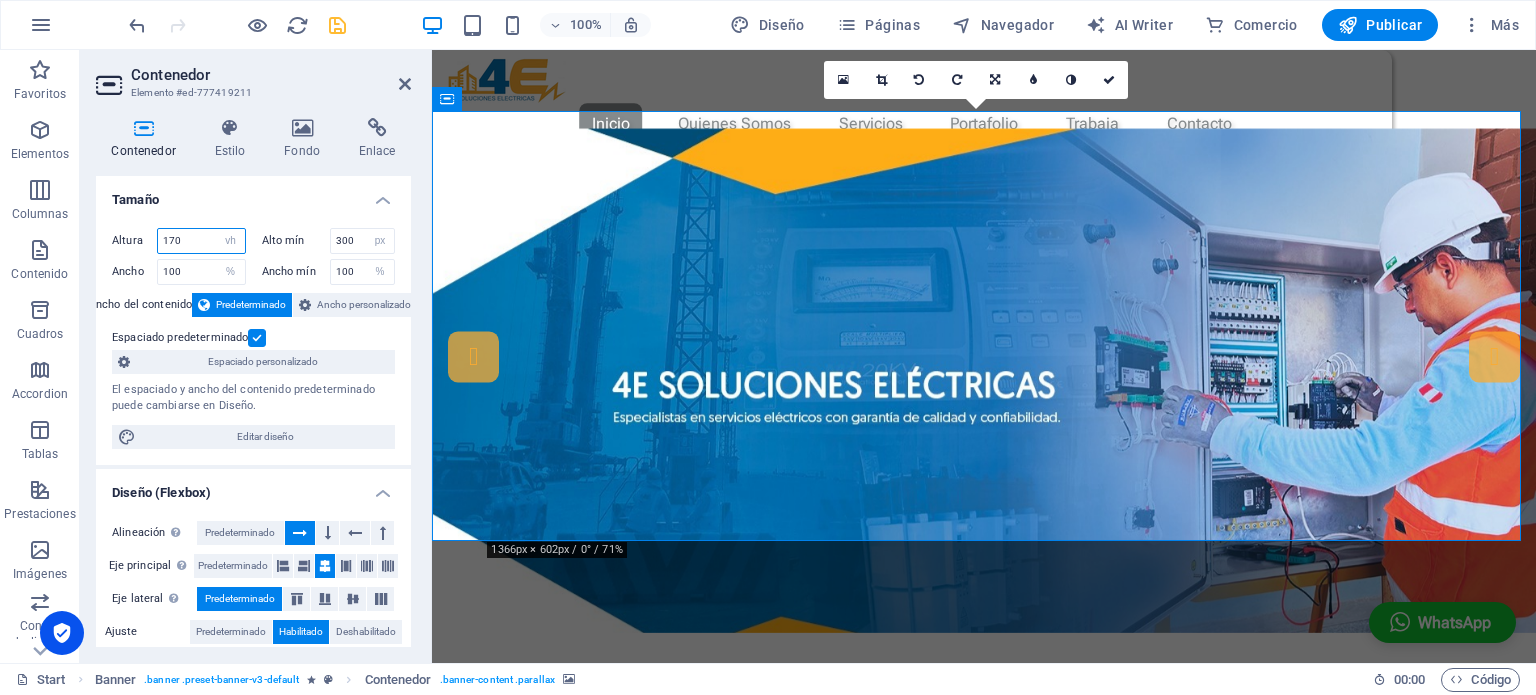 type on "170" 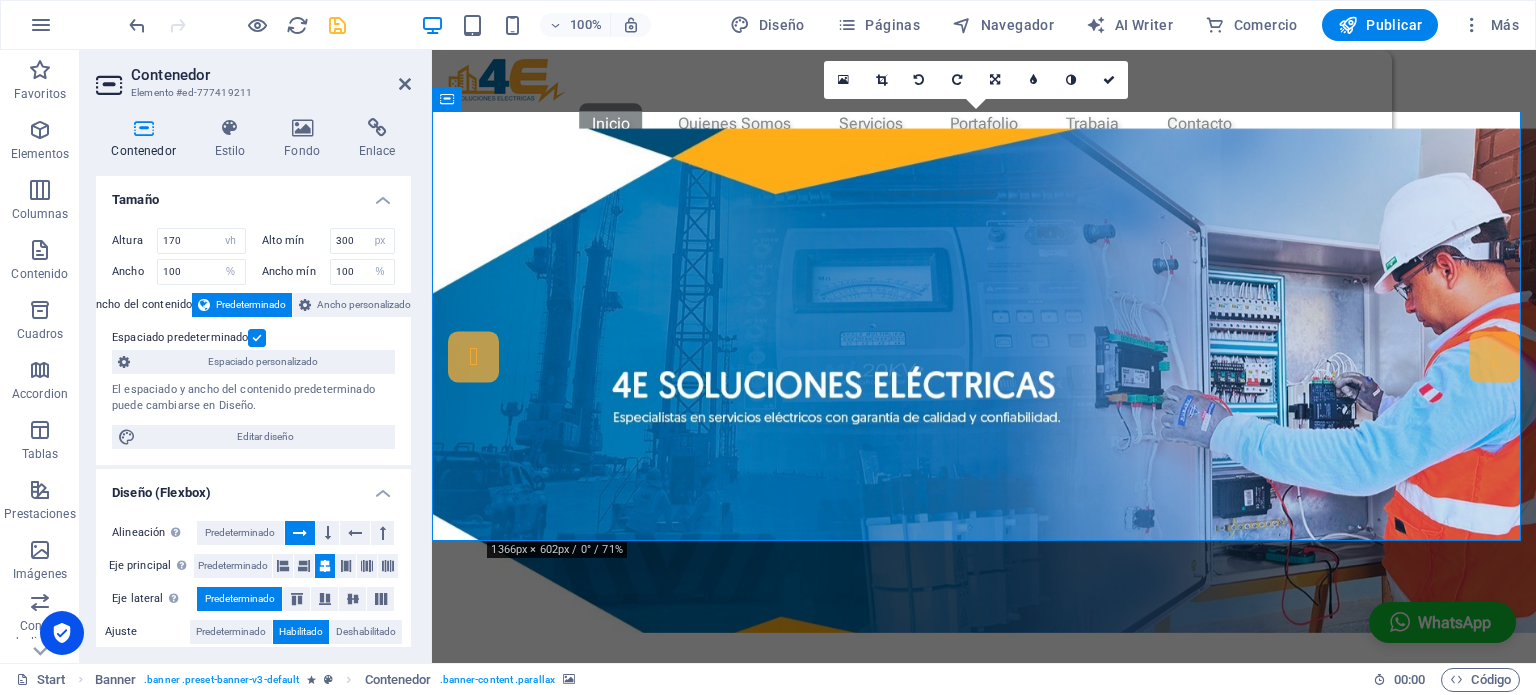 click on "Altura 170 Predeterminado px rem % vh vw Alto mín 300 Ninguno px rem % vh vw Ancho 100 Predeterminado px rem % em vh vw Ancho mín 100 Ninguno px rem % vh vw Ancho del contenido Predeterminado Ancho personalizado Ancho Predeterminado px rem % em vh vw Ancho mín Ninguno px rem % vh vw Espaciado predeterminado Espaciado personalizado El espaciado y ancho del contenido predeterminado puede cambiarse en Diseño. Editar diseño" at bounding box center (253, 338) 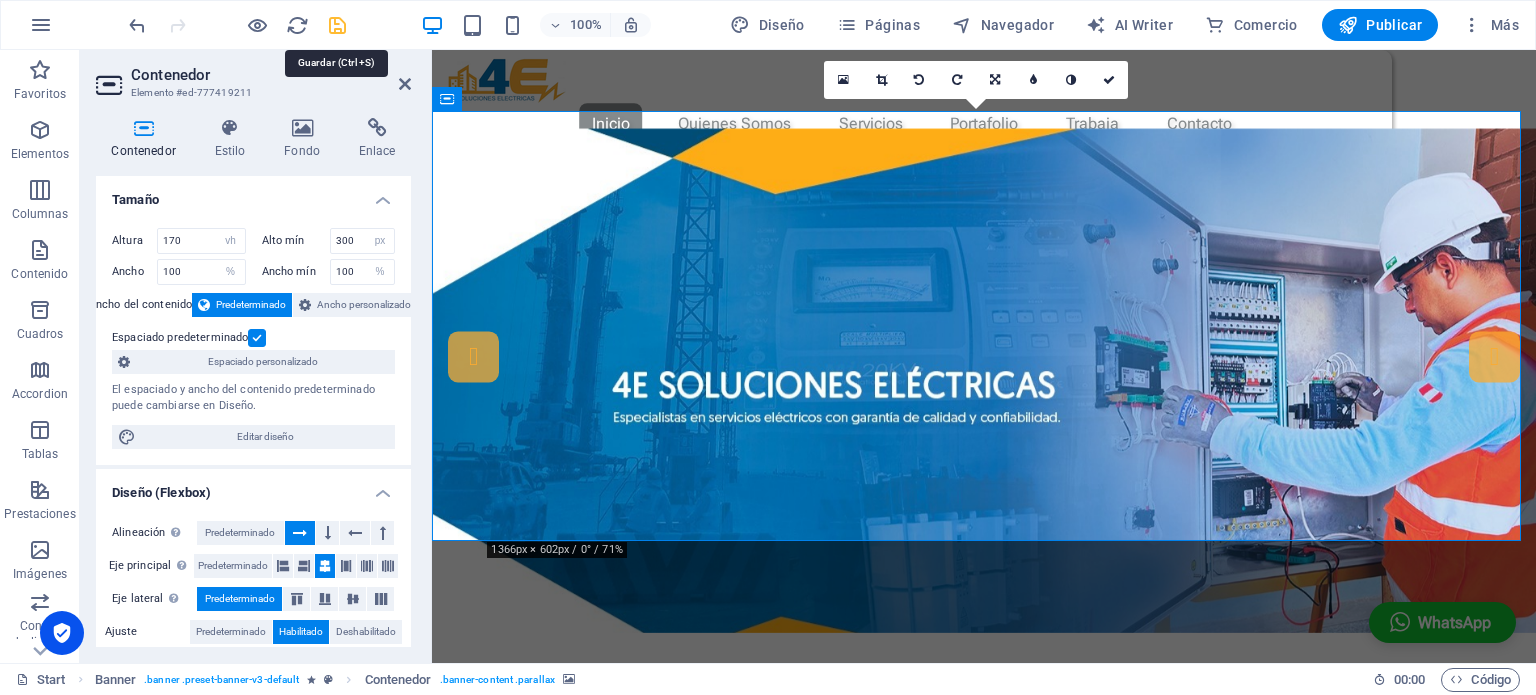 click at bounding box center (337, 25) 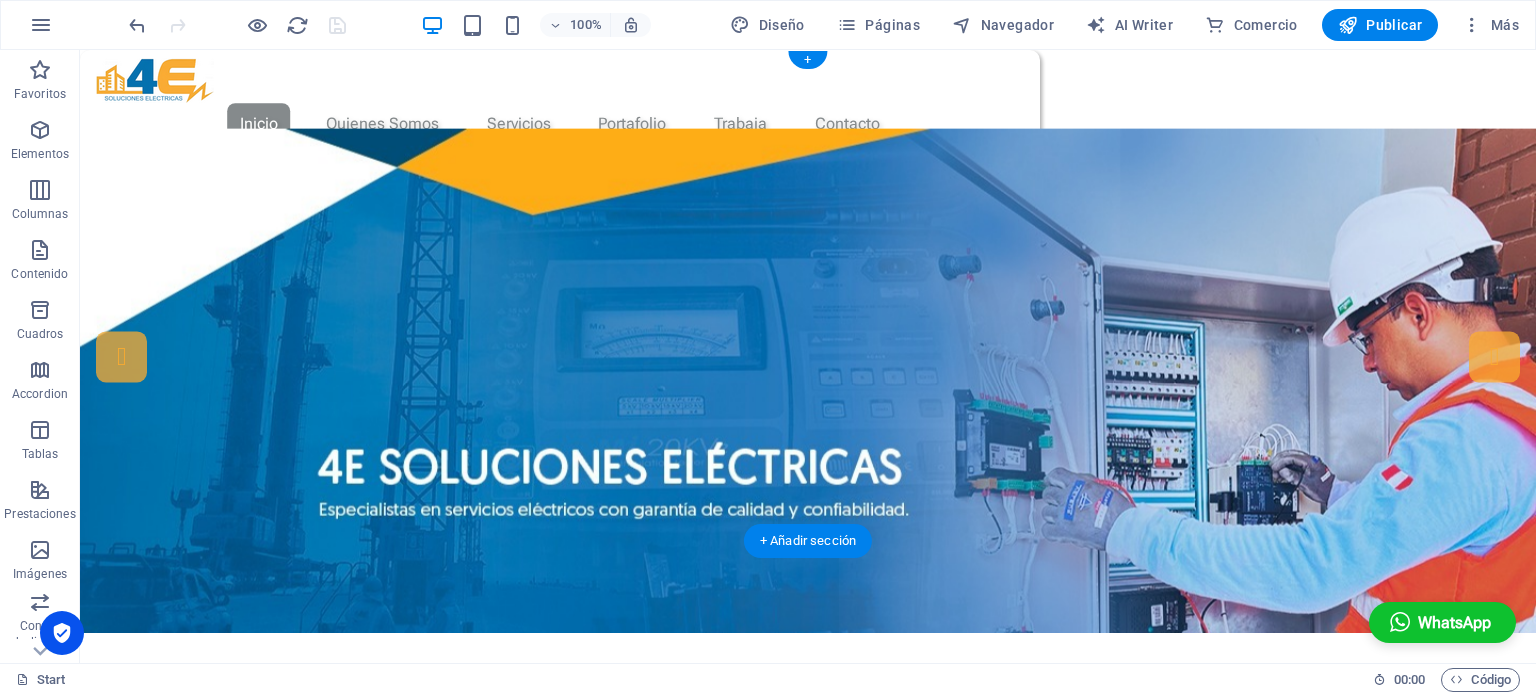 click at bounding box center [808, 380] 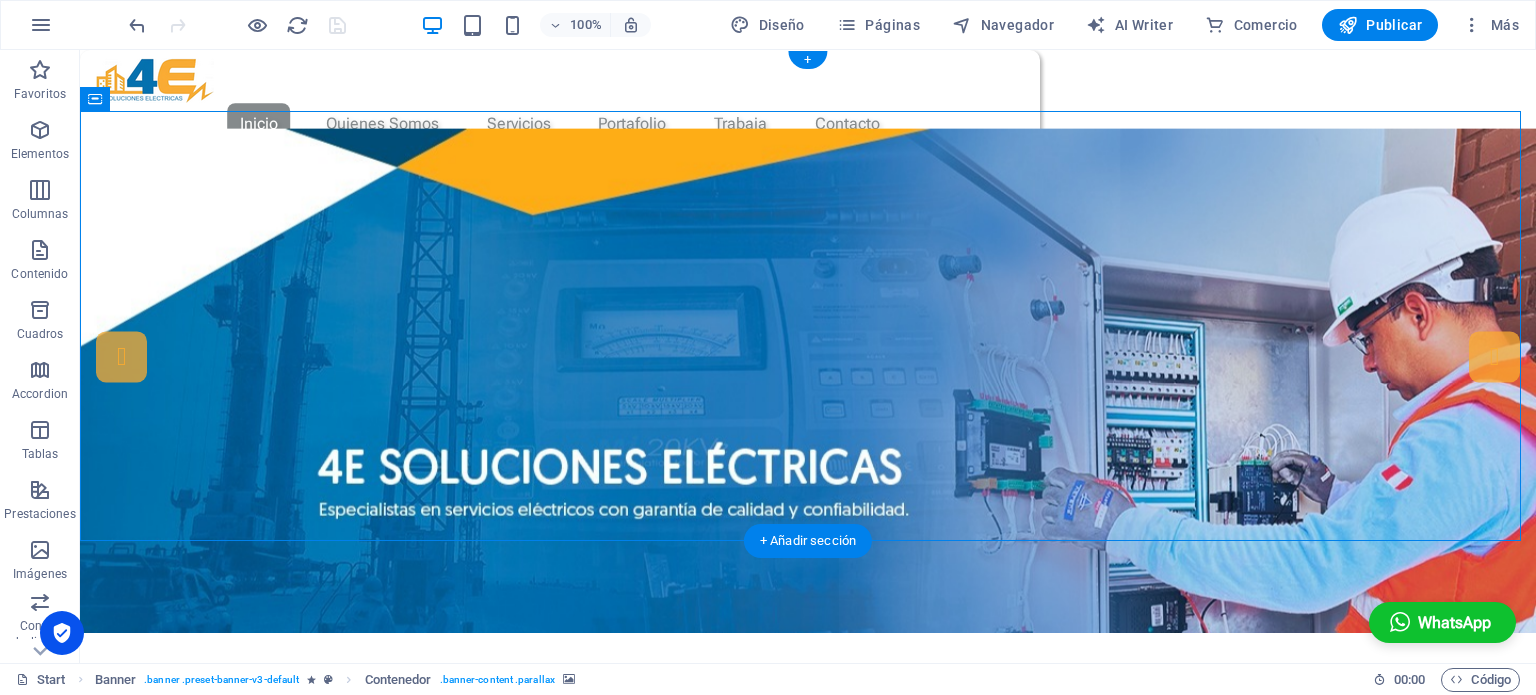 click at bounding box center [808, 380] 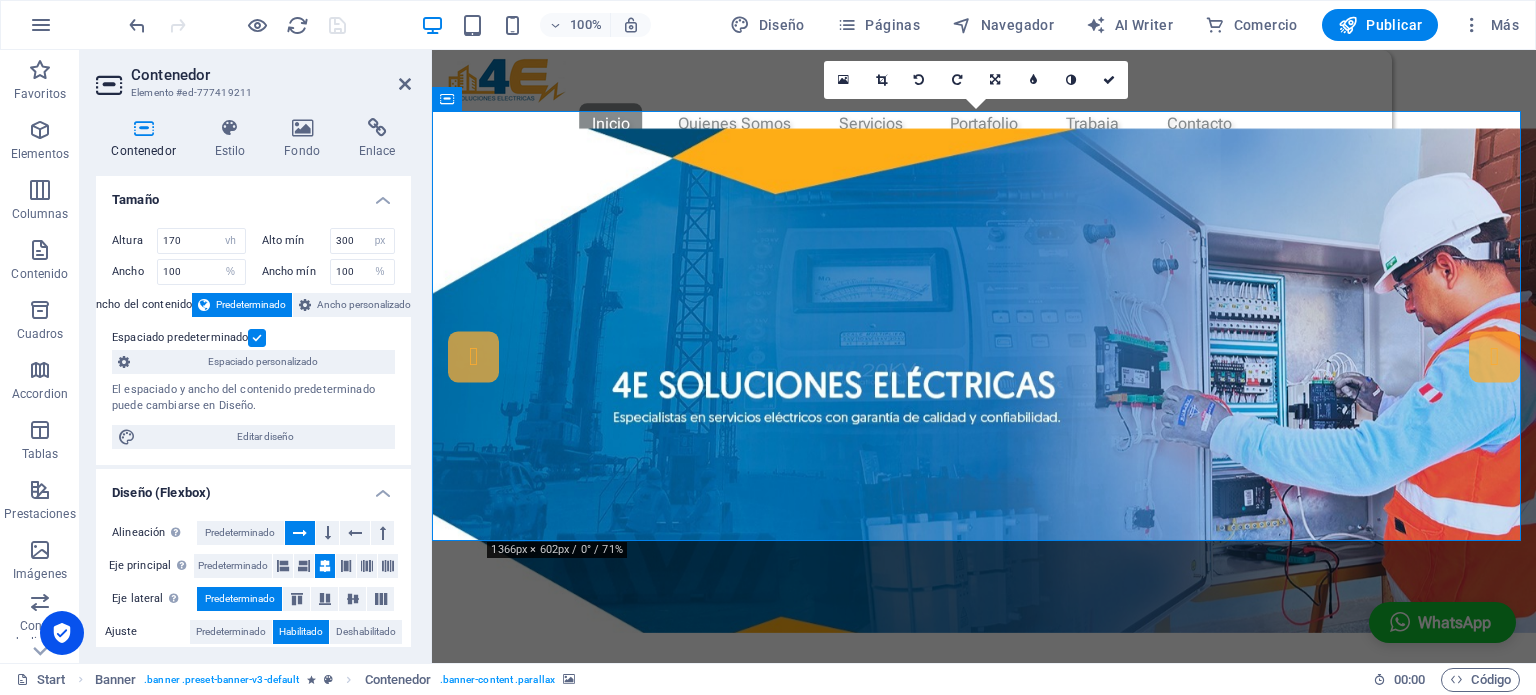 click at bounding box center [257, 338] 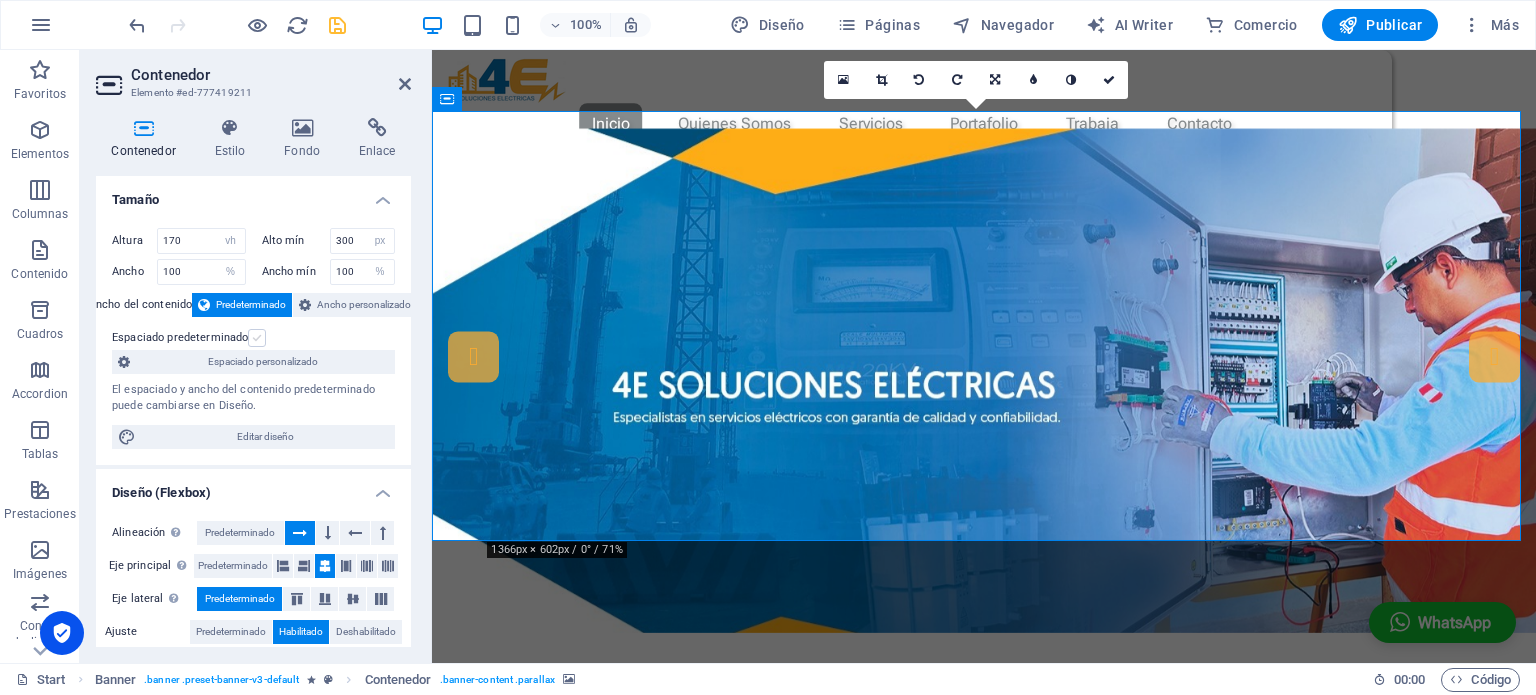 click at bounding box center (257, 338) 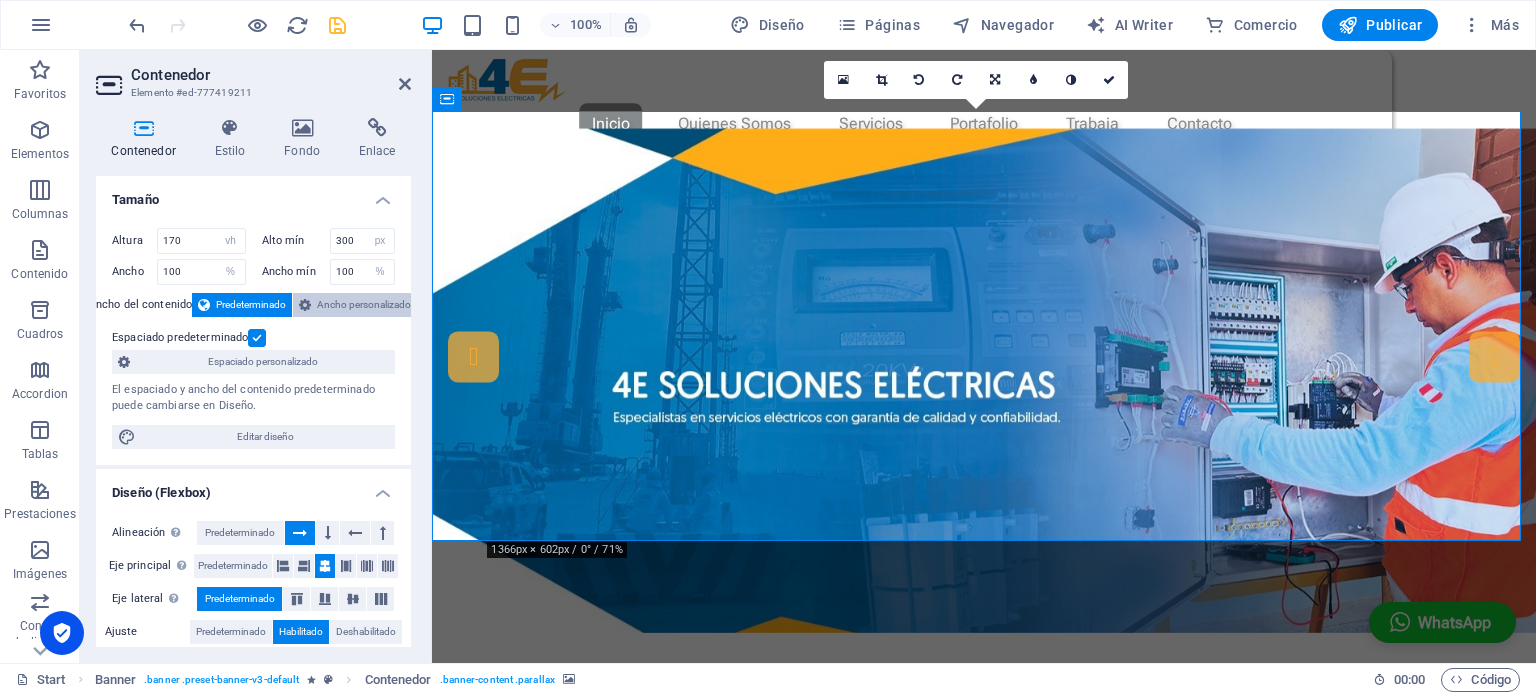 click on "Ancho personalizado" at bounding box center (364, 305) 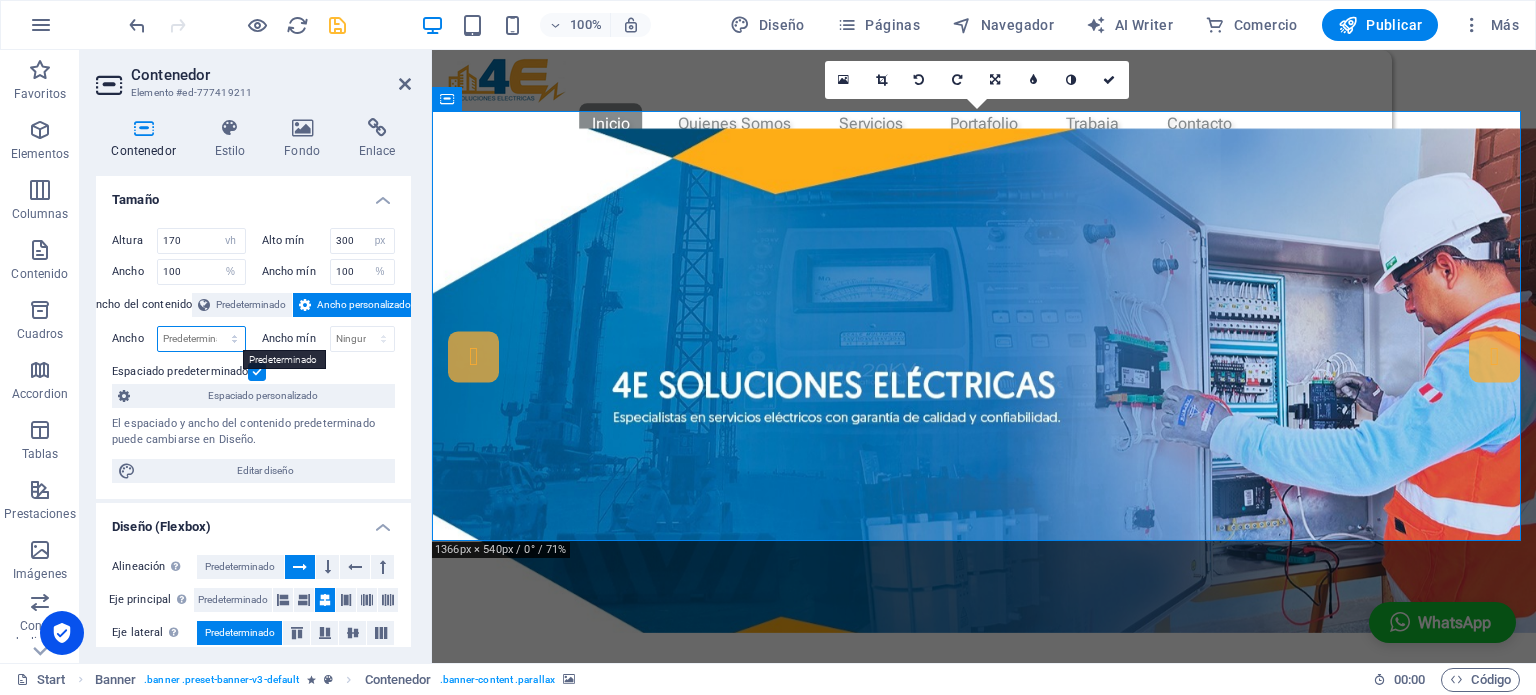 click on "Predeterminado px rem % em vh vw" at bounding box center [201, 339] 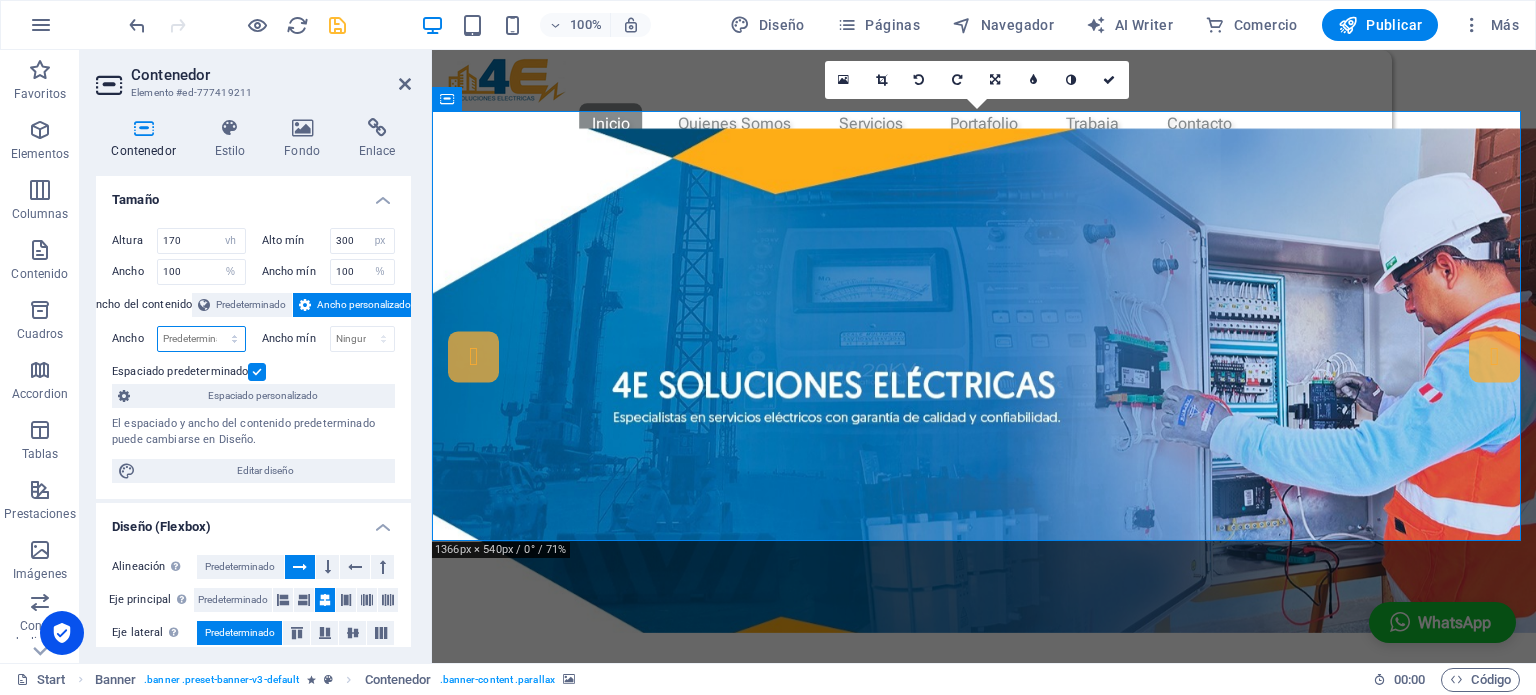 select on "%" 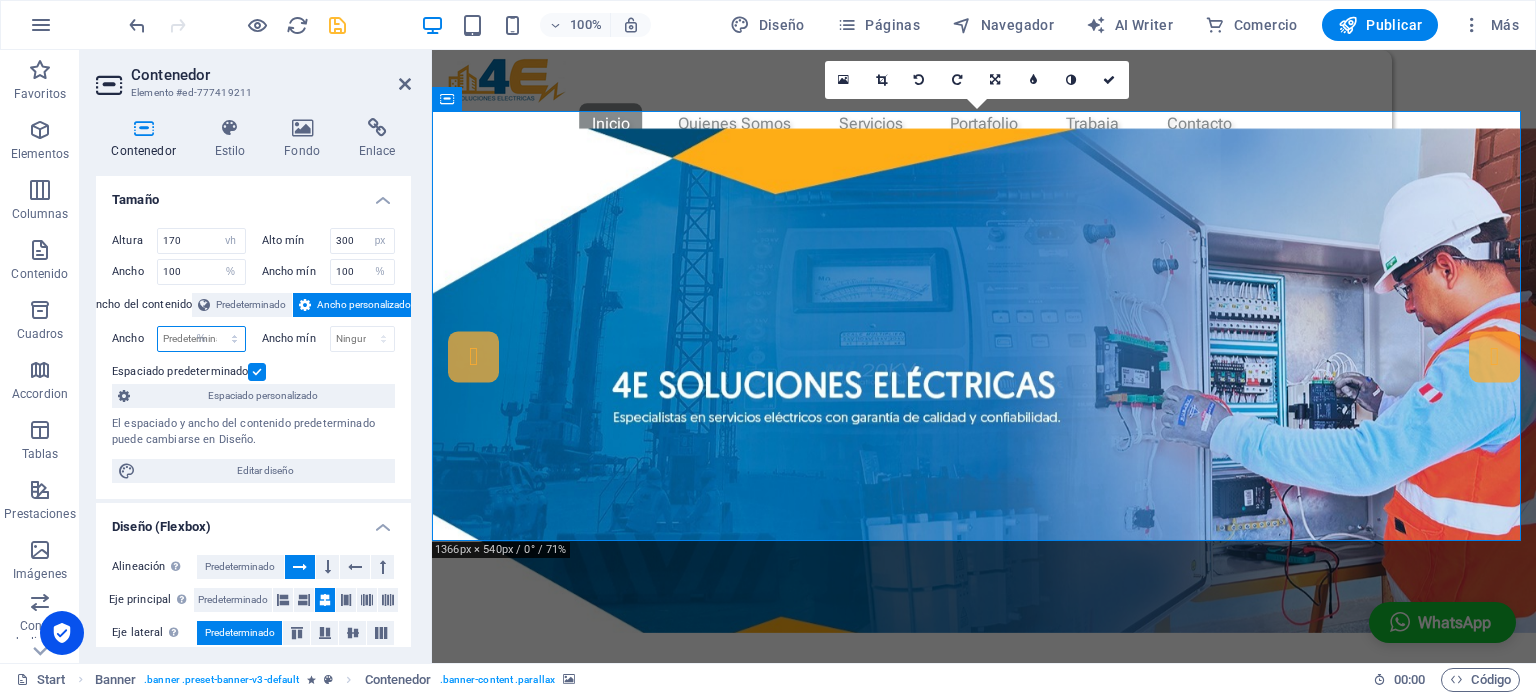 click on "Predeterminado px rem % em vh vw" at bounding box center [201, 339] 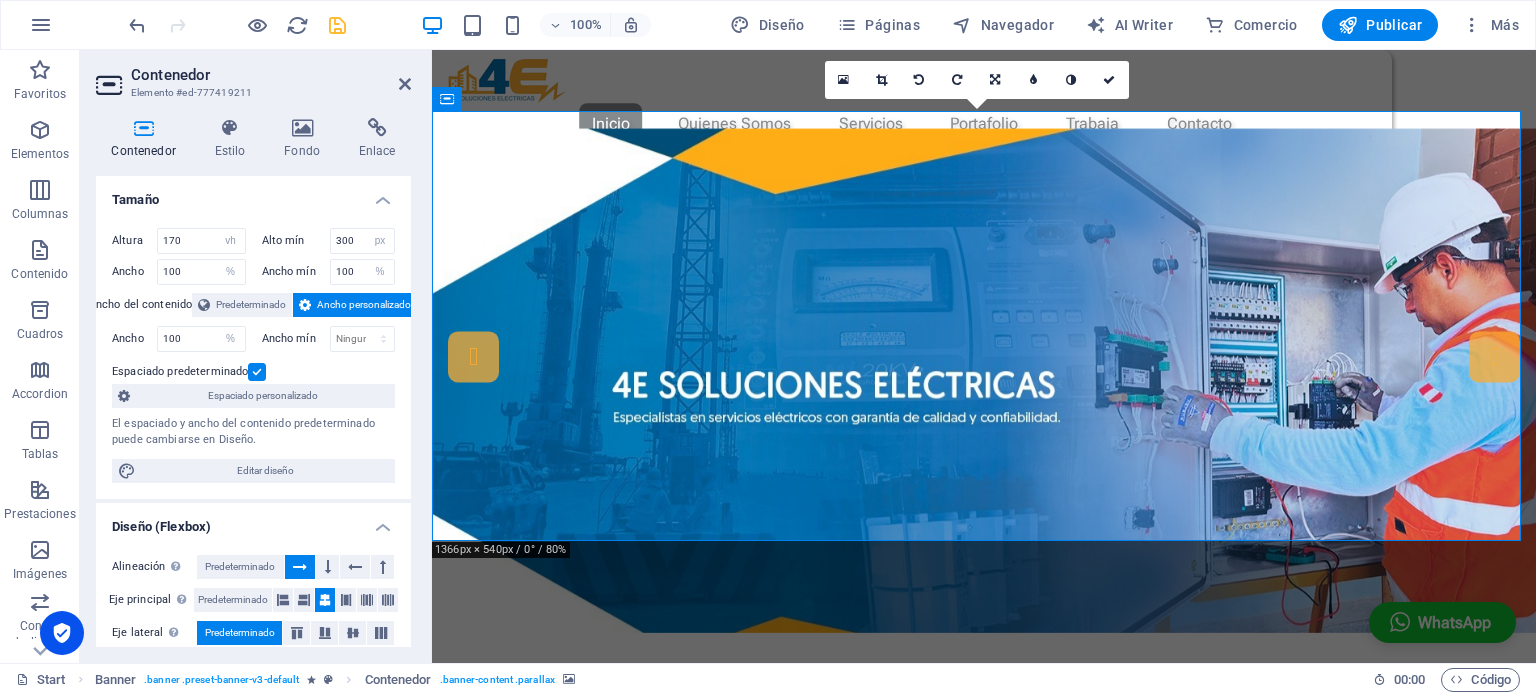 click on "Espaciado predeterminado" at bounding box center (251, 372) 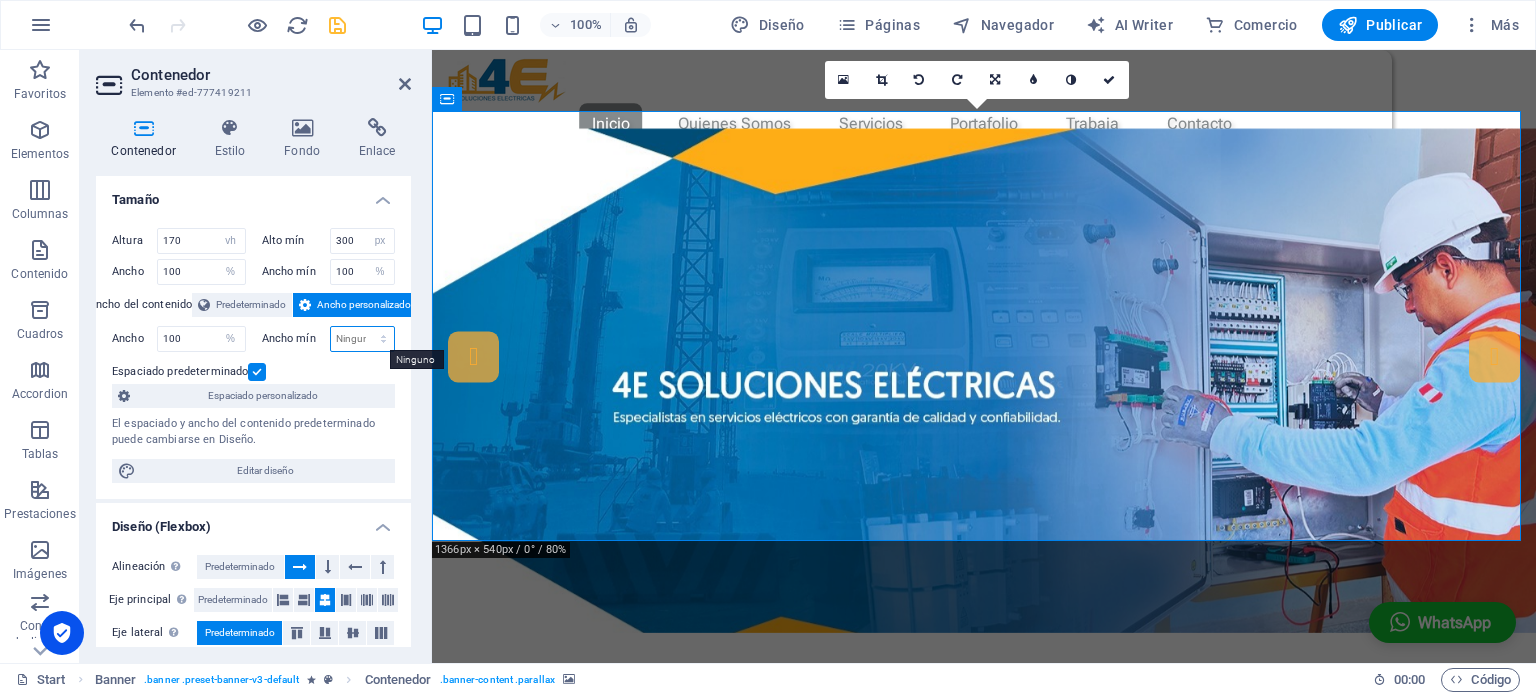 click on "Ninguno px rem % vh vw" at bounding box center (363, 339) 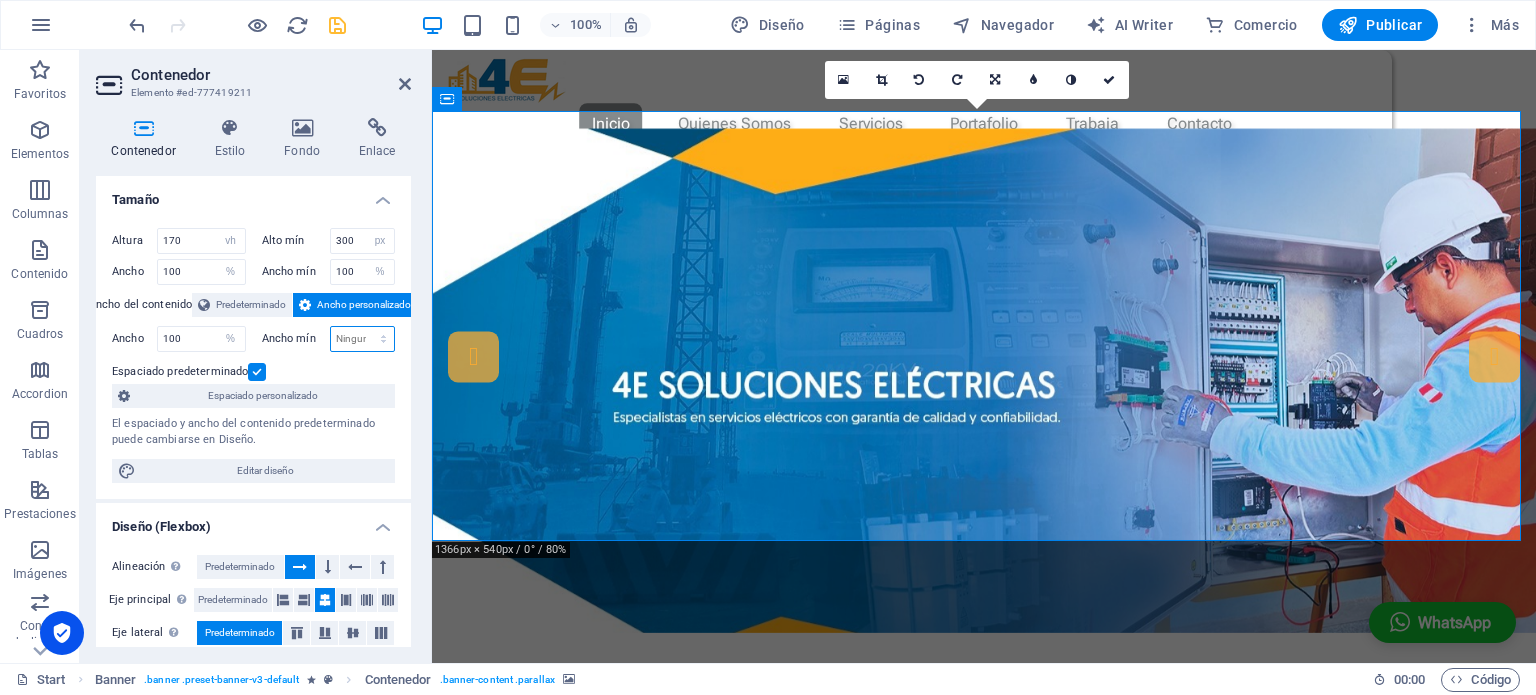 select on "%" 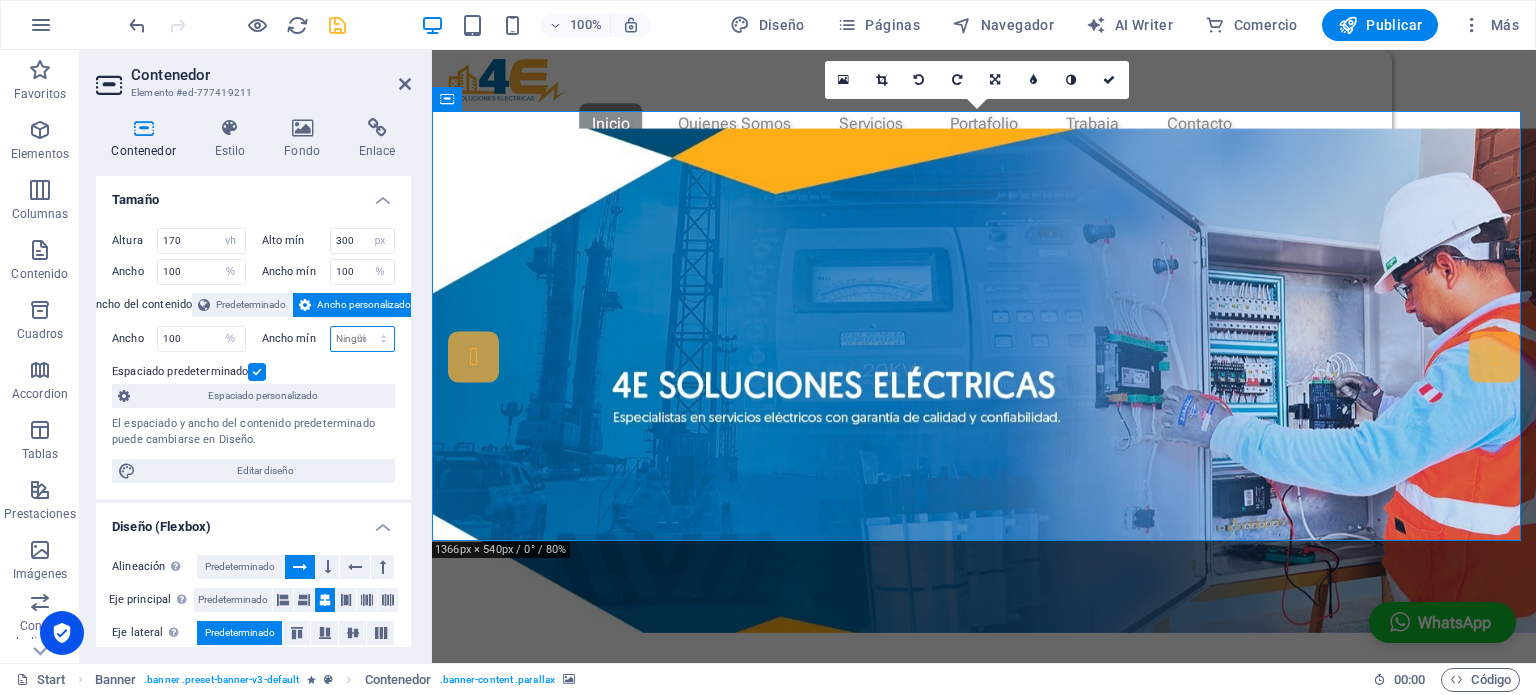 click on "Ninguno px rem % vh vw" at bounding box center (363, 339) 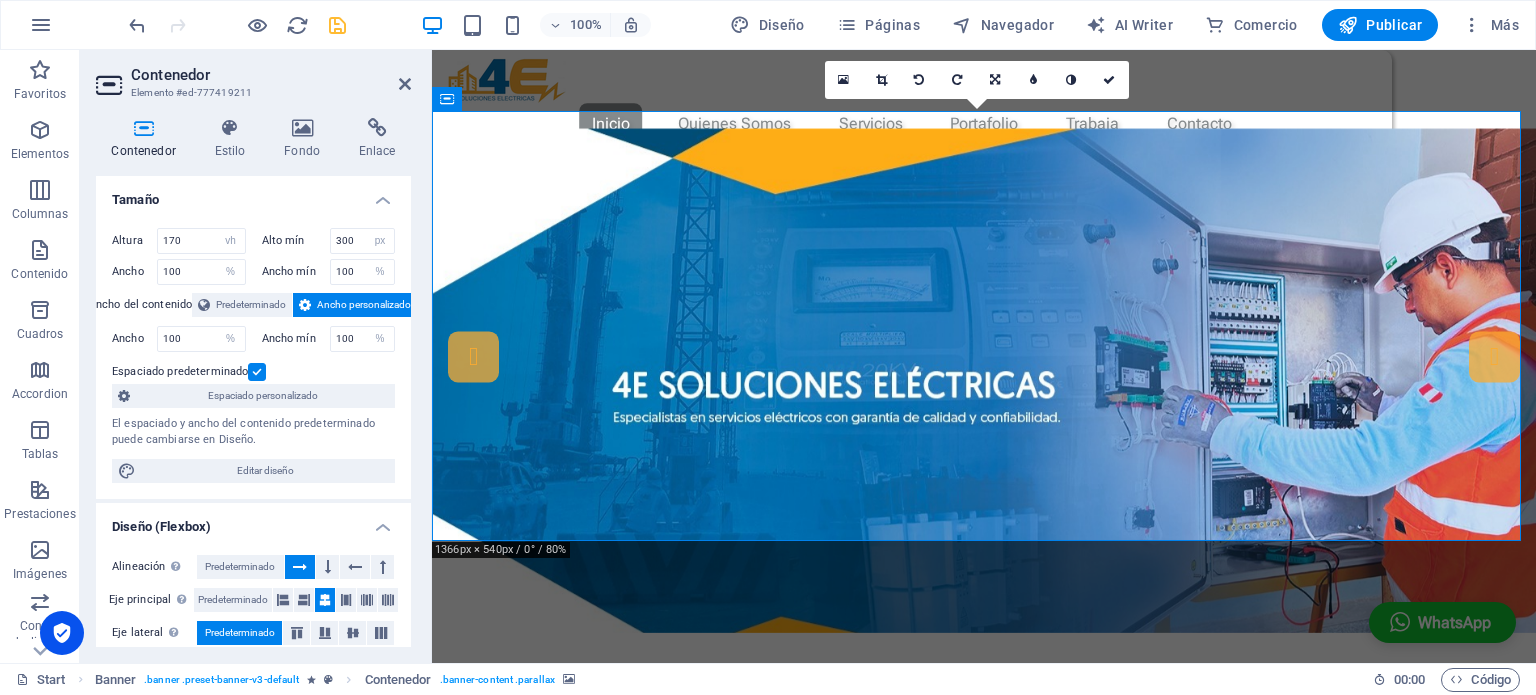 click on "Espaciado predeterminado" at bounding box center (251, 372) 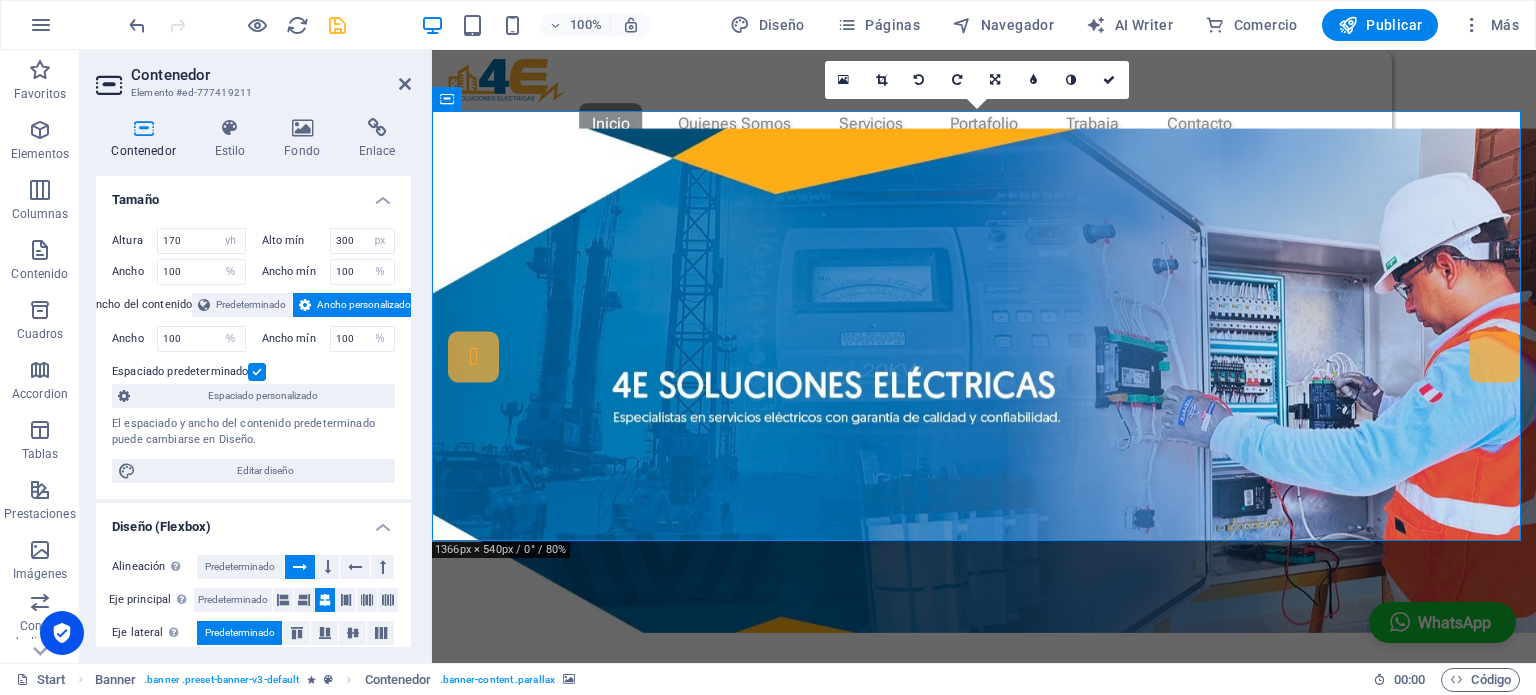 scroll, scrollTop: 100, scrollLeft: 0, axis: vertical 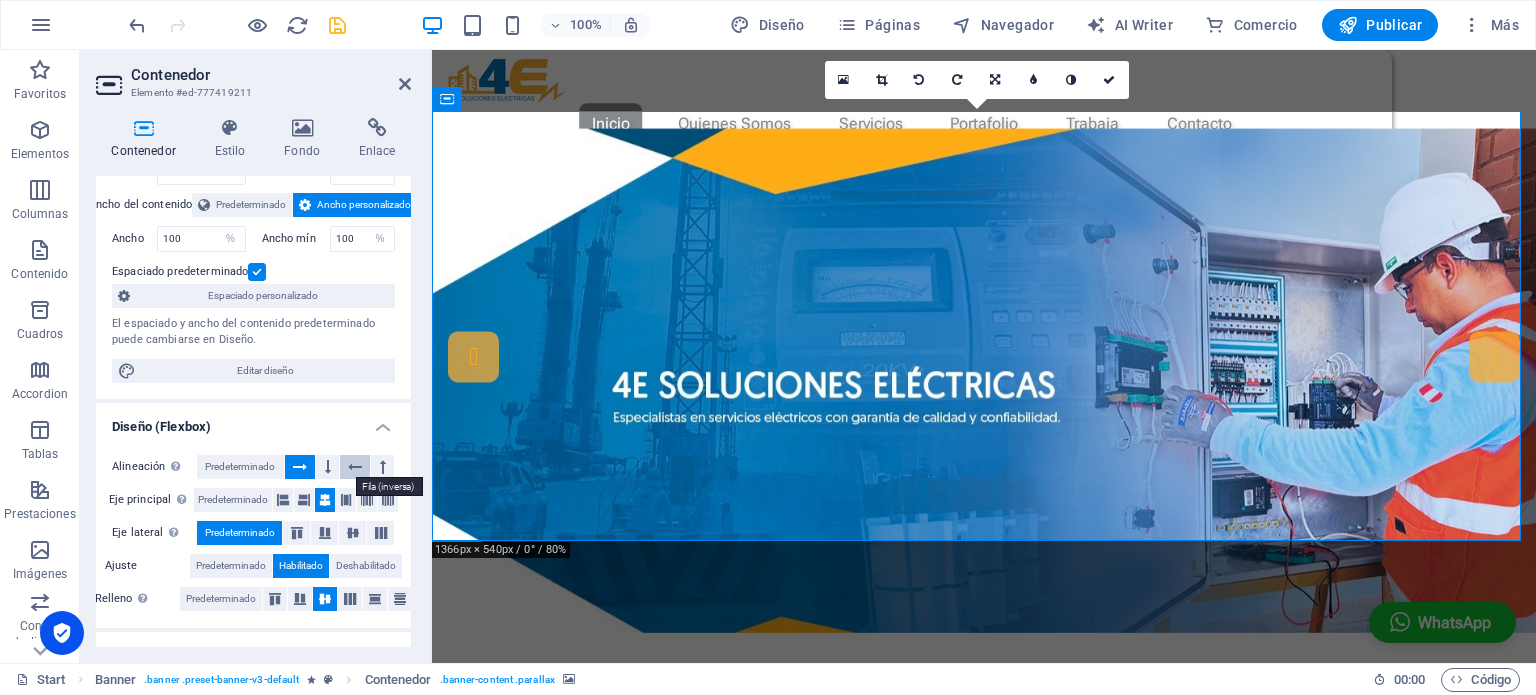 click at bounding box center [355, 467] 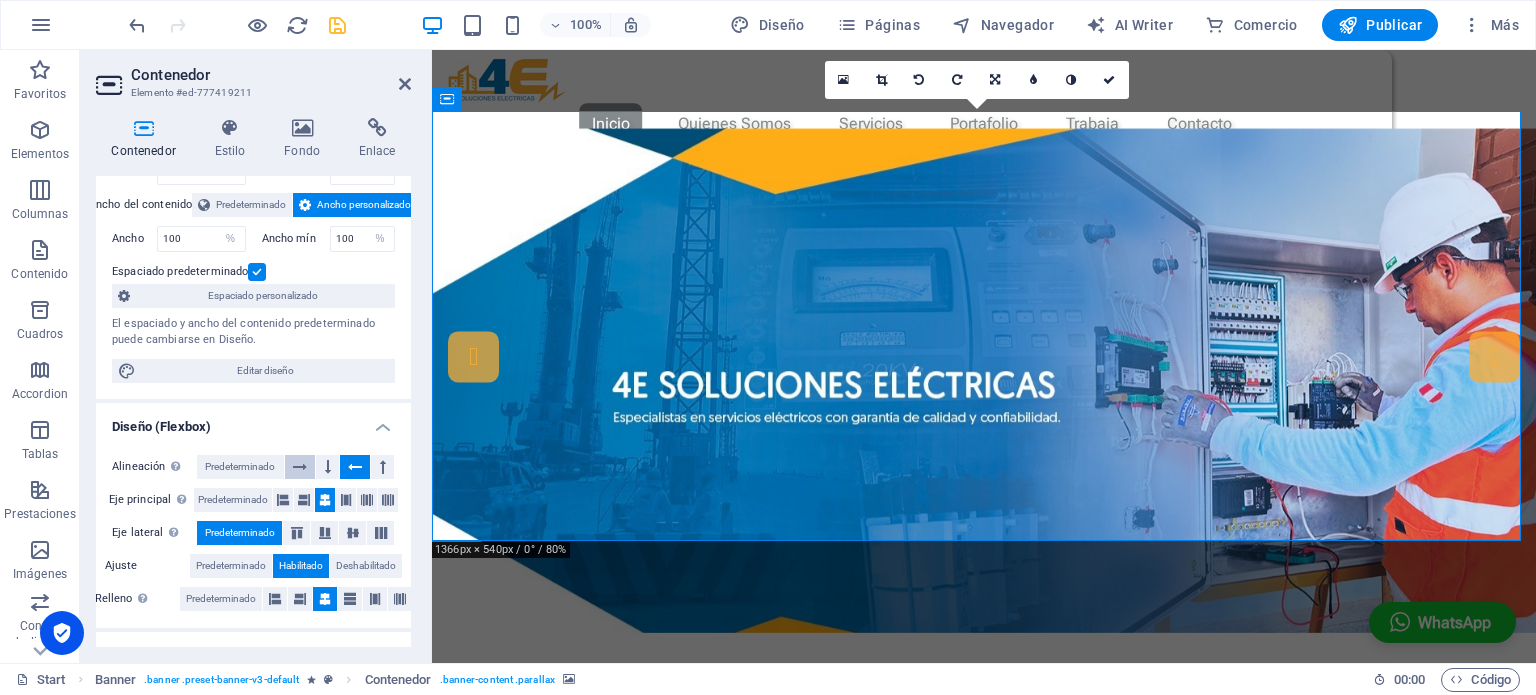 click at bounding box center [300, 467] 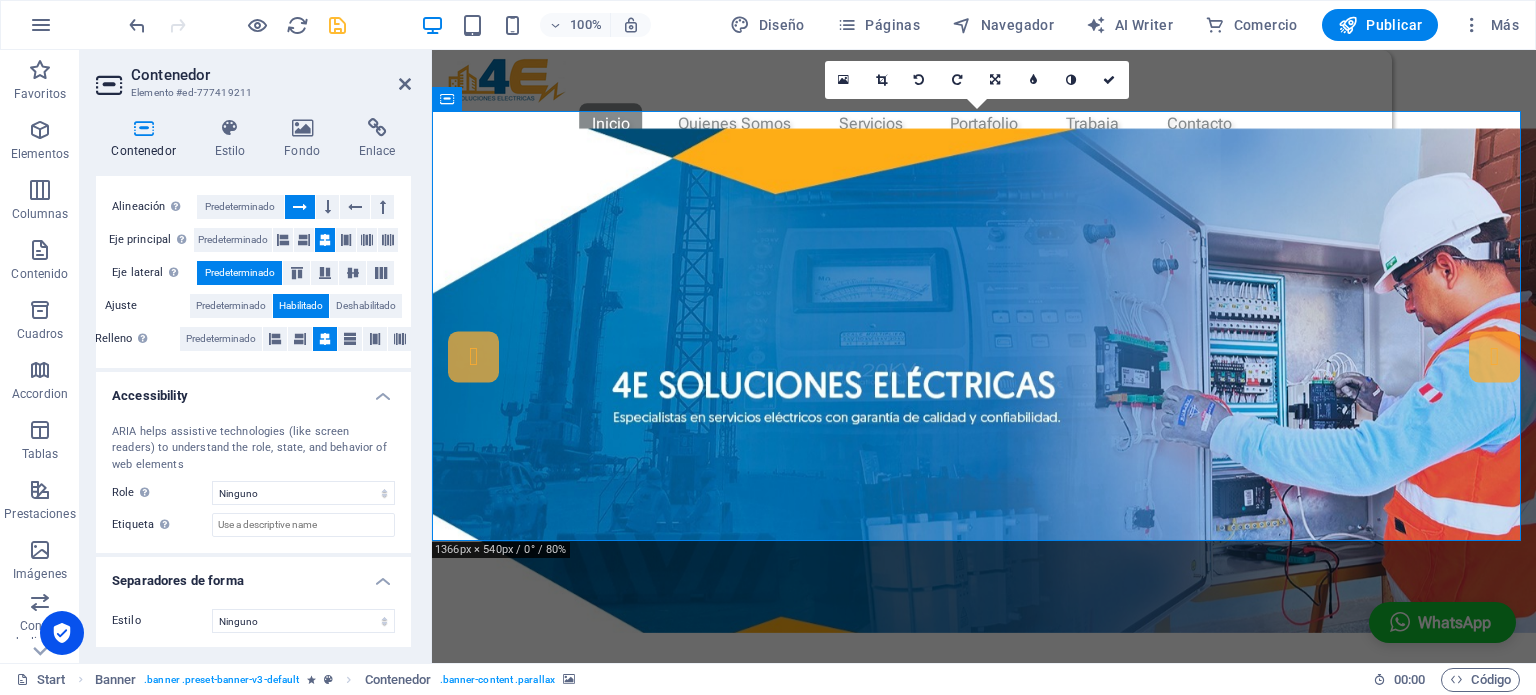 scroll, scrollTop: 0, scrollLeft: 0, axis: both 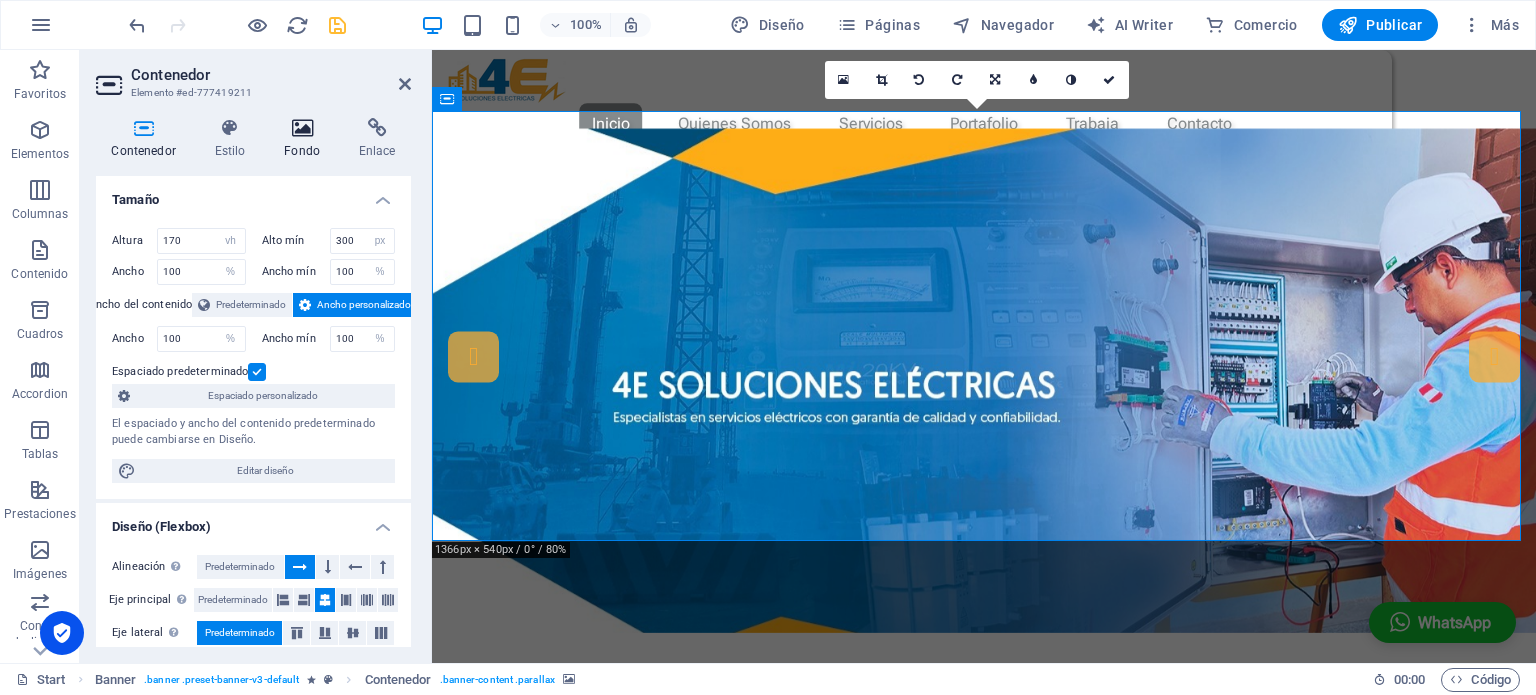 click on "Fondo" at bounding box center [306, 139] 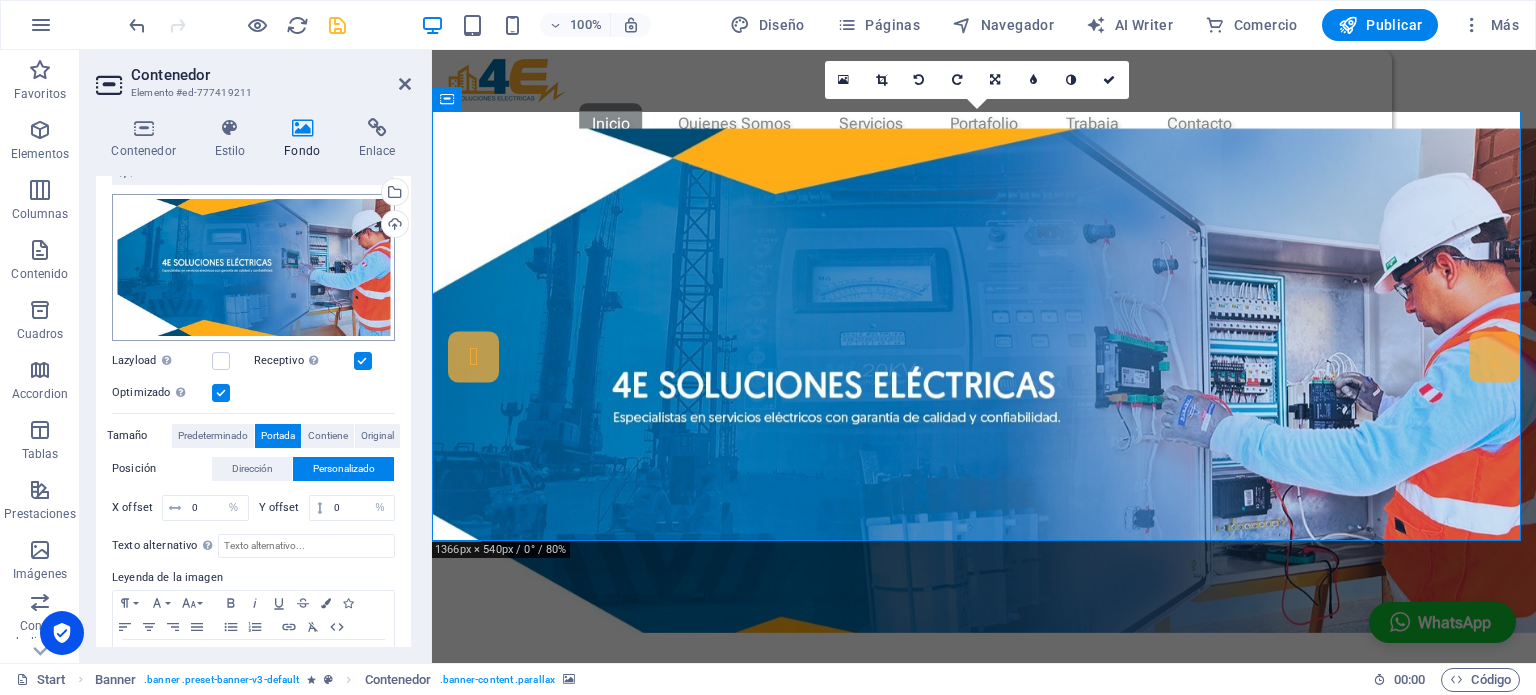 scroll, scrollTop: 200, scrollLeft: 0, axis: vertical 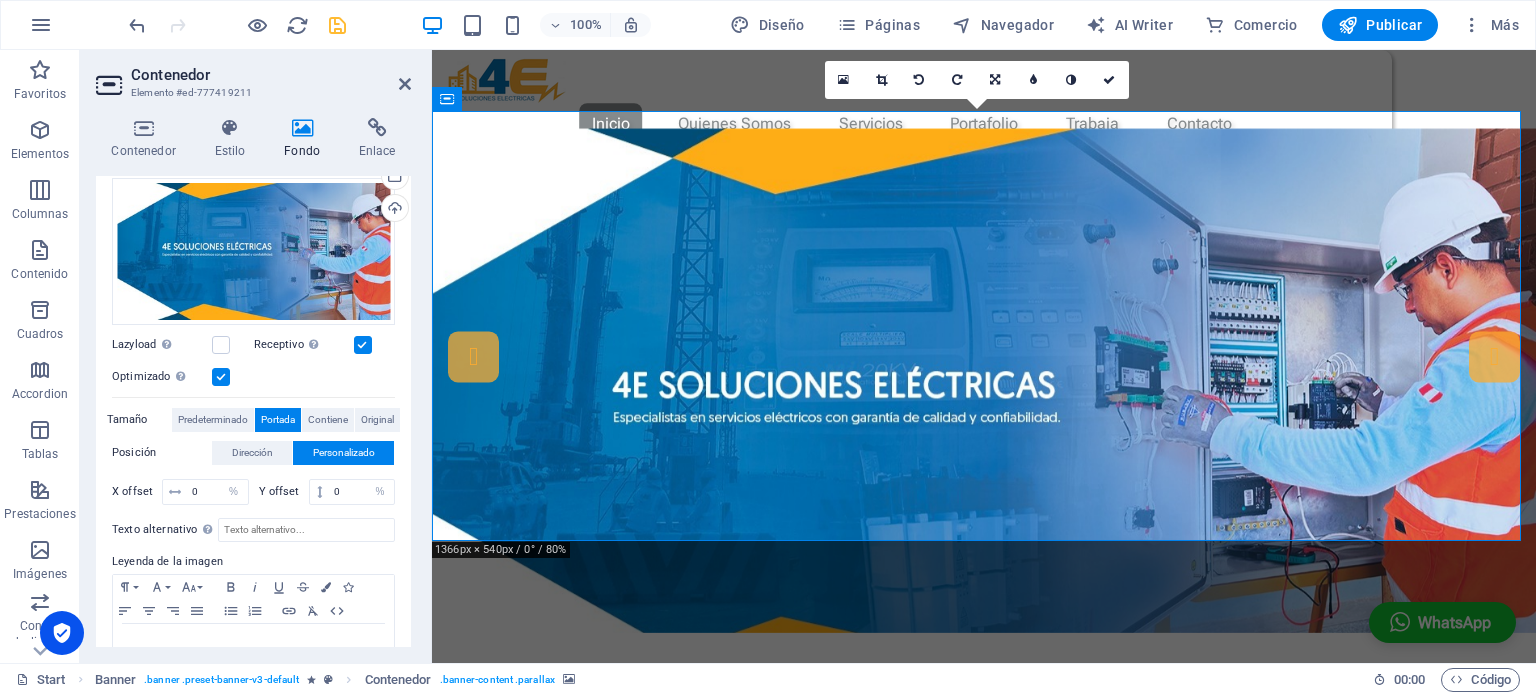 click on "X offset" at bounding box center [137, 491] 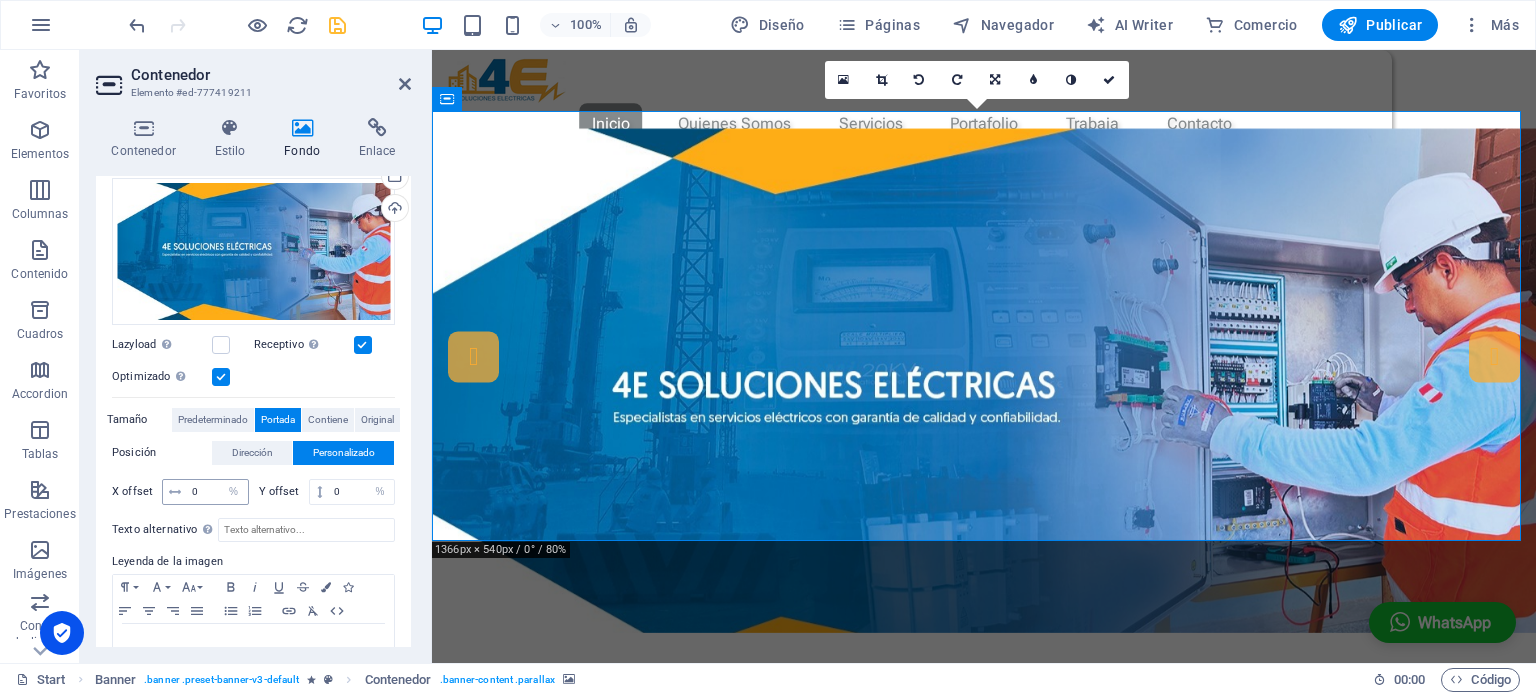 drag, startPoint x: 126, startPoint y: 488, endPoint x: 162, endPoint y: 501, distance: 38.27532 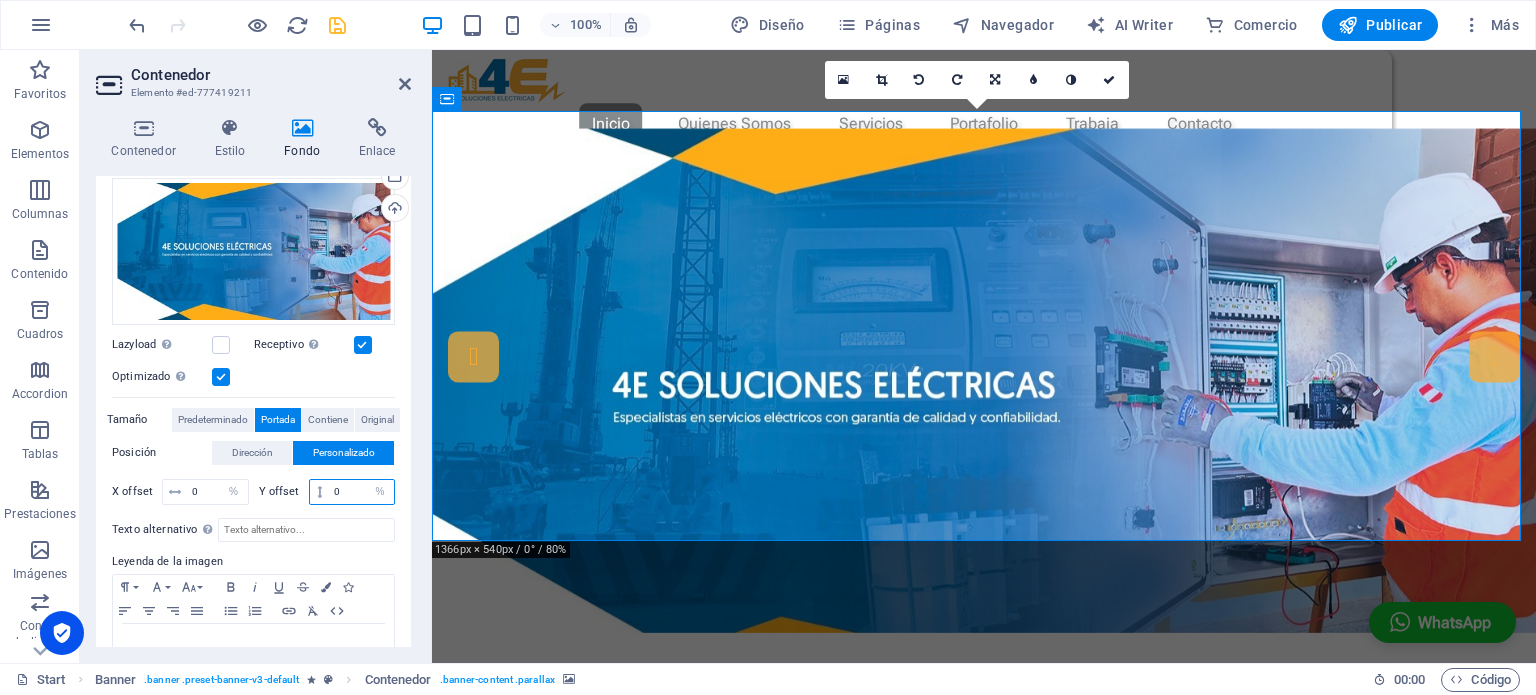 click on "0" at bounding box center [361, 492] 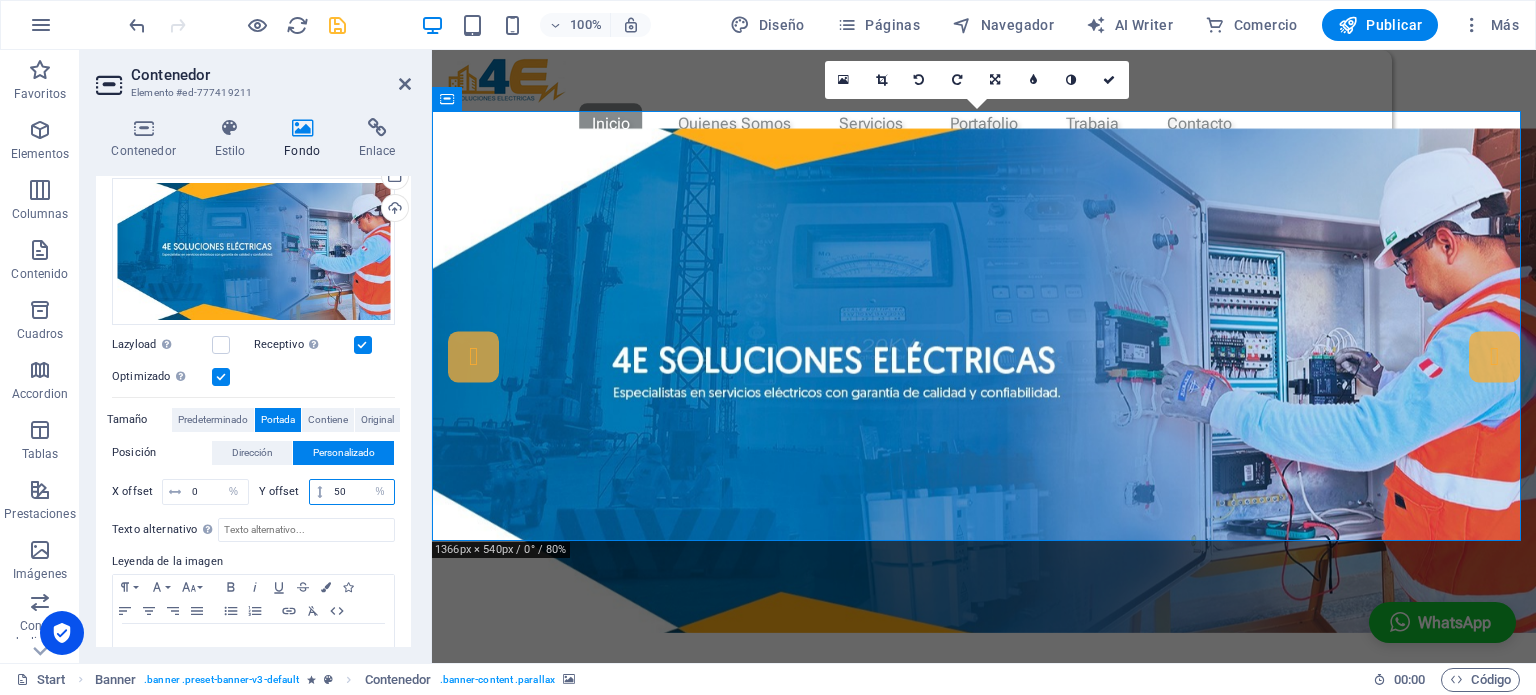 click on "50" at bounding box center [361, 492] 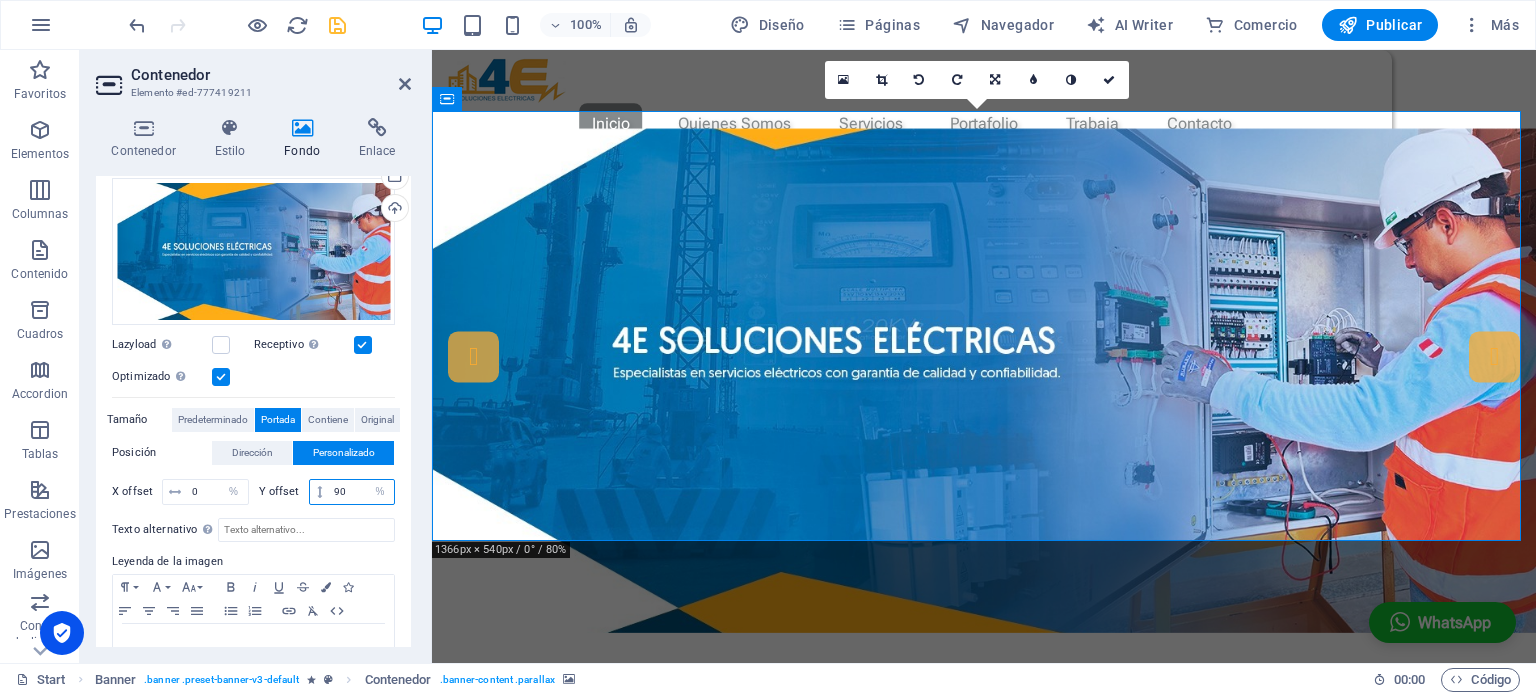 click on "90" at bounding box center [361, 492] 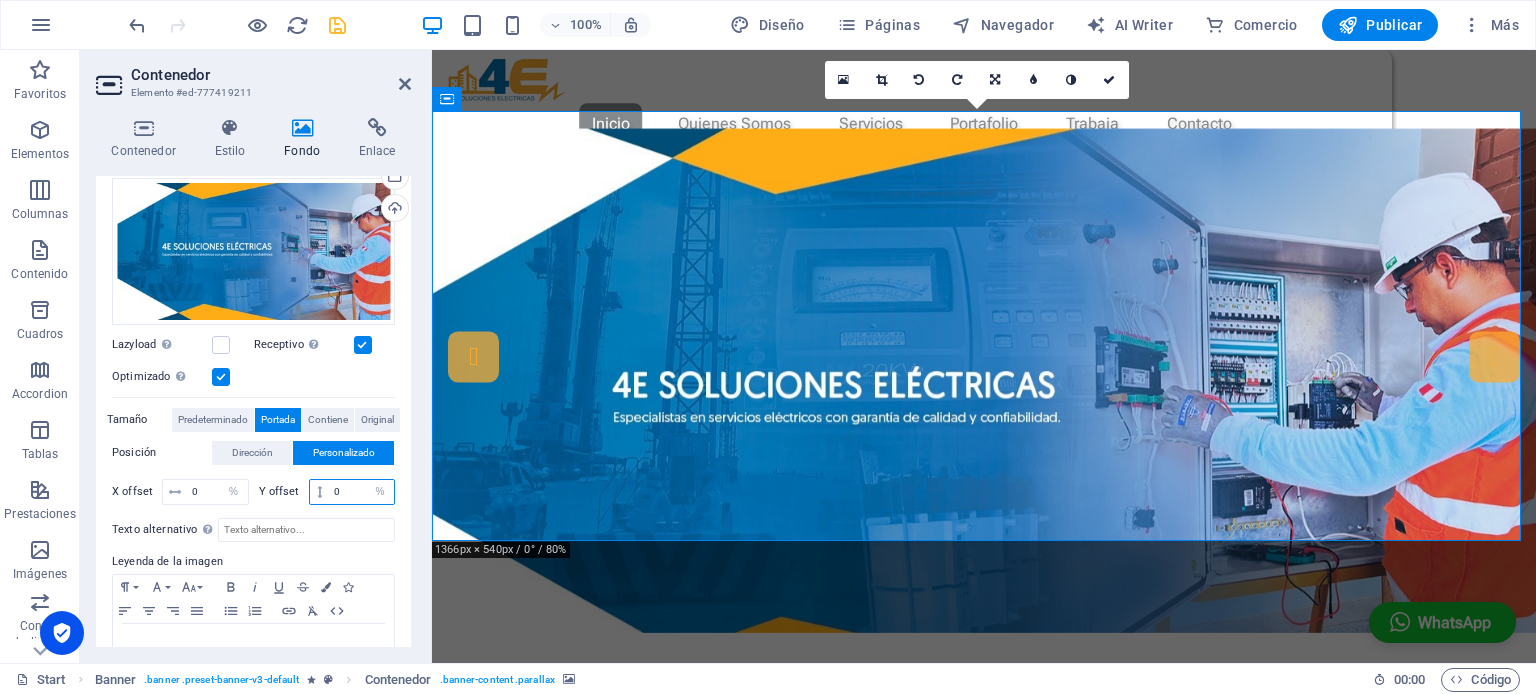 drag, startPoint x: 344, startPoint y: 487, endPoint x: 324, endPoint y: 485, distance: 20.09975 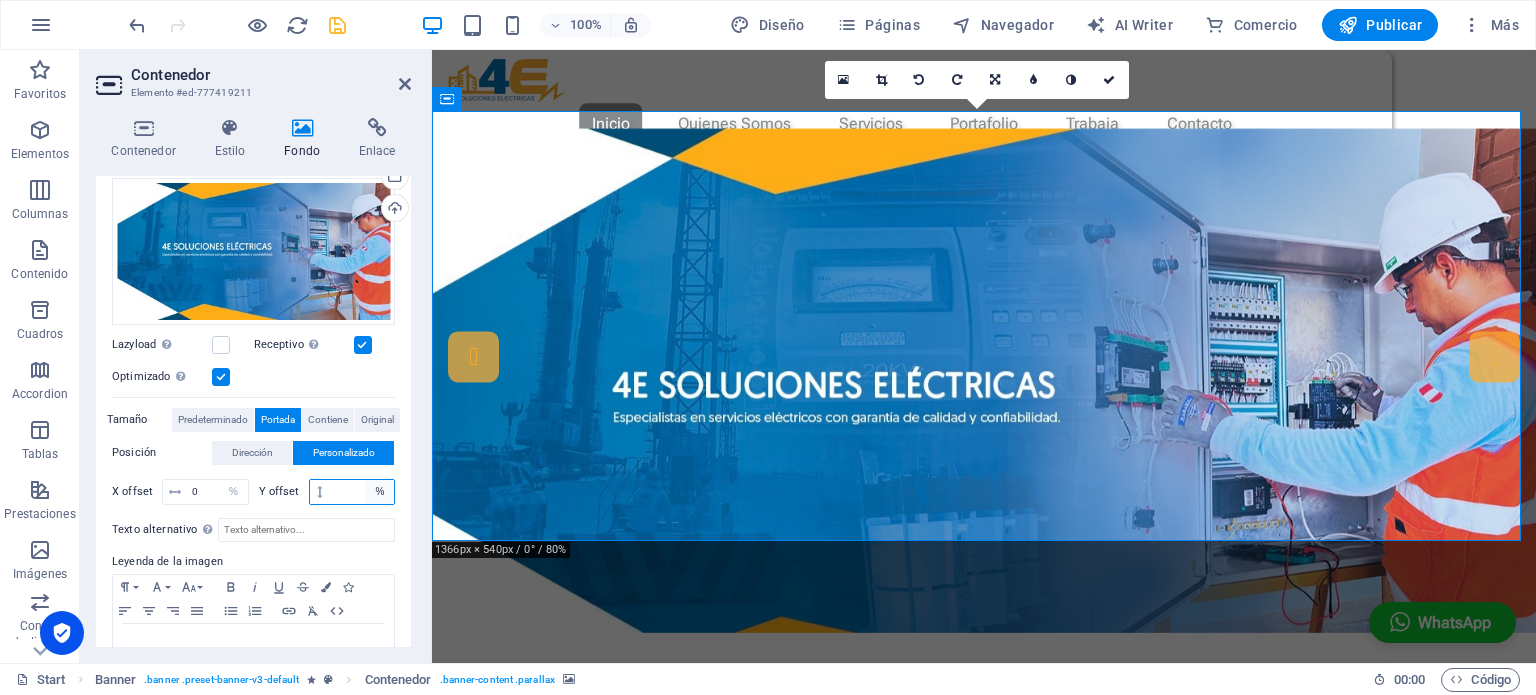 type 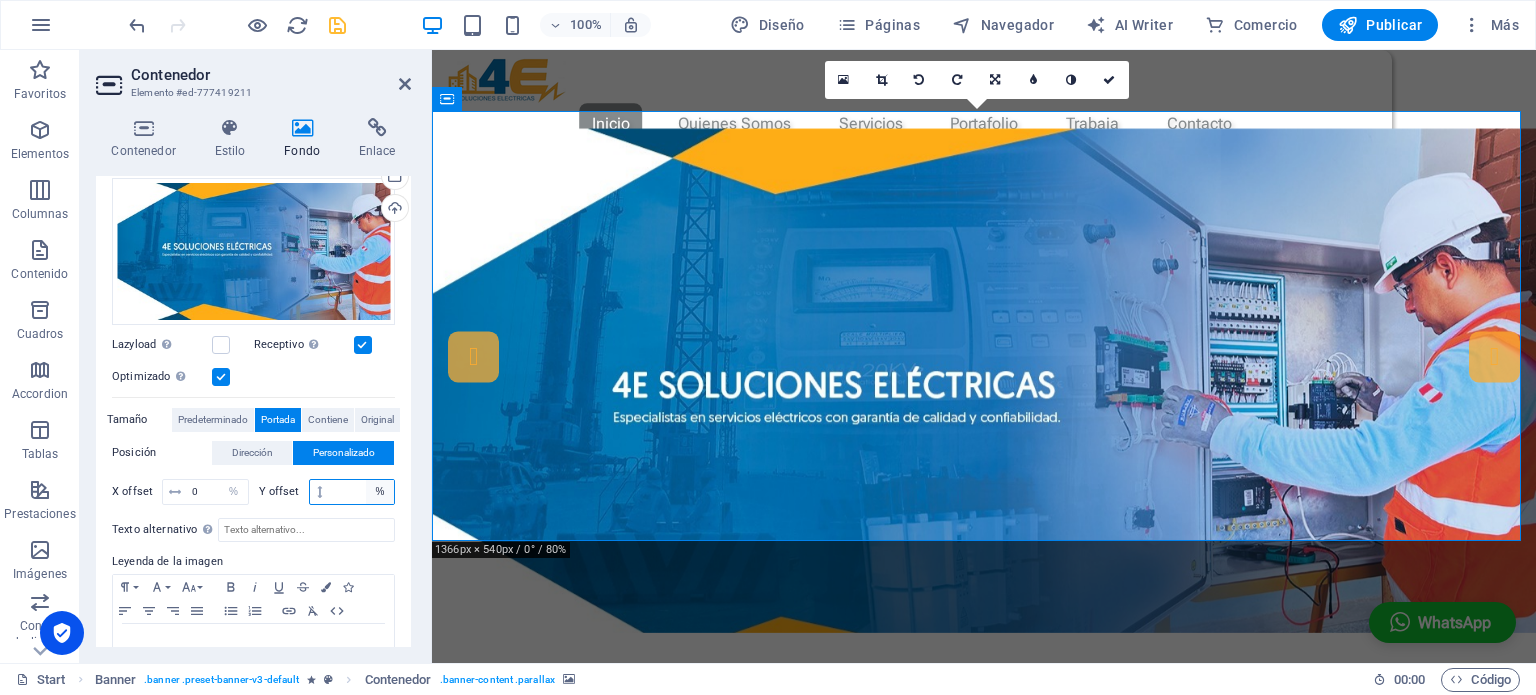 click on "px rem % vh vw" at bounding box center [380, 492] 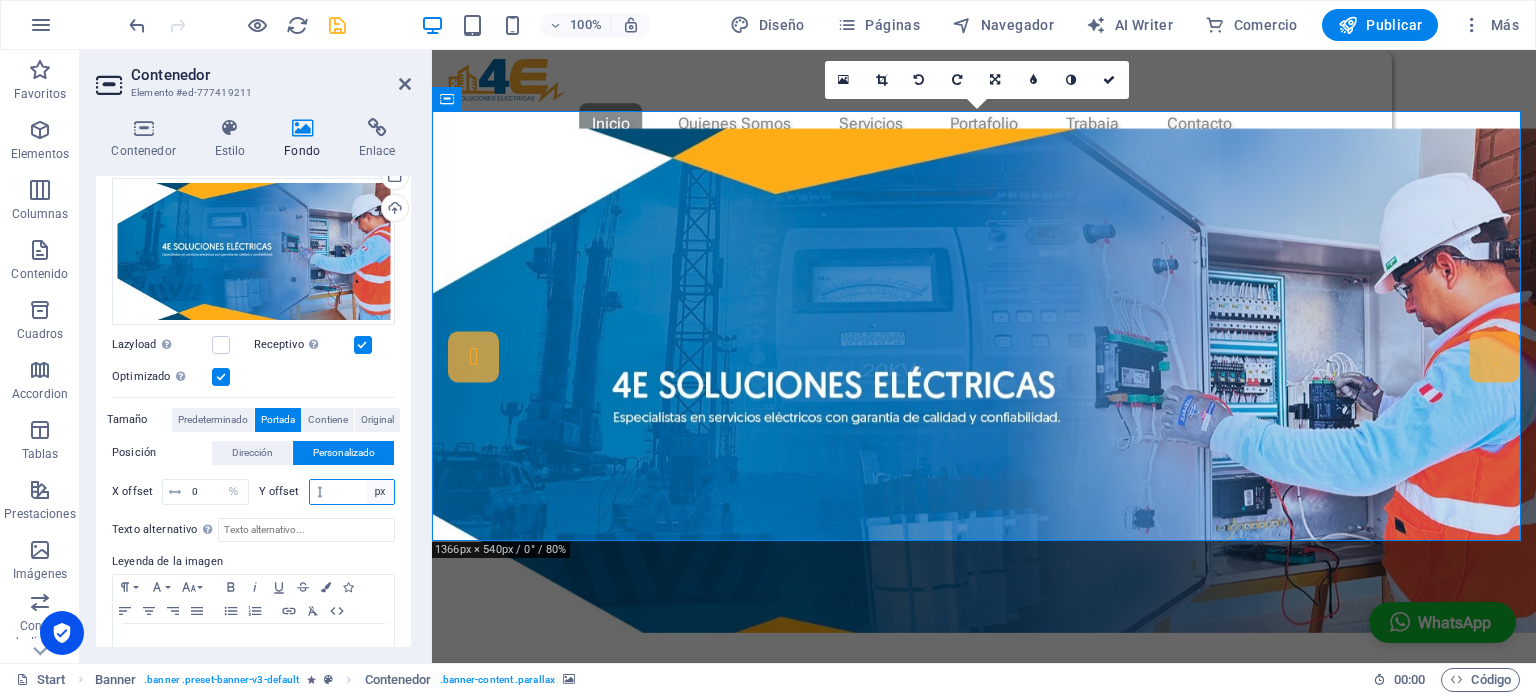 click on "px rem % vh vw" at bounding box center (380, 492) 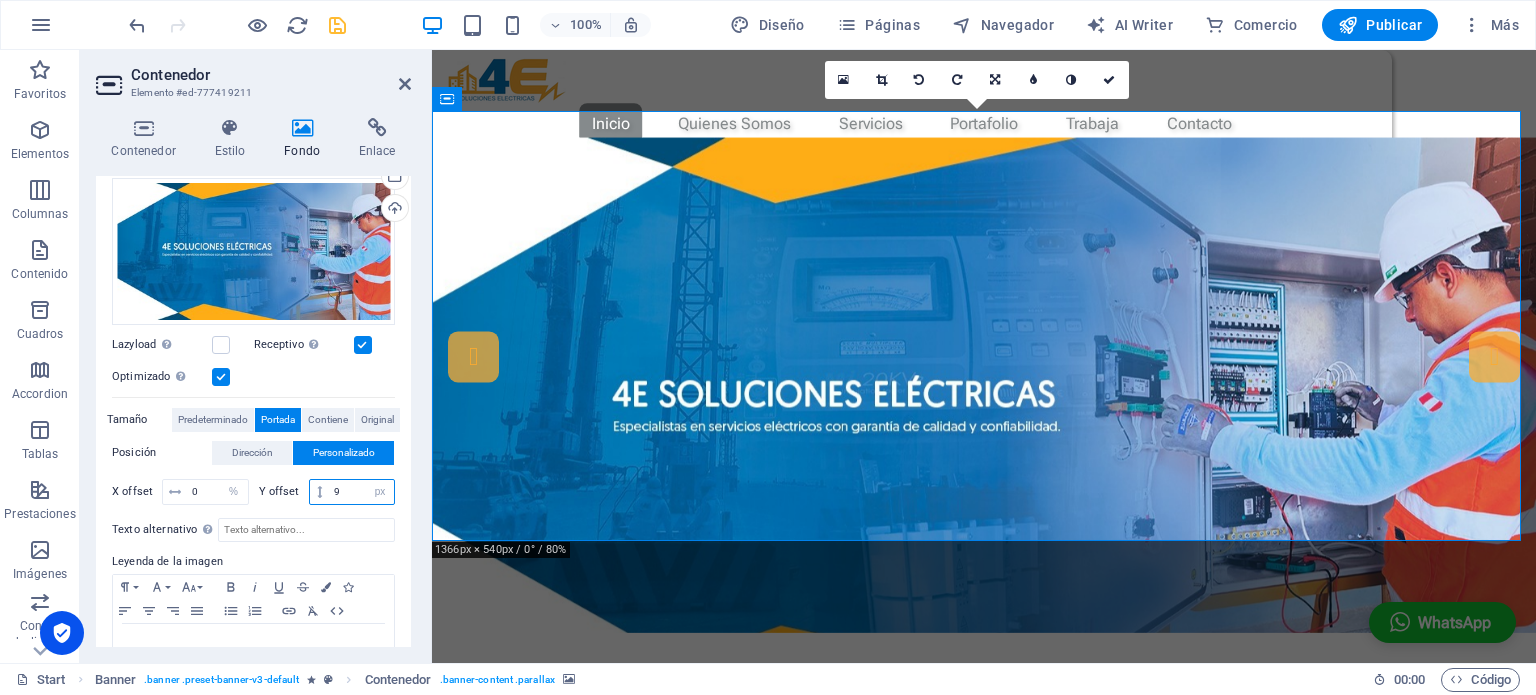 drag, startPoint x: 352, startPoint y: 491, endPoint x: 329, endPoint y: 489, distance: 23.086792 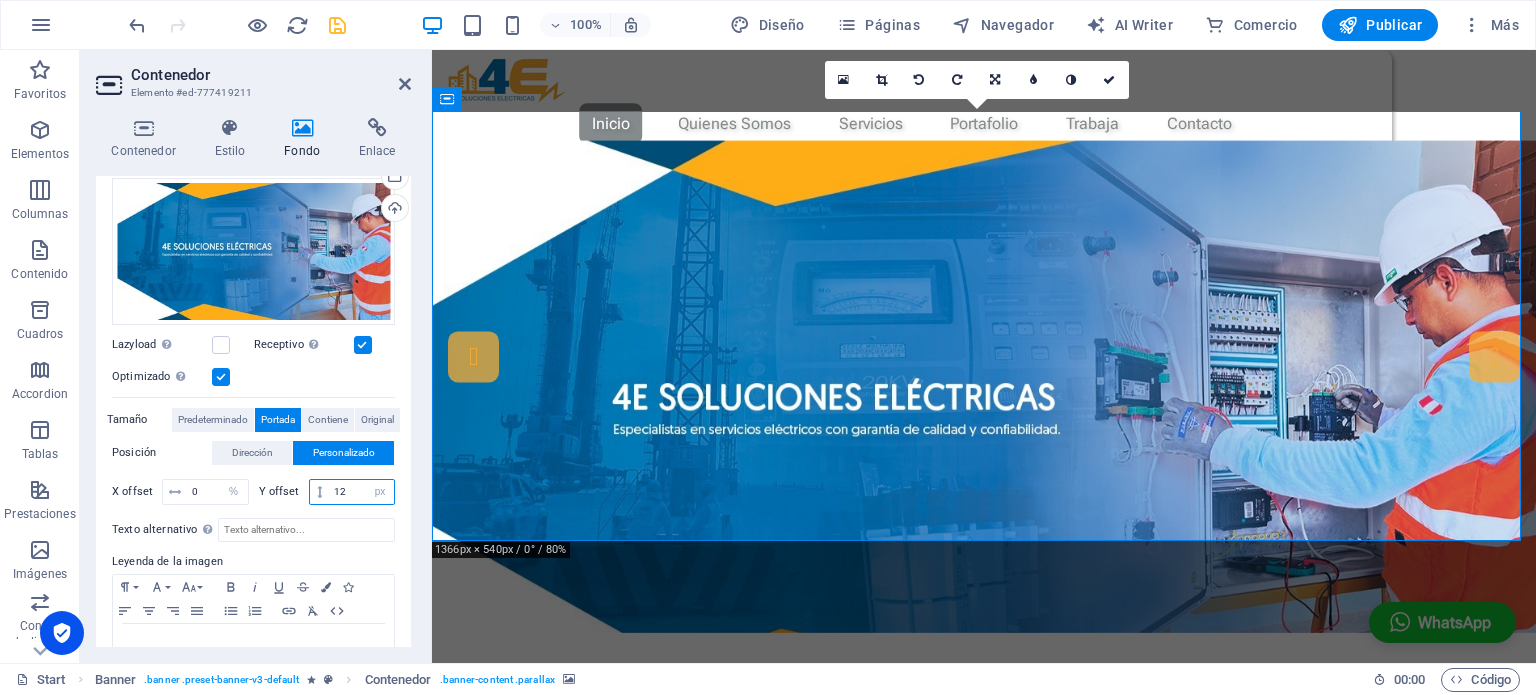 drag, startPoint x: 353, startPoint y: 491, endPoint x: 328, endPoint y: 491, distance: 25 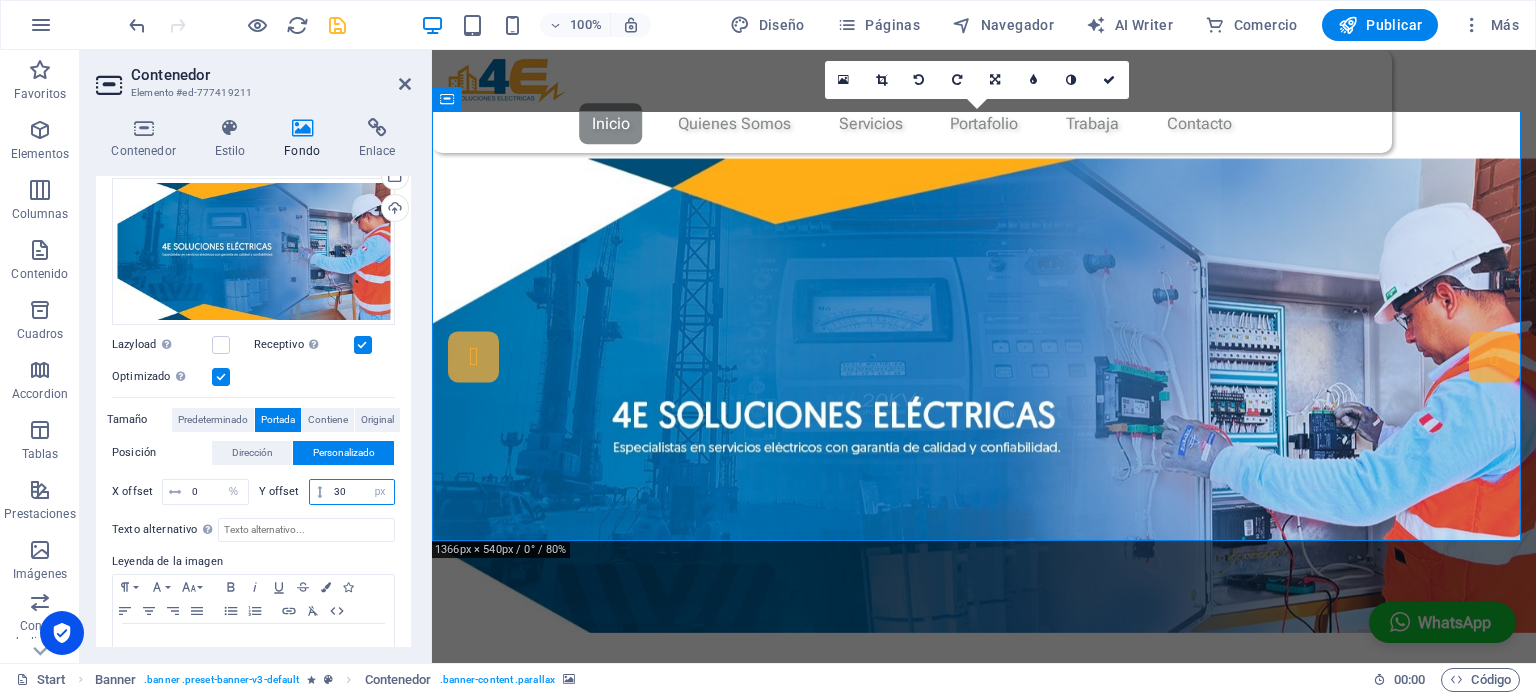 click on "30" at bounding box center [361, 492] 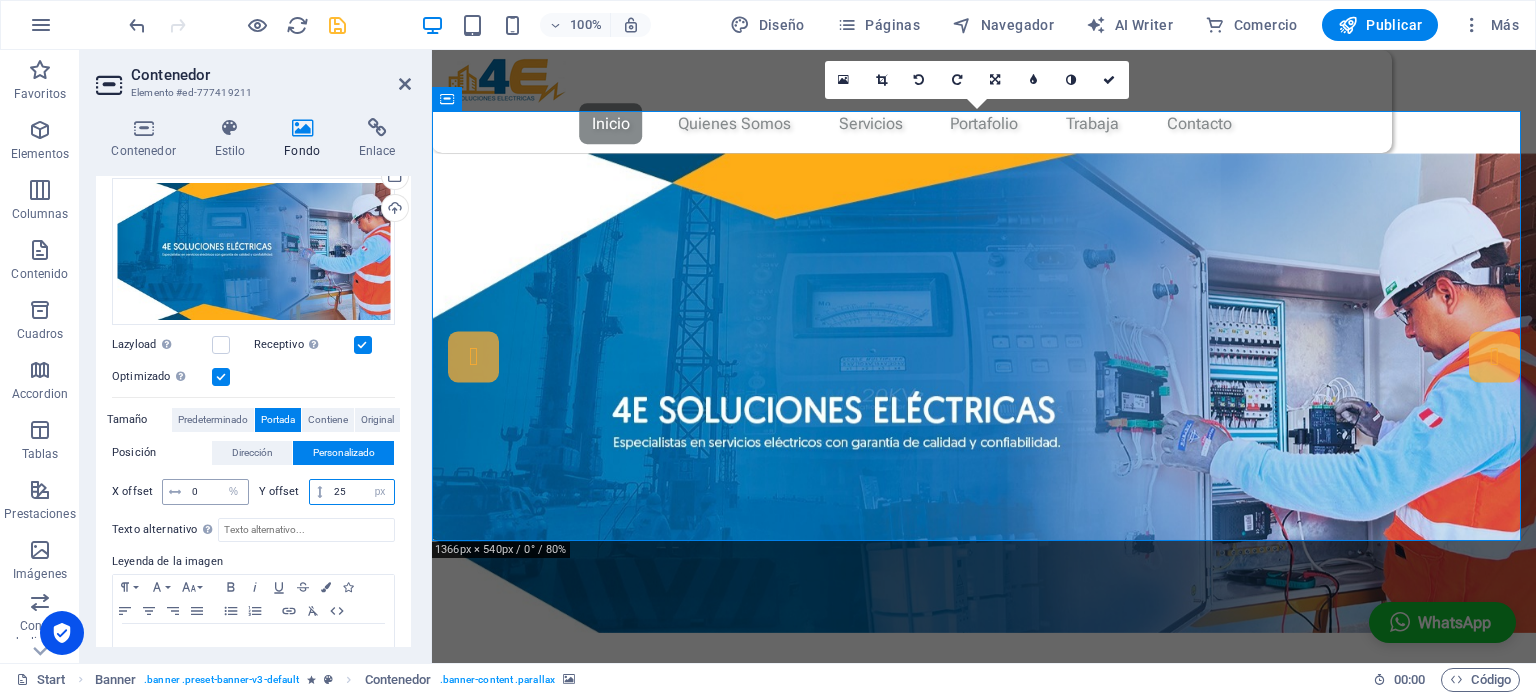 type on "25" 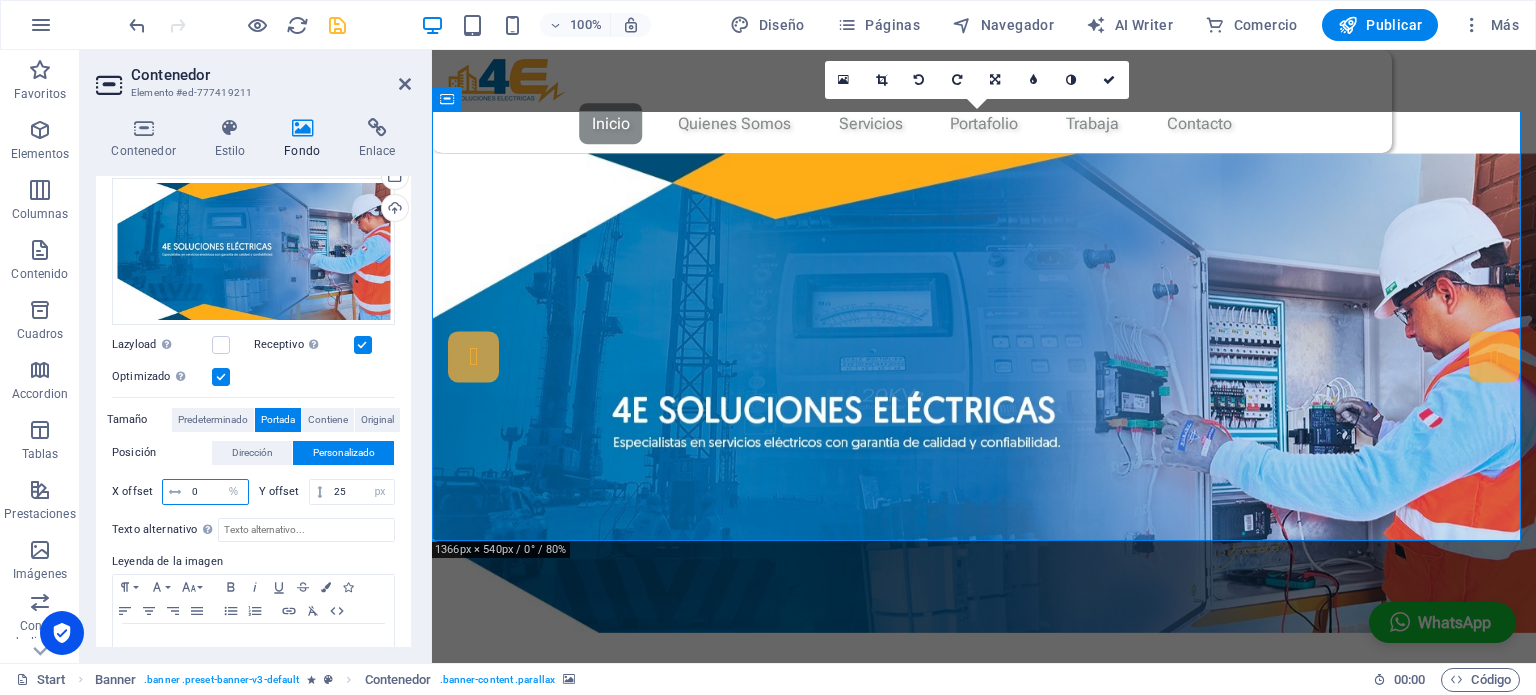 click on "0" at bounding box center (217, 492) 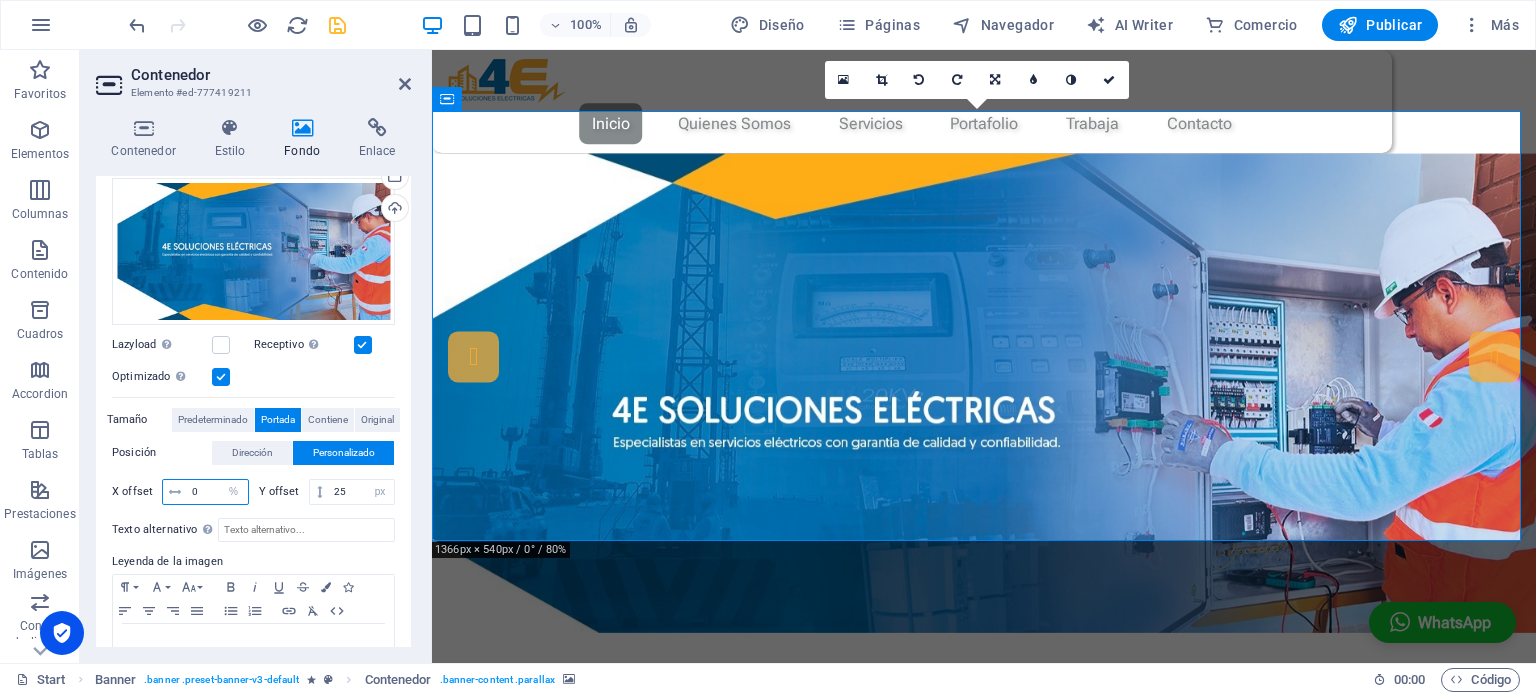 drag, startPoint x: 208, startPoint y: 493, endPoint x: 189, endPoint y: 494, distance: 19.026299 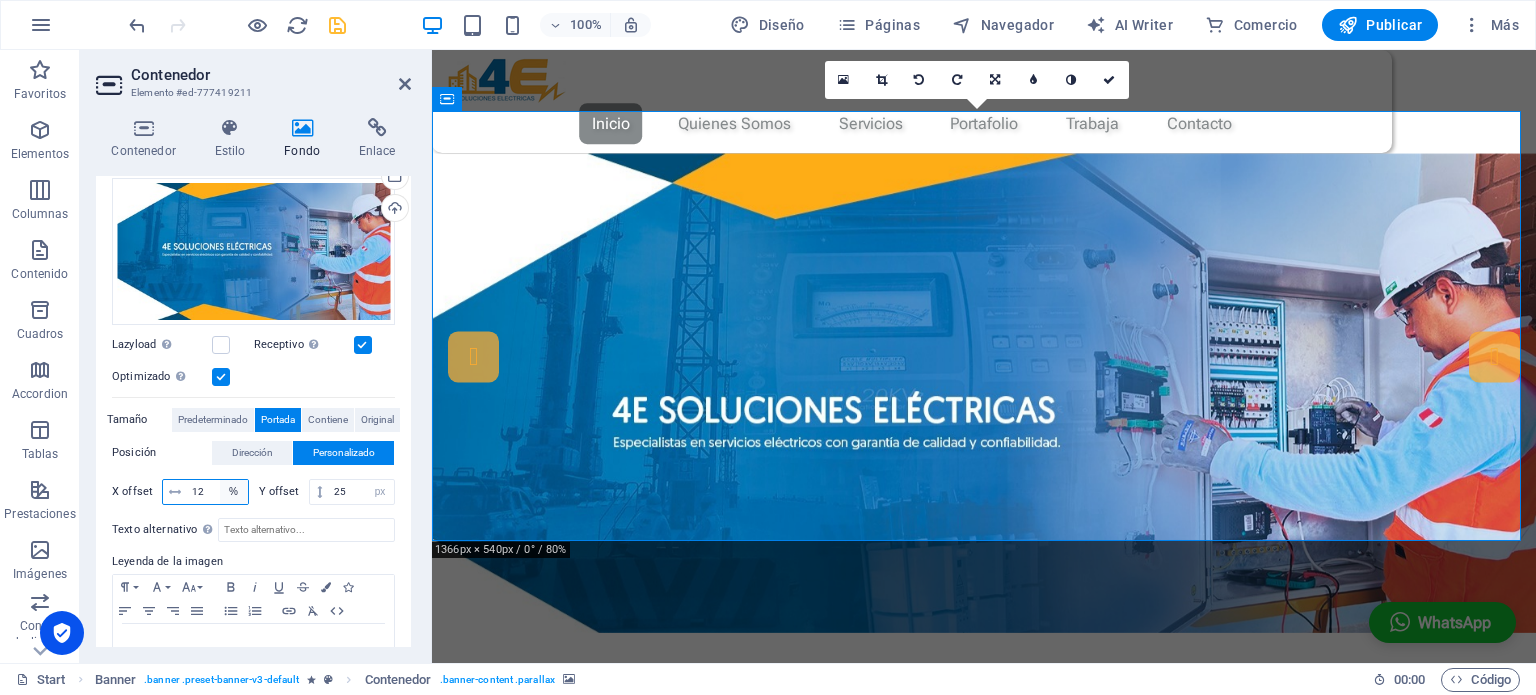 type on "12" 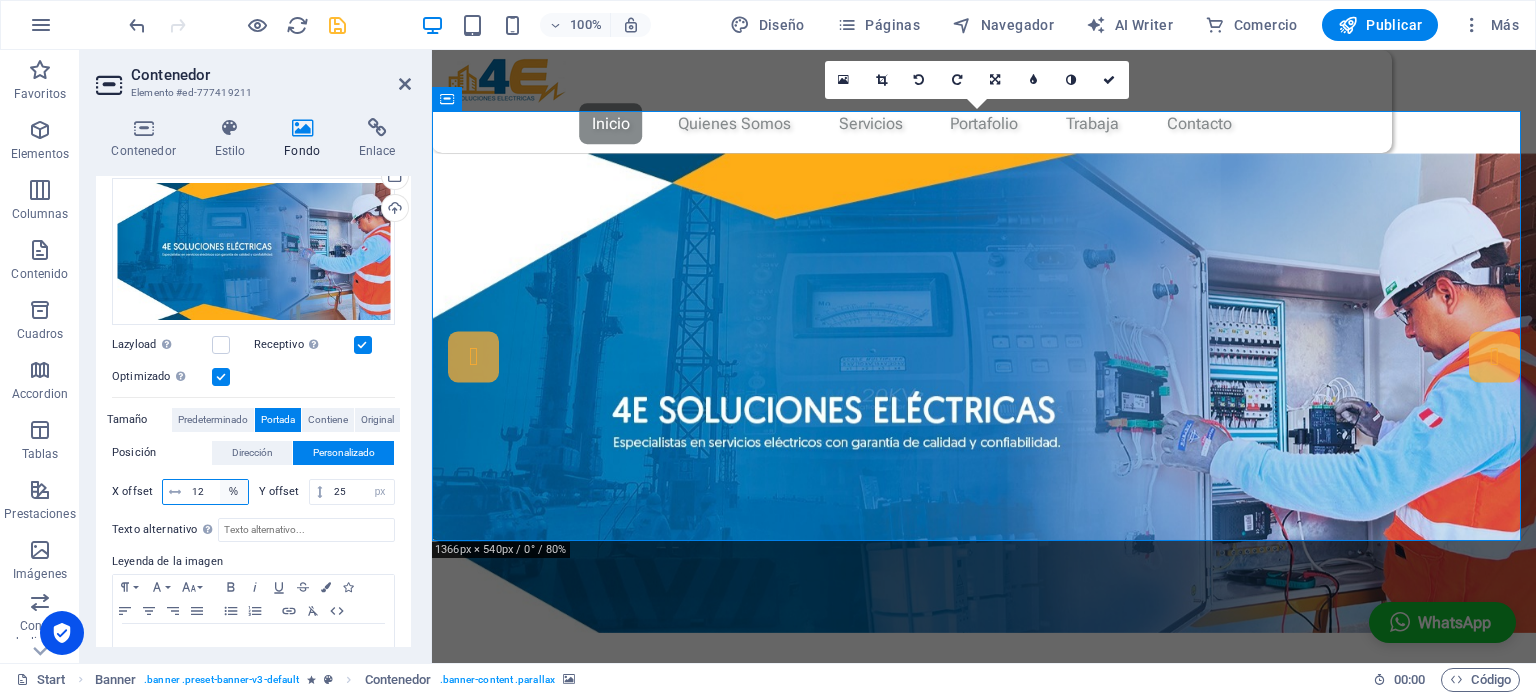 click on "px rem % vh vw" at bounding box center (234, 492) 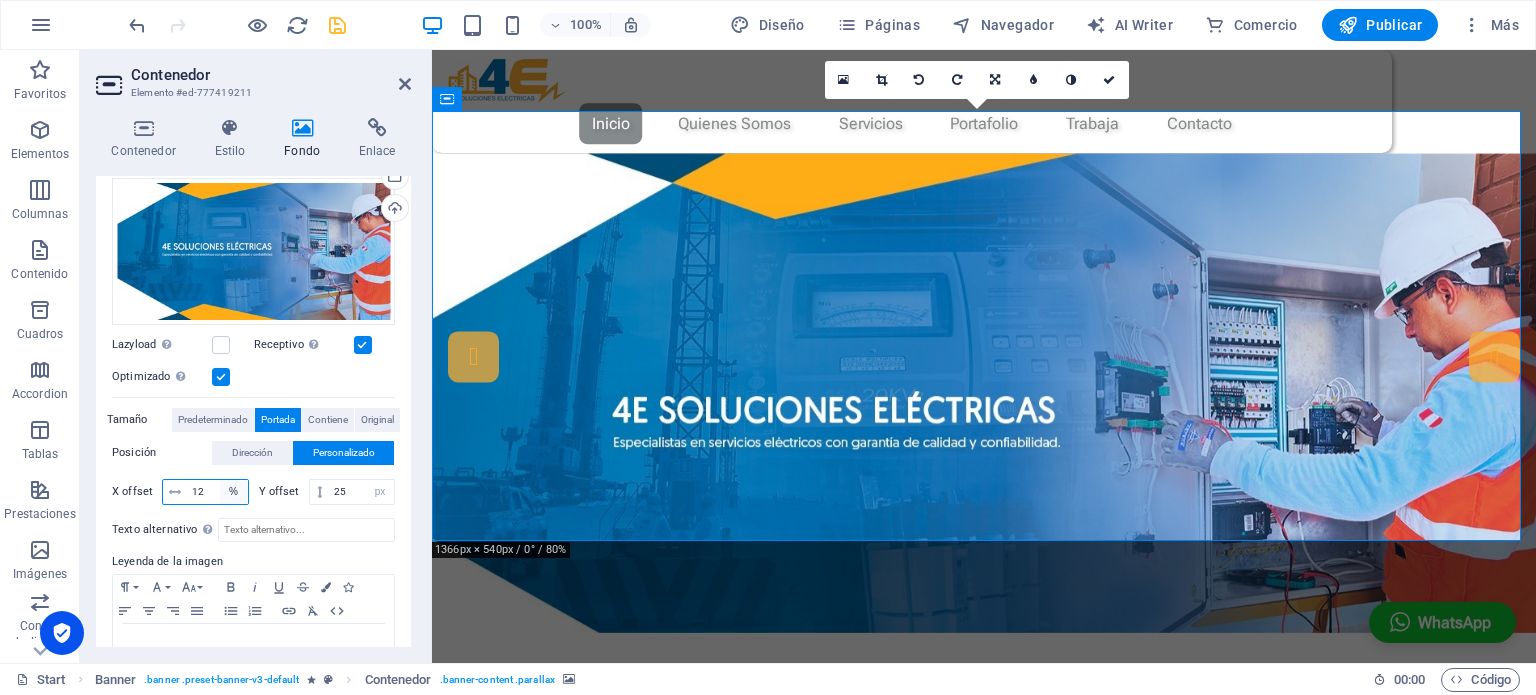 select on "px" 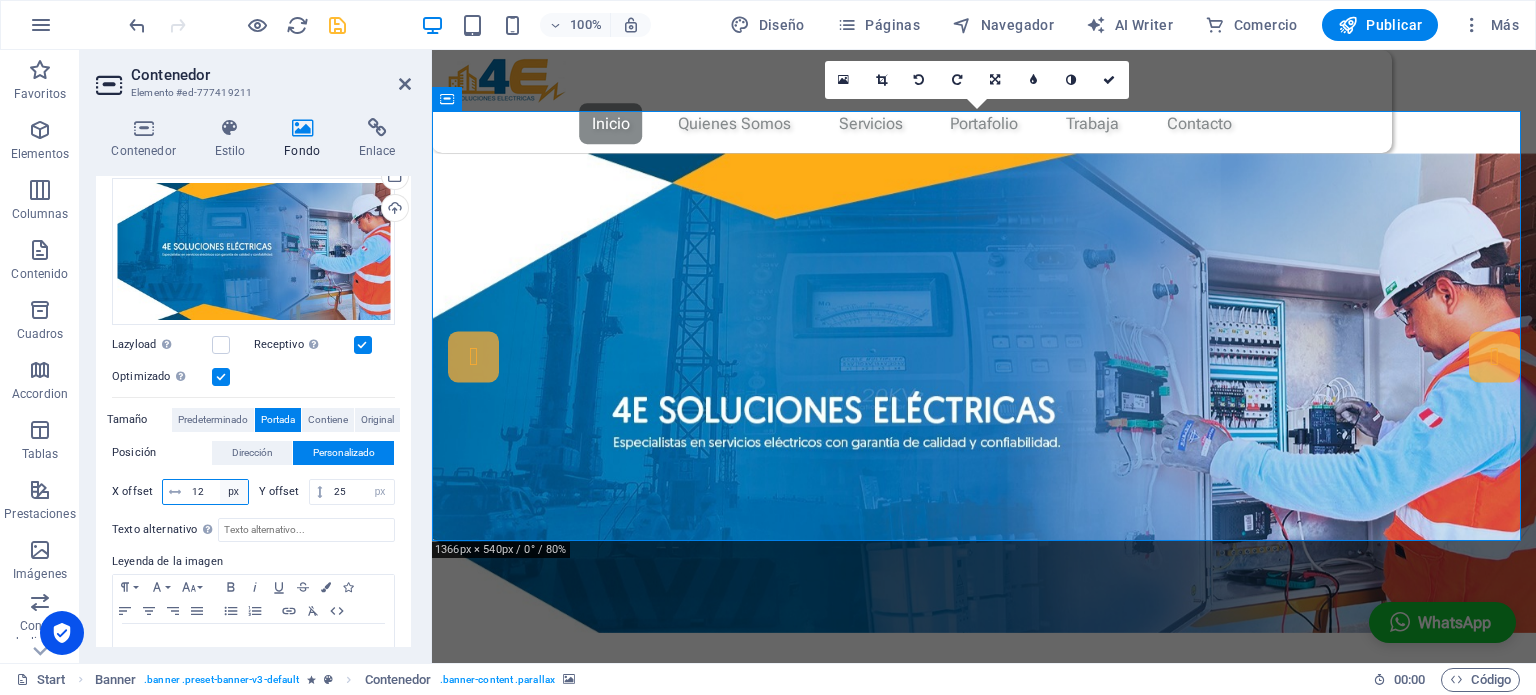 click on "px rem % vh vw" at bounding box center [234, 492] 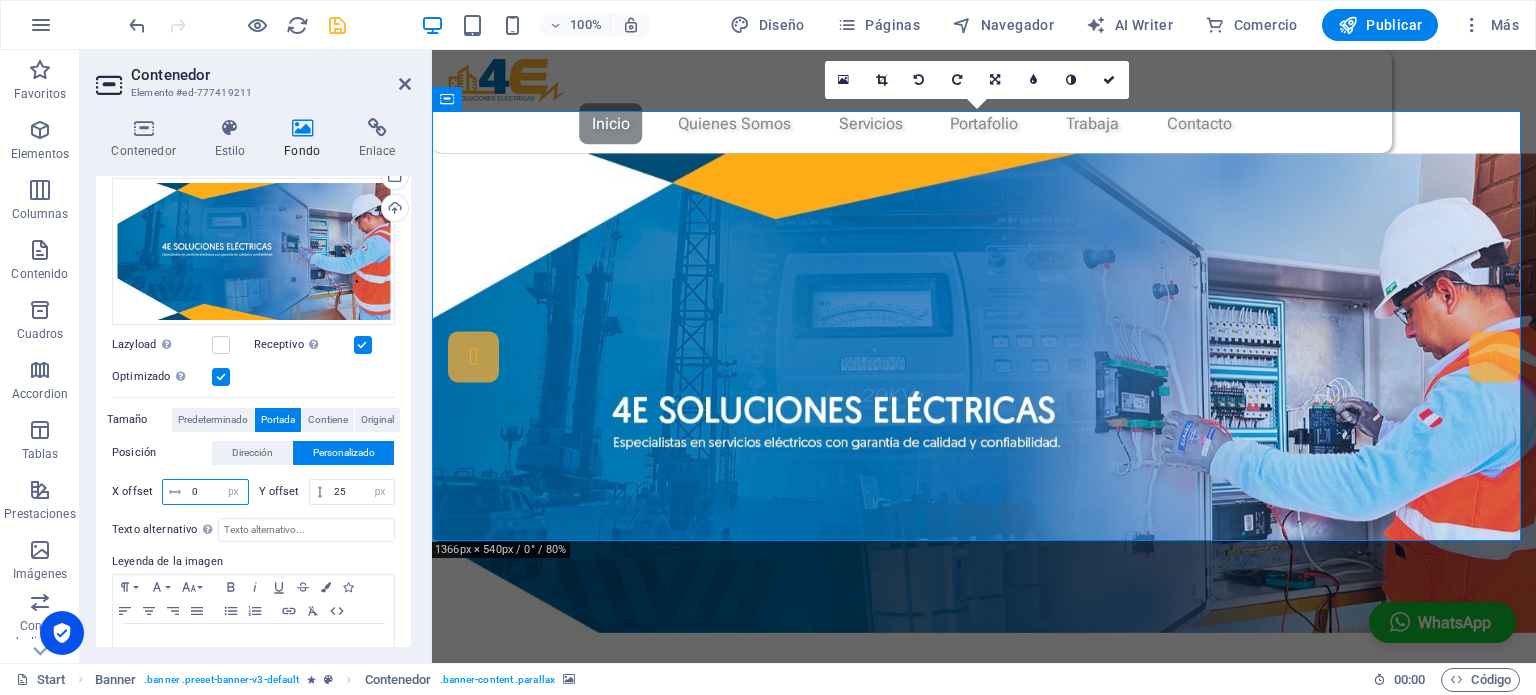 type on "0" 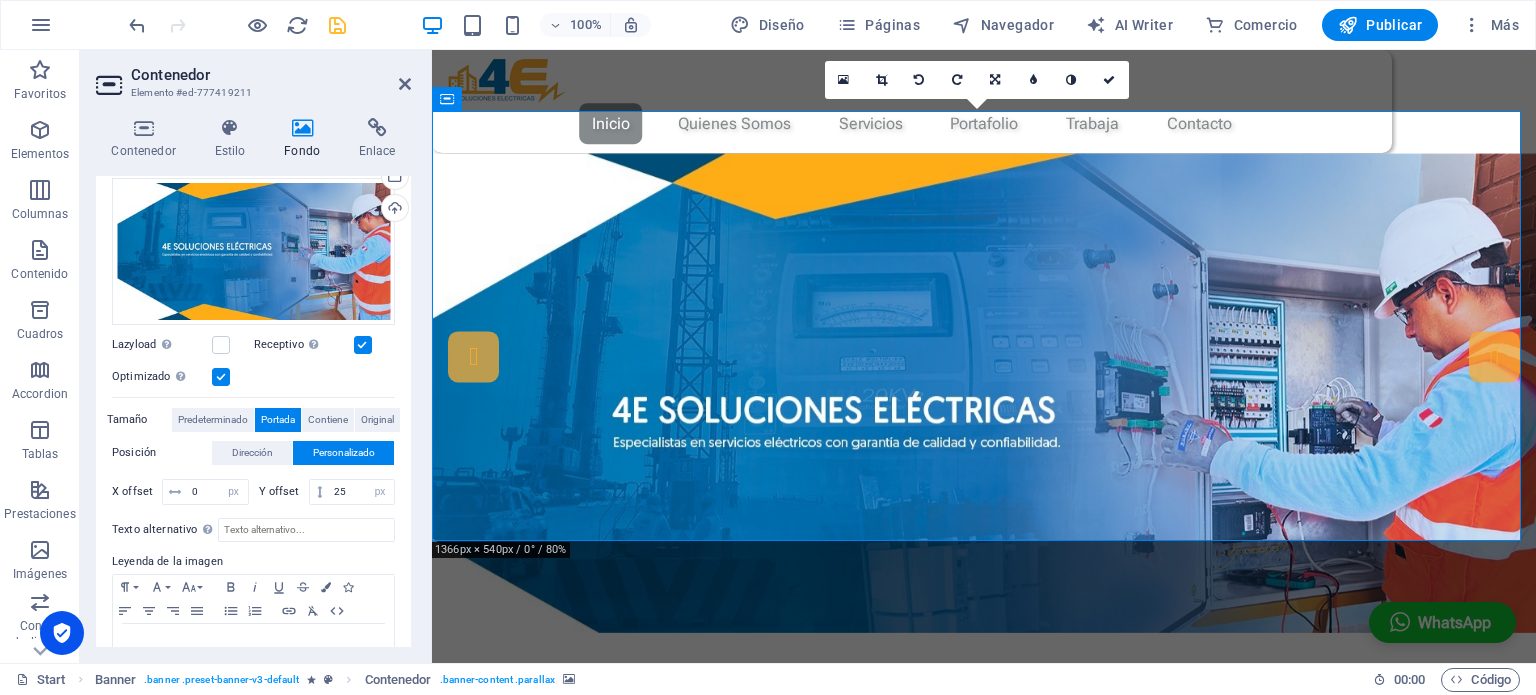 click on "Texto alternativo El texto alternativo es usado por aquellos dispositivos que no pueden mostrar imágenes (por ejemplo, motores de búsqueda de imágenes) y debería añadirse a cada imagen para así mejorar la accesibilidad al sitio web. Leyenda de la imagen Paragraph Format Normal Heading 1 Heading 2 Heading 3 Heading 4 Heading 5 Heading 6 Code Font Family Arial [US_STATE] Impact Tahoma Times New [PERSON_NAME] Verdana Font Size 8 9 10 11 12 14 18 24 30 36 48 60 72 96 Bold Italic Underline Strikethrough Colors Icons Align Left Align Center Align Right Align Justify Unordered List Ordered List Insert Link Clear Formatting HTML" at bounding box center [253, 598] 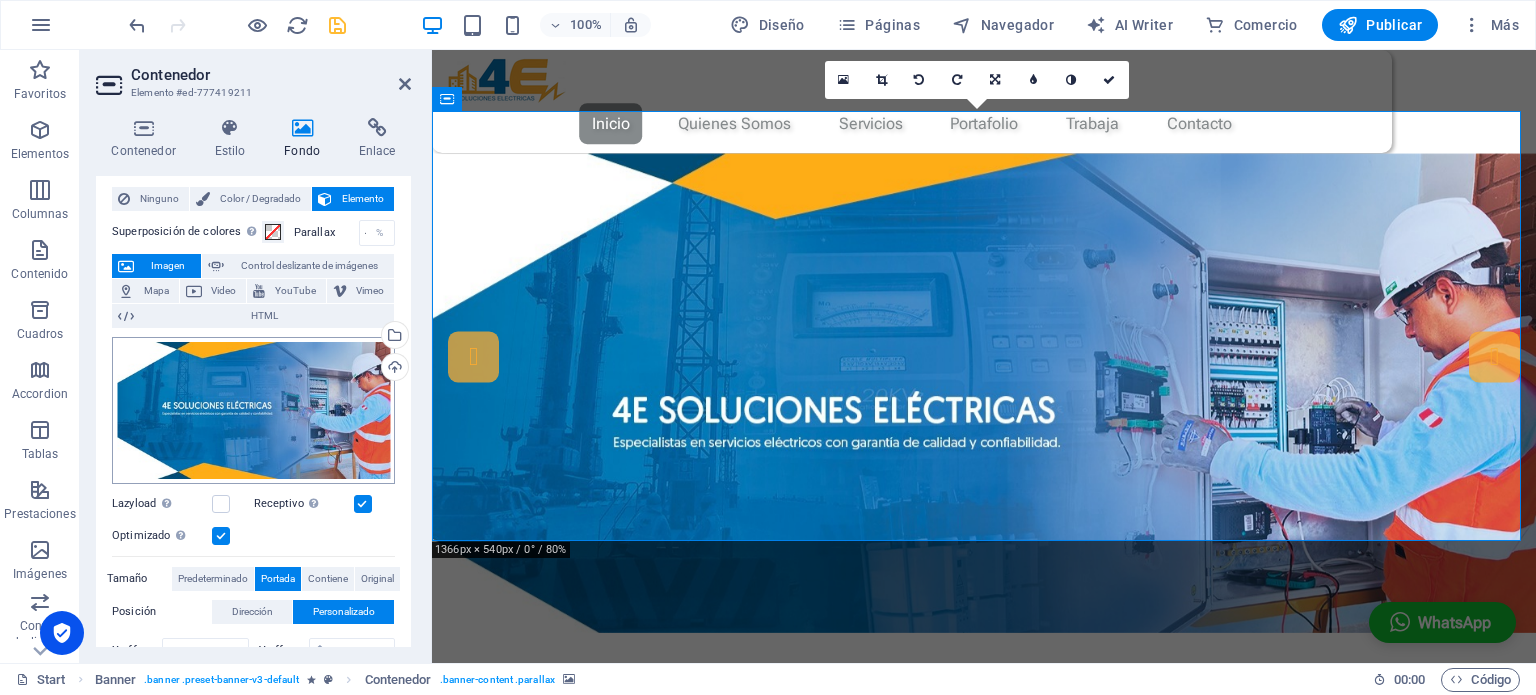 scroll, scrollTop: 0, scrollLeft: 0, axis: both 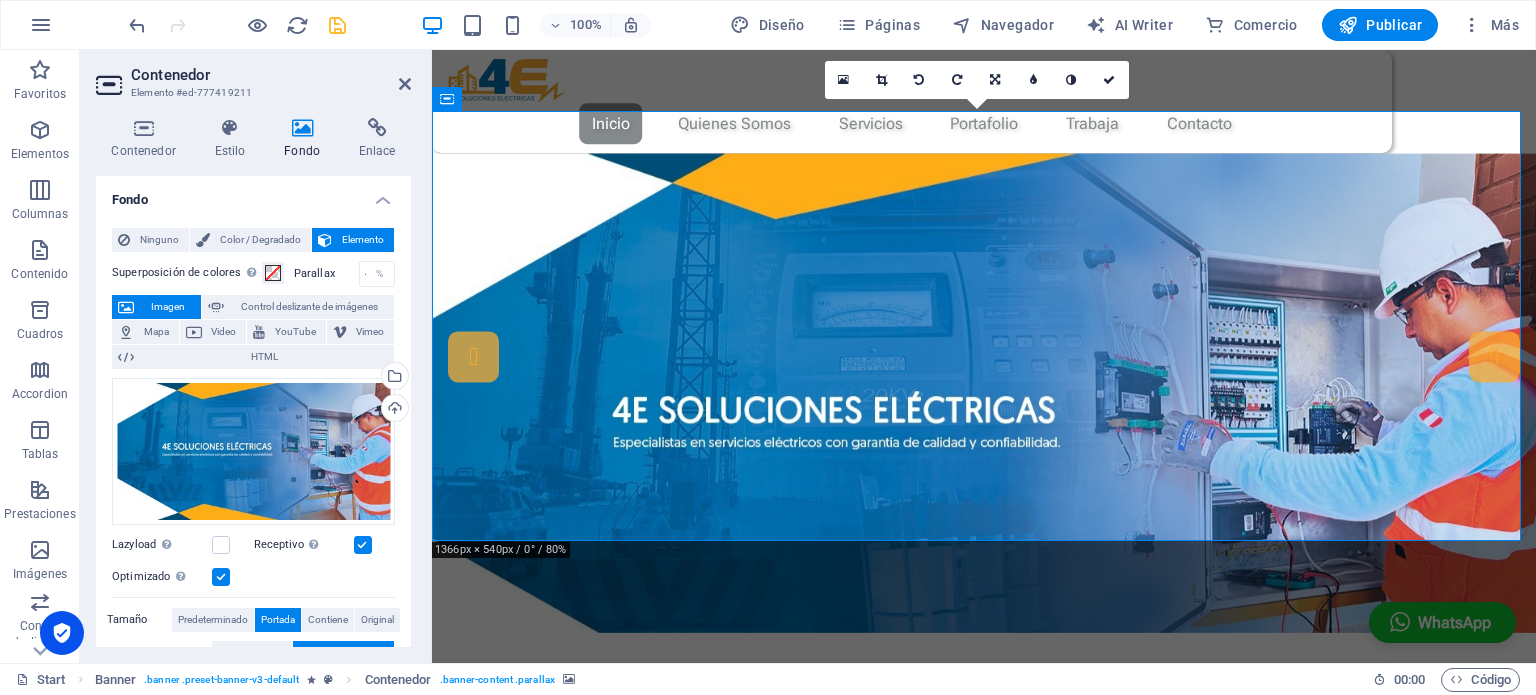 click at bounding box center (337, 25) 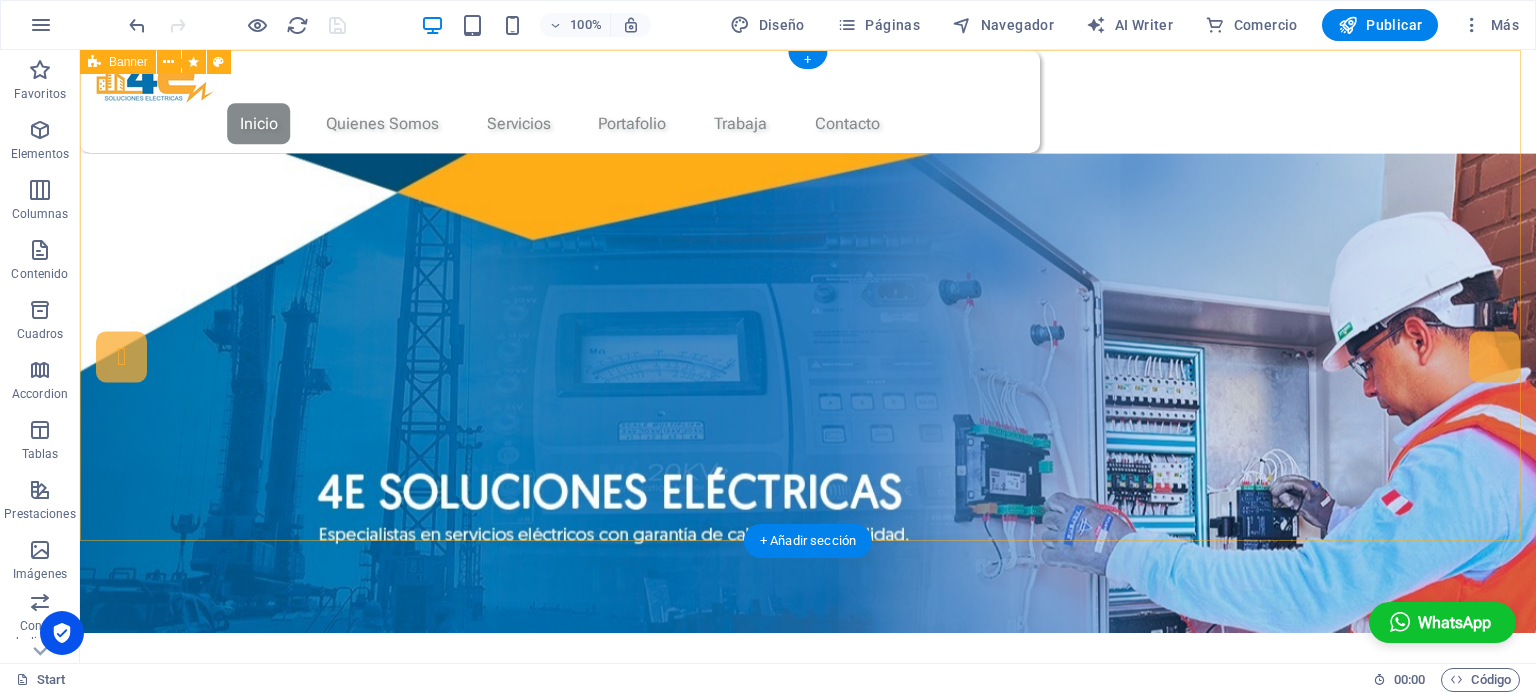 click at bounding box center [808, 380] 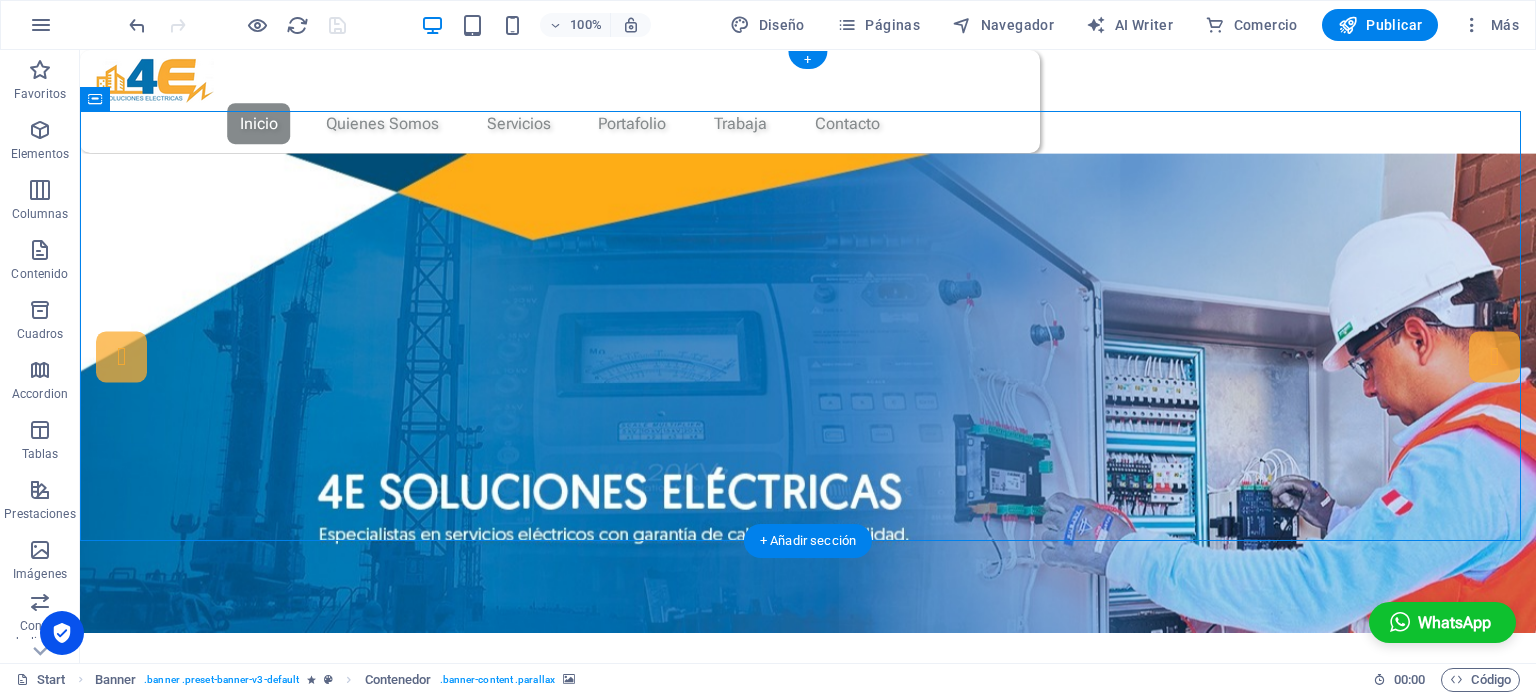 click at bounding box center [808, 380] 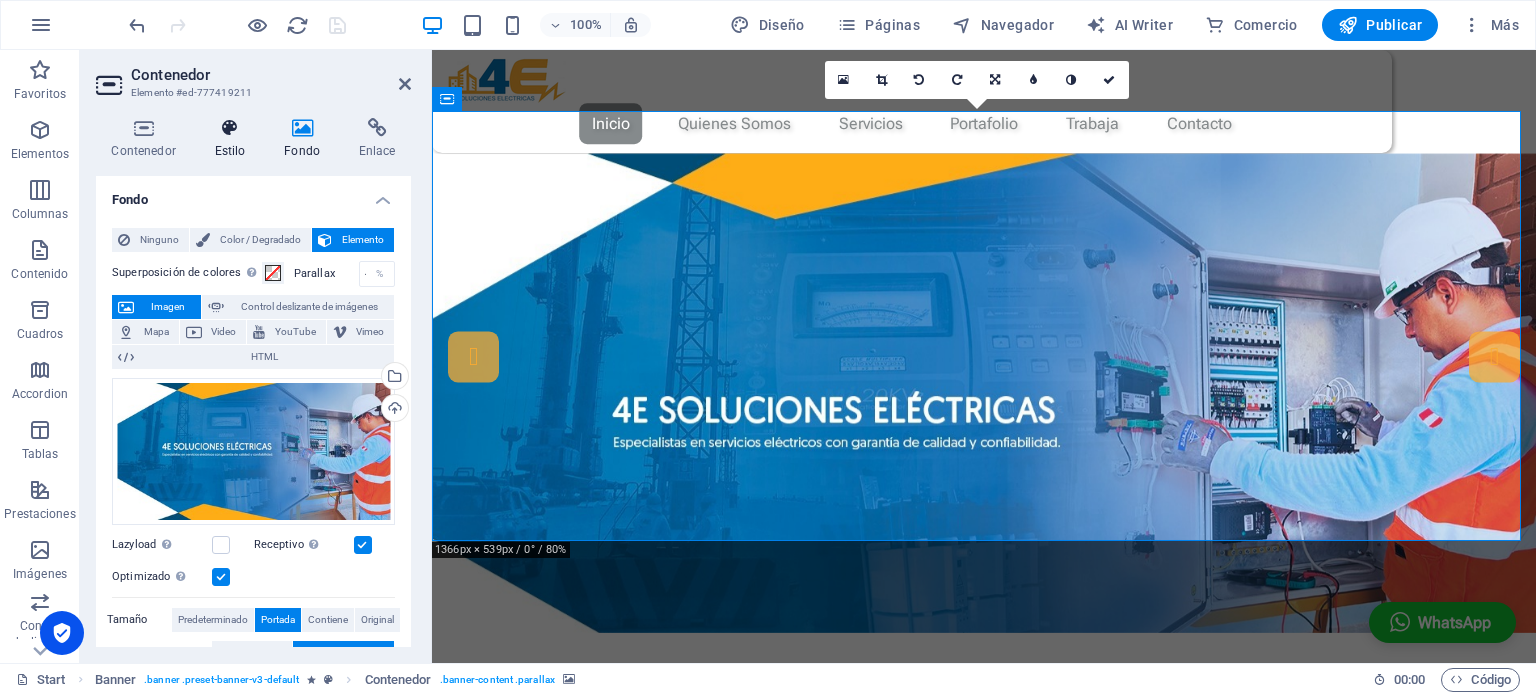 click on "Estilo" at bounding box center [234, 139] 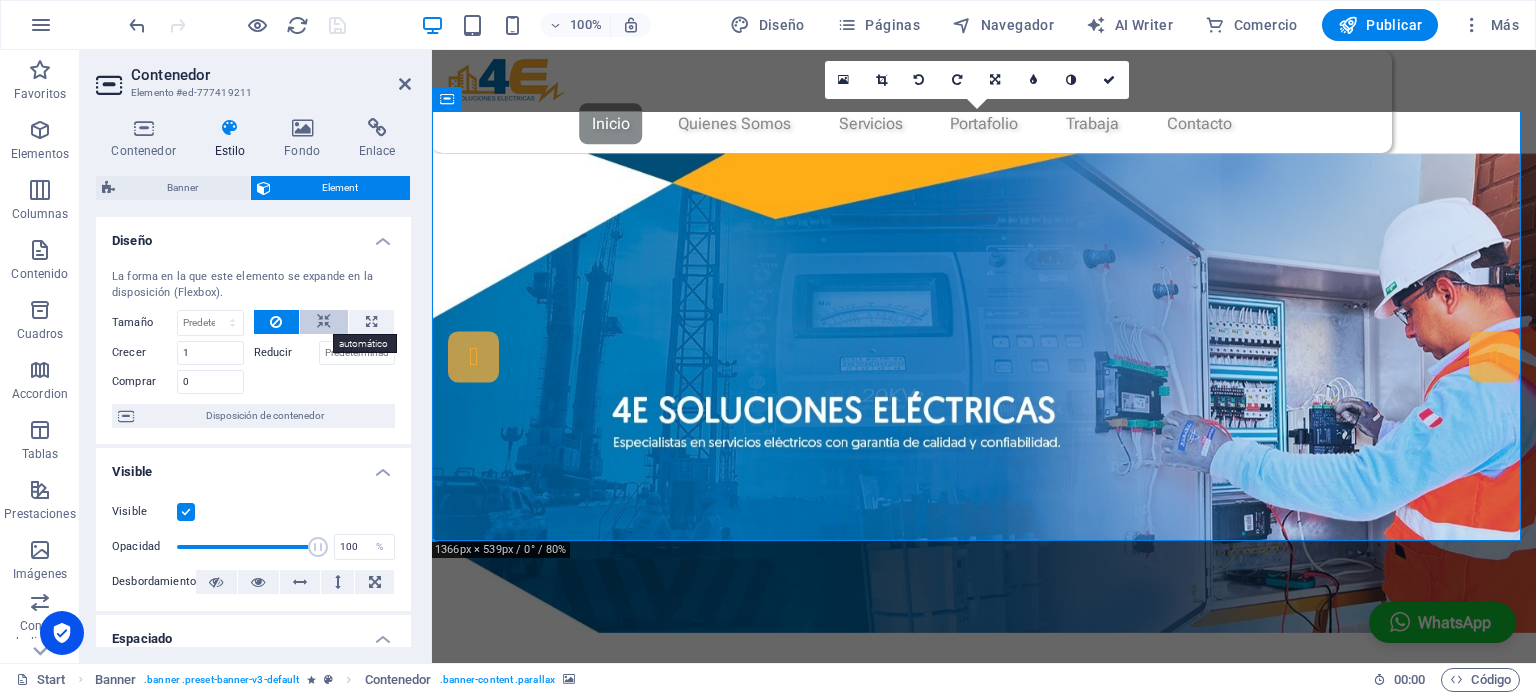click at bounding box center [324, 322] 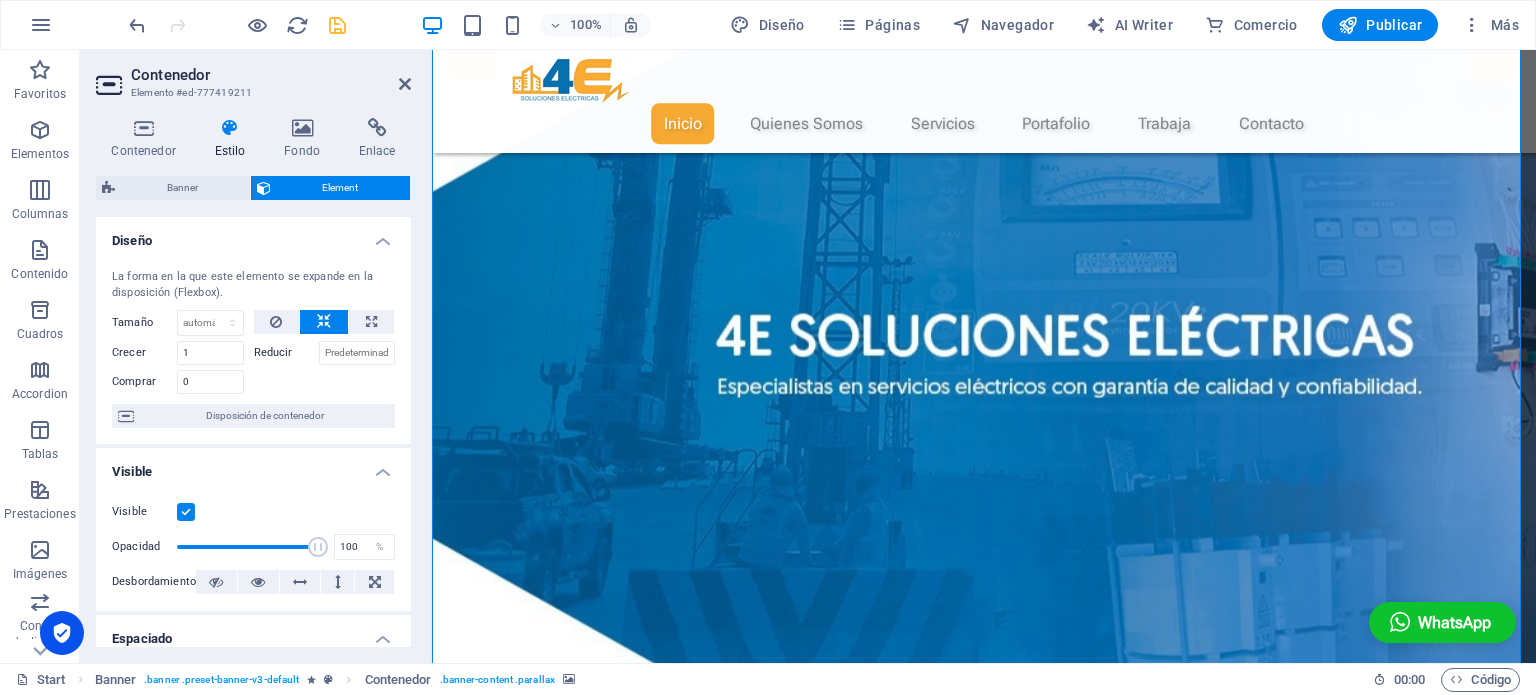 scroll, scrollTop: 500, scrollLeft: 0, axis: vertical 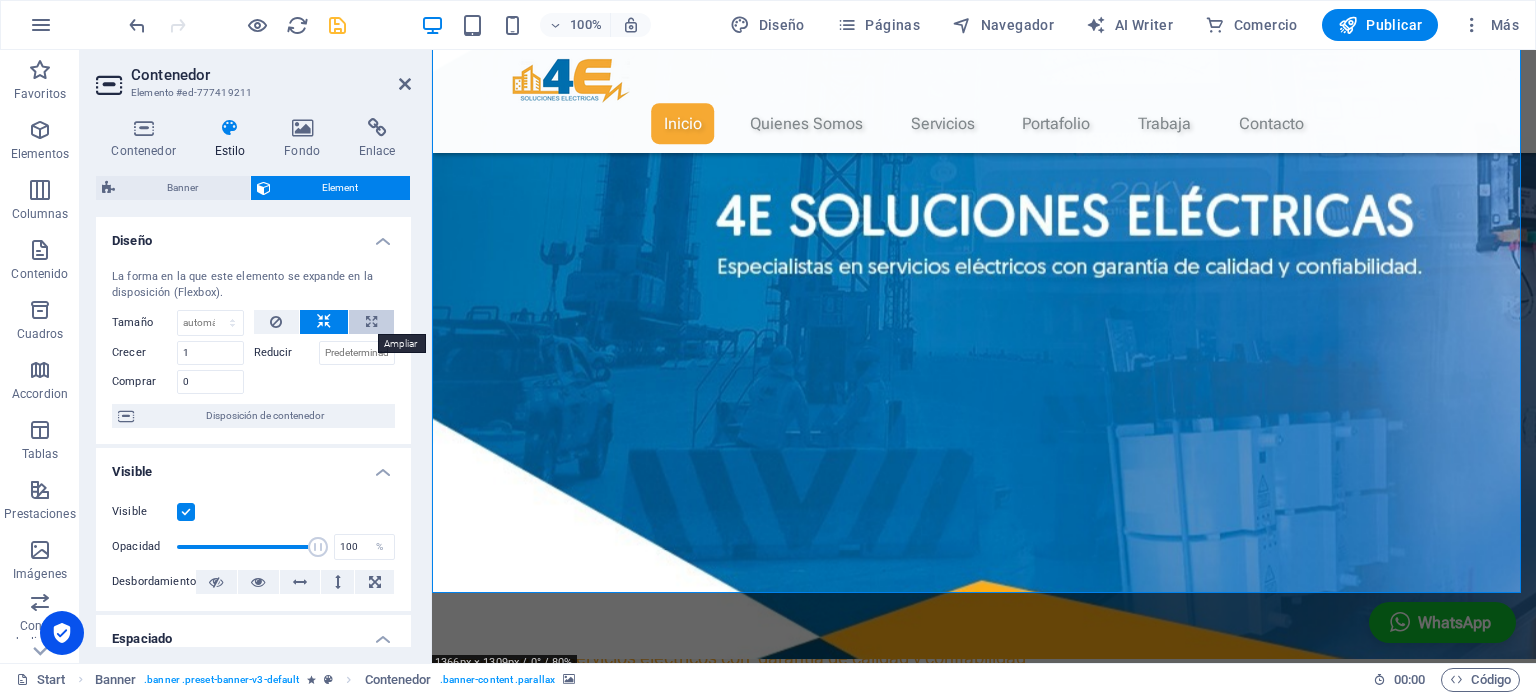click at bounding box center [371, 322] 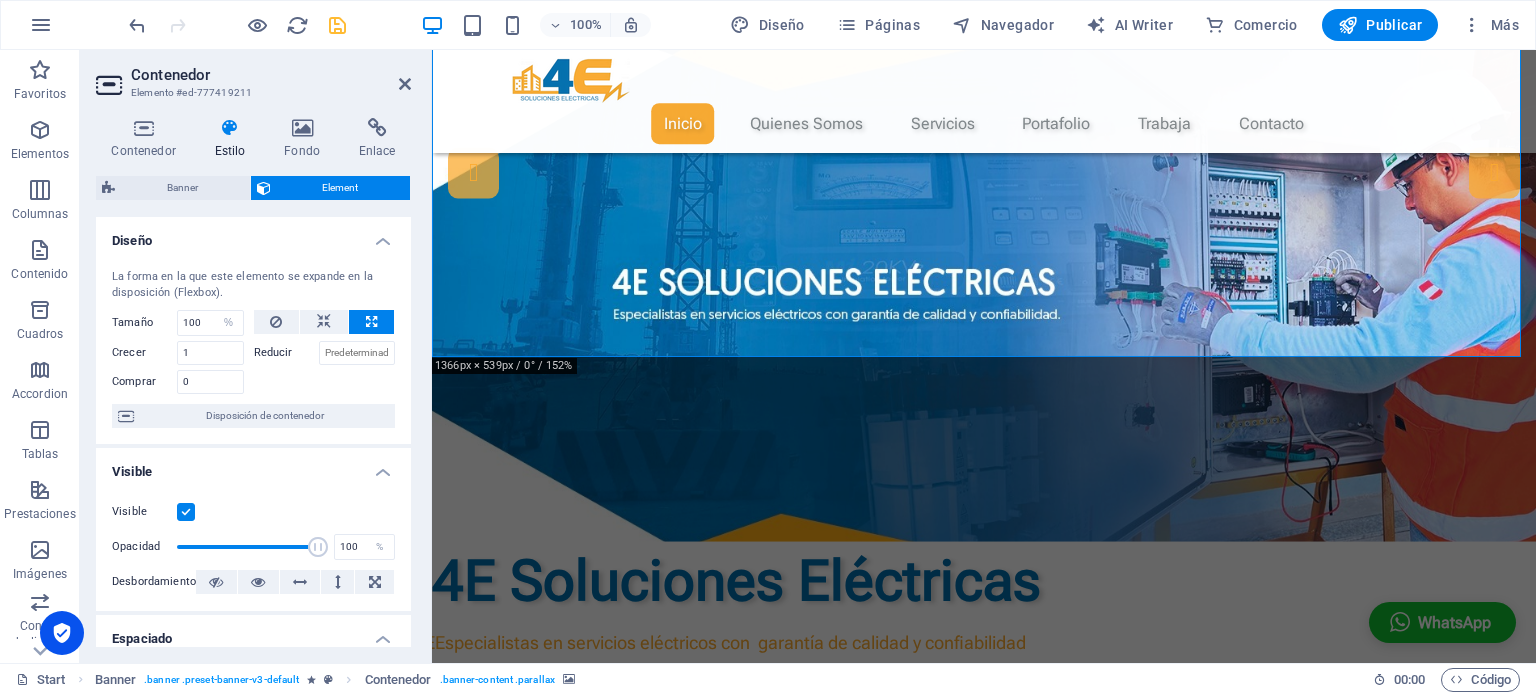 scroll, scrollTop: 0, scrollLeft: 0, axis: both 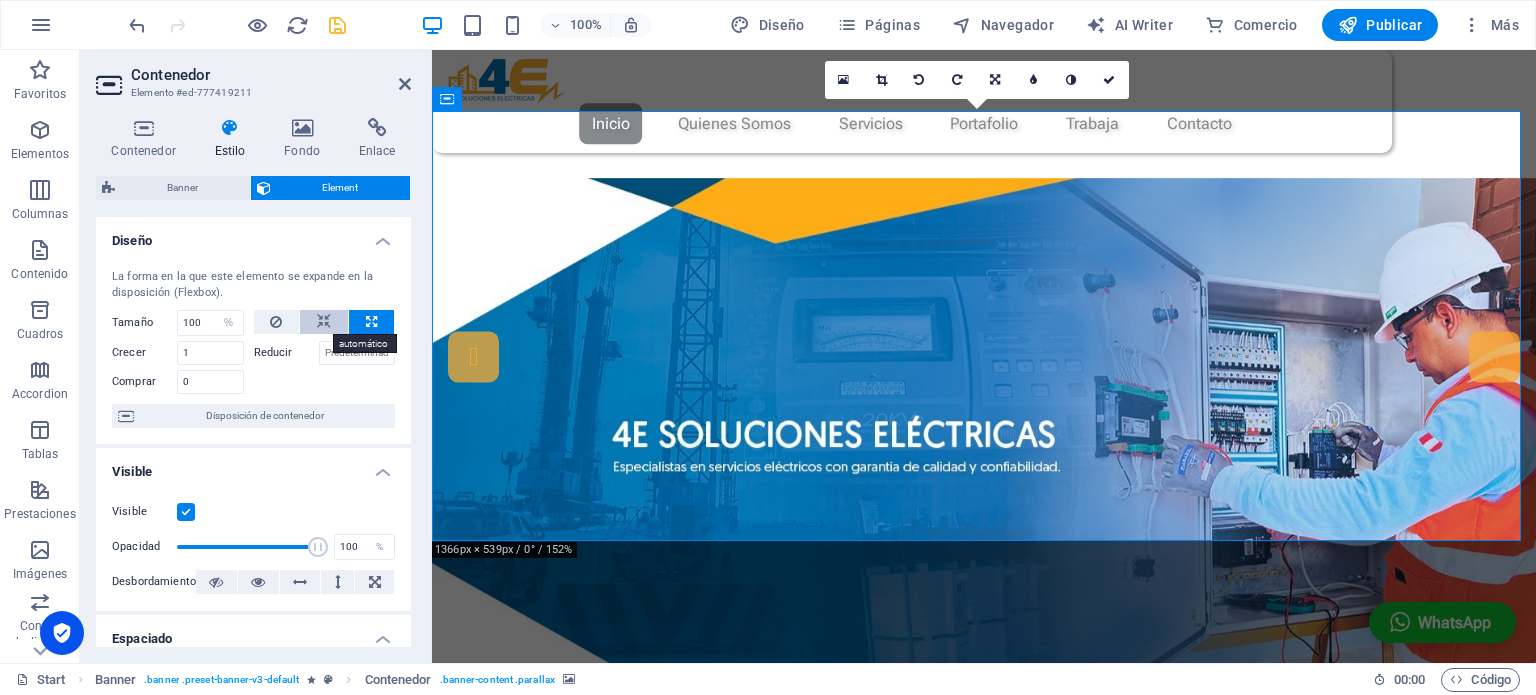 click at bounding box center (324, 322) 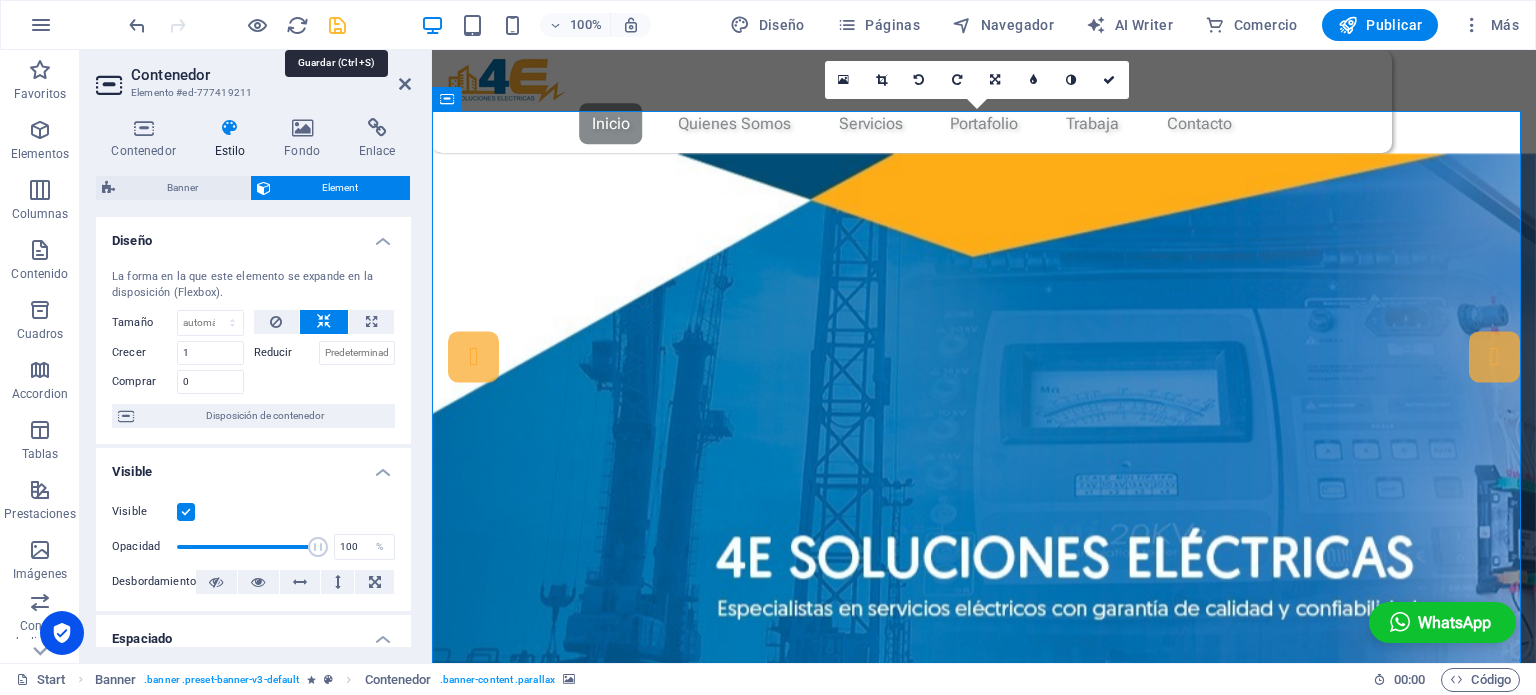 click at bounding box center (337, 25) 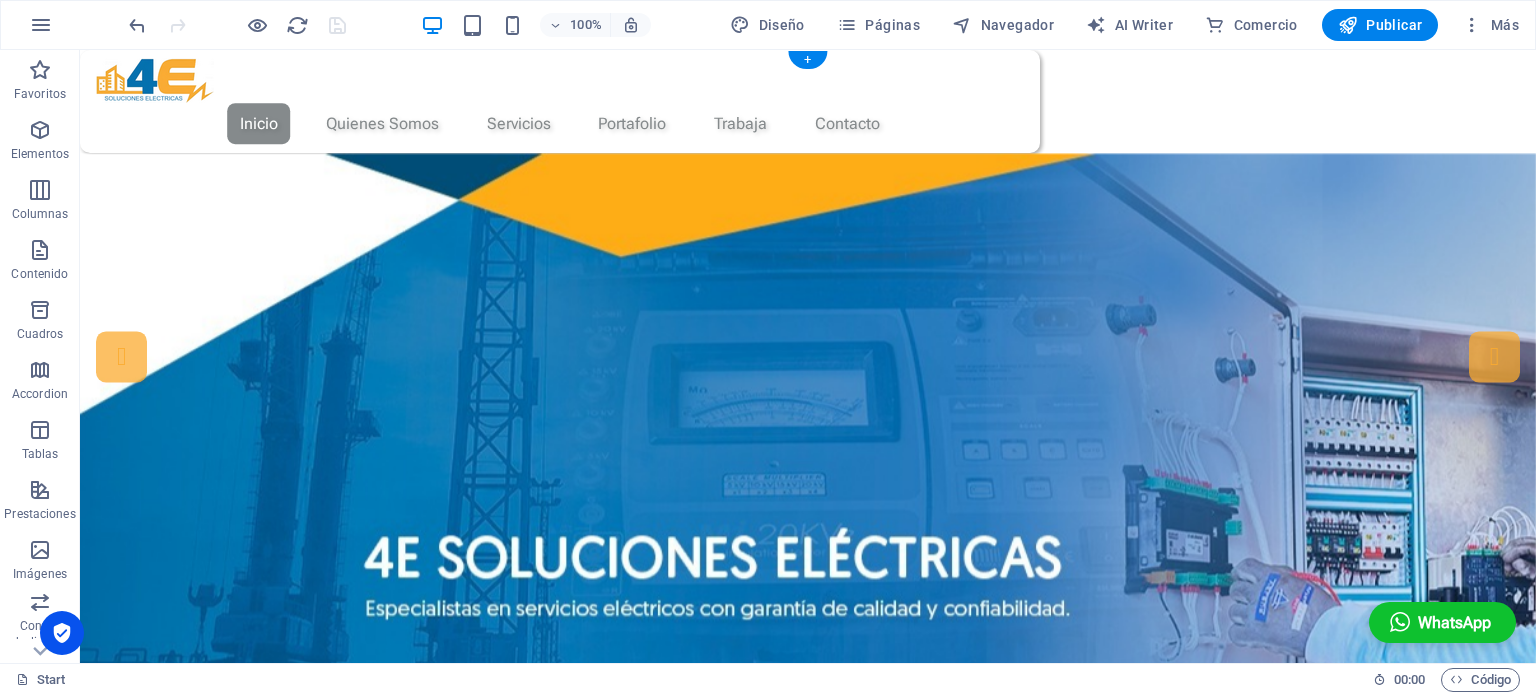 click at bounding box center (808, 564) 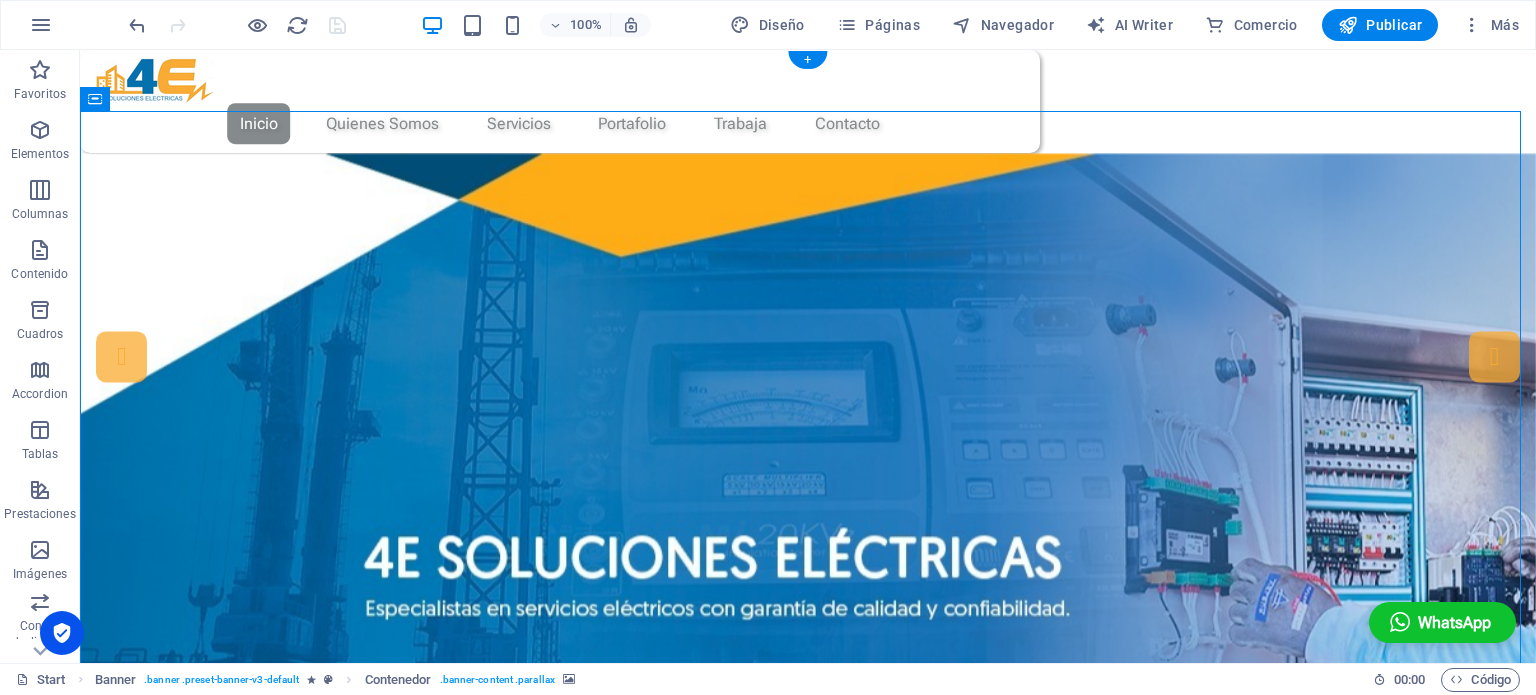 click at bounding box center (808, 564) 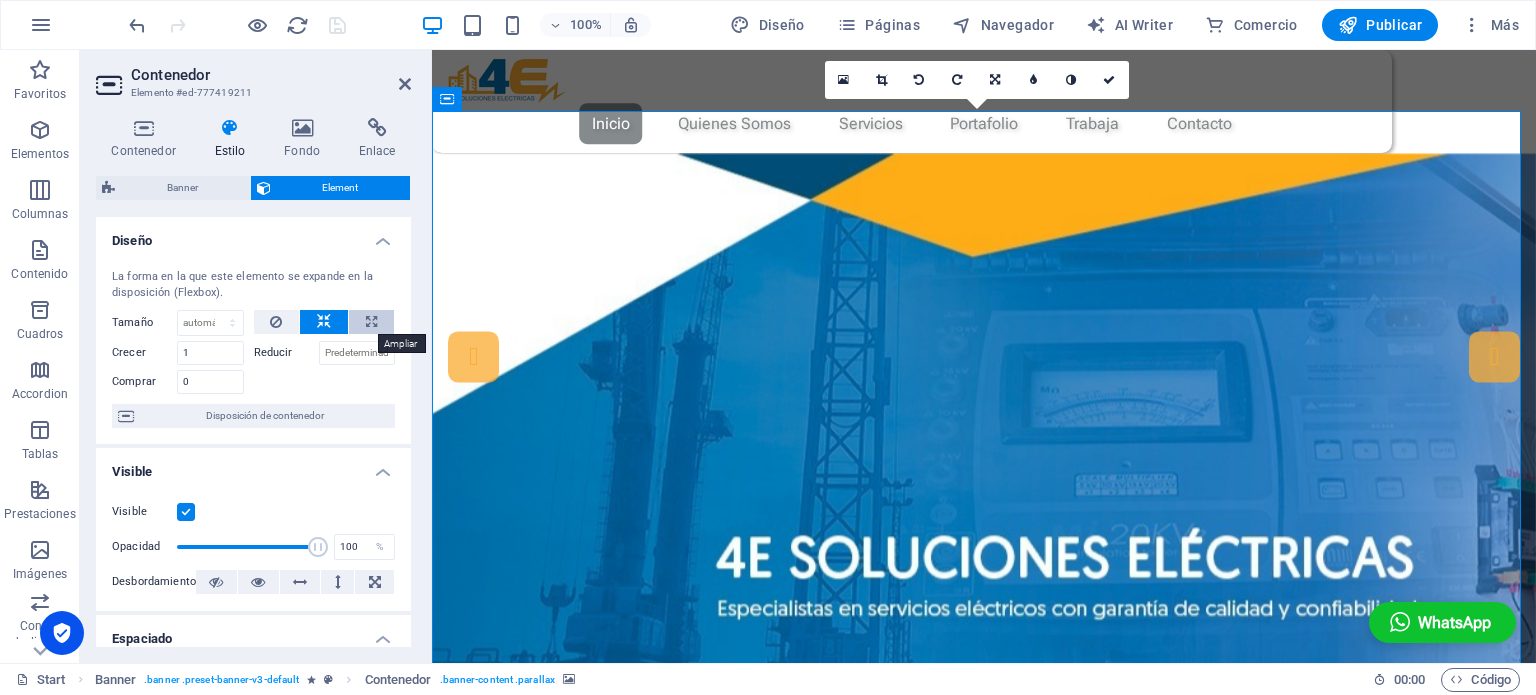 click at bounding box center (371, 322) 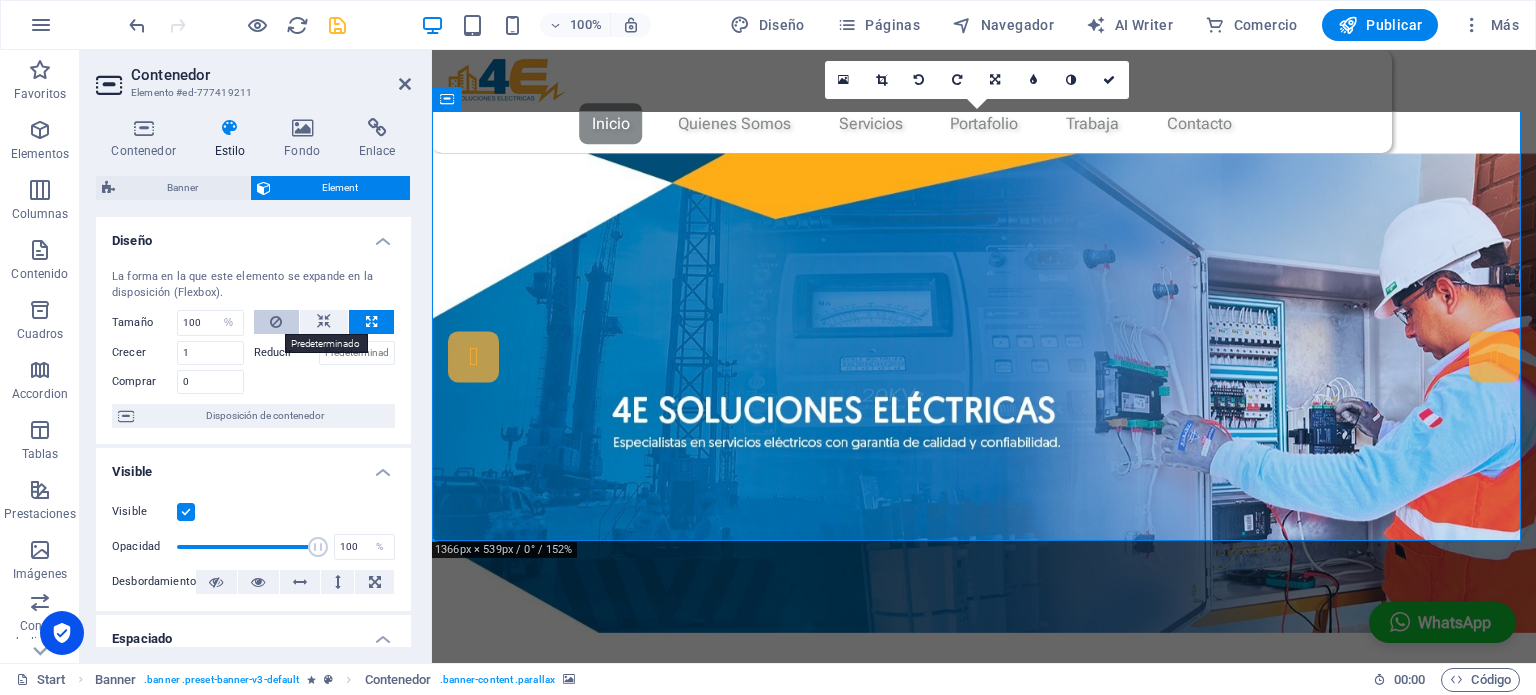 click at bounding box center (276, 322) 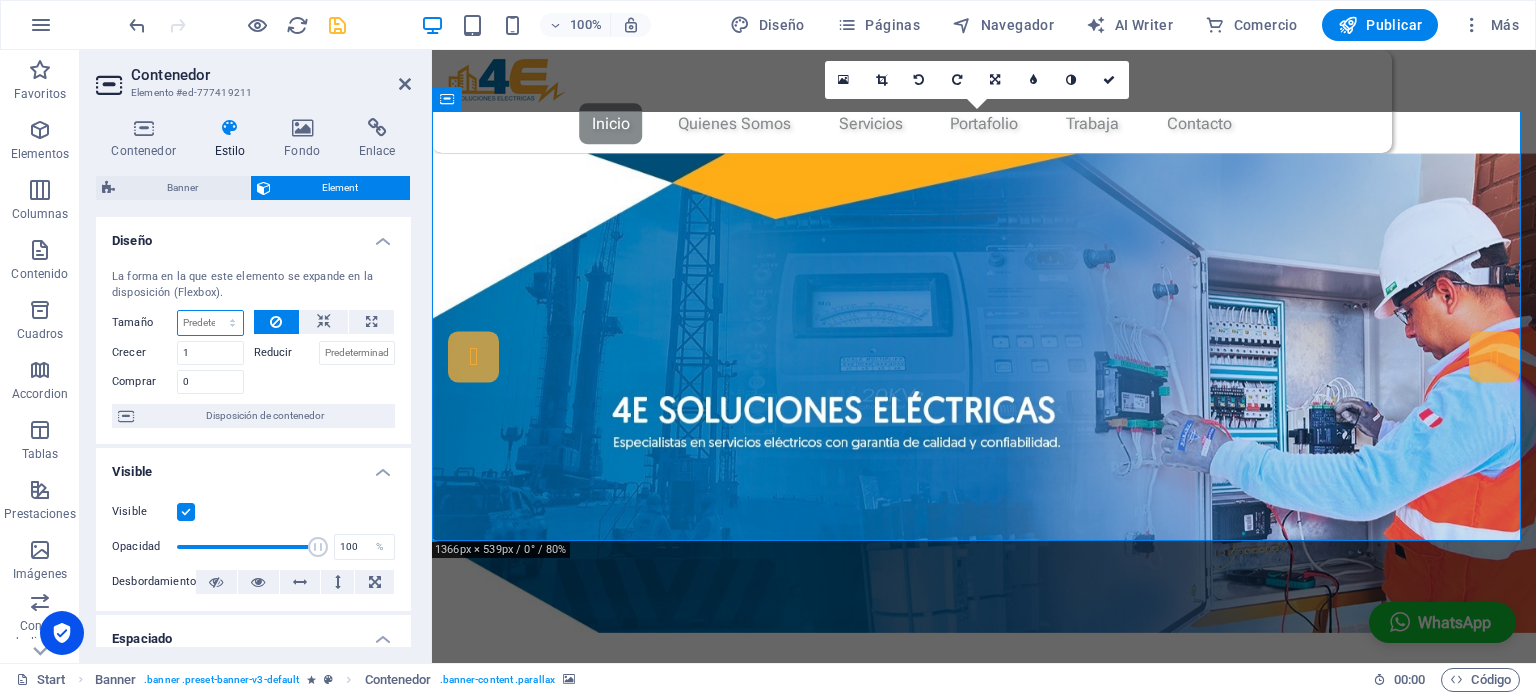 click on "Predeterminado automático px % 1/1 1/2 1/3 1/4 1/5 1/6 1/7 1/8 1/9 1/10" at bounding box center [210, 323] 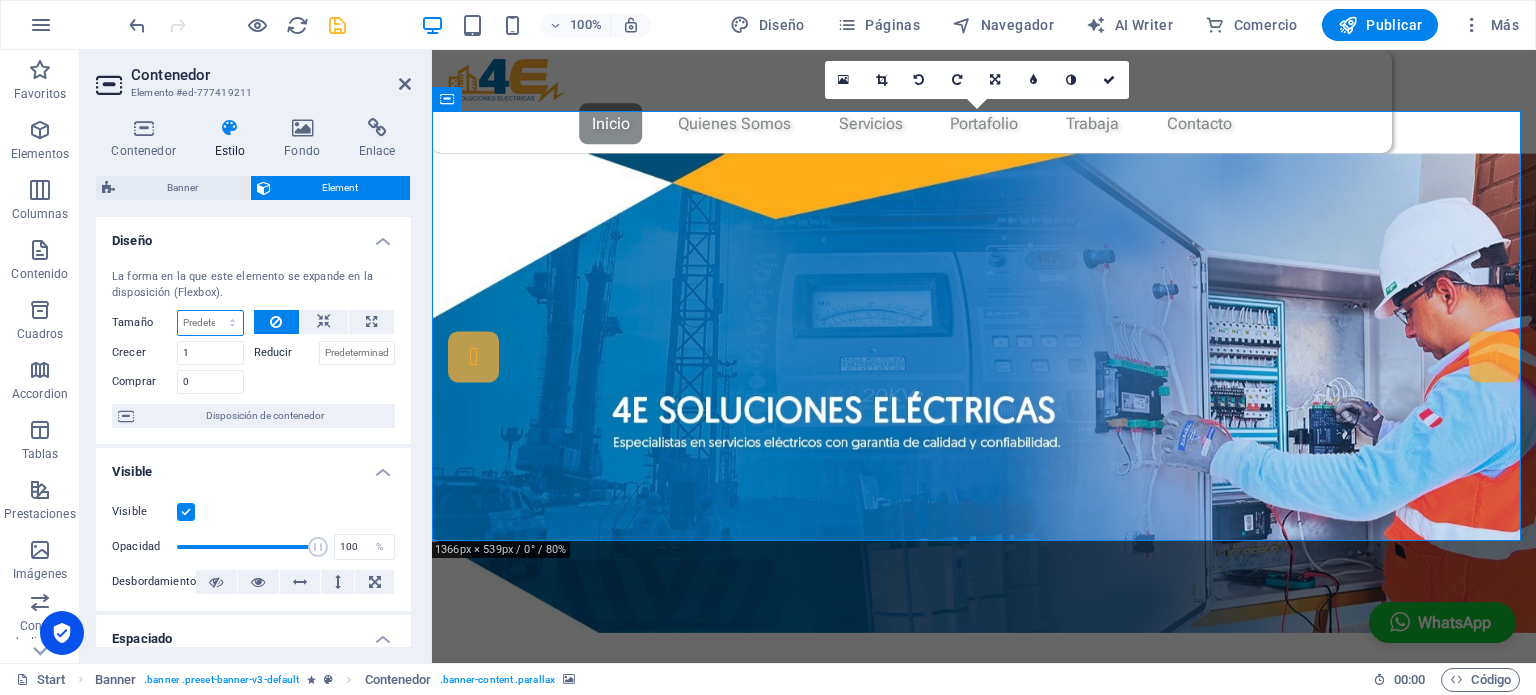 select on "%" 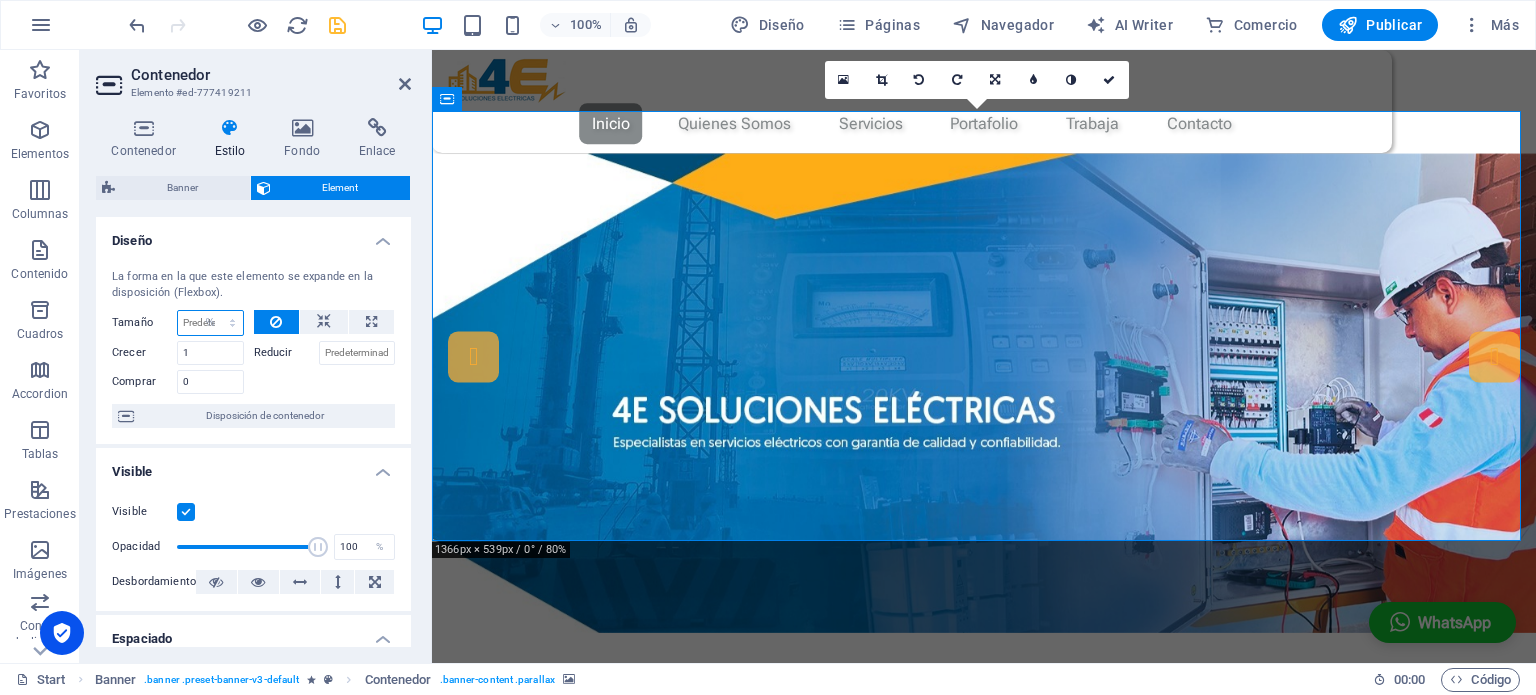 click on "Predeterminado automático px % 1/1 1/2 1/3 1/4 1/5 1/6 1/7 1/8 1/9 1/10" at bounding box center [210, 323] 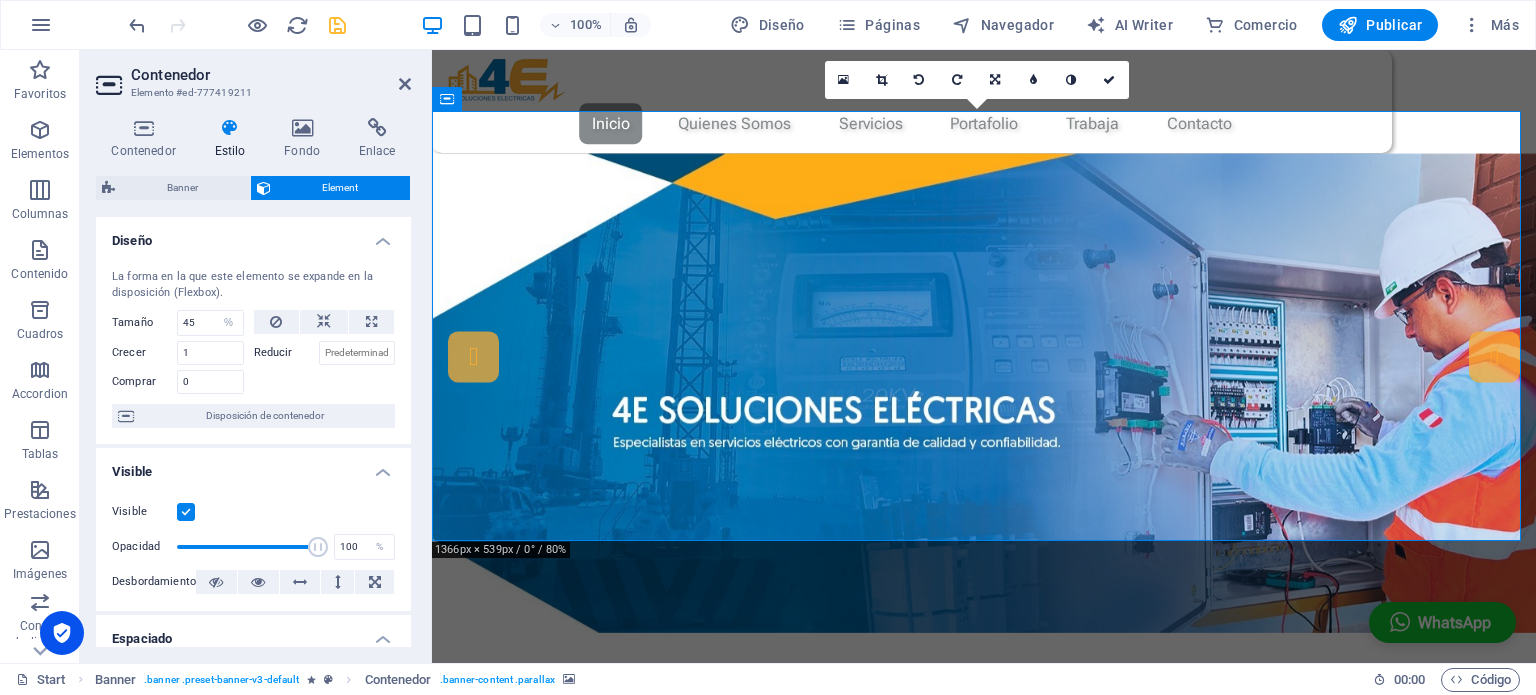 click on "La forma en la que este elemento se expande en la disposición (Flexbox)." at bounding box center (253, 285) 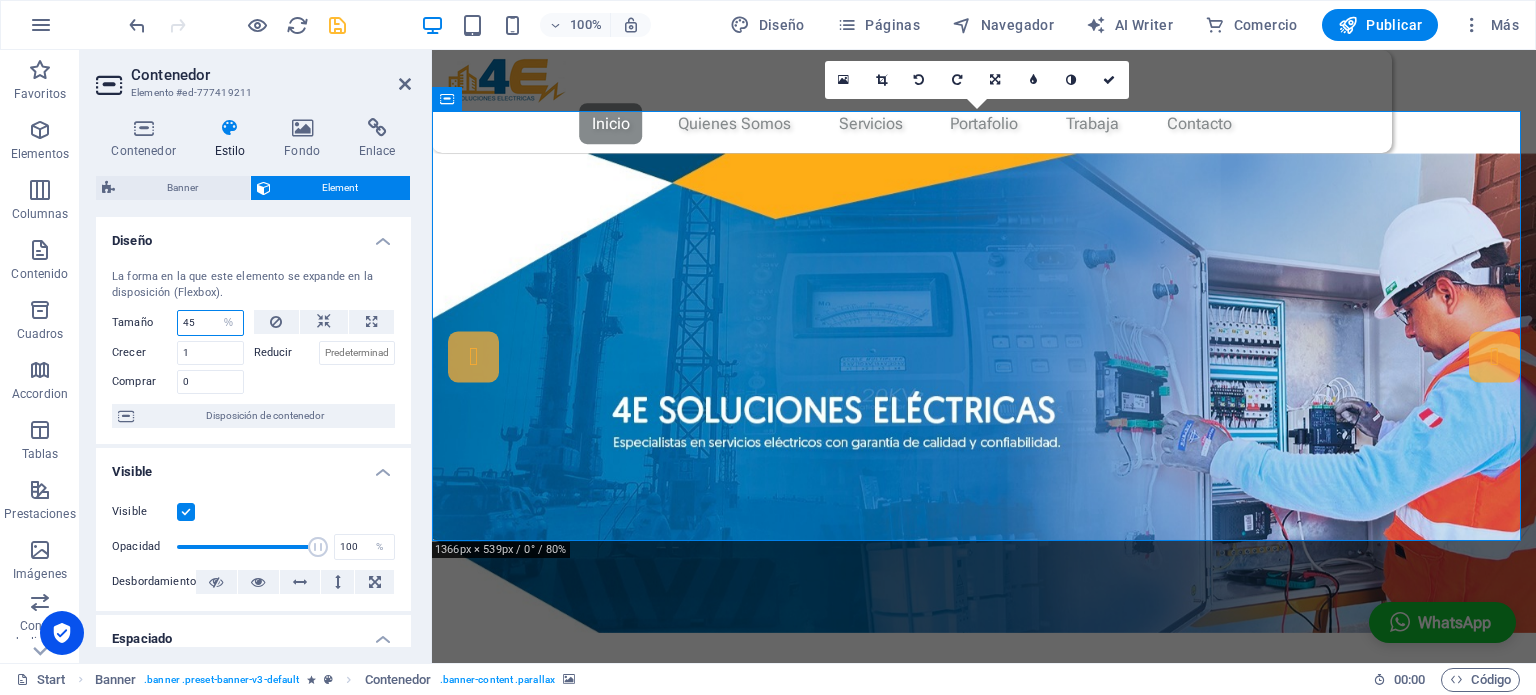 click on "45" at bounding box center [210, 323] 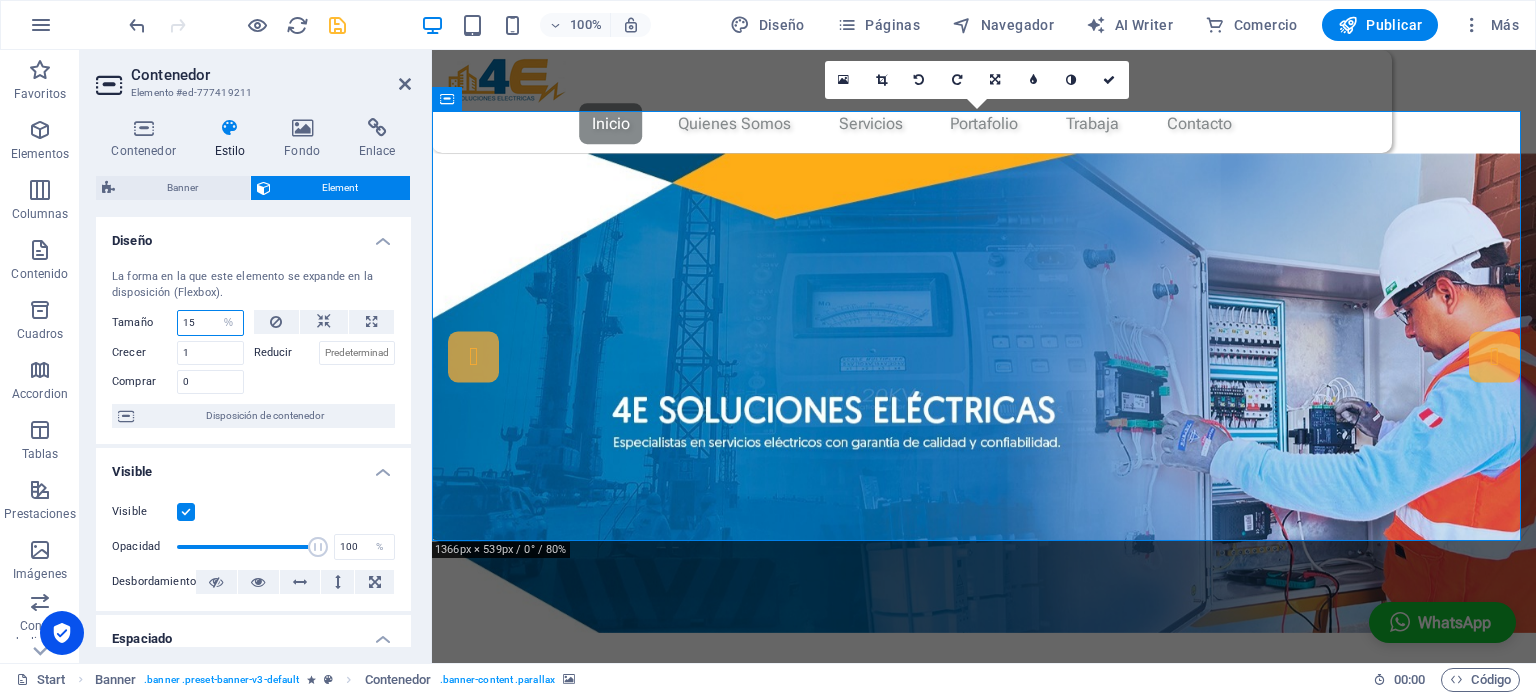type on "15" 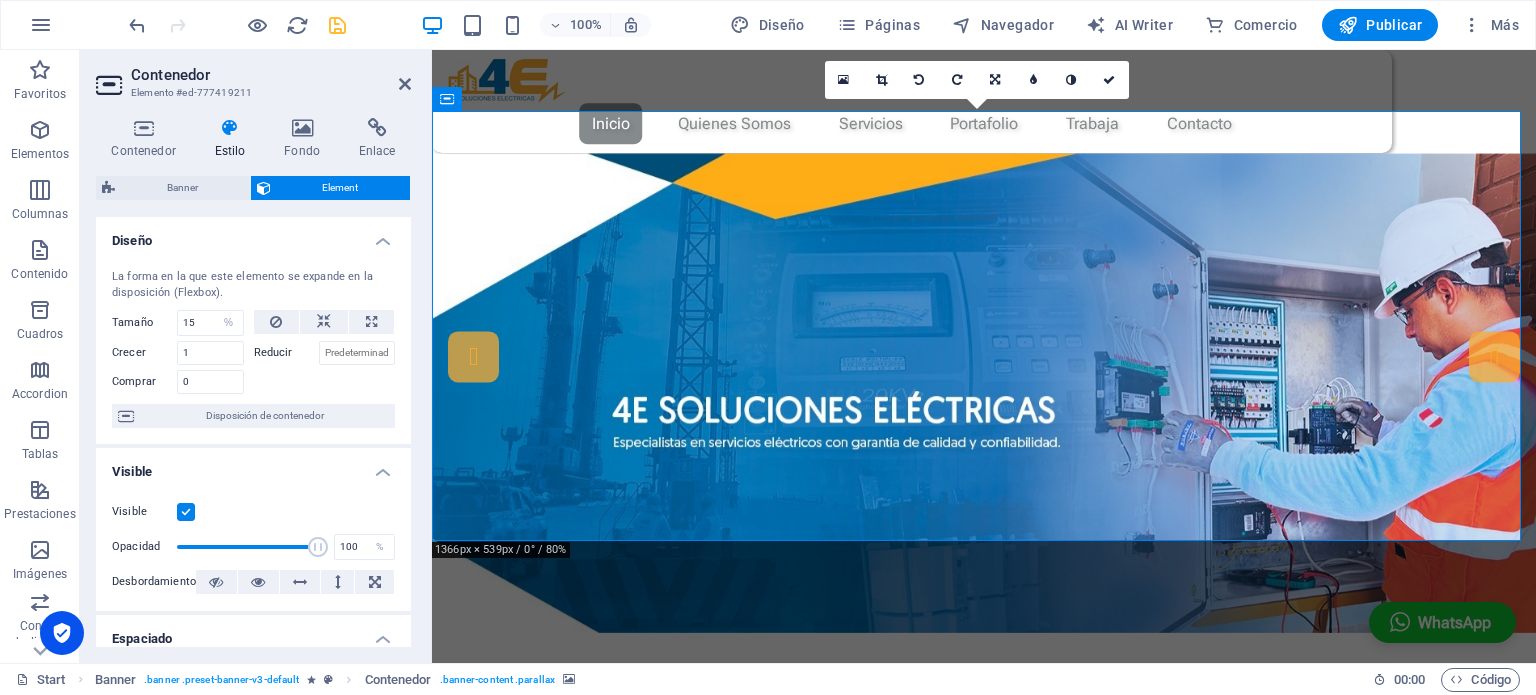 click on "La forma en la que este elemento se expande en la disposición (Flexbox)." at bounding box center [253, 285] 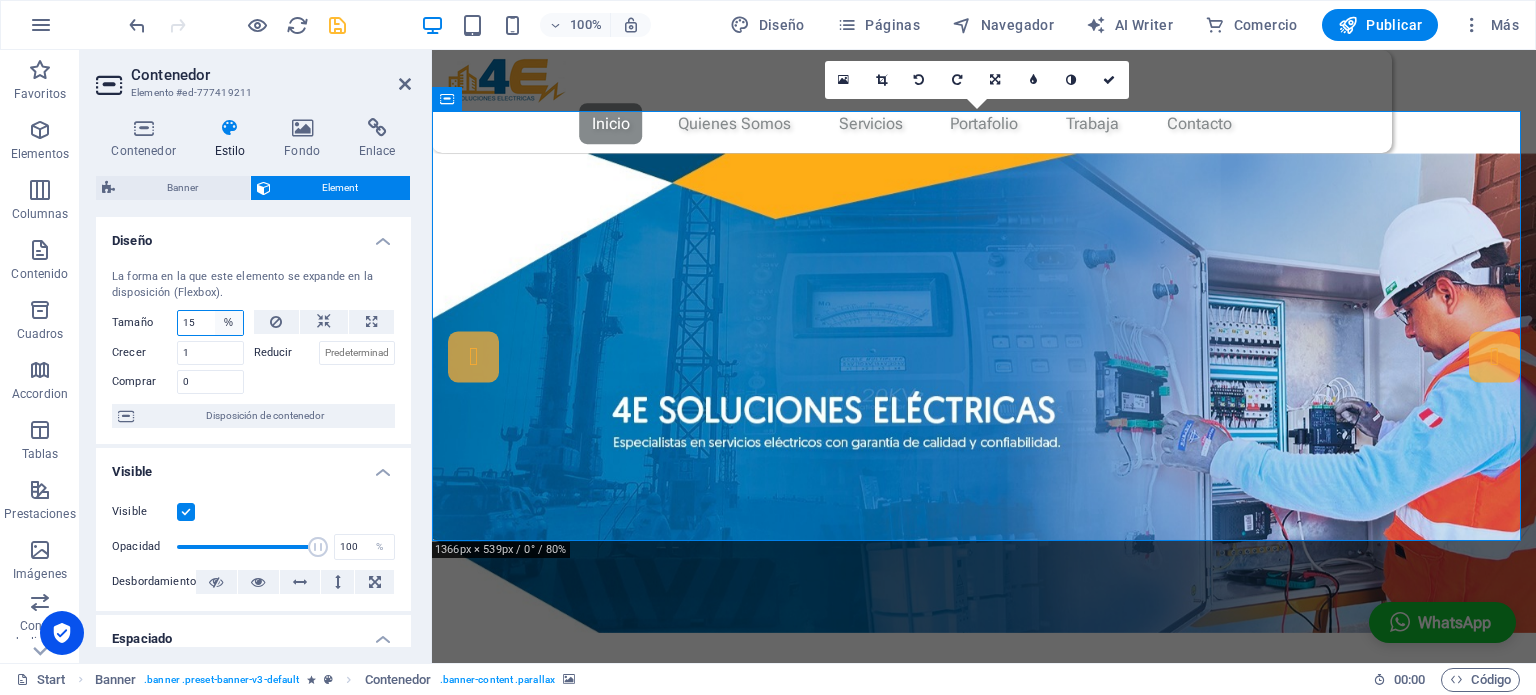 click on "Predeterminado automático px % 1/1 1/2 1/3 1/4 1/5 1/6 1/7 1/8 1/9 1/10" at bounding box center (229, 323) 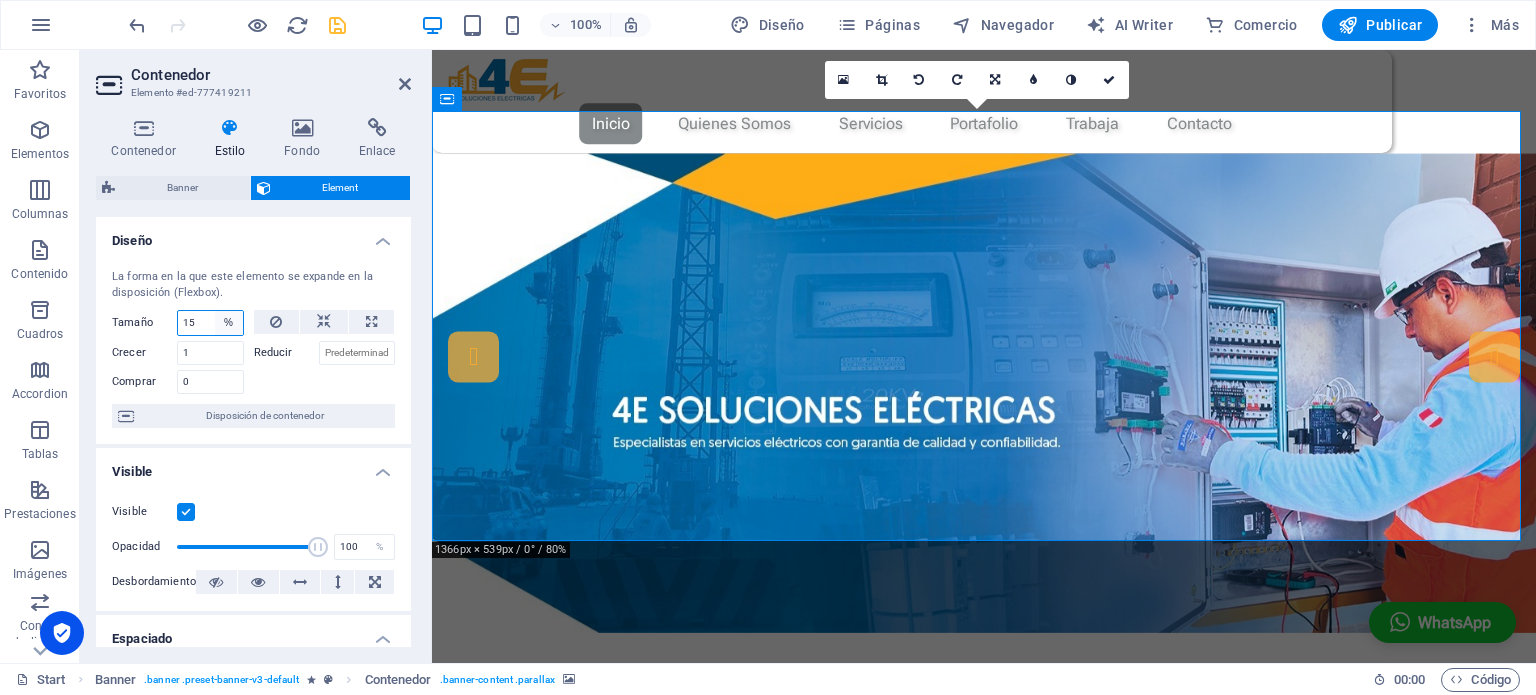 select on "px" 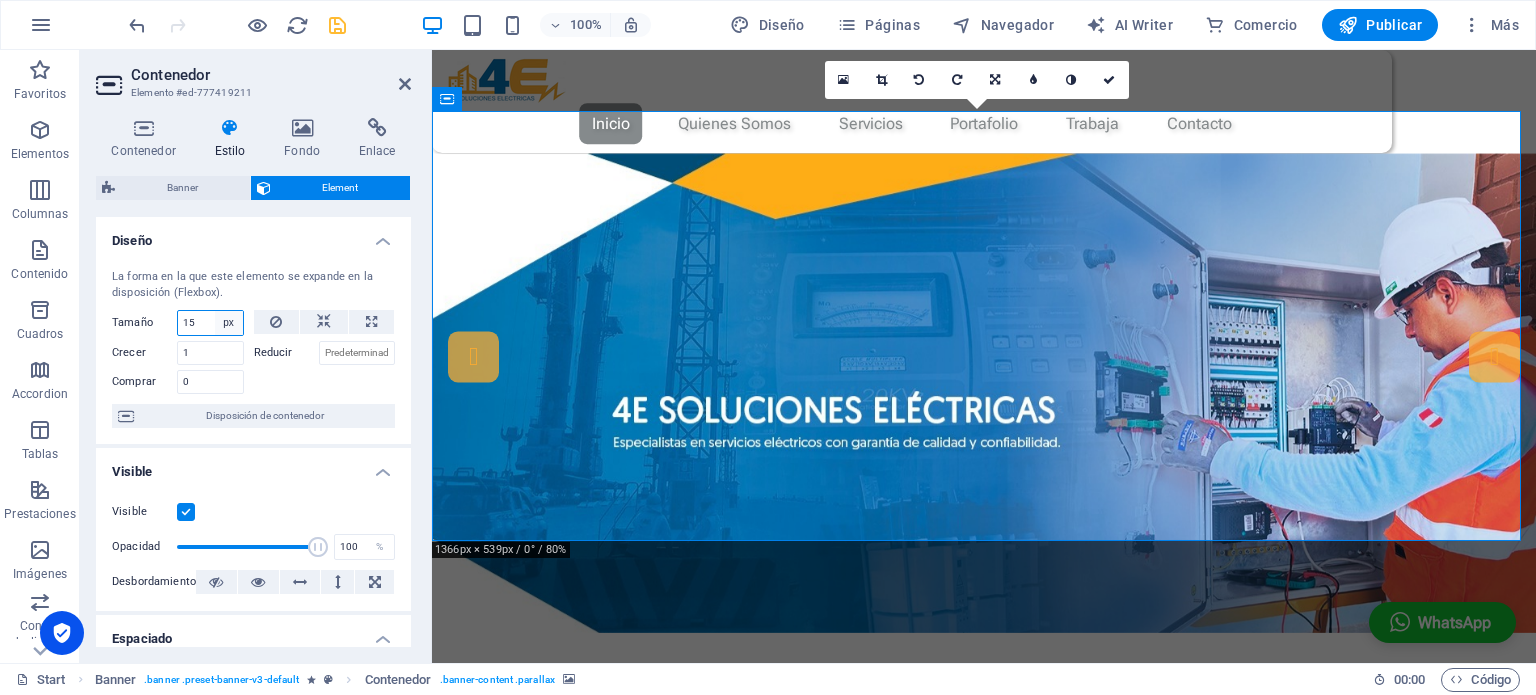 click on "Predeterminado automático px % 1/1 1/2 1/3 1/4 1/5 1/6 1/7 1/8 1/9 1/10" at bounding box center (229, 323) 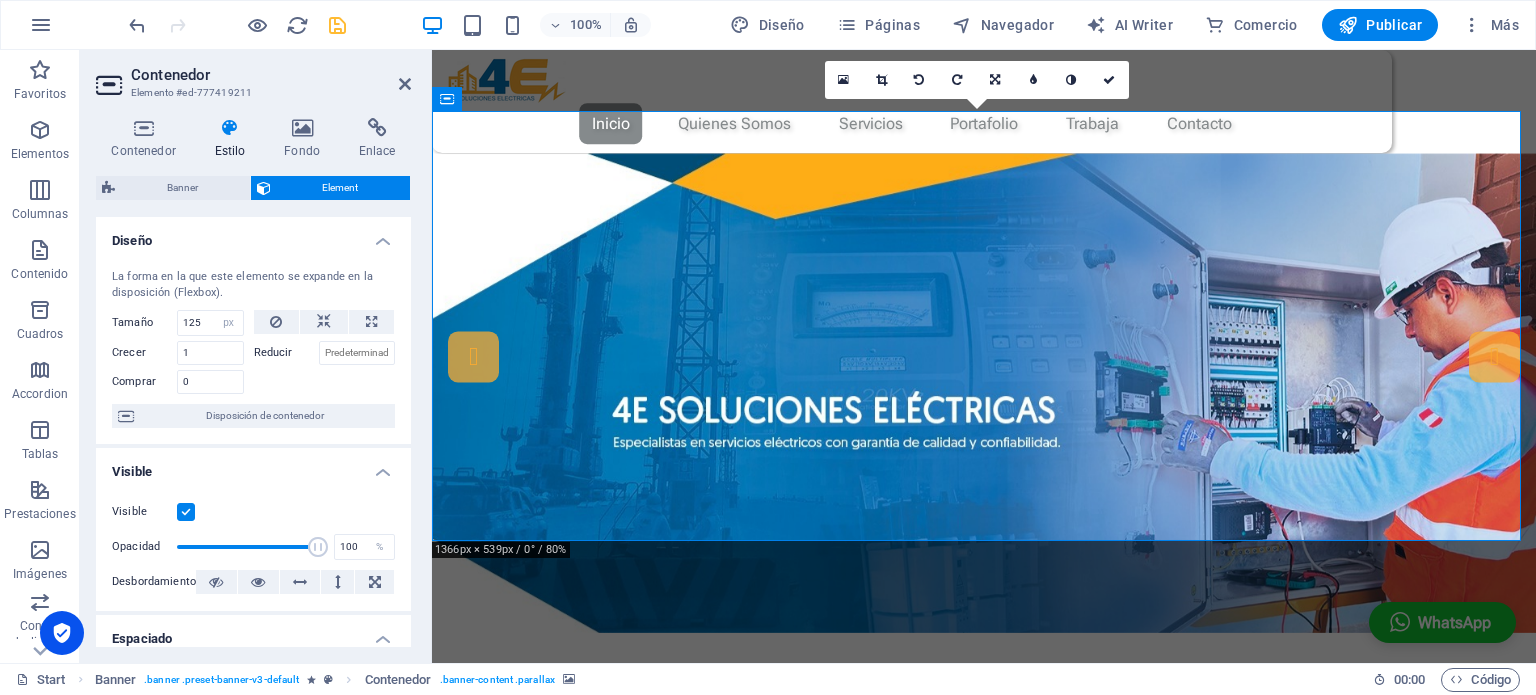 click on "La forma en la que este elemento se expande en la disposición (Flexbox)." at bounding box center [253, 285] 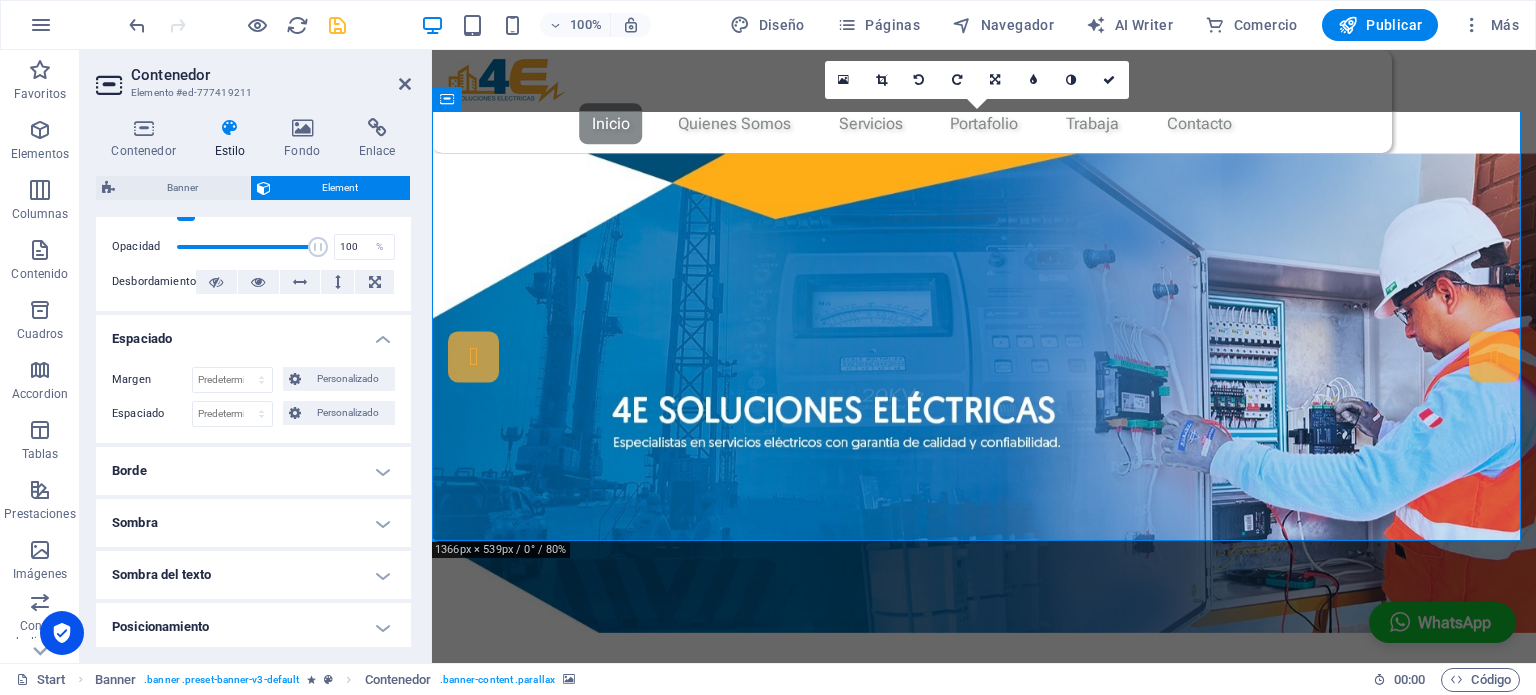 scroll, scrollTop: 510, scrollLeft: 0, axis: vertical 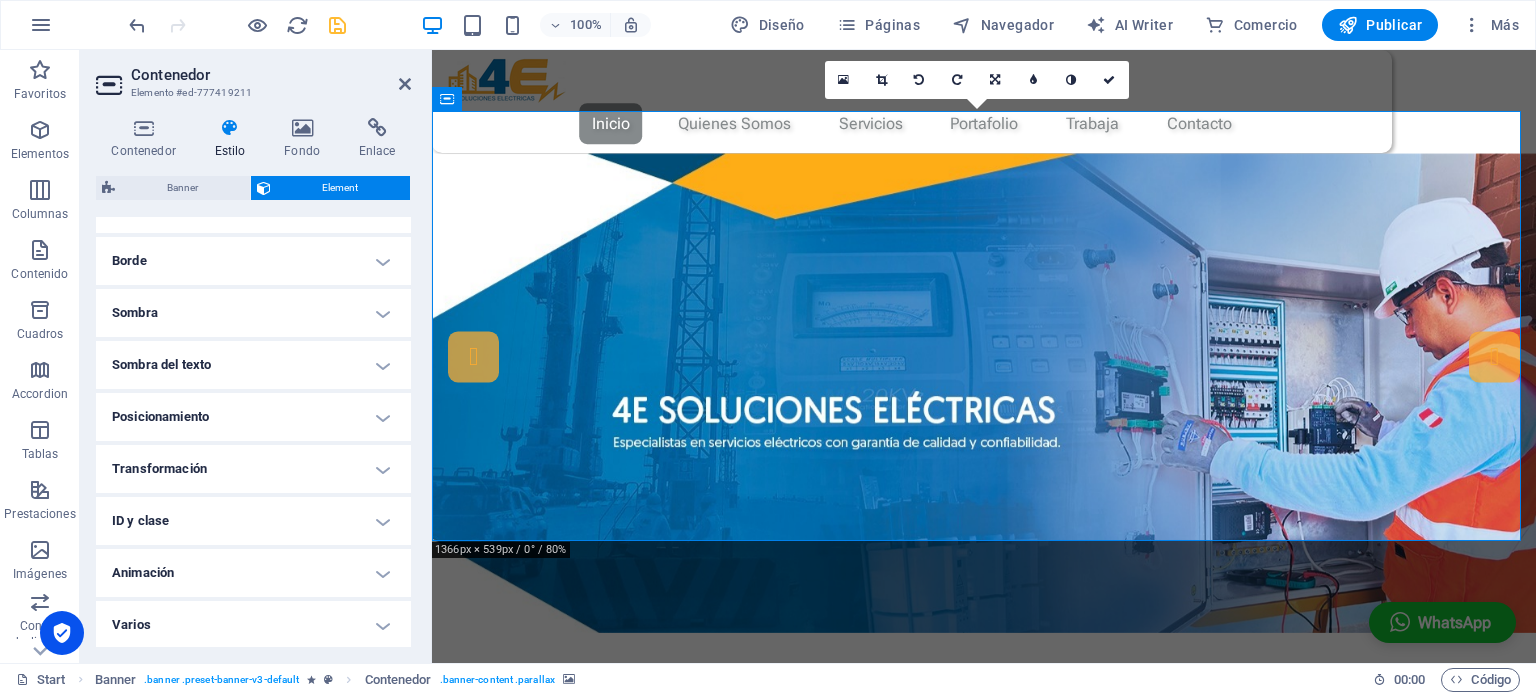 click on "Posicionamiento" at bounding box center (253, 417) 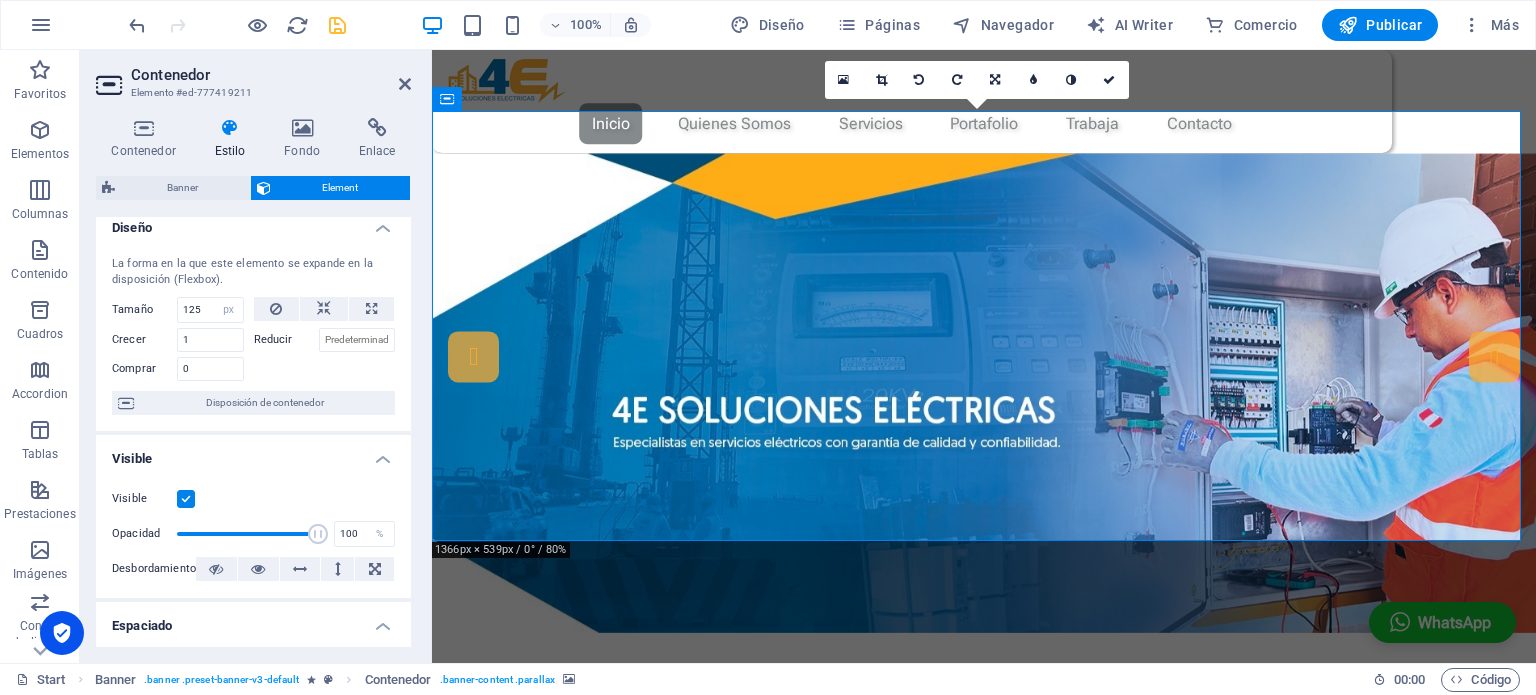 scroll, scrollTop: 0, scrollLeft: 0, axis: both 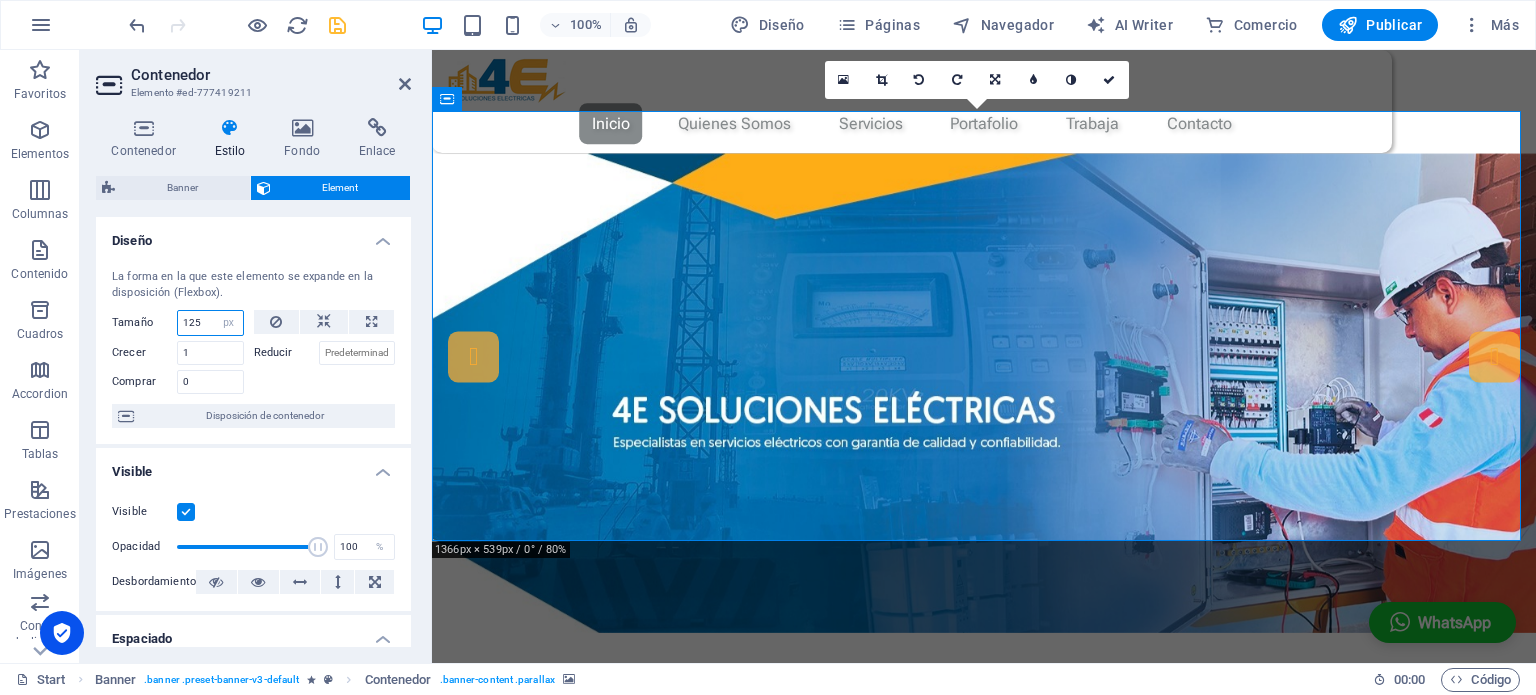 click on "125" at bounding box center [210, 323] 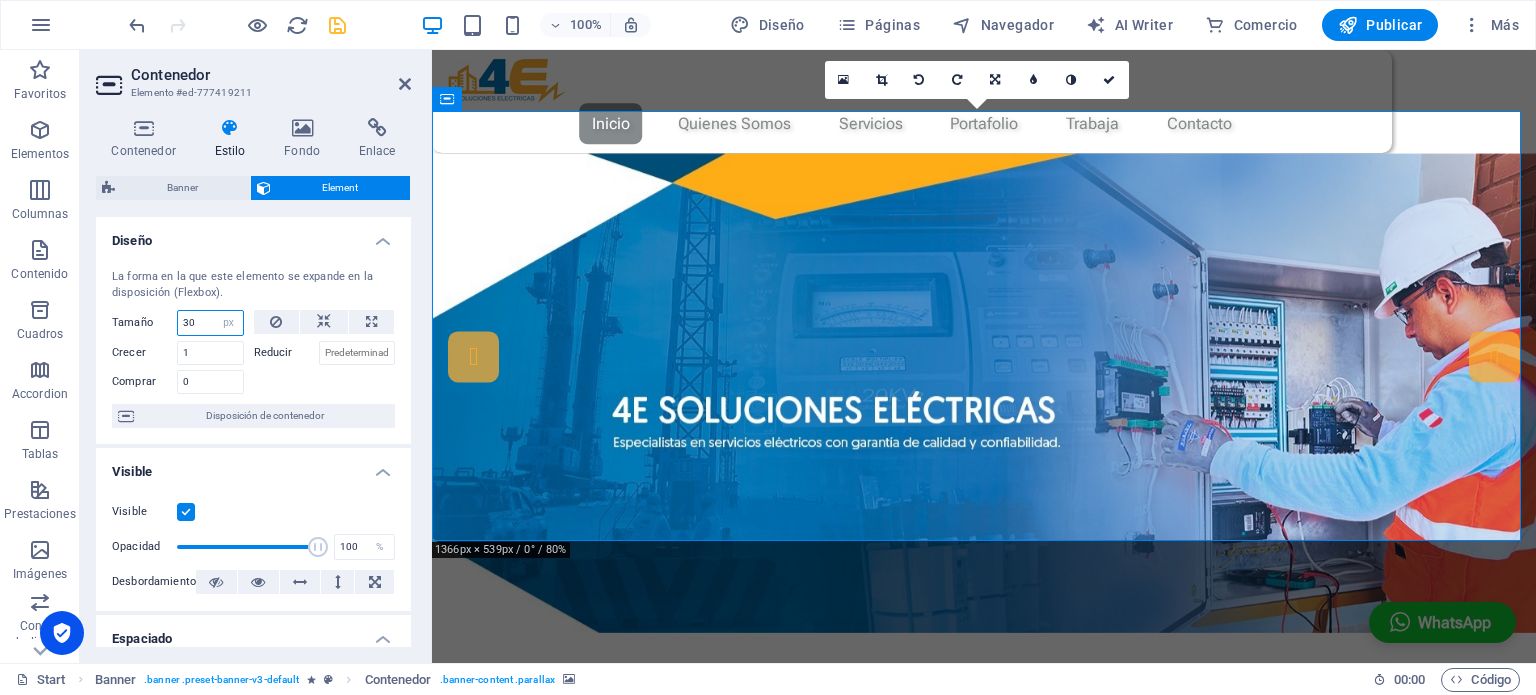 type on "300" 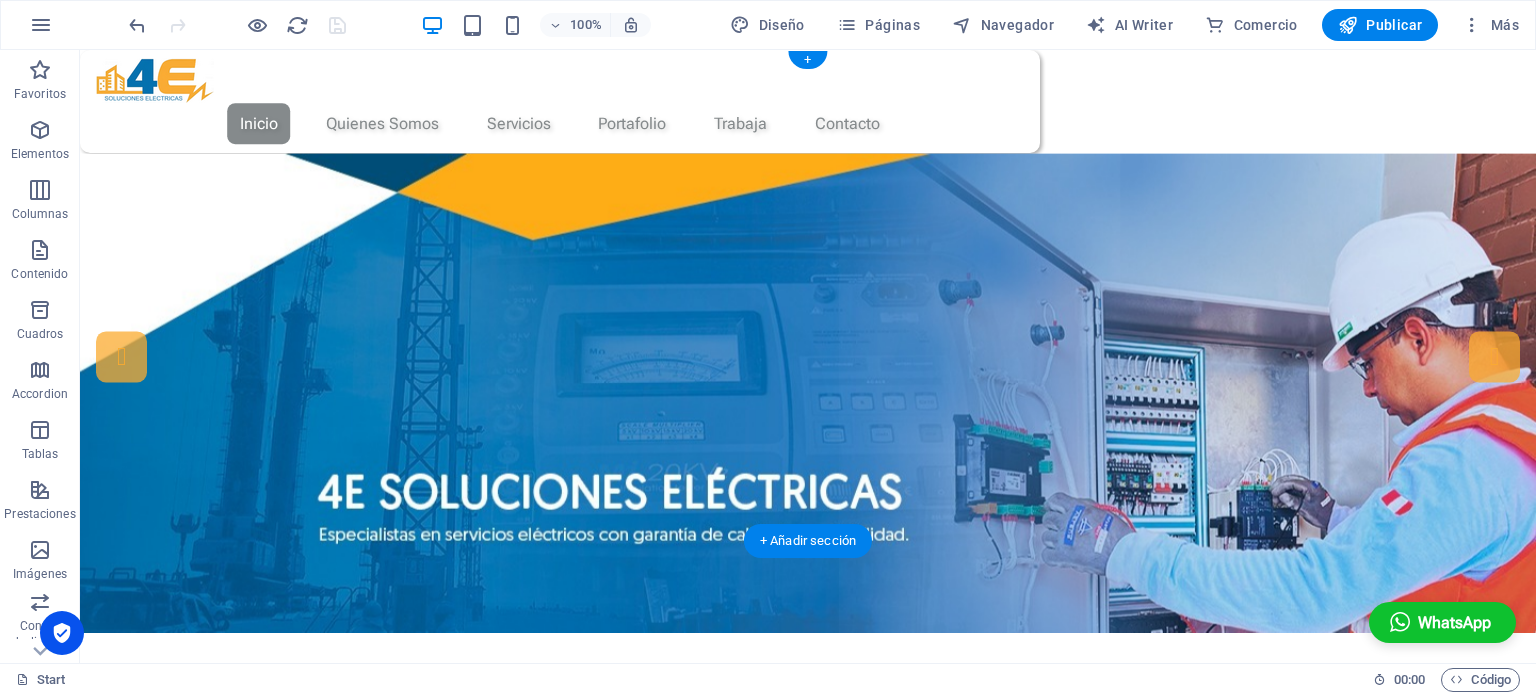 click at bounding box center [808, 380] 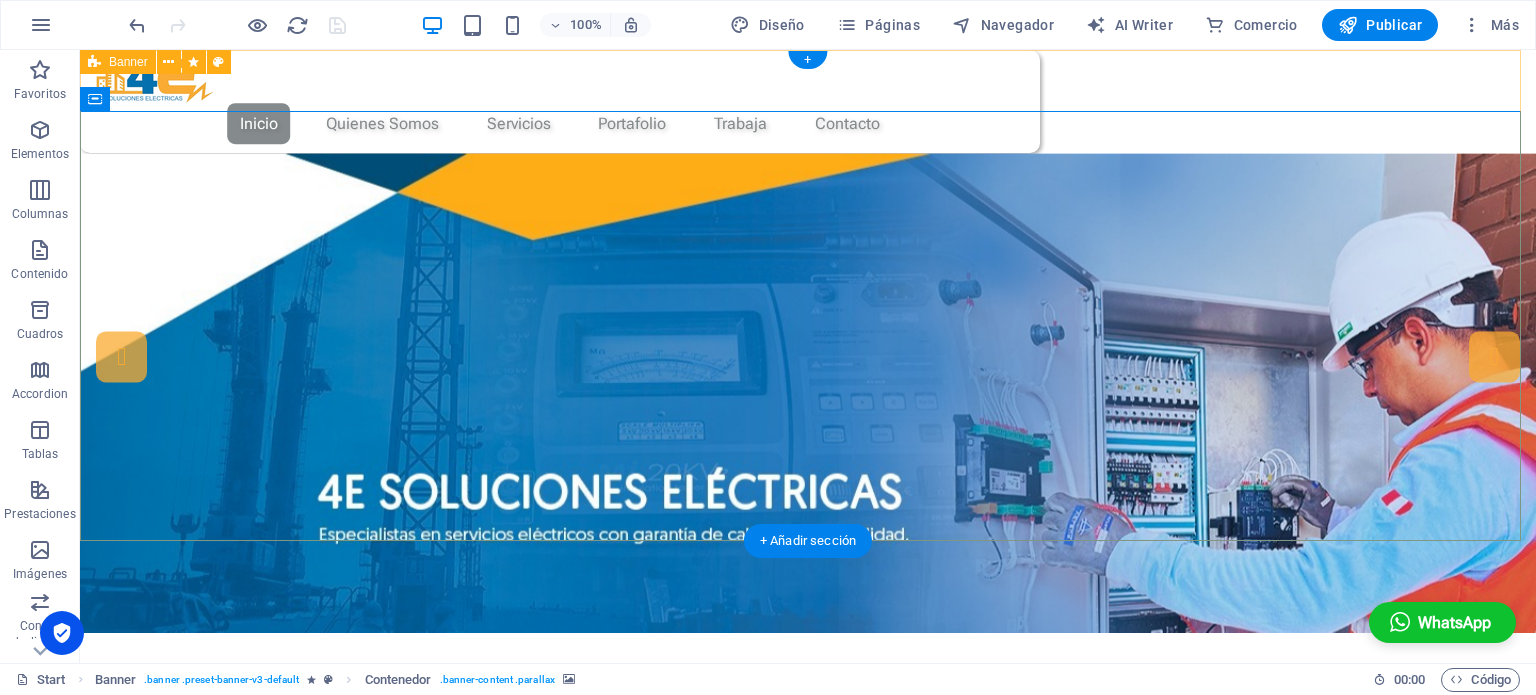 click on "Inicio Quienes Somos Servicios Portafolio Trabaja Contacto 4E Soluciones Eléctricas EEspecialistas en servicios eléctricos con  garantía de calidad y confiabilidad contáctanos" at bounding box center [808, 622] 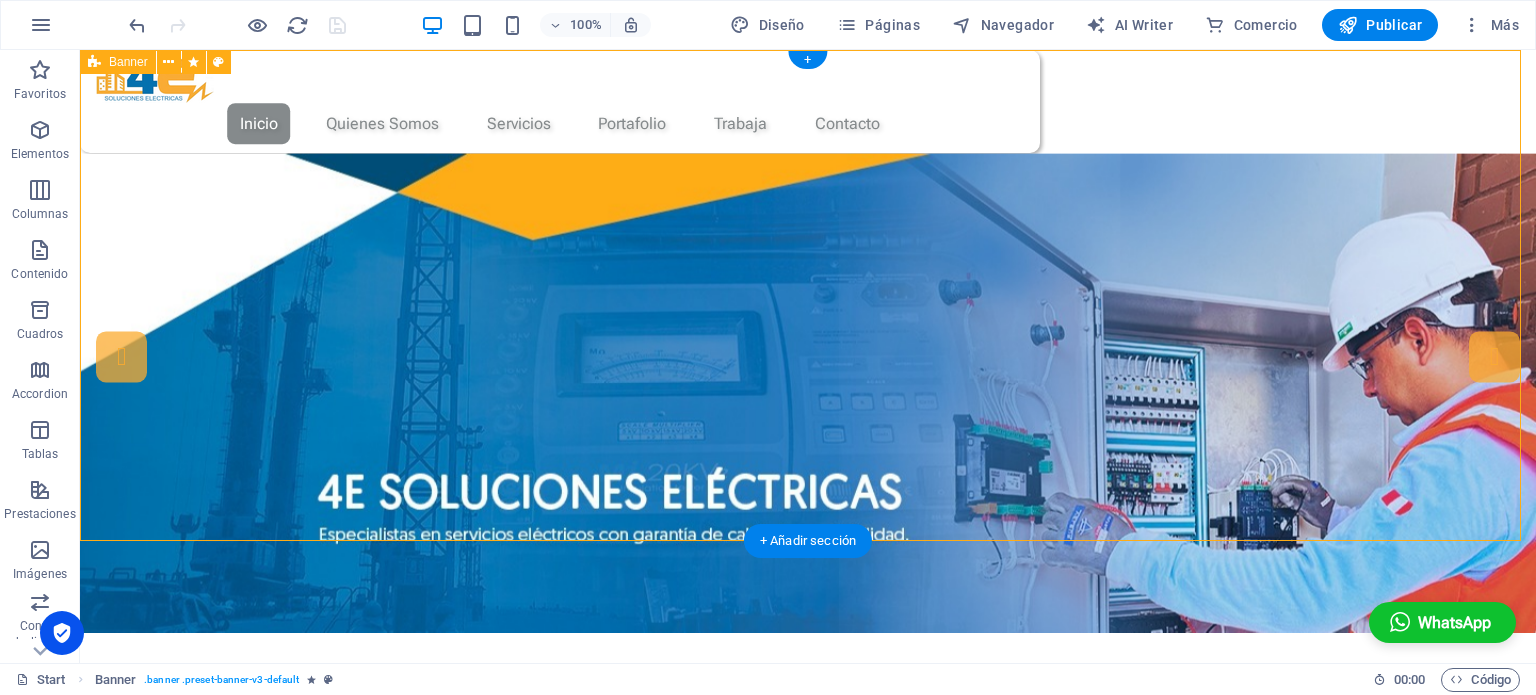 click on "Inicio Quienes Somos Servicios Portafolio Trabaja Contacto 4E Soluciones Eléctricas EEspecialistas en servicios eléctricos con  garantía de calidad y confiabilidad contáctanos" at bounding box center [808, 622] 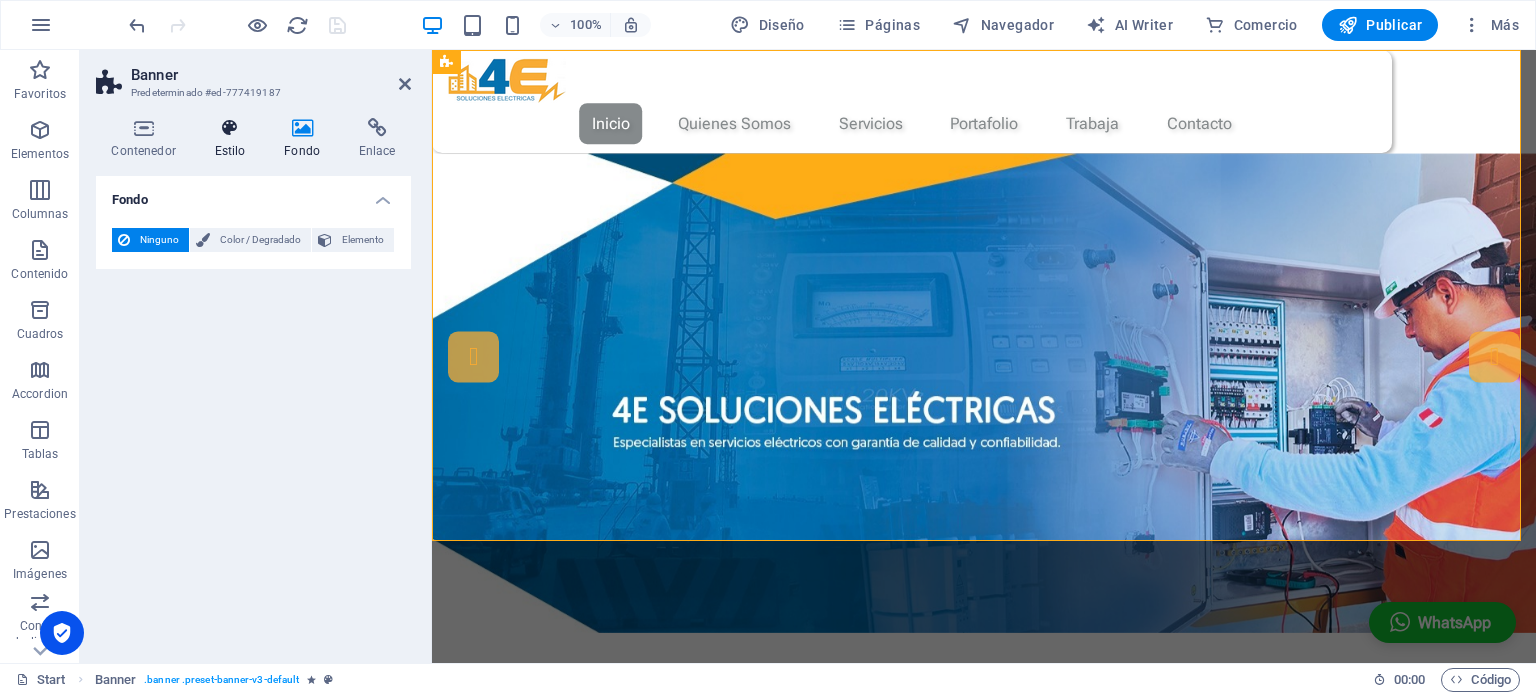 click on "Estilo" at bounding box center [234, 139] 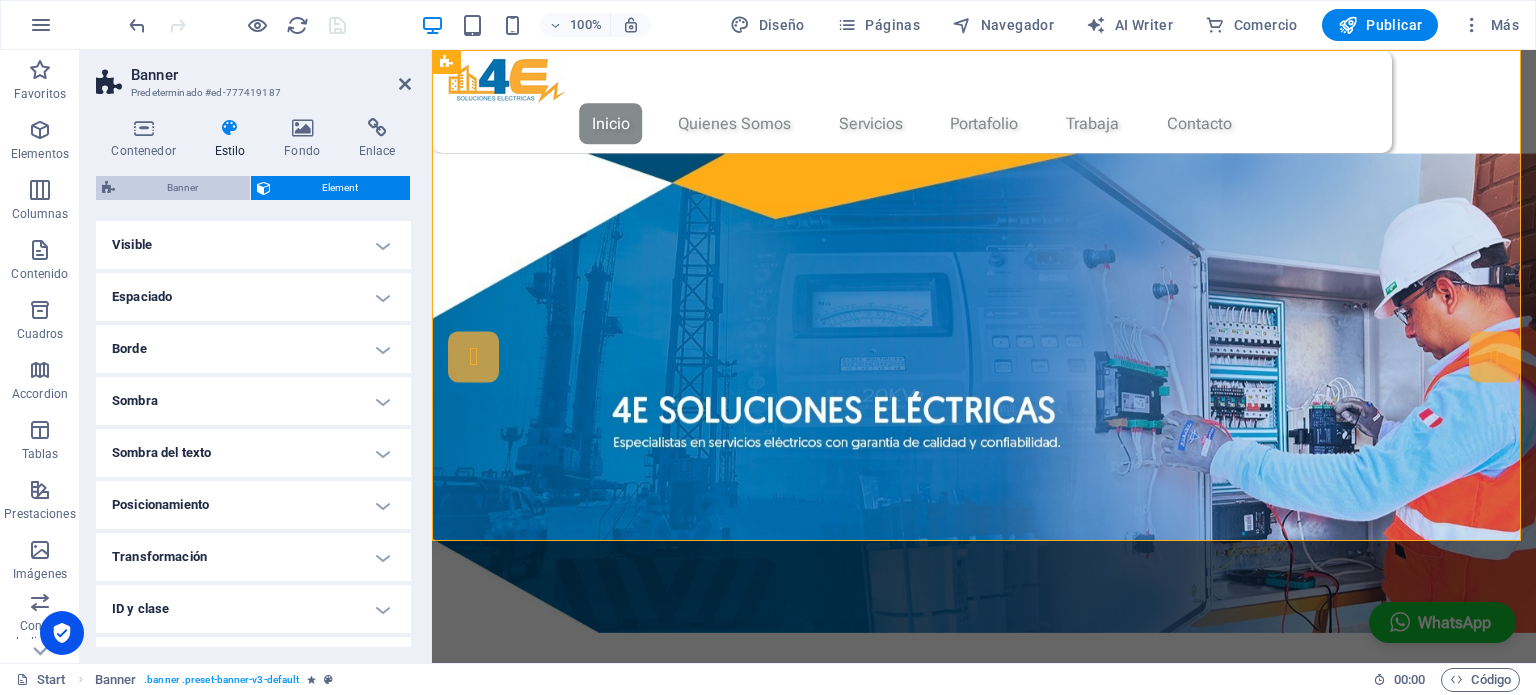 click on "Banner" at bounding box center (182, 188) 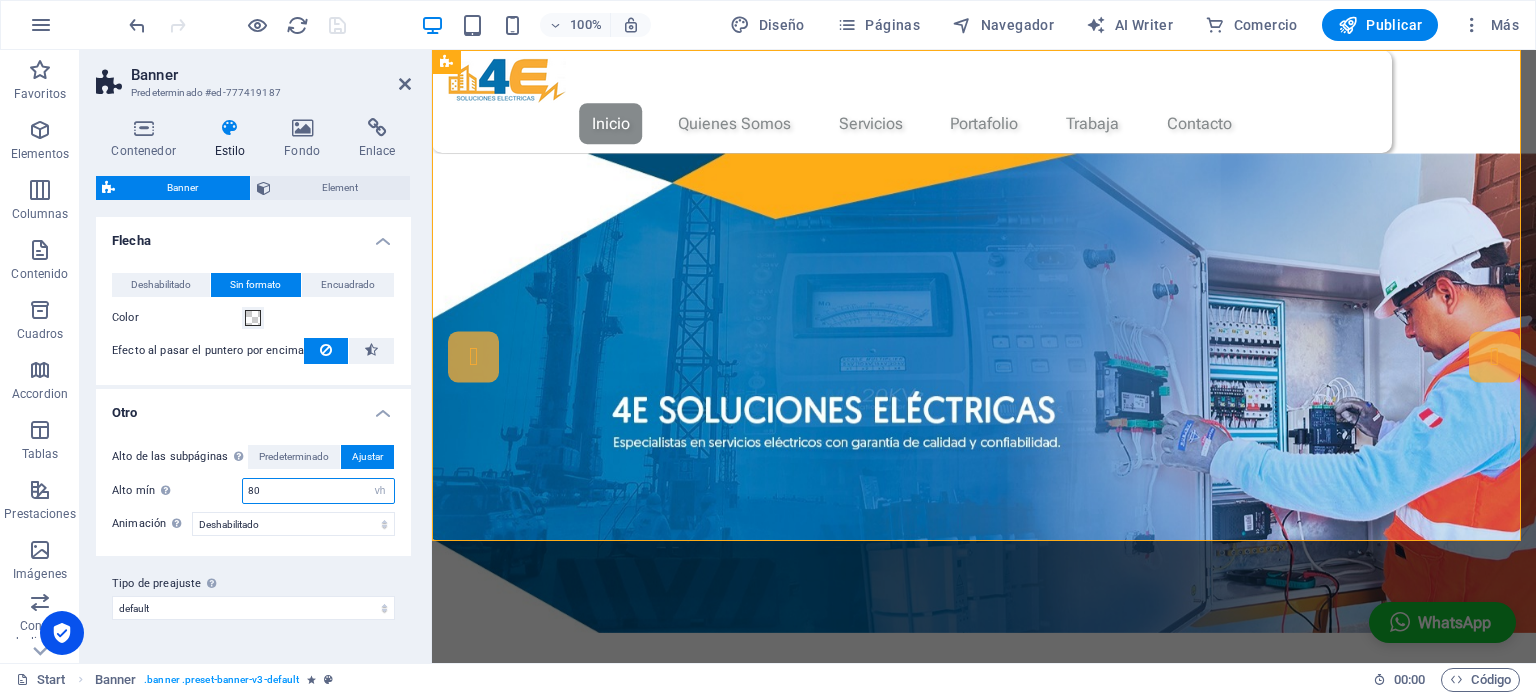 drag, startPoint x: 274, startPoint y: 490, endPoint x: 236, endPoint y: 480, distance: 39.293766 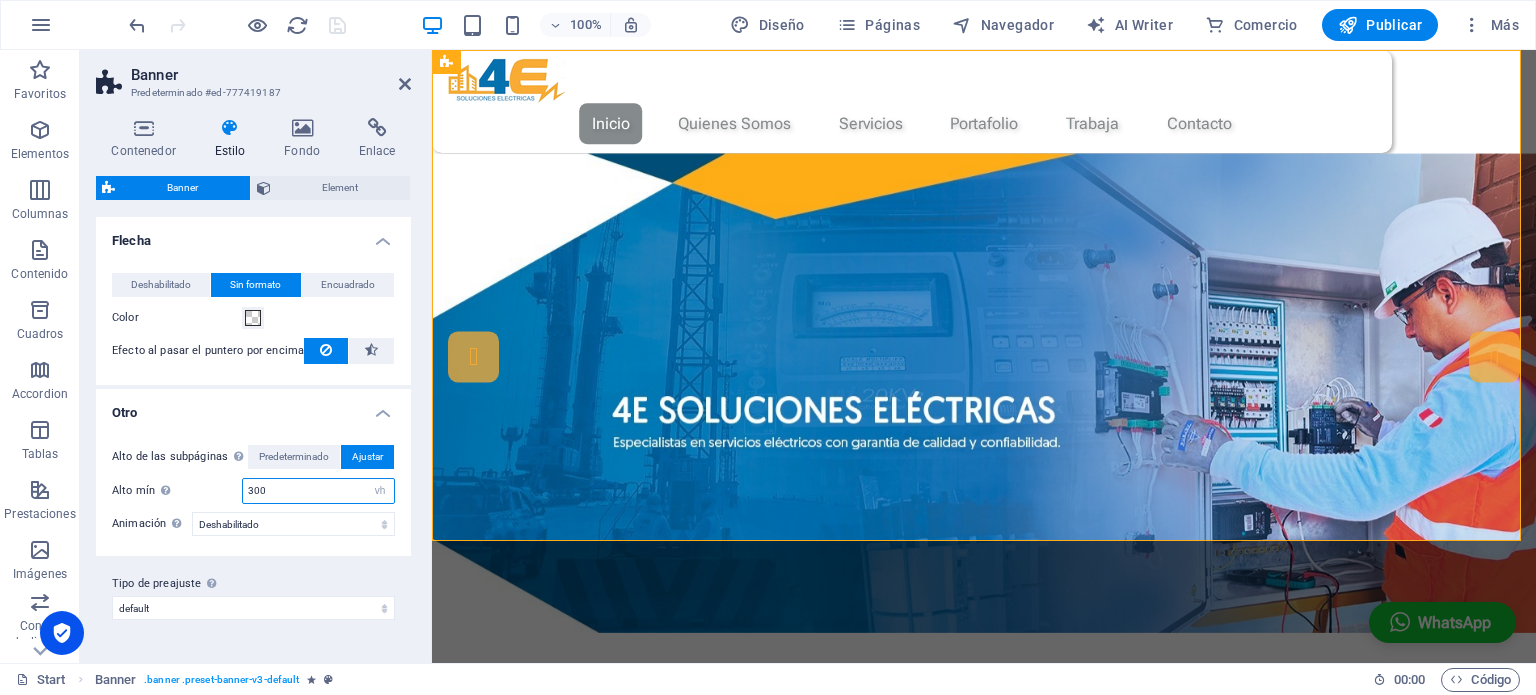 type on "300" 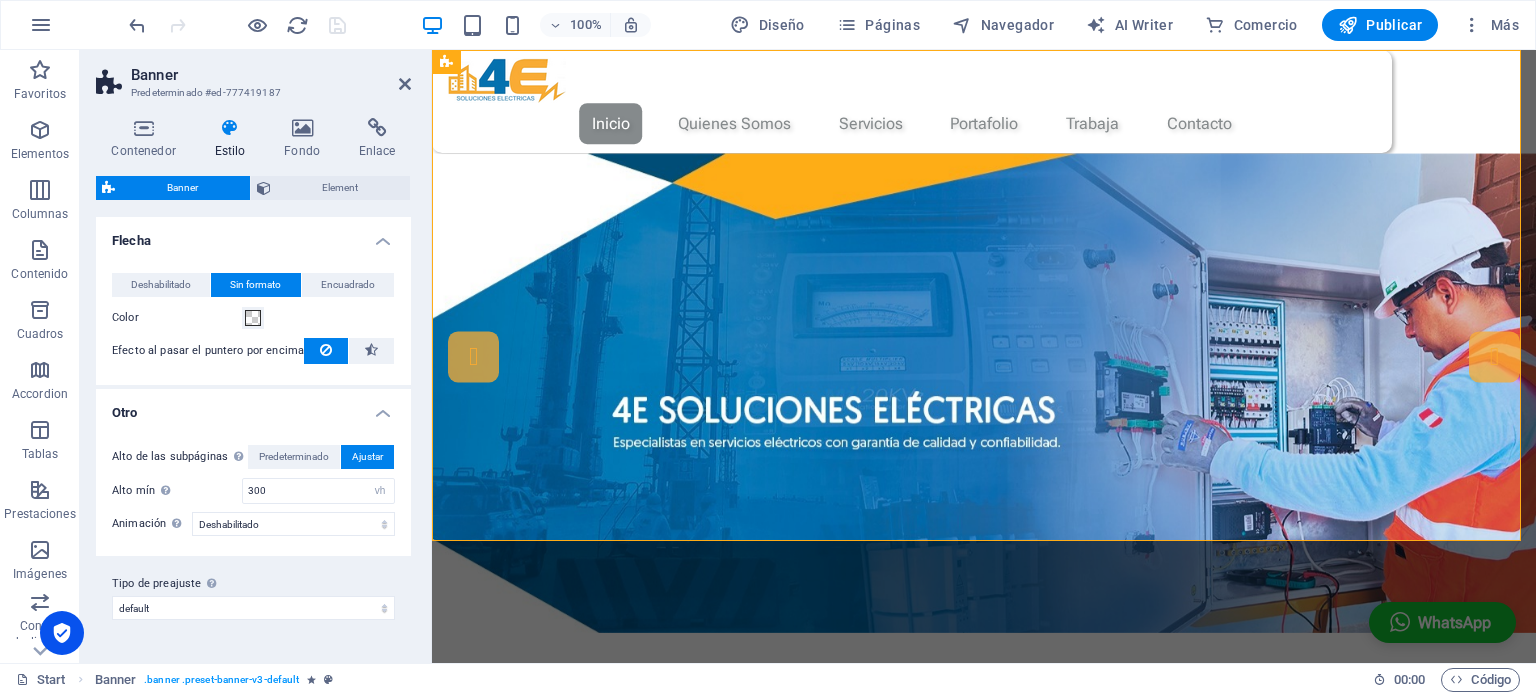 click on "Otro" at bounding box center [253, 407] 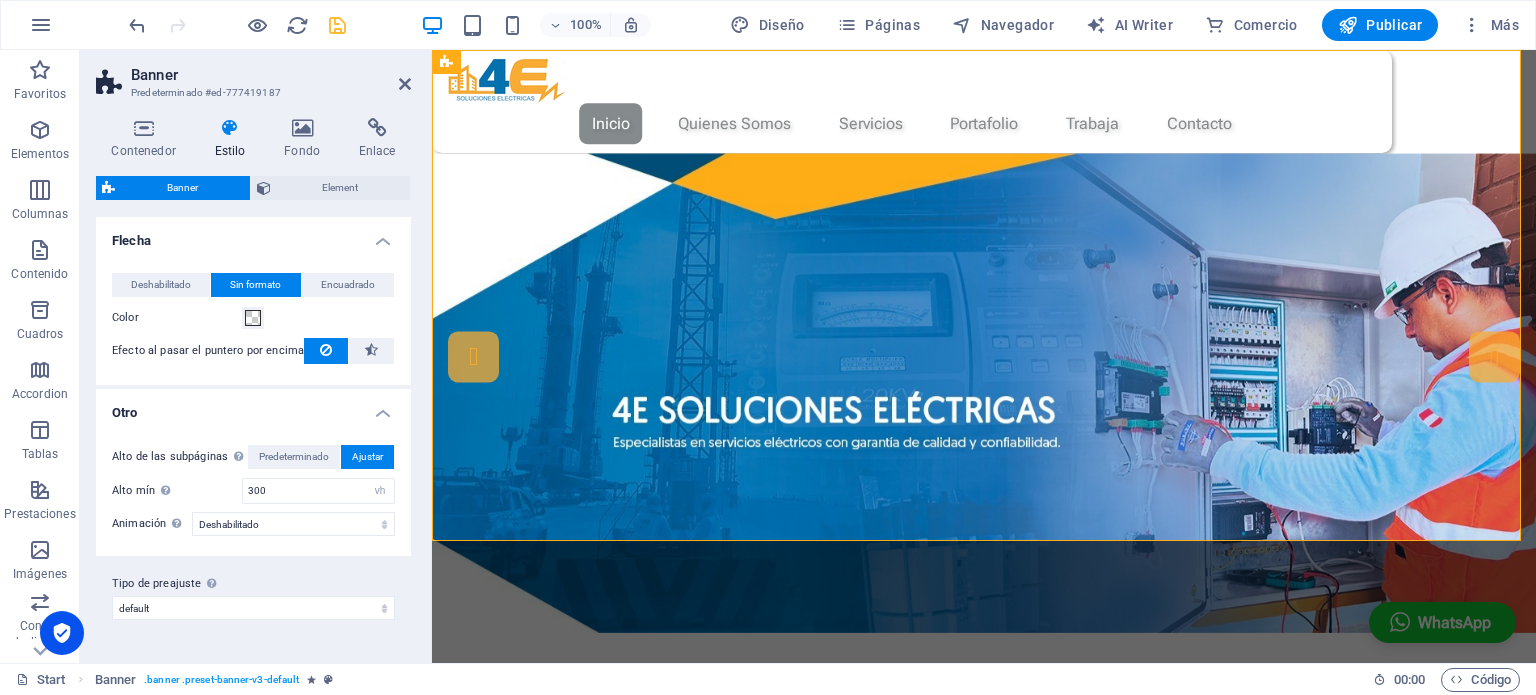 click on "Predeterminado" at bounding box center [294, 457] 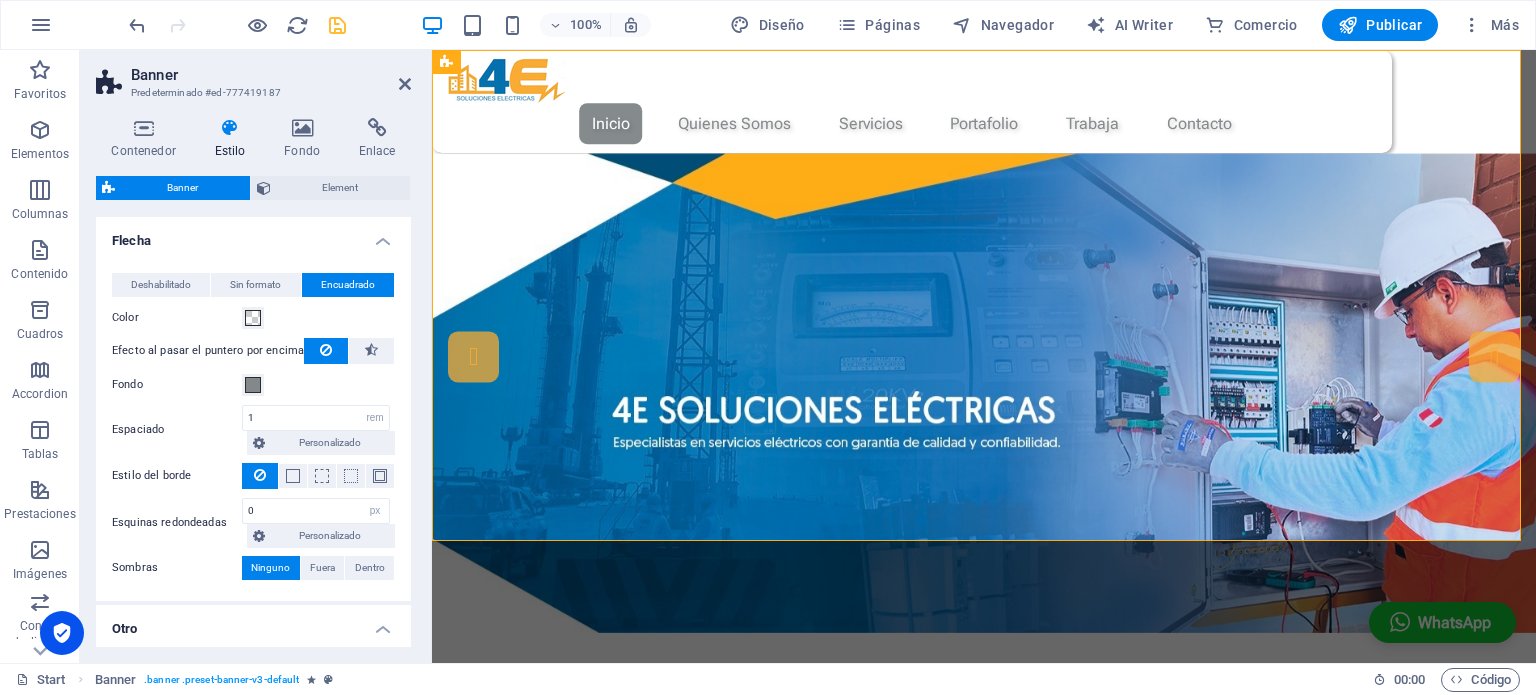 click at bounding box center (337, 25) 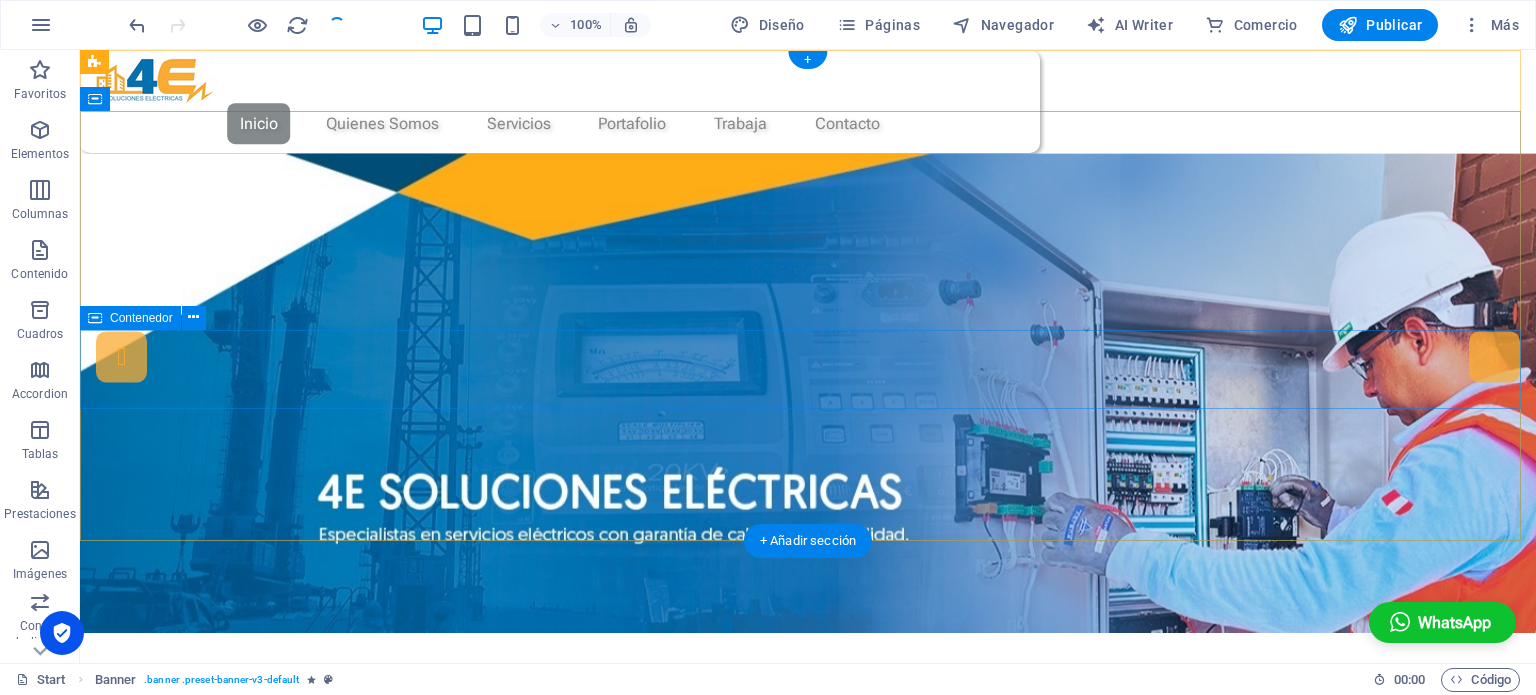click at bounding box center [808, 380] 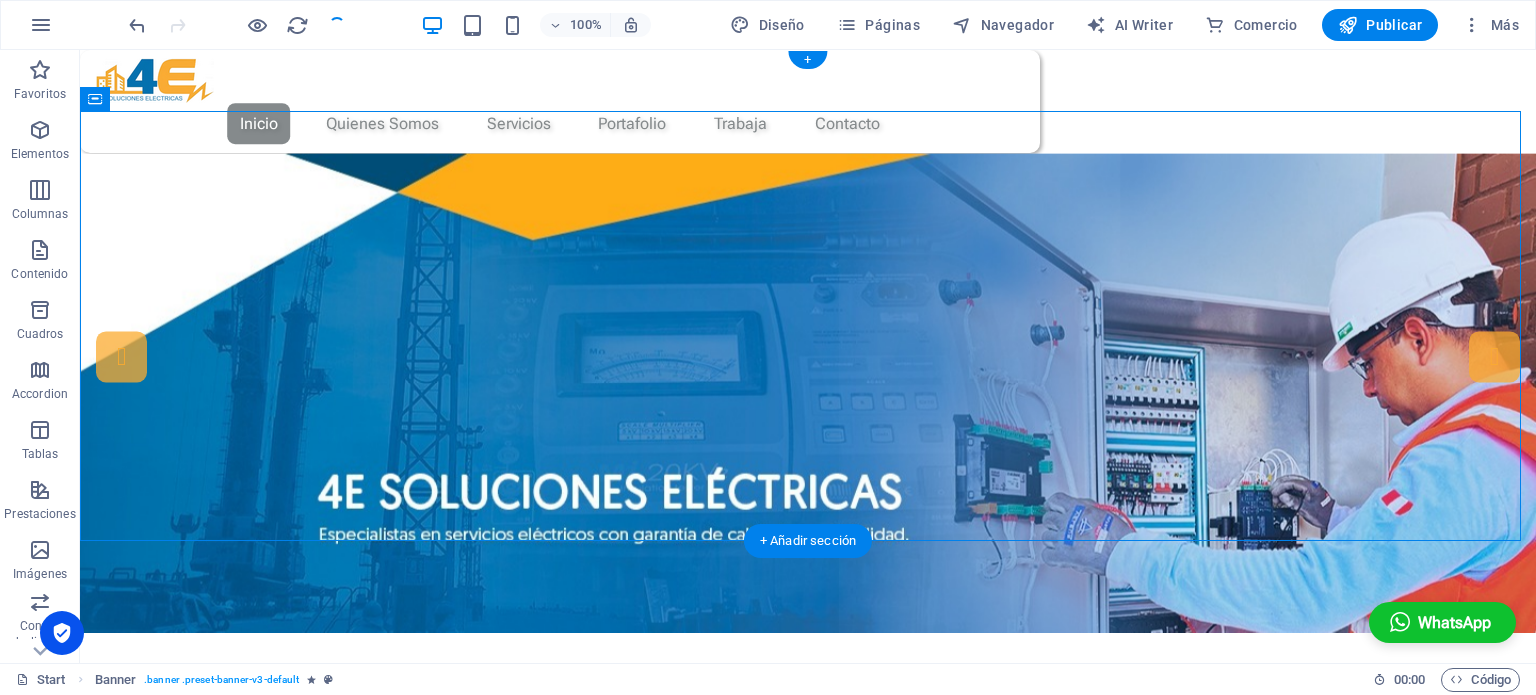 click at bounding box center (808, 380) 